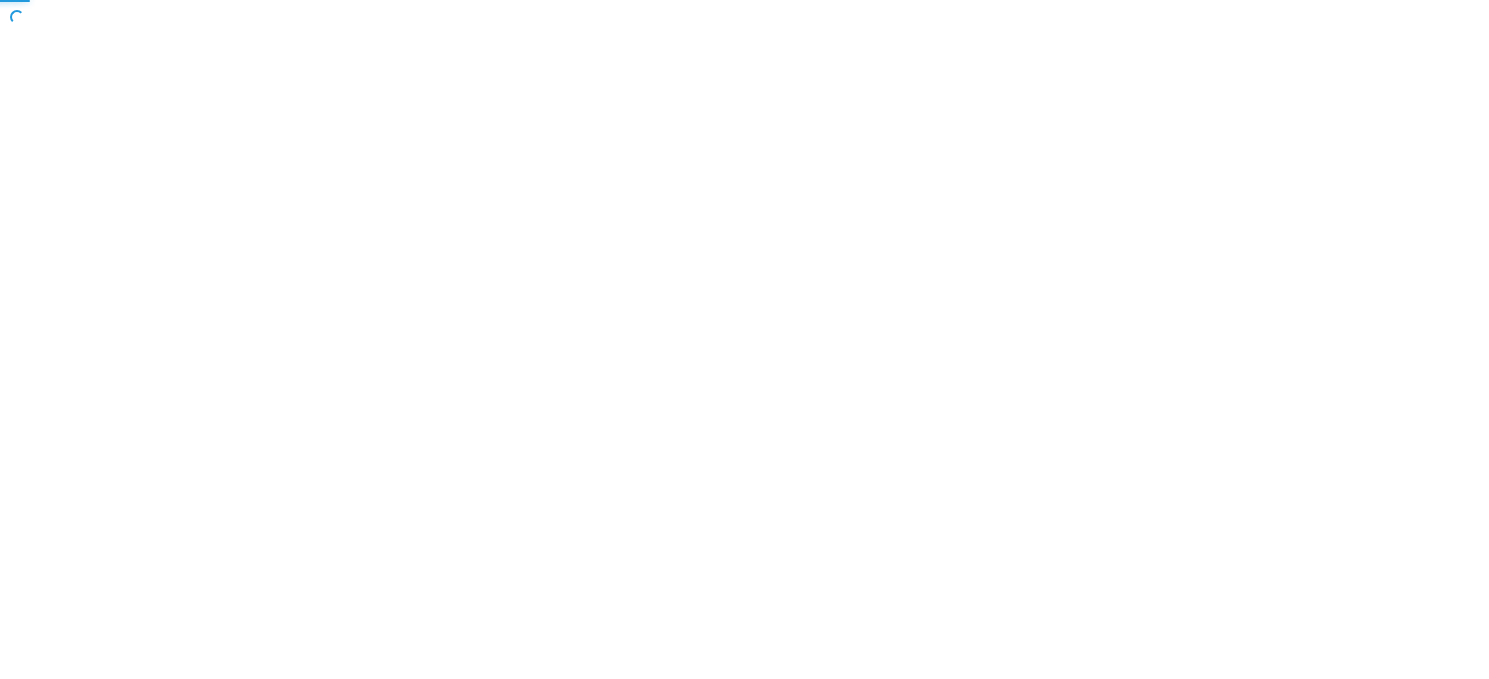scroll, scrollTop: 0, scrollLeft: 0, axis: both 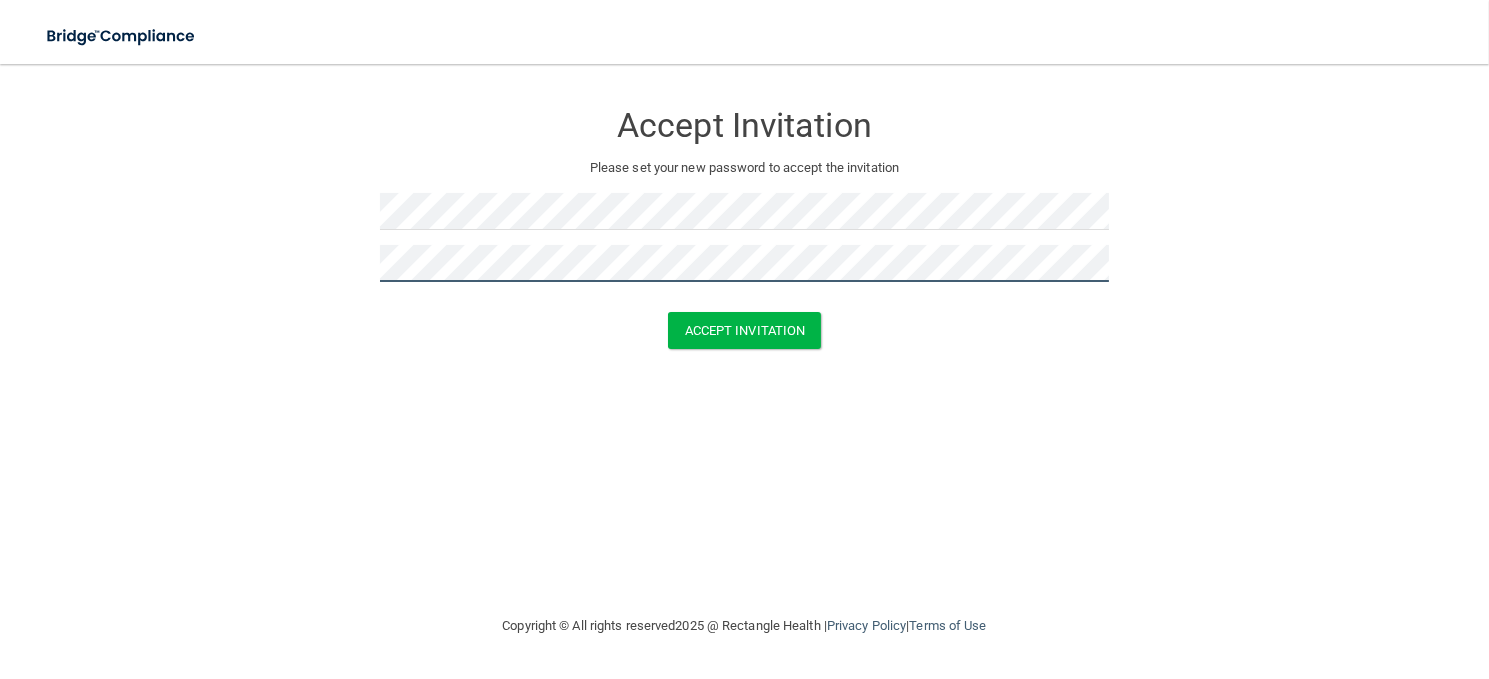 click on "Accept Invitation" at bounding box center [745, 330] 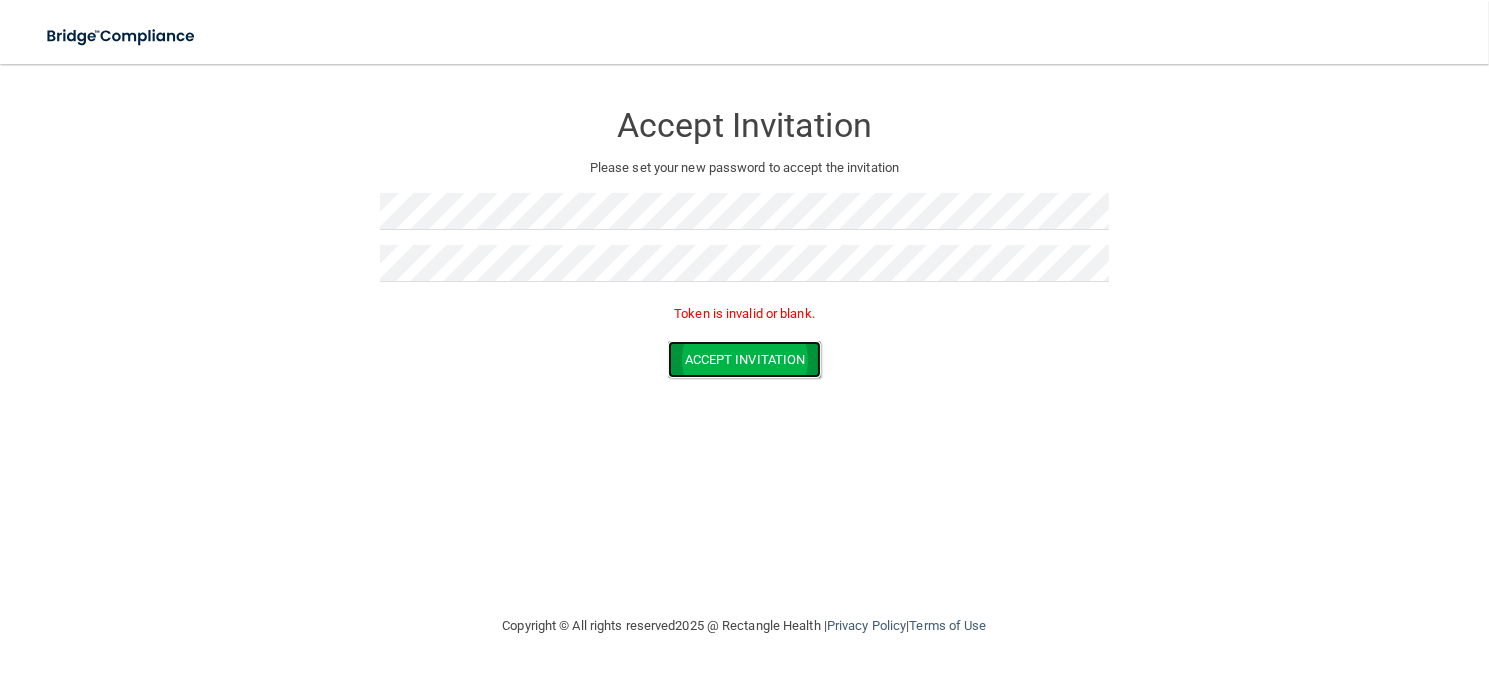 click on "Accept Invitation" at bounding box center (745, 359) 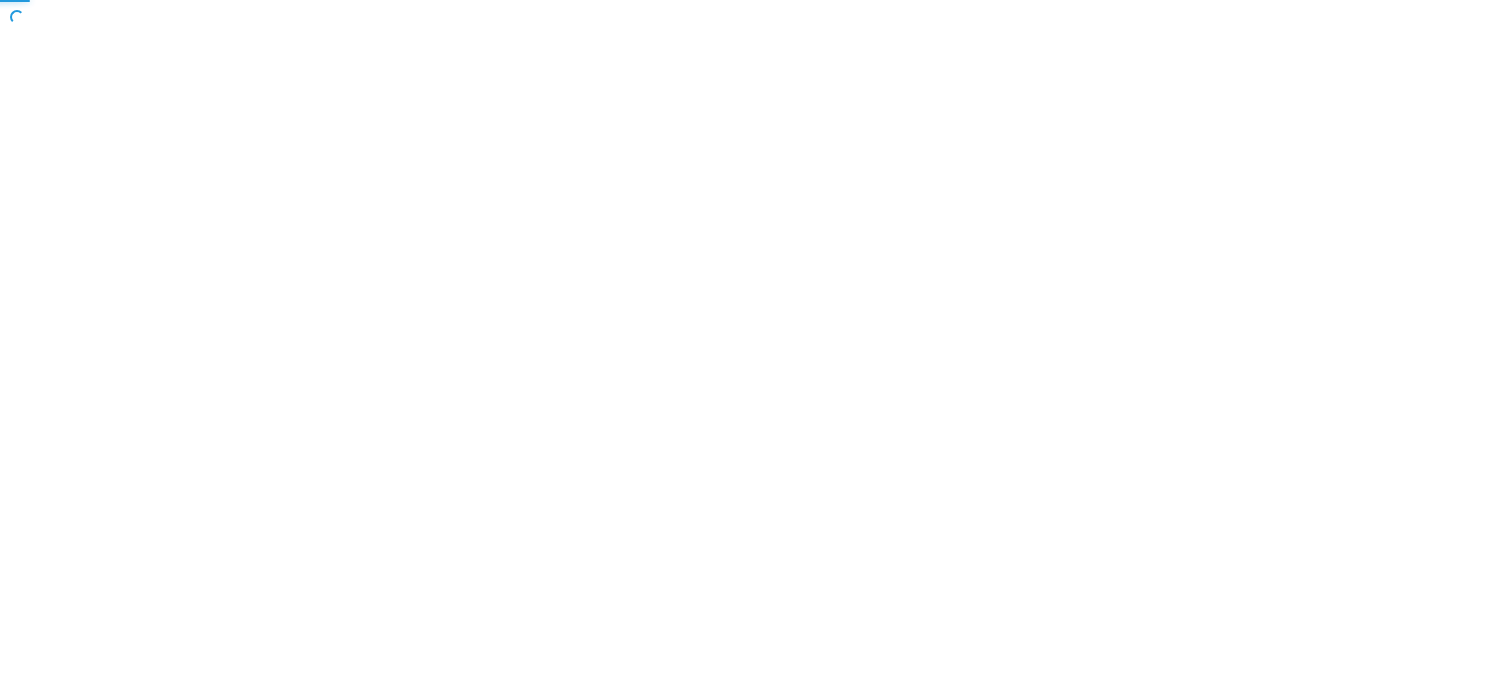 scroll, scrollTop: 0, scrollLeft: 0, axis: both 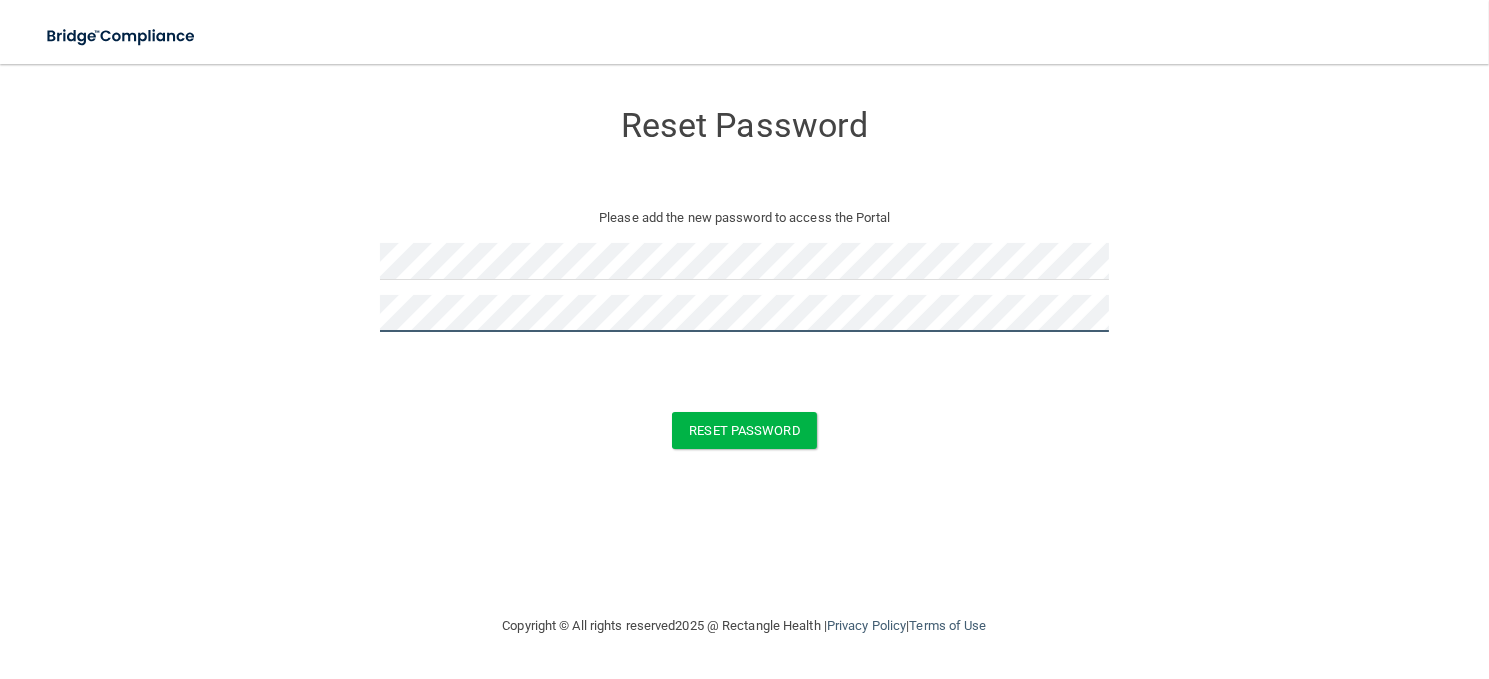 click on "Reset Password" at bounding box center [744, 430] 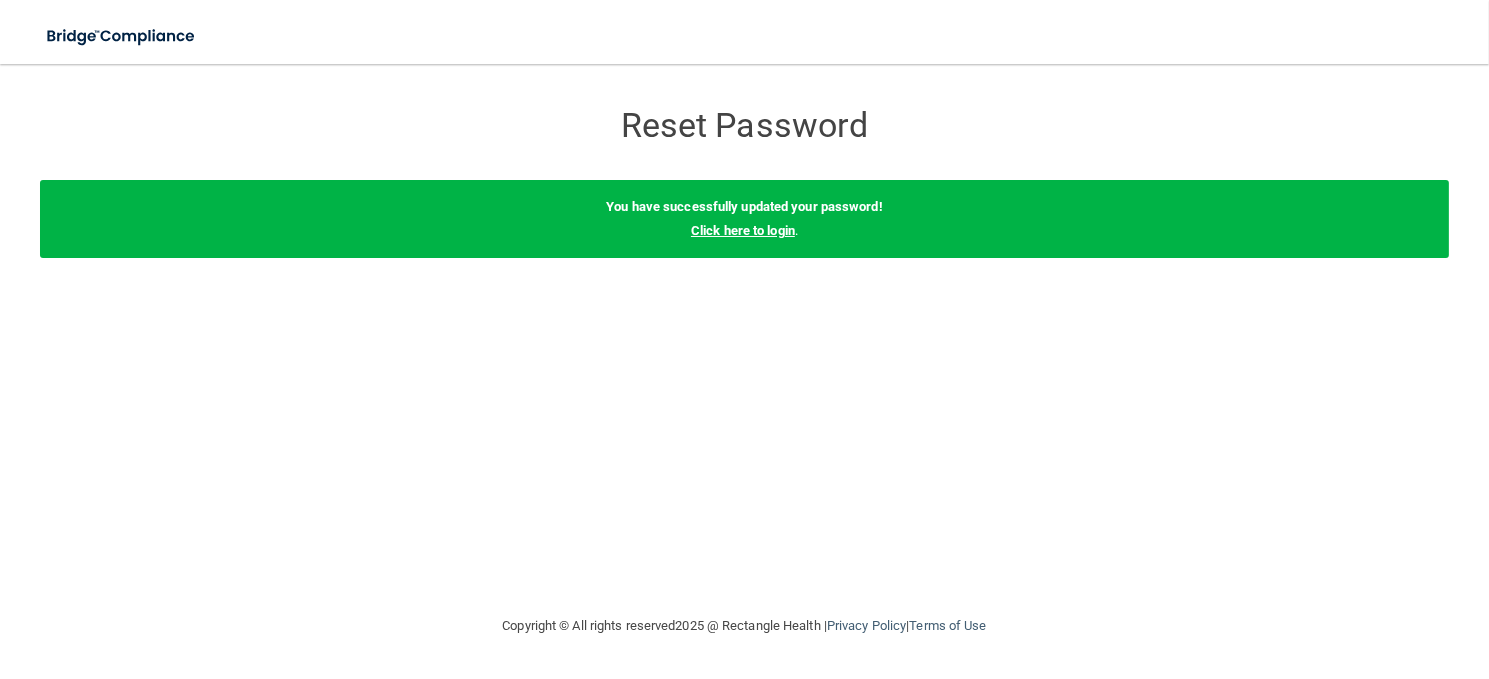 click on "Click here to login" at bounding box center [743, 230] 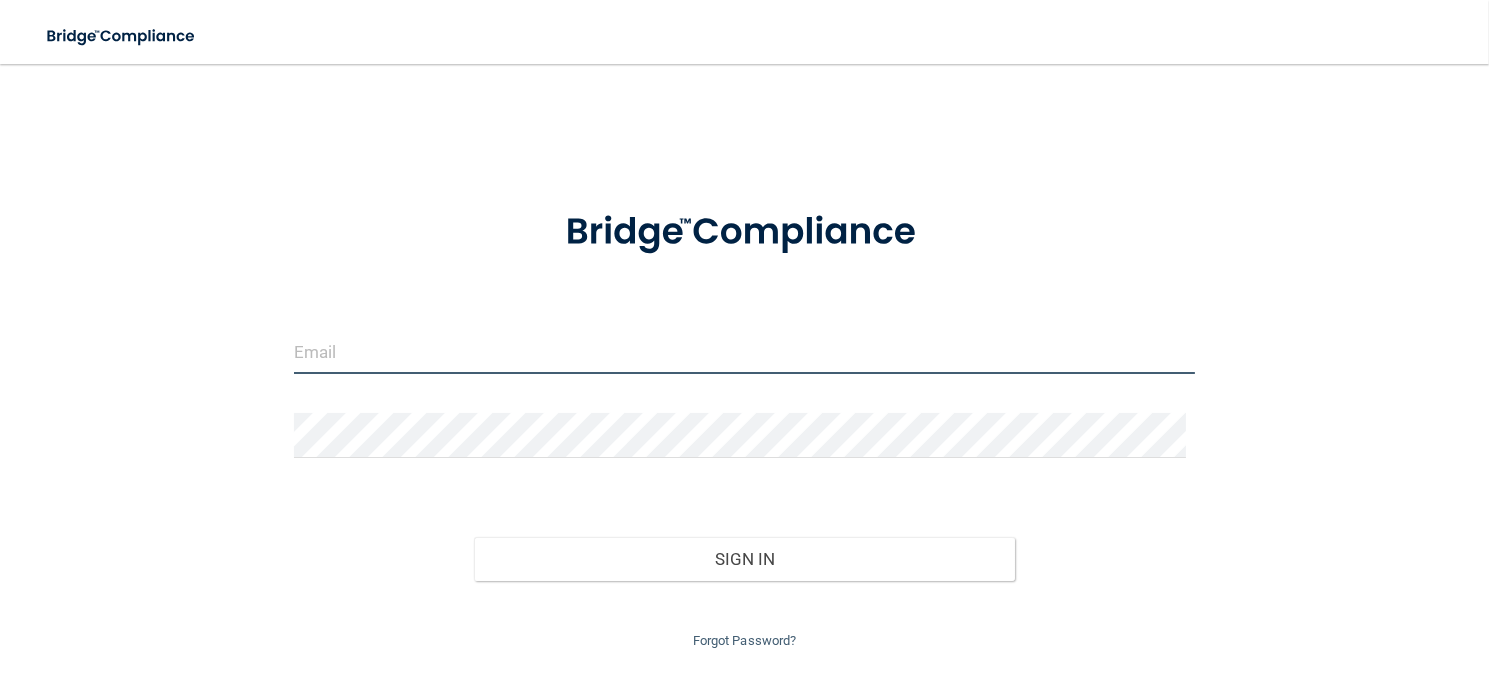 click at bounding box center (745, 351) 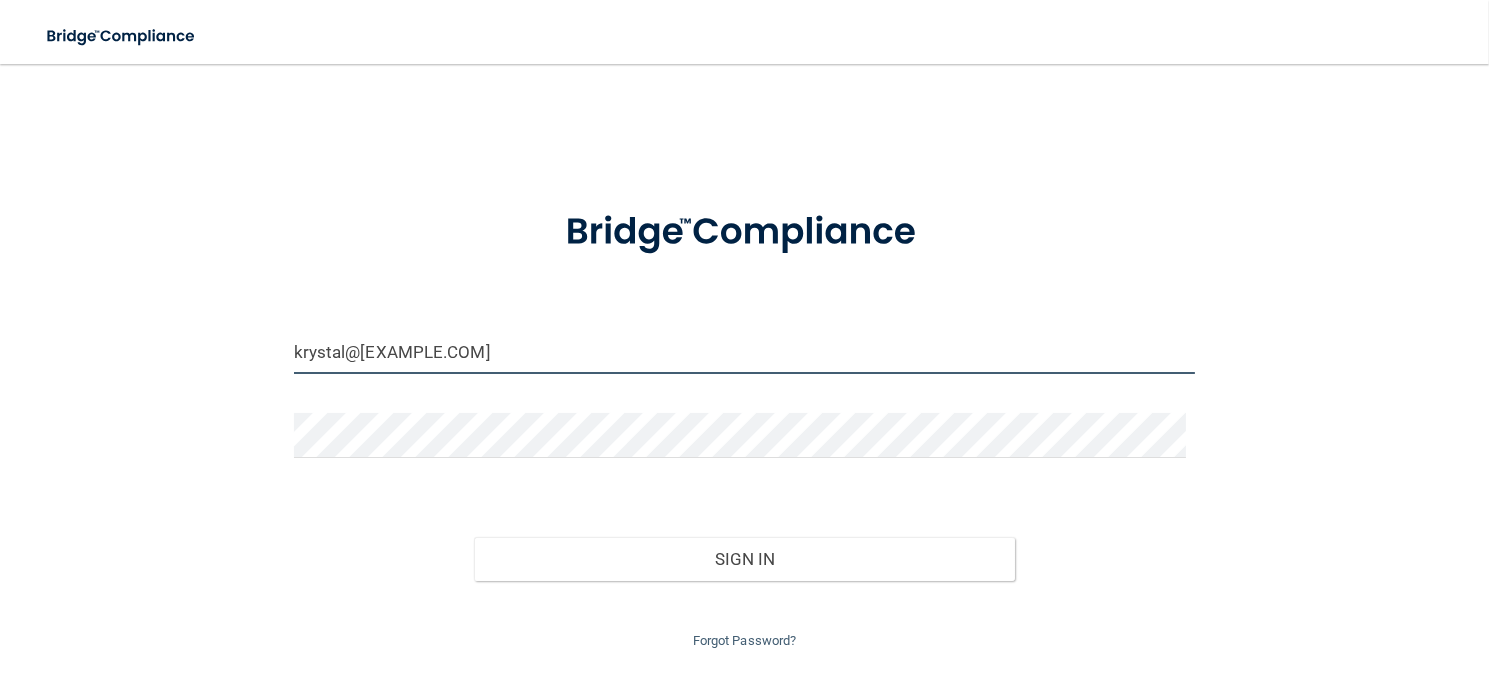 type on "krystal@[example.com]" 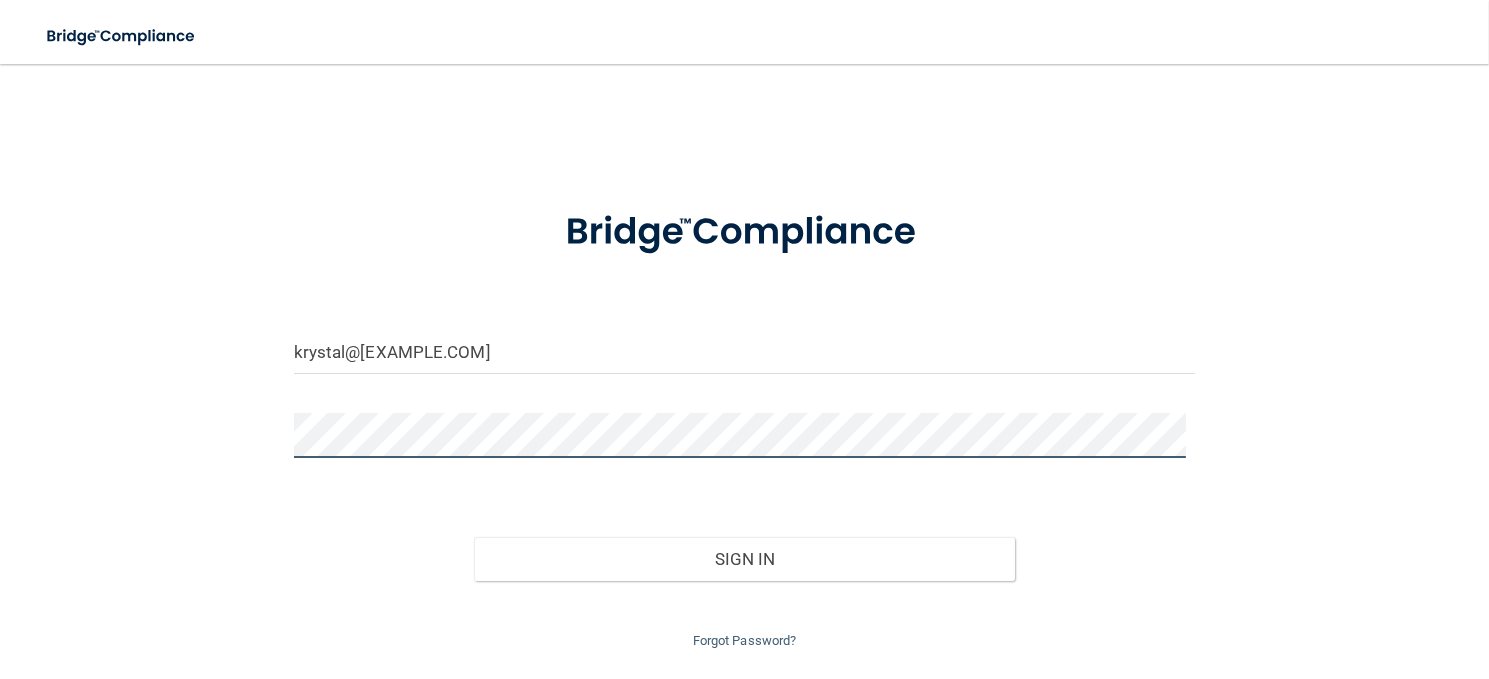 click on "Sign In" at bounding box center (744, 559) 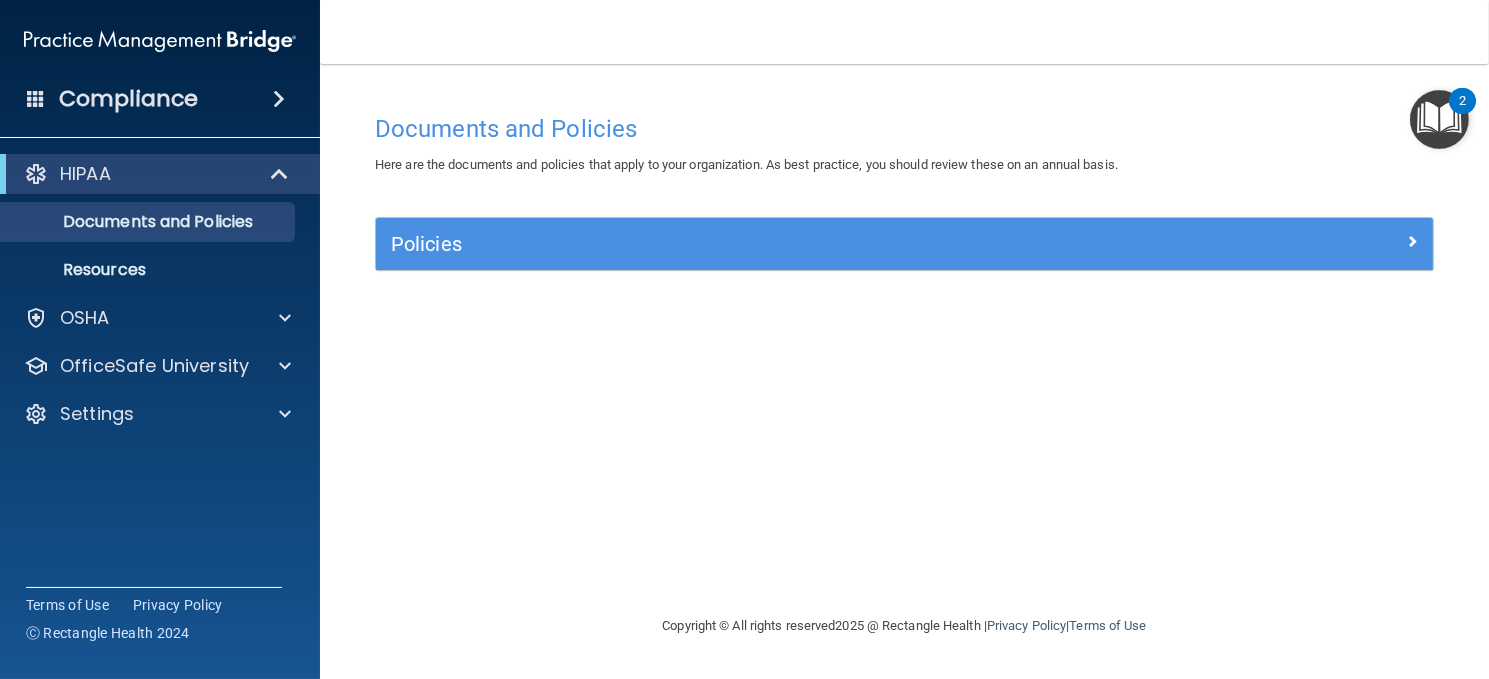 click on "Compliance" at bounding box center (128, 99) 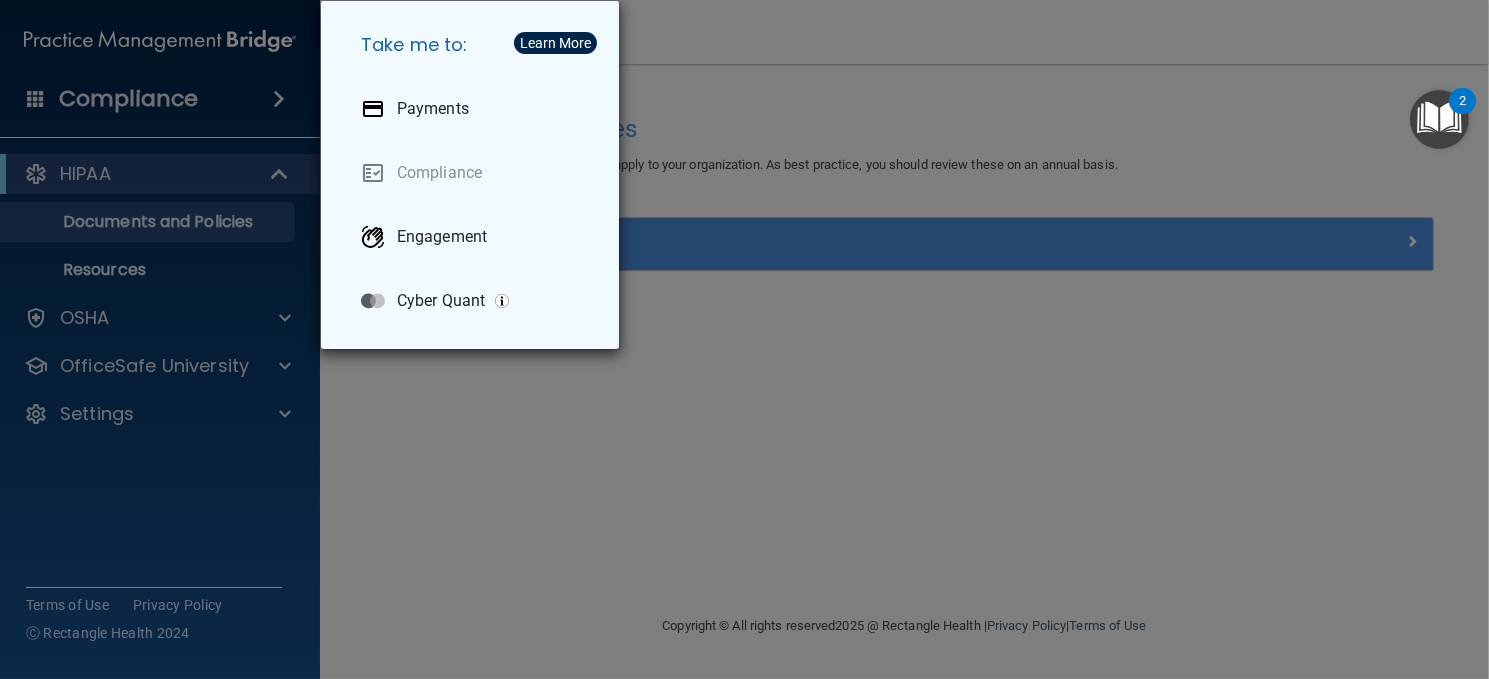 drag, startPoint x: 889, startPoint y: 620, endPoint x: 843, endPoint y: 598, distance: 50.990196 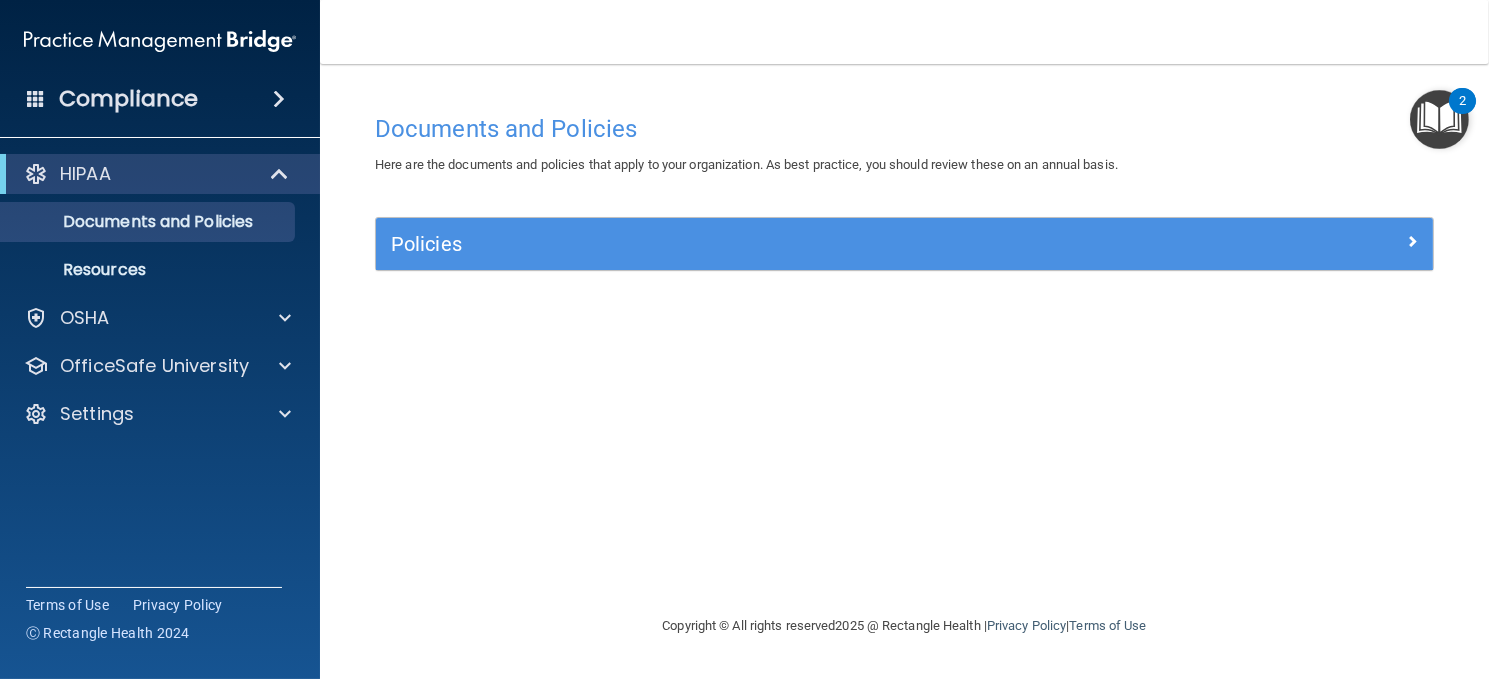 drag, startPoint x: 1415, startPoint y: 80, endPoint x: 1447, endPoint y: 121, distance: 52.009613 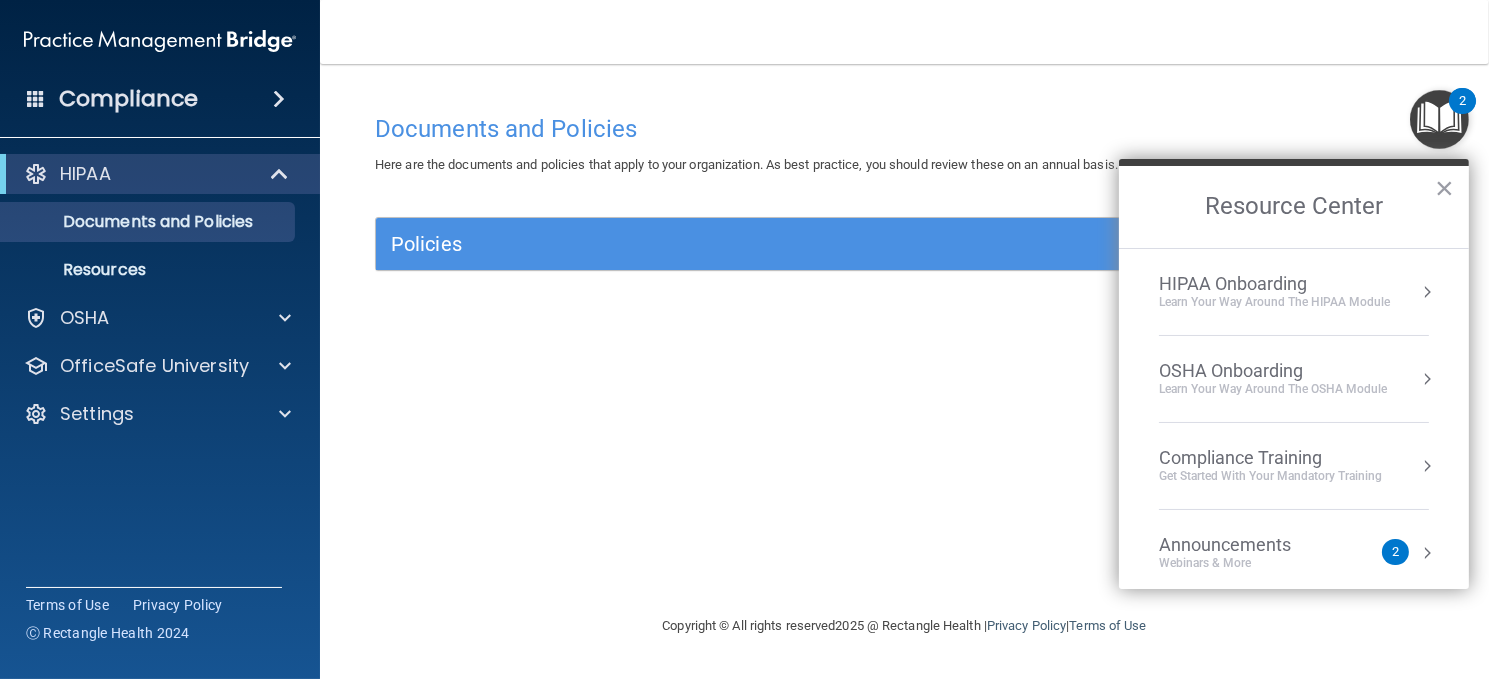 click on "HIPAA Onboarding" at bounding box center [1274, 284] 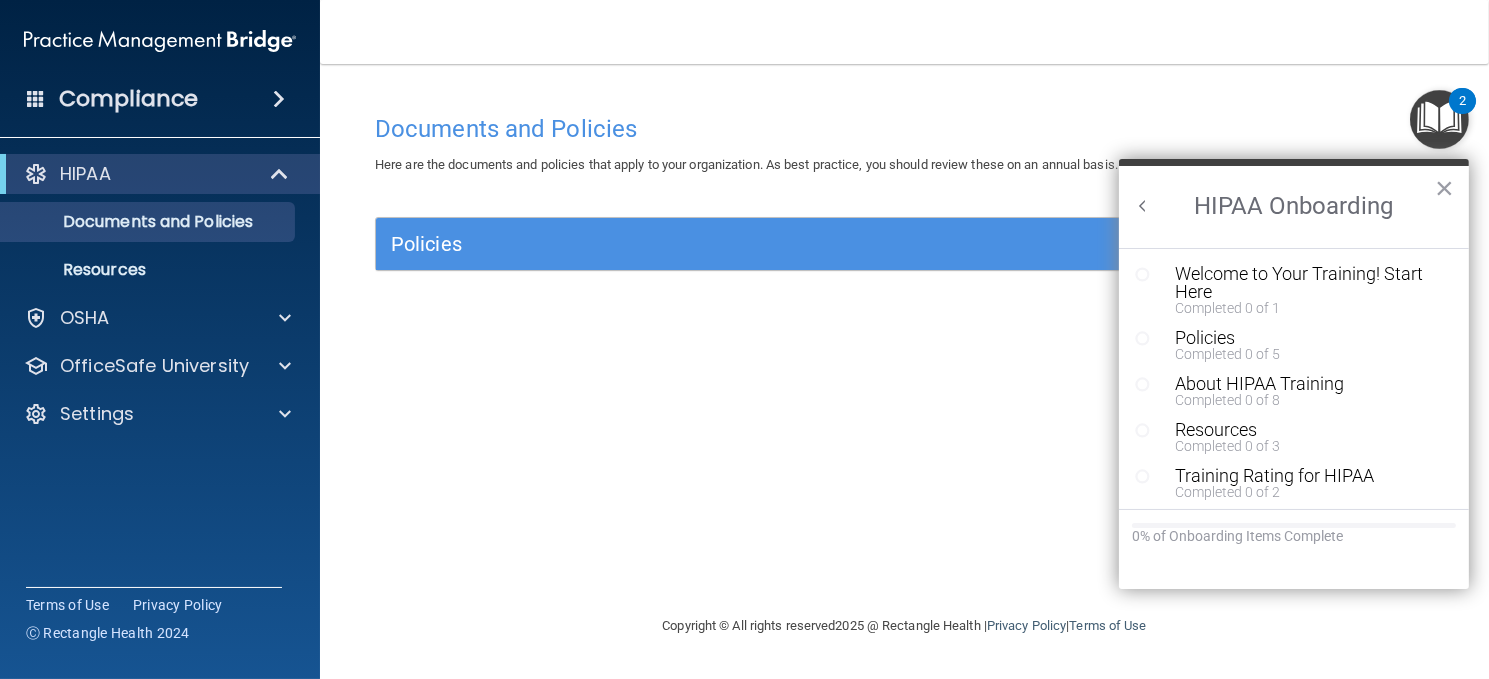scroll, scrollTop: 0, scrollLeft: 0, axis: both 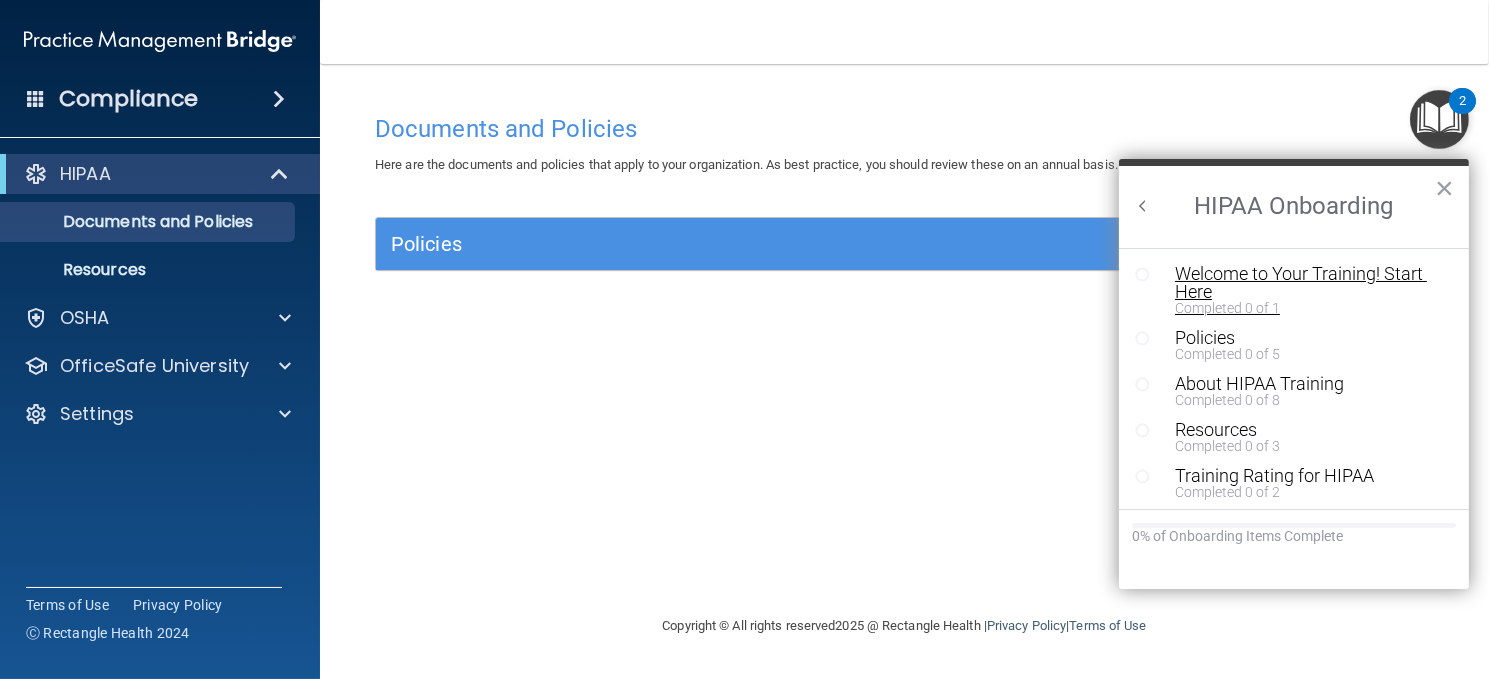 click on "Welcome to Your Training! Start Here" at bounding box center [1302, 283] 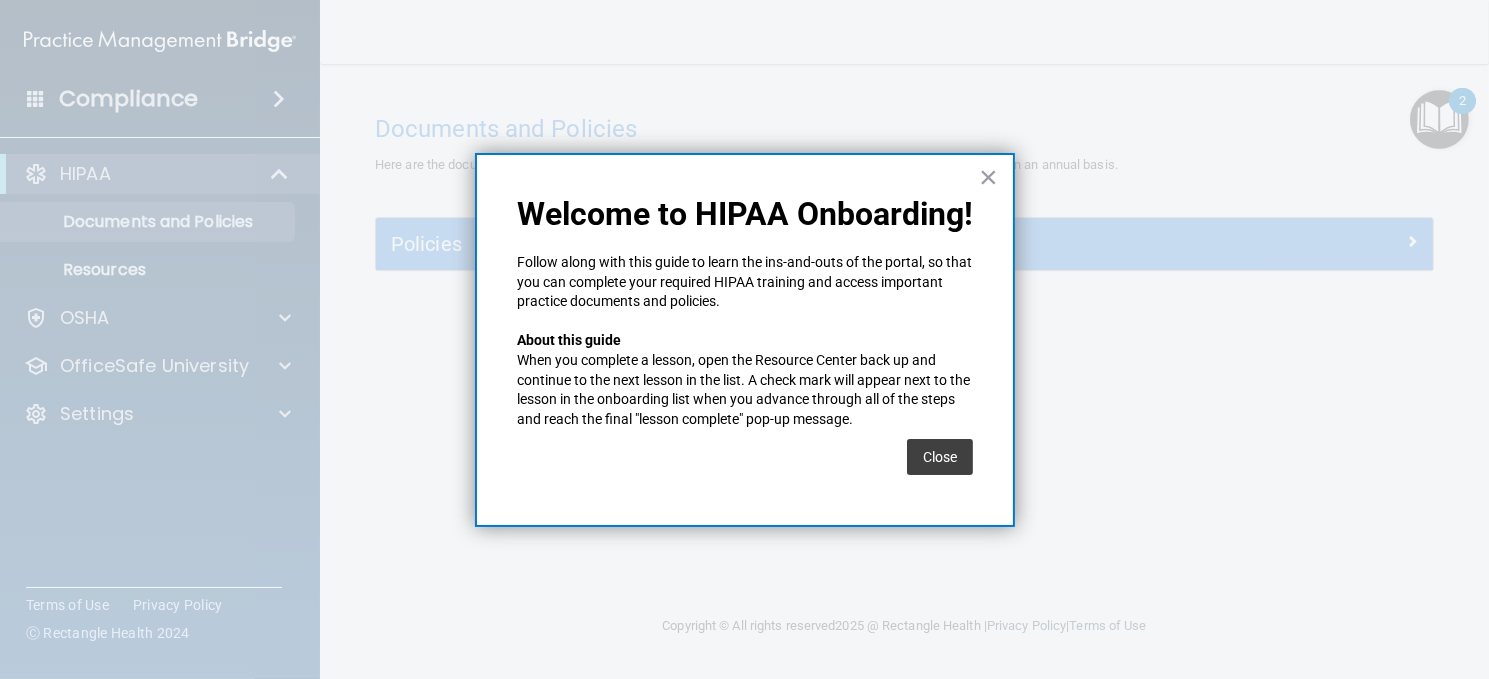 click on "Close" at bounding box center [940, 457] 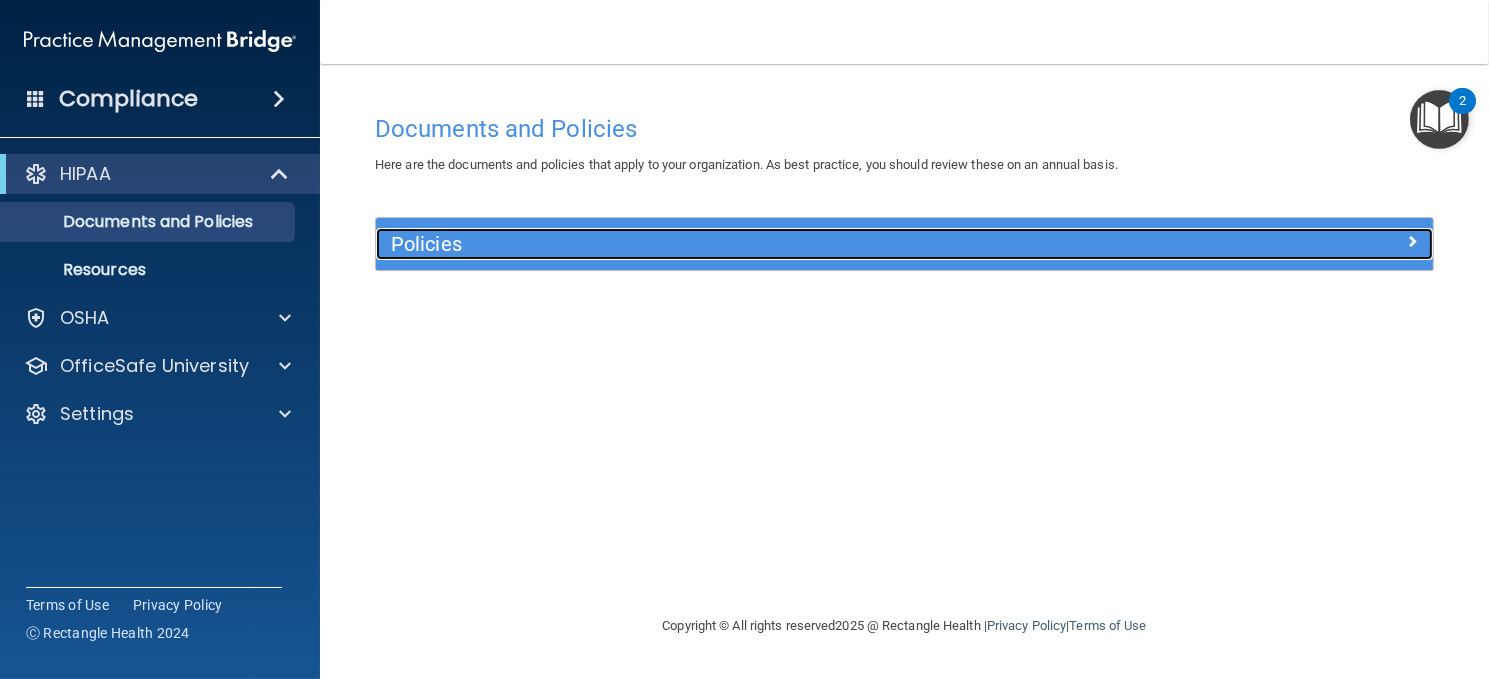 click on "Policies" at bounding box center (772, 244) 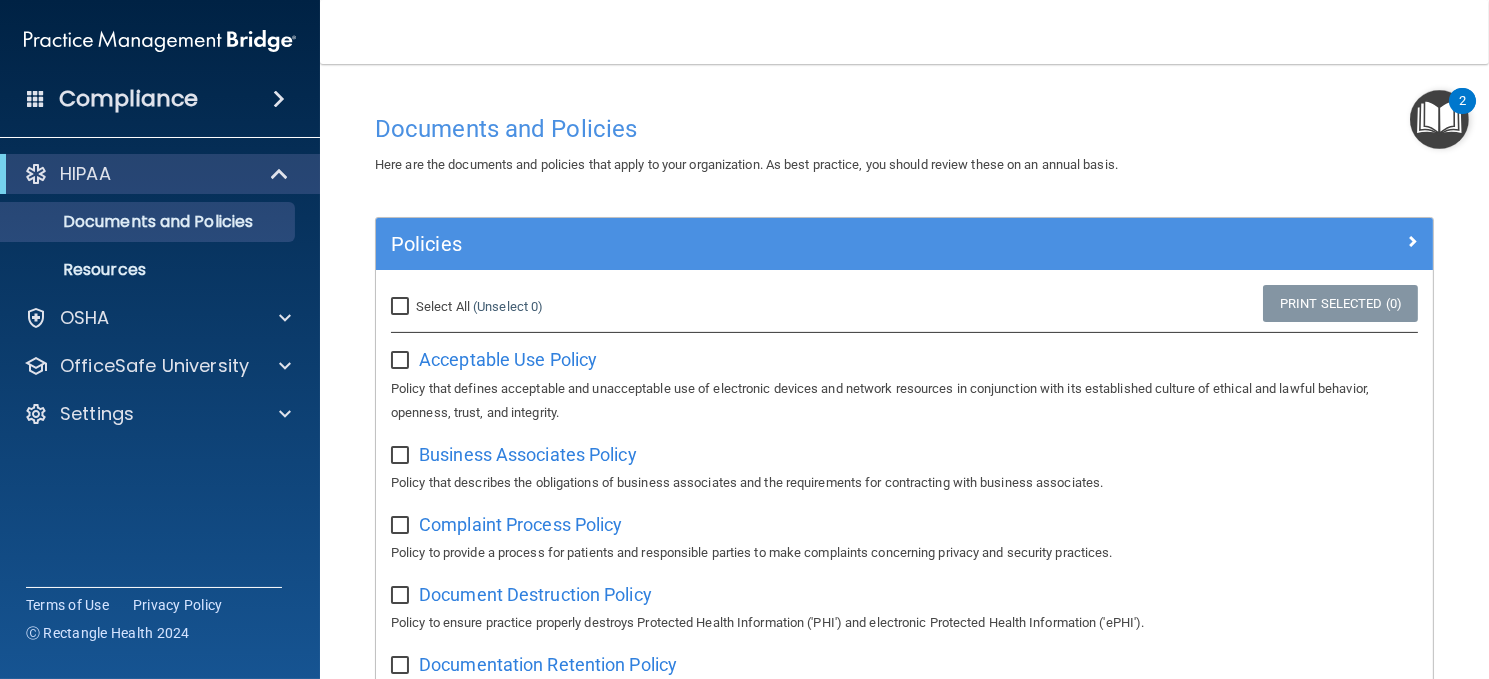 click on "Select All   (Unselect 0)    Unselect All" at bounding box center [402, 307] 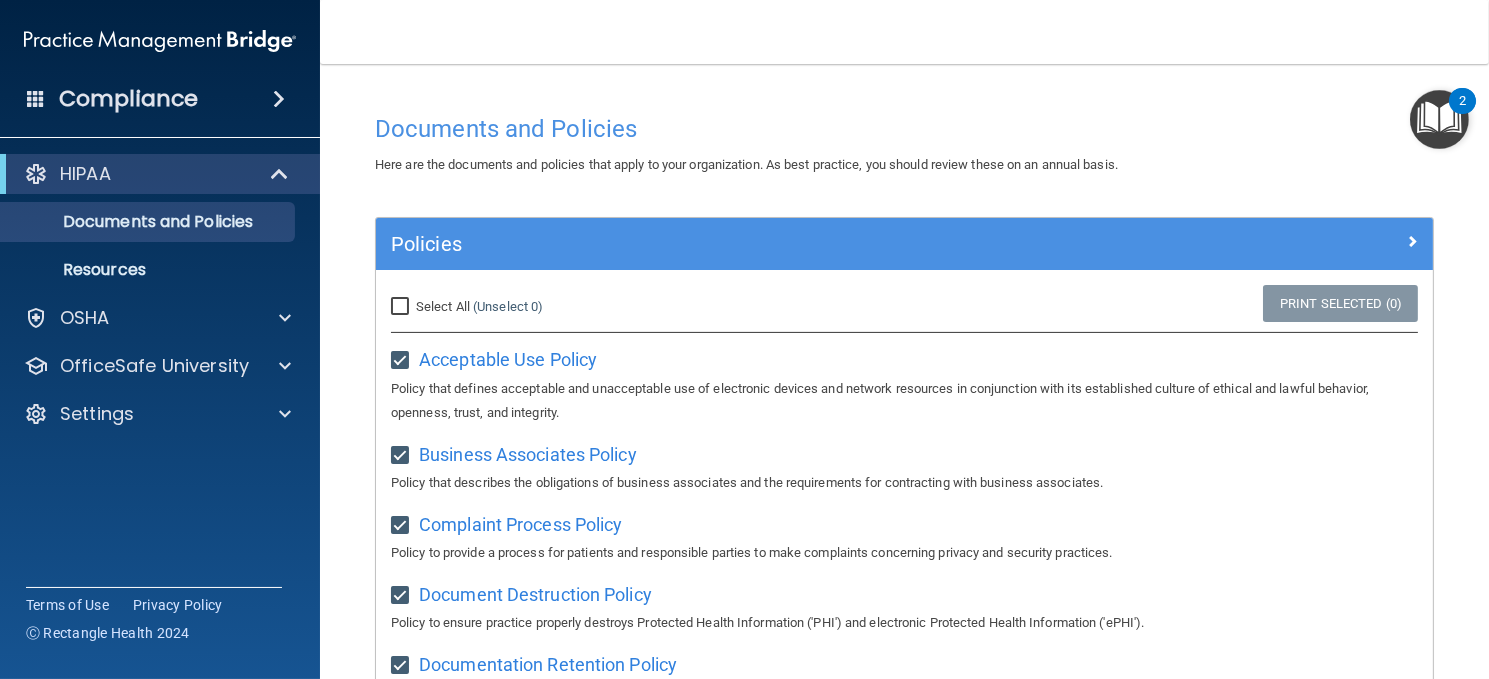 checkbox on "true" 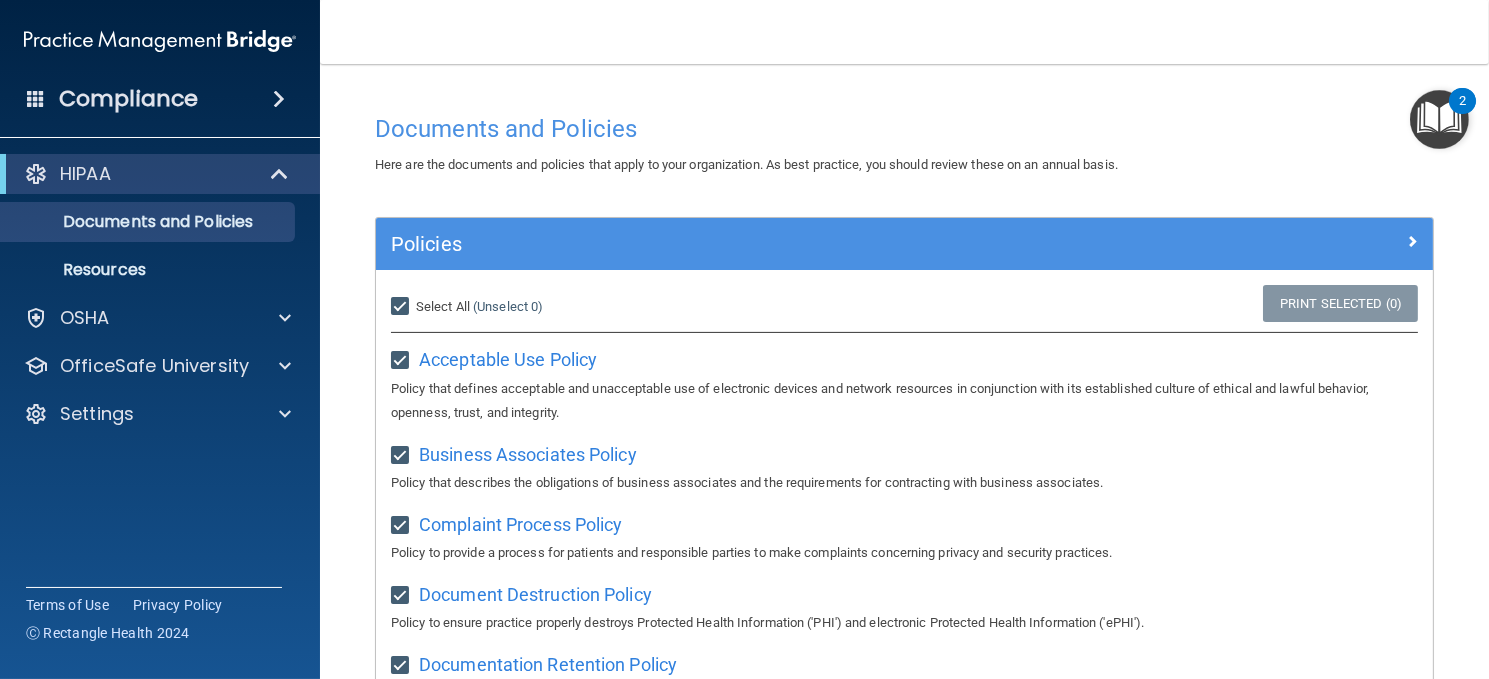 checkbox on "true" 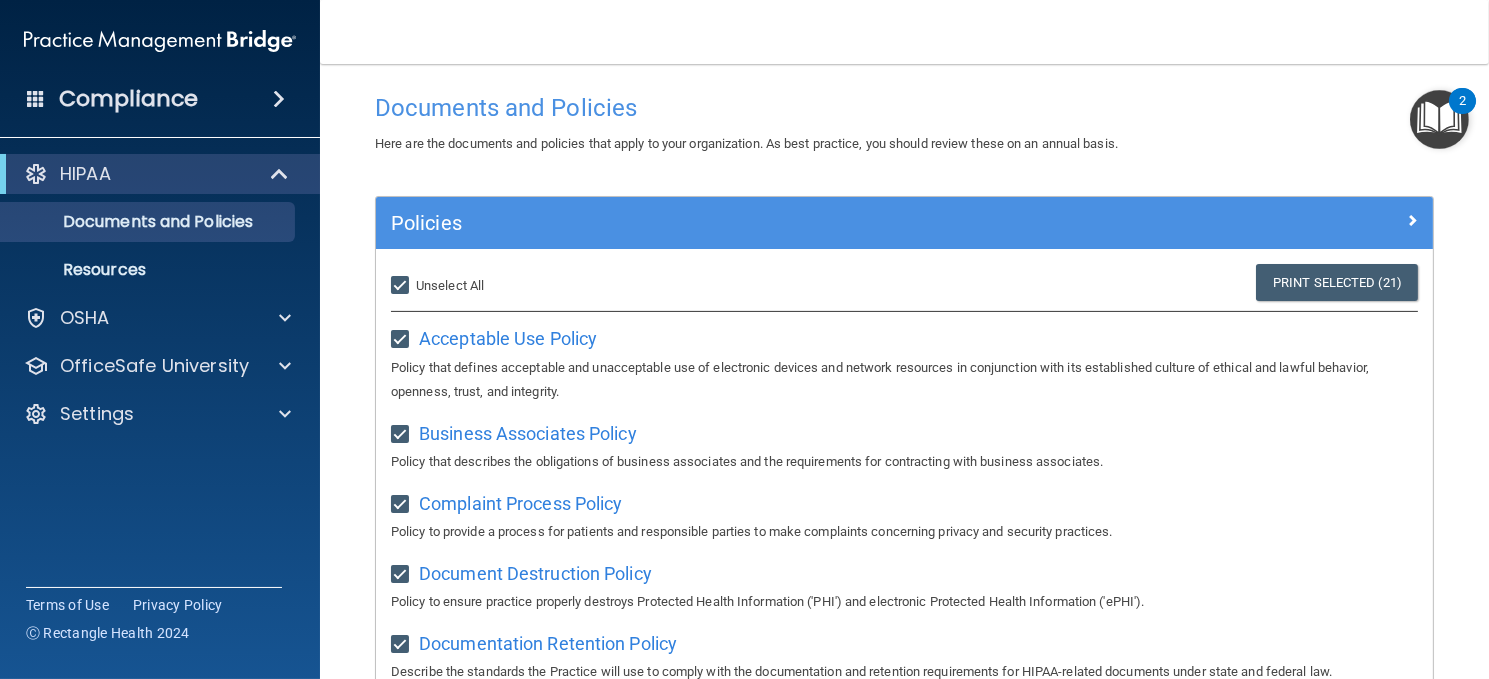 scroll, scrollTop: 0, scrollLeft: 0, axis: both 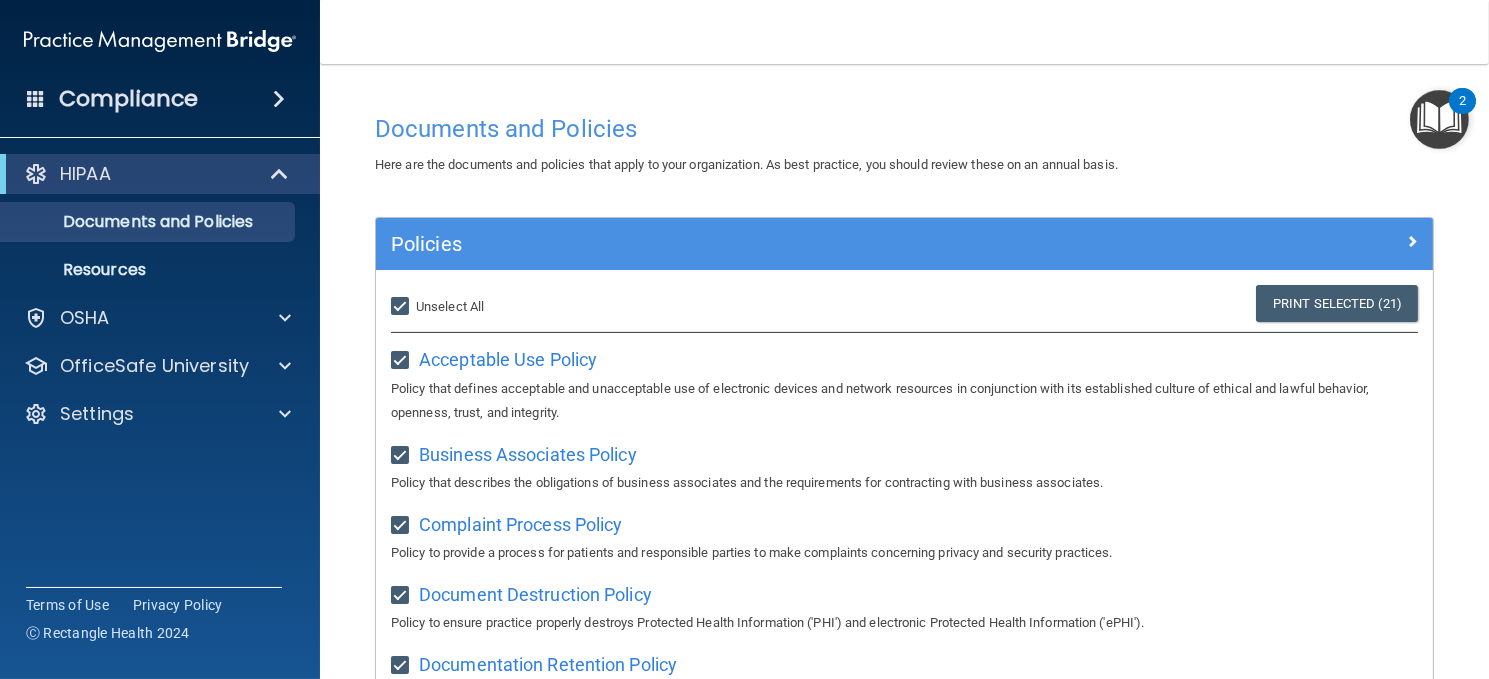 click on "Compliance" at bounding box center [128, 99] 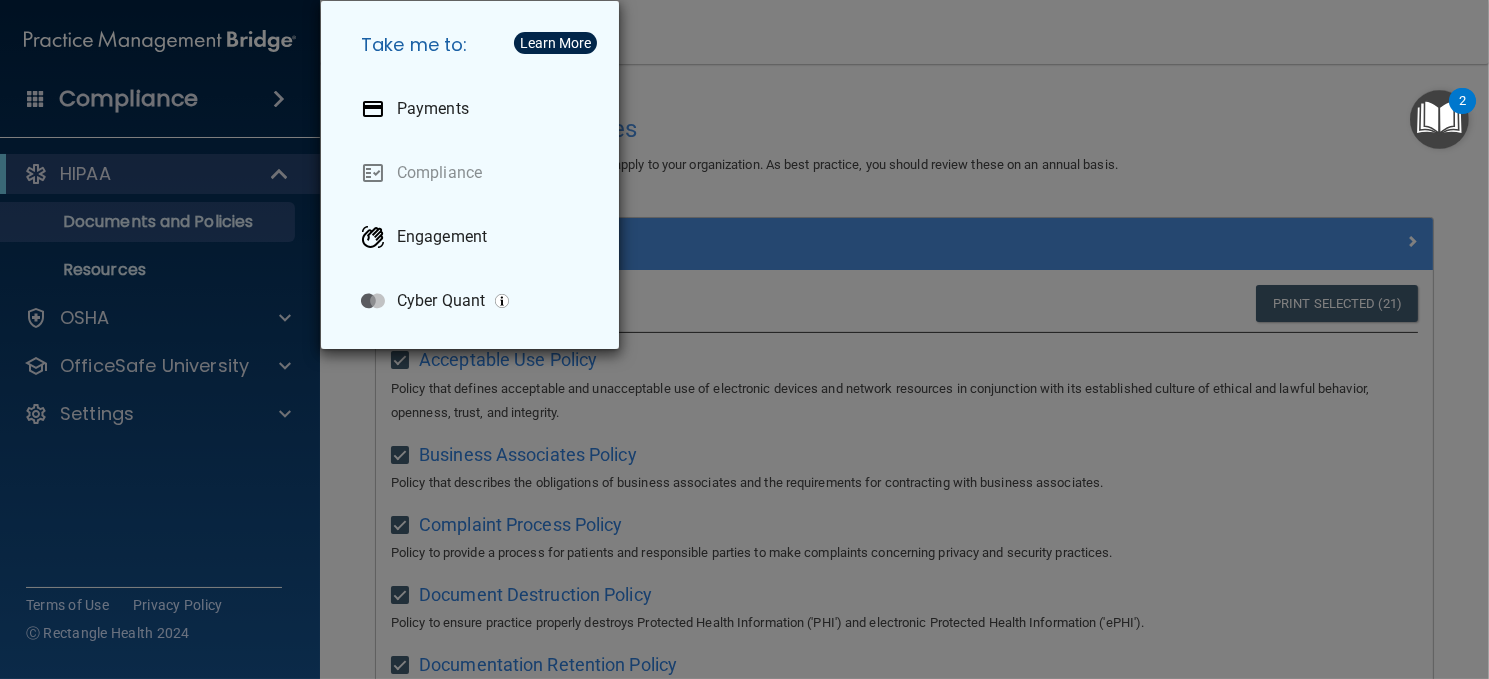 click on "Take me to:             Payments                   Compliance                     Engagement                     Cyber Quant" at bounding box center (744, 339) 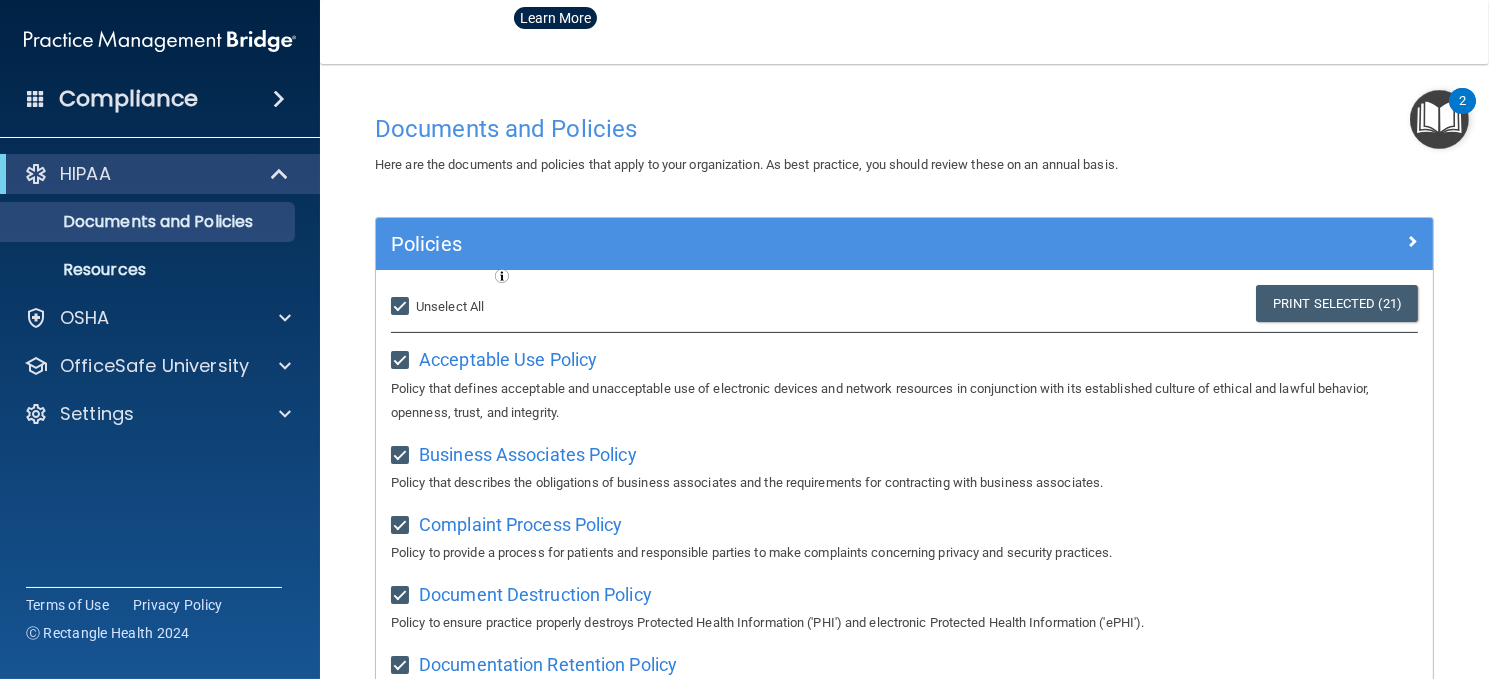 click on "Compliance" at bounding box center [128, 99] 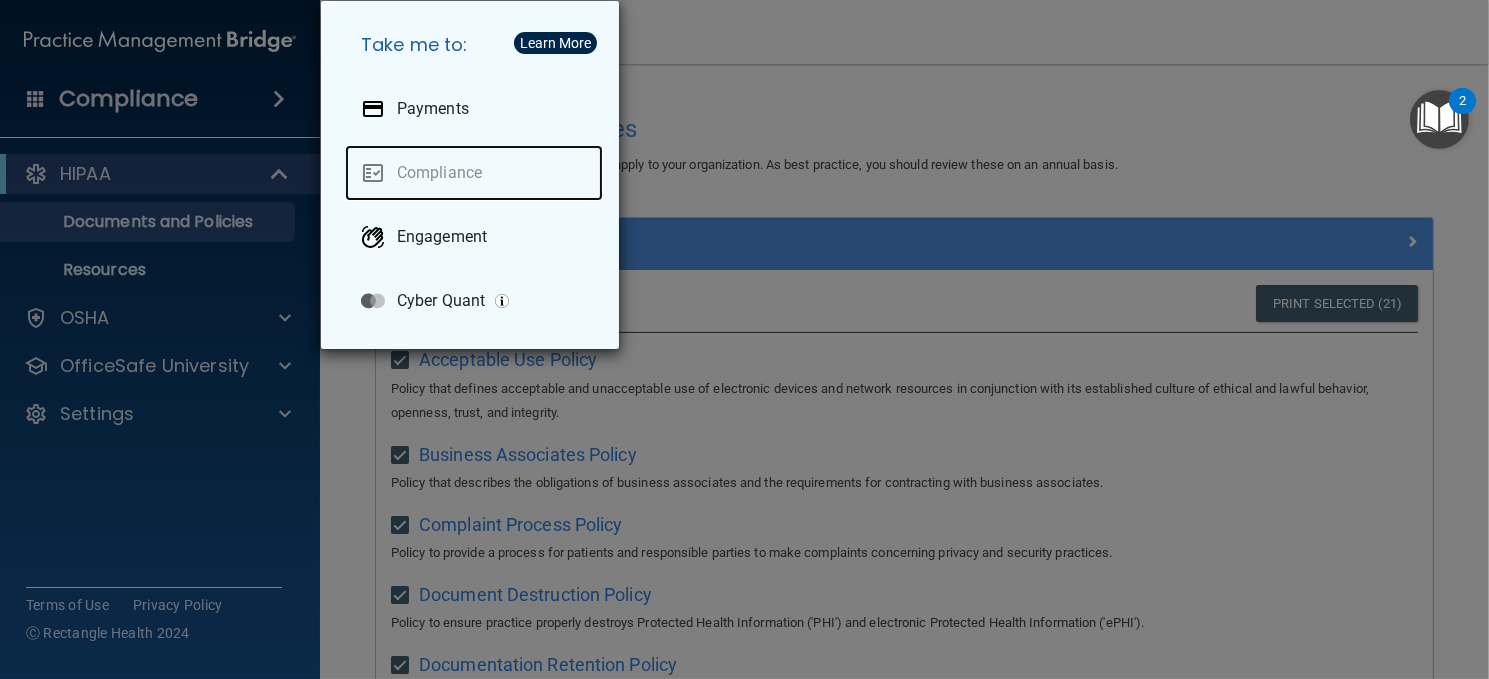 click on "Compliance" at bounding box center [474, 173] 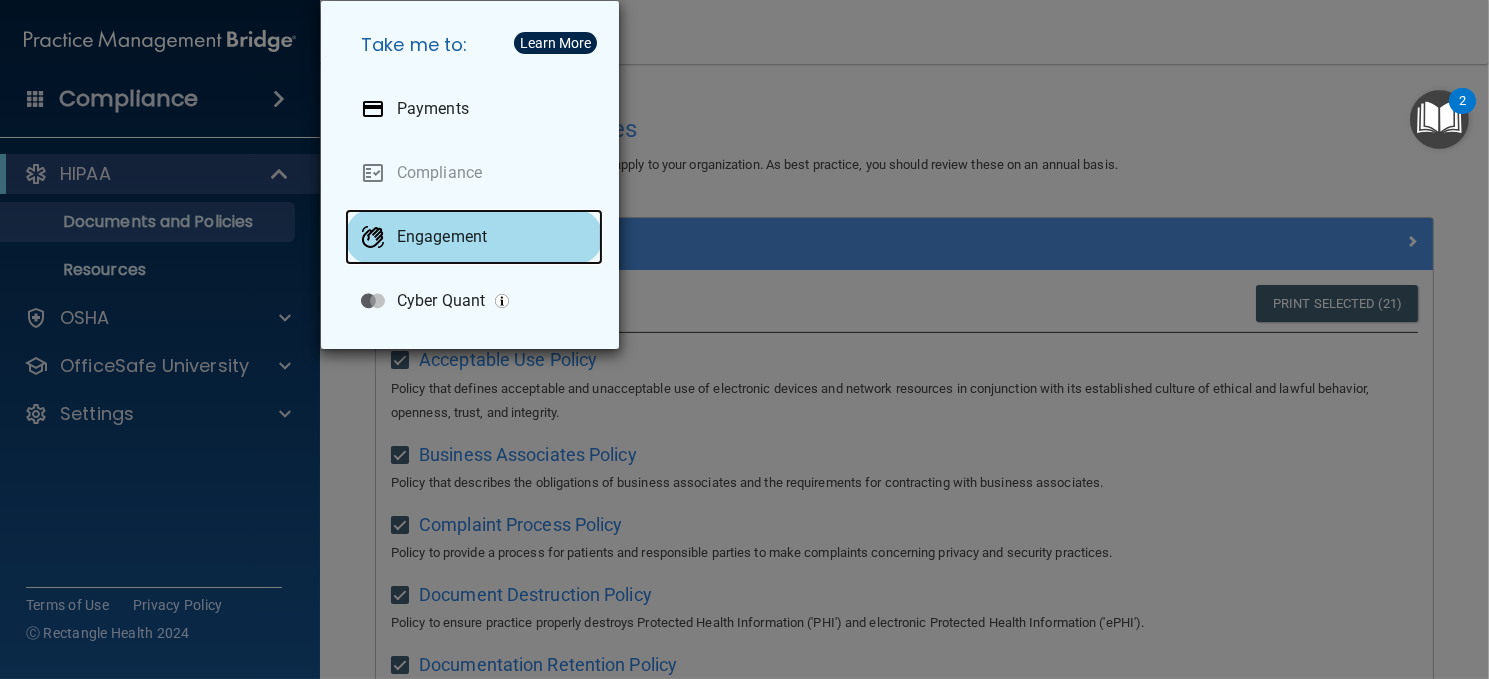 click on "Engagement" at bounding box center [442, 237] 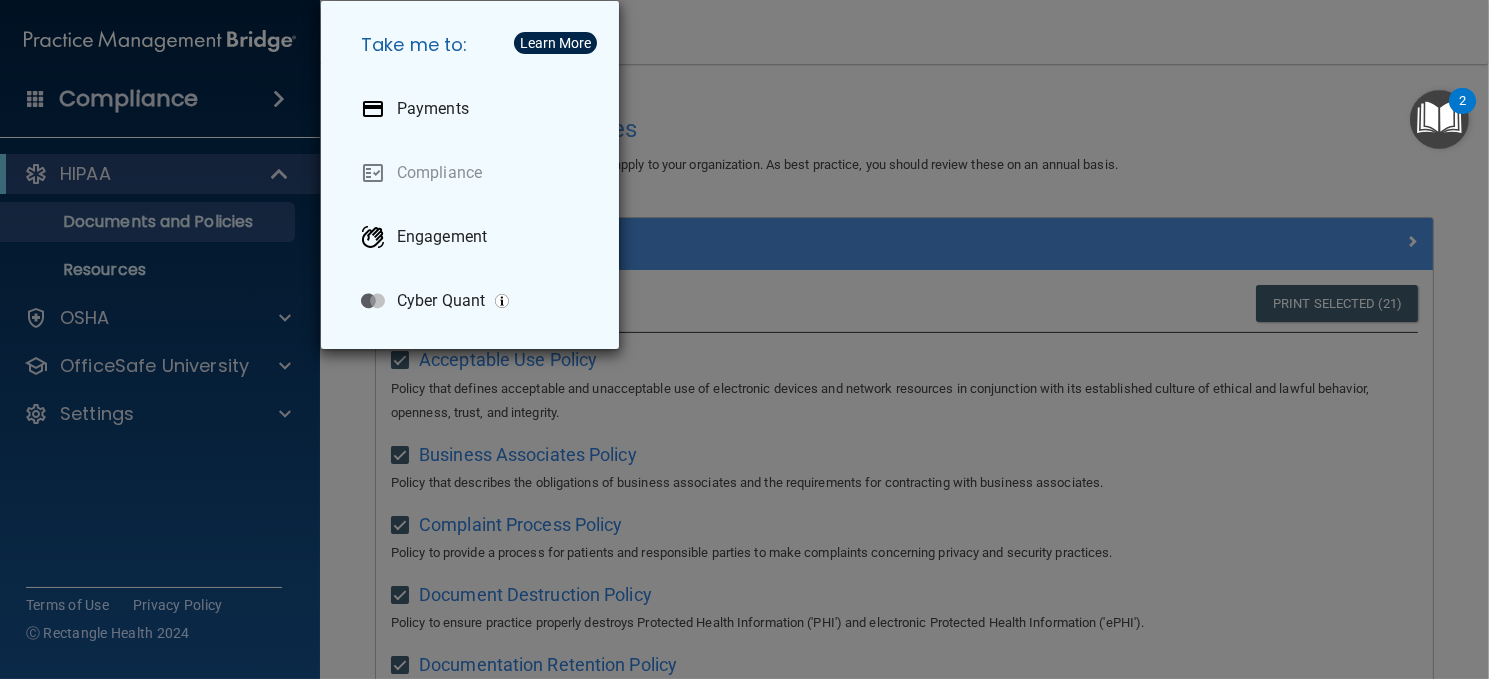 click on "Take me to:             Payments                   Compliance                     Engagement                     Cyber Quant" at bounding box center [744, 339] 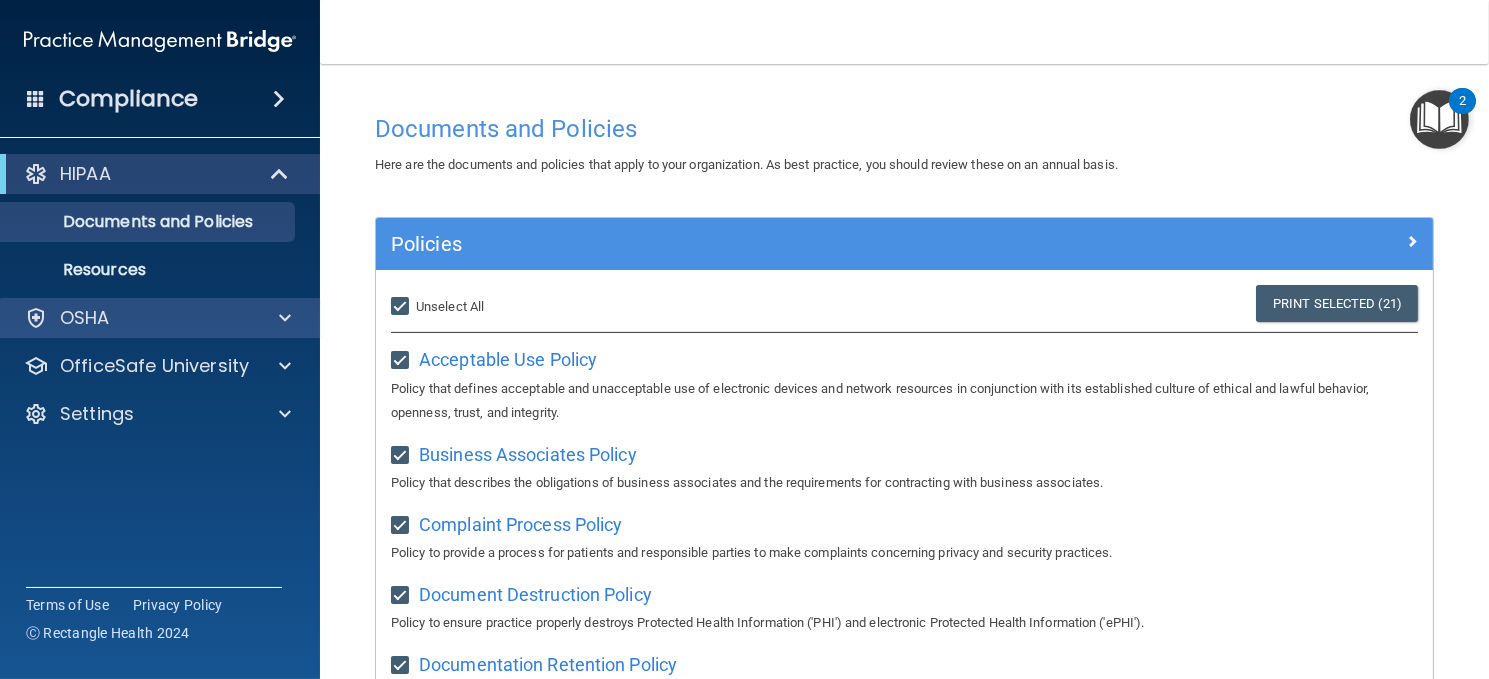 click on "OSHA" at bounding box center (160, 318) 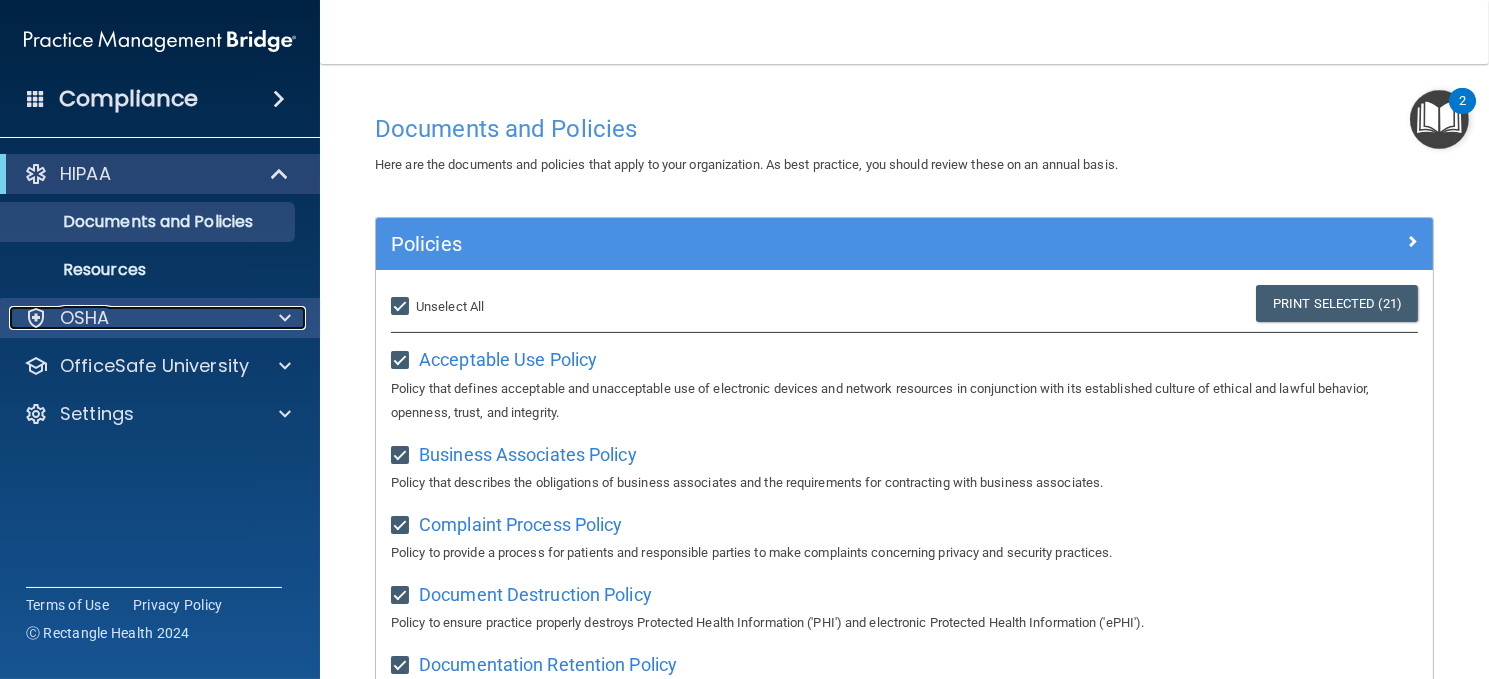 click at bounding box center [285, 318] 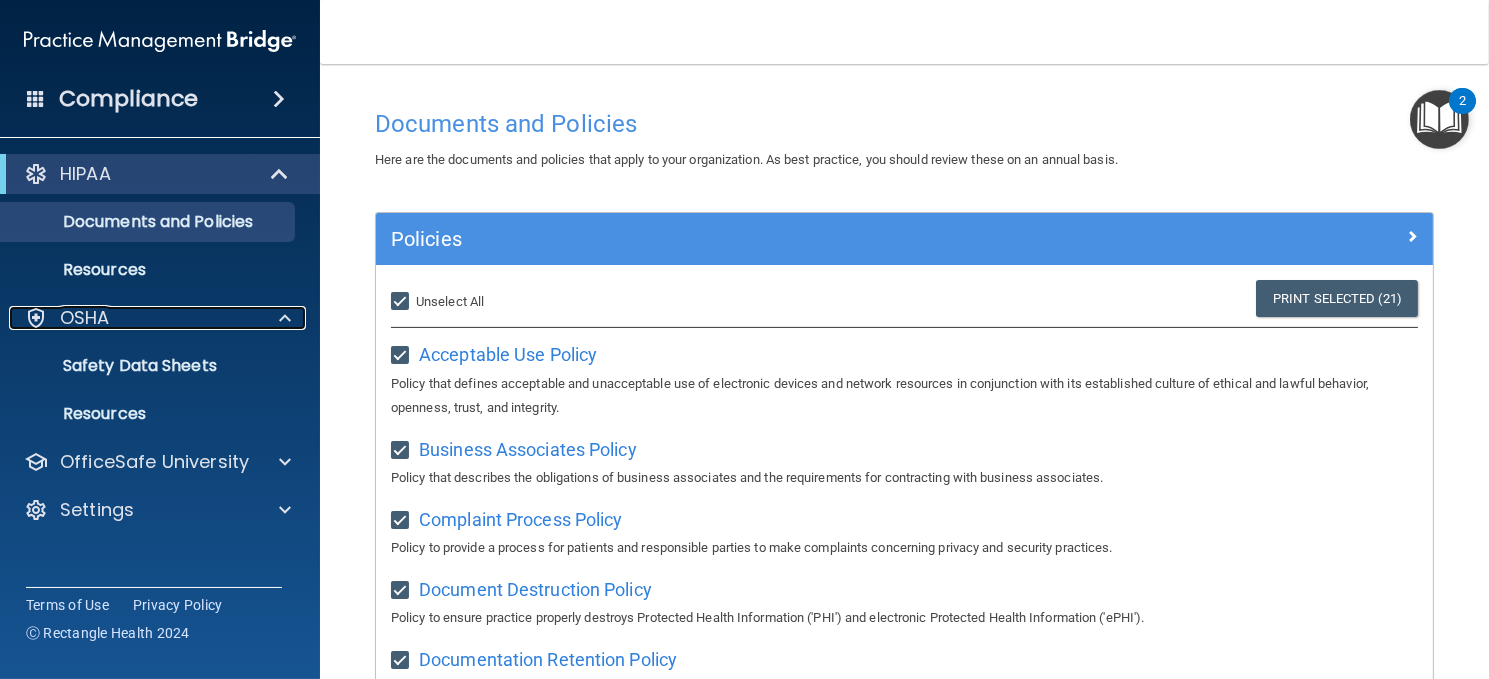 scroll, scrollTop: 0, scrollLeft: 0, axis: both 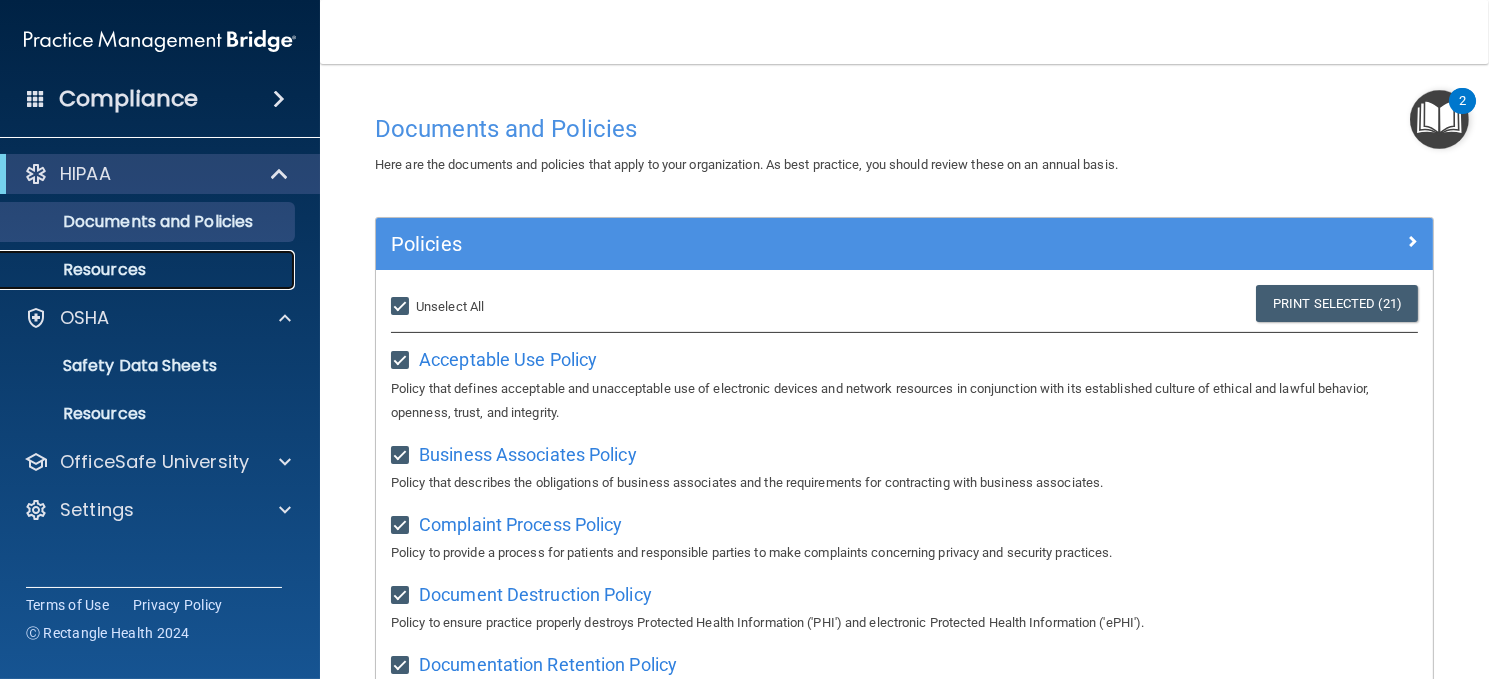 click on "Resources" at bounding box center [149, 270] 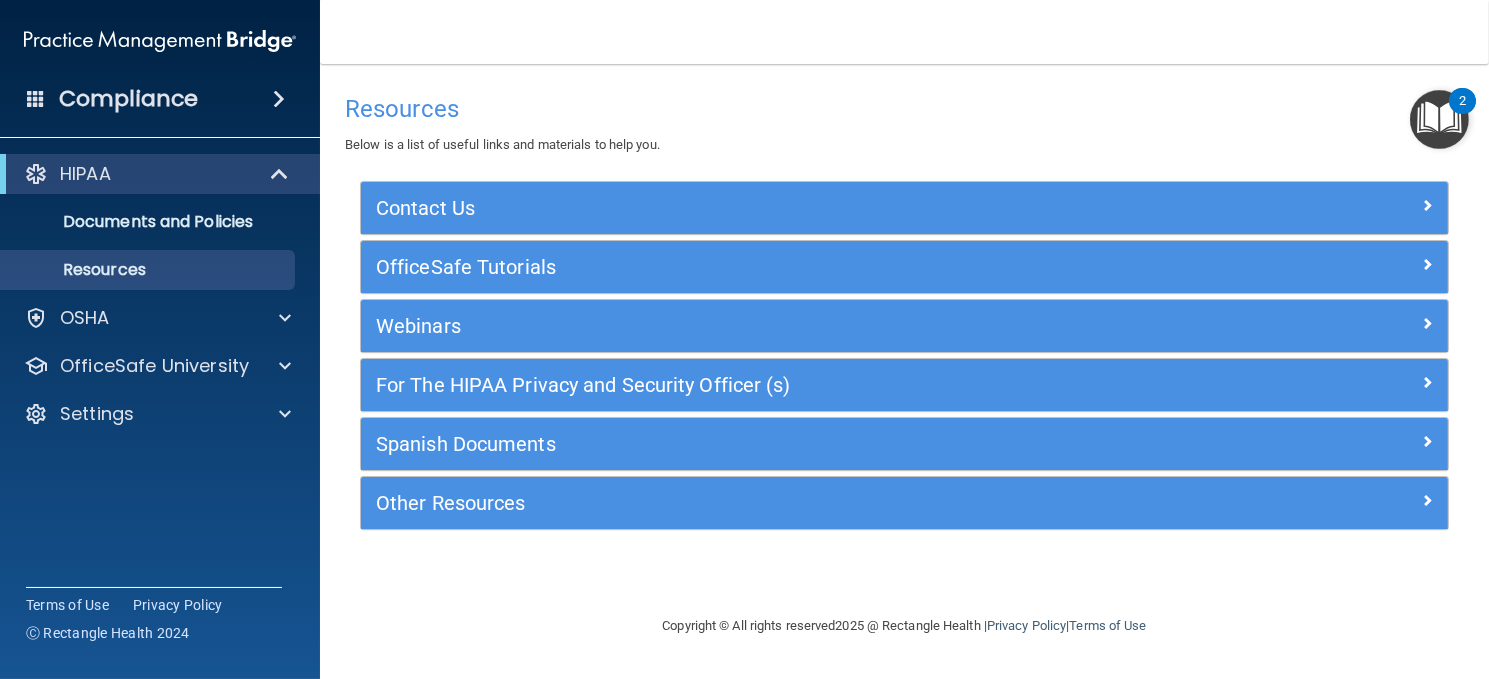 click at bounding box center [160, 41] 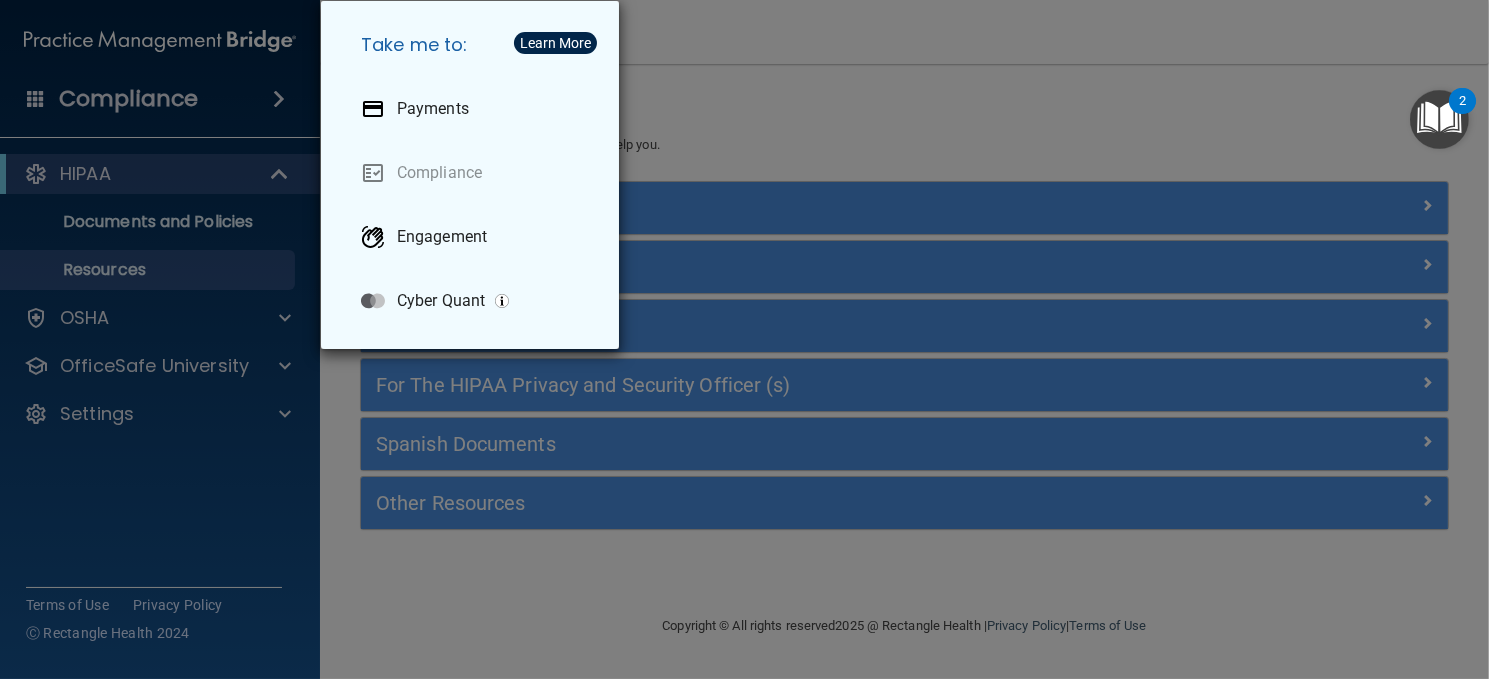click on "Take me to:             Payments                   Compliance                     Engagement                     Cyber Quant" at bounding box center (744, 339) 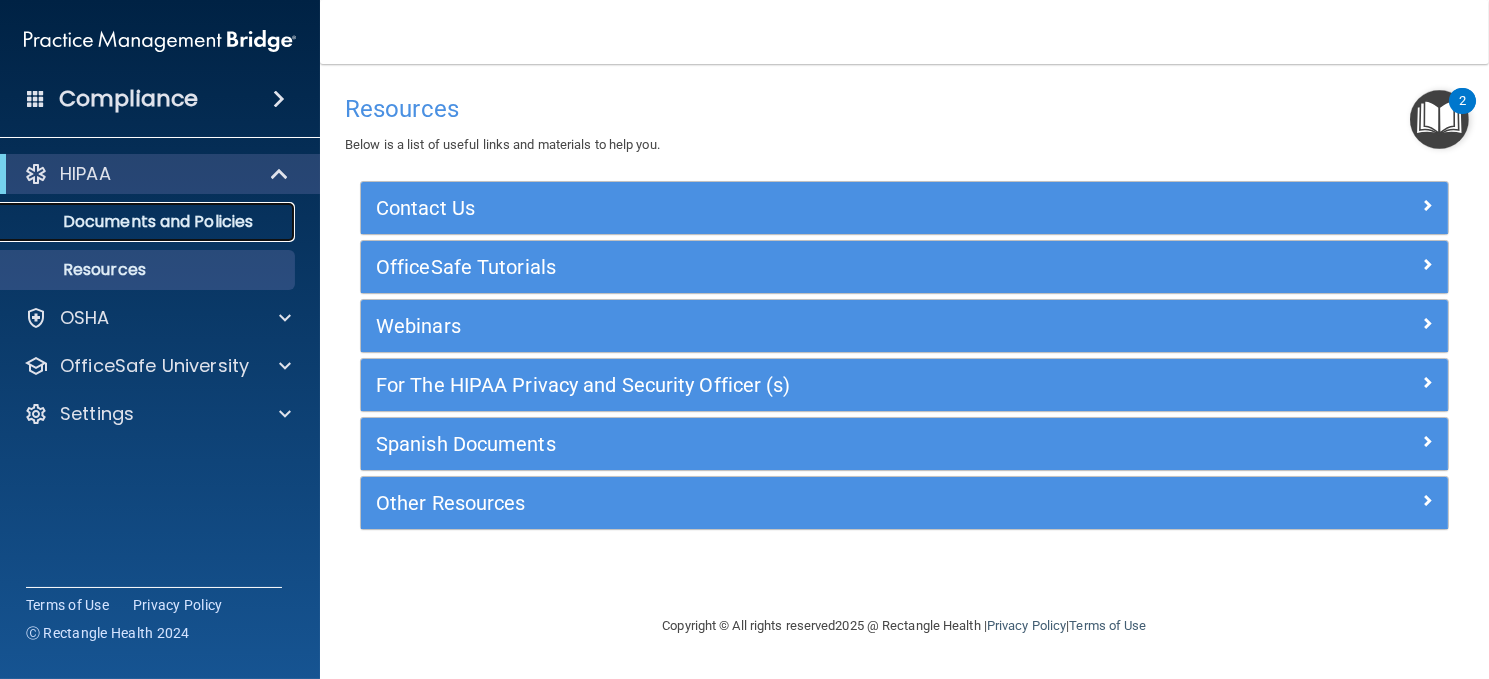 click on "Documents and Policies" at bounding box center (149, 222) 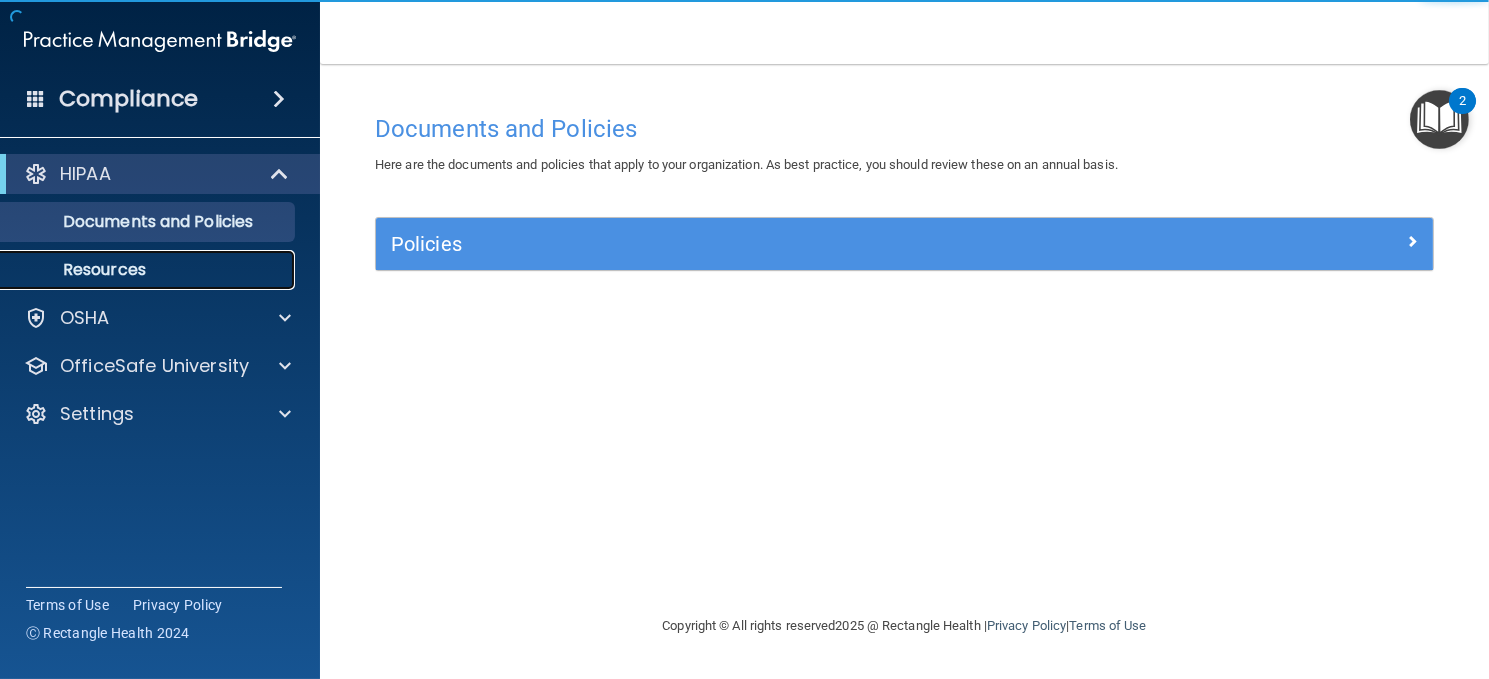 click on "Resources" at bounding box center (149, 270) 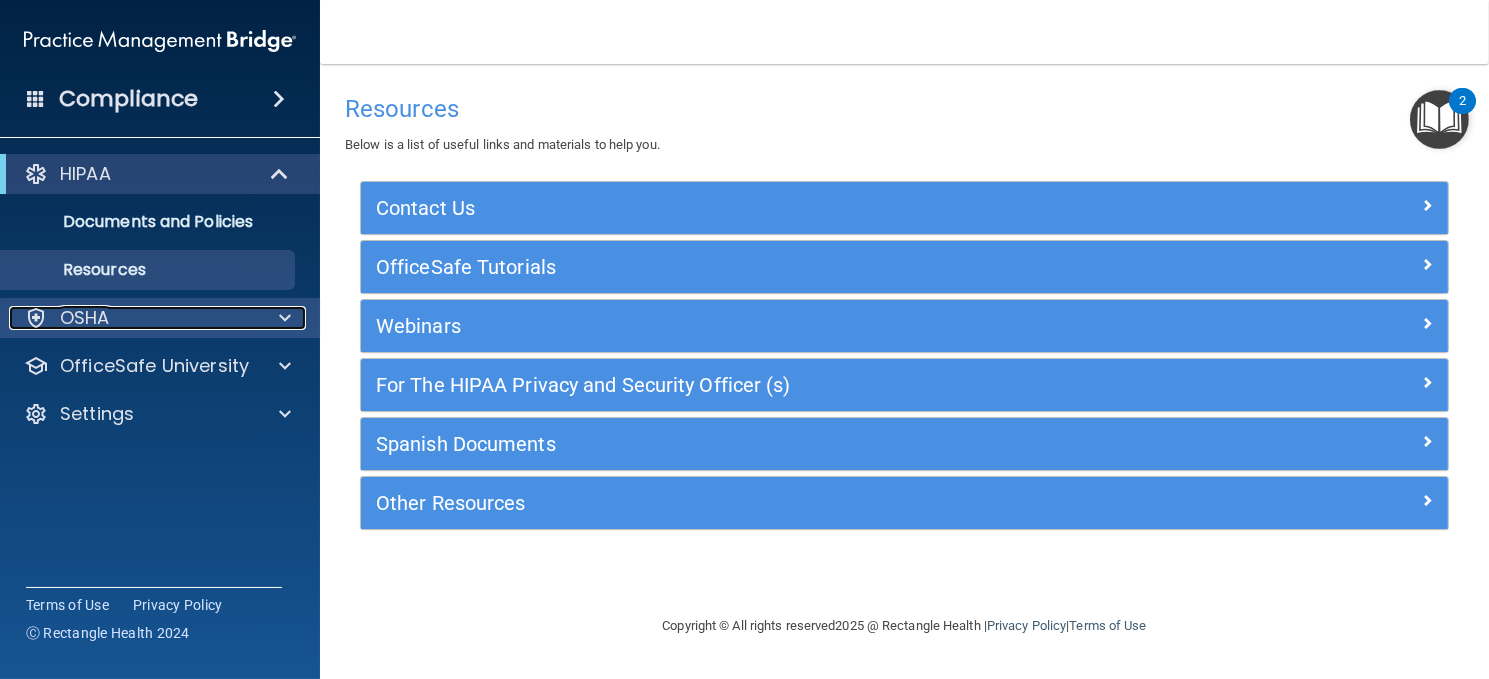 click on "OSHA" at bounding box center (133, 318) 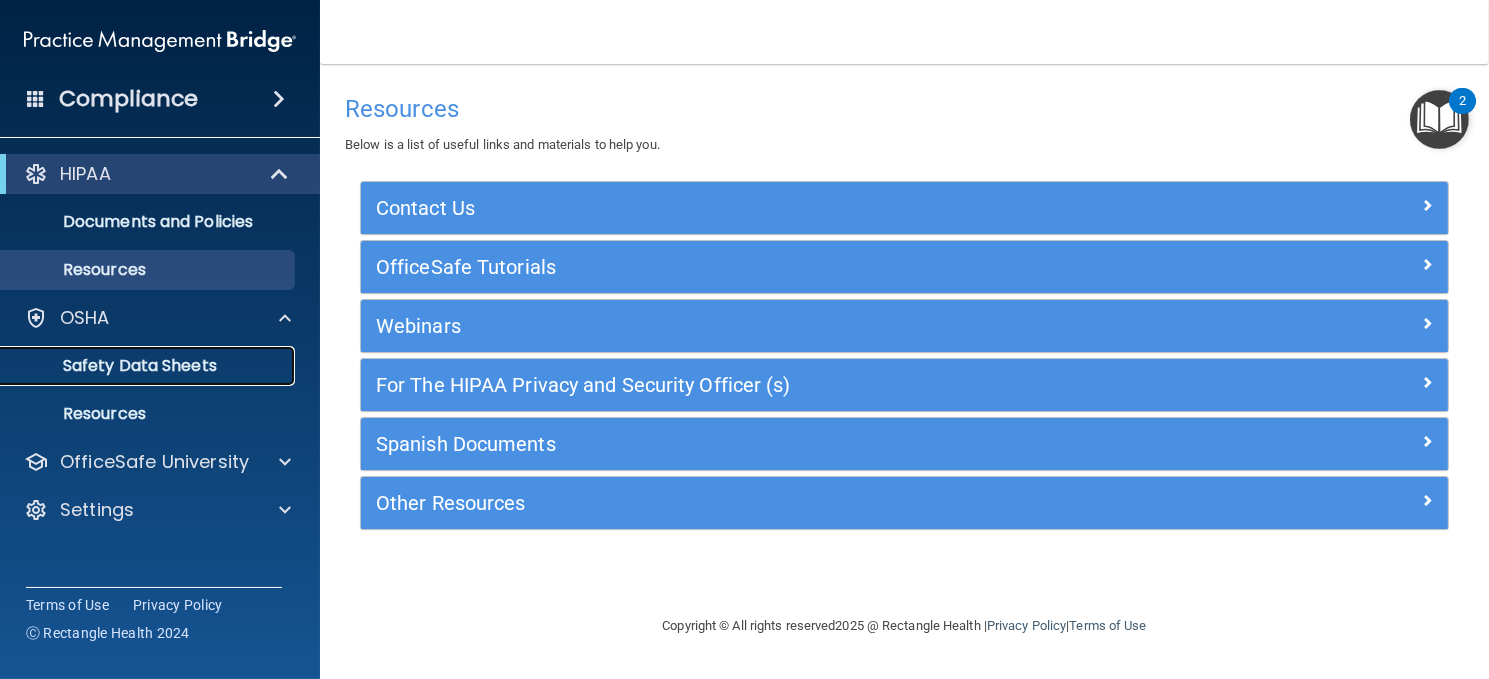 click on "Safety Data Sheets" at bounding box center [149, 366] 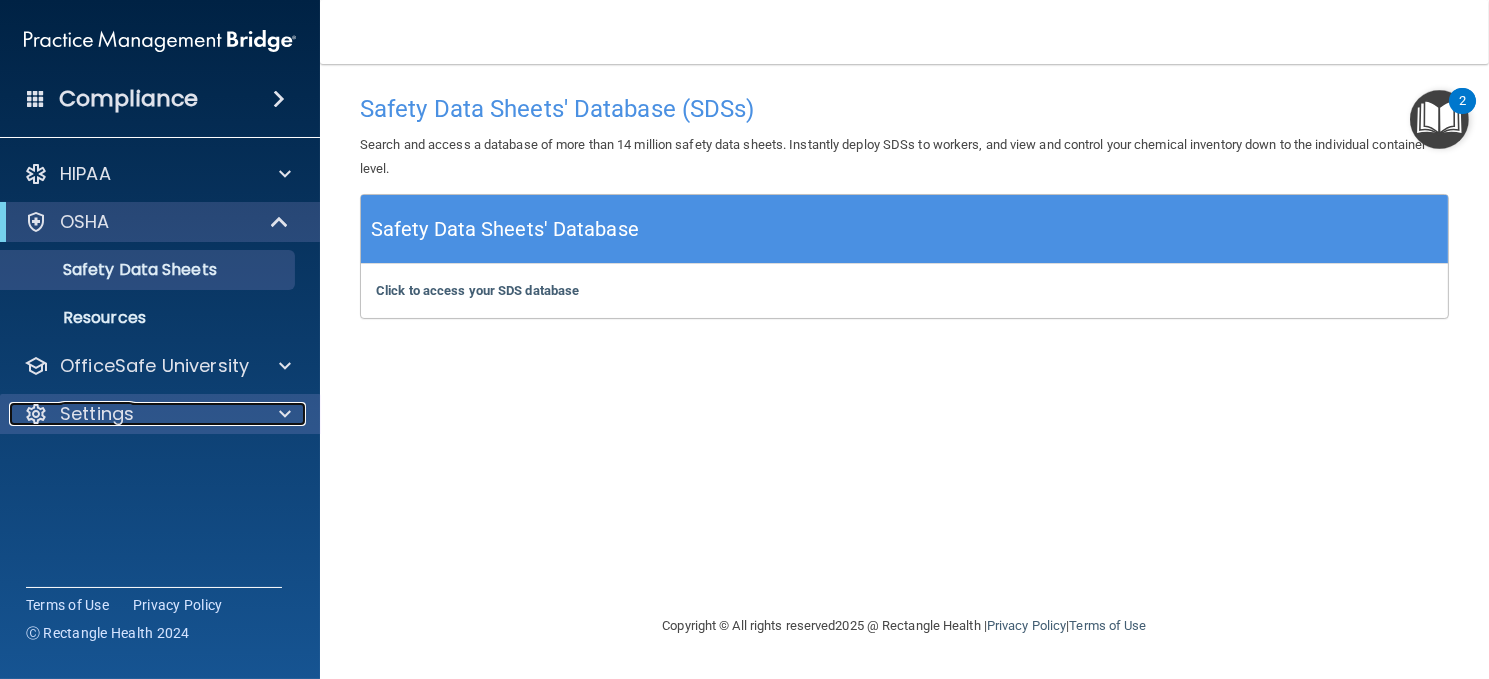click on "Settings" at bounding box center (133, 414) 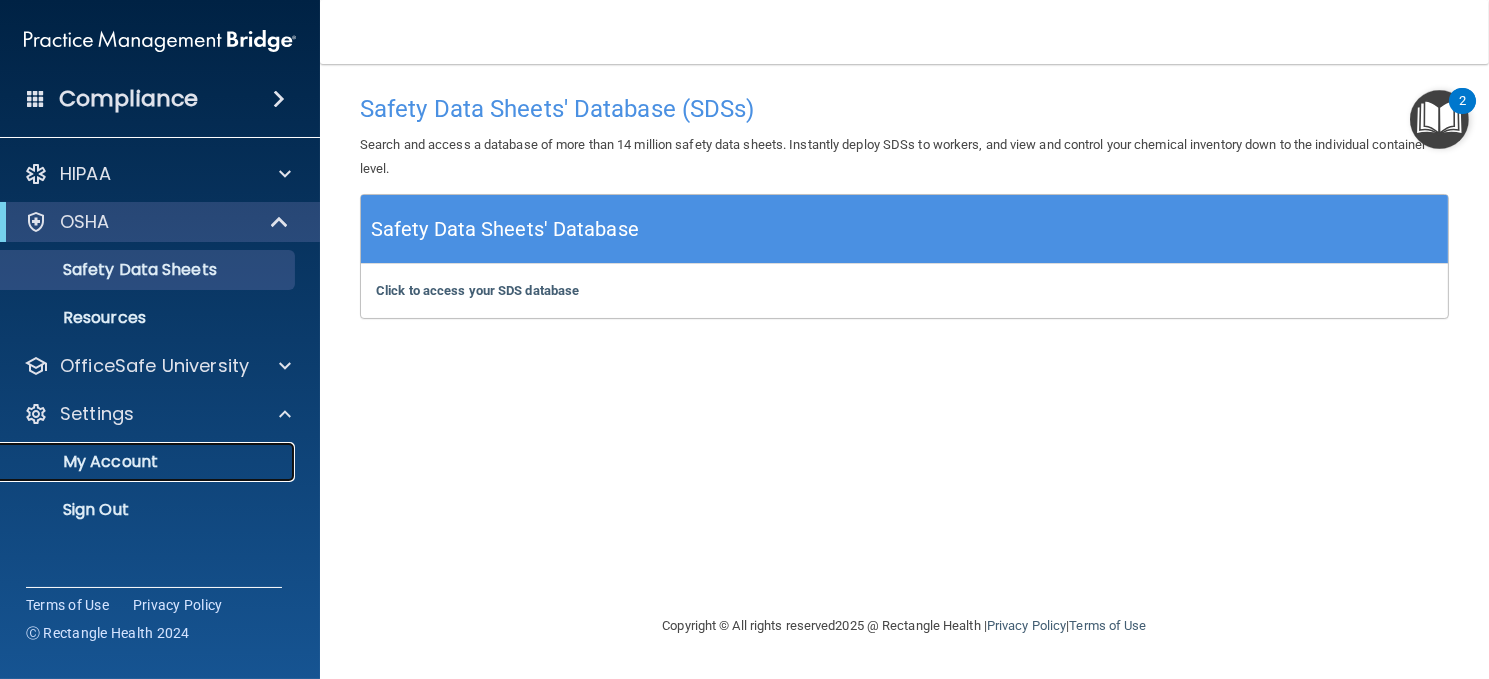 click on "My Account" at bounding box center (149, 462) 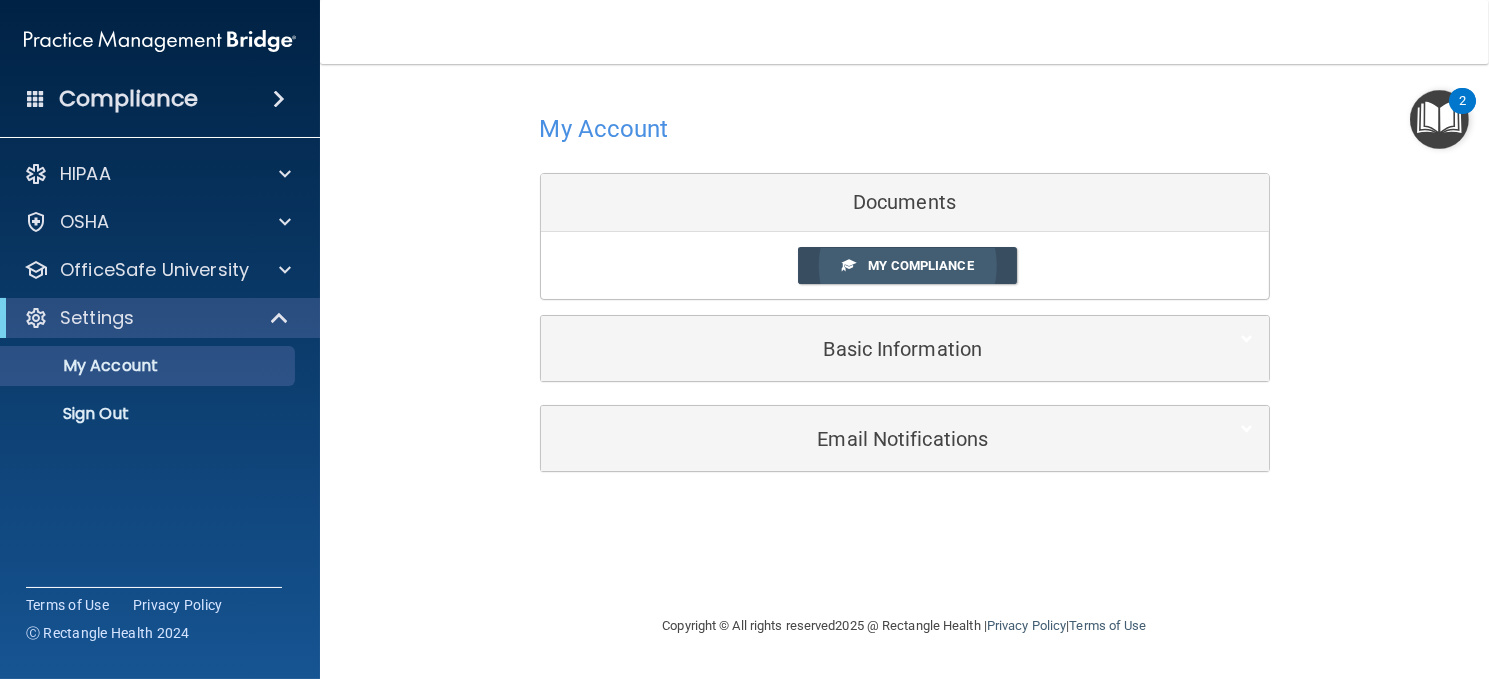 click on "My Compliance" at bounding box center (920, 265) 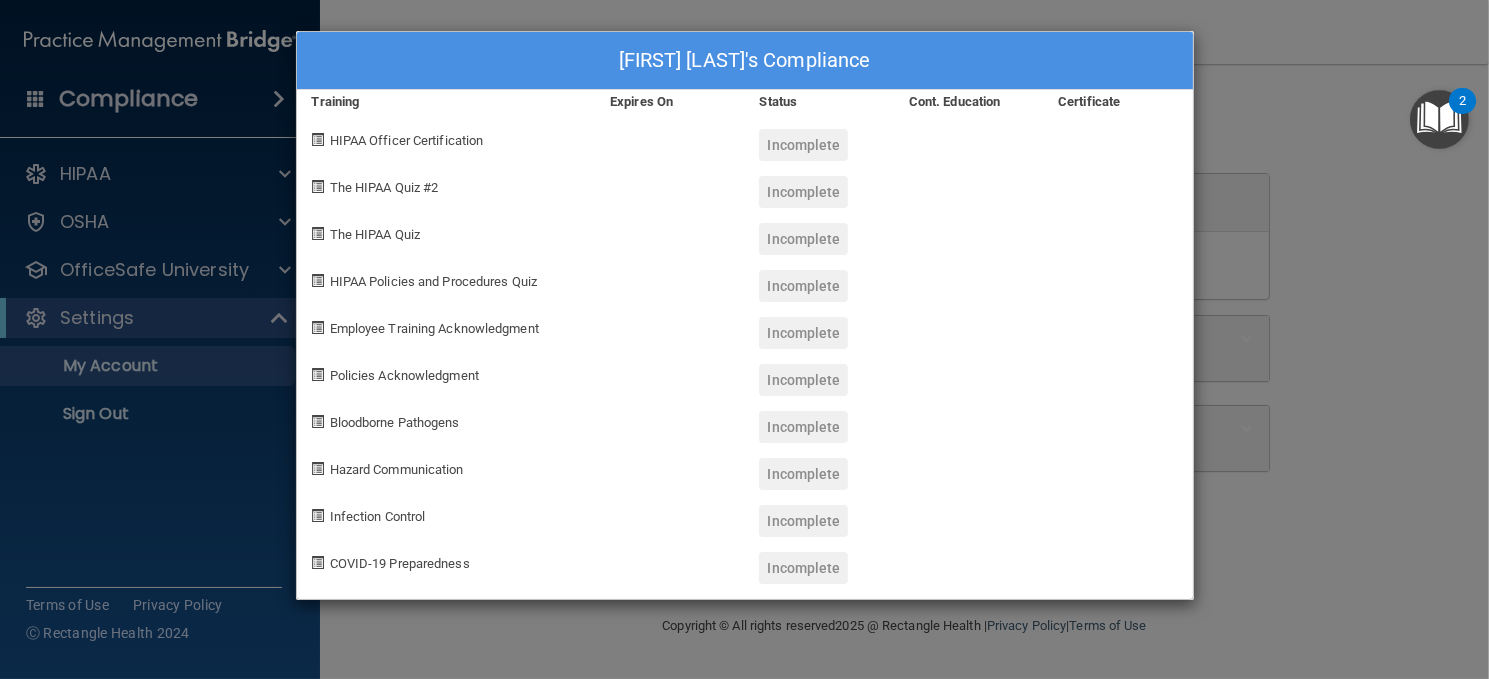 click on "HIPAA Officer Certification" at bounding box center (407, 140) 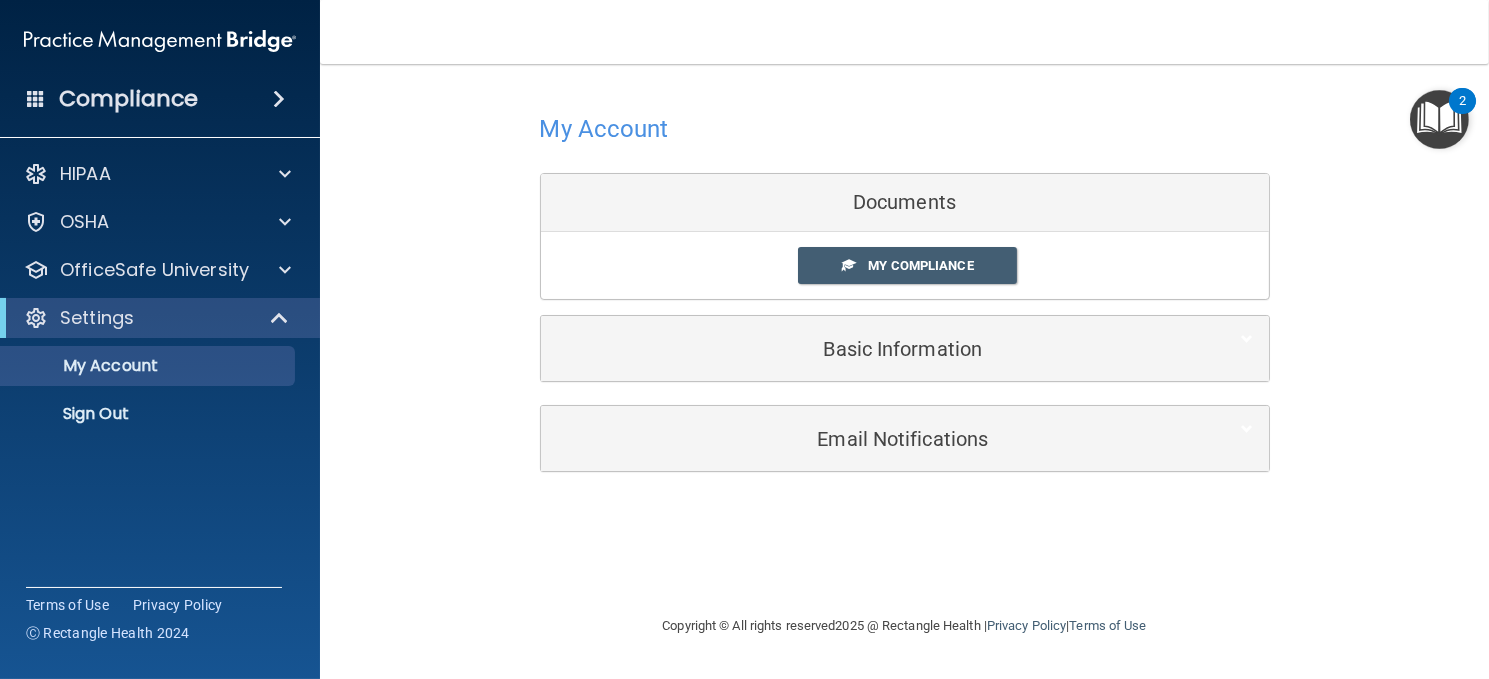 click at bounding box center (36, 98) 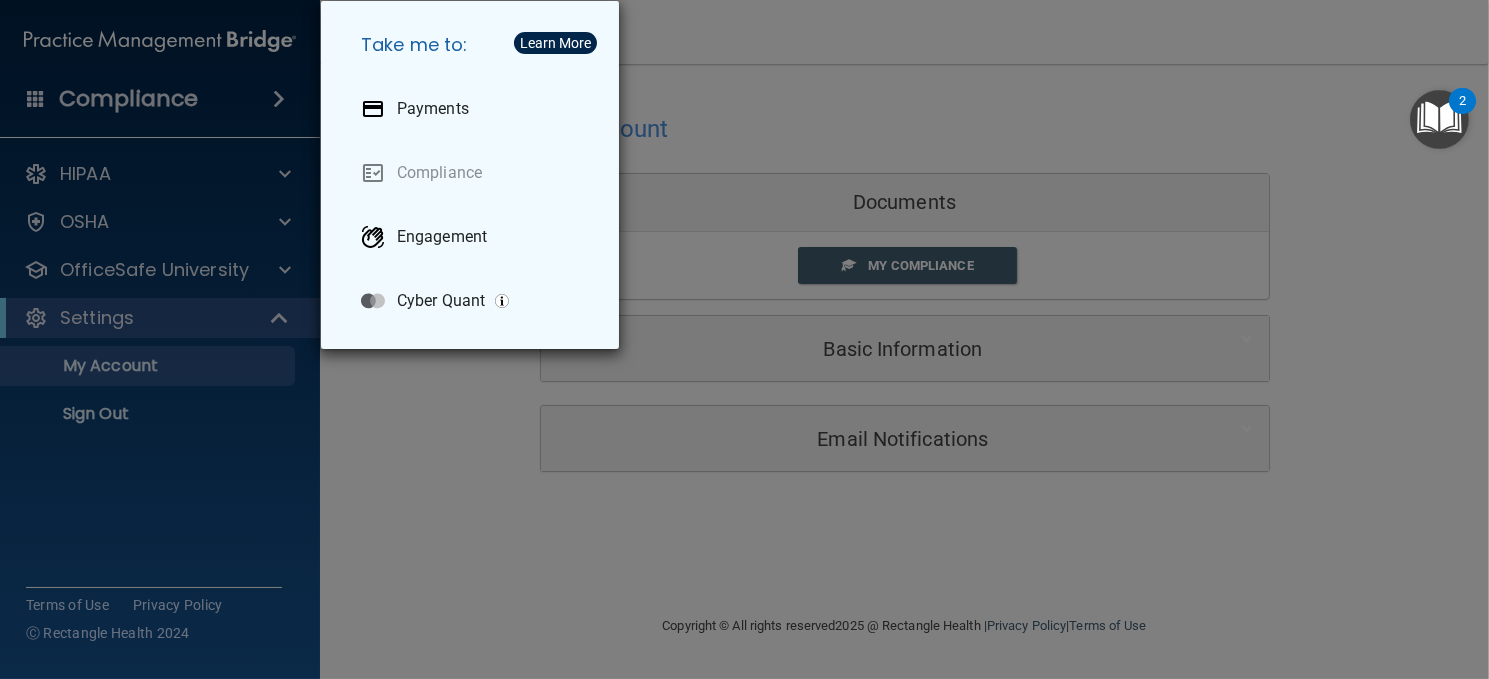 click on "Take me to:             Payments                   Compliance                     Engagement                     Cyber Quant" at bounding box center (744, 339) 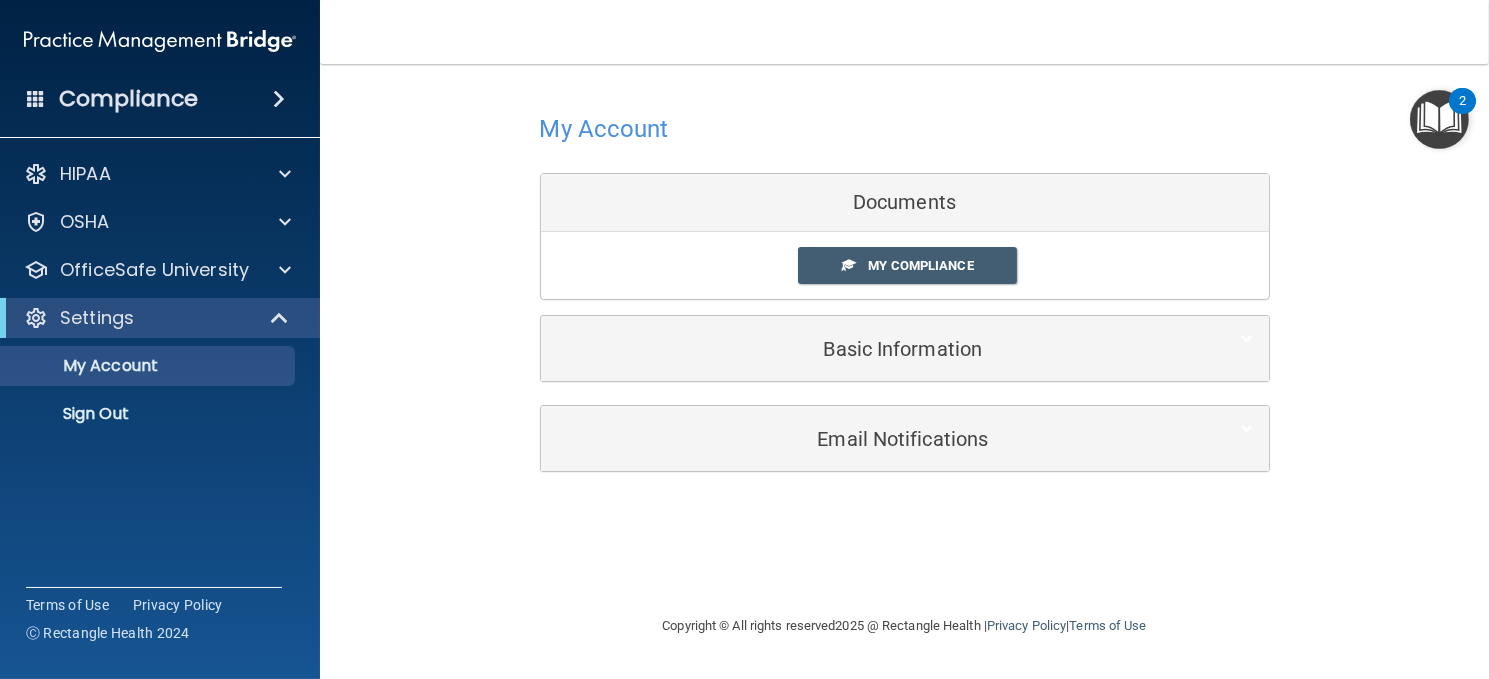 click at bounding box center [279, 99] 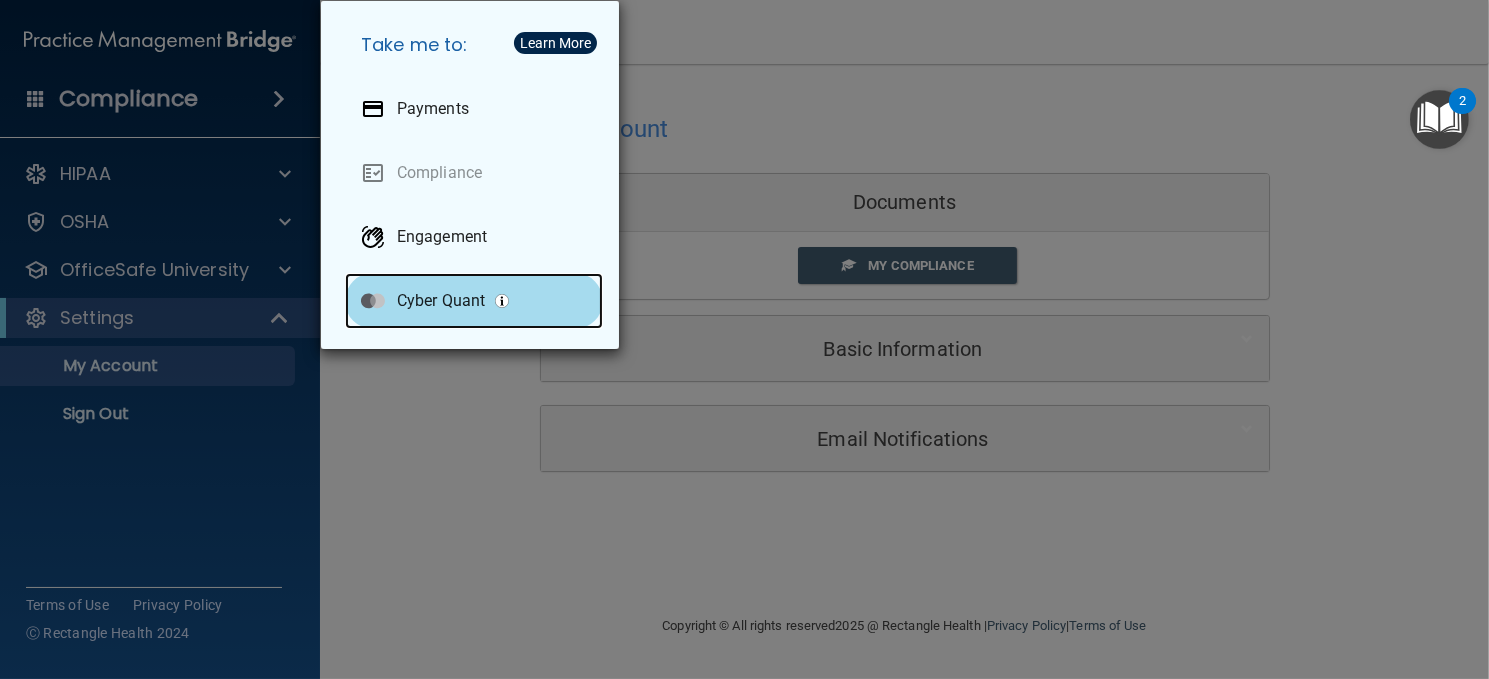 click on "Cyber Quant" at bounding box center [441, 301] 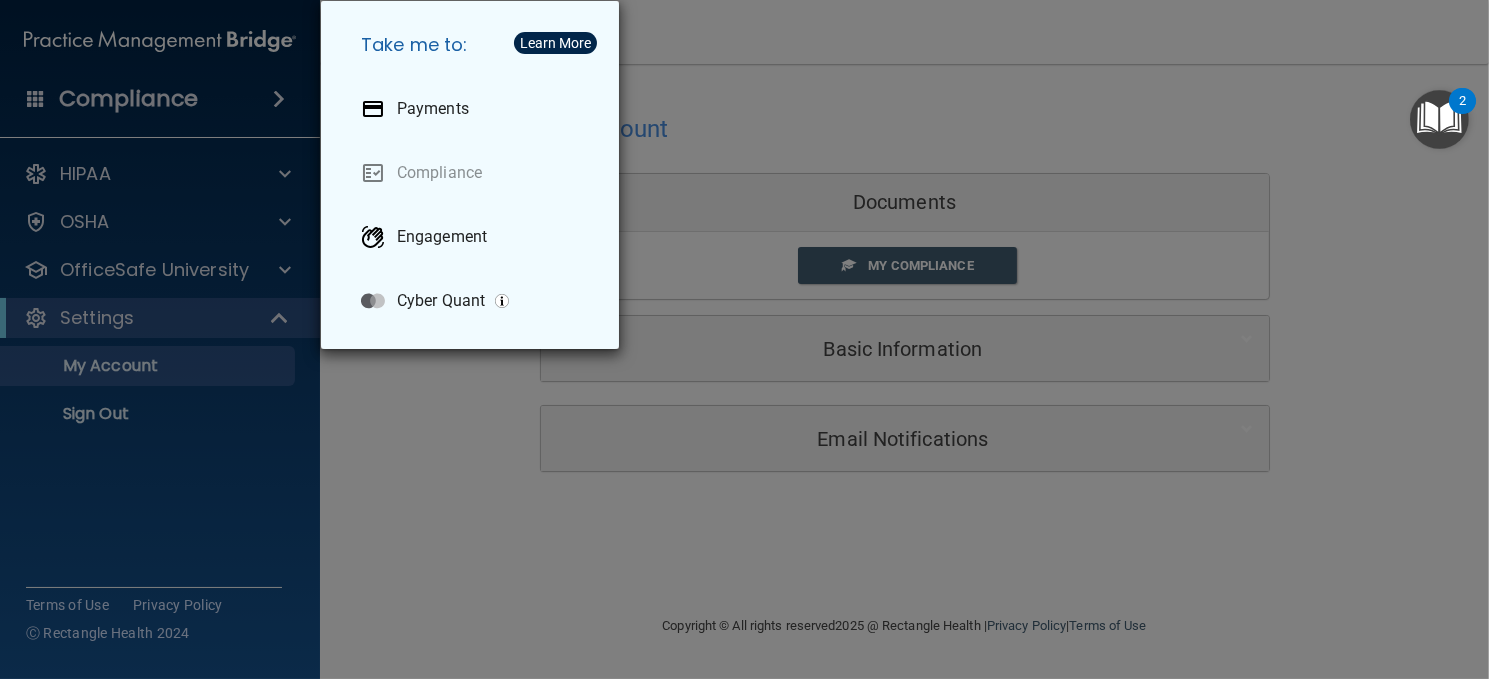 click on "Take me to:             Payments                   Compliance                     Engagement                     Cyber Quant" at bounding box center [744, 339] 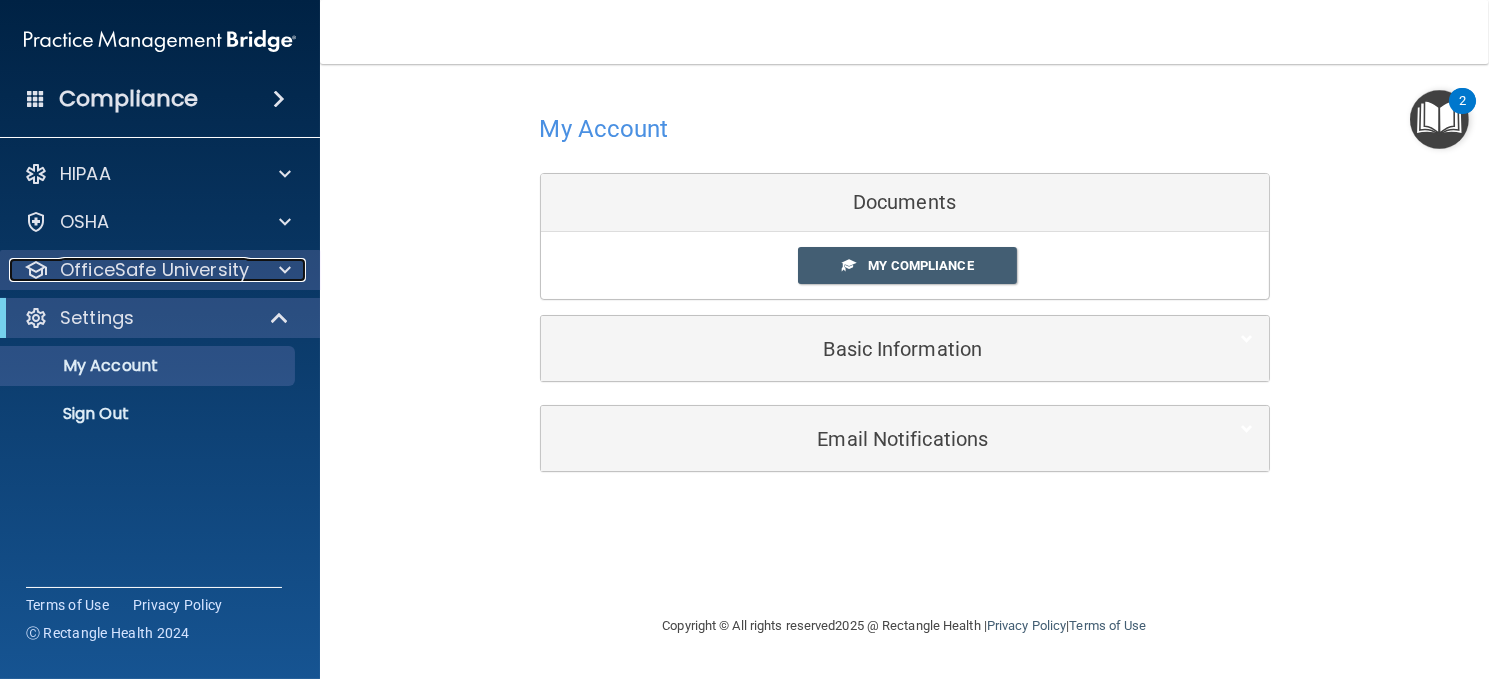 click on "OfficeSafe University" at bounding box center (154, 270) 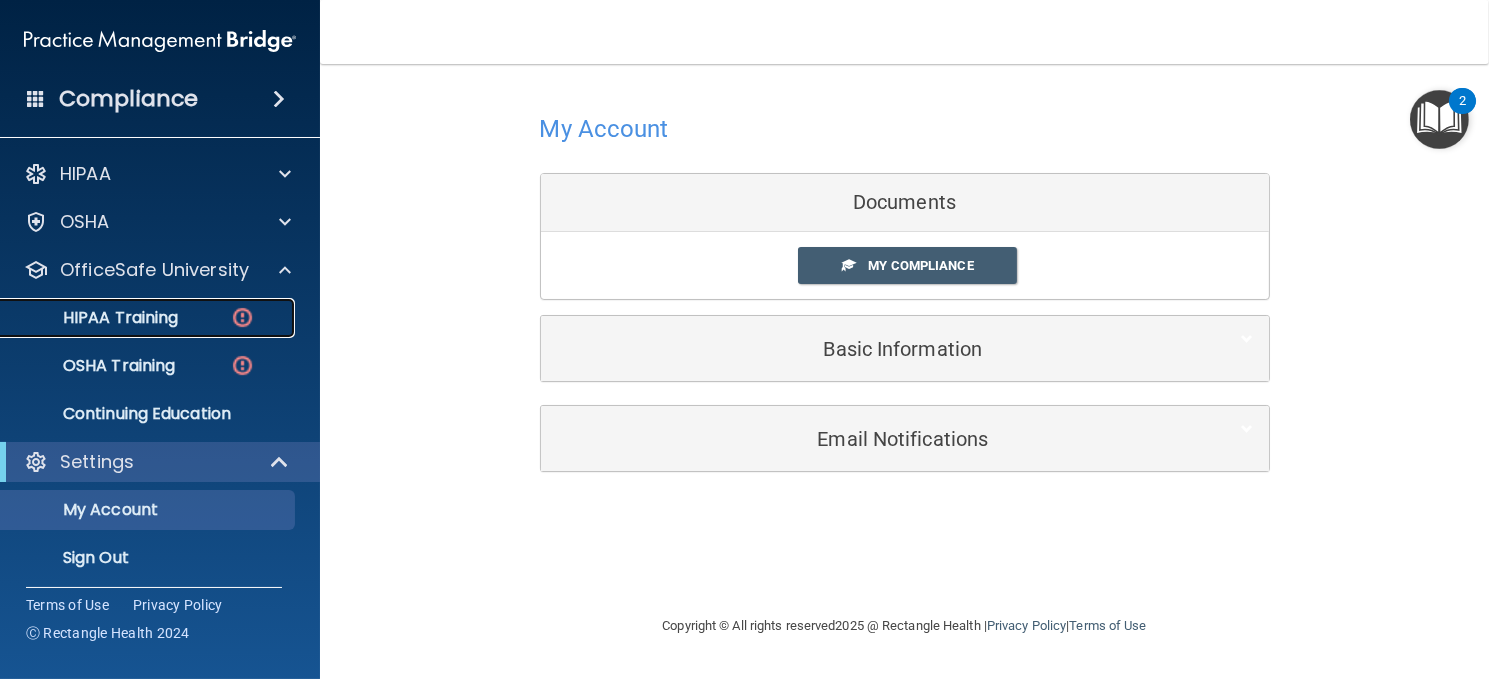 click on "HIPAA Training" at bounding box center (95, 318) 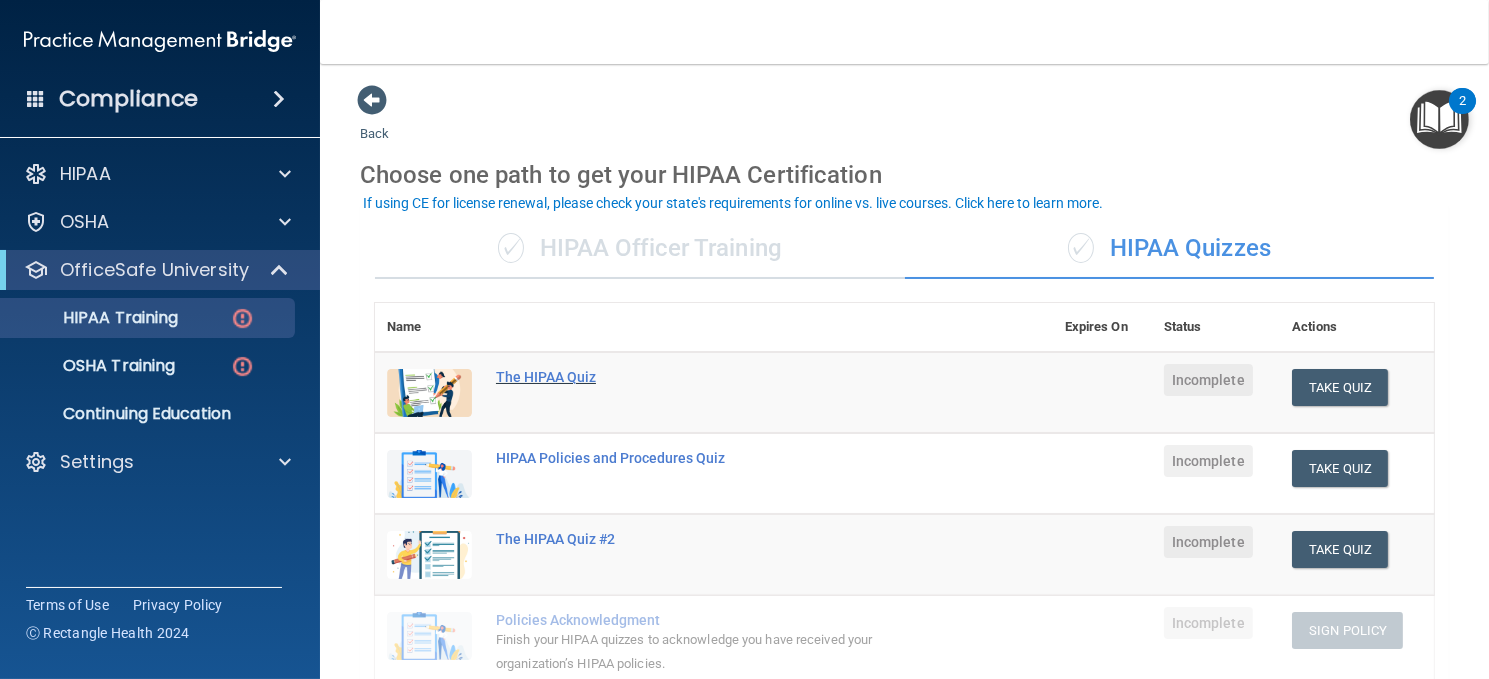 click on "The HIPAA Quiz" at bounding box center (724, 377) 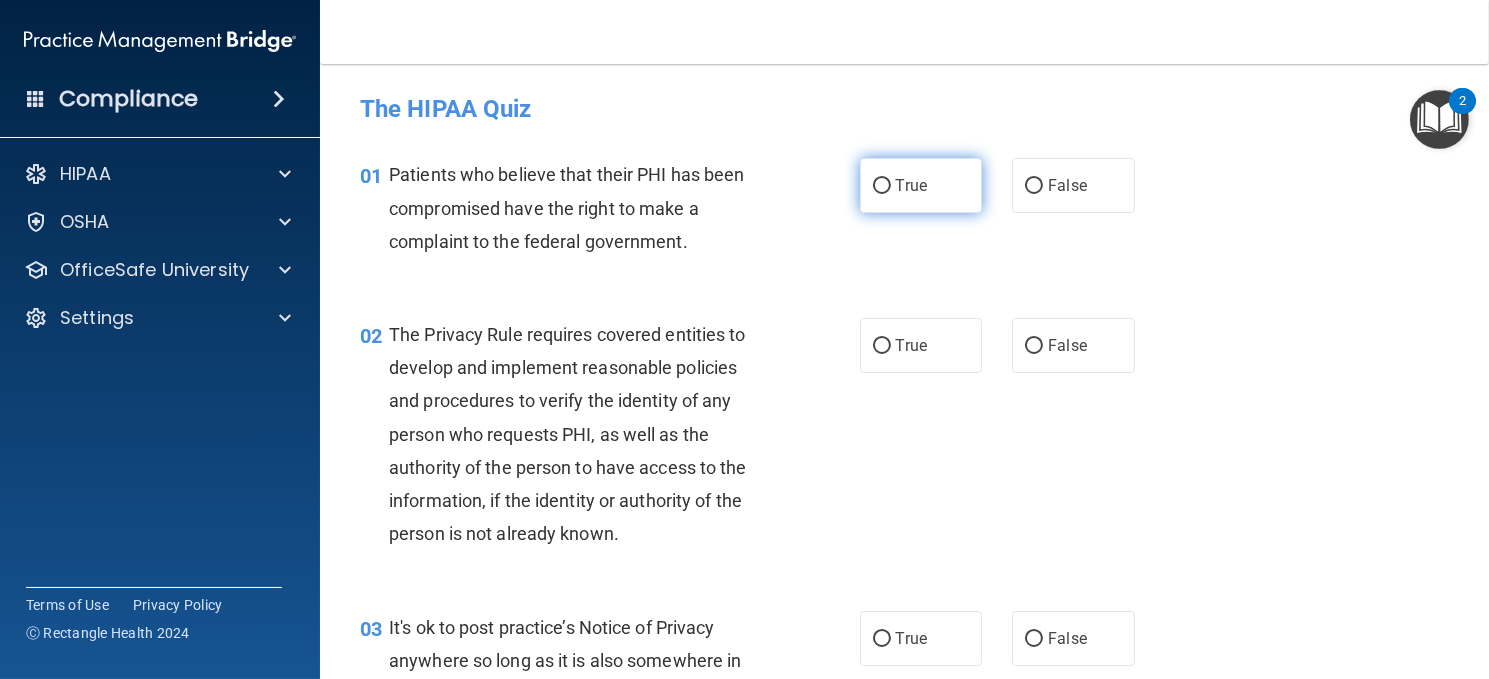 drag, startPoint x: 1020, startPoint y: 192, endPoint x: 868, endPoint y: 185, distance: 152.1611 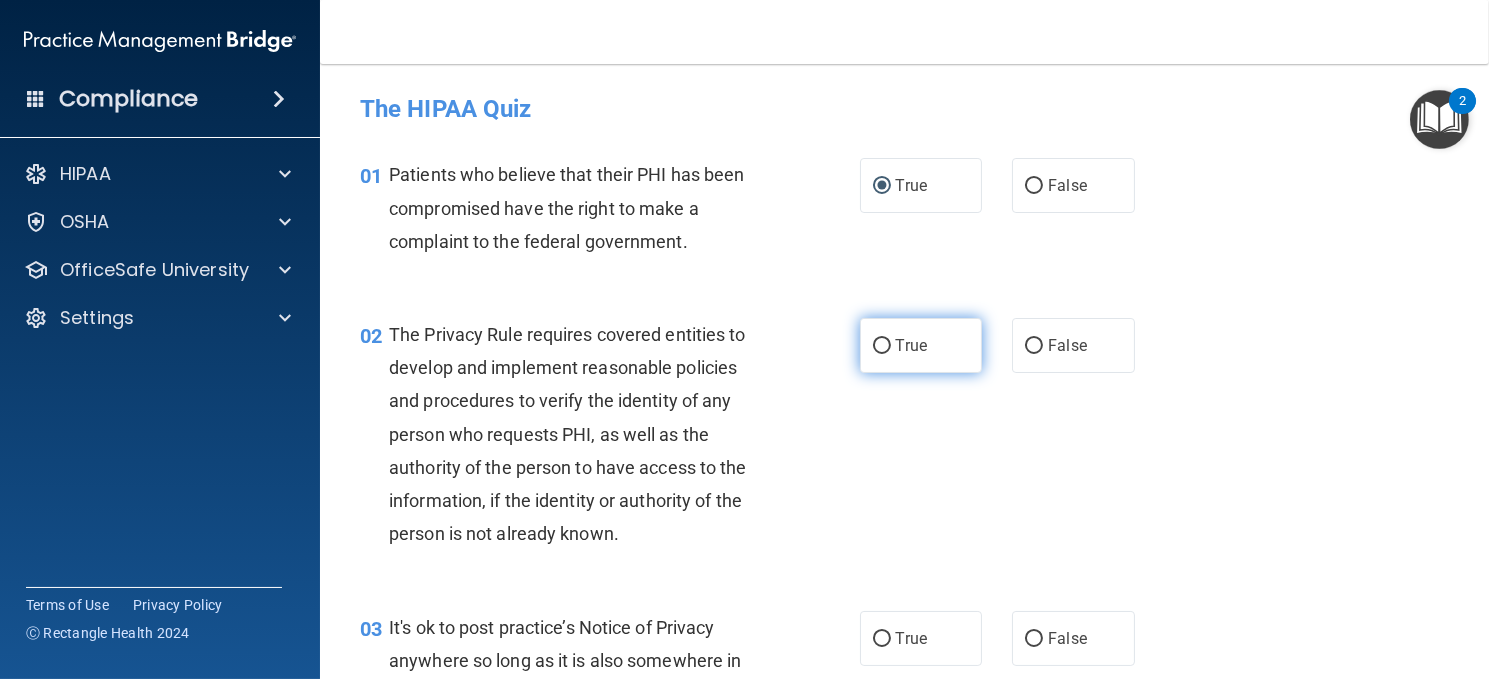 click on "True" at bounding box center [882, 346] 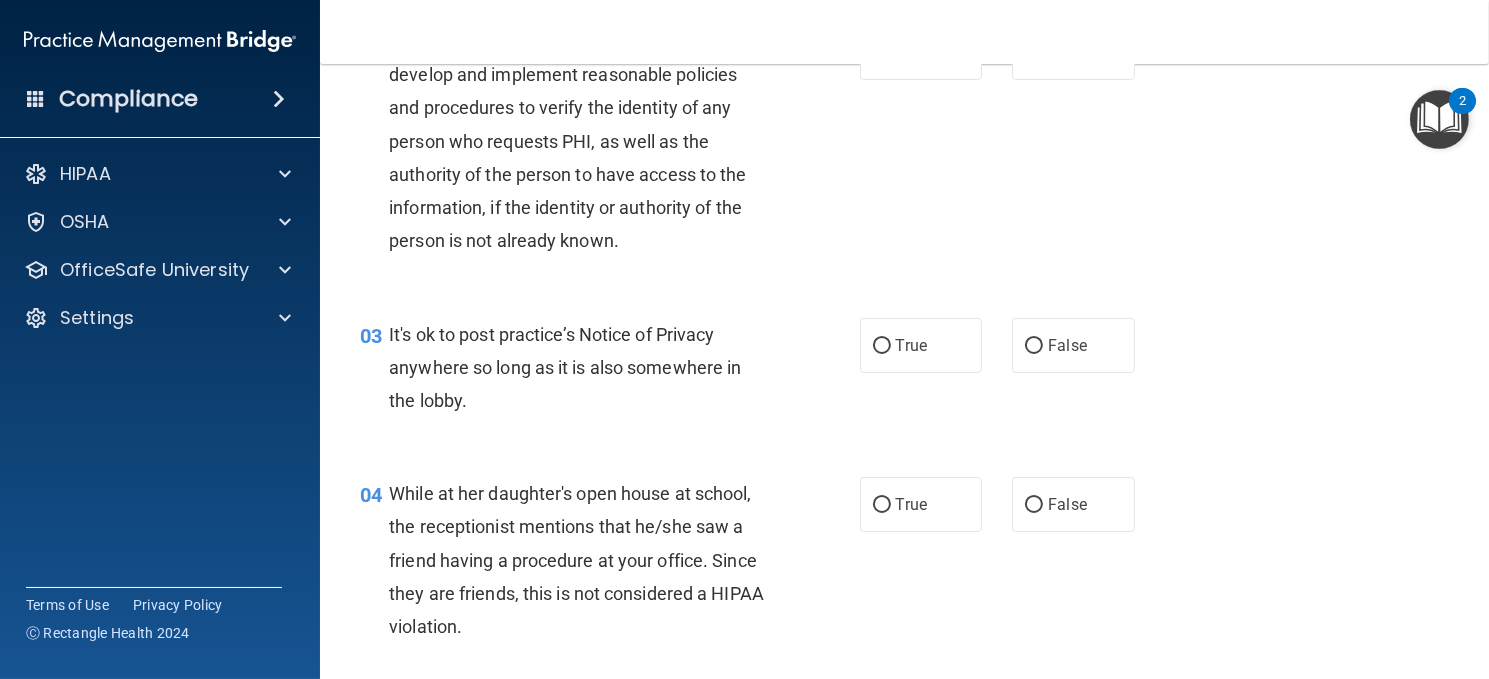 scroll, scrollTop: 300, scrollLeft: 0, axis: vertical 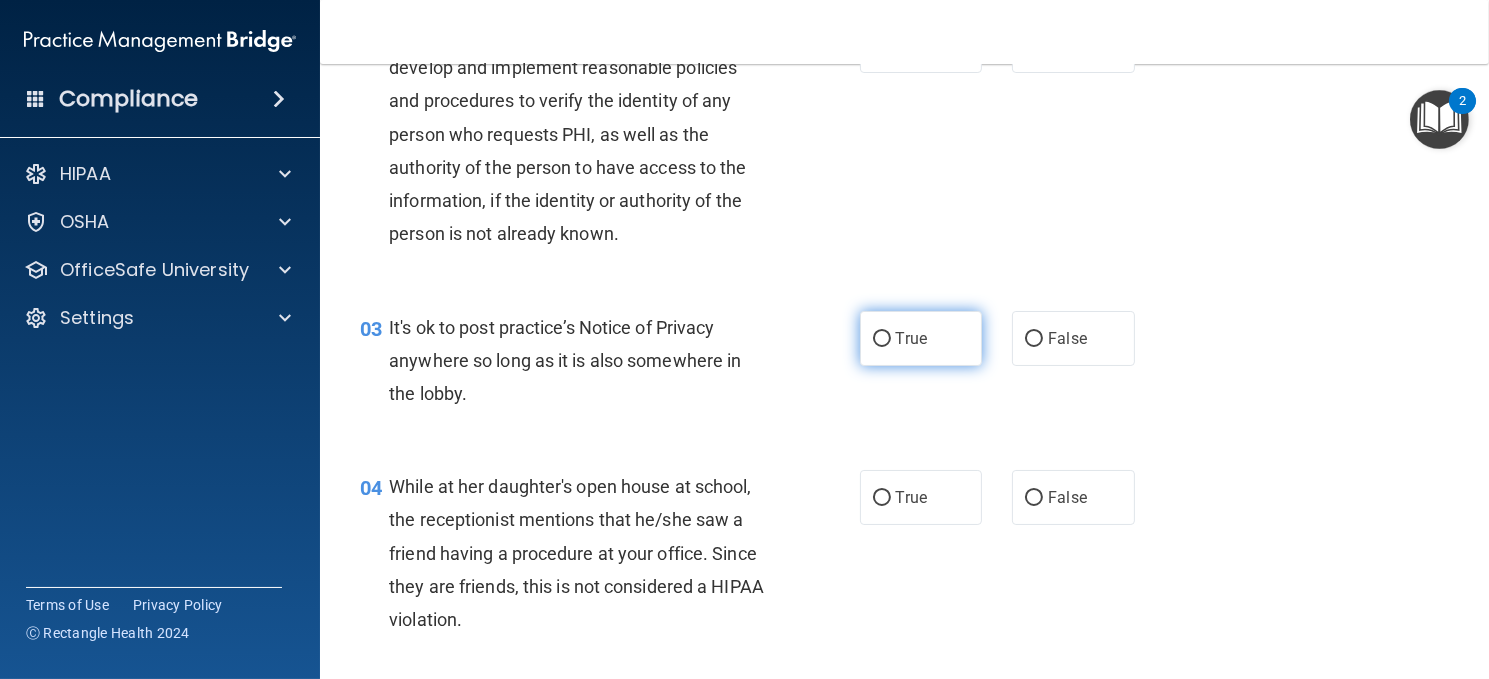 click on "True" at bounding box center (911, 338) 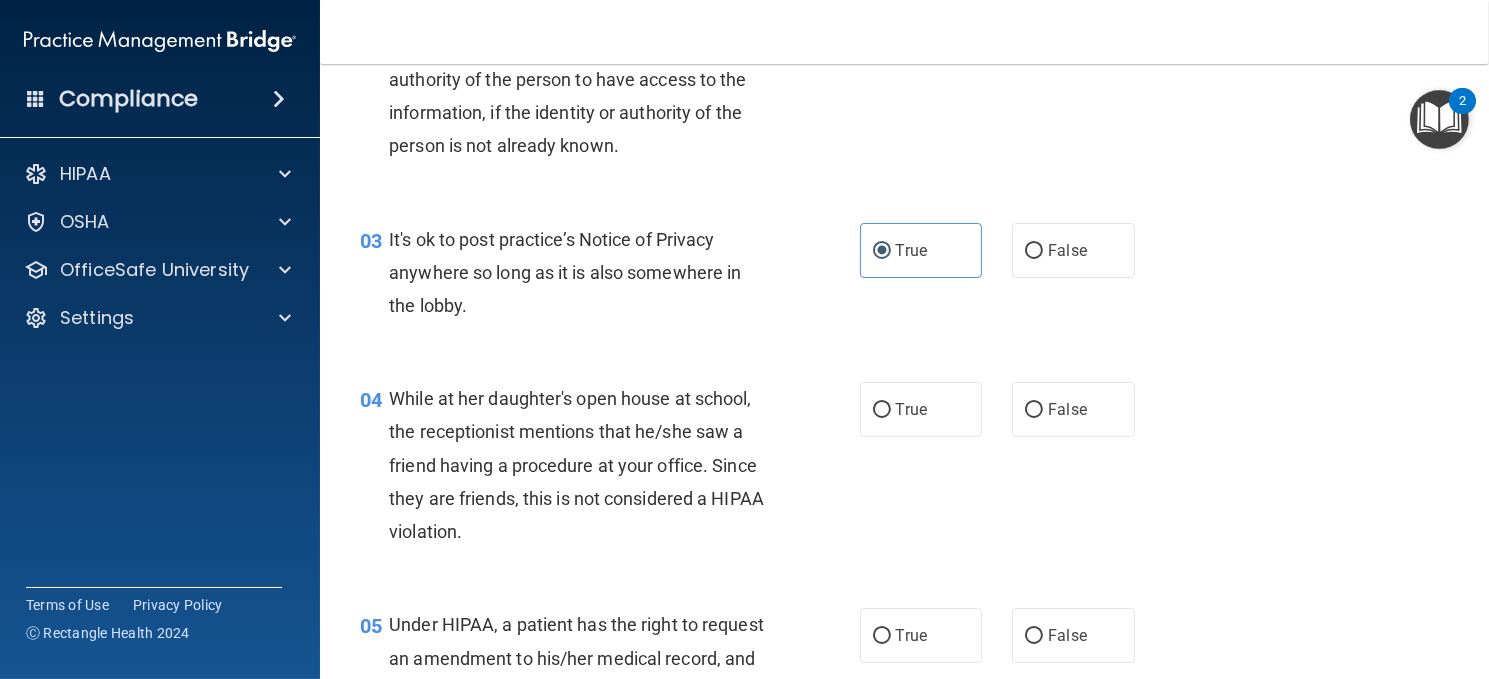 scroll, scrollTop: 500, scrollLeft: 0, axis: vertical 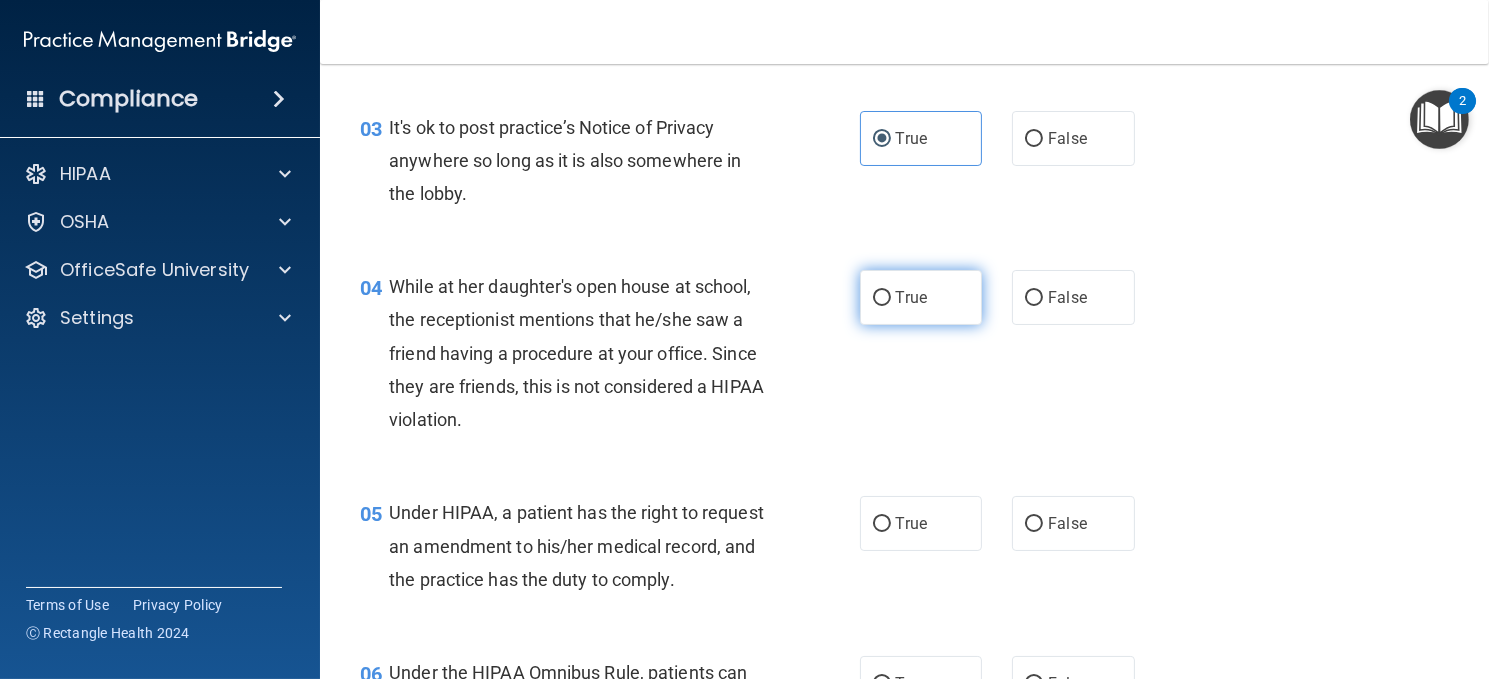 click on "True" at bounding box center (882, 298) 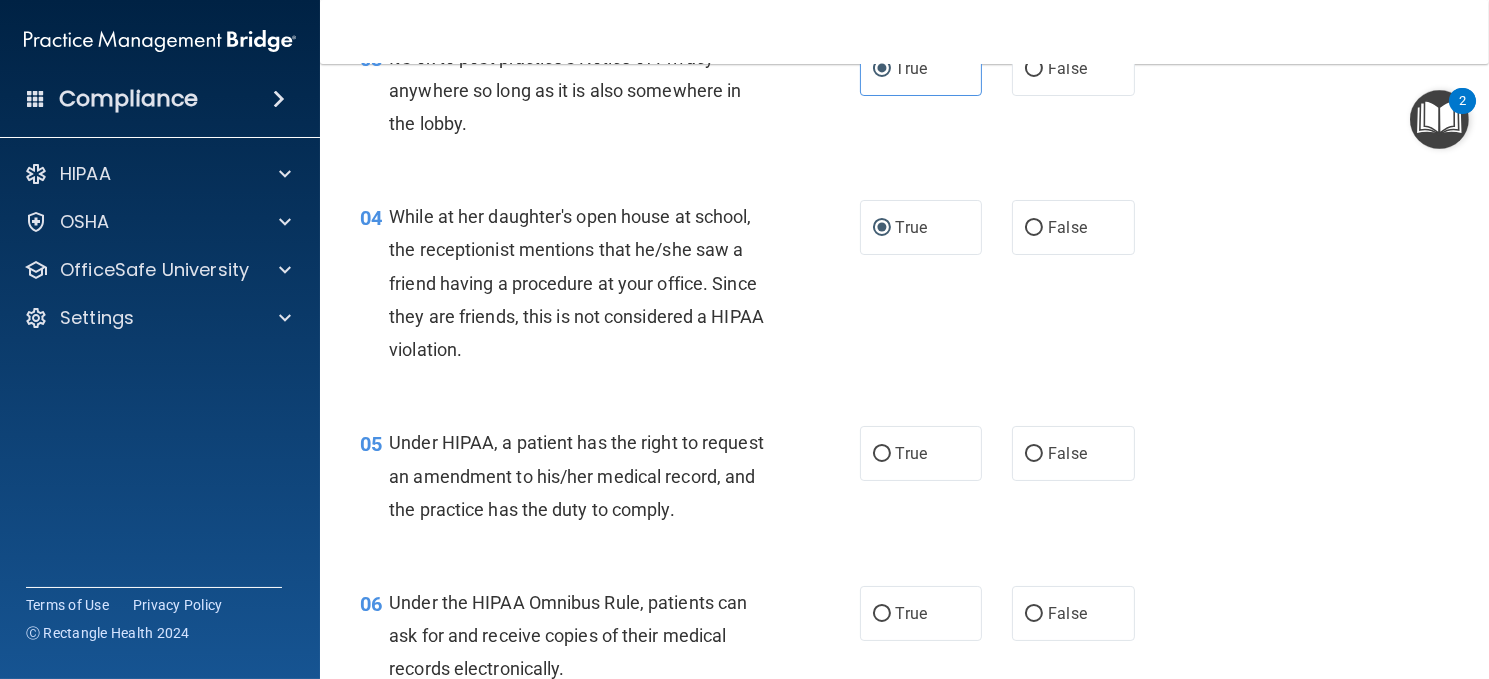 scroll, scrollTop: 700, scrollLeft: 0, axis: vertical 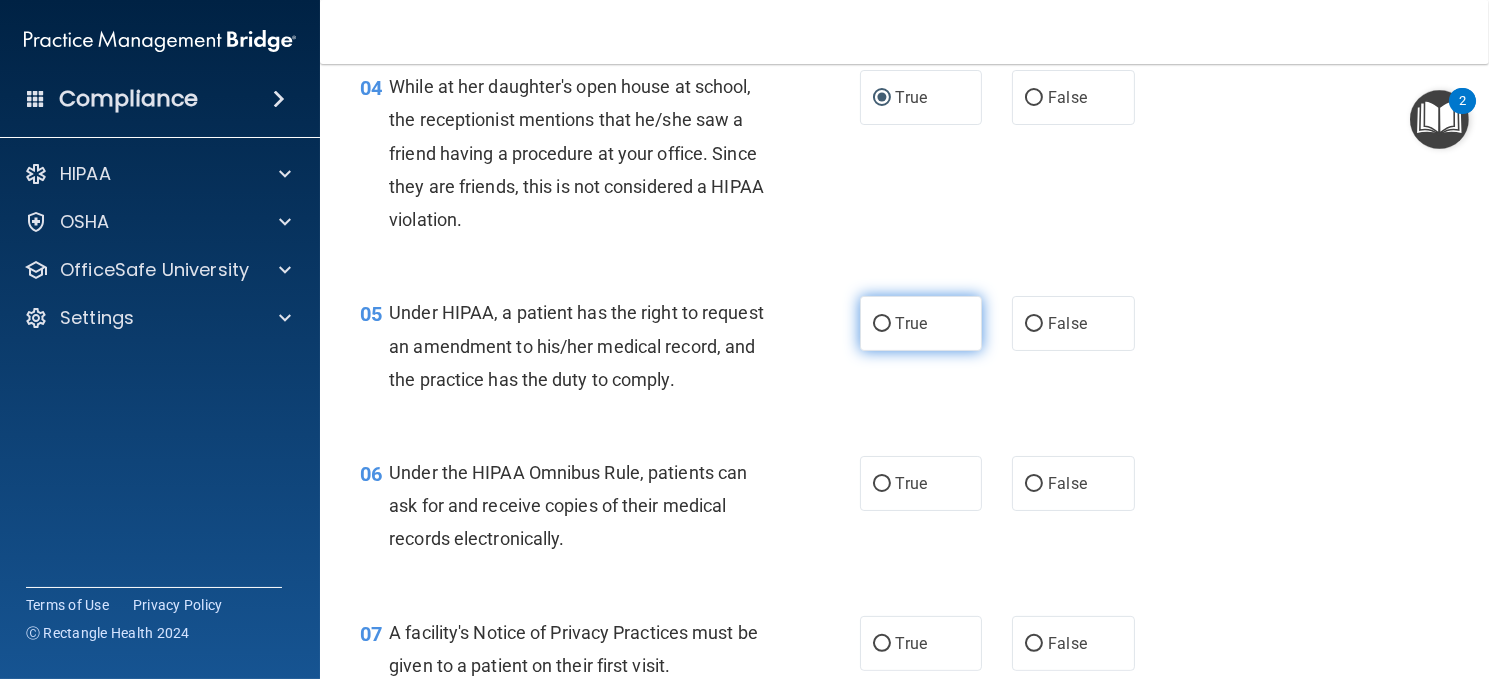 click on "True" at bounding box center (882, 324) 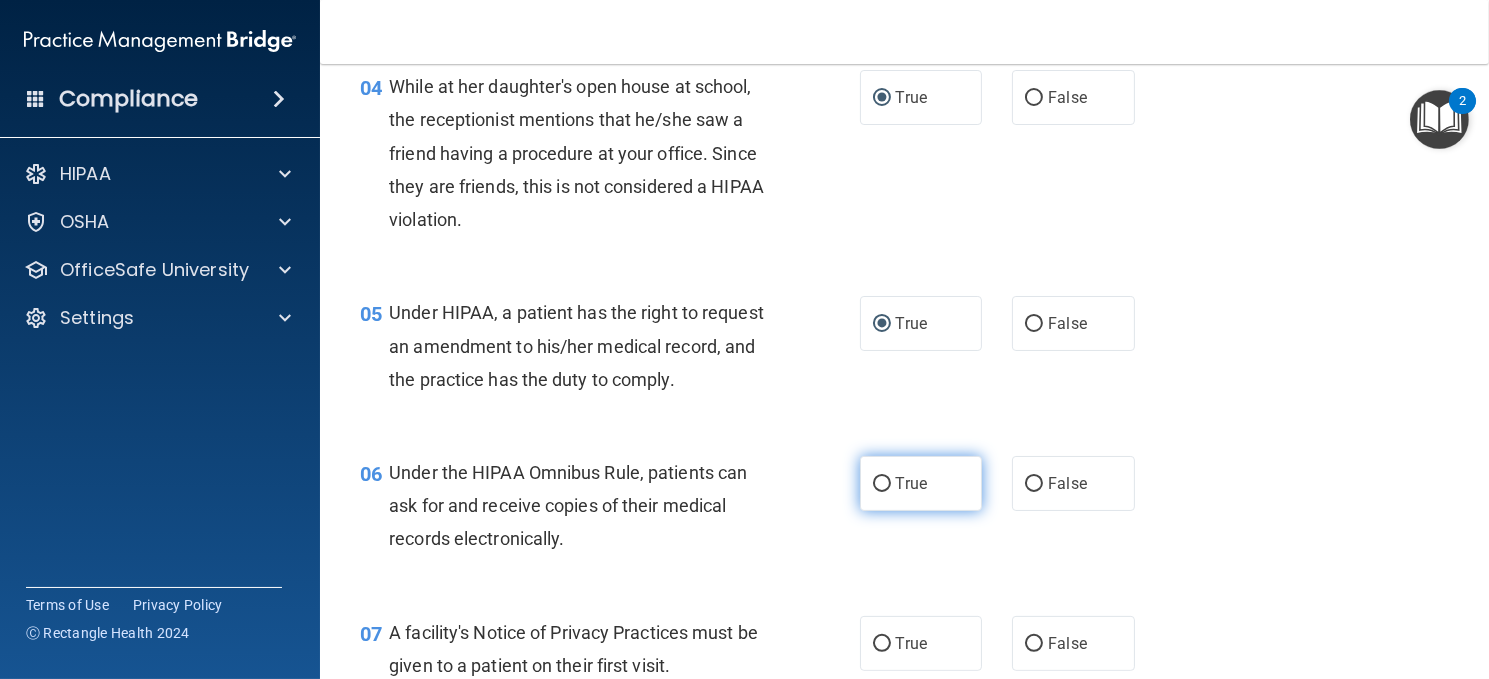 click on "True" at bounding box center (882, 484) 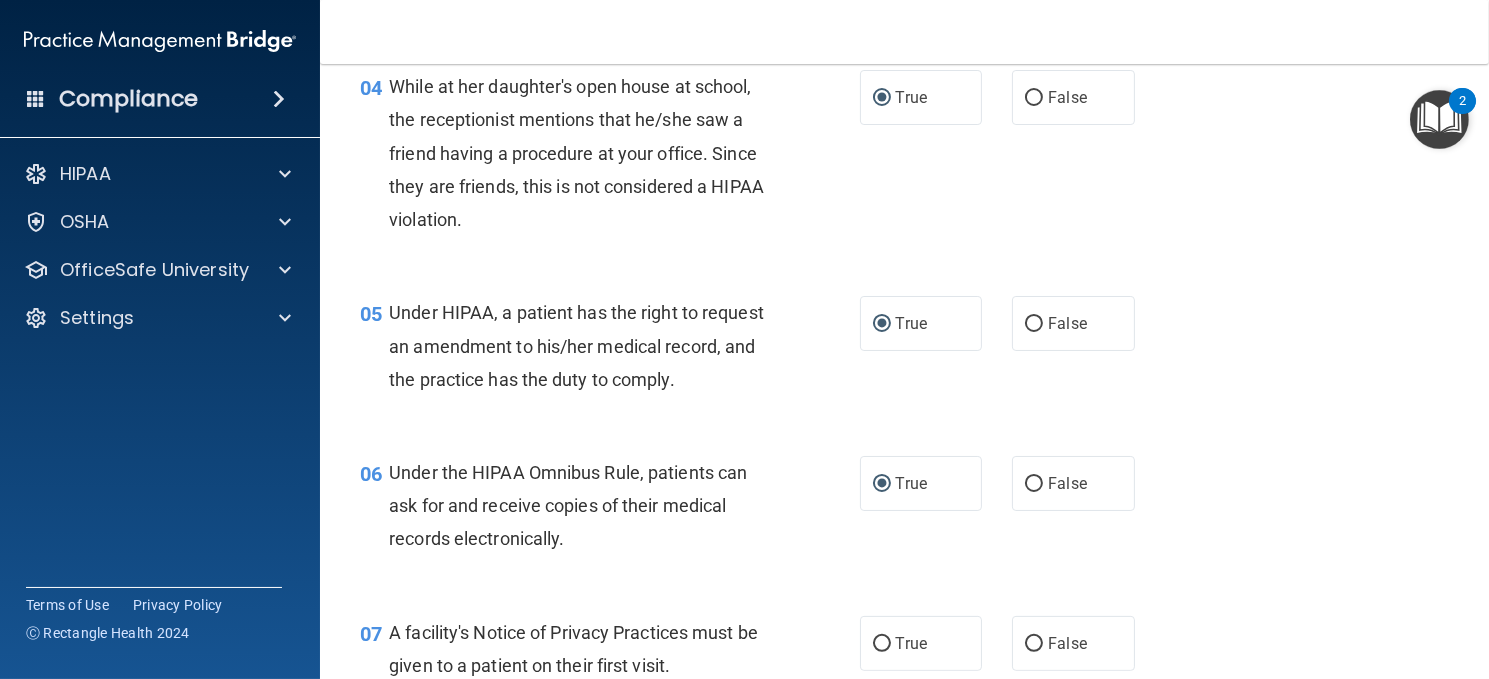 scroll, scrollTop: 800, scrollLeft: 0, axis: vertical 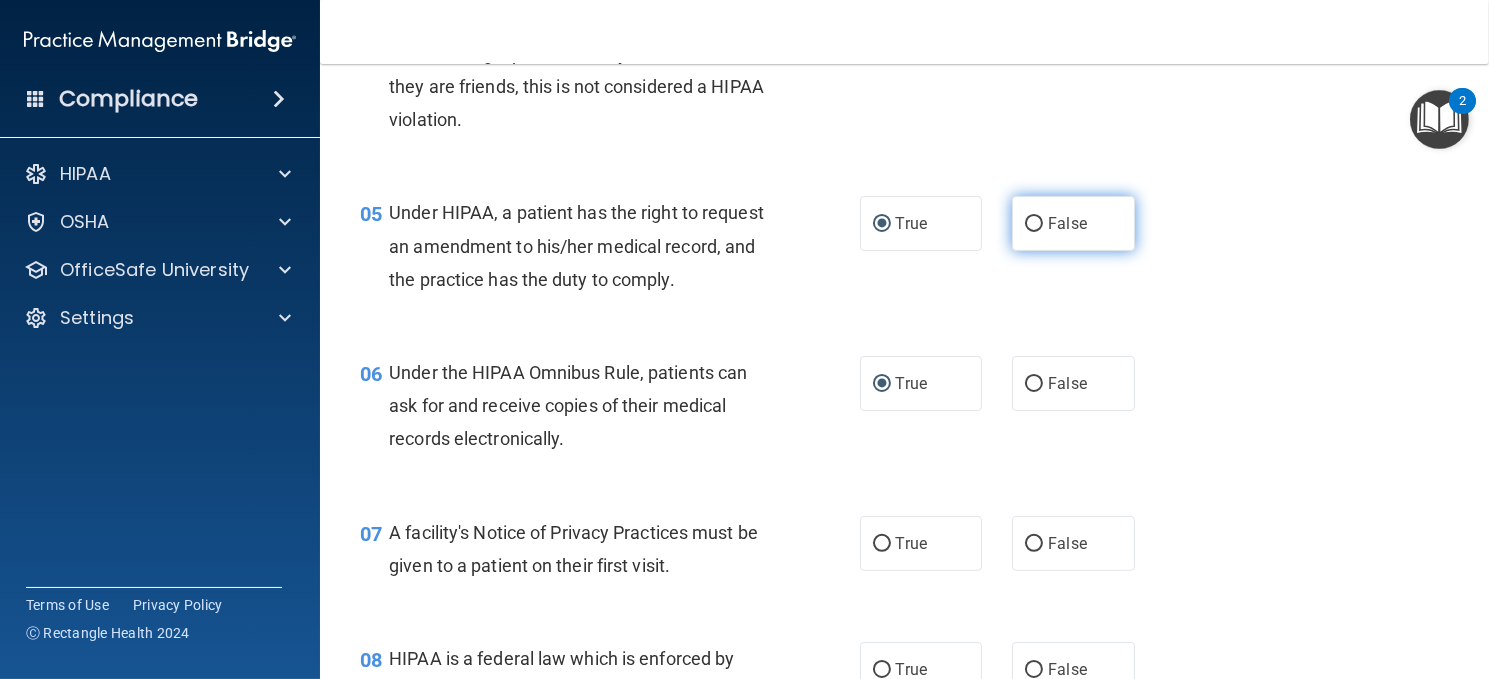click on "False" at bounding box center [1034, 224] 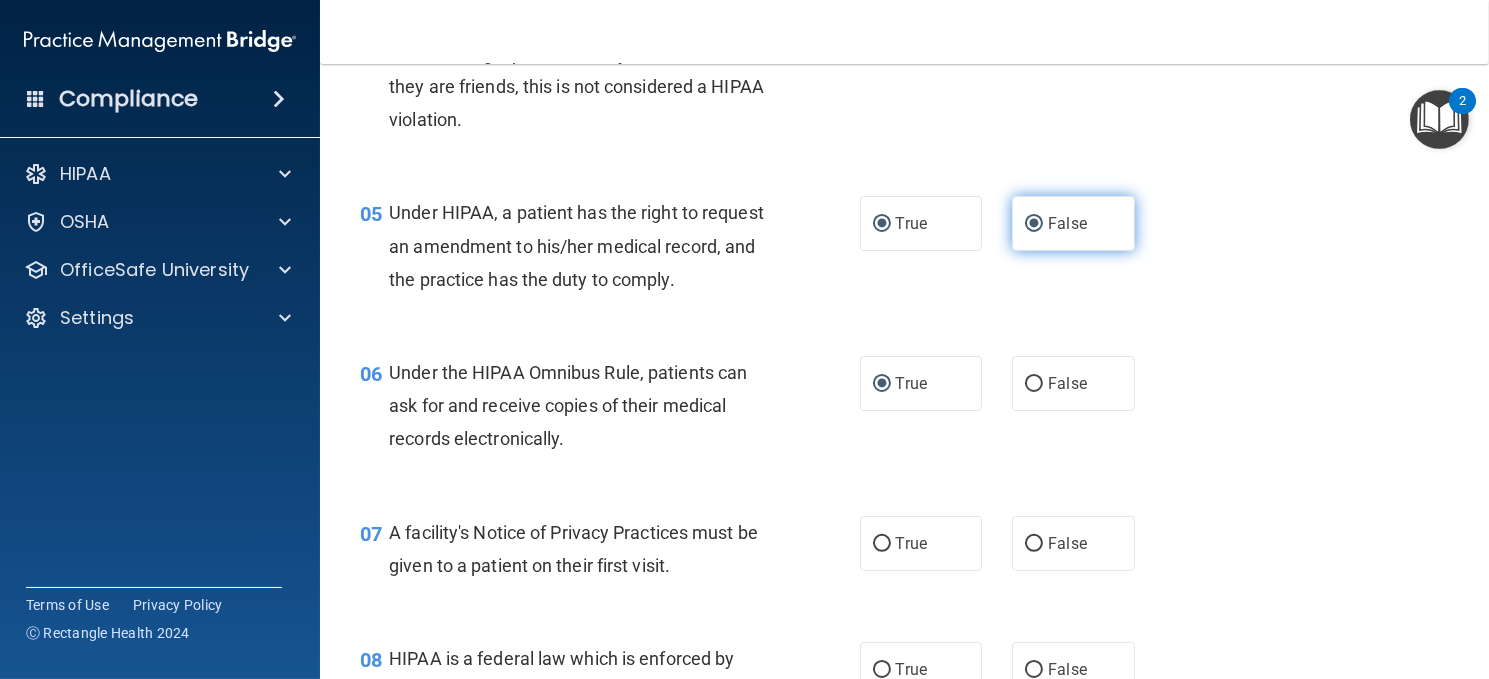 radio on "false" 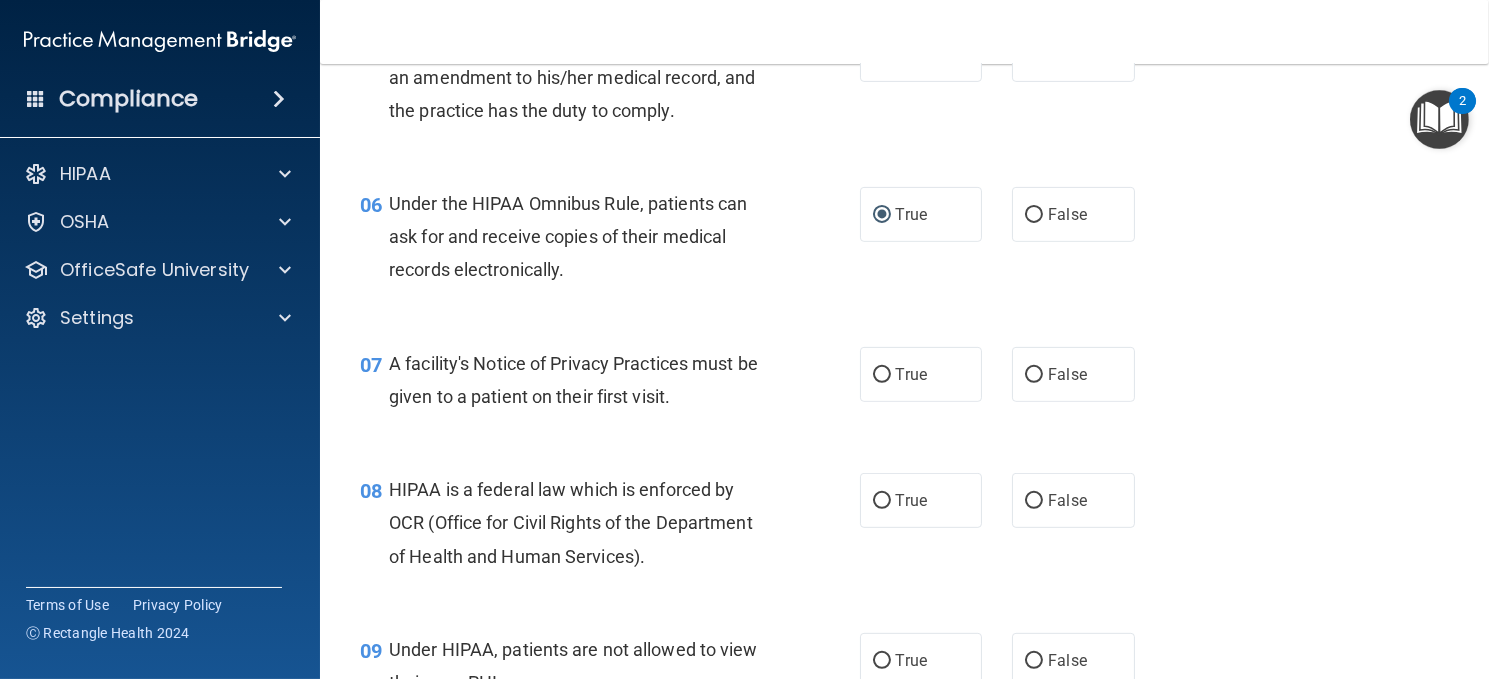 scroll, scrollTop: 1000, scrollLeft: 0, axis: vertical 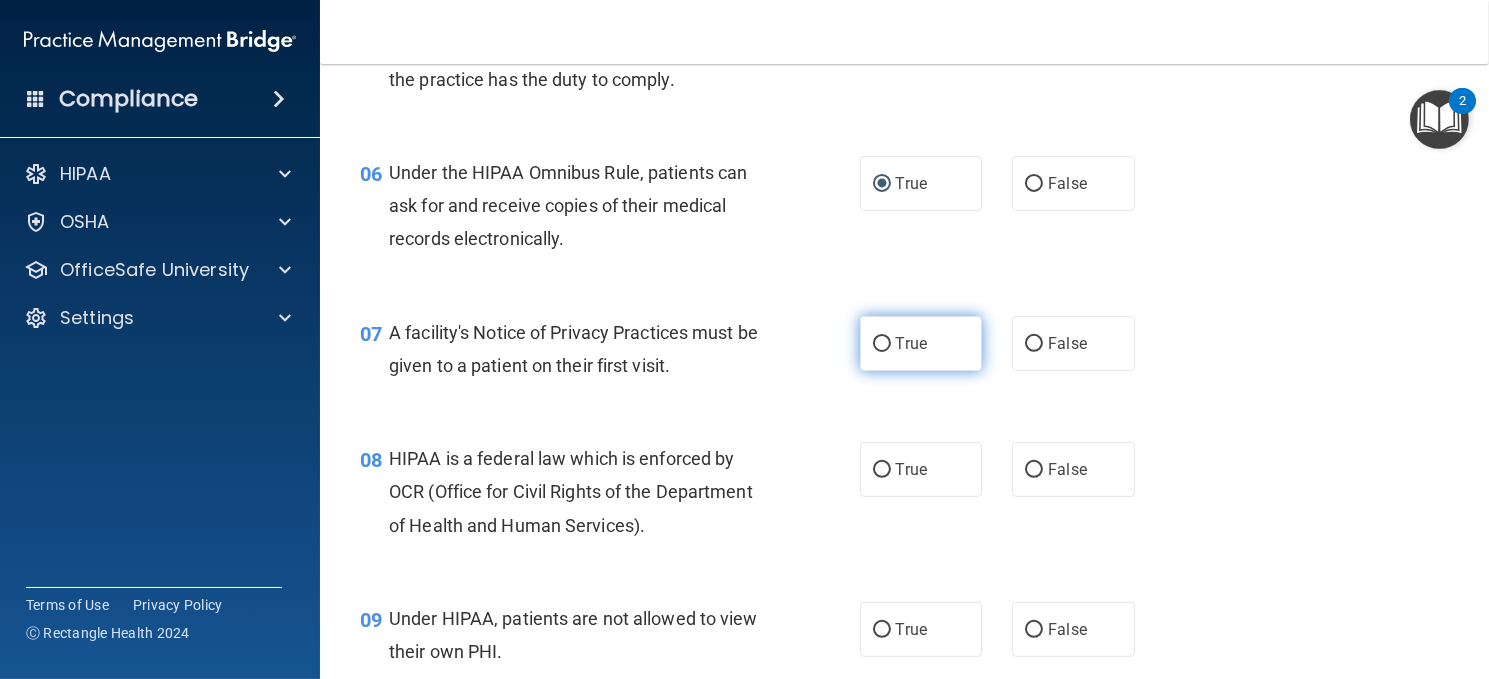 drag, startPoint x: 862, startPoint y: 331, endPoint x: 871, endPoint y: 341, distance: 13.453624 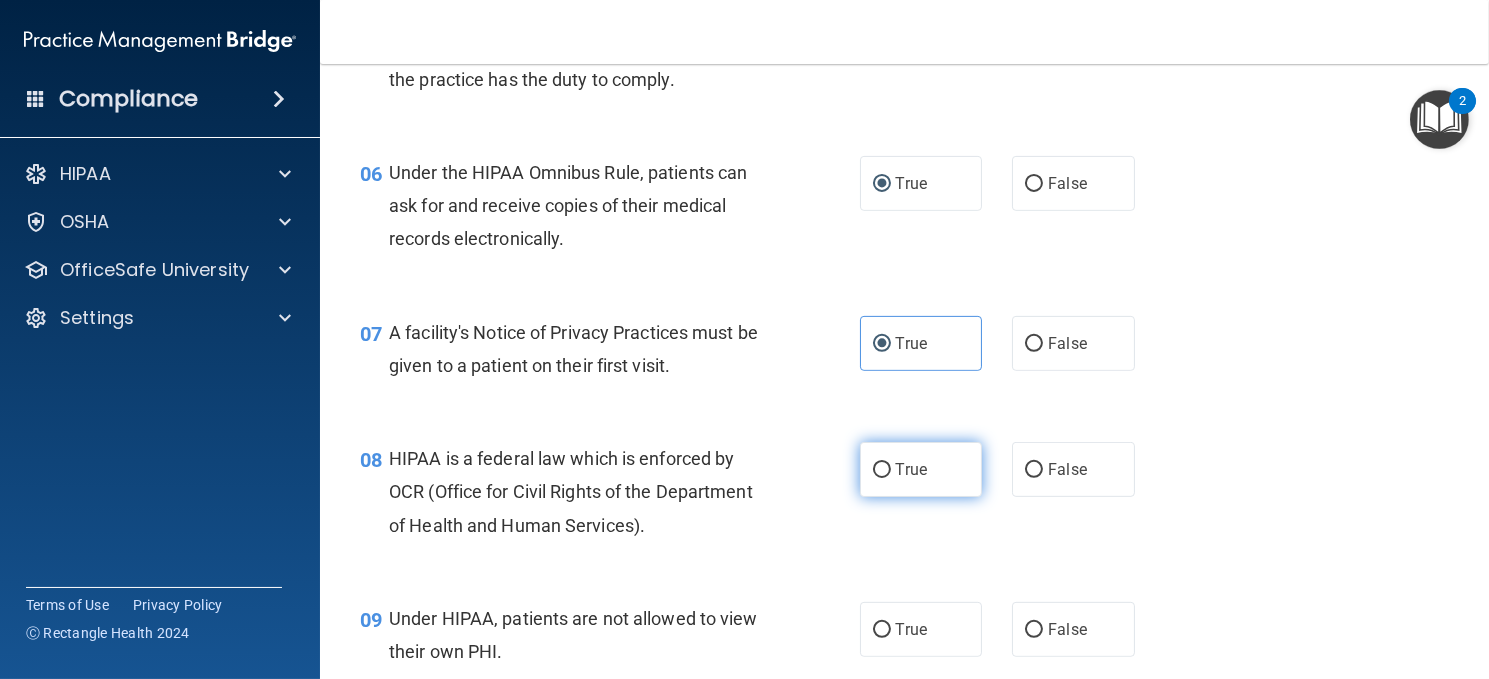 click on "True" at bounding box center [911, 469] 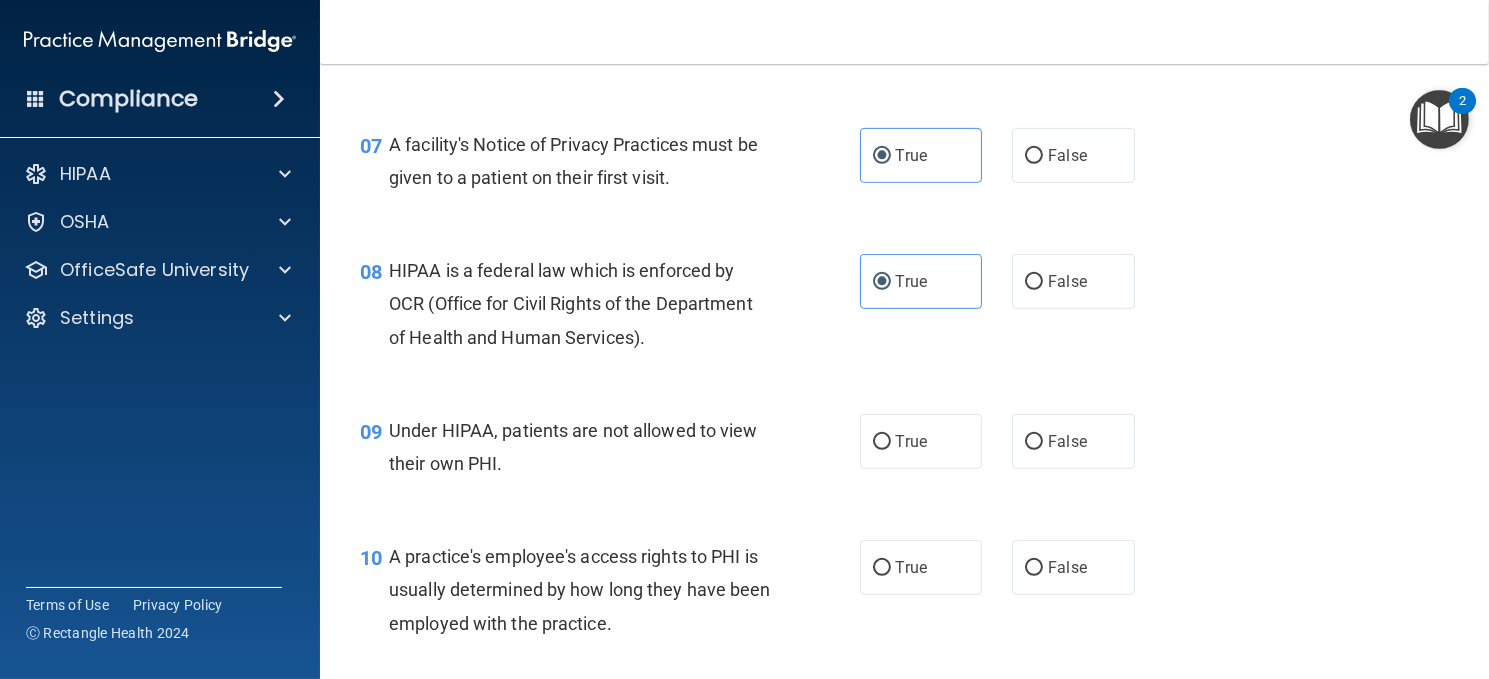 scroll, scrollTop: 1200, scrollLeft: 0, axis: vertical 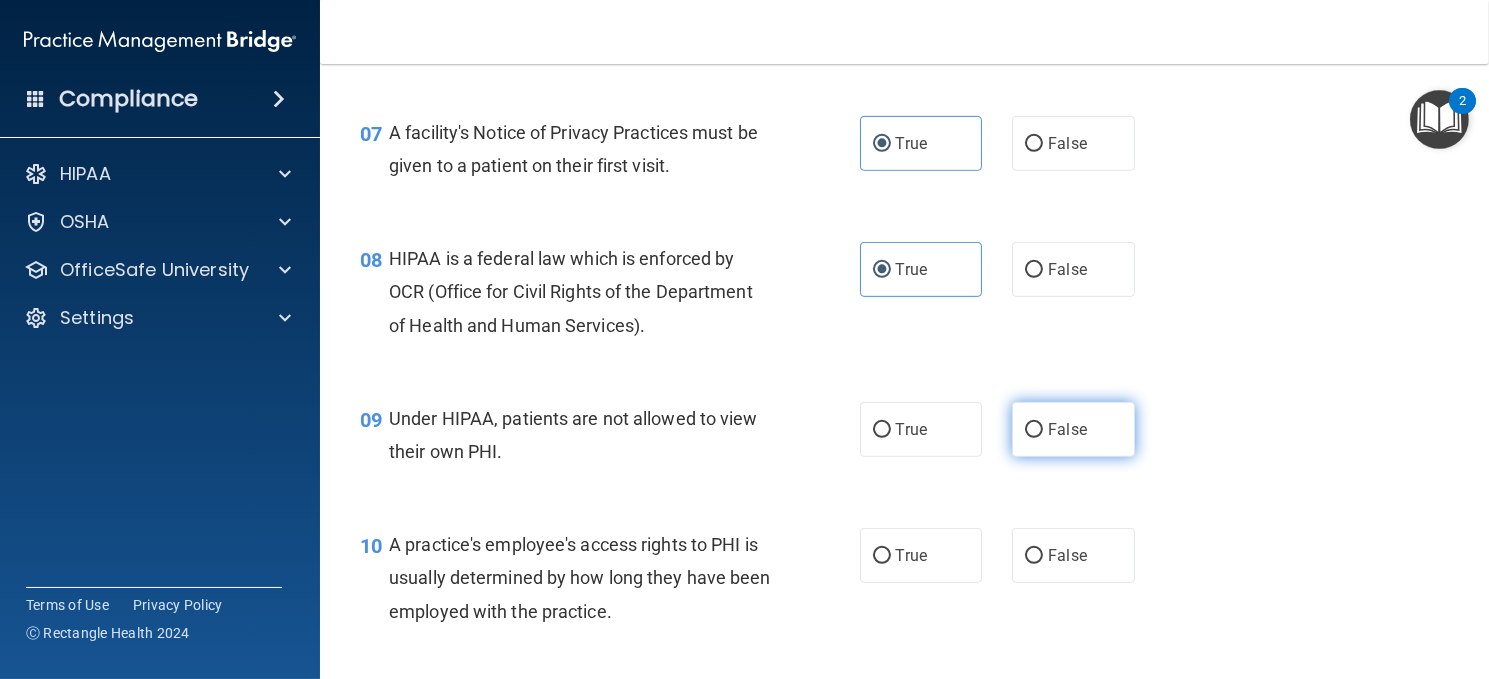 click on "False" at bounding box center [1073, 429] 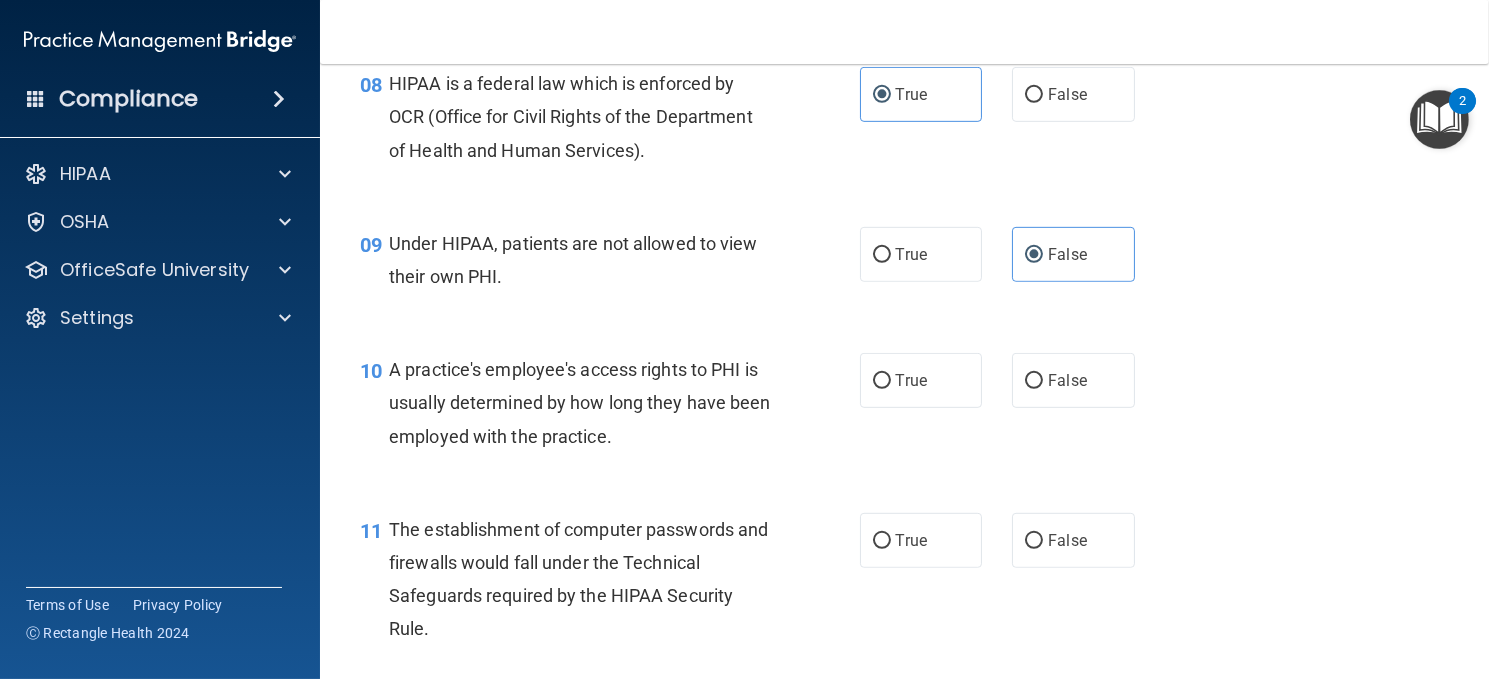 scroll, scrollTop: 1400, scrollLeft: 0, axis: vertical 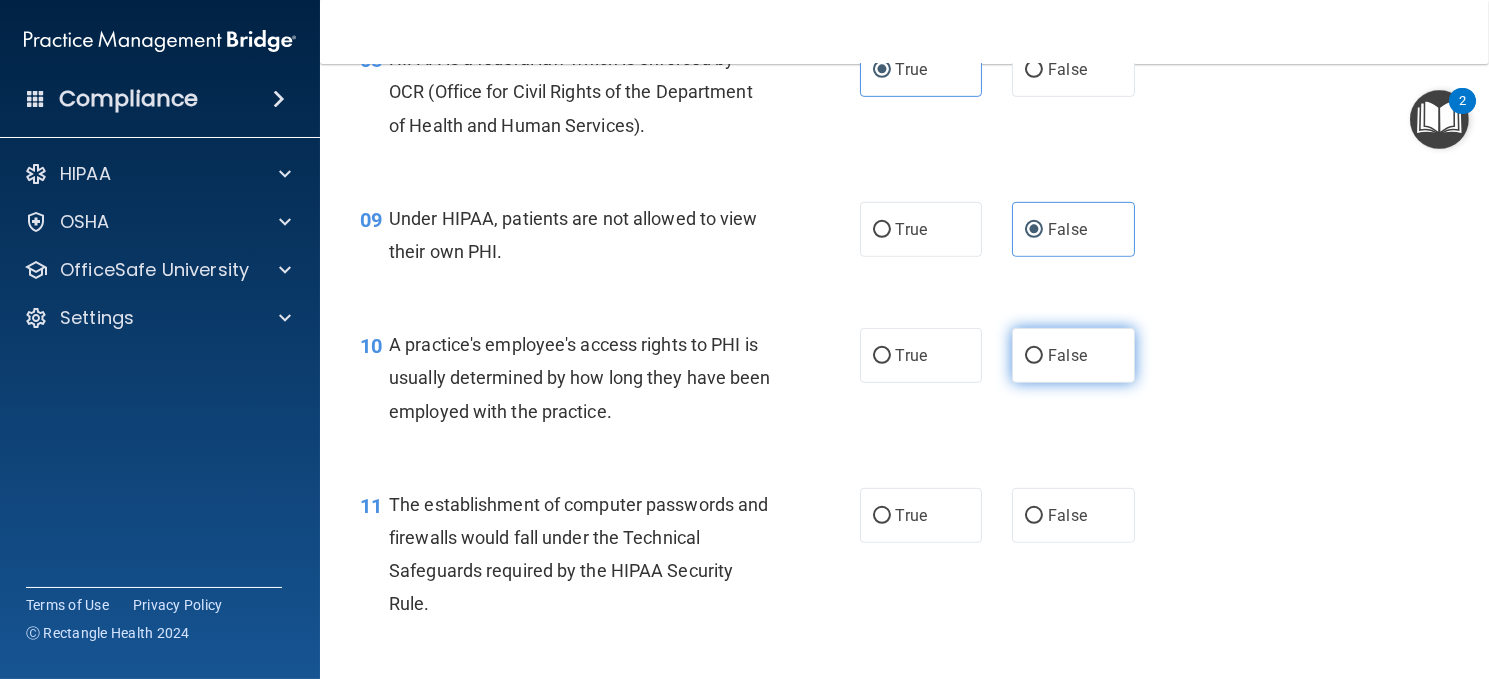 click on "False" at bounding box center (1073, 355) 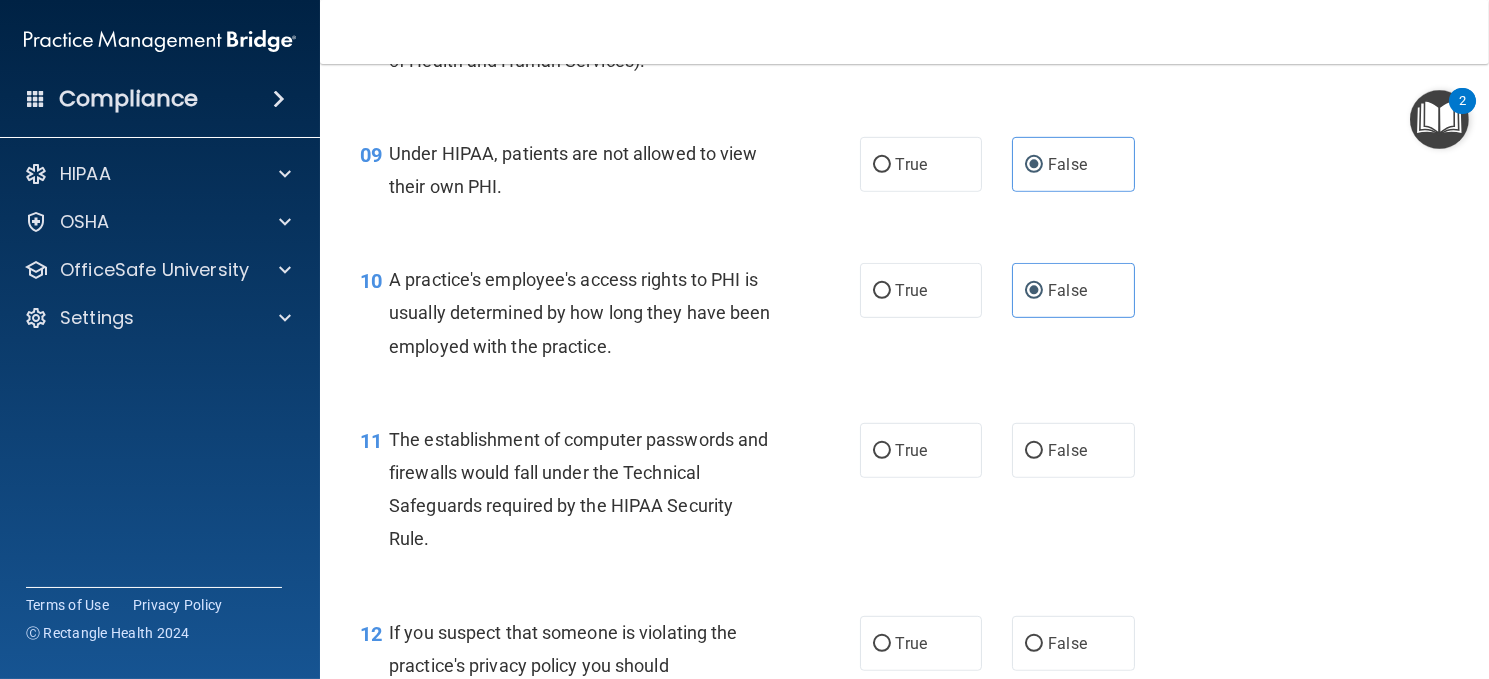 scroll, scrollTop: 1500, scrollLeft: 0, axis: vertical 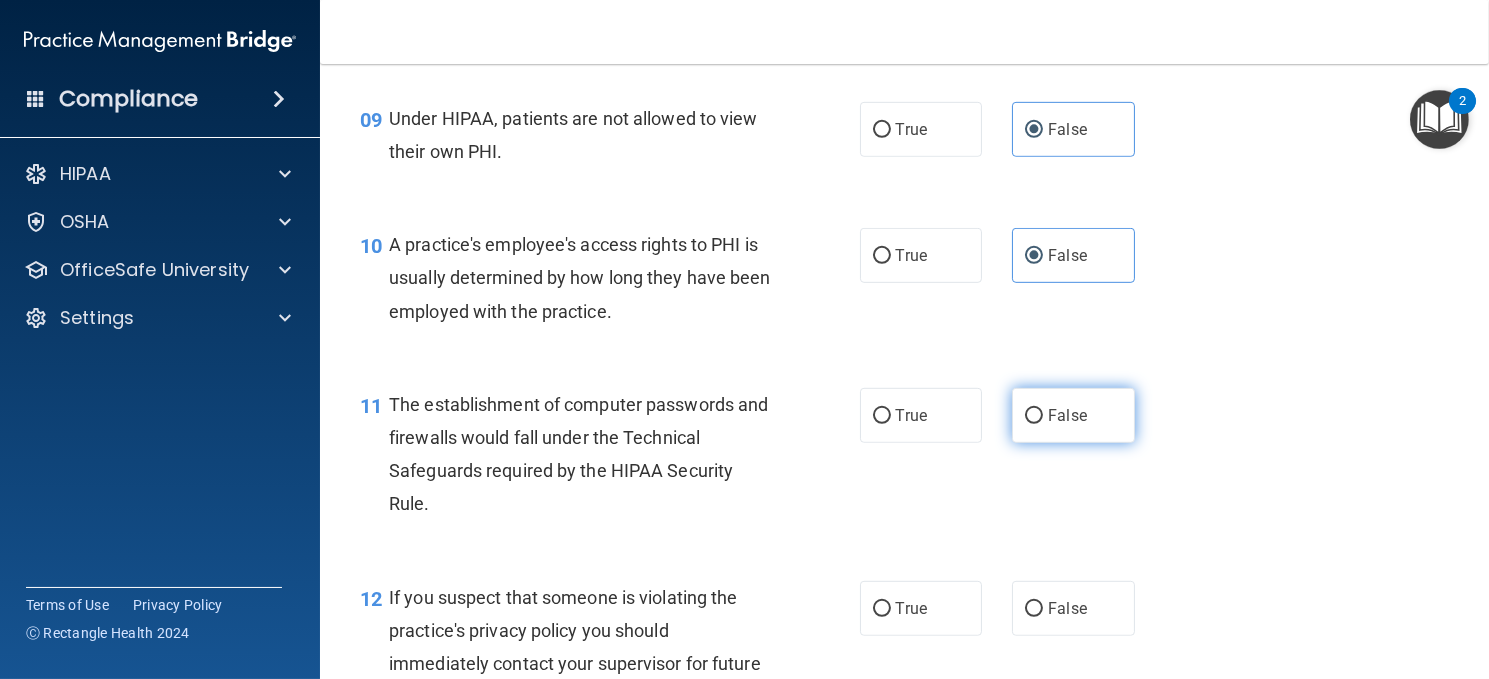 click on "False" at bounding box center (1073, 415) 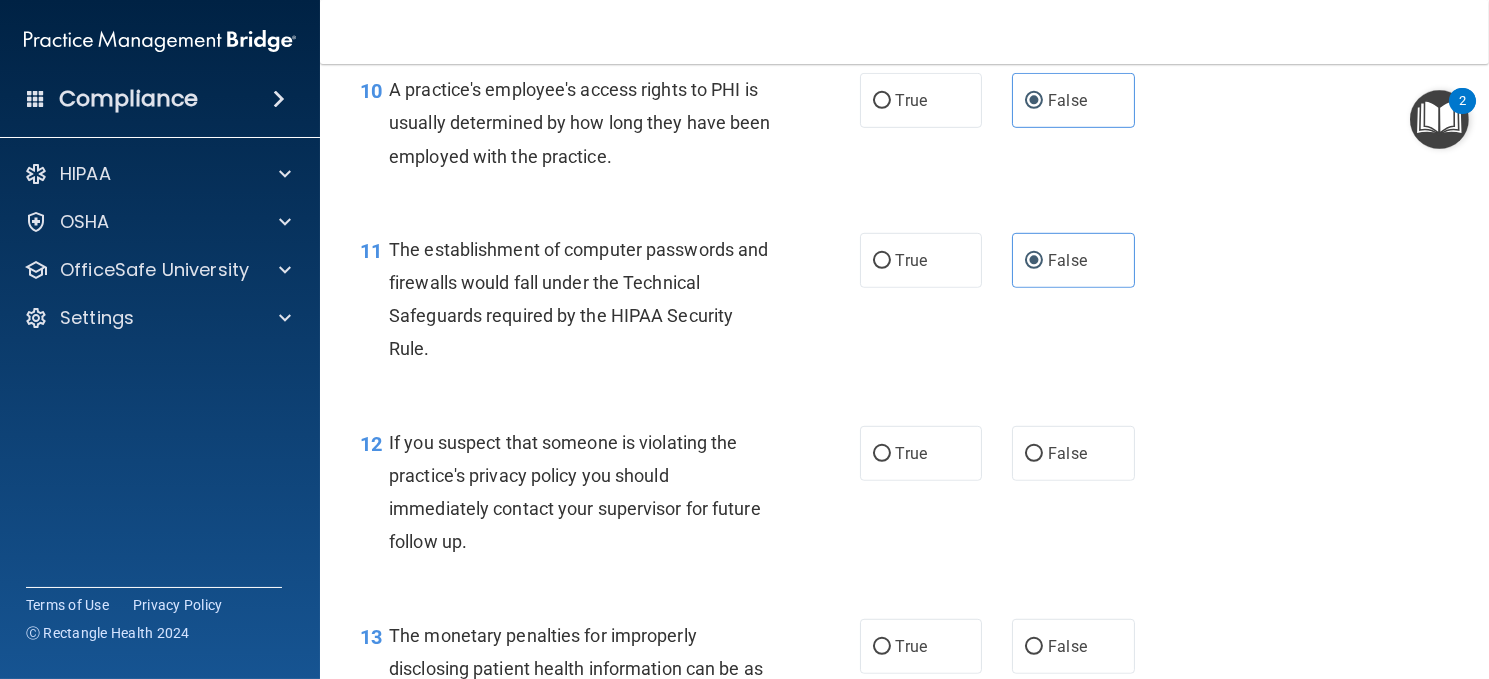 scroll, scrollTop: 1700, scrollLeft: 0, axis: vertical 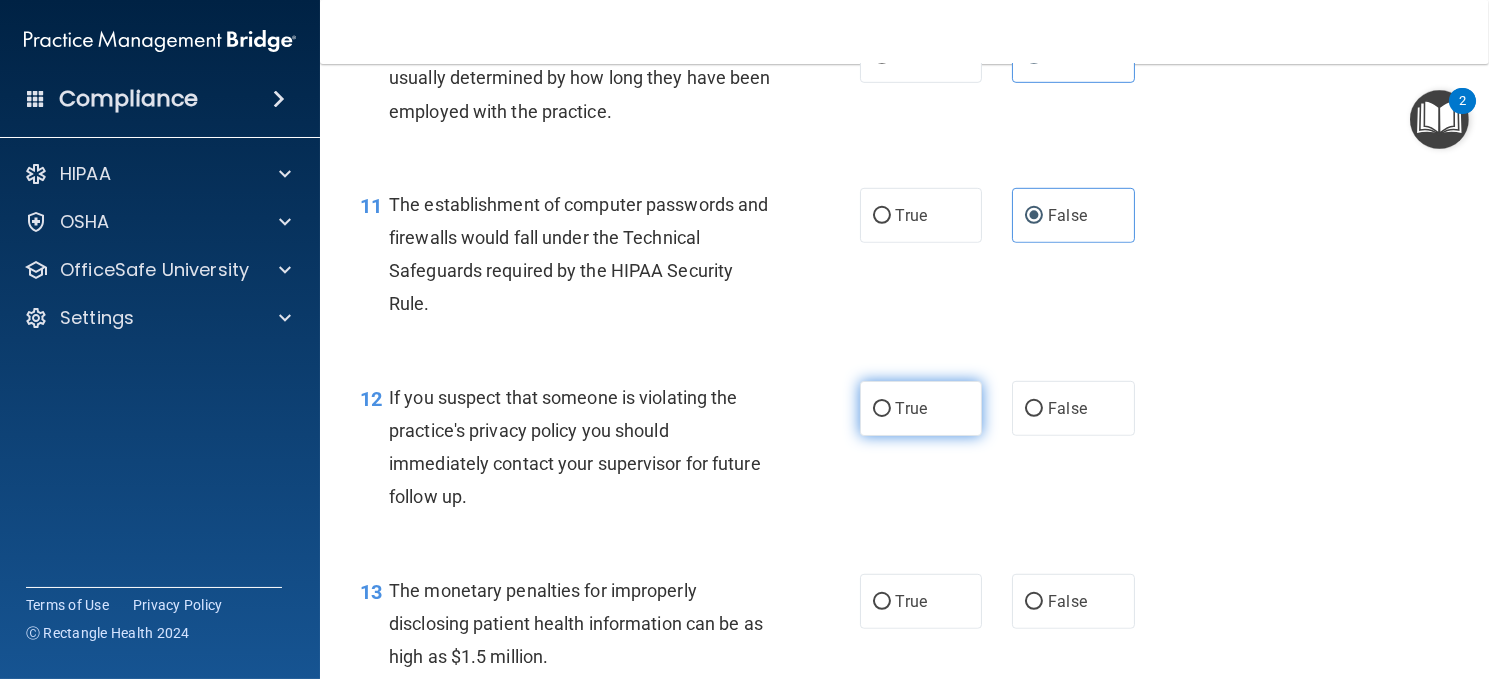 click on "True" at bounding box center [921, 408] 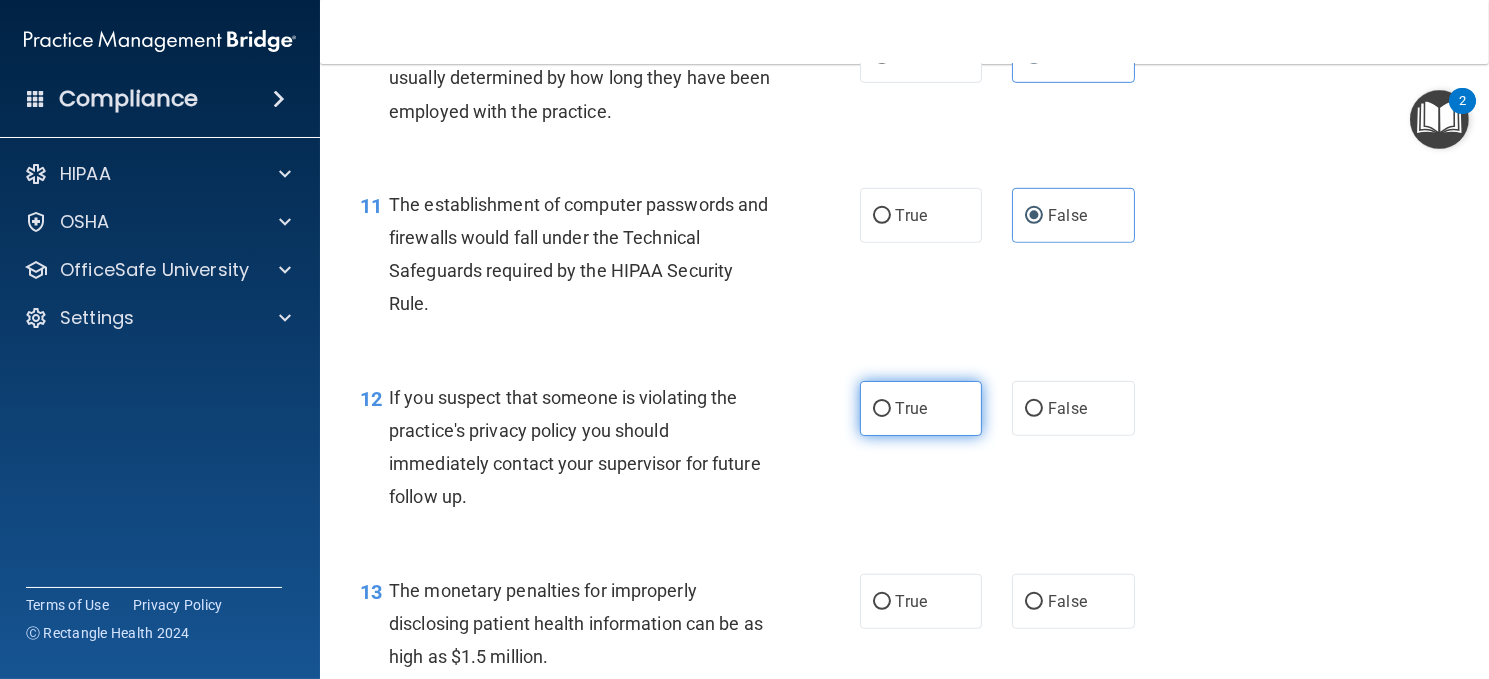click on "True" at bounding box center [882, 409] 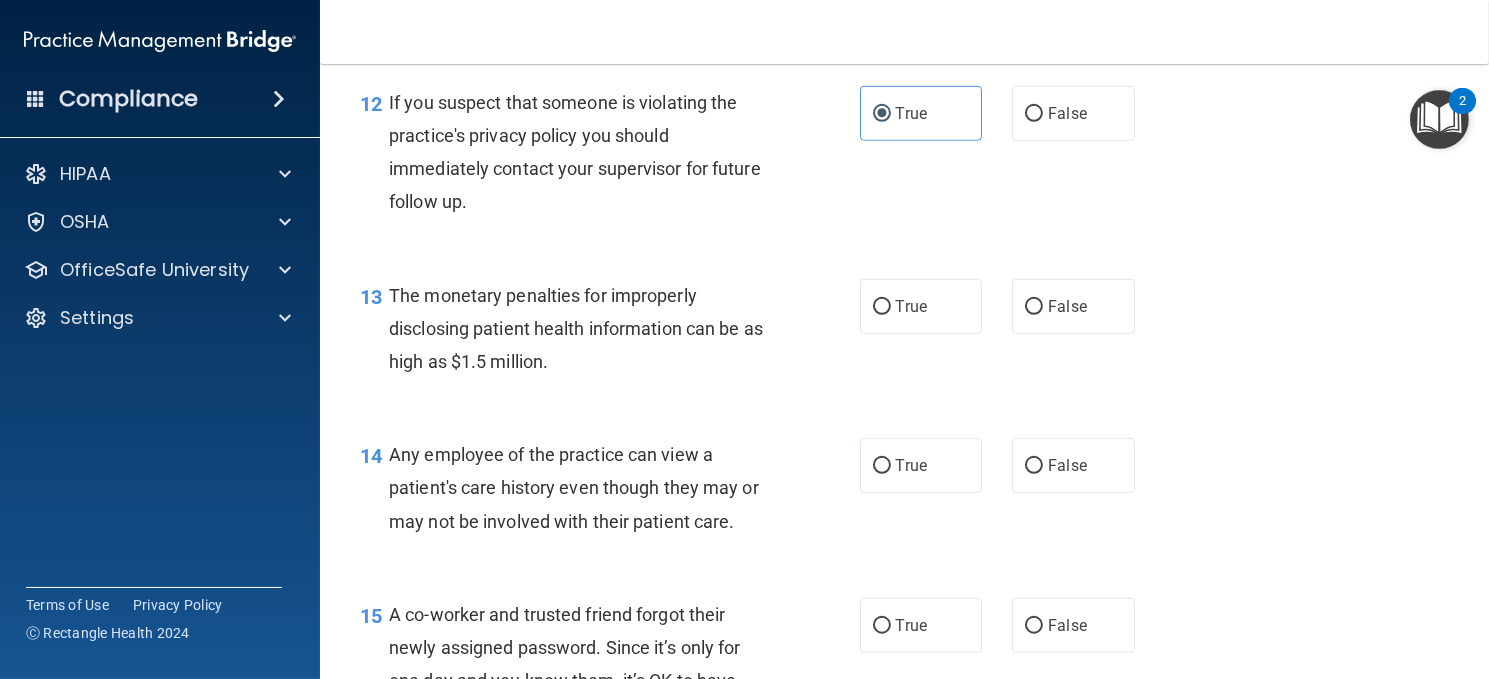 scroll, scrollTop: 2100, scrollLeft: 0, axis: vertical 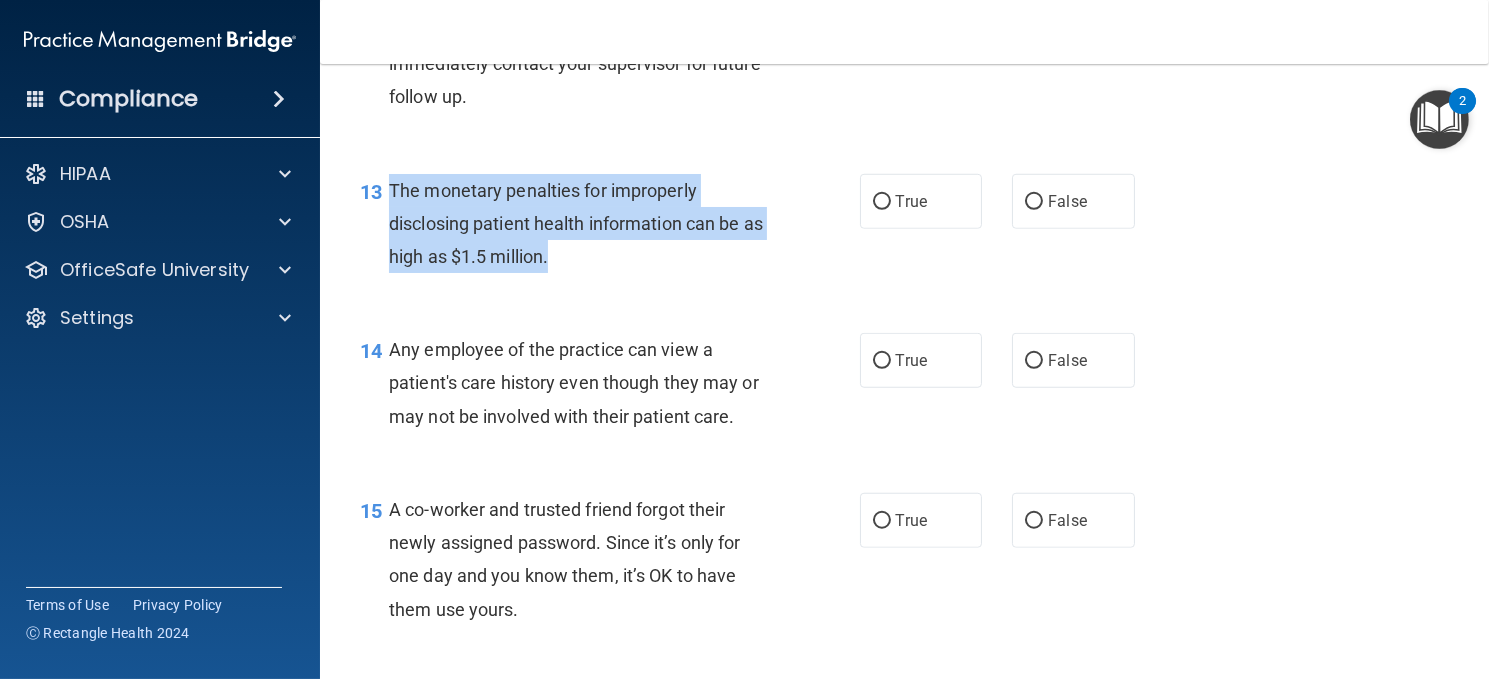 drag, startPoint x: 576, startPoint y: 257, endPoint x: 390, endPoint y: 195, distance: 196.06122 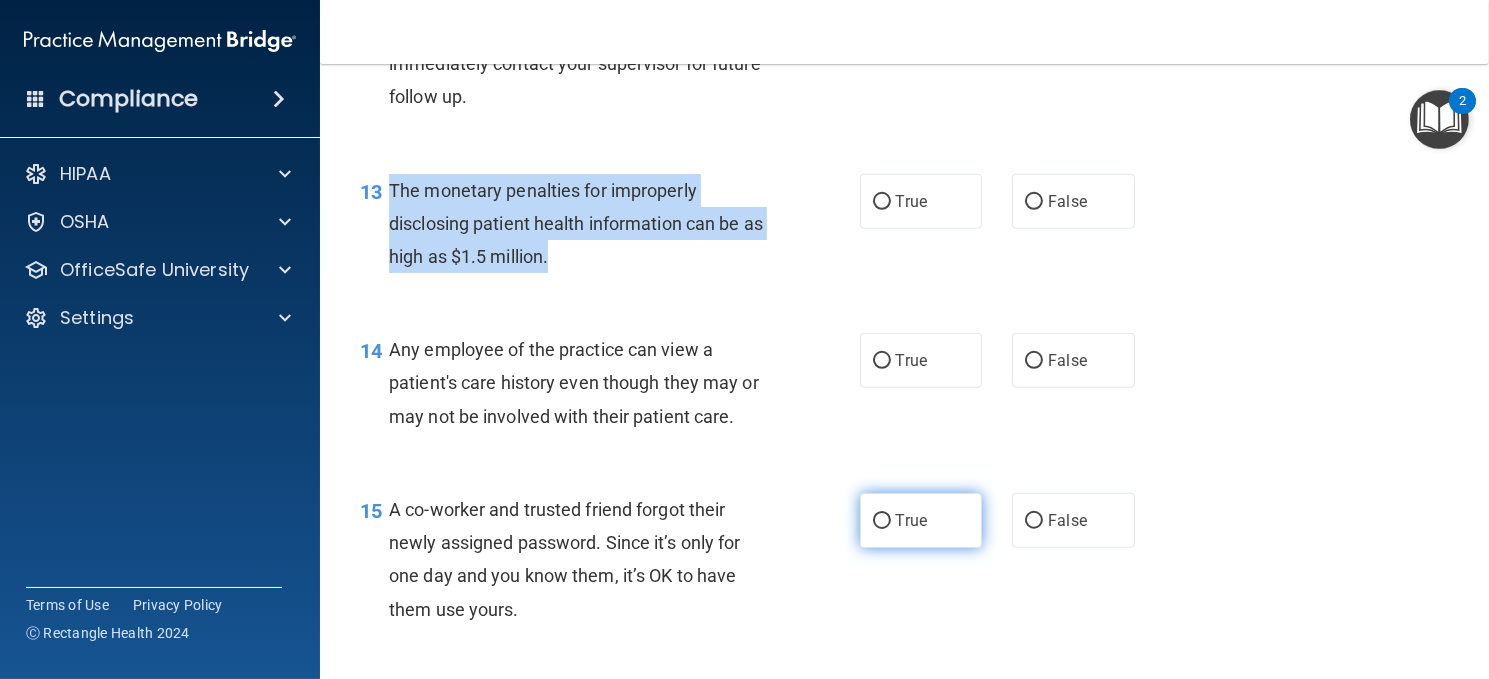 copy on "The monetary penalties for improperly disclosing patient health information can be as high as $1.5 million." 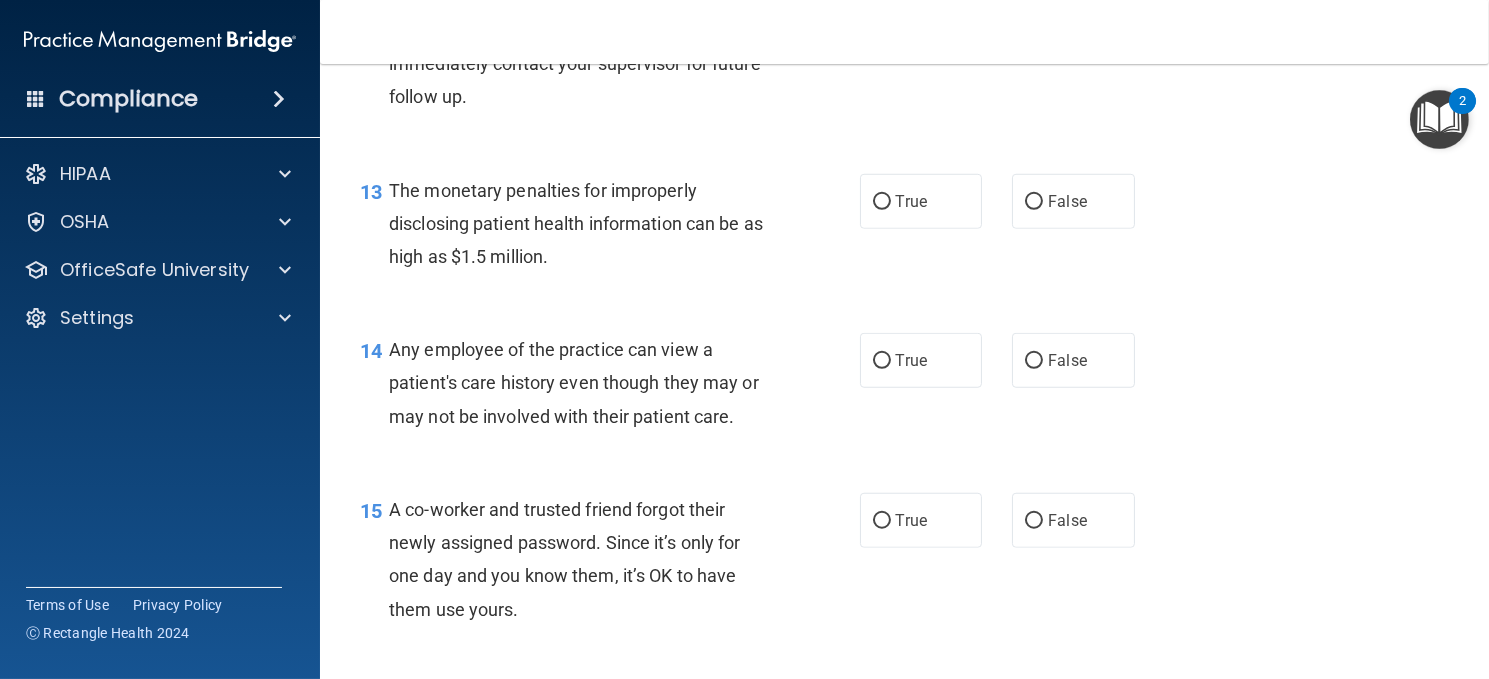 click on "12       If you suspect that someone is violating the practice's privacy policy you should immediately contact your supervisor for future follow up.                 True           False" at bounding box center [904, 52] 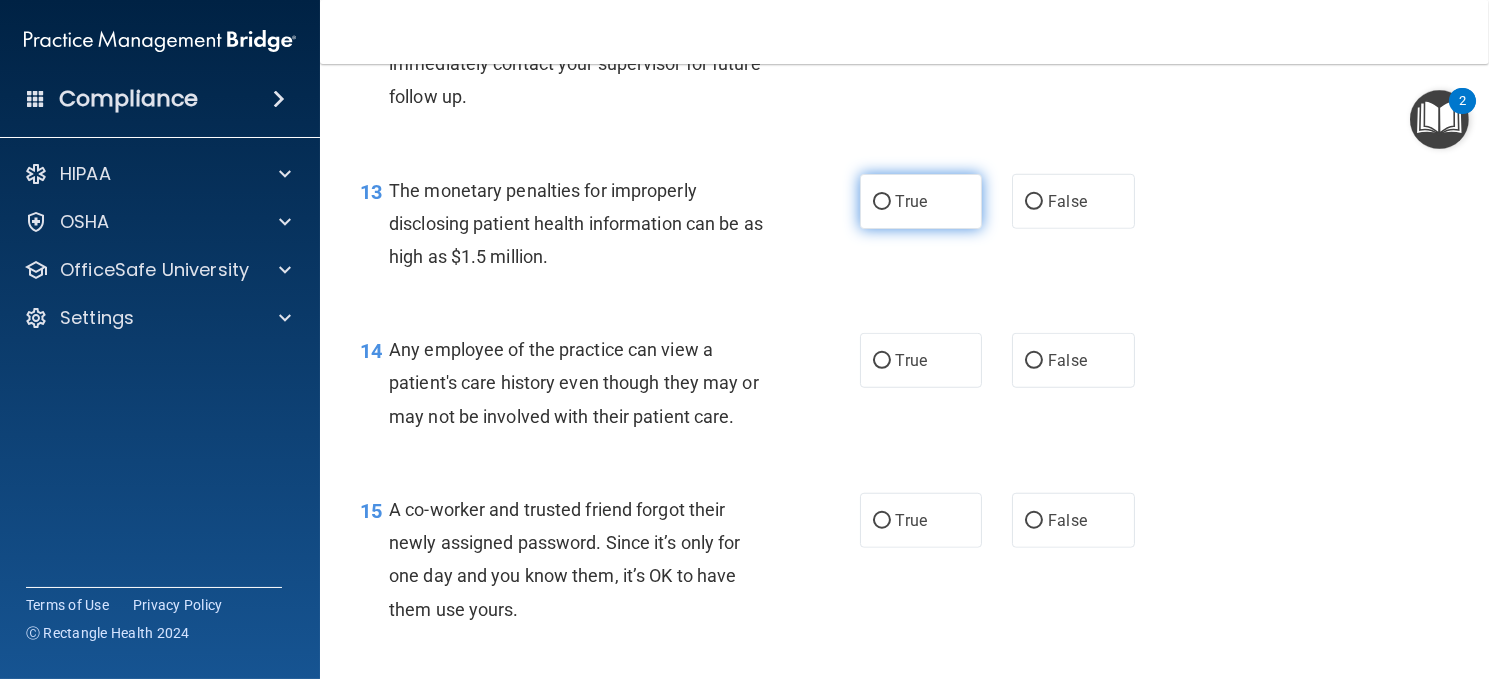 click on "True" at bounding box center [921, 201] 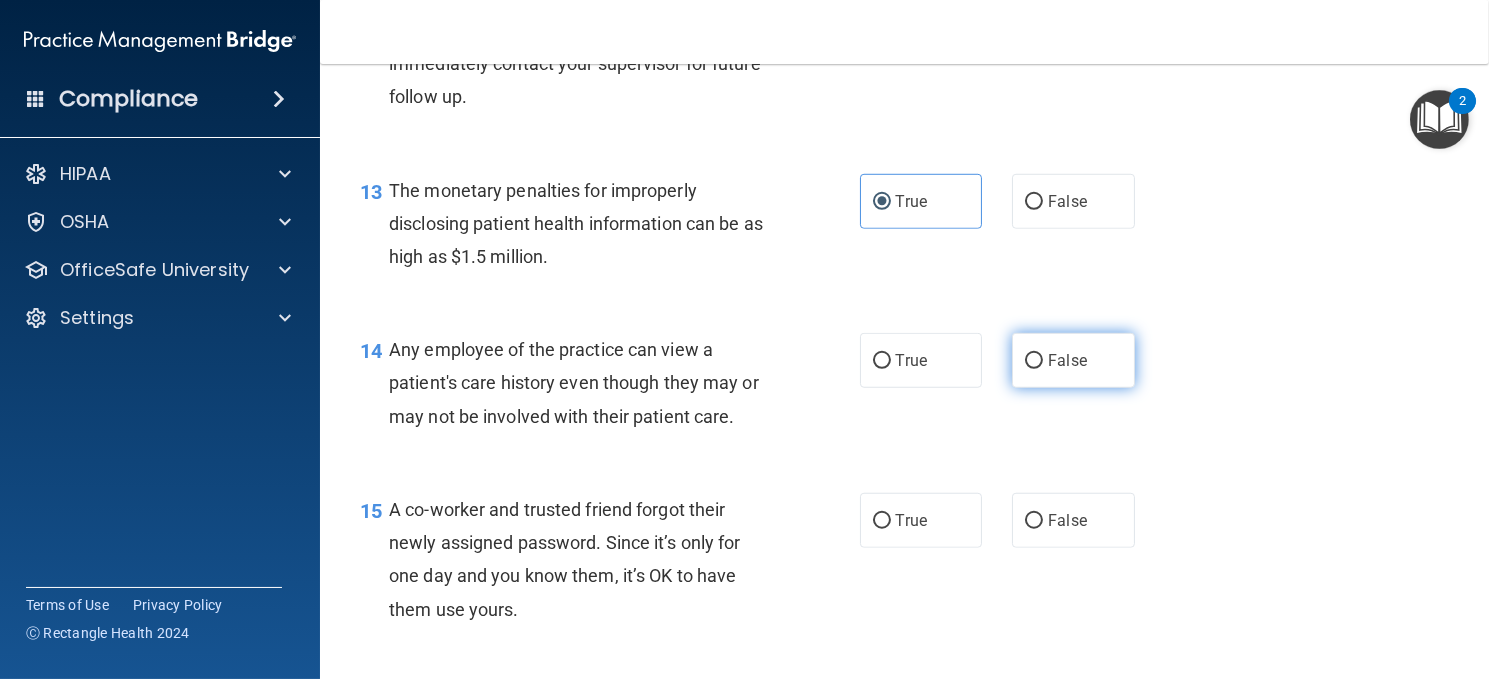 click on "False" at bounding box center [1073, 360] 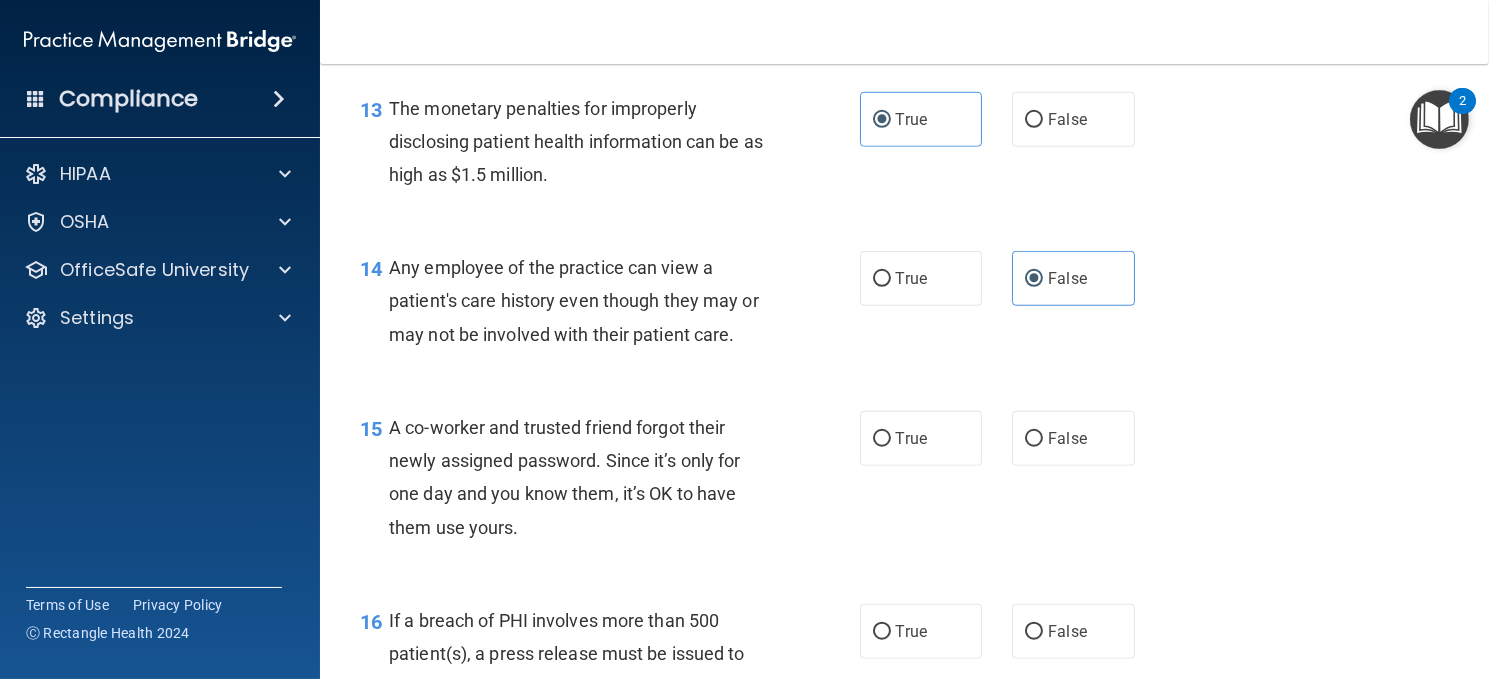 scroll, scrollTop: 2300, scrollLeft: 0, axis: vertical 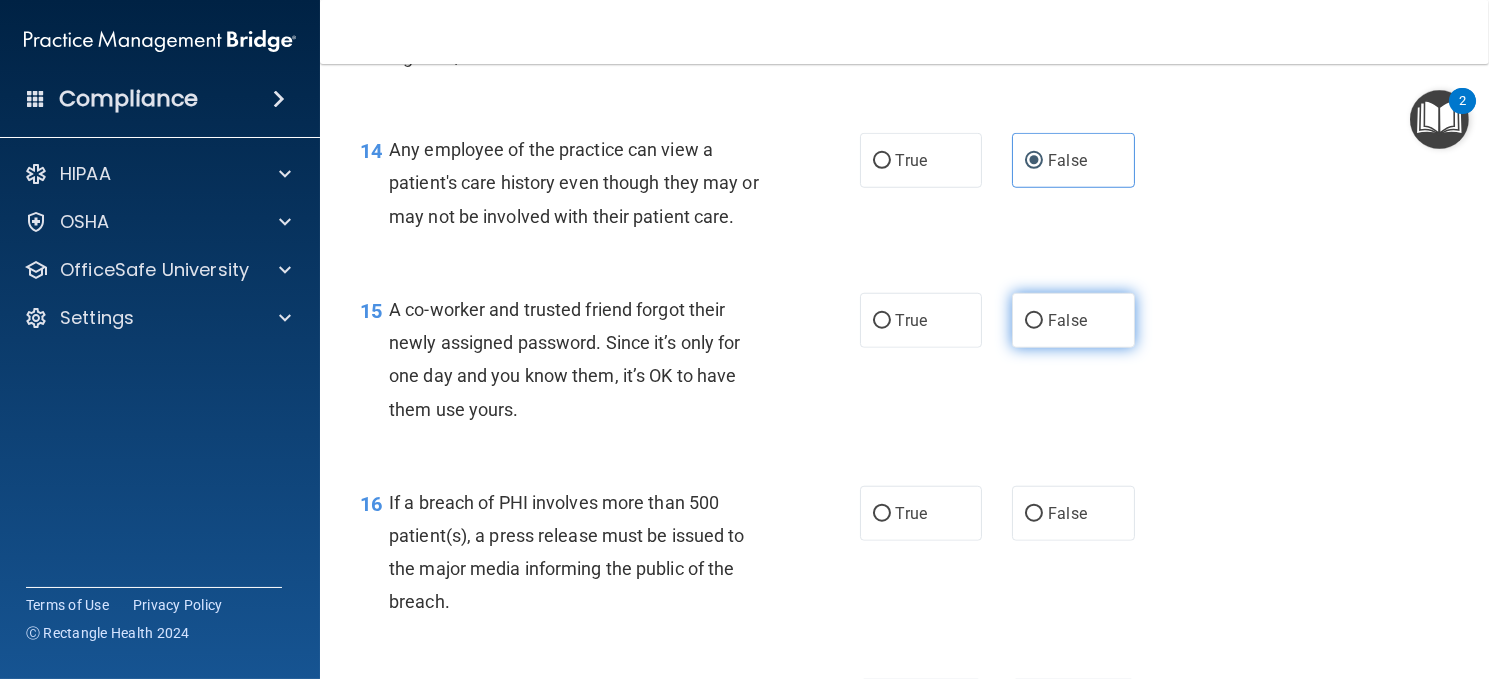 click on "False" at bounding box center (1073, 320) 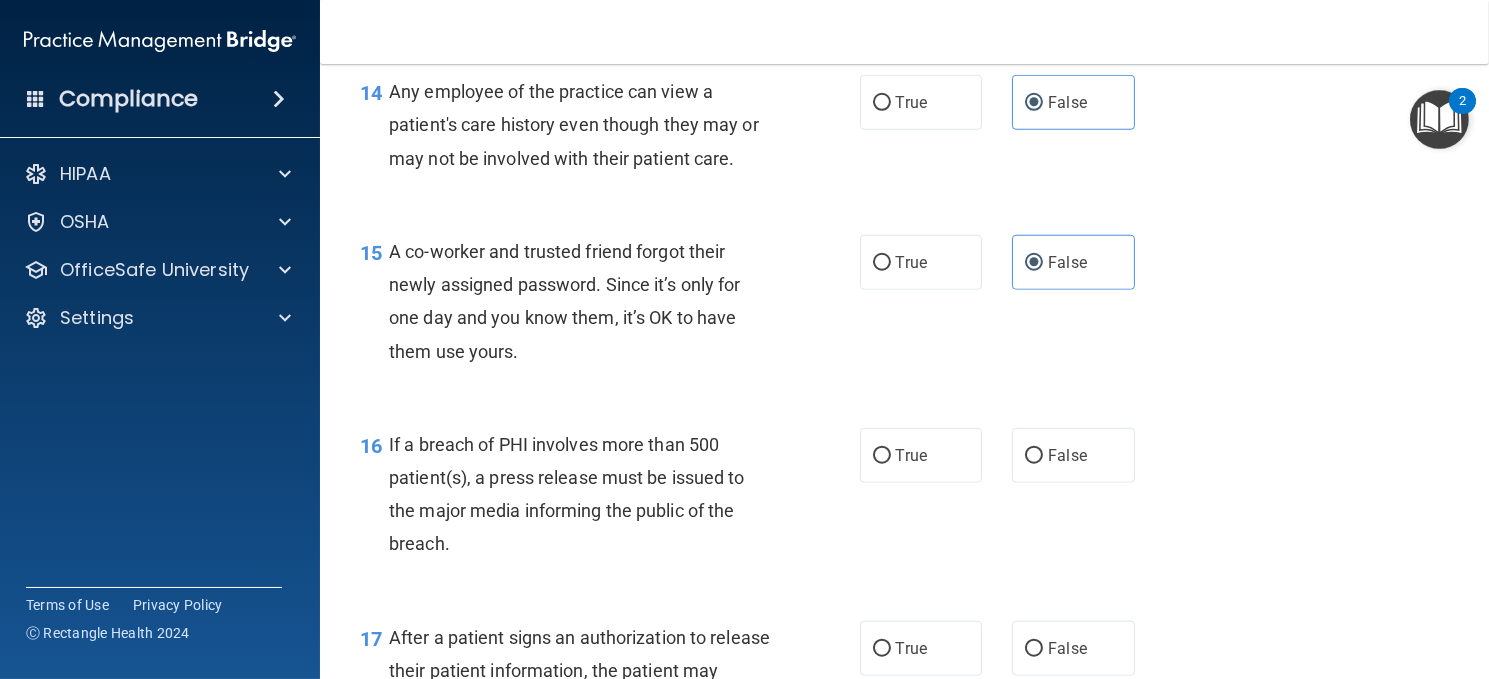 scroll, scrollTop: 2400, scrollLeft: 0, axis: vertical 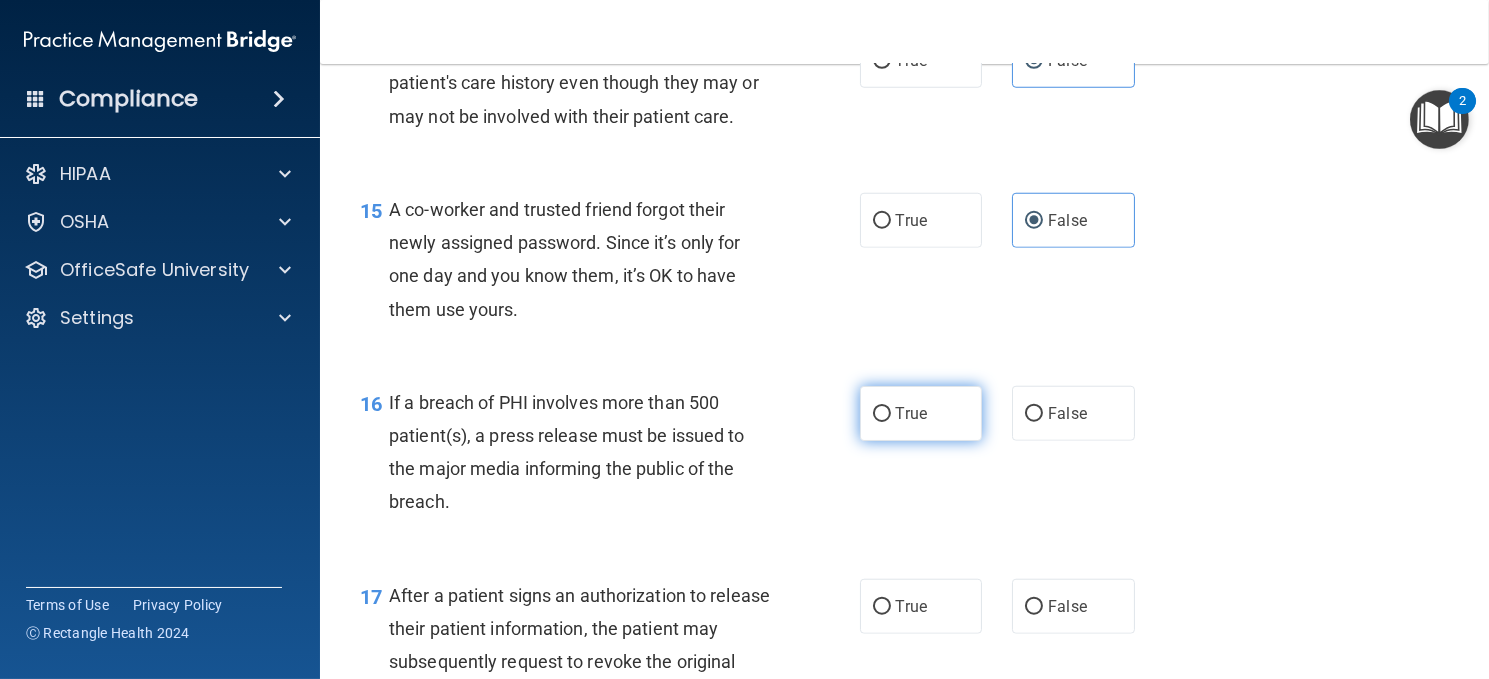 click on "True" at bounding box center [882, 414] 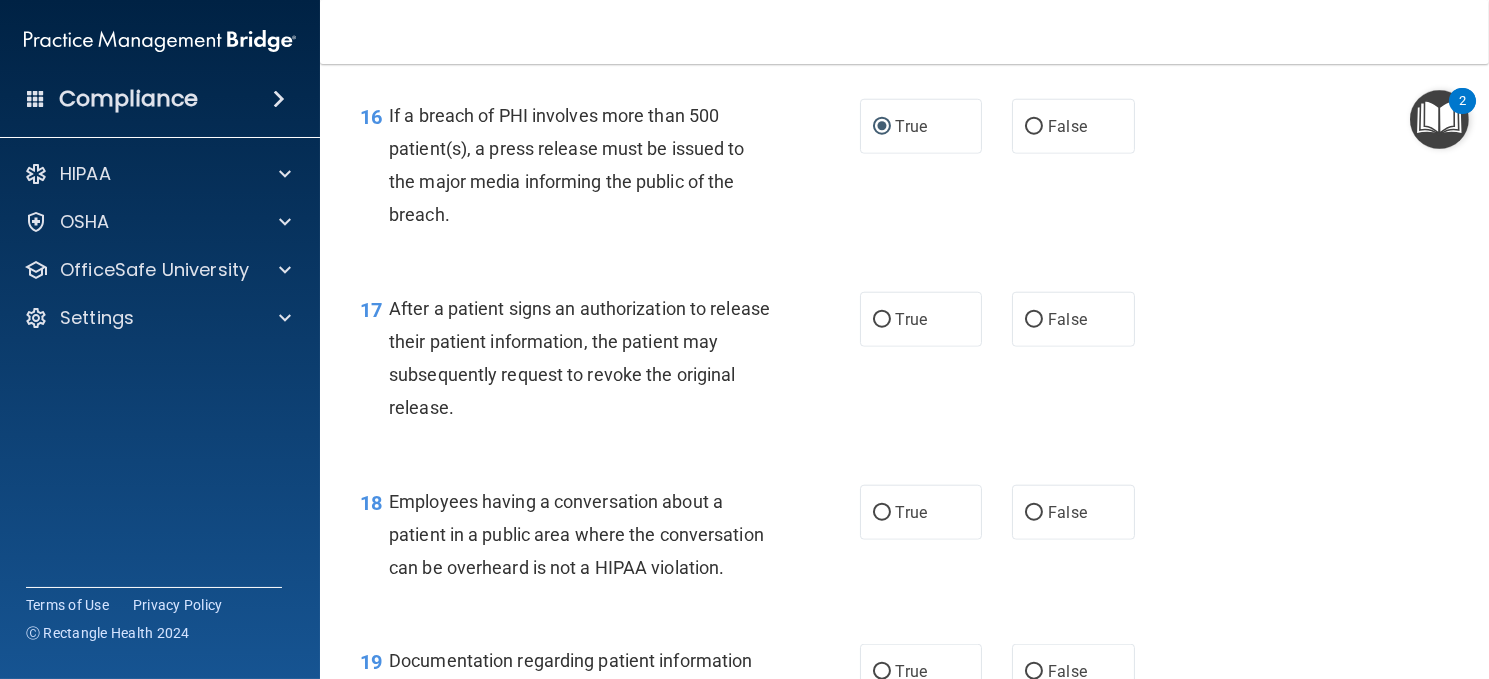 scroll, scrollTop: 2700, scrollLeft: 0, axis: vertical 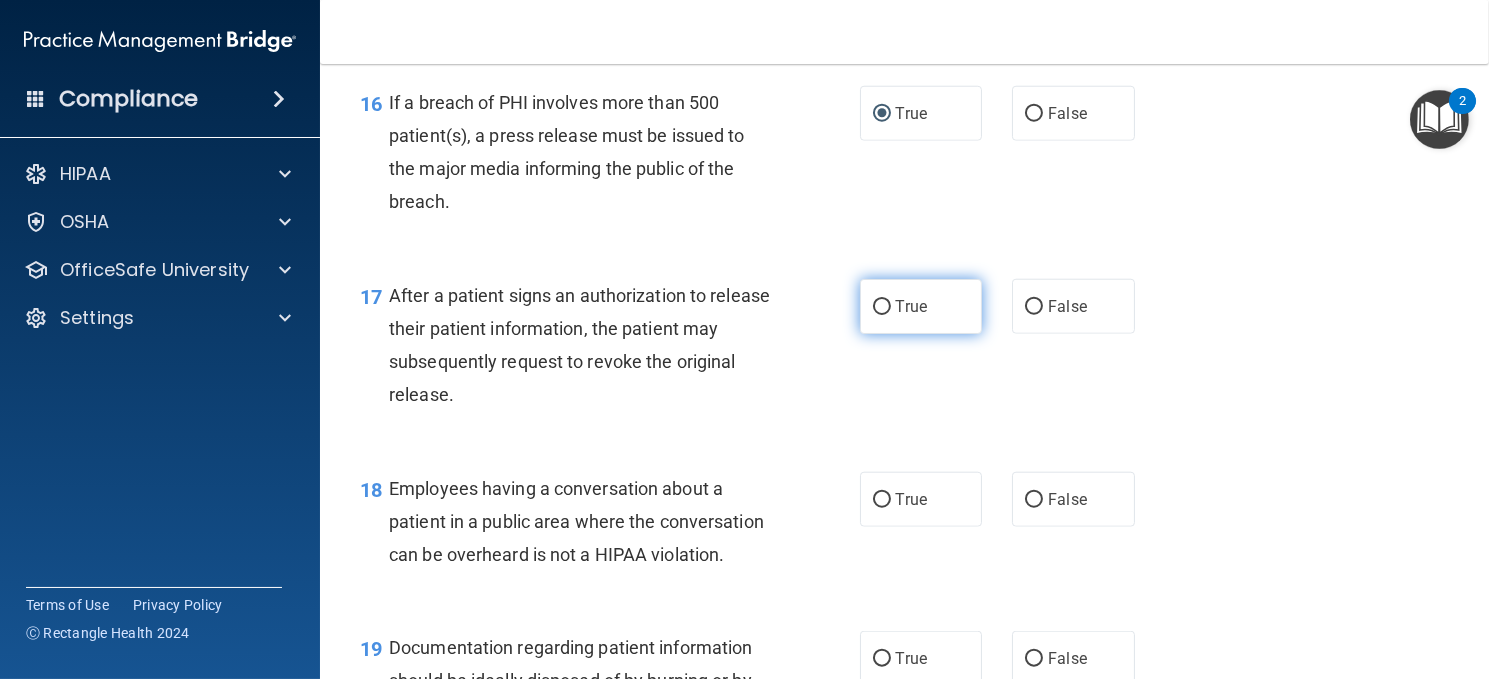click on "True" at bounding box center [921, 306] 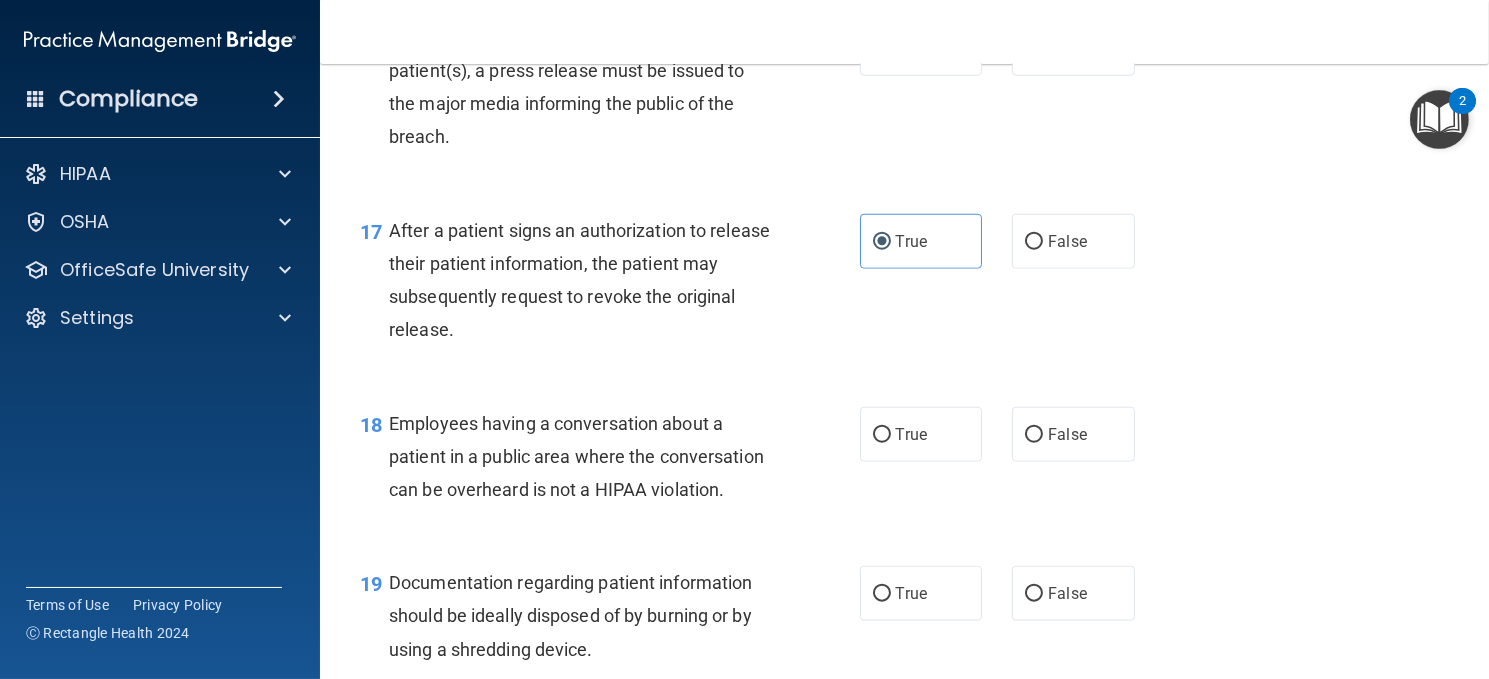 scroll, scrollTop: 2800, scrollLeft: 0, axis: vertical 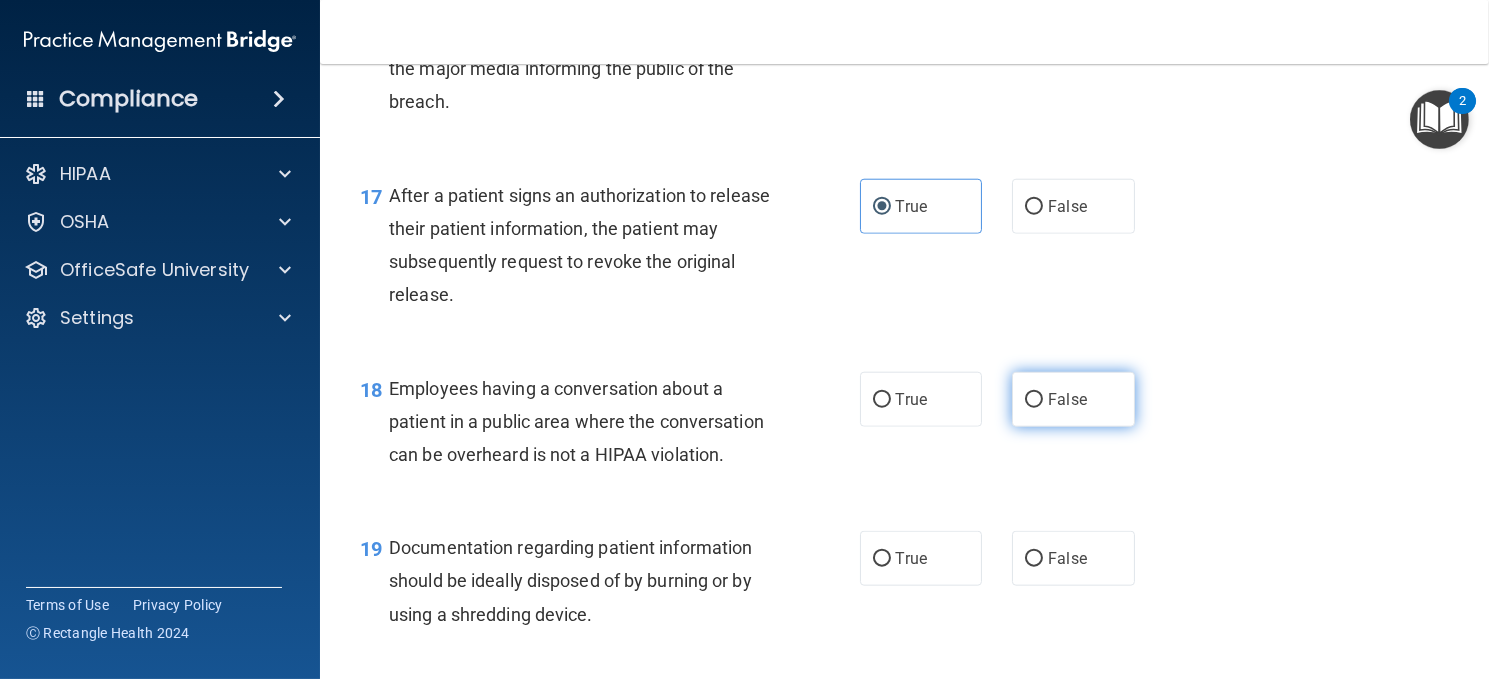 click on "False" at bounding box center [1034, 400] 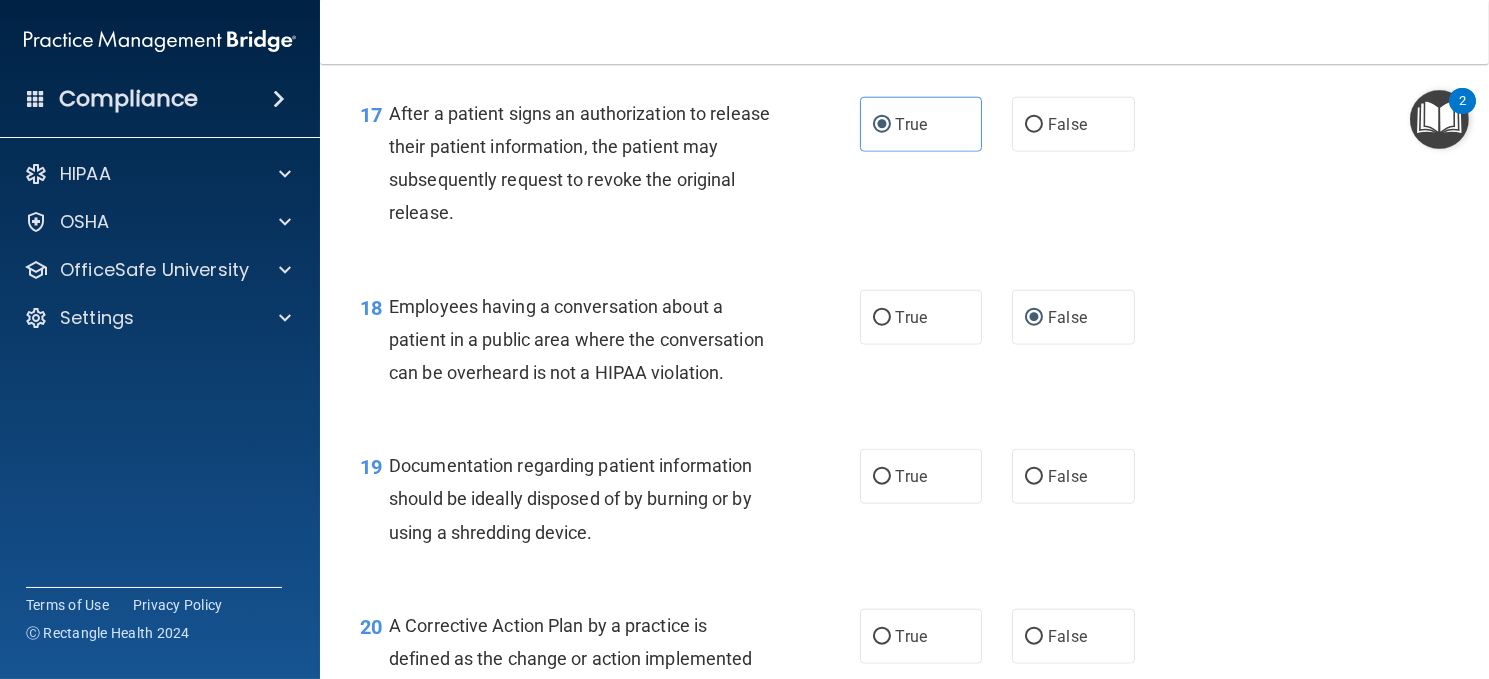 scroll, scrollTop: 3000, scrollLeft: 0, axis: vertical 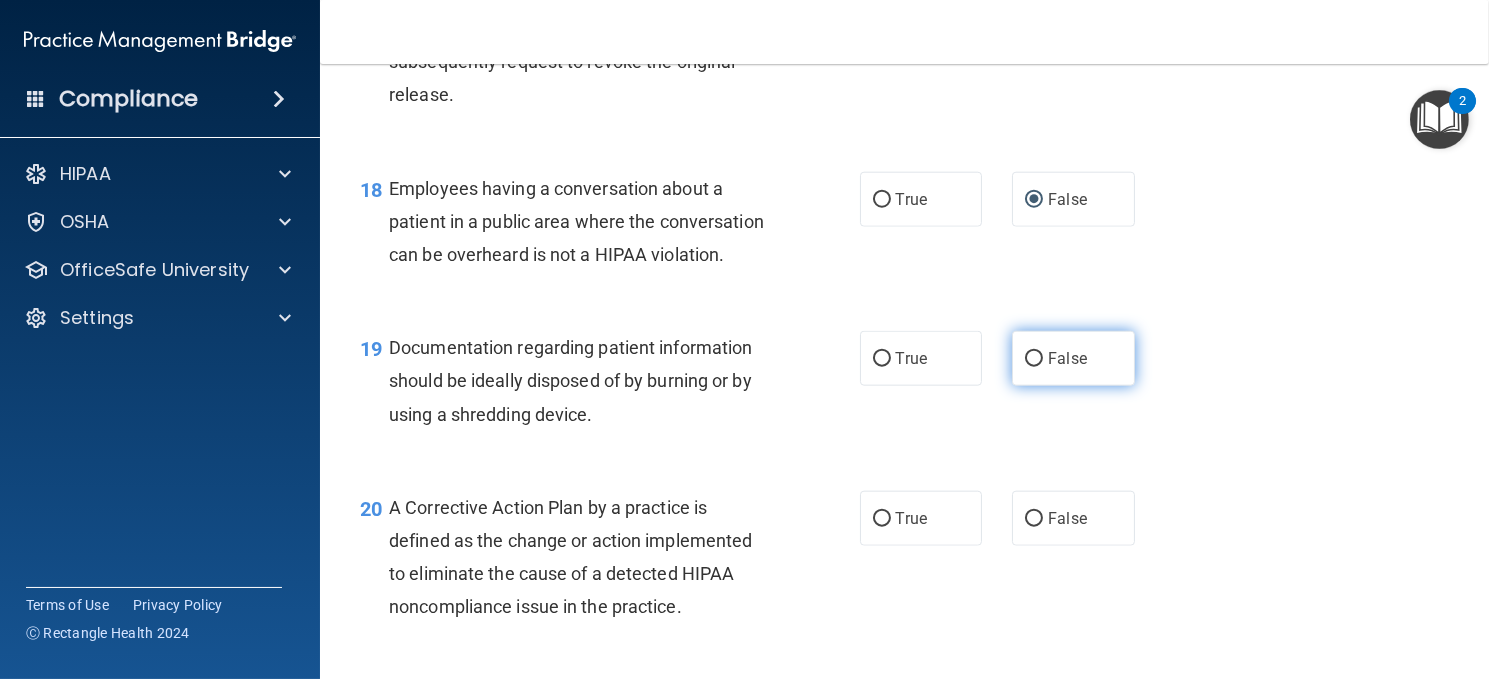 click on "False" at bounding box center (1067, 358) 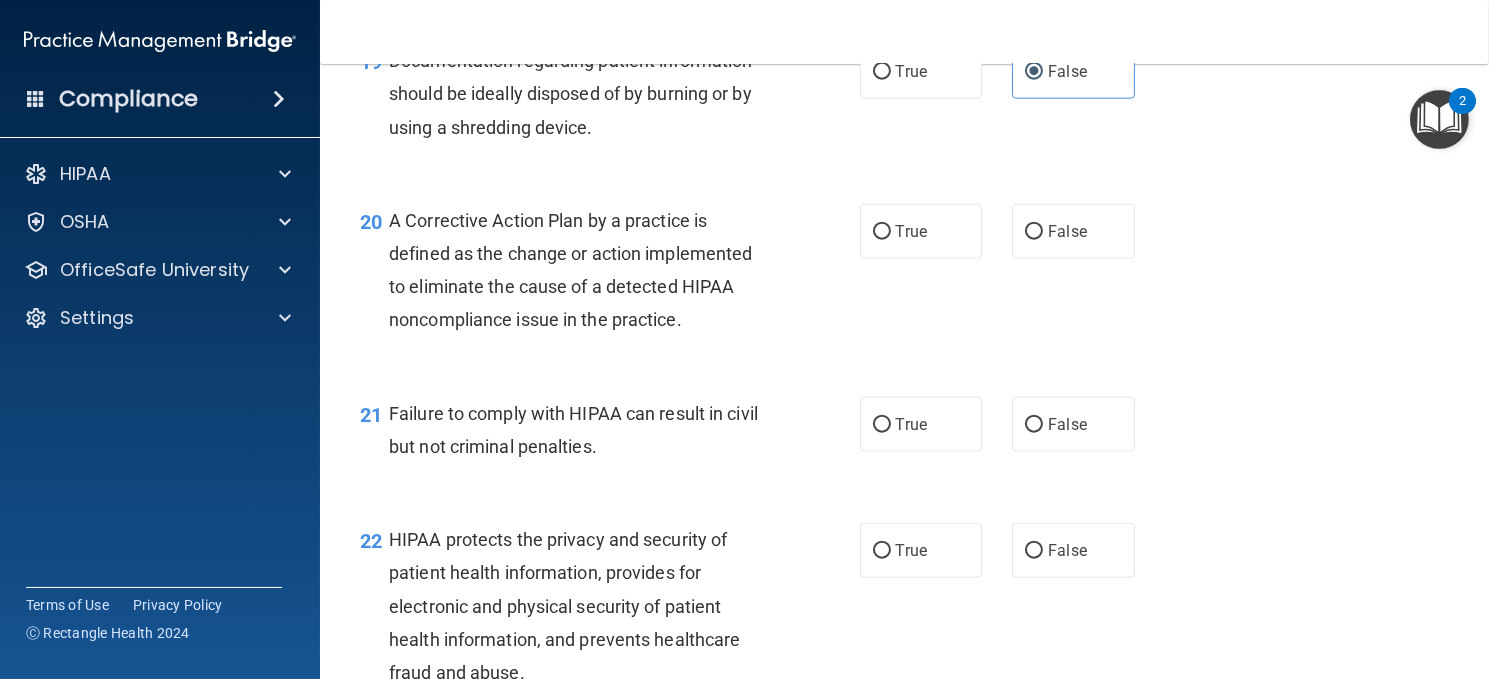 scroll, scrollTop: 3300, scrollLeft: 0, axis: vertical 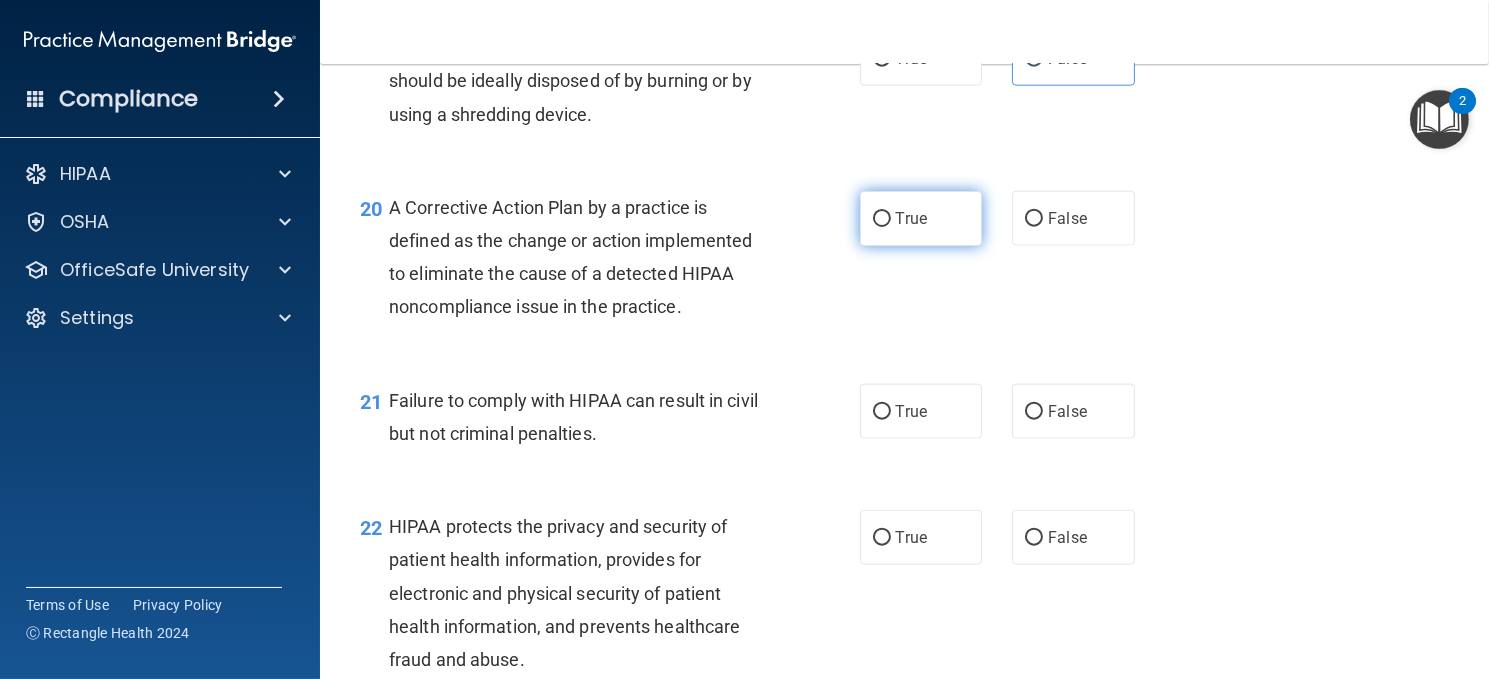 drag, startPoint x: 881, startPoint y: 213, endPoint x: 886, endPoint y: 223, distance: 11.18034 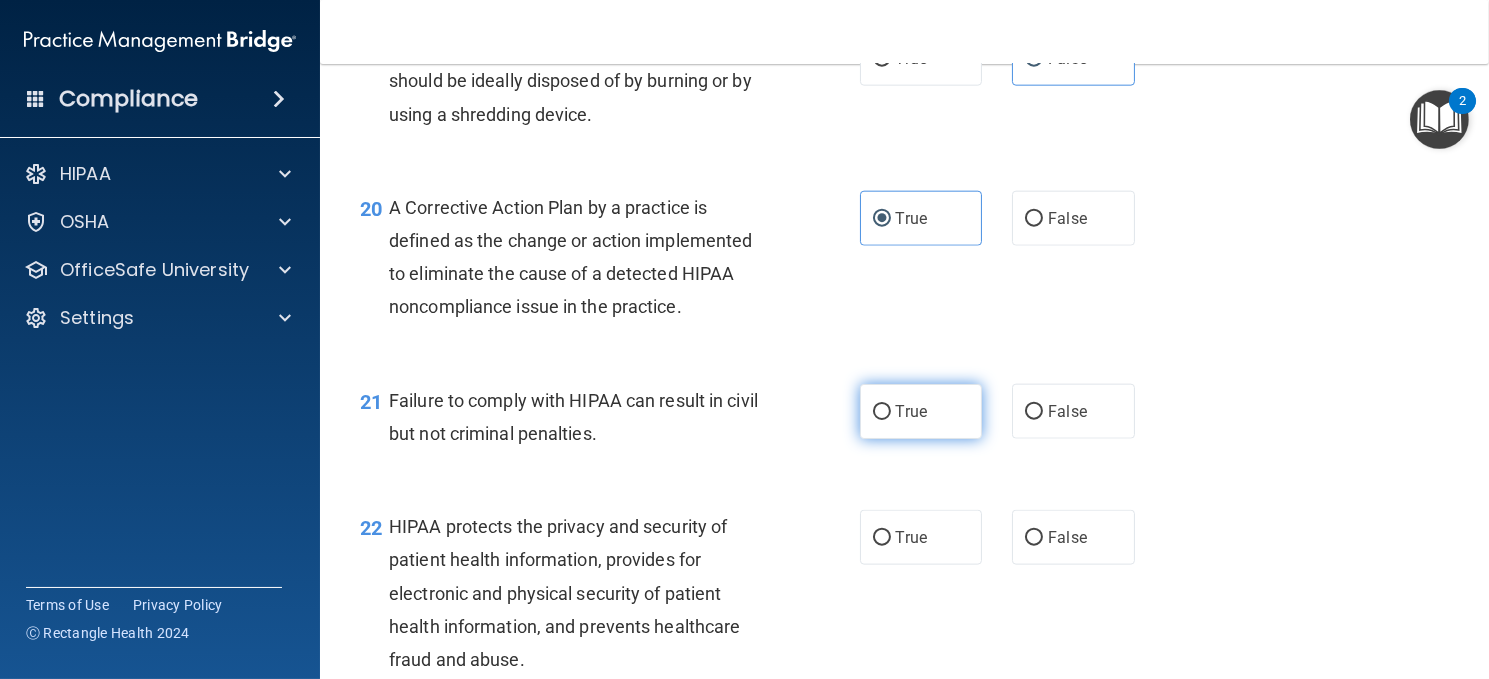 click on "True" at bounding box center [911, 411] 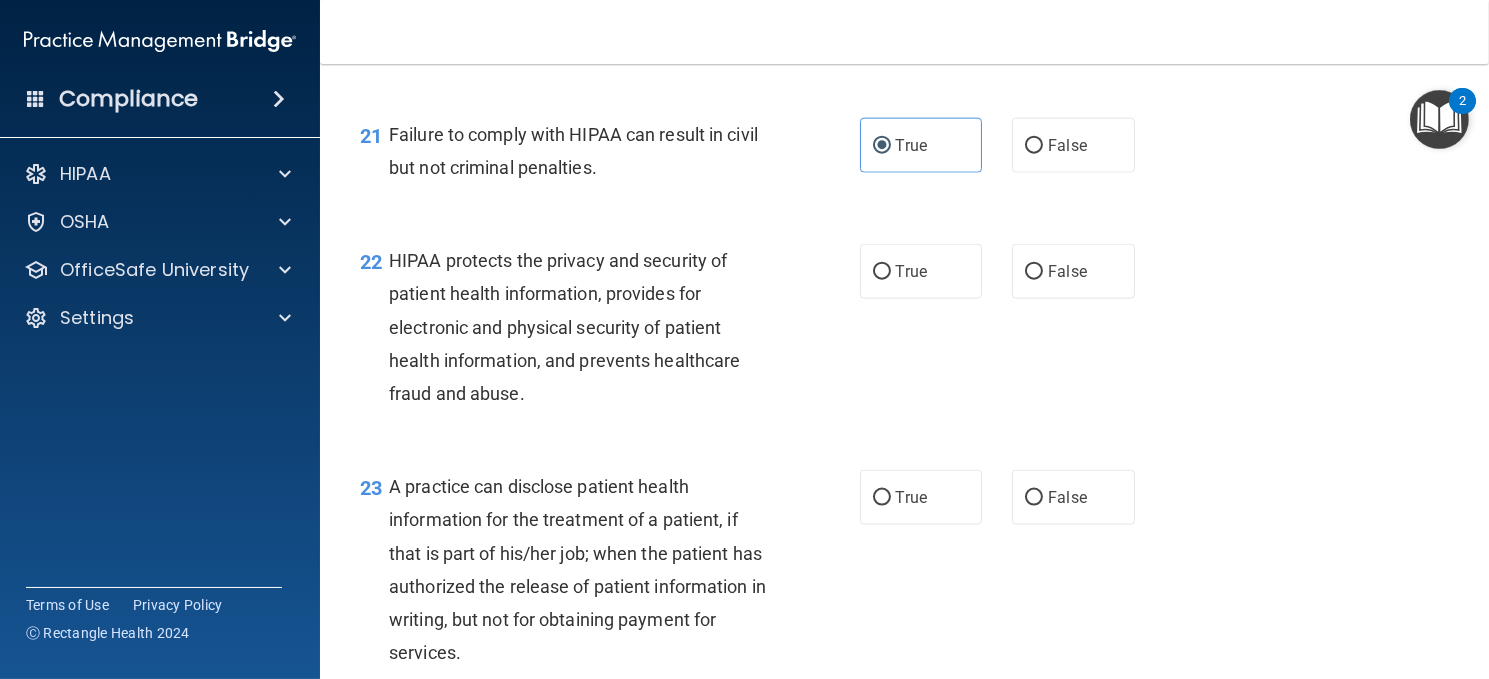 scroll, scrollTop: 3600, scrollLeft: 0, axis: vertical 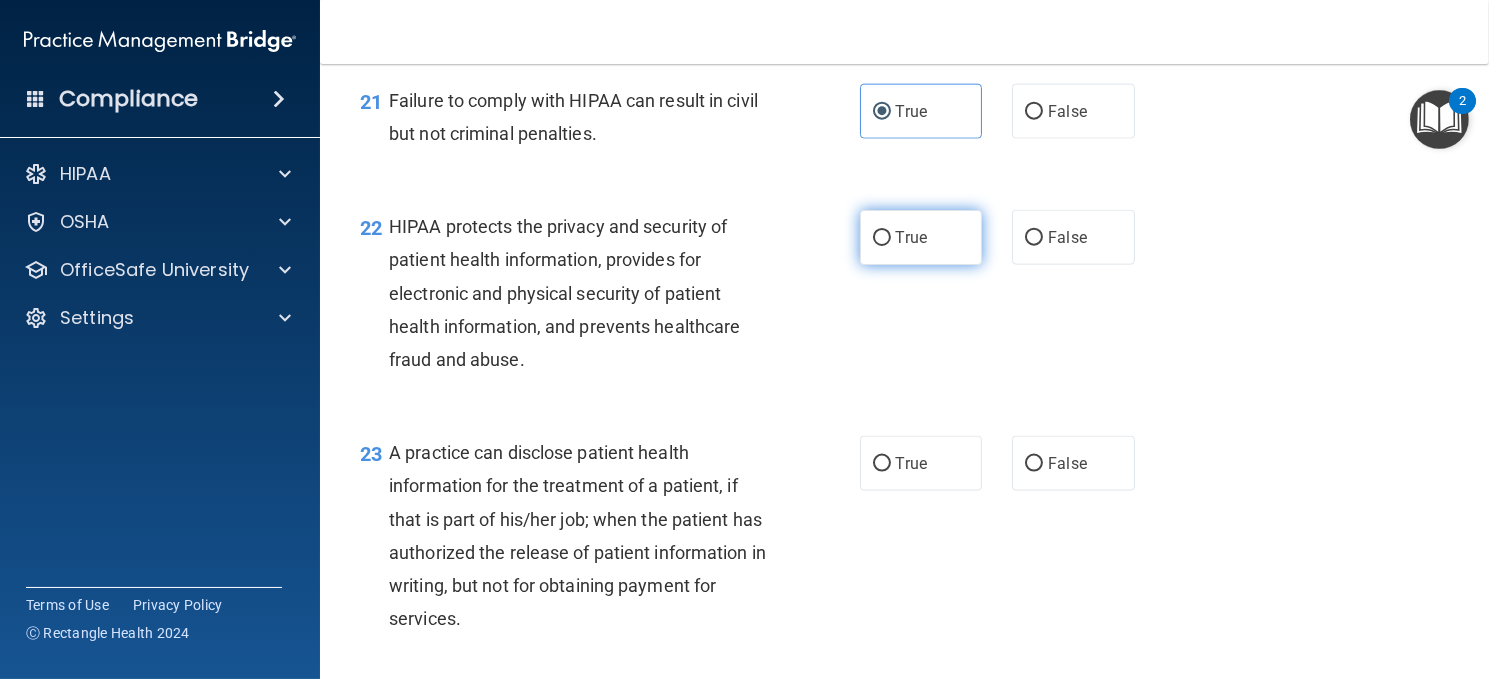 click on "True" at bounding box center (921, 237) 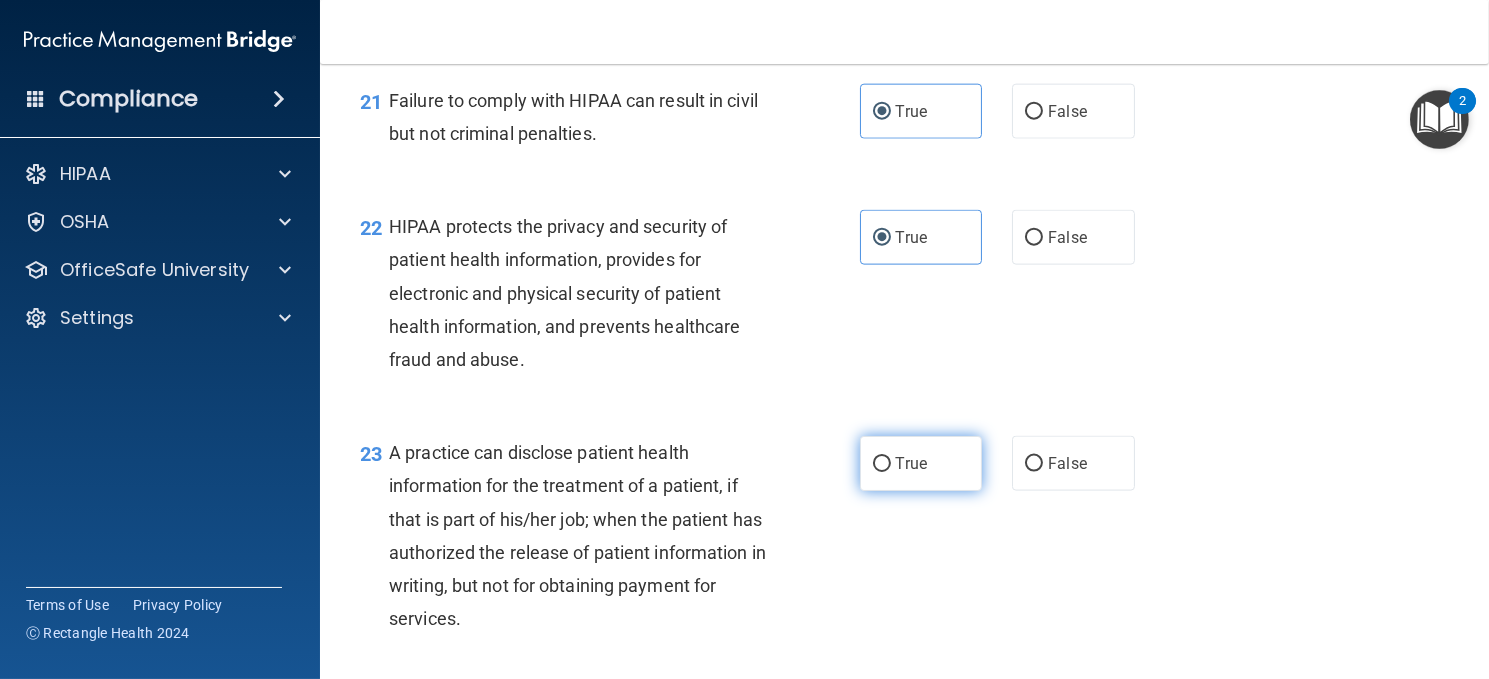 click on "True" at bounding box center [882, 464] 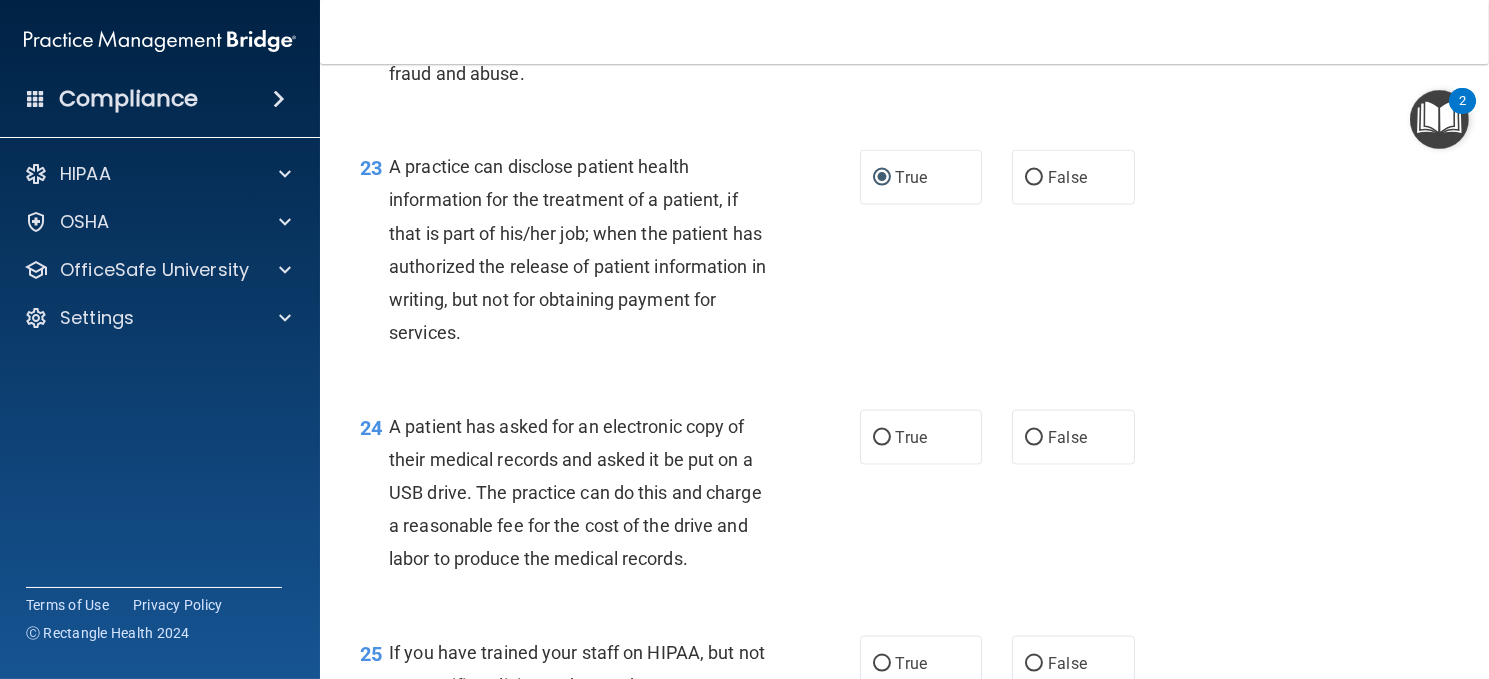 scroll, scrollTop: 3900, scrollLeft: 0, axis: vertical 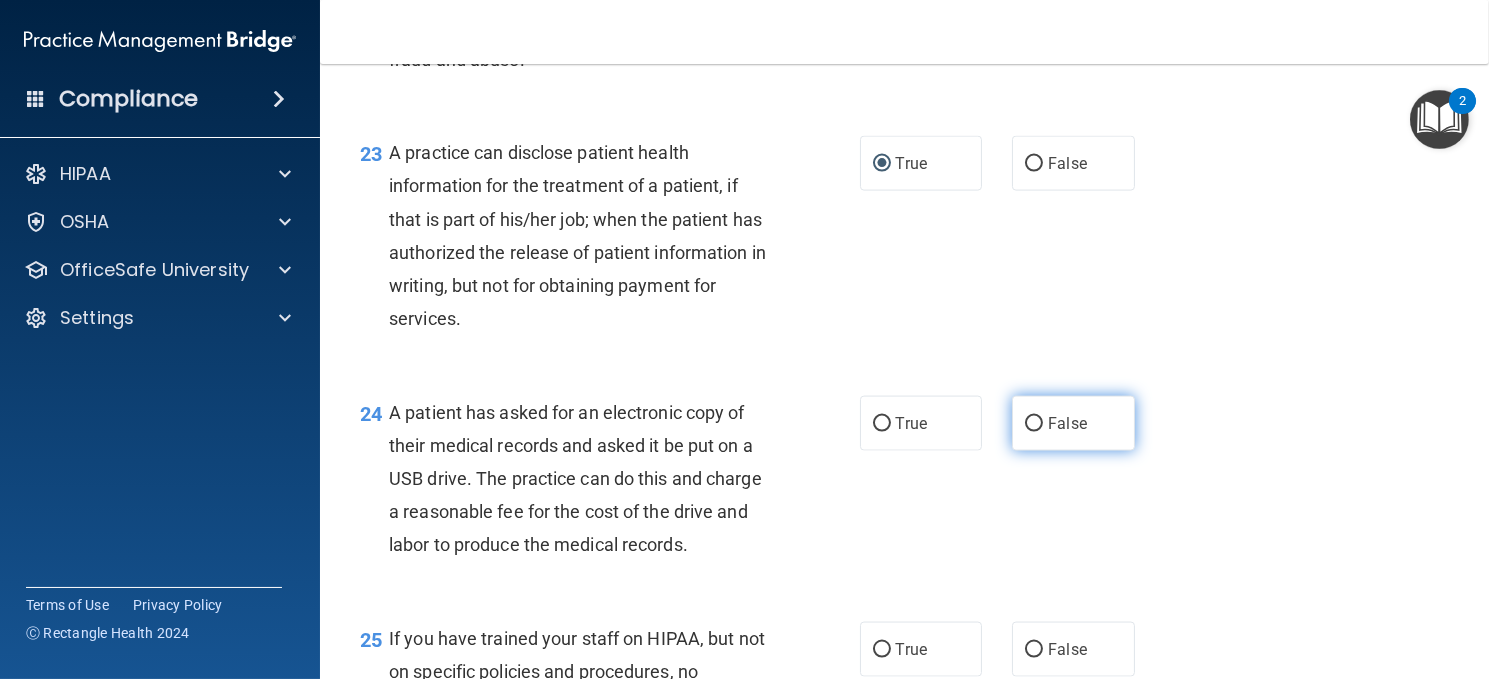 click on "False" at bounding box center (1073, 423) 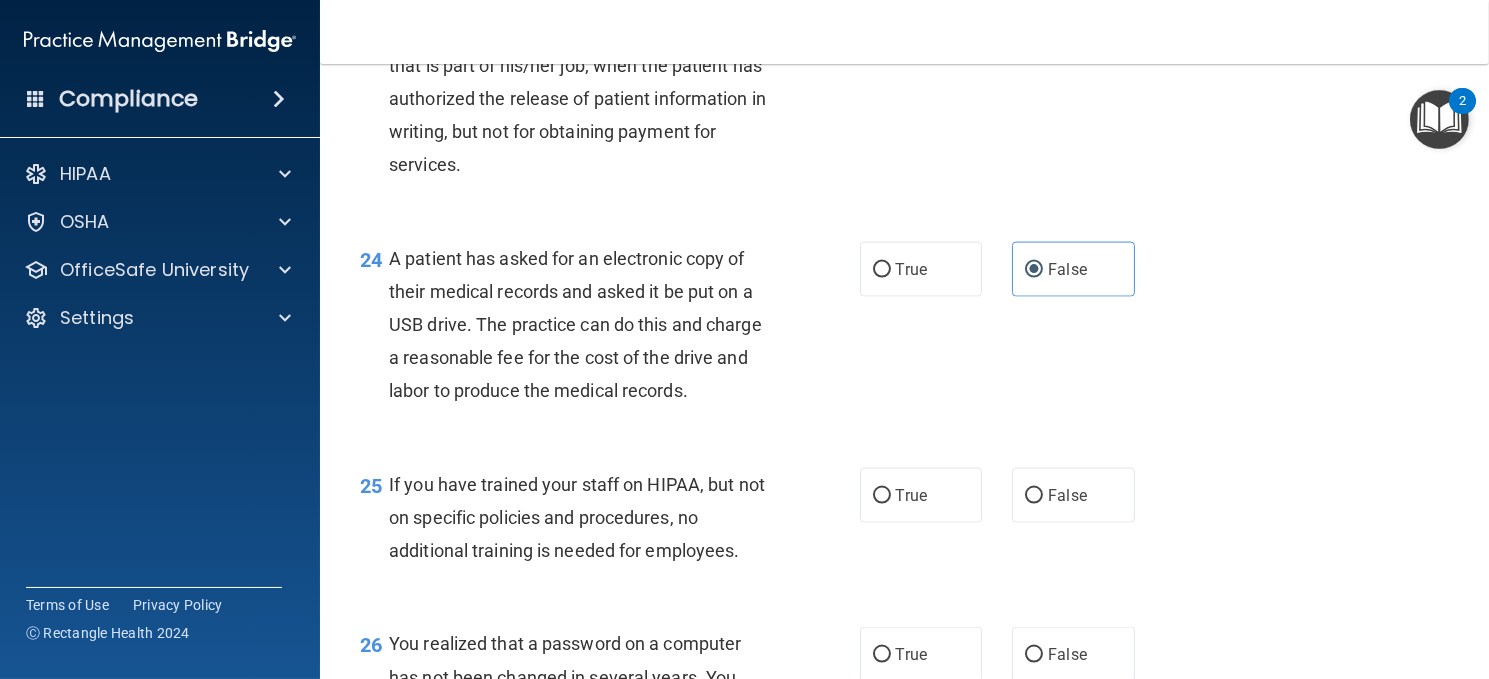 scroll, scrollTop: 4100, scrollLeft: 0, axis: vertical 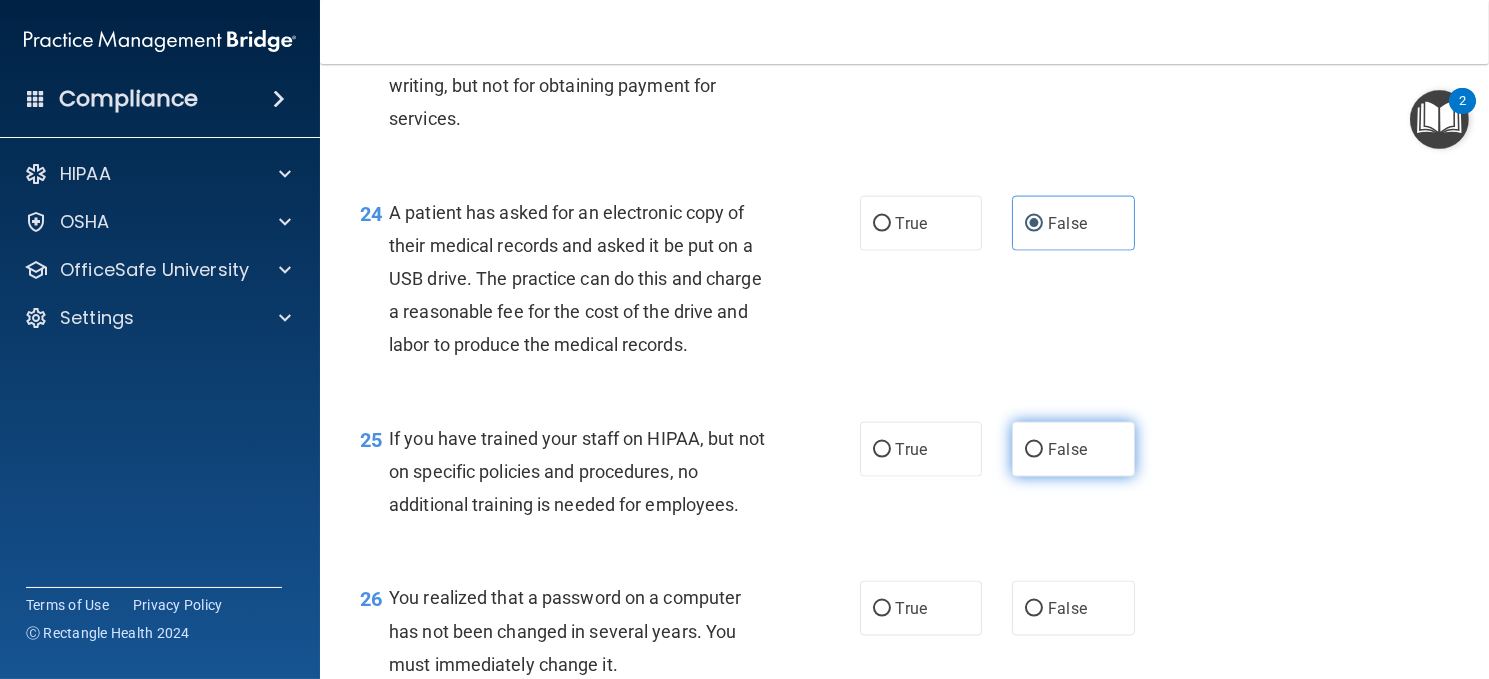 drag, startPoint x: 1024, startPoint y: 445, endPoint x: 1024, endPoint y: 468, distance: 23 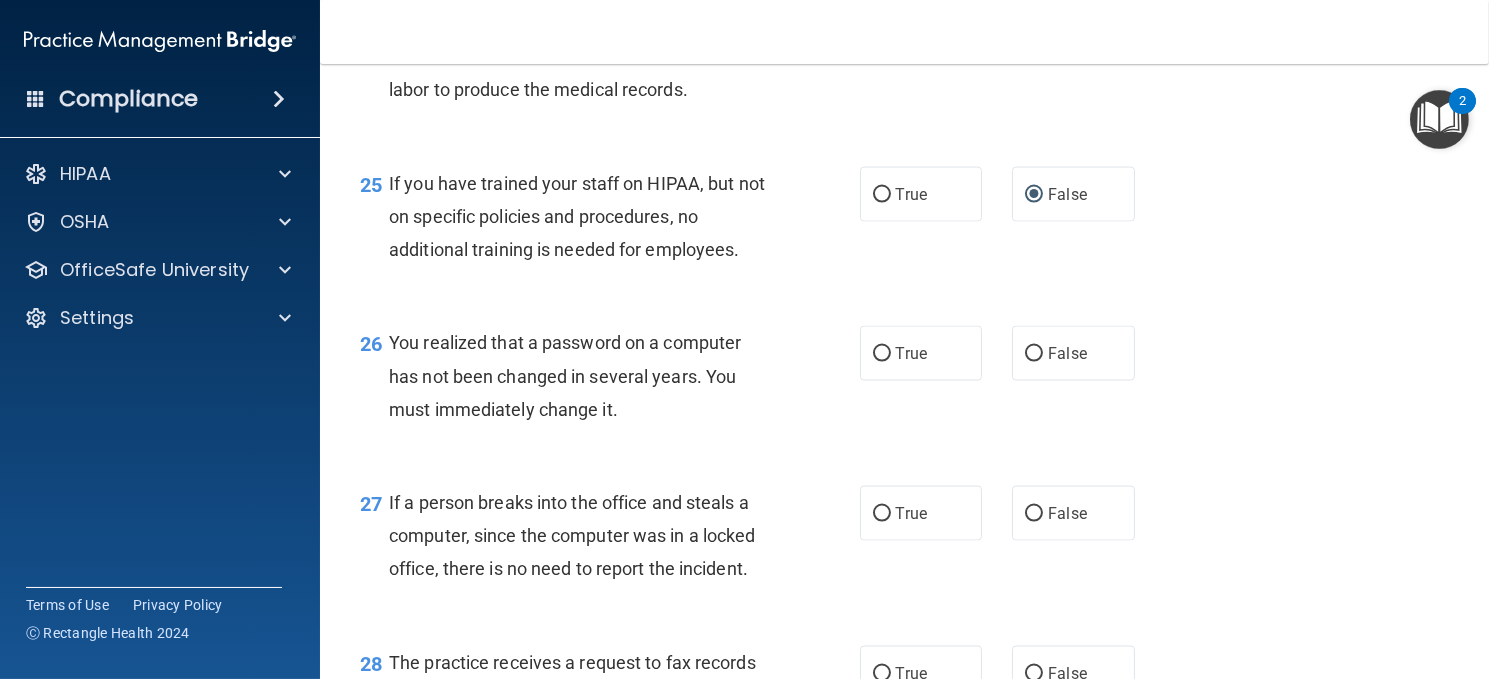 scroll, scrollTop: 4400, scrollLeft: 0, axis: vertical 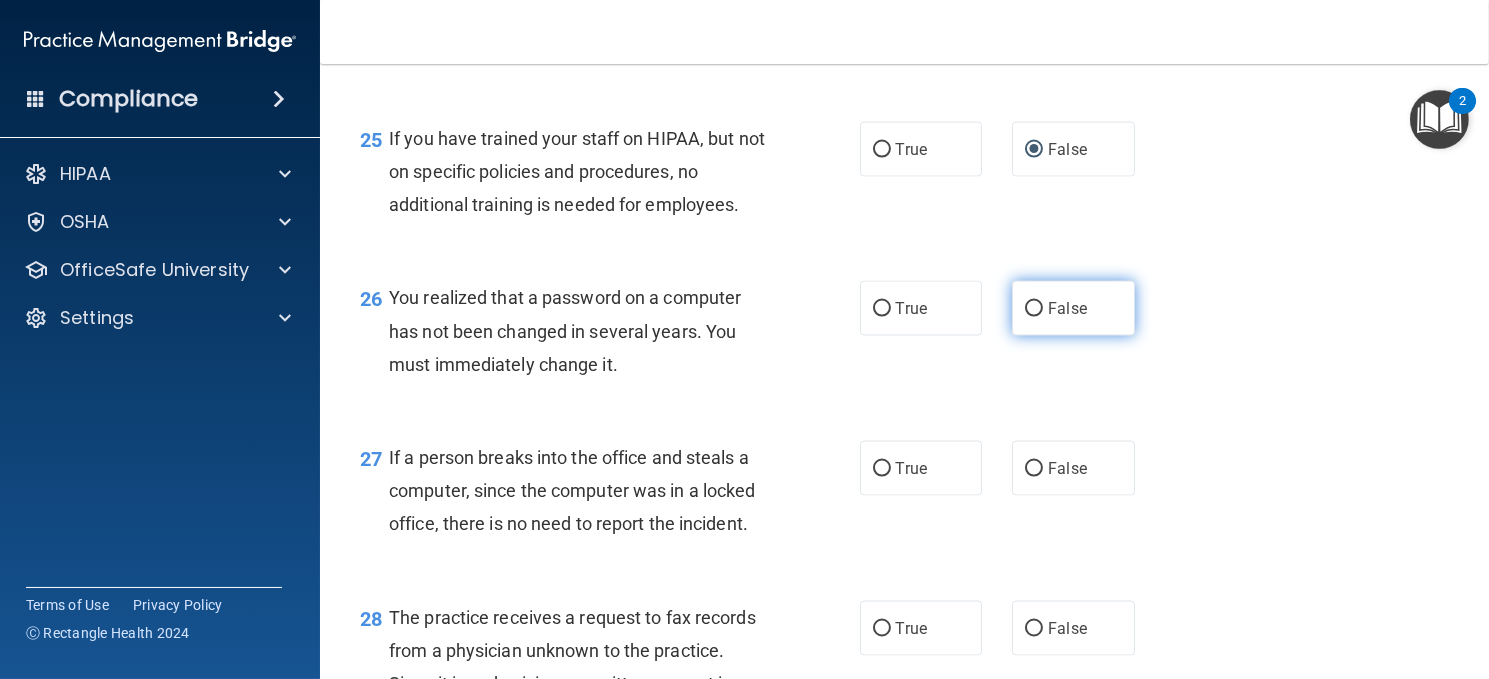 click on "False" at bounding box center [1067, 308] 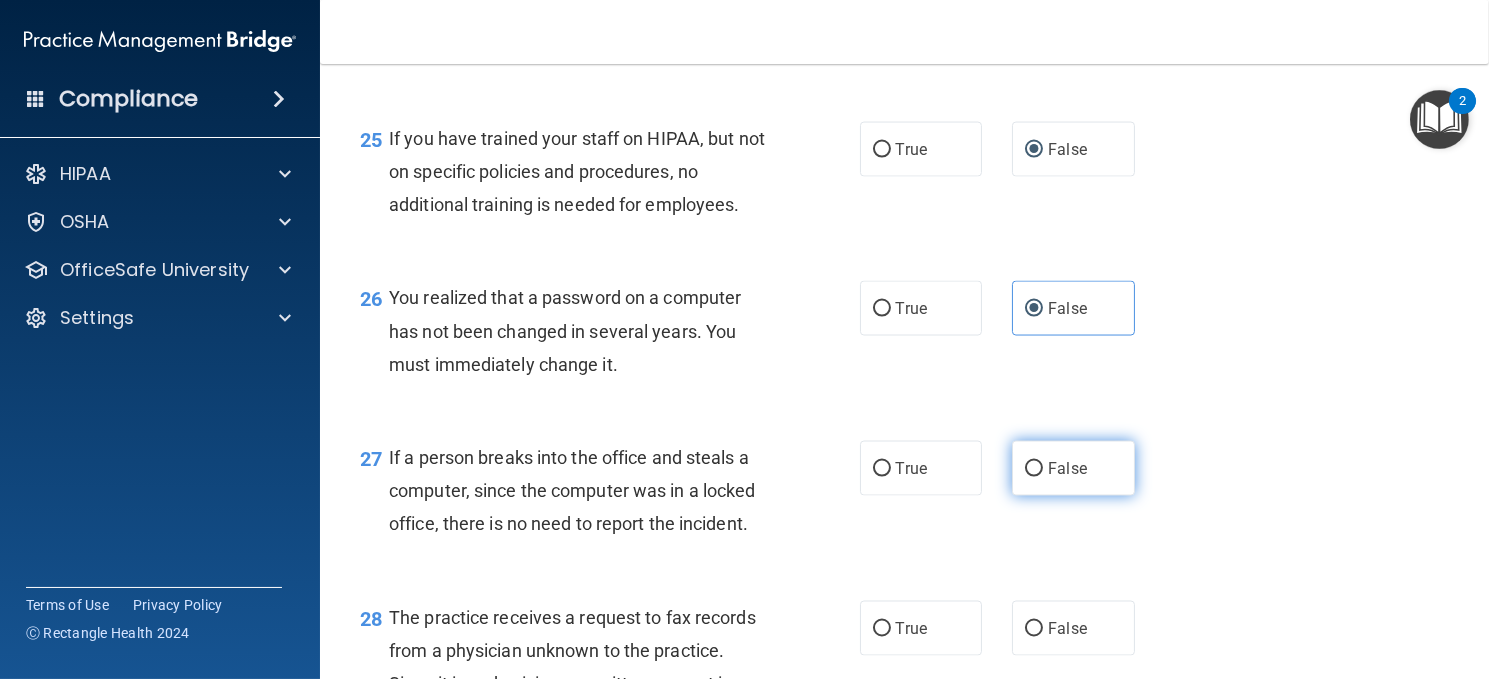 click on "False" at bounding box center (1073, 468) 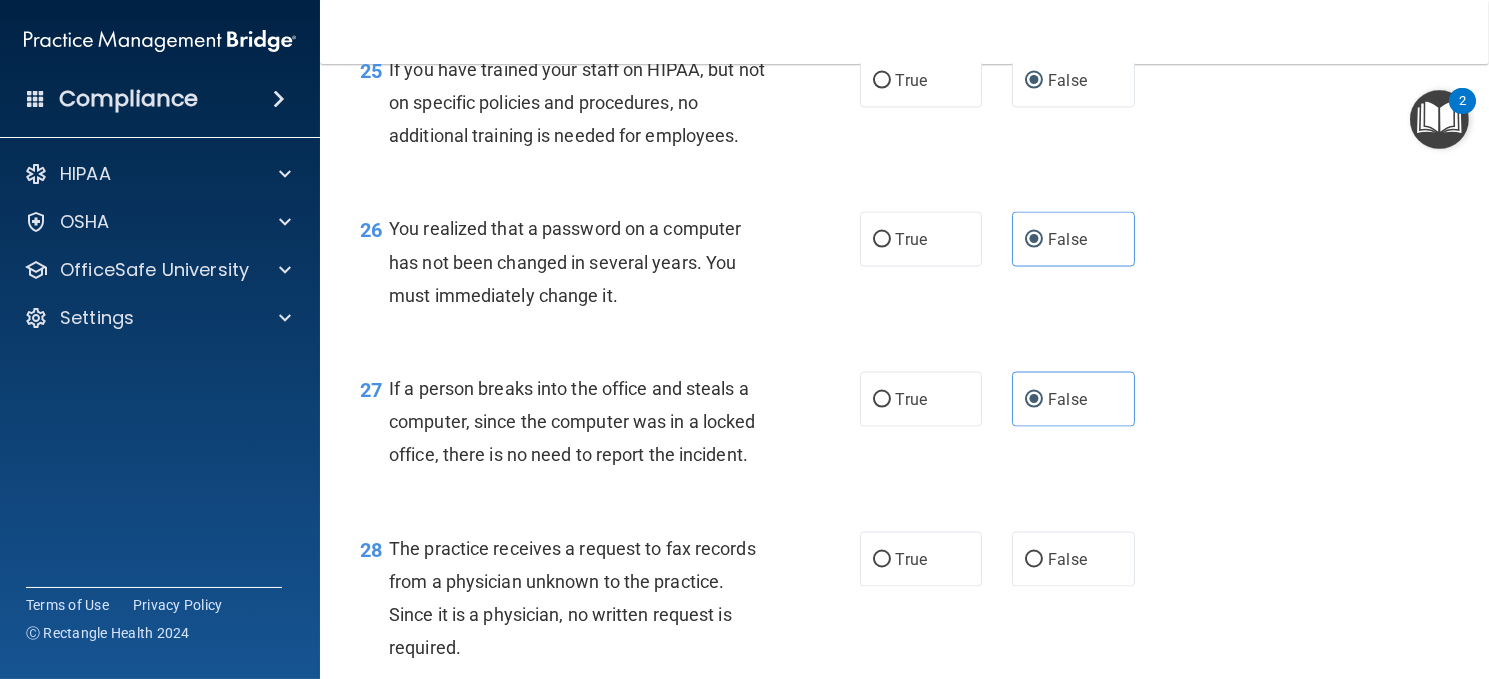 scroll, scrollTop: 4600, scrollLeft: 0, axis: vertical 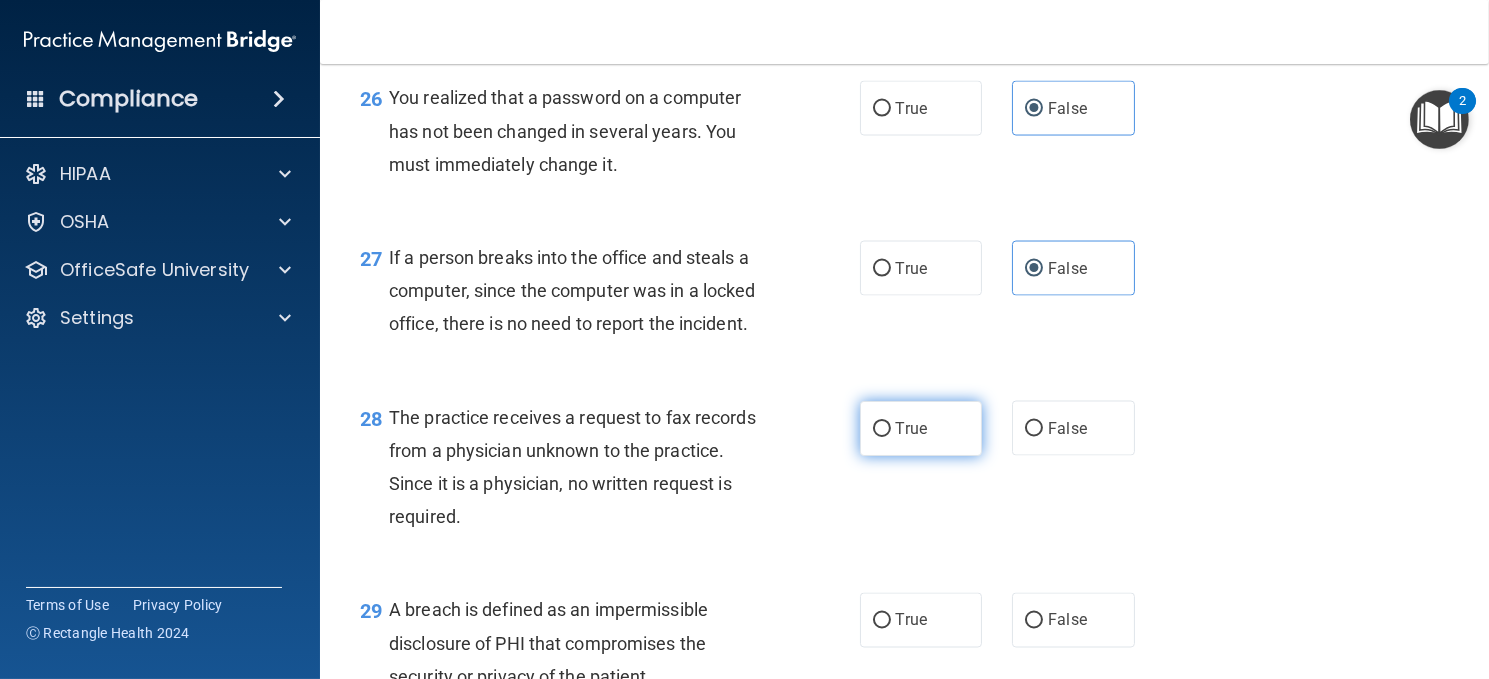 click on "True" at bounding box center [882, 429] 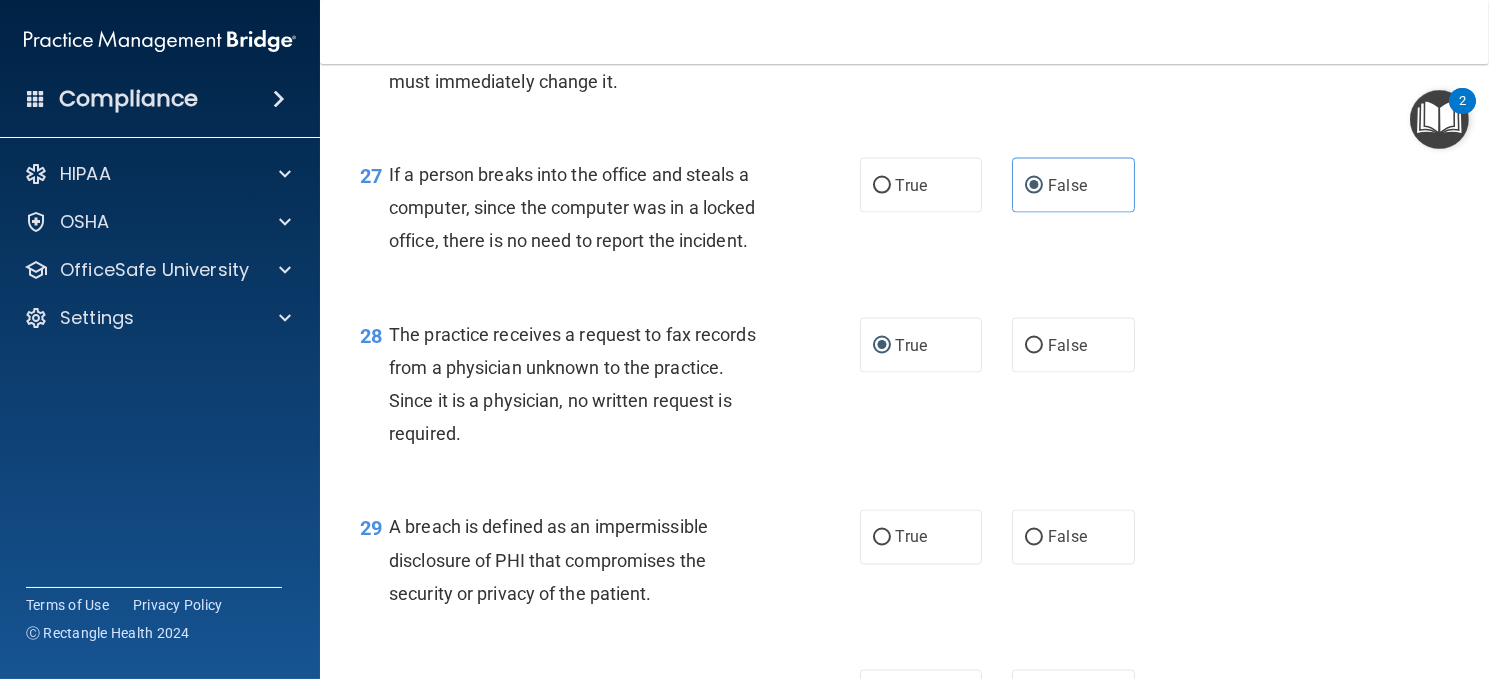 scroll, scrollTop: 4800, scrollLeft: 0, axis: vertical 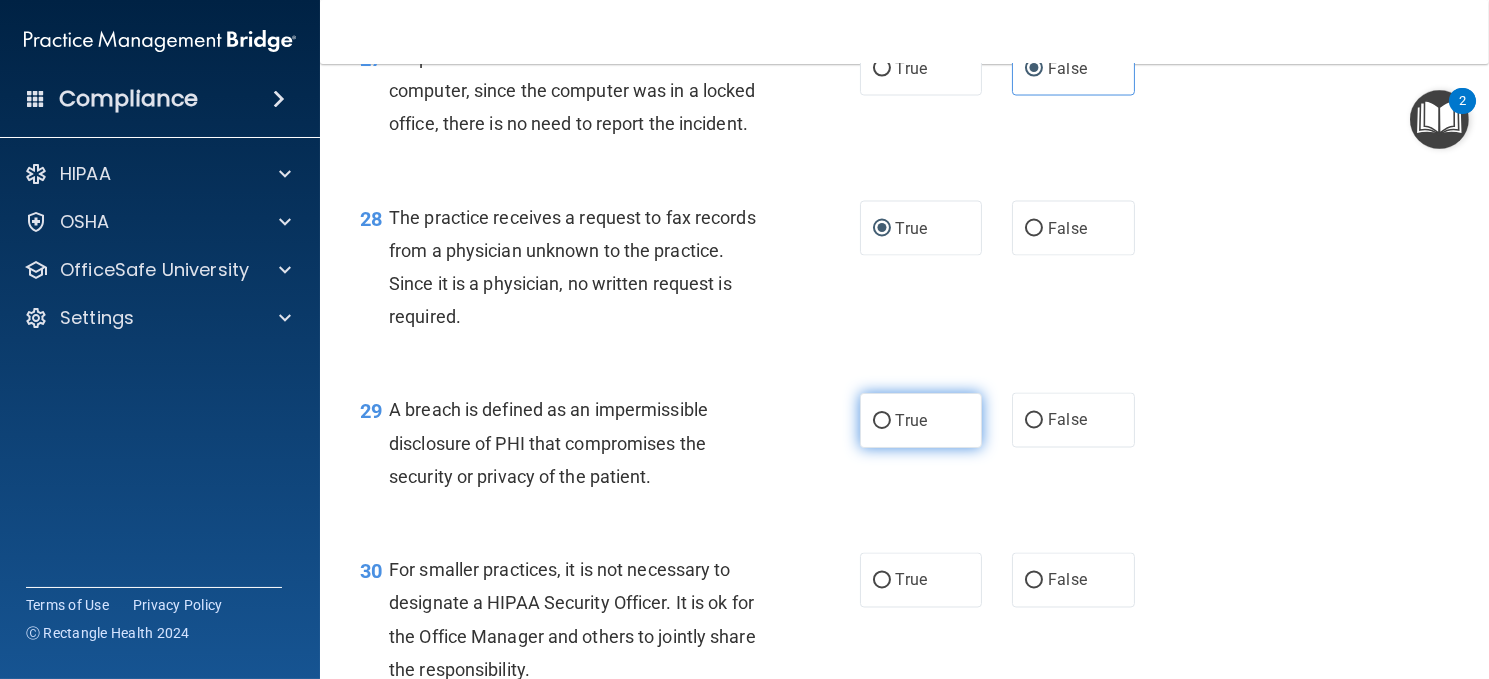 click on "True" at bounding box center (921, 420) 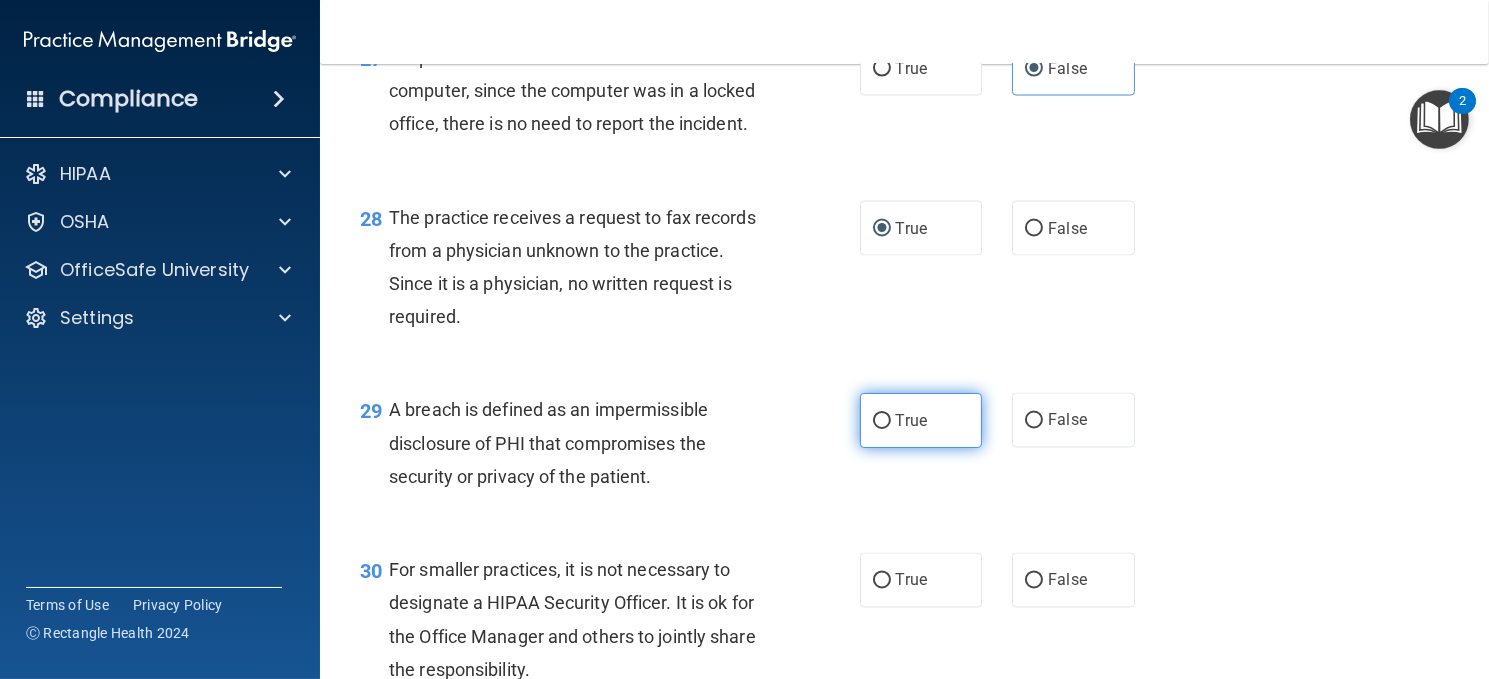click on "True" at bounding box center [882, 421] 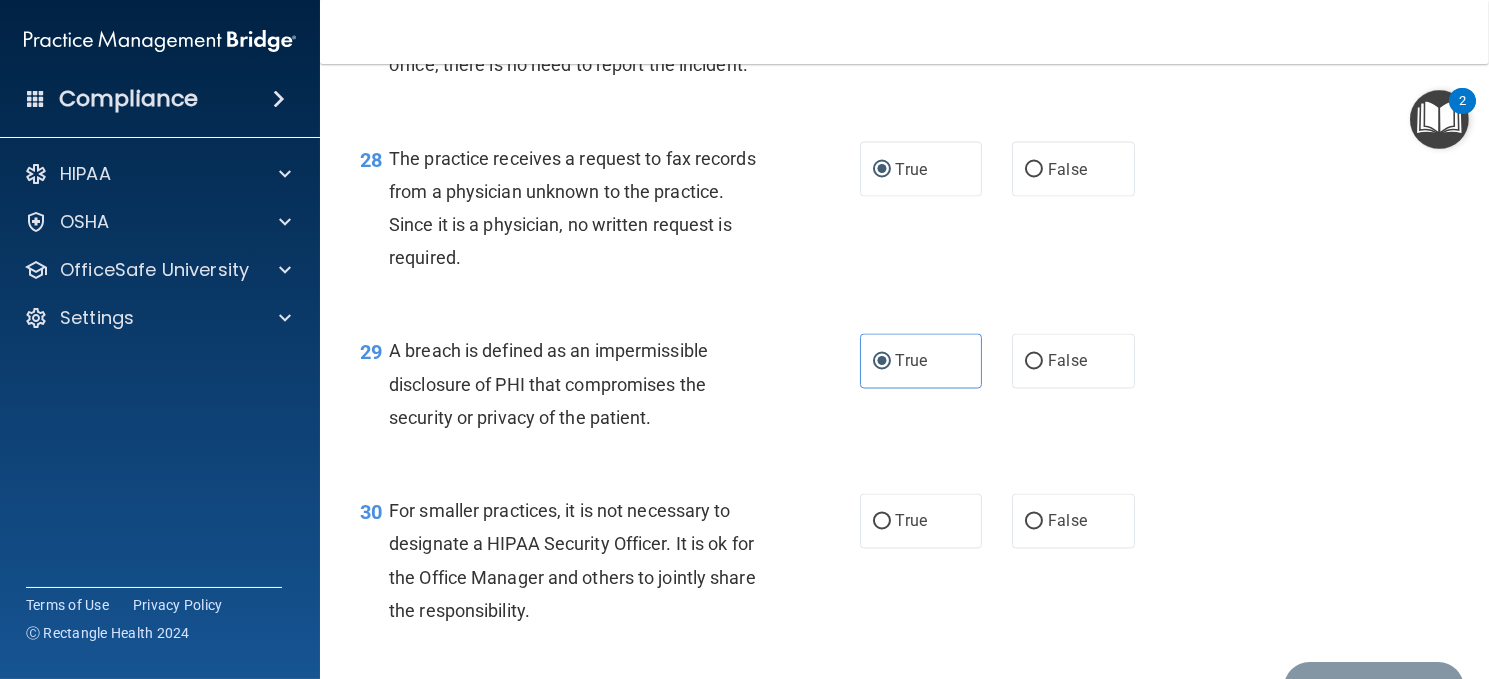 scroll, scrollTop: 4972, scrollLeft: 0, axis: vertical 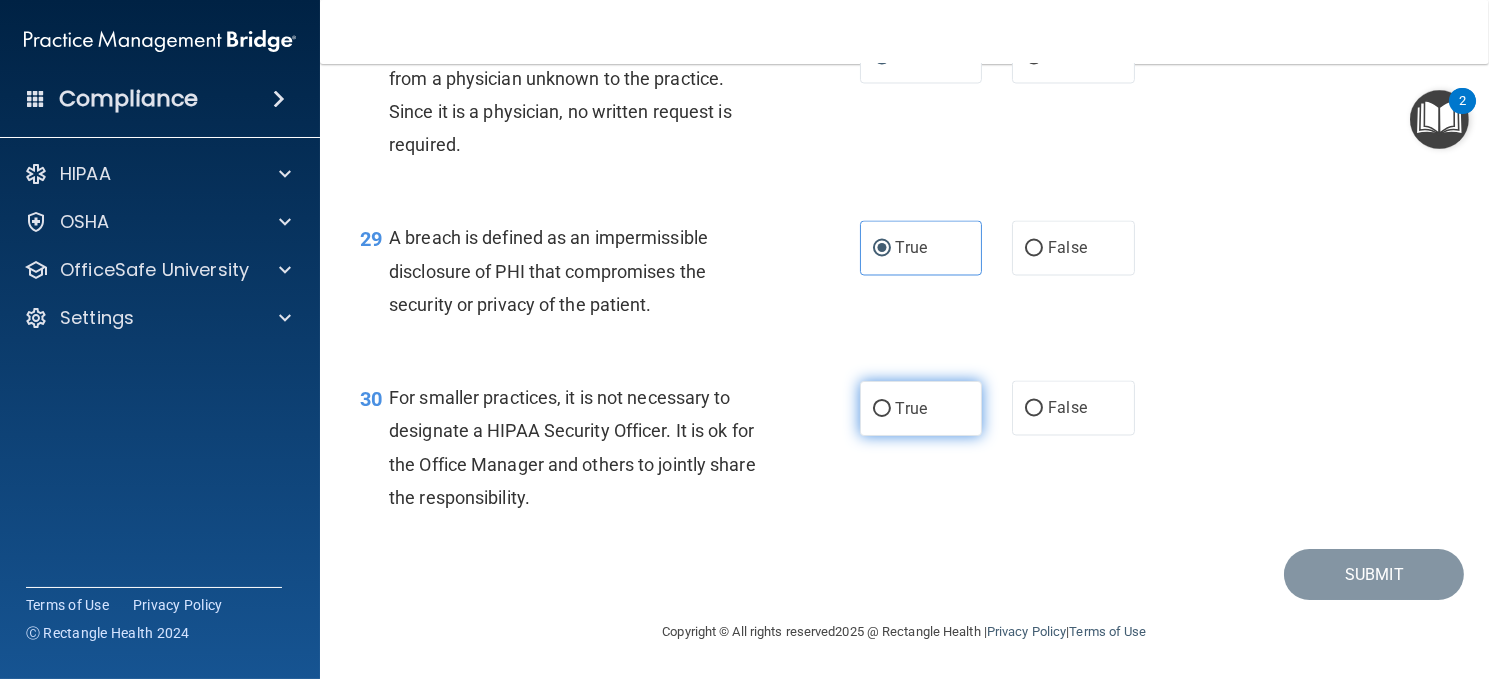drag, startPoint x: 878, startPoint y: 413, endPoint x: 896, endPoint y: 425, distance: 21.633308 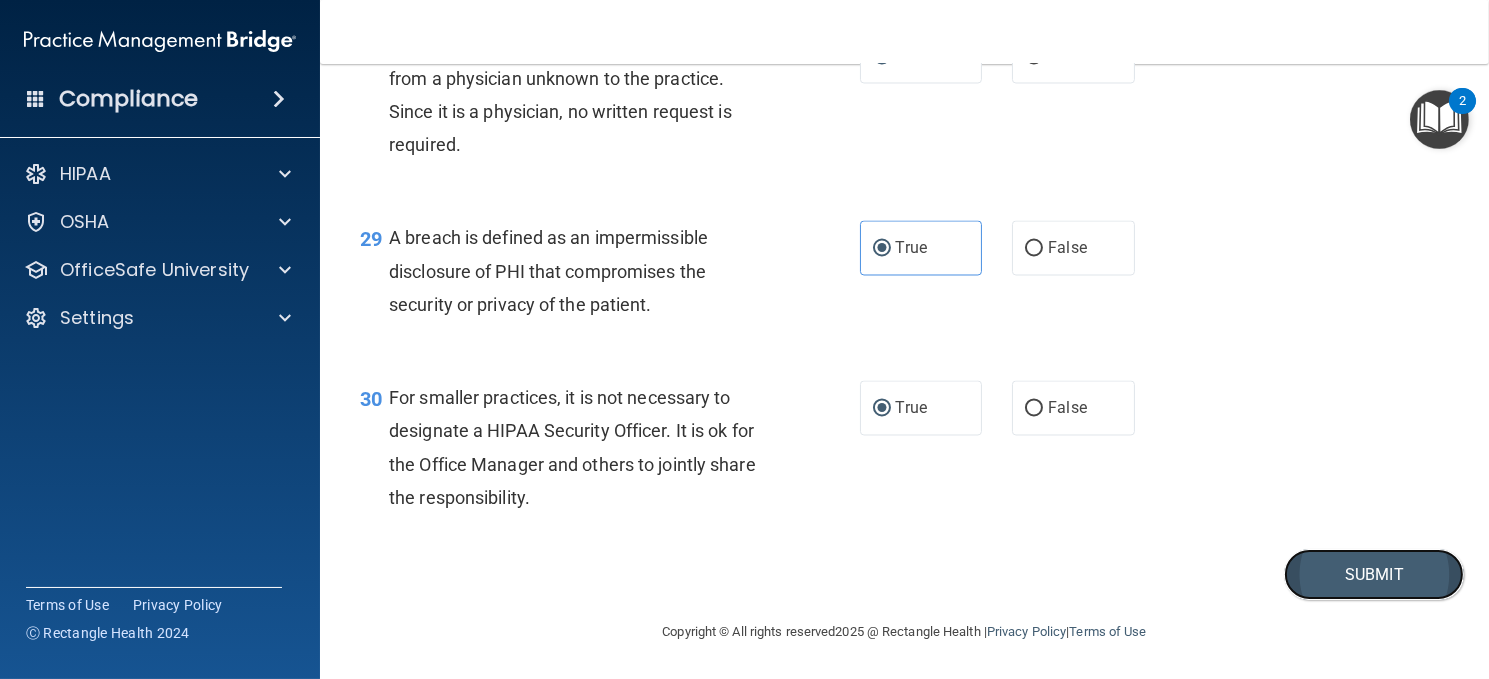 click on "Submit" at bounding box center [1374, 574] 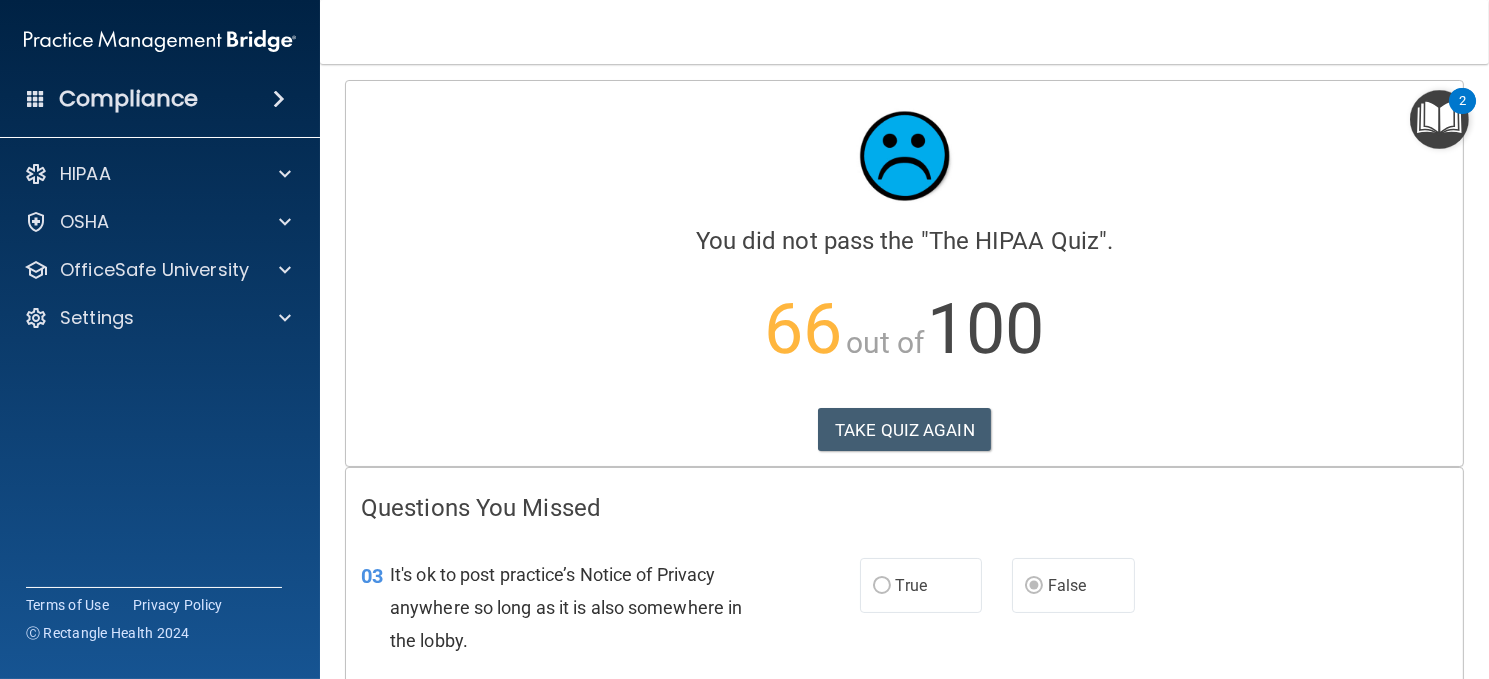 scroll, scrollTop: 0, scrollLeft: 0, axis: both 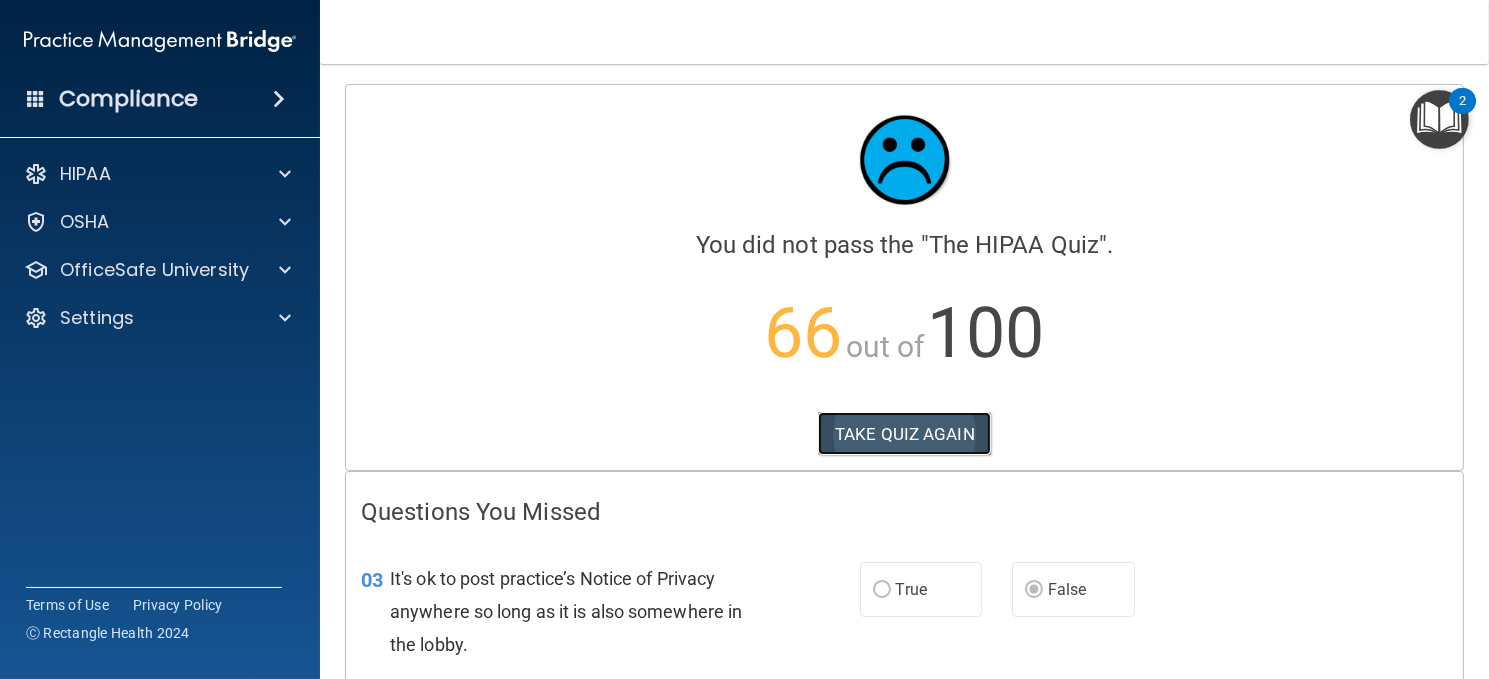 click on "TAKE QUIZ AGAIN" at bounding box center (904, 434) 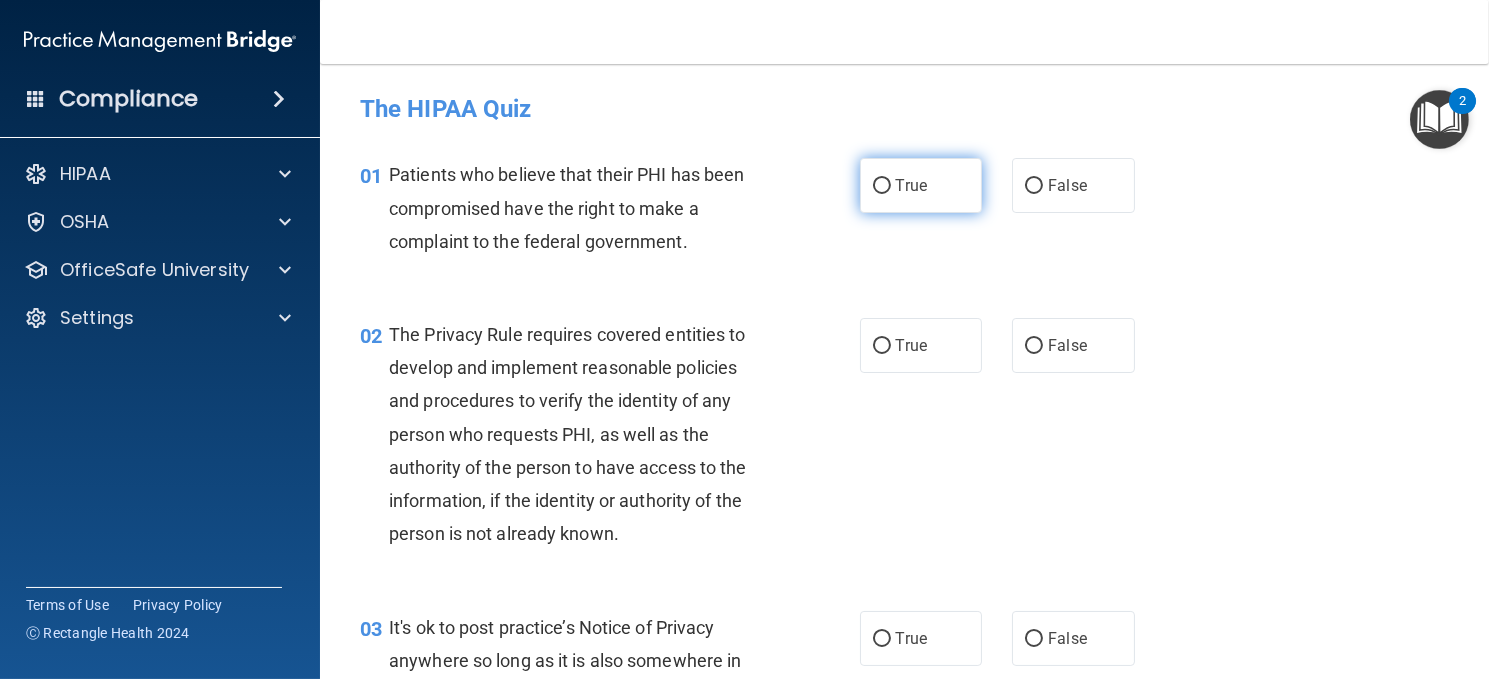 drag, startPoint x: 876, startPoint y: 190, endPoint x: 883, endPoint y: 204, distance: 15.652476 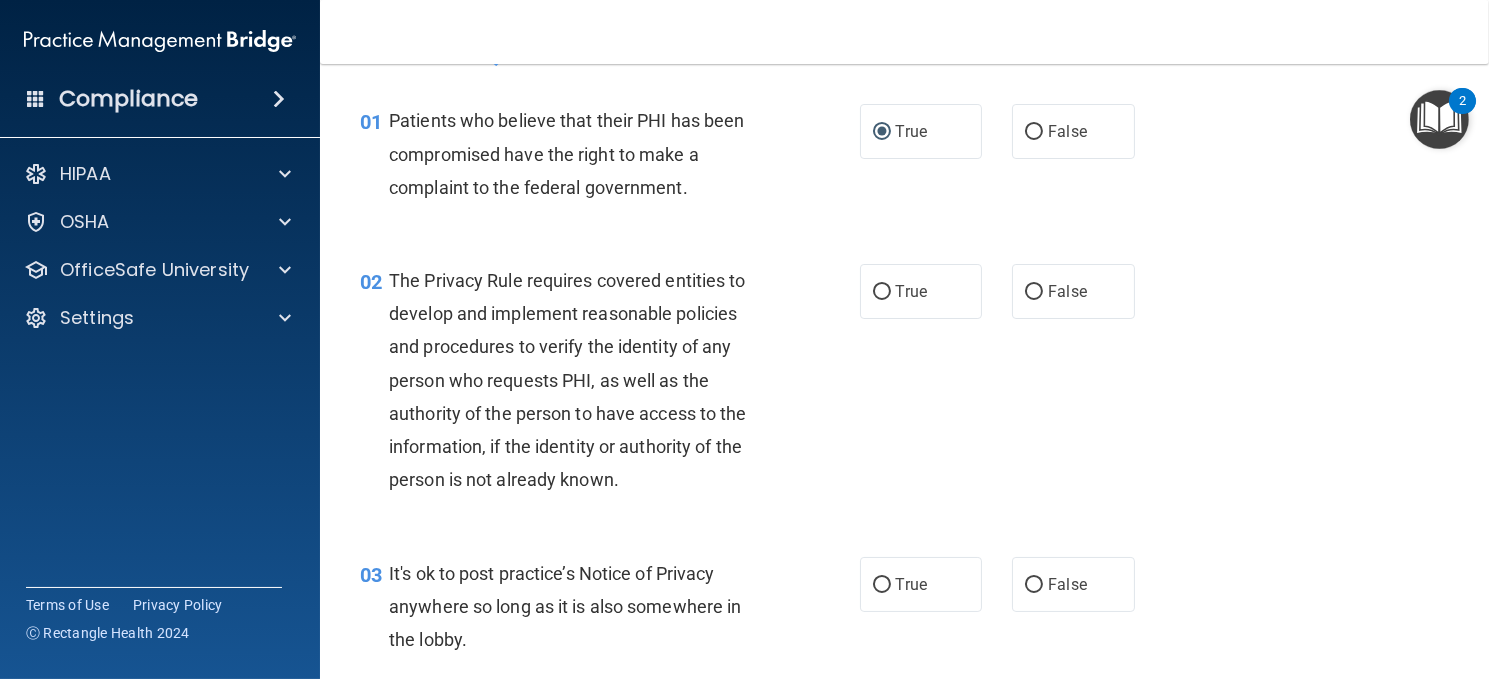 scroll, scrollTop: 100, scrollLeft: 0, axis: vertical 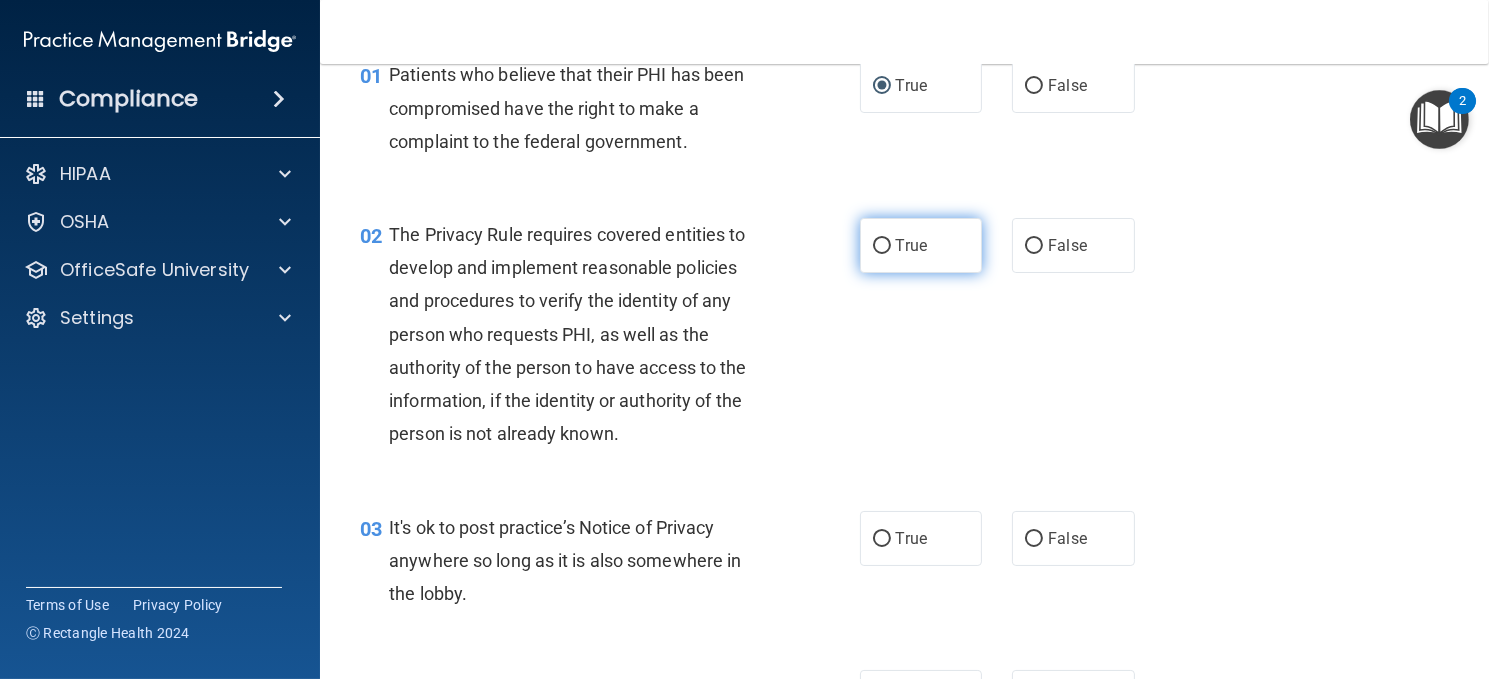 click on "True" at bounding box center (882, 246) 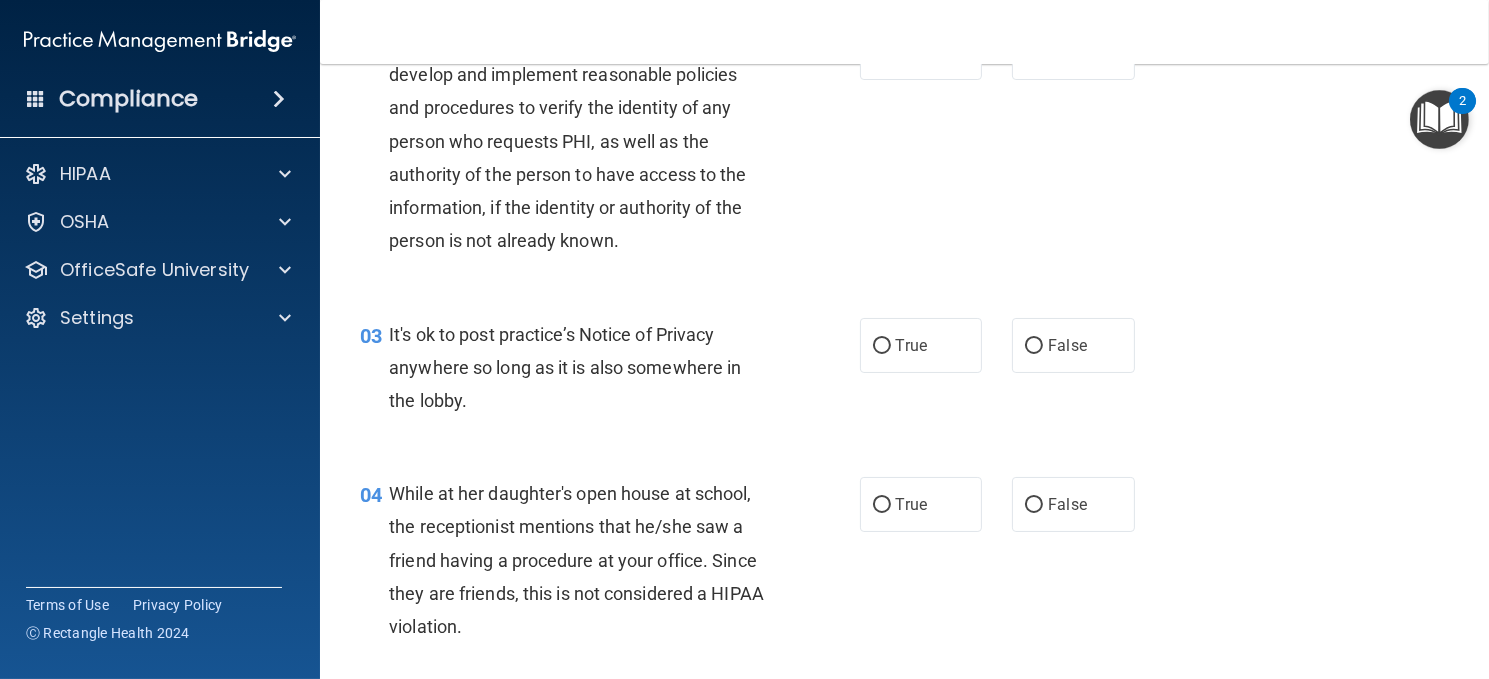 scroll, scrollTop: 300, scrollLeft: 0, axis: vertical 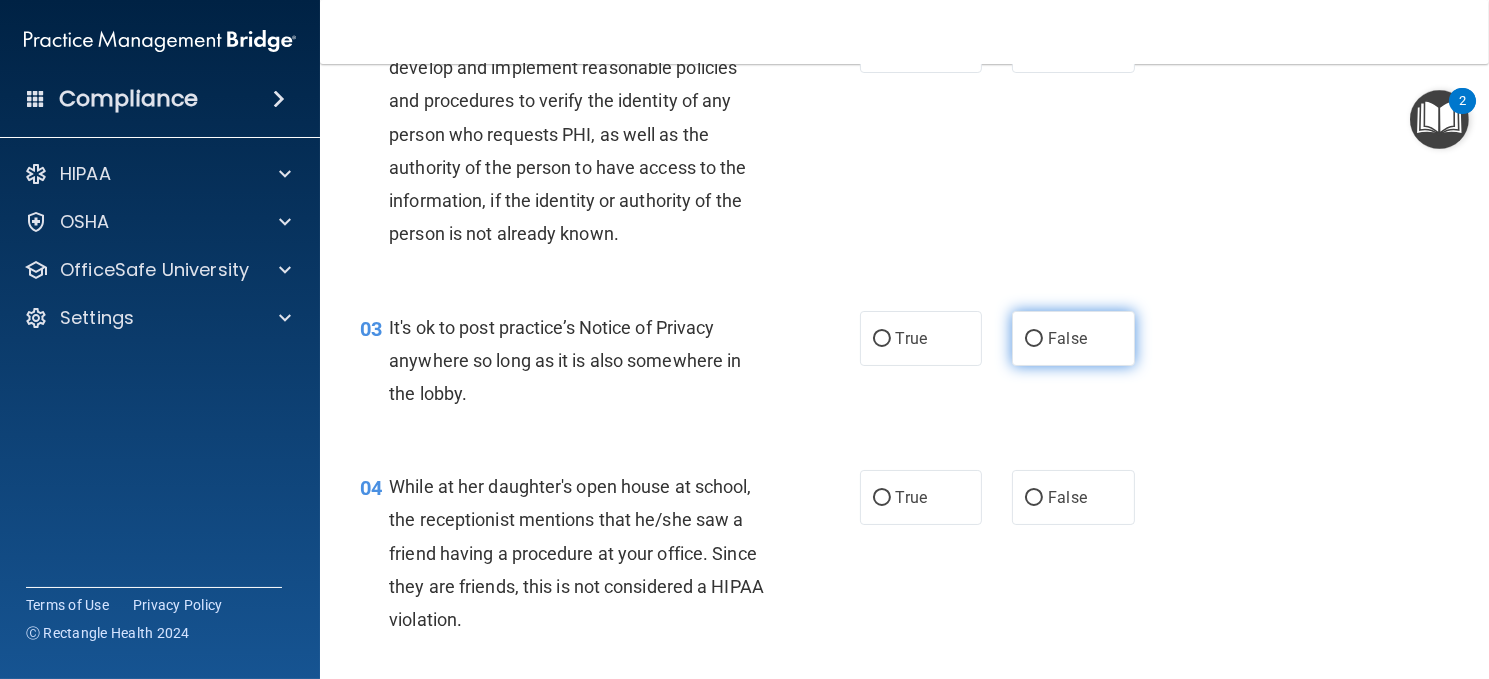 click on "False" at bounding box center [1067, 338] 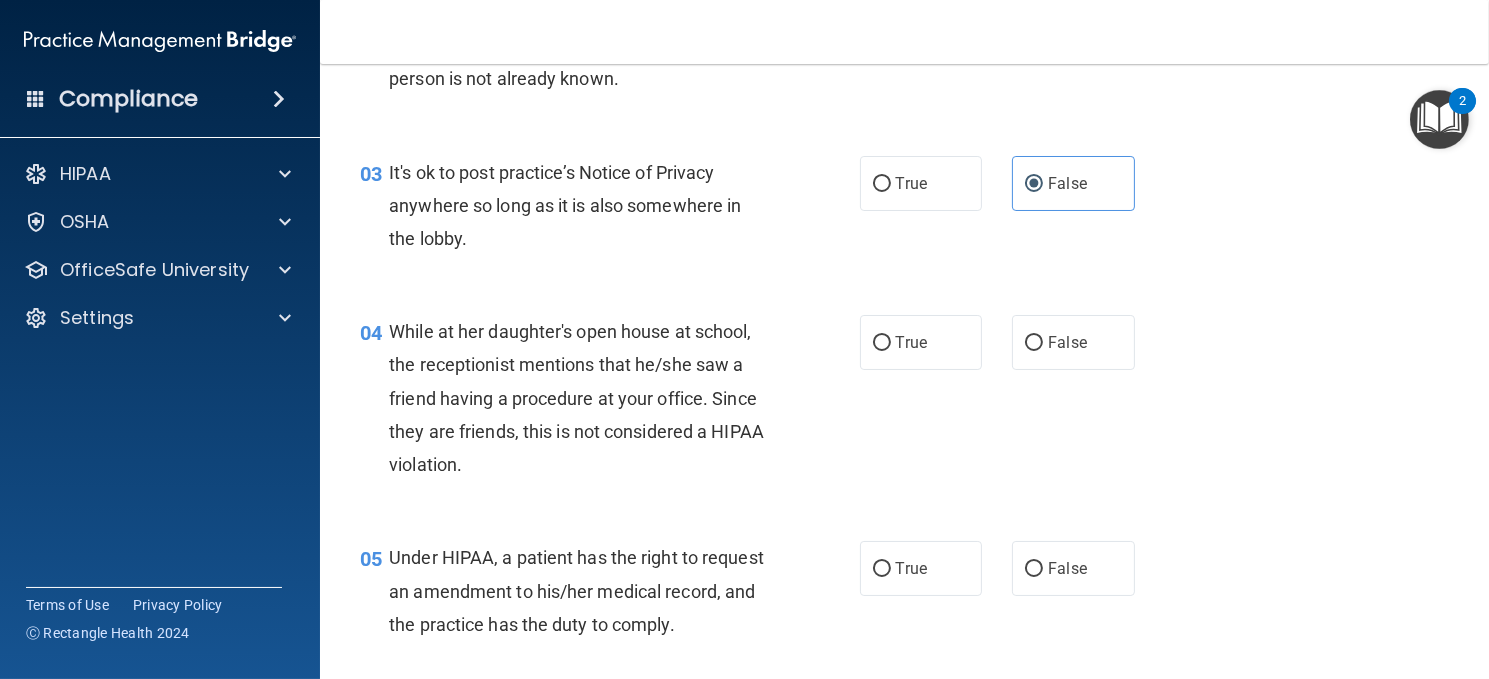 scroll, scrollTop: 500, scrollLeft: 0, axis: vertical 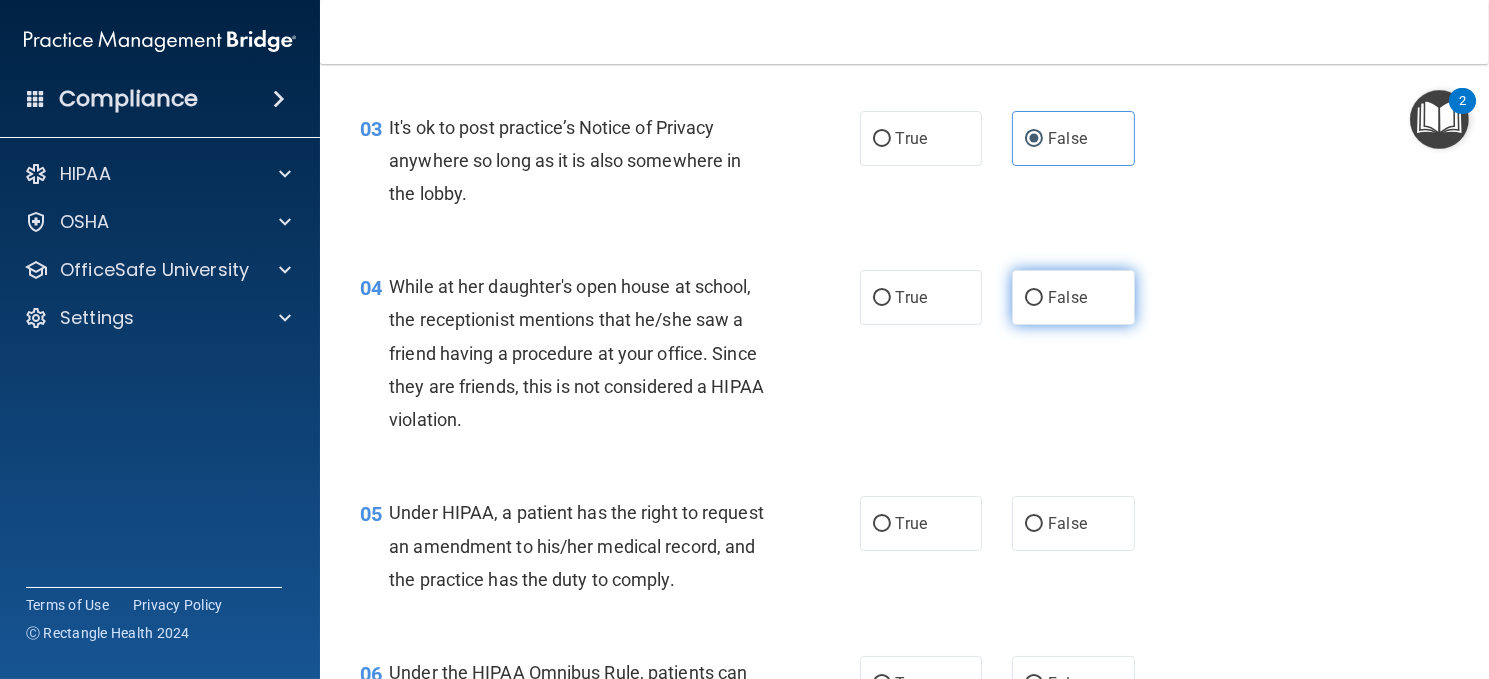 click on "False" at bounding box center (1073, 297) 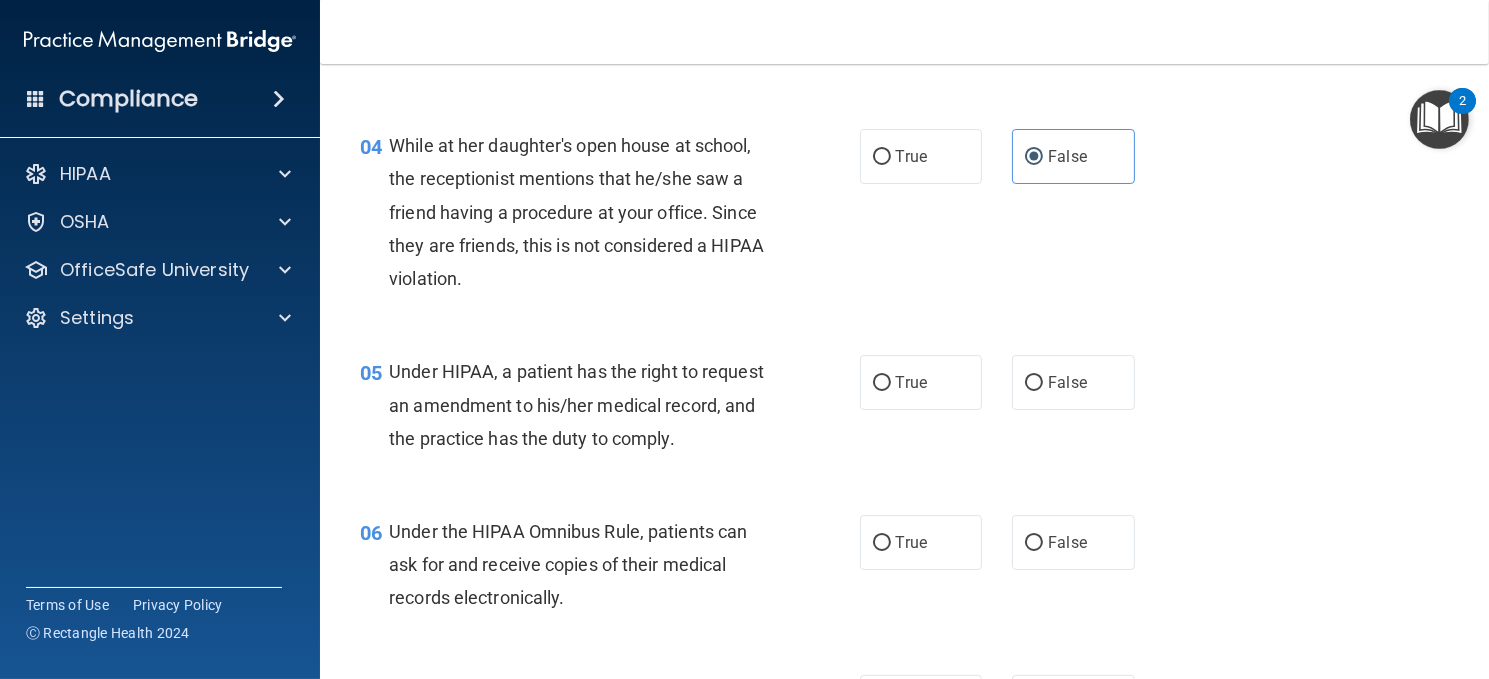 scroll, scrollTop: 700, scrollLeft: 0, axis: vertical 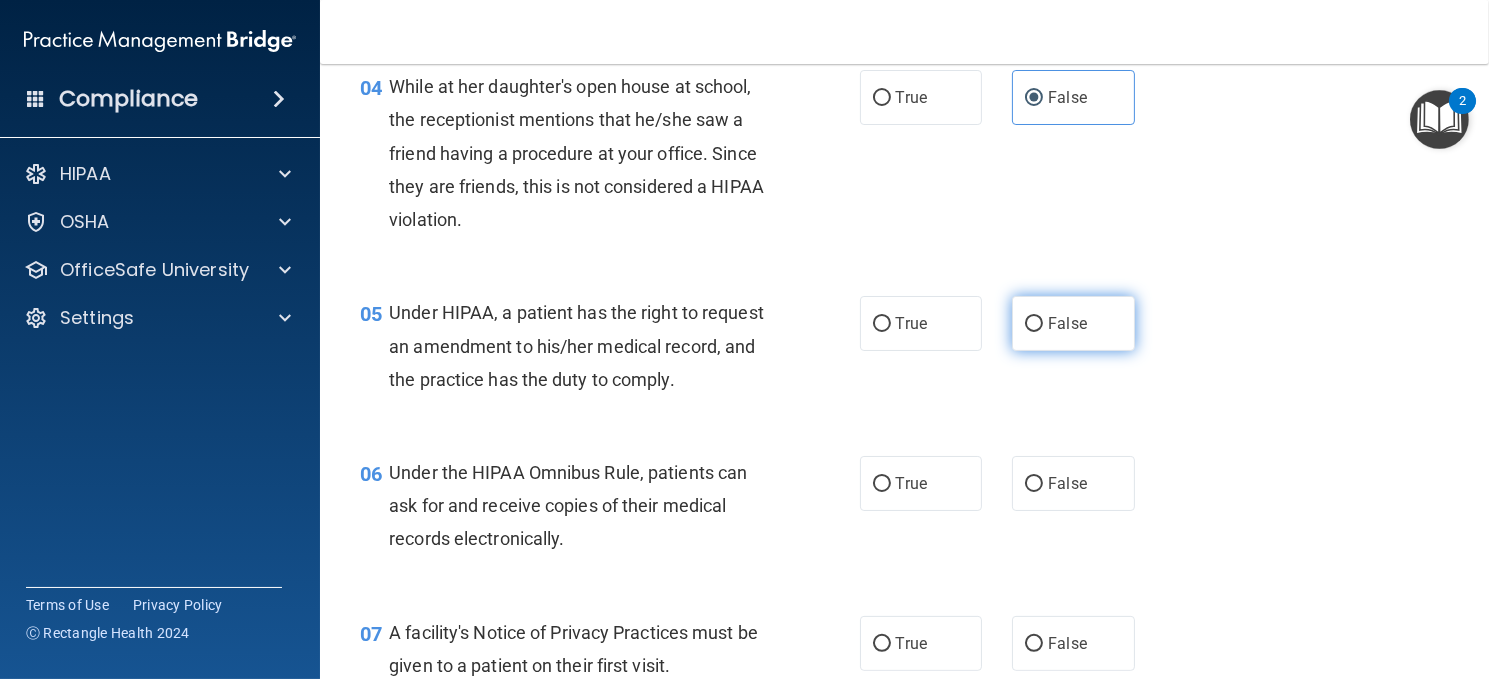 click on "False" at bounding box center (1067, 323) 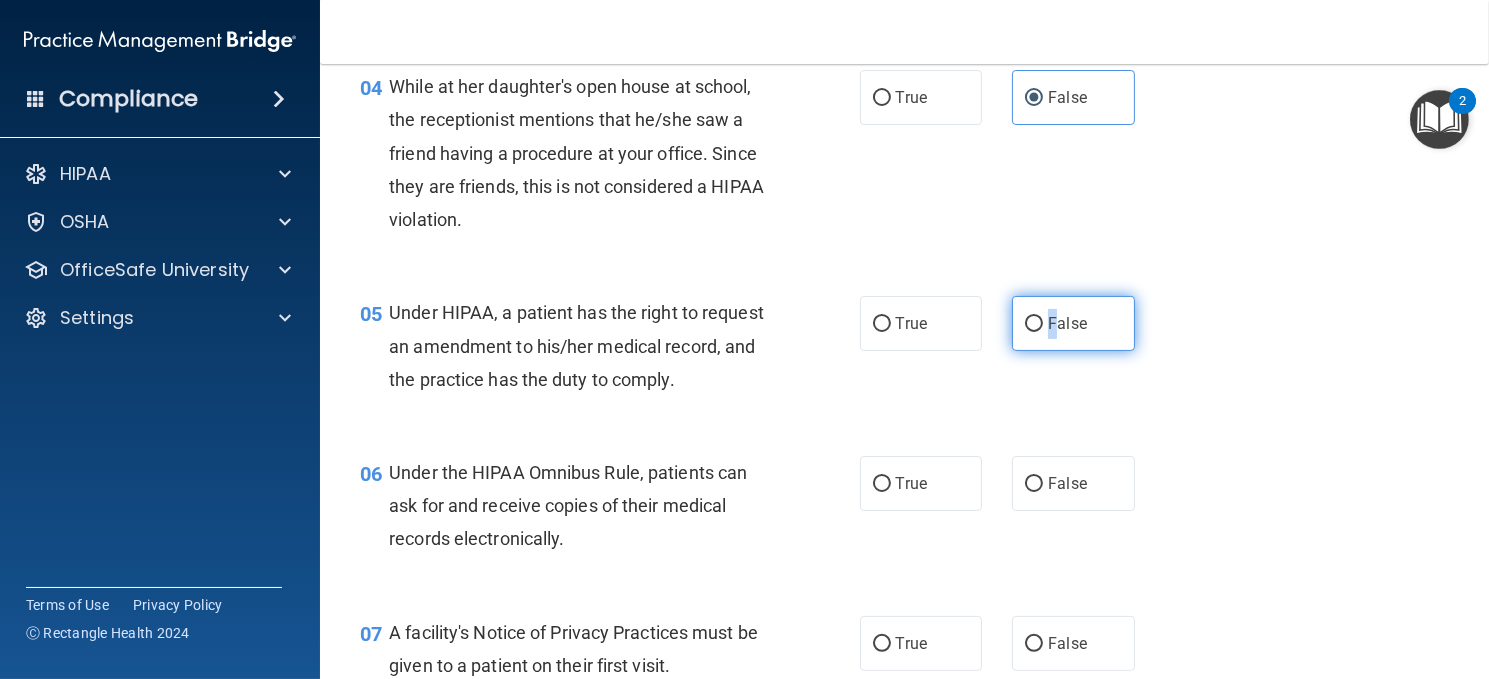 click on "False" at bounding box center (1073, 323) 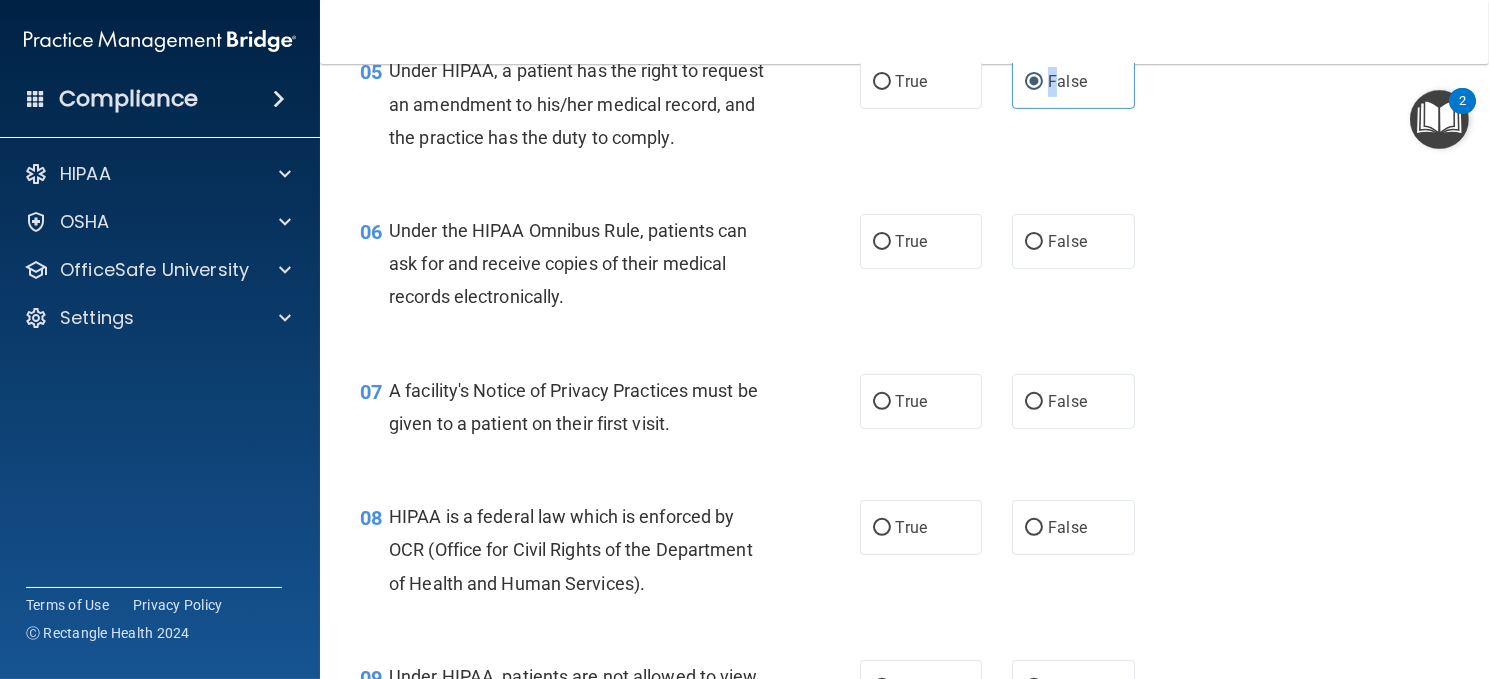 scroll, scrollTop: 1000, scrollLeft: 0, axis: vertical 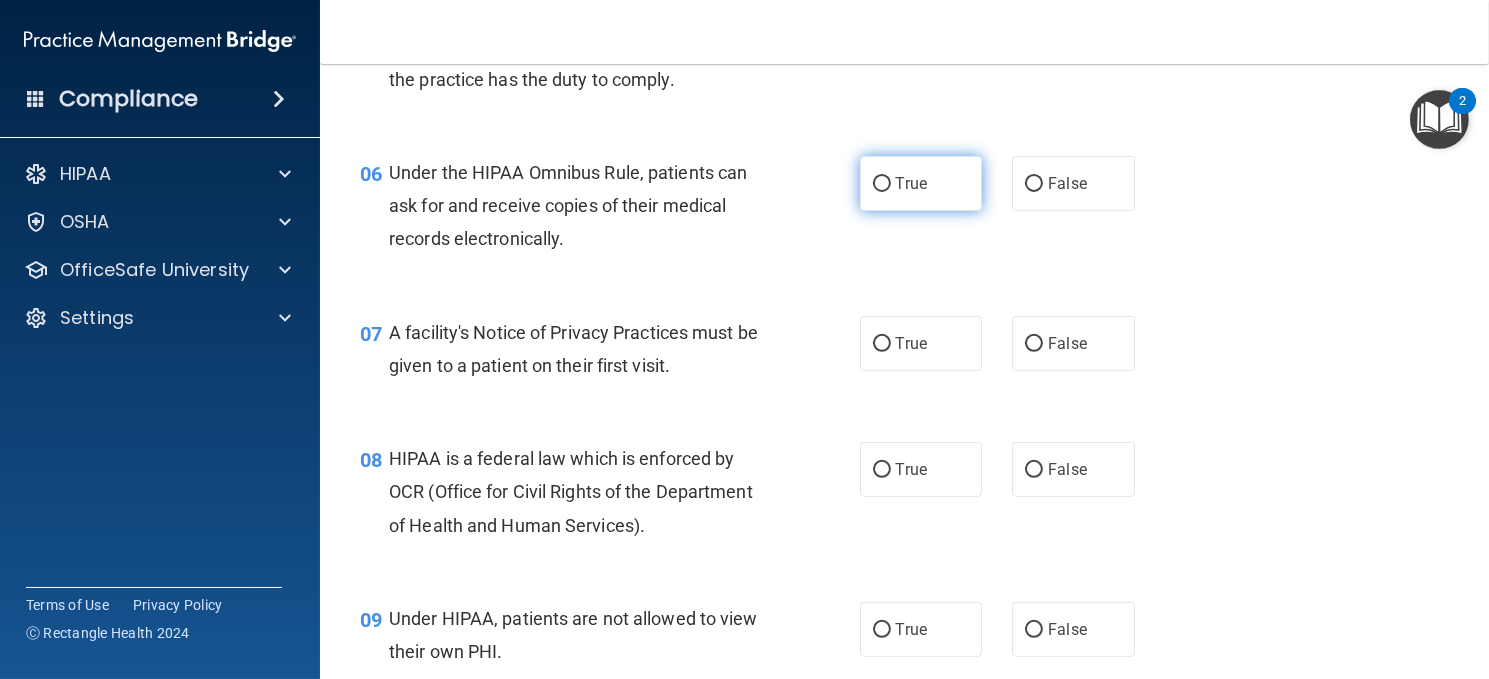 click on "True" at bounding box center [921, 183] 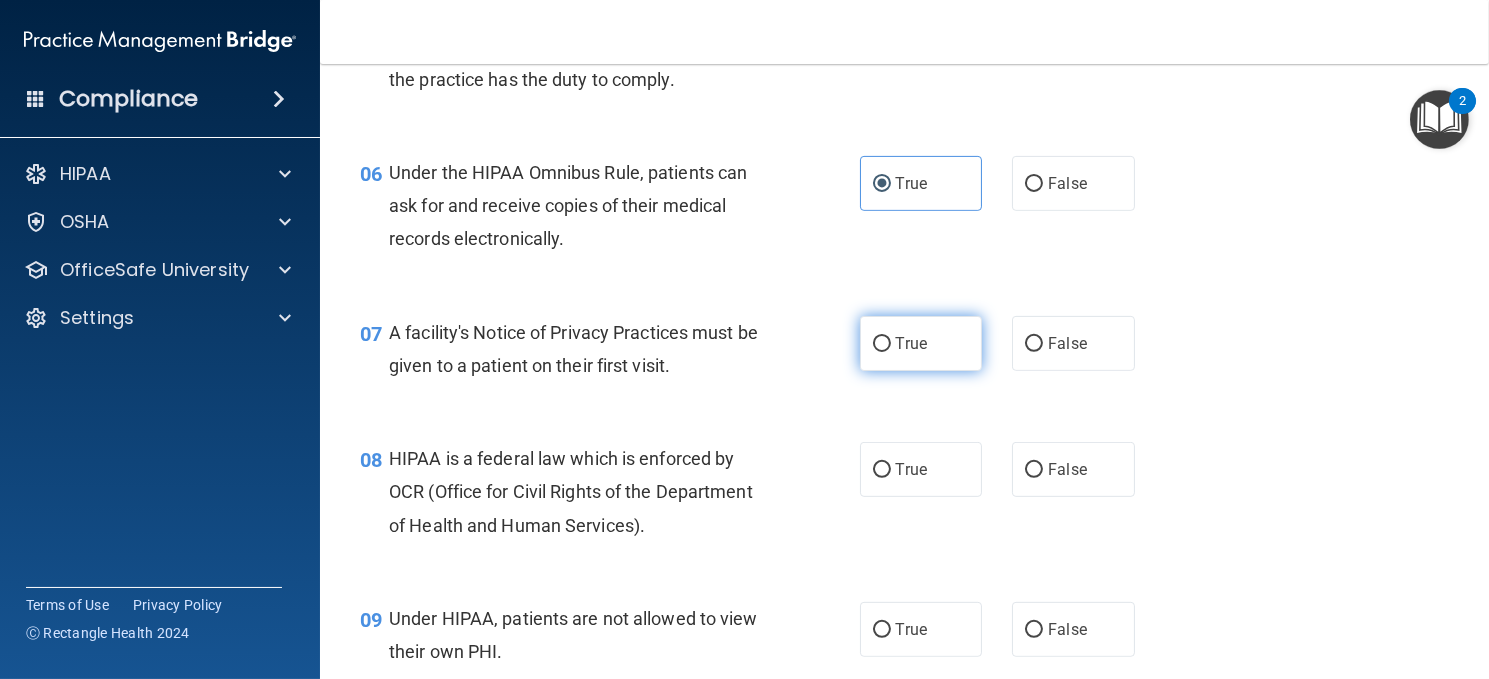 click on "True" at bounding box center [921, 343] 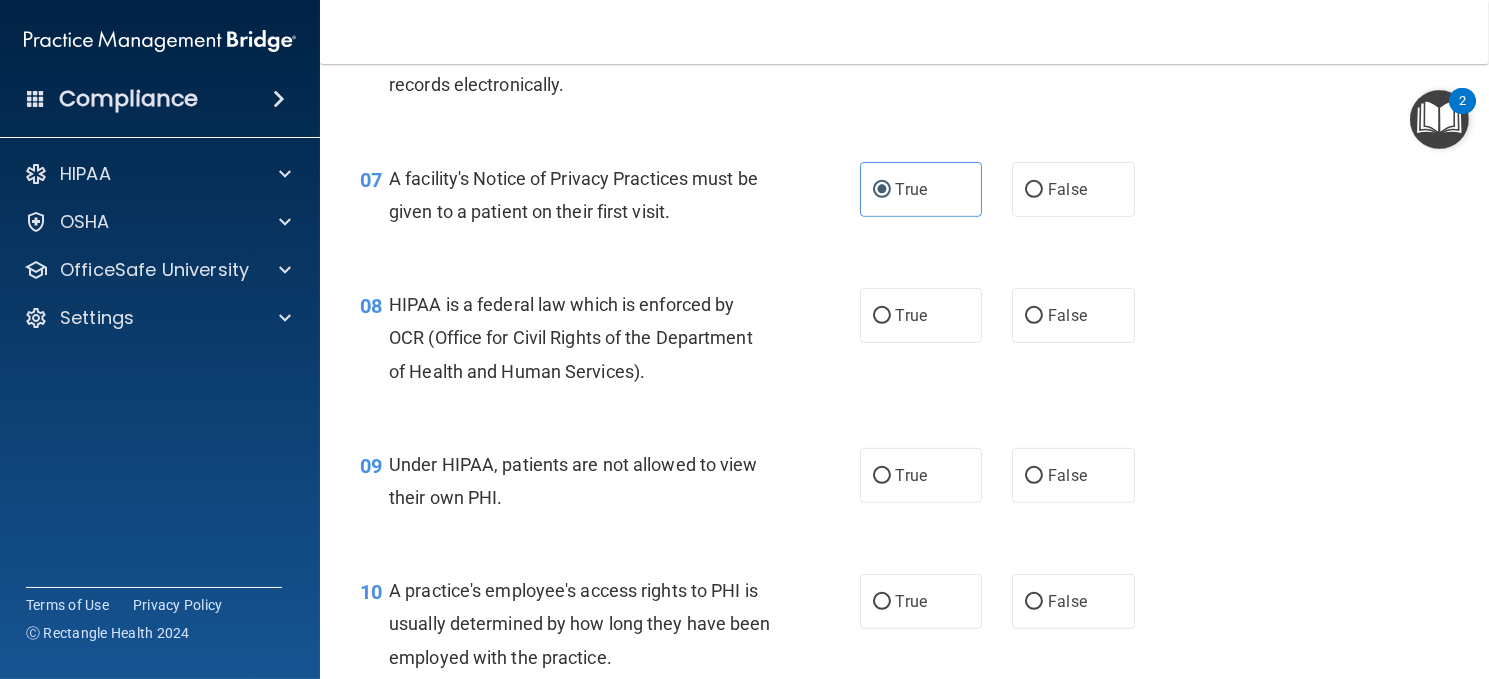 scroll, scrollTop: 1200, scrollLeft: 0, axis: vertical 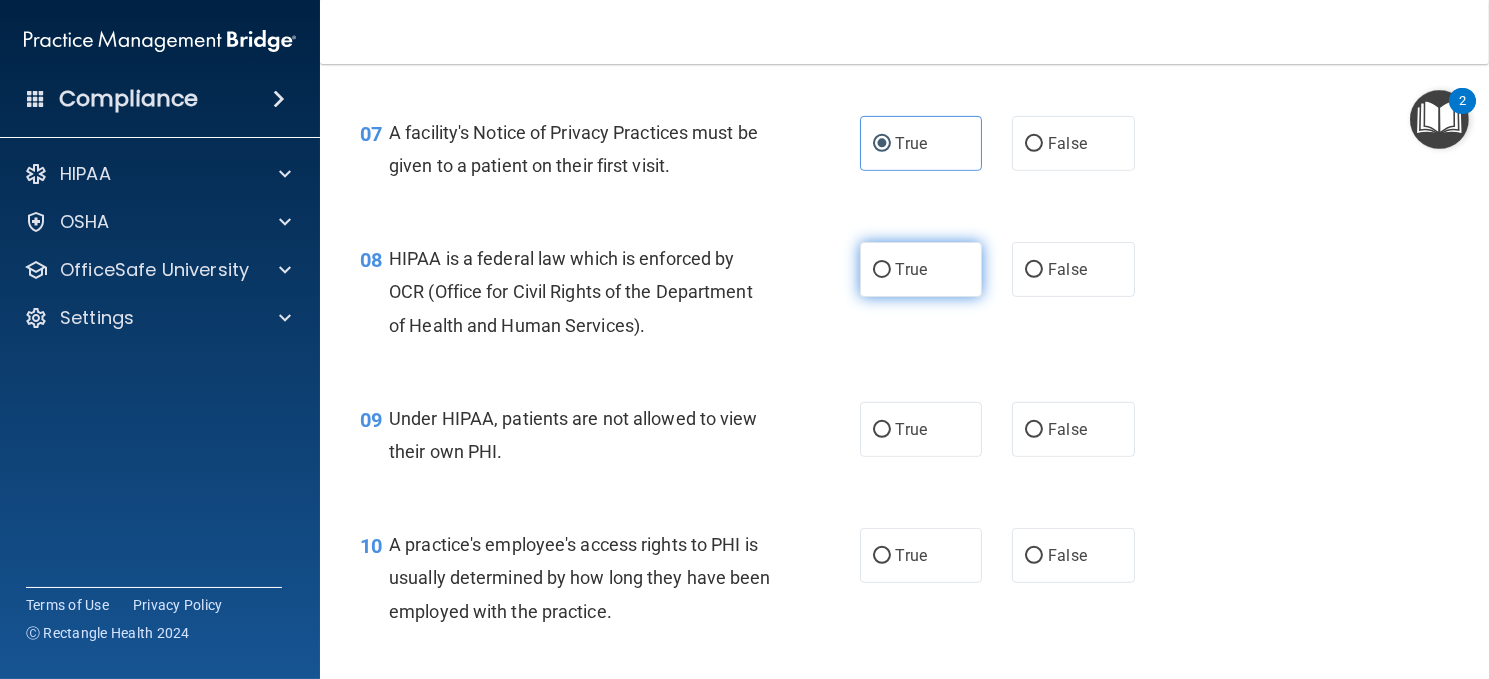 click on "True" at bounding box center (921, 269) 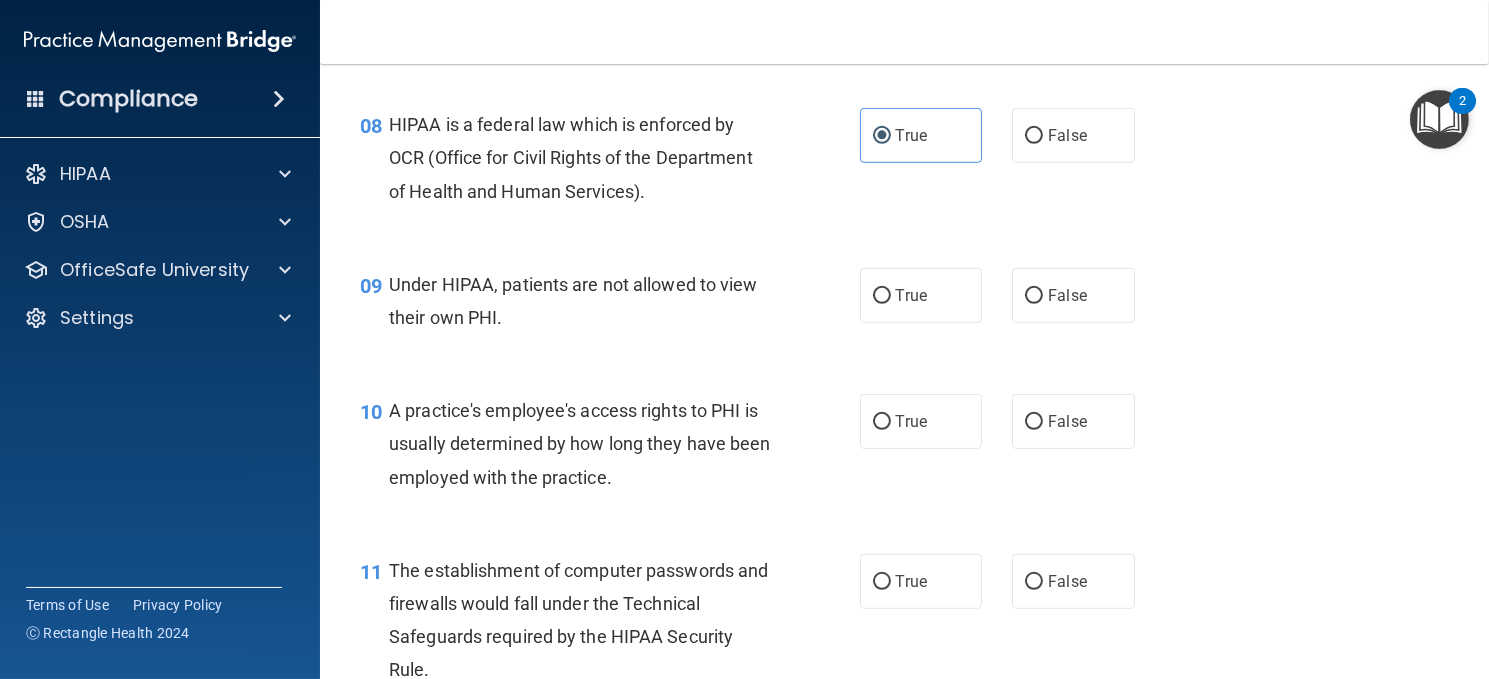 scroll, scrollTop: 1300, scrollLeft: 0, axis: vertical 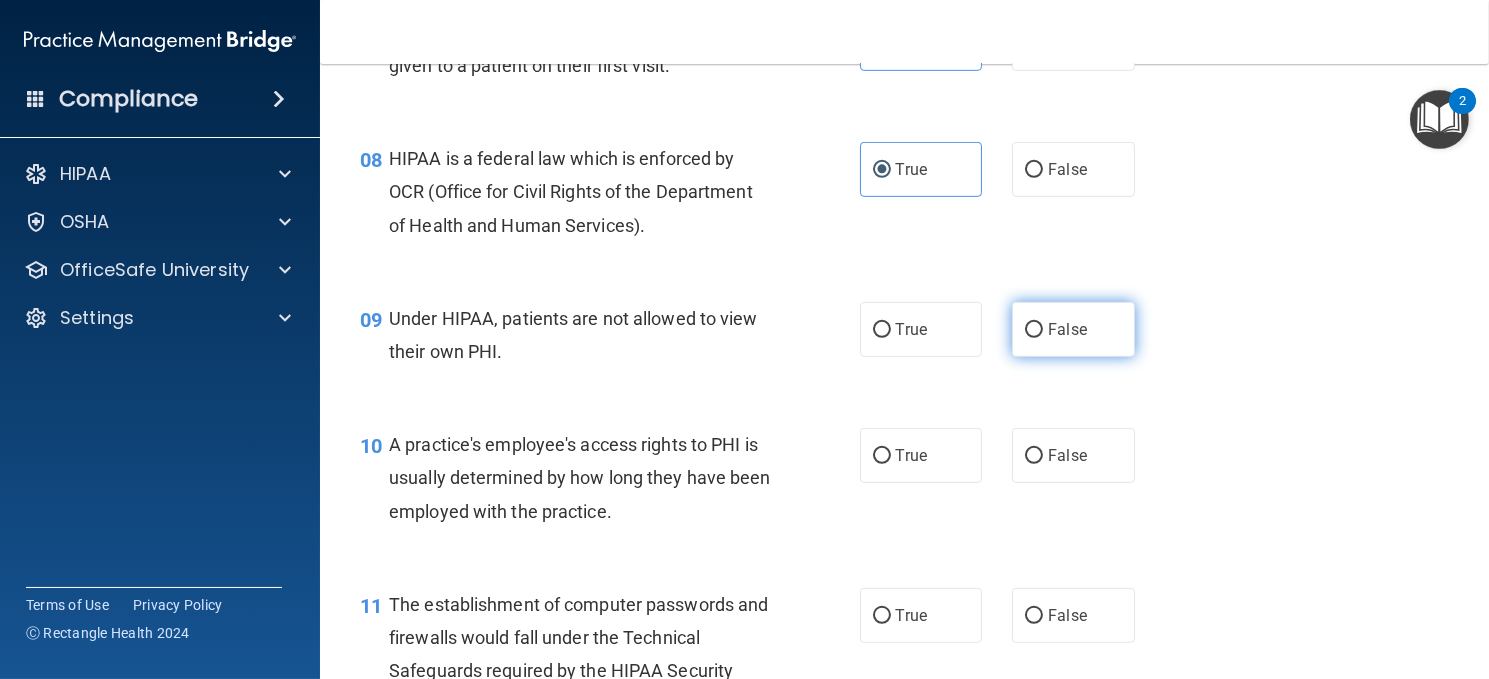 click on "False" at bounding box center (1067, 329) 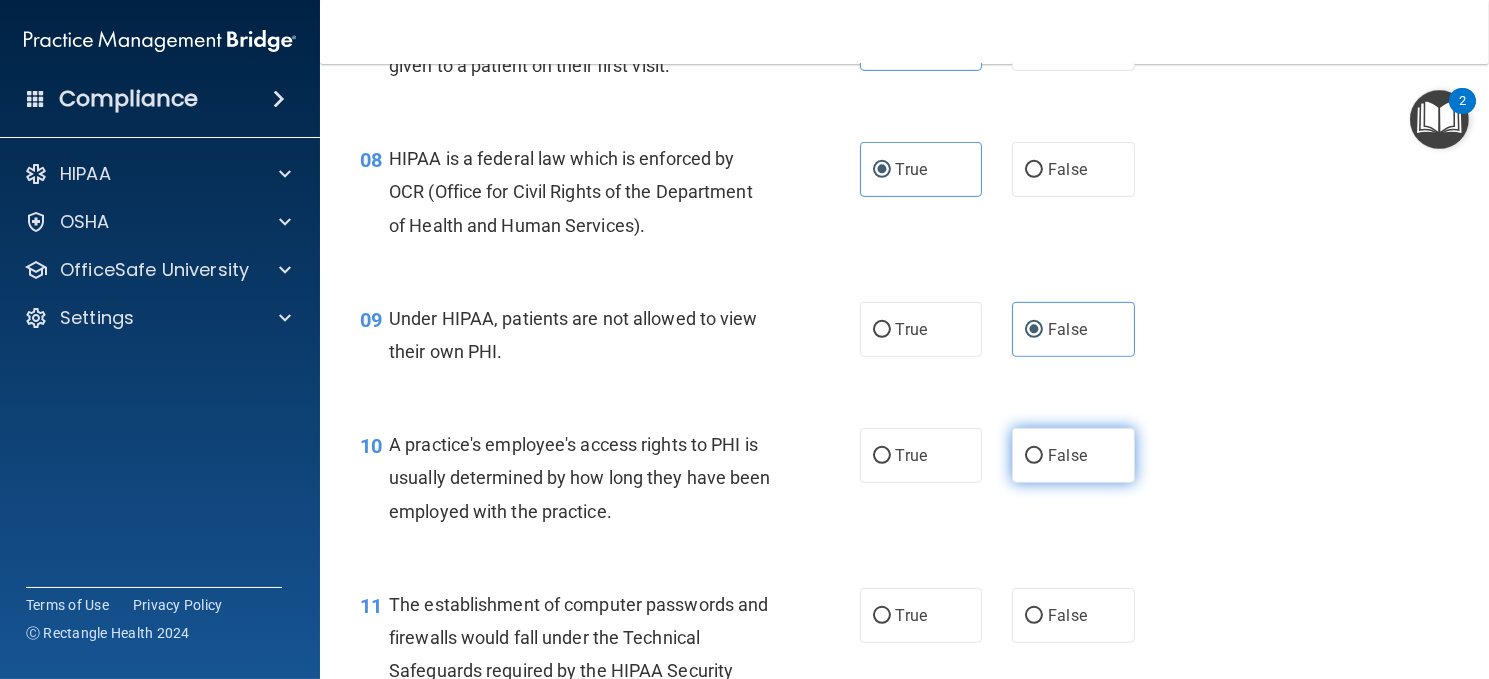 click on "False" at bounding box center [1034, 456] 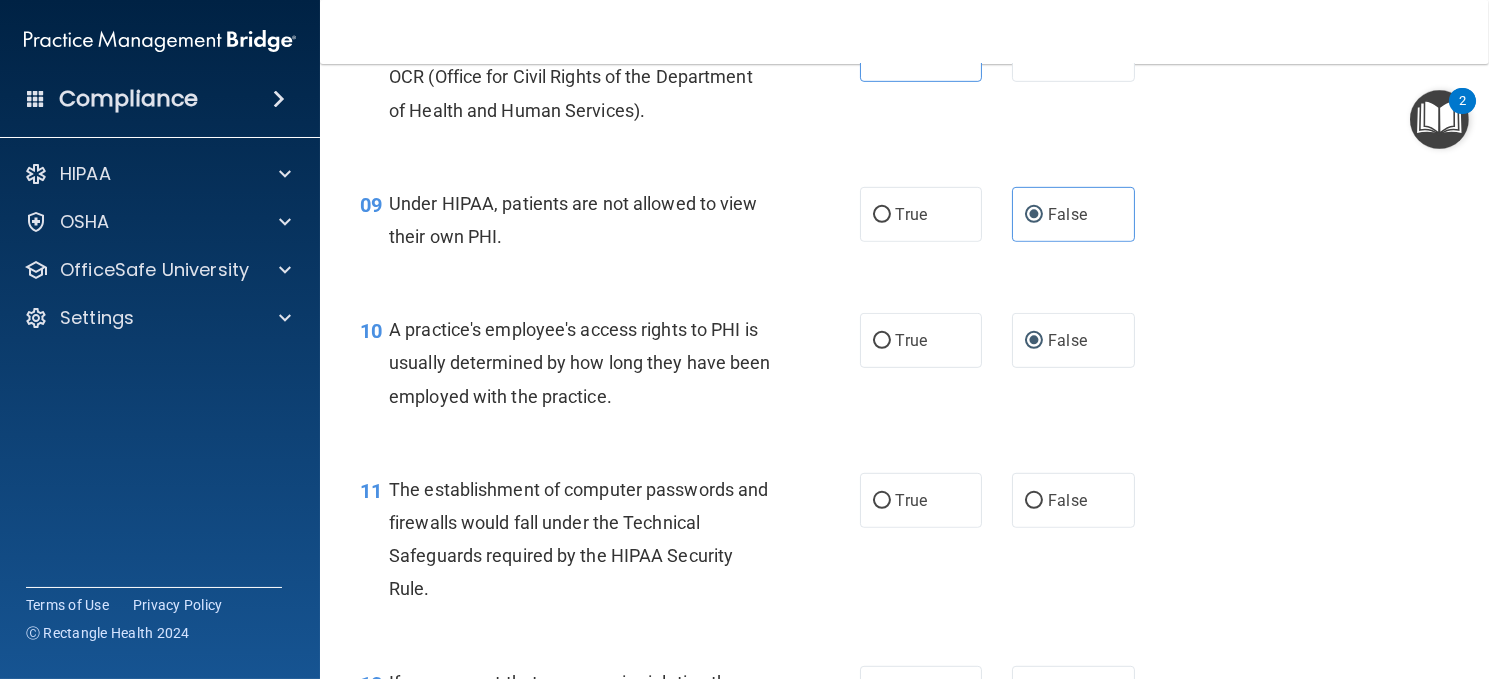 scroll, scrollTop: 1500, scrollLeft: 0, axis: vertical 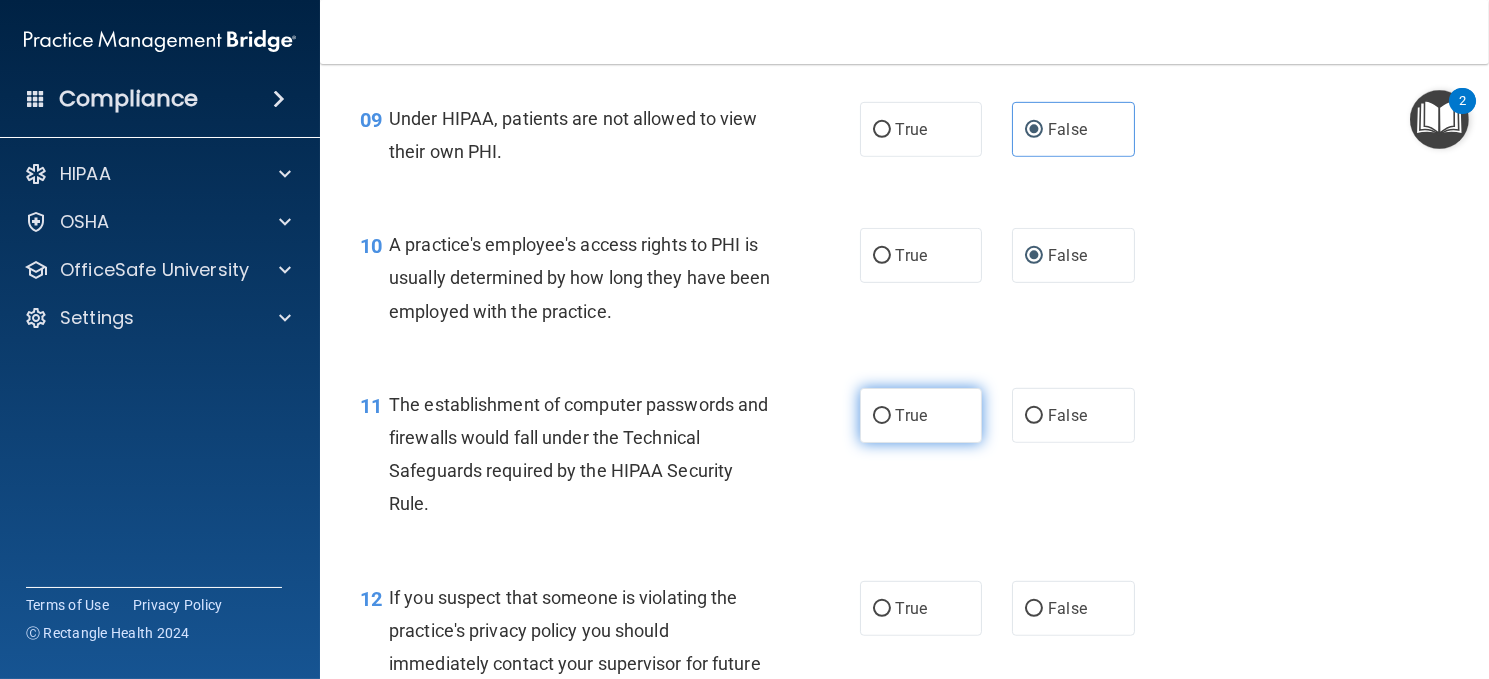 drag, startPoint x: 890, startPoint y: 415, endPoint x: 891, endPoint y: 432, distance: 17.029387 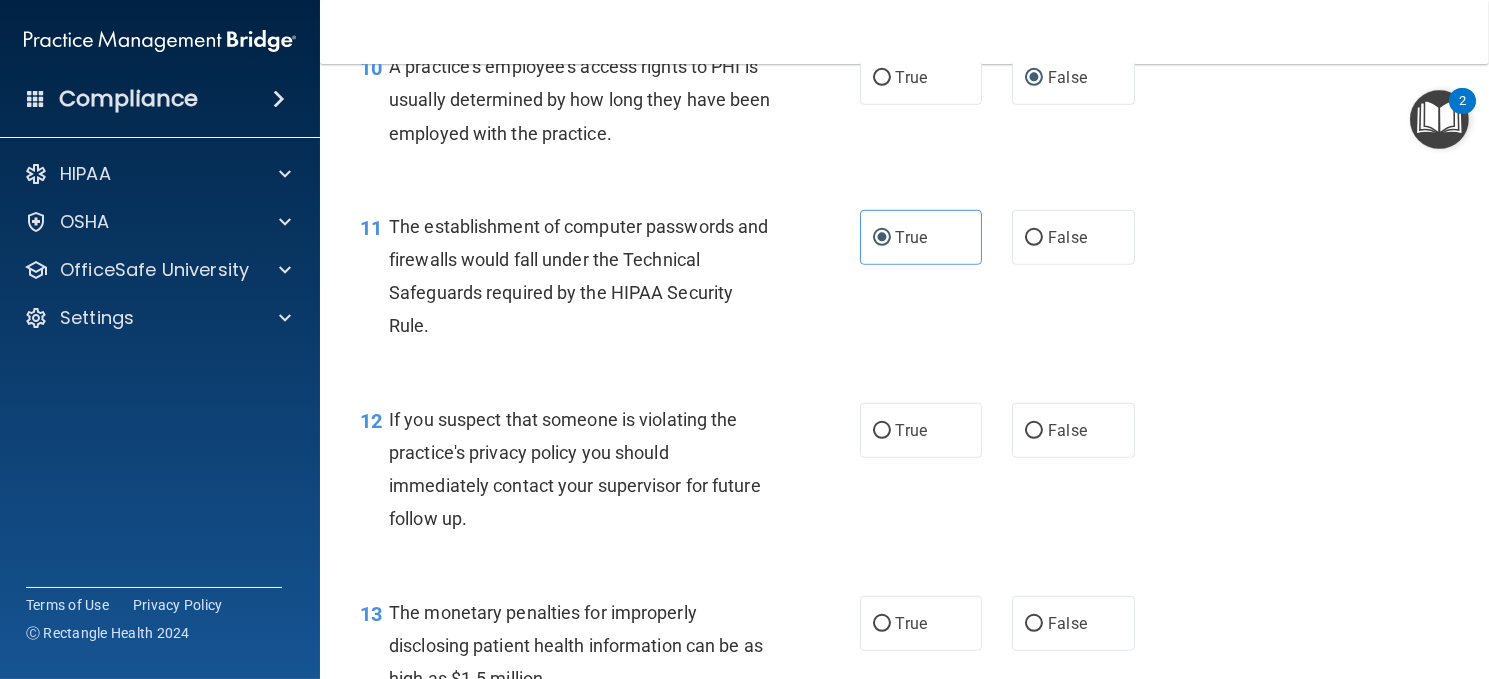 scroll, scrollTop: 1700, scrollLeft: 0, axis: vertical 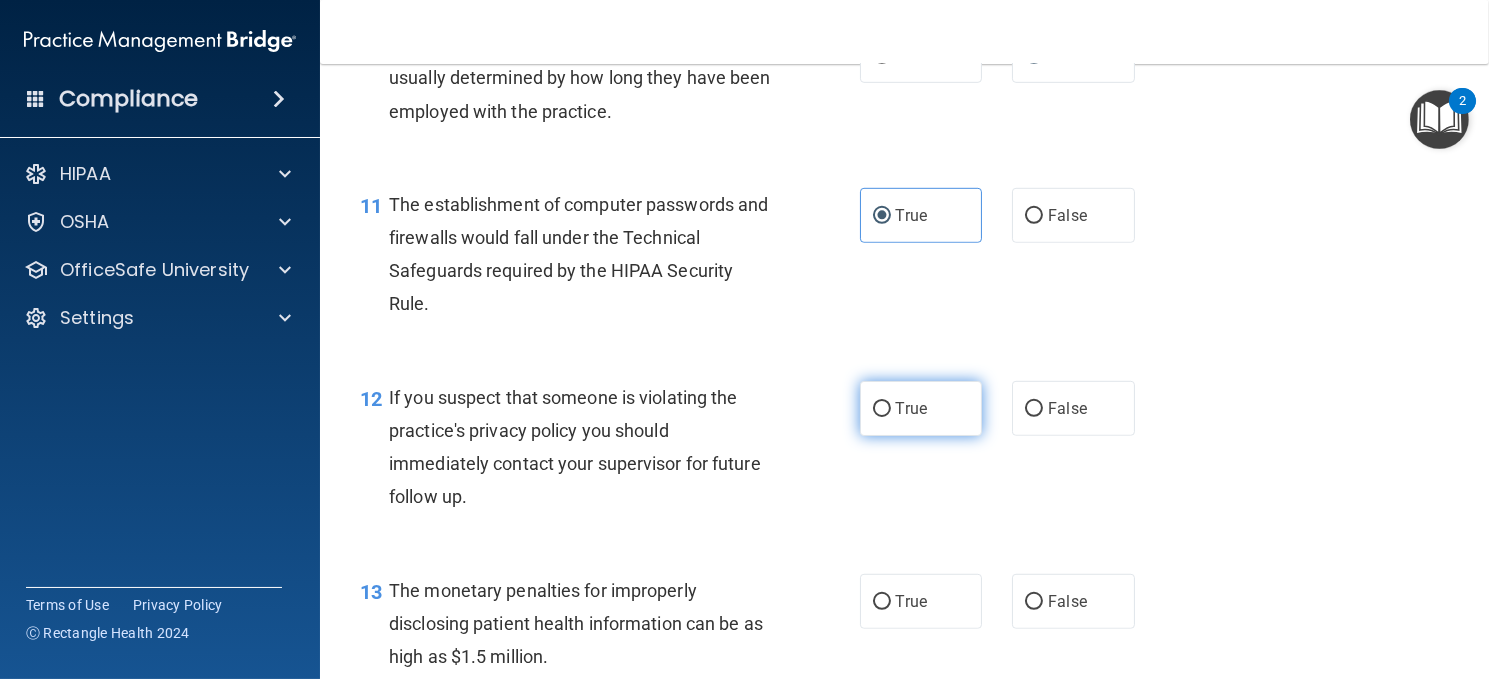 click on "True" at bounding box center (921, 408) 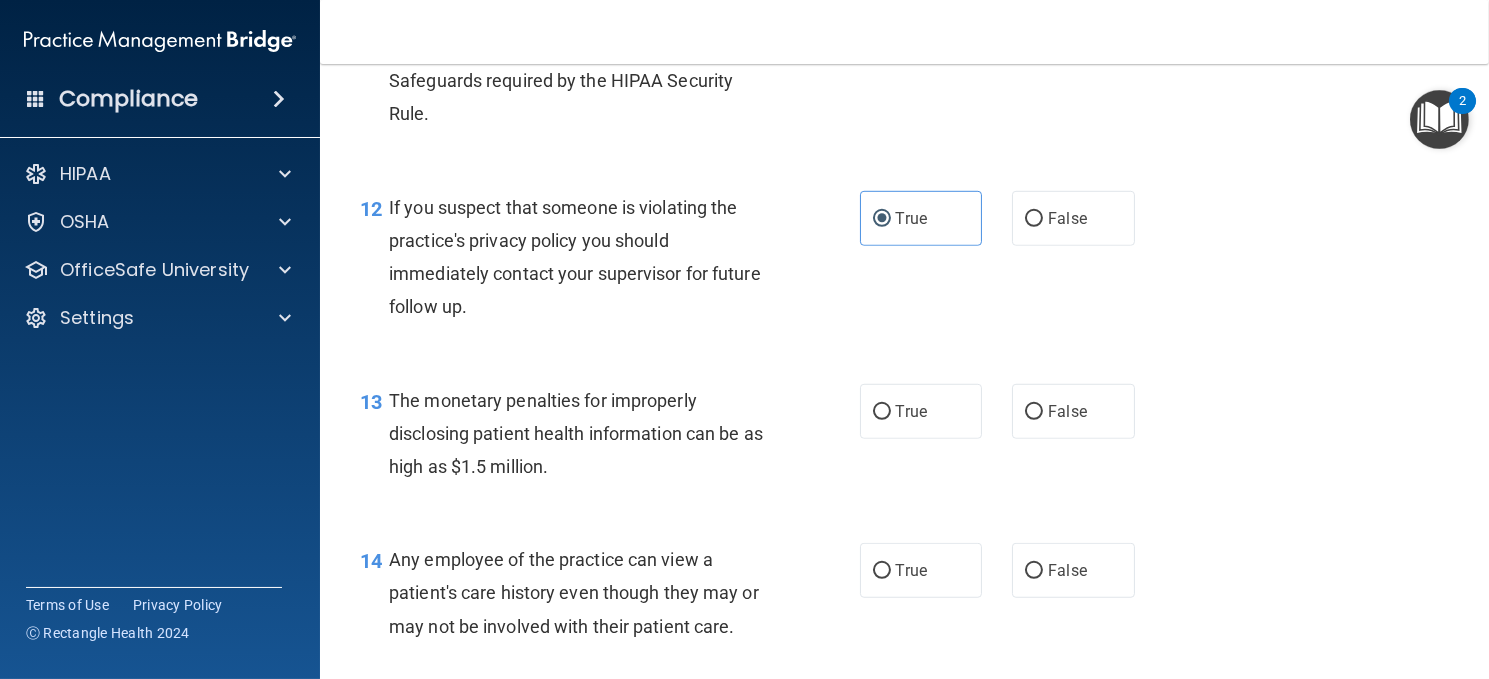 scroll, scrollTop: 1900, scrollLeft: 0, axis: vertical 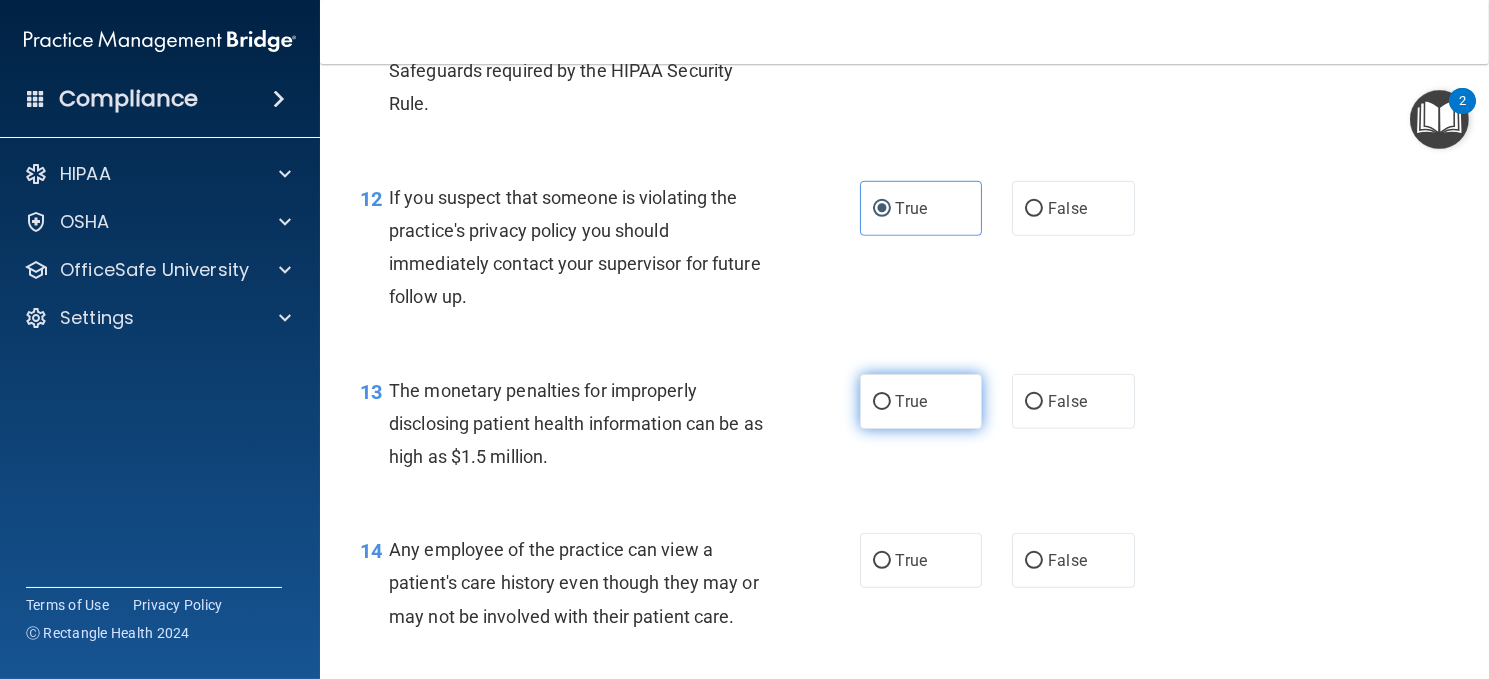 click on "True" at bounding box center [921, 401] 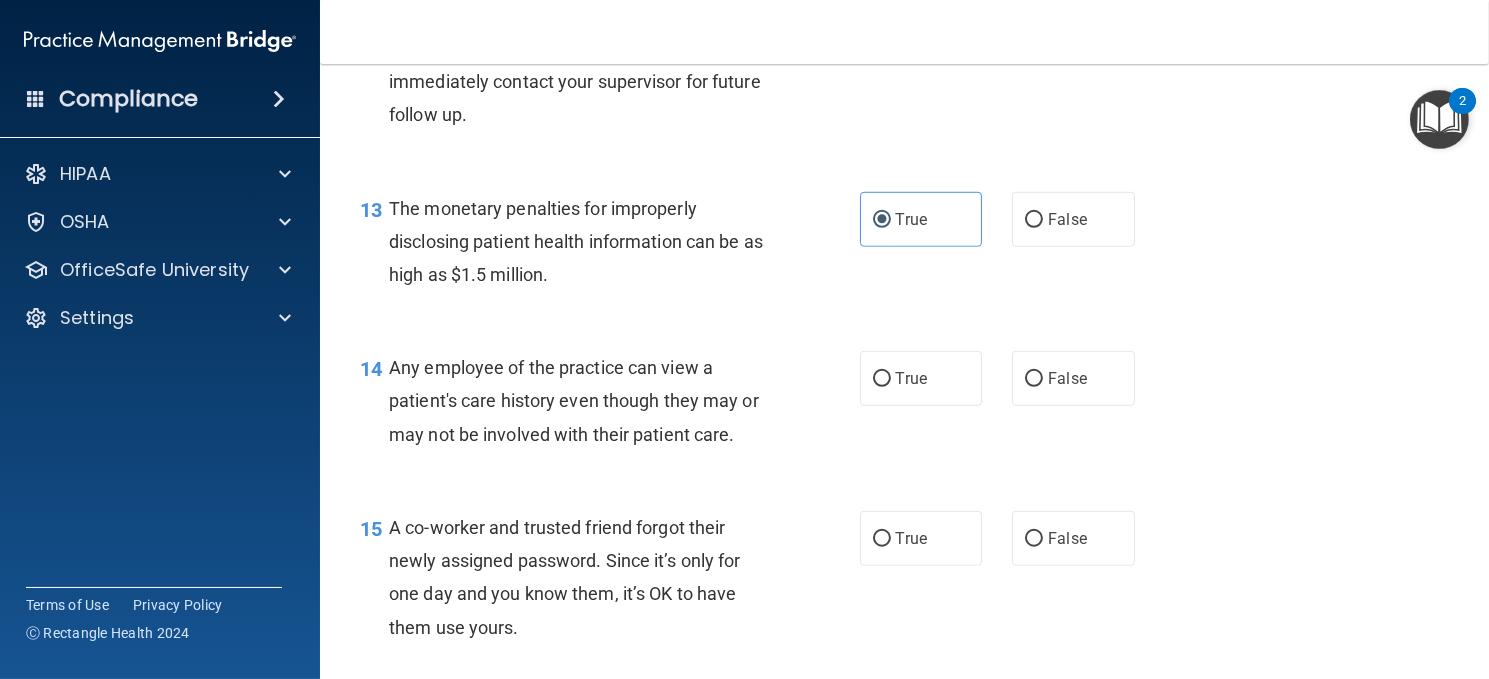 scroll, scrollTop: 2100, scrollLeft: 0, axis: vertical 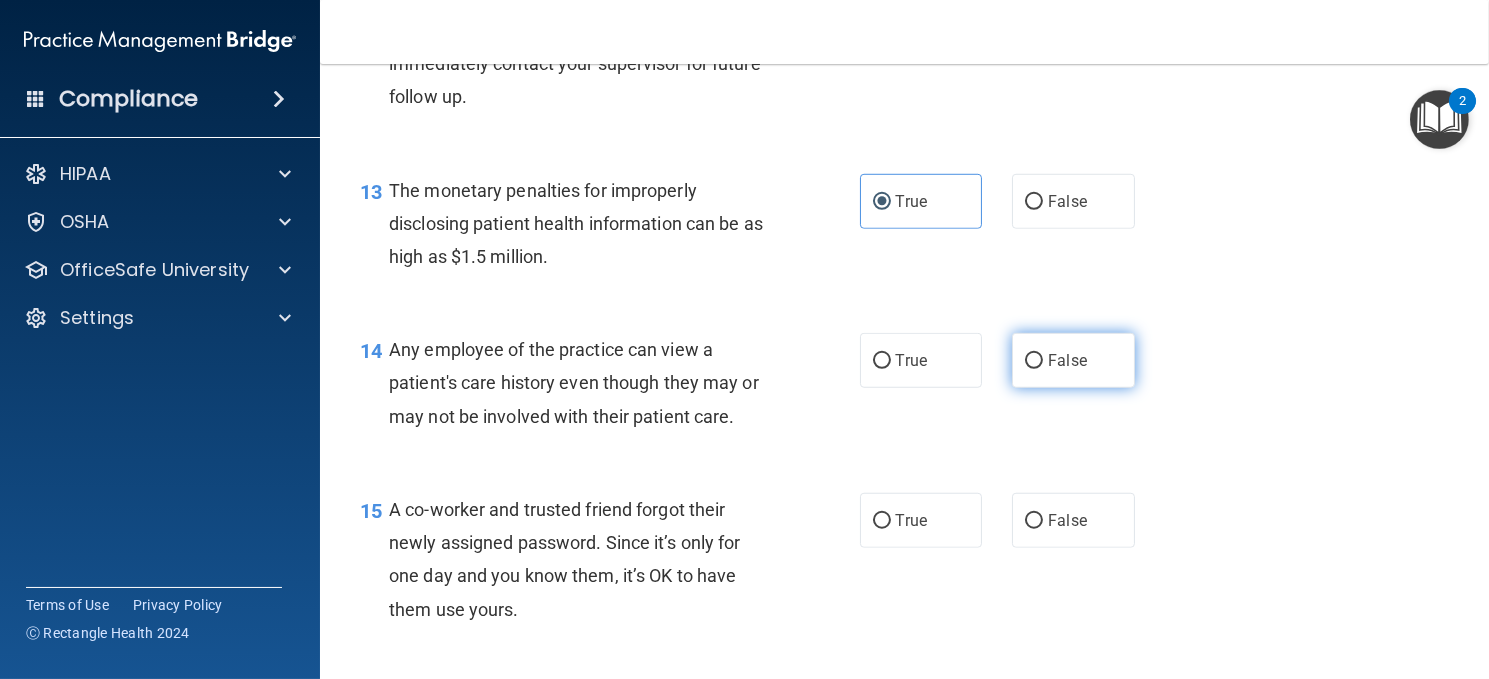 click on "False" at bounding box center (1073, 360) 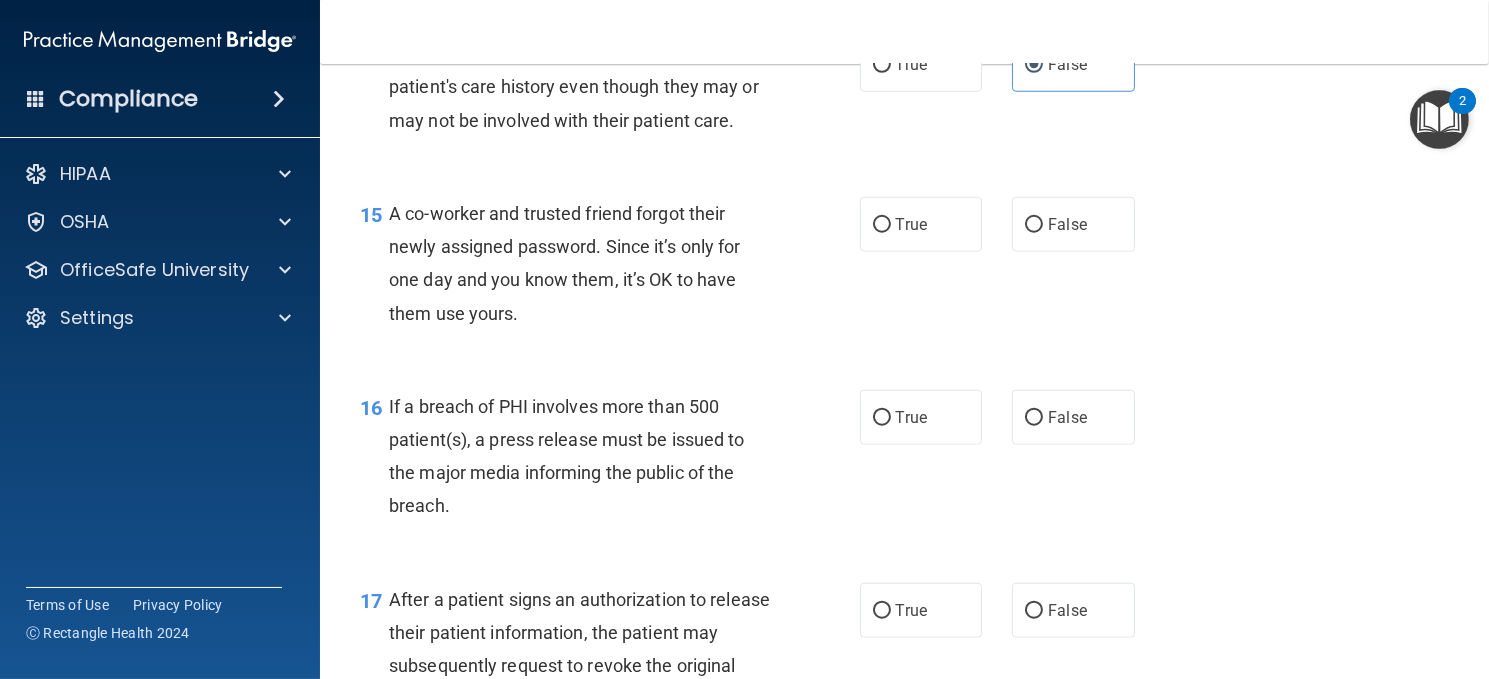 scroll, scrollTop: 2400, scrollLeft: 0, axis: vertical 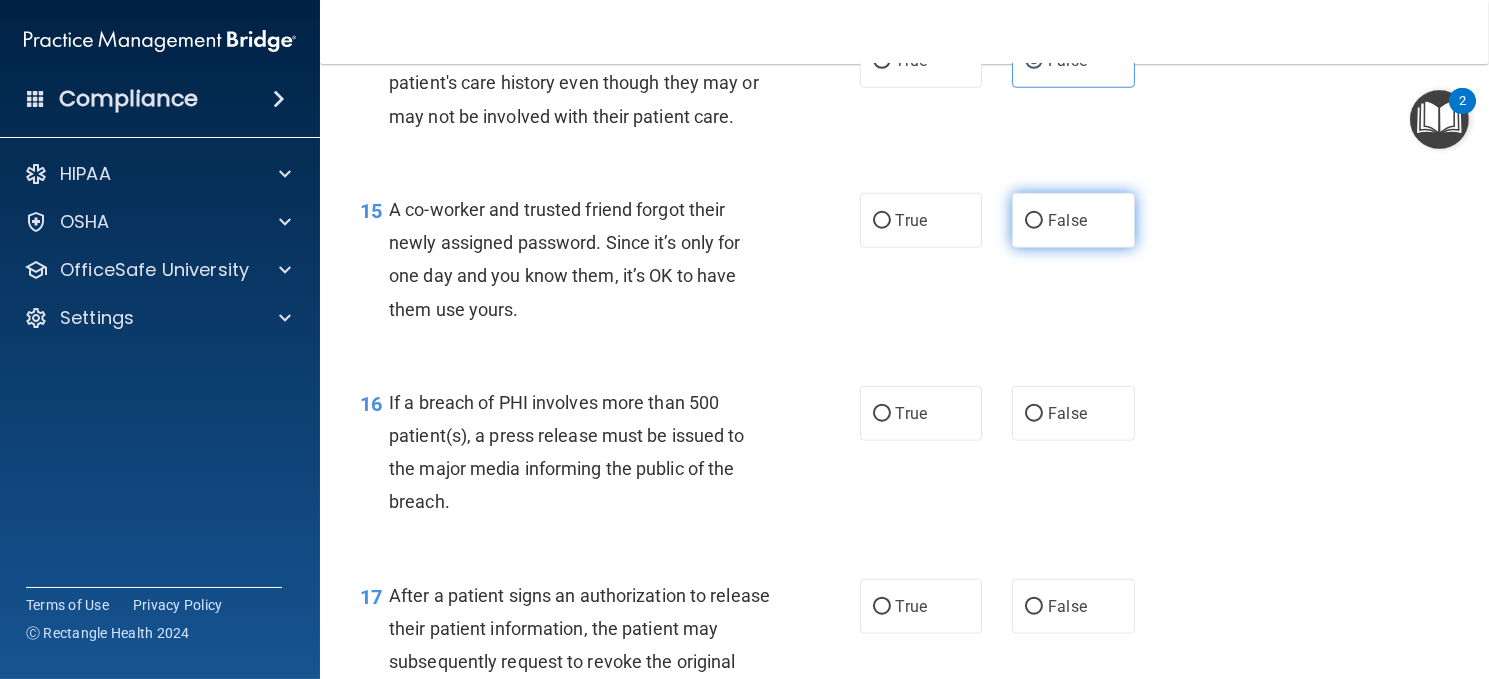 click on "False" at bounding box center (1073, 220) 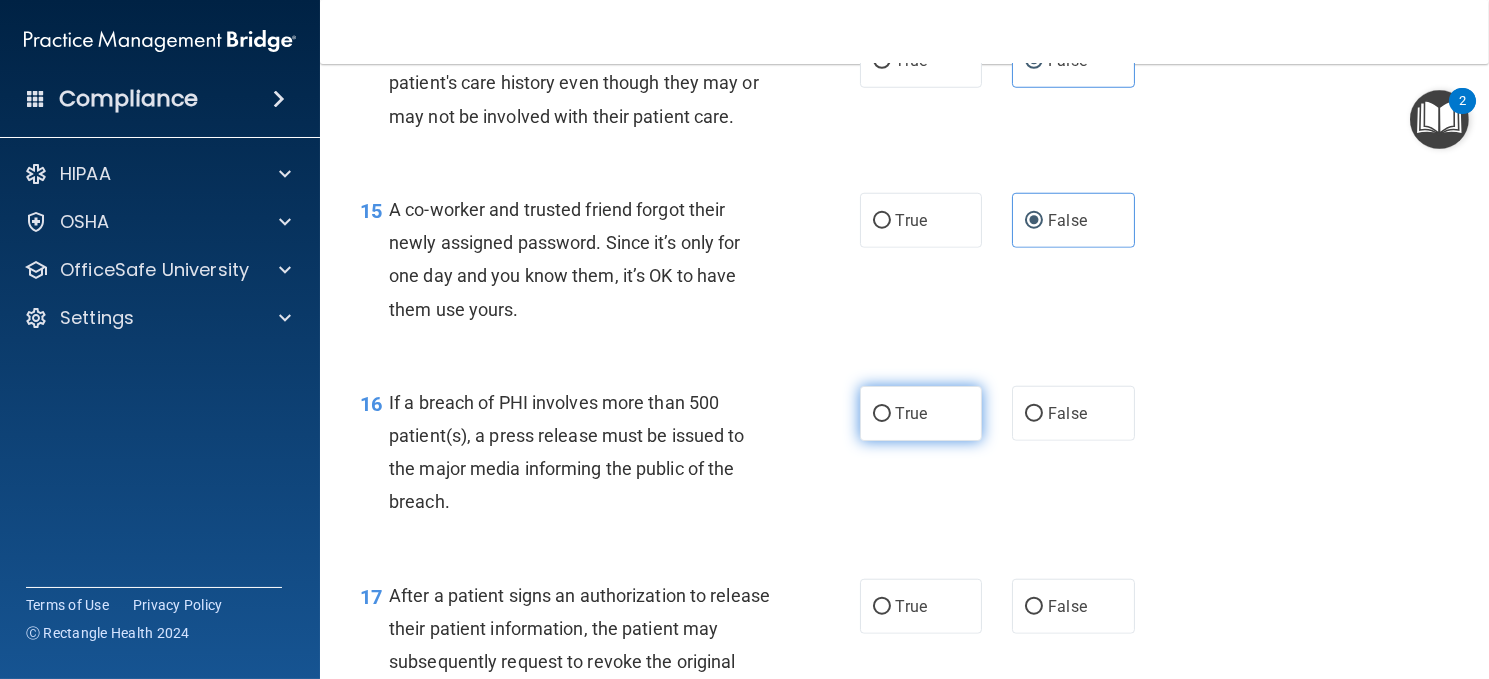 click on "True" at bounding box center [921, 413] 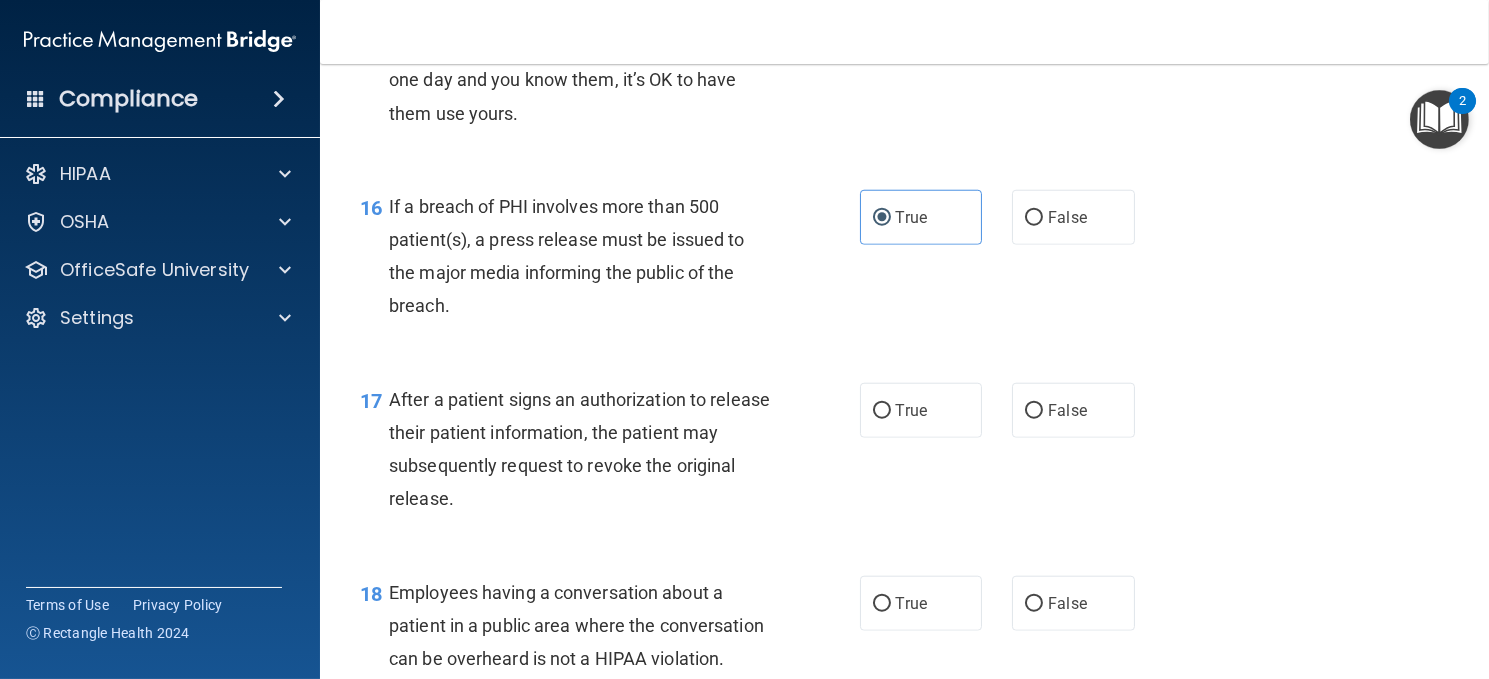 scroll, scrollTop: 2600, scrollLeft: 0, axis: vertical 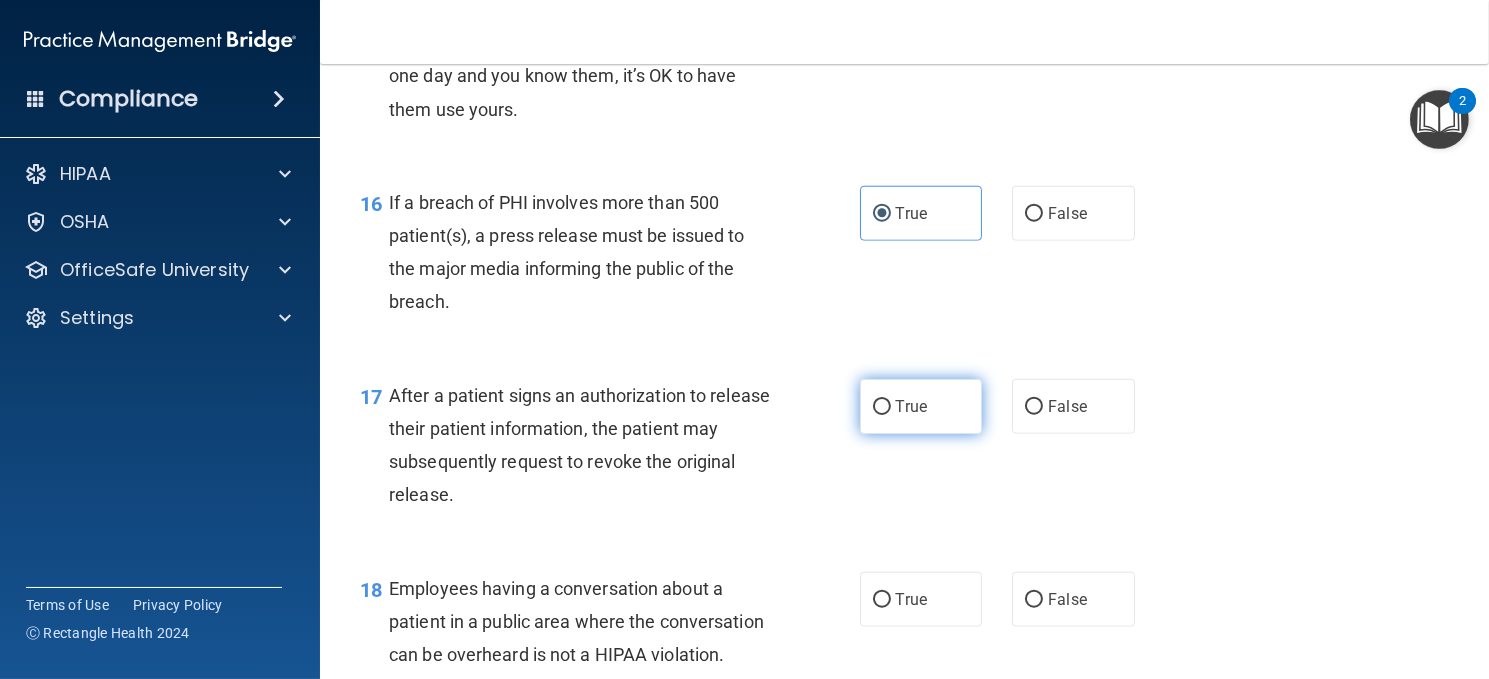 click on "True" at bounding box center (921, 406) 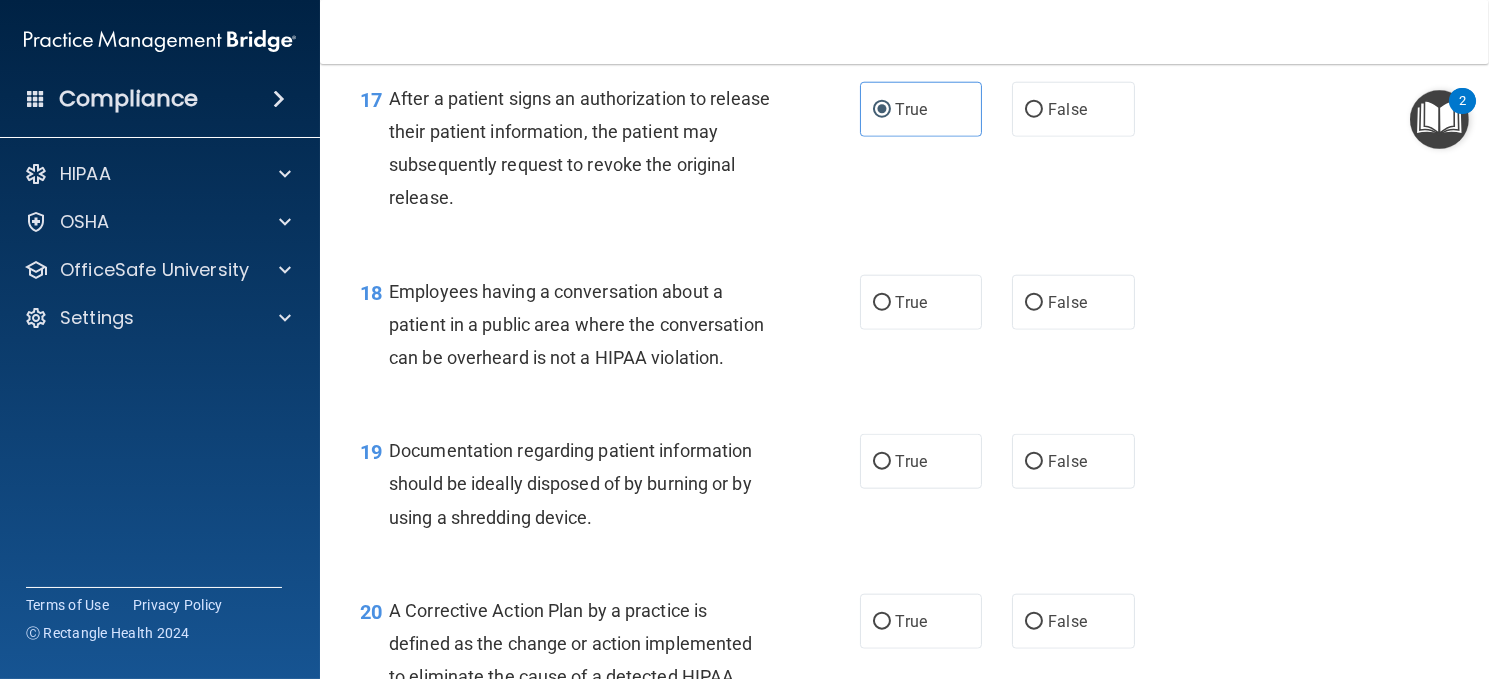 scroll, scrollTop: 2900, scrollLeft: 0, axis: vertical 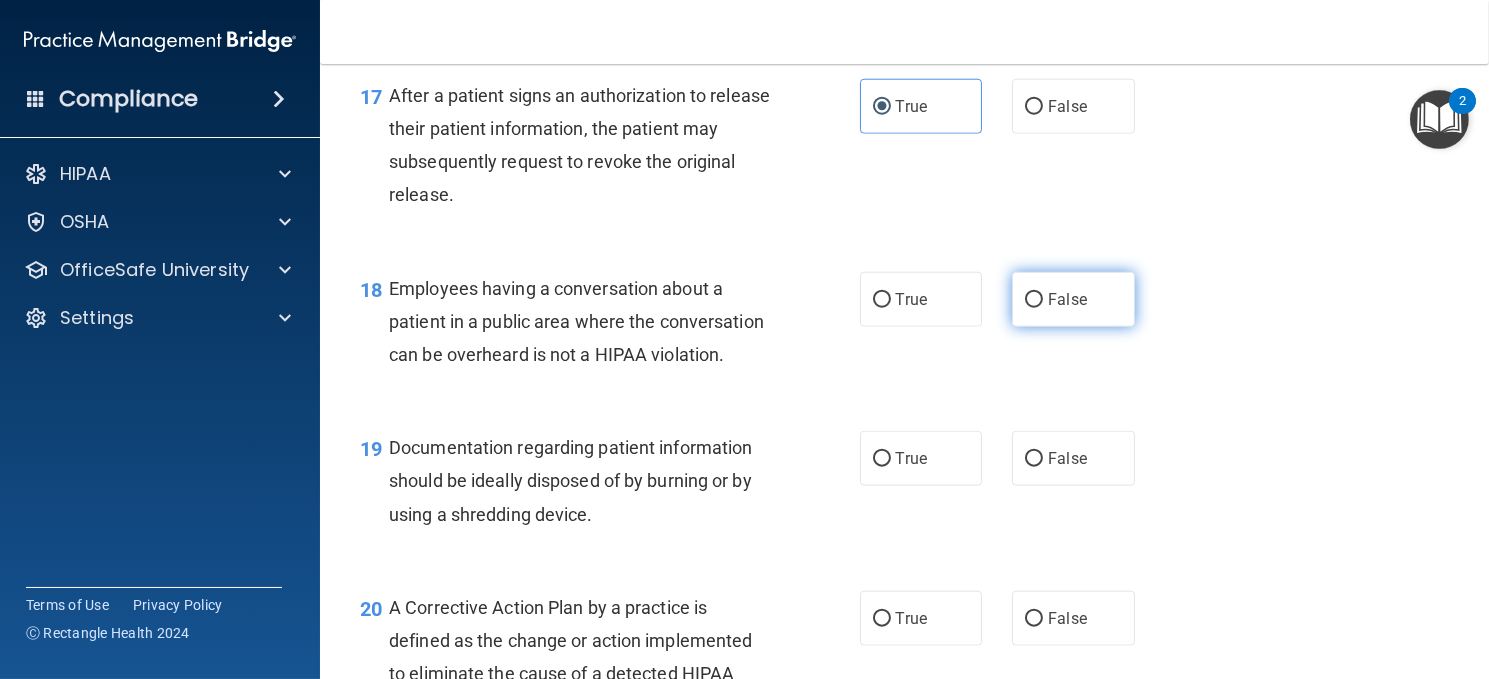 click on "False" at bounding box center [1073, 299] 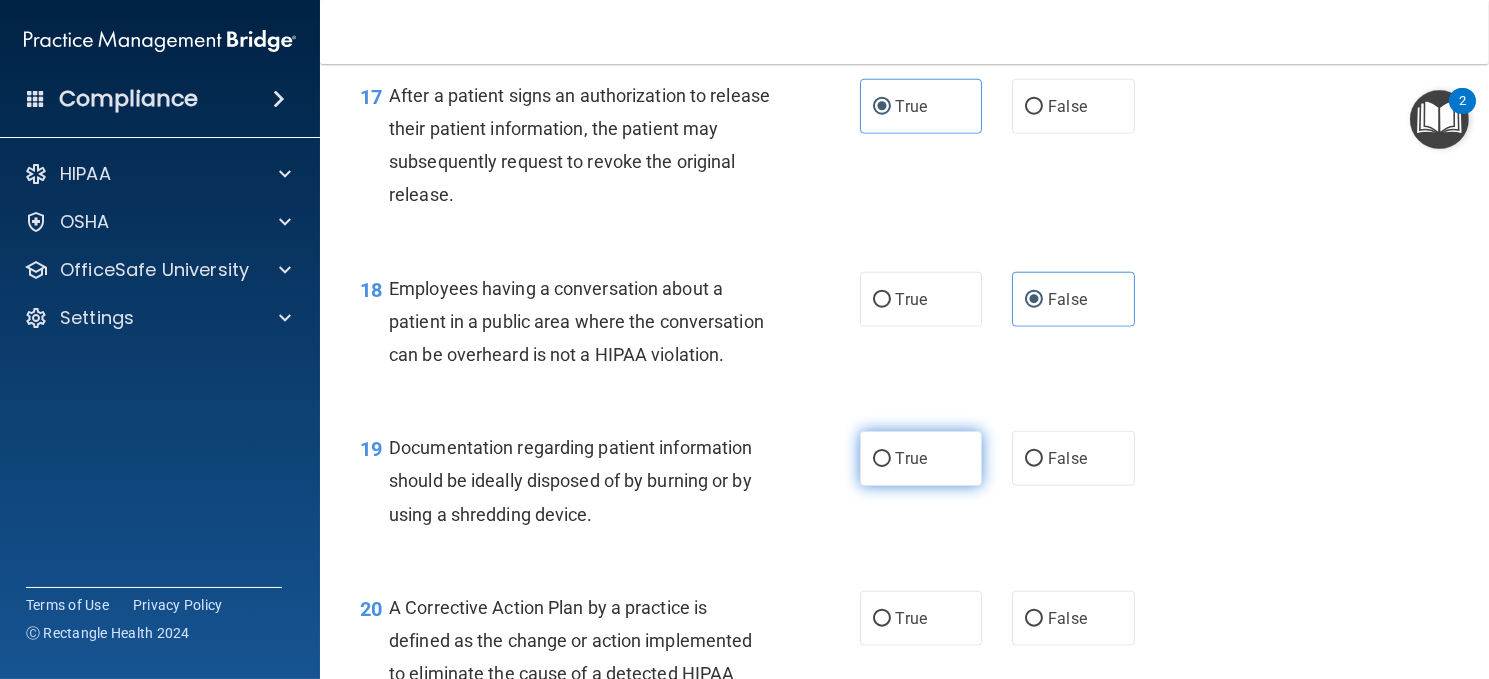 click on "True" at bounding box center (882, 459) 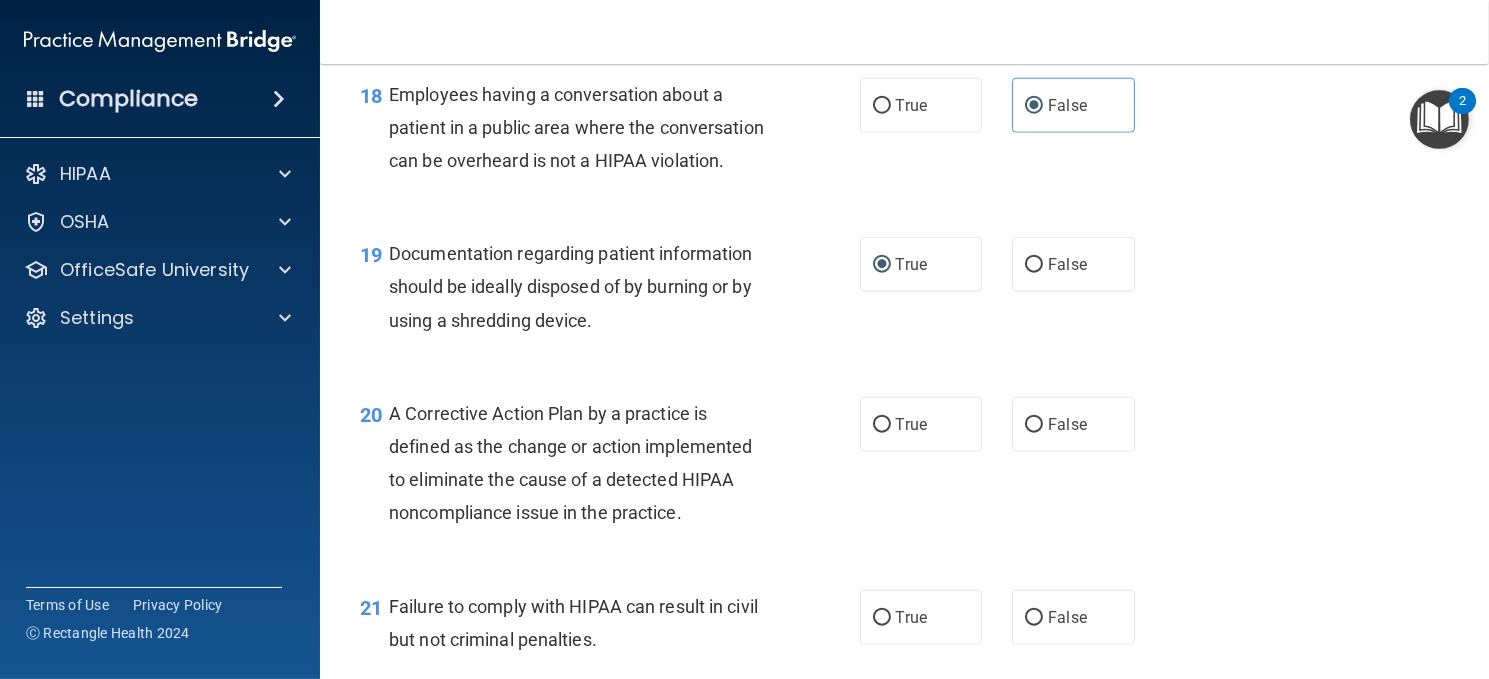 scroll, scrollTop: 3100, scrollLeft: 0, axis: vertical 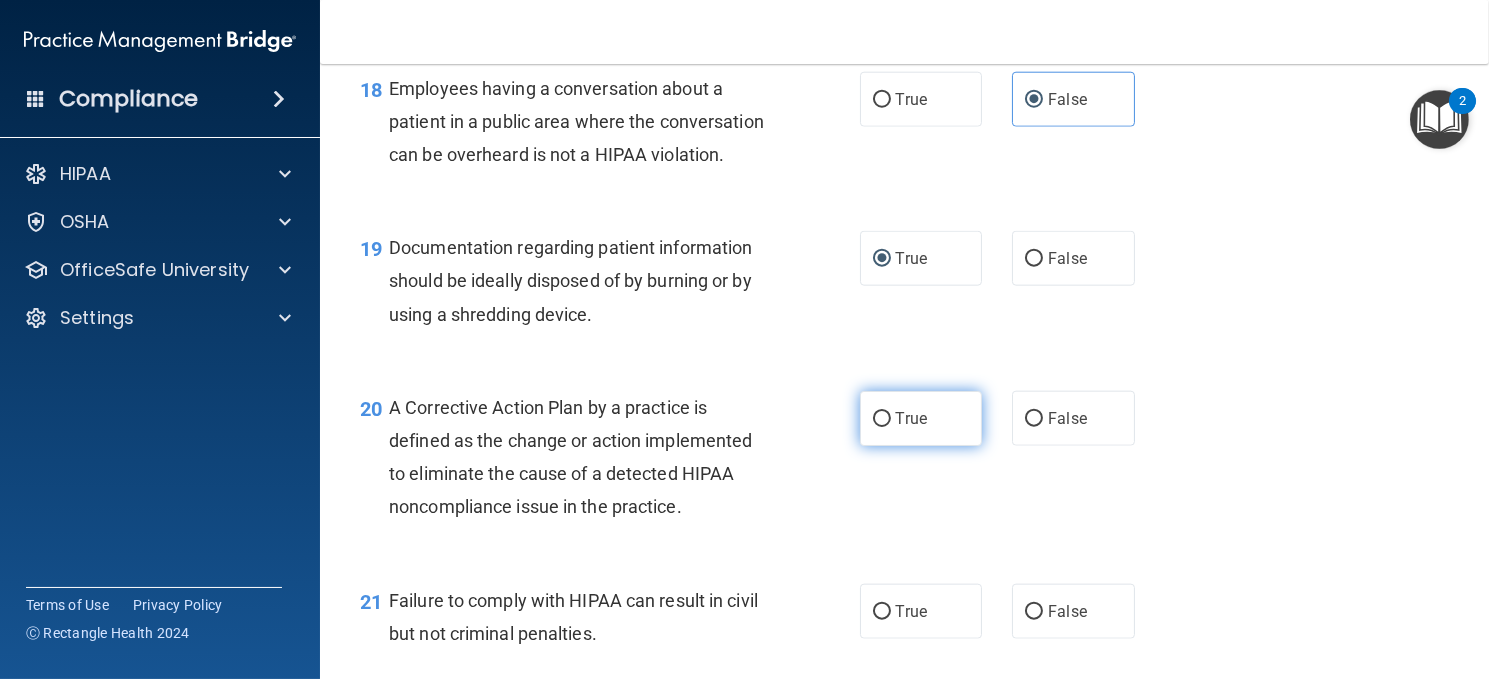 click on "True" at bounding box center (921, 418) 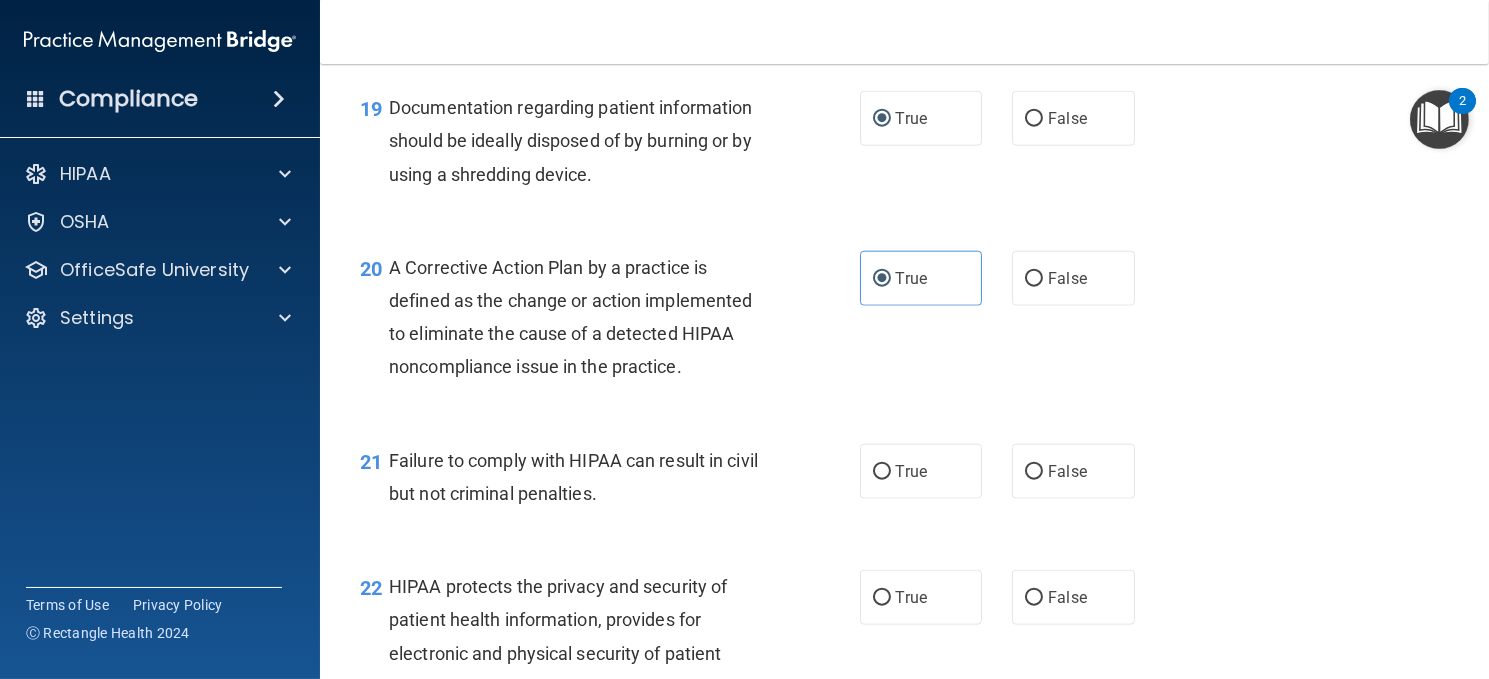 scroll, scrollTop: 3400, scrollLeft: 0, axis: vertical 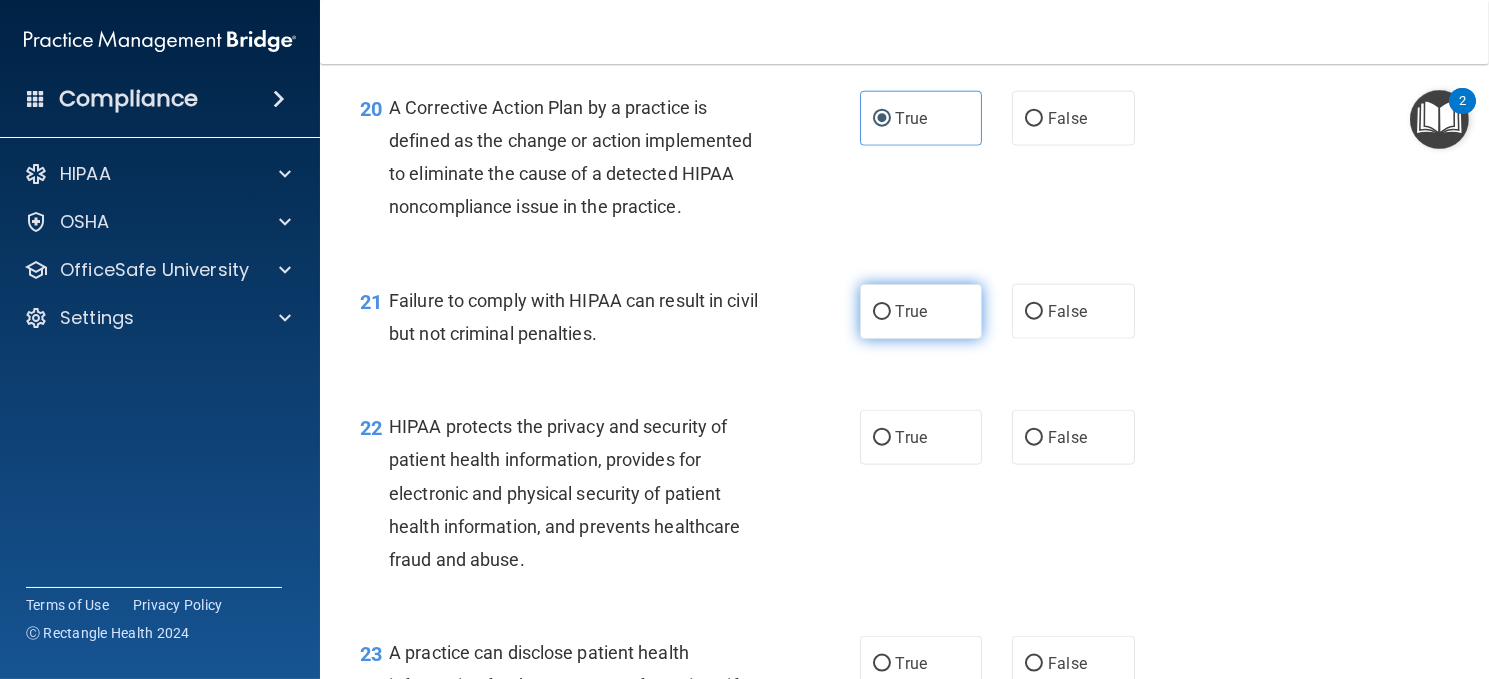 click on "True" at bounding box center (911, 311) 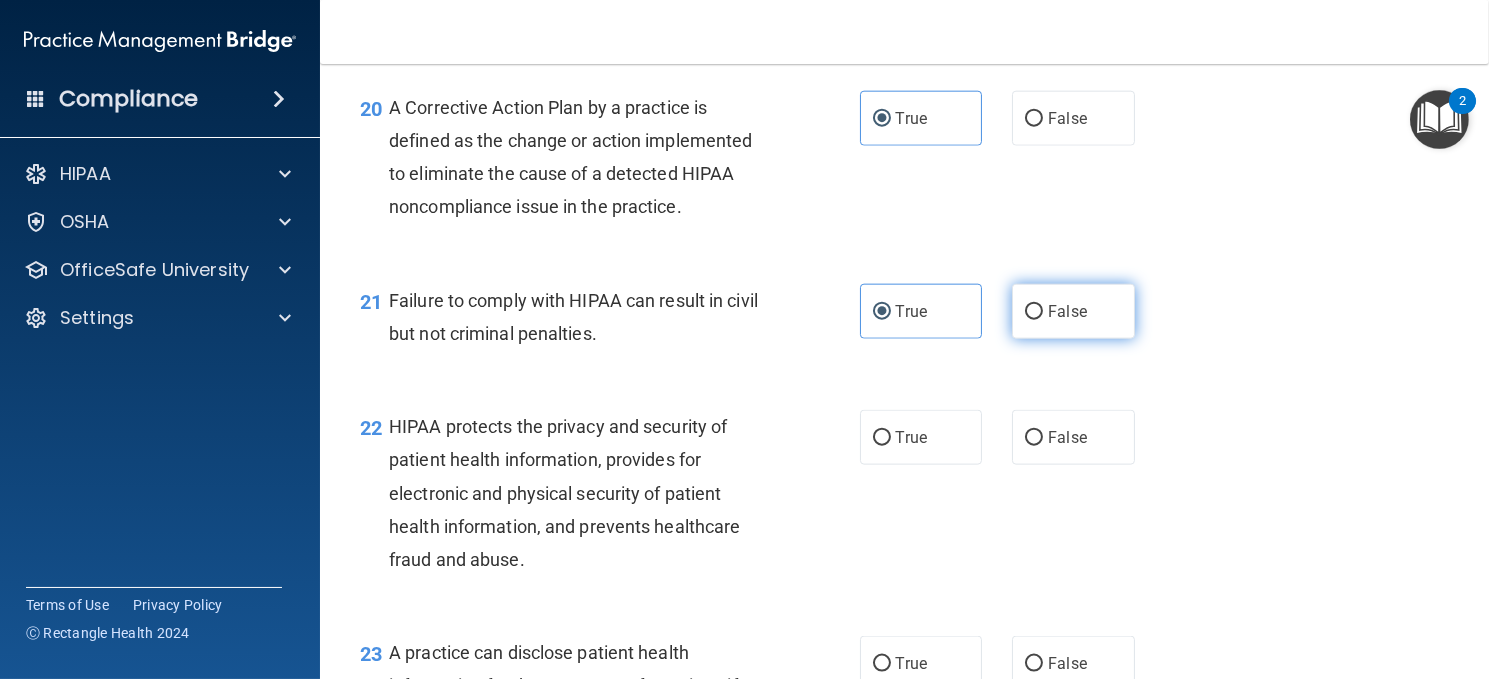 click on "False" at bounding box center [1073, 311] 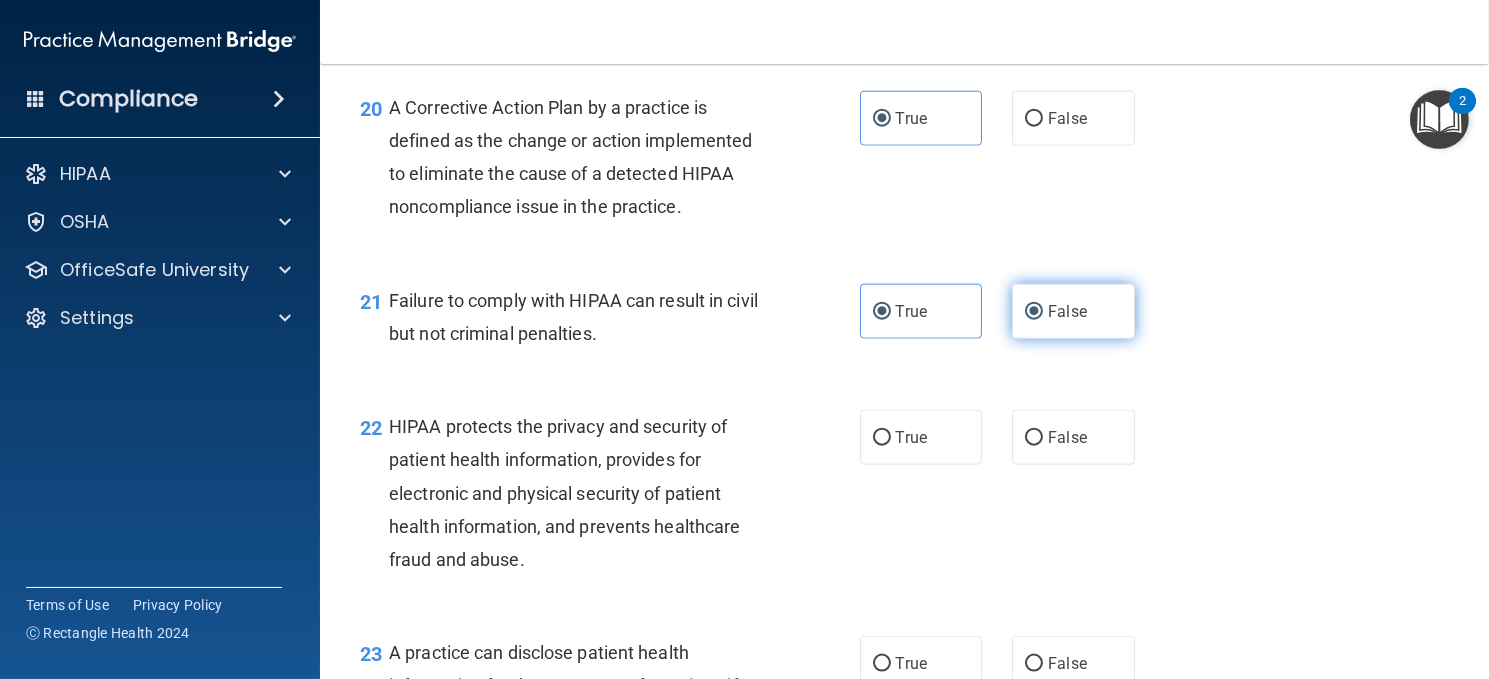 radio on "false" 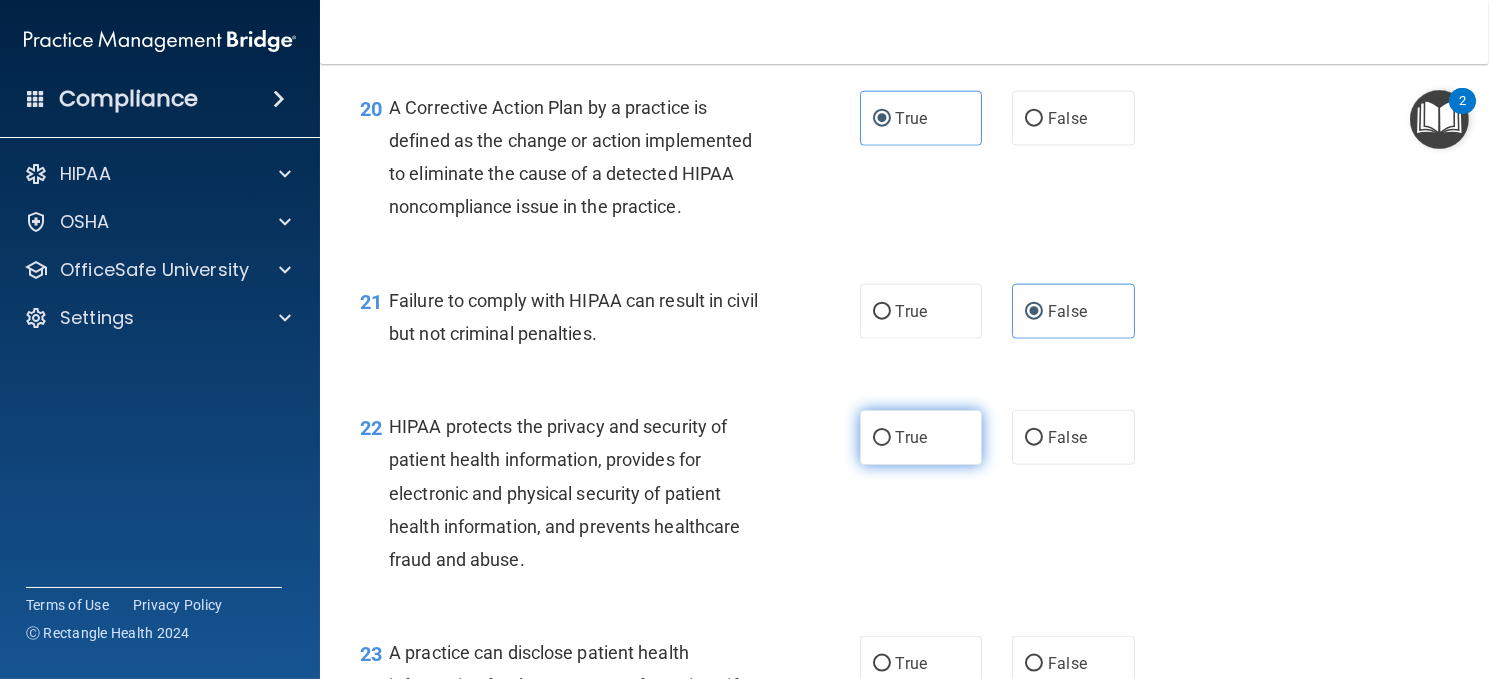 click on "True" at bounding box center (911, 437) 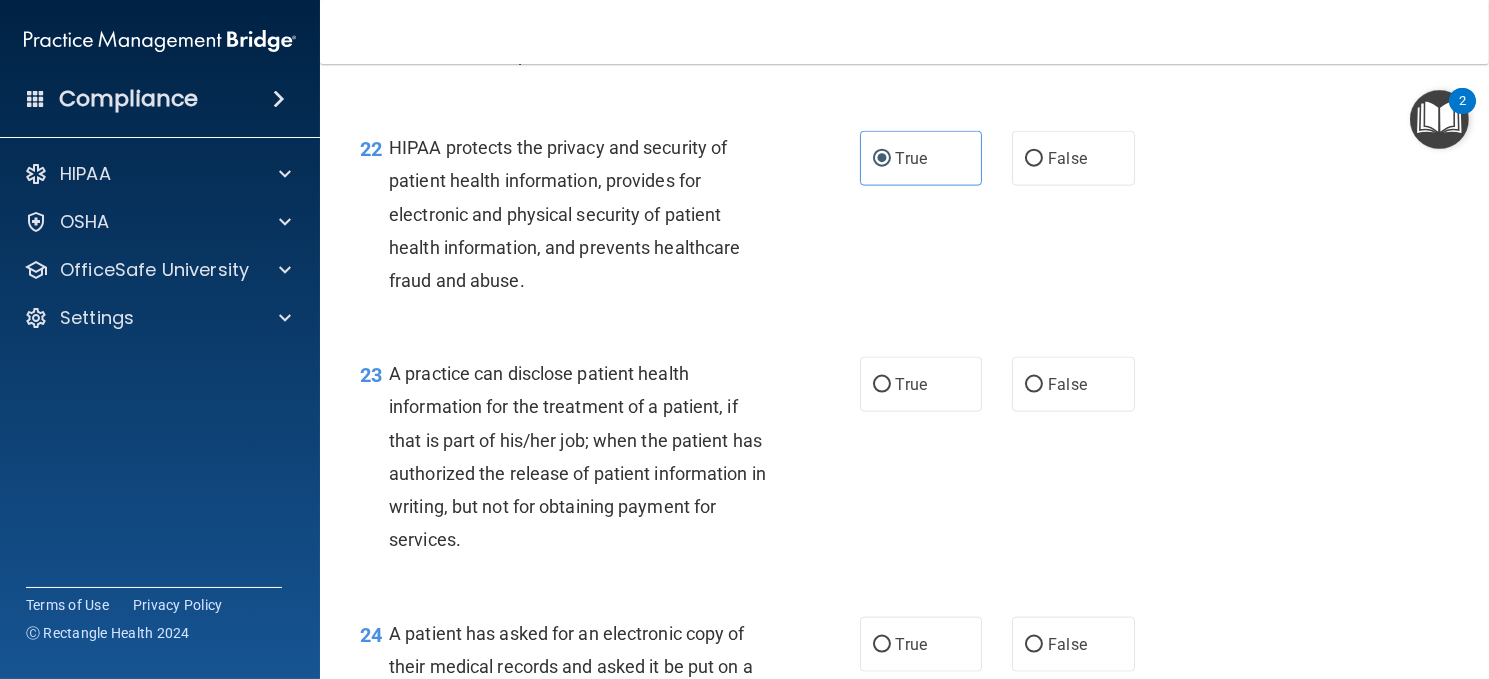 scroll, scrollTop: 3700, scrollLeft: 0, axis: vertical 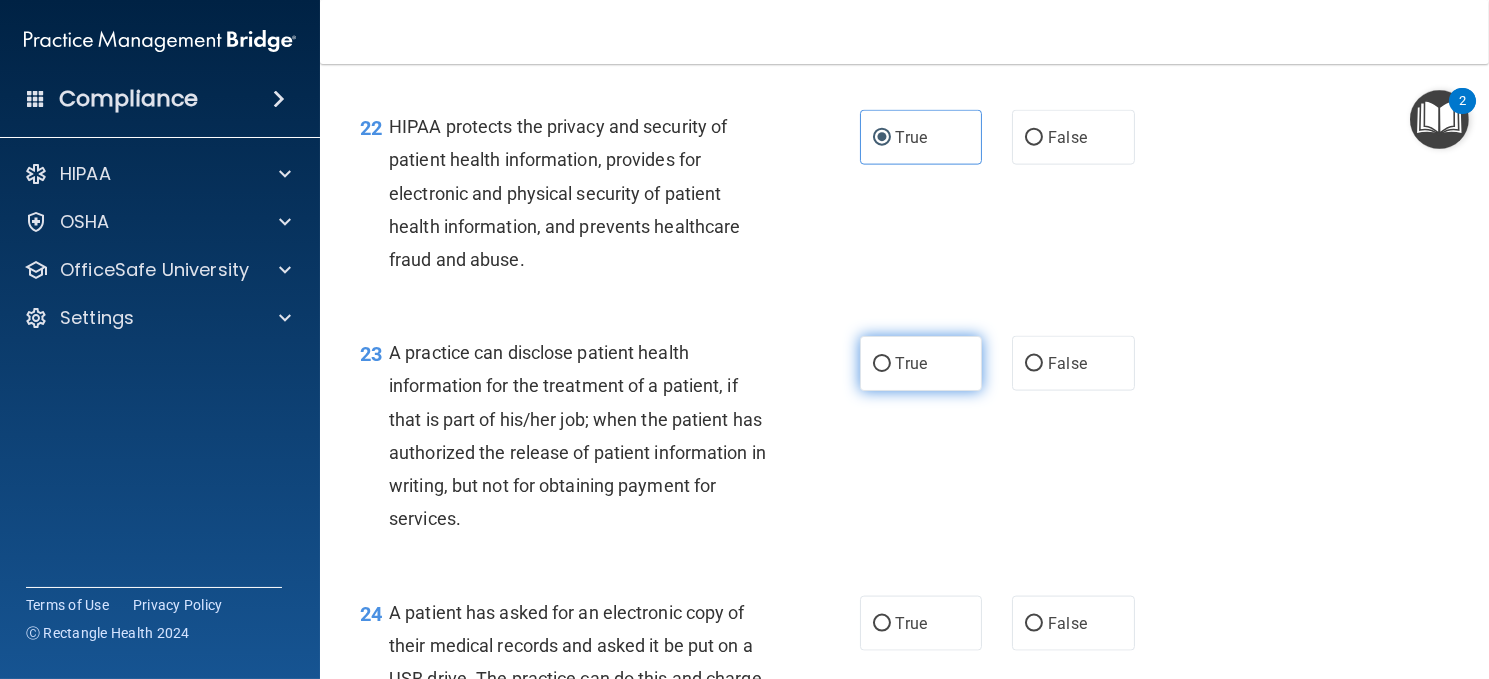 click on "True" at bounding box center [882, 364] 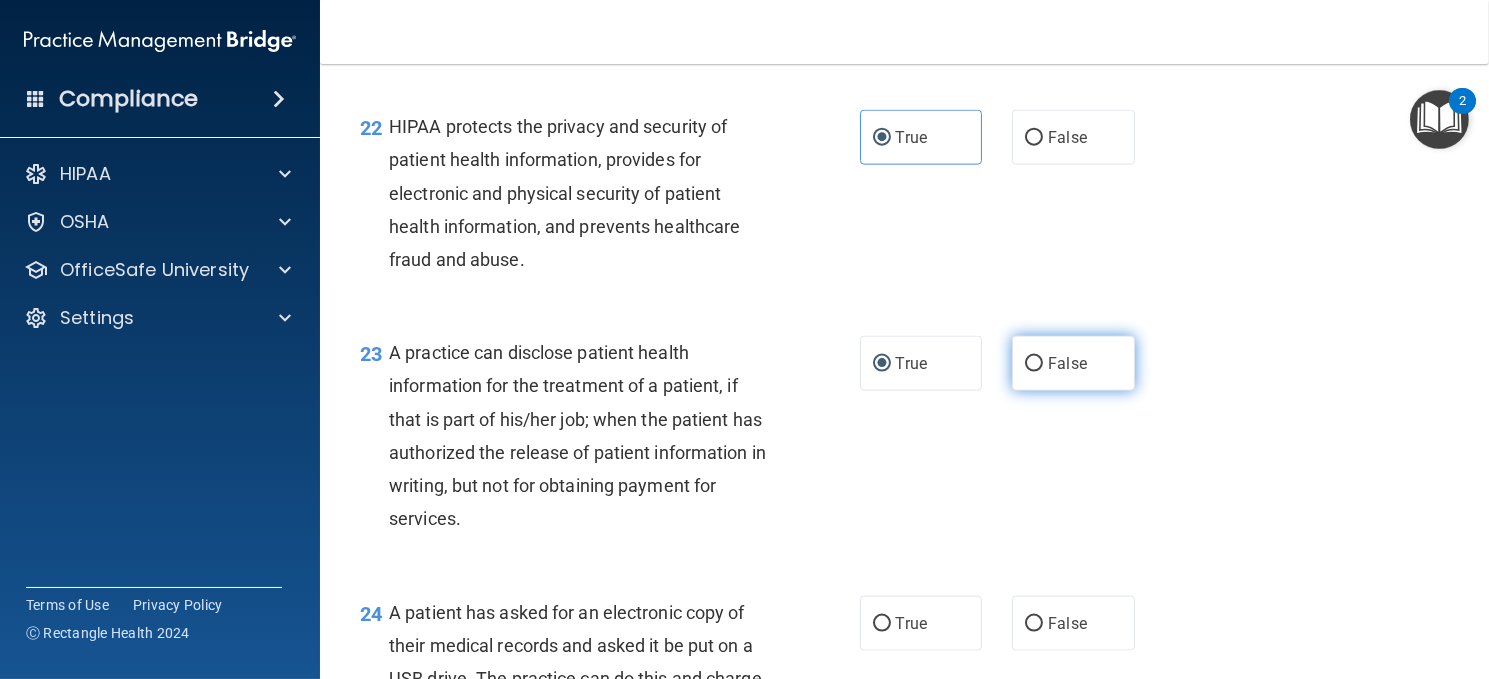 click on "False" at bounding box center (1073, 363) 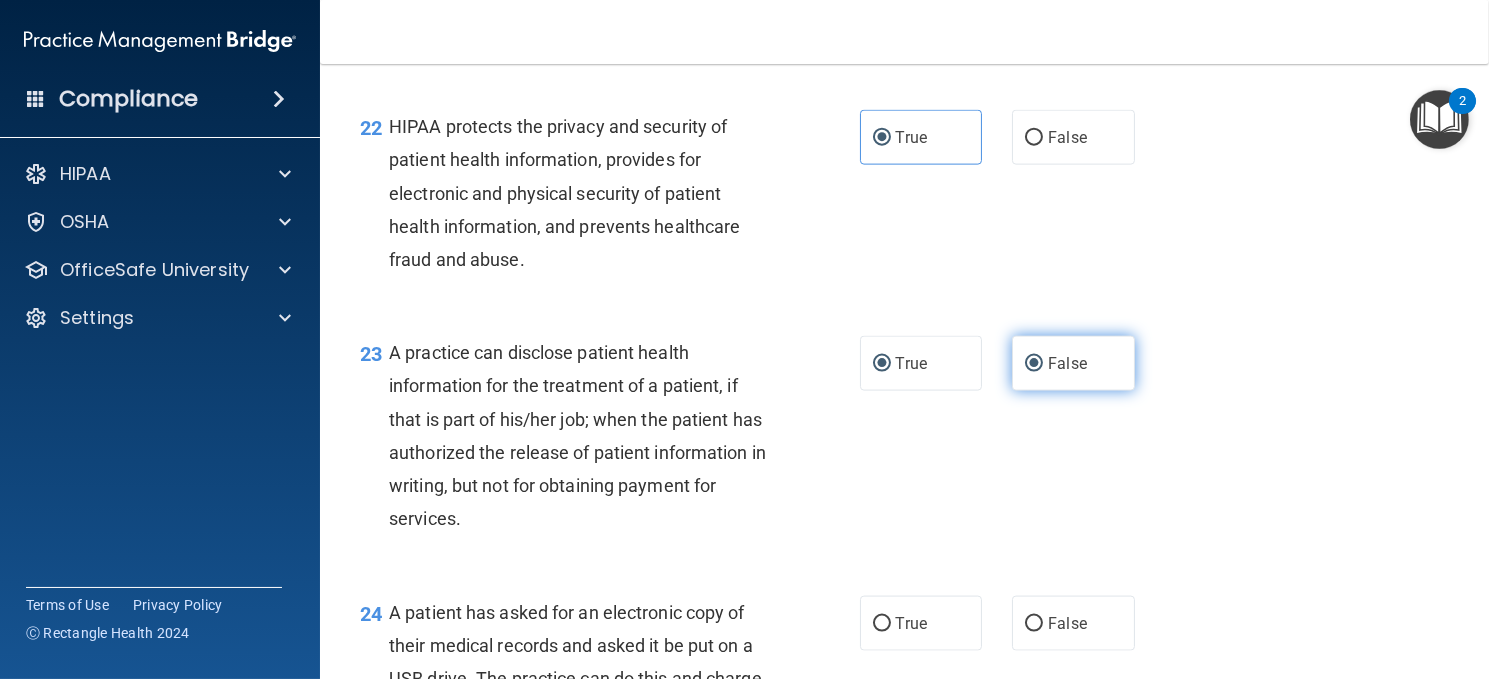 radio on "false" 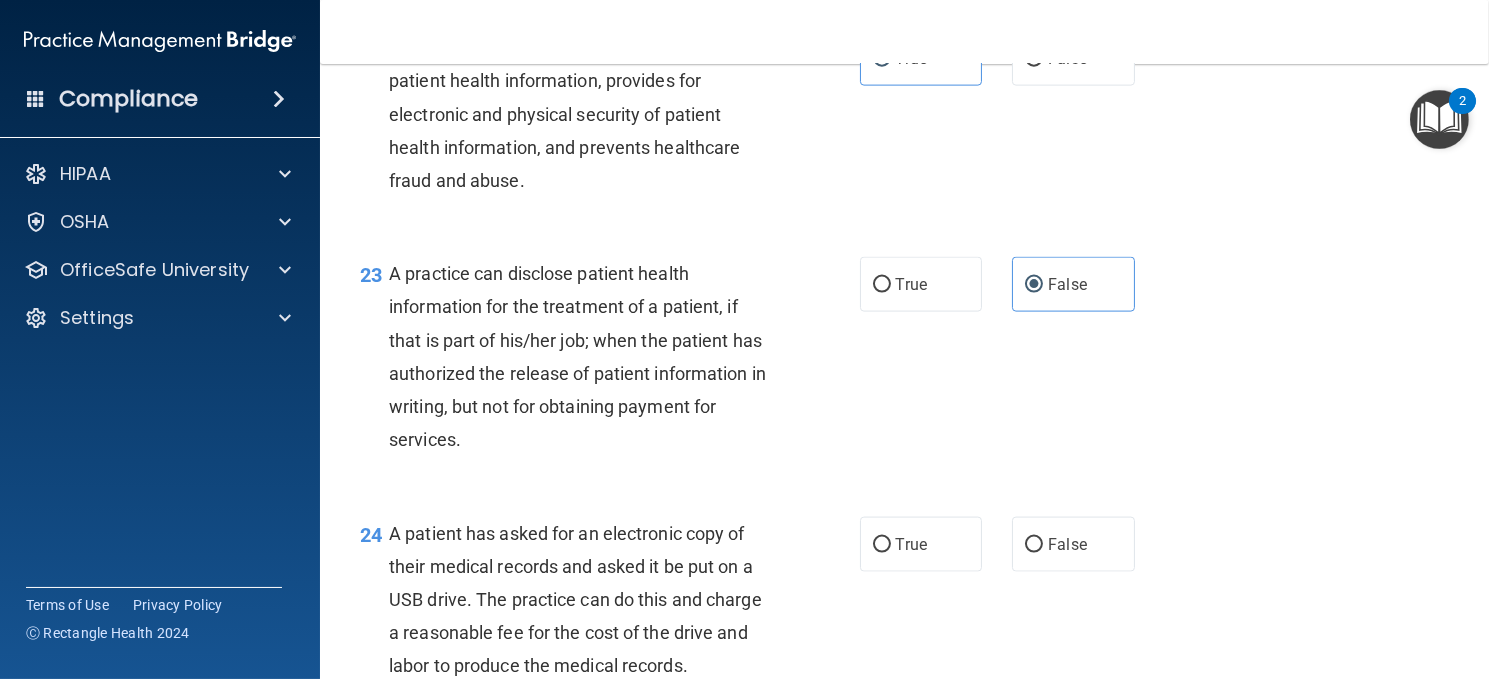 scroll, scrollTop: 3900, scrollLeft: 0, axis: vertical 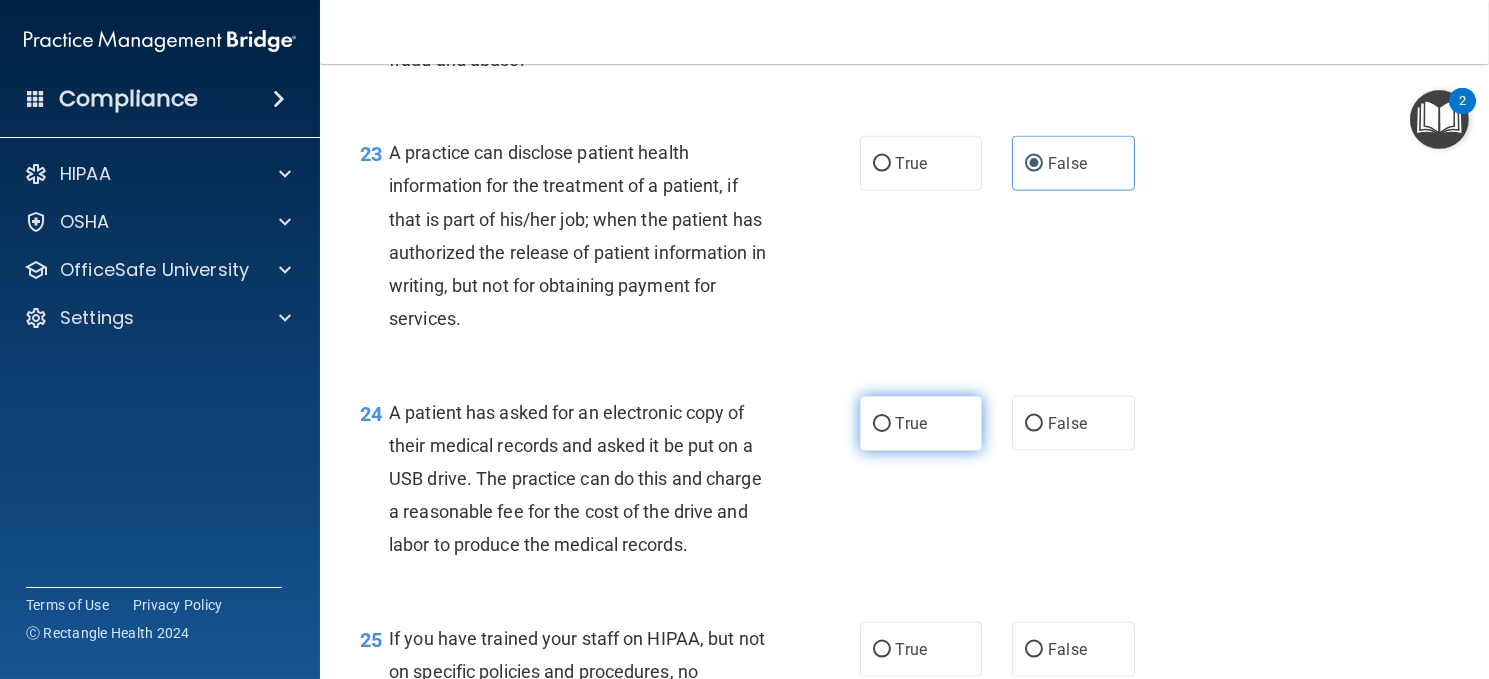 click on "True" at bounding box center [921, 423] 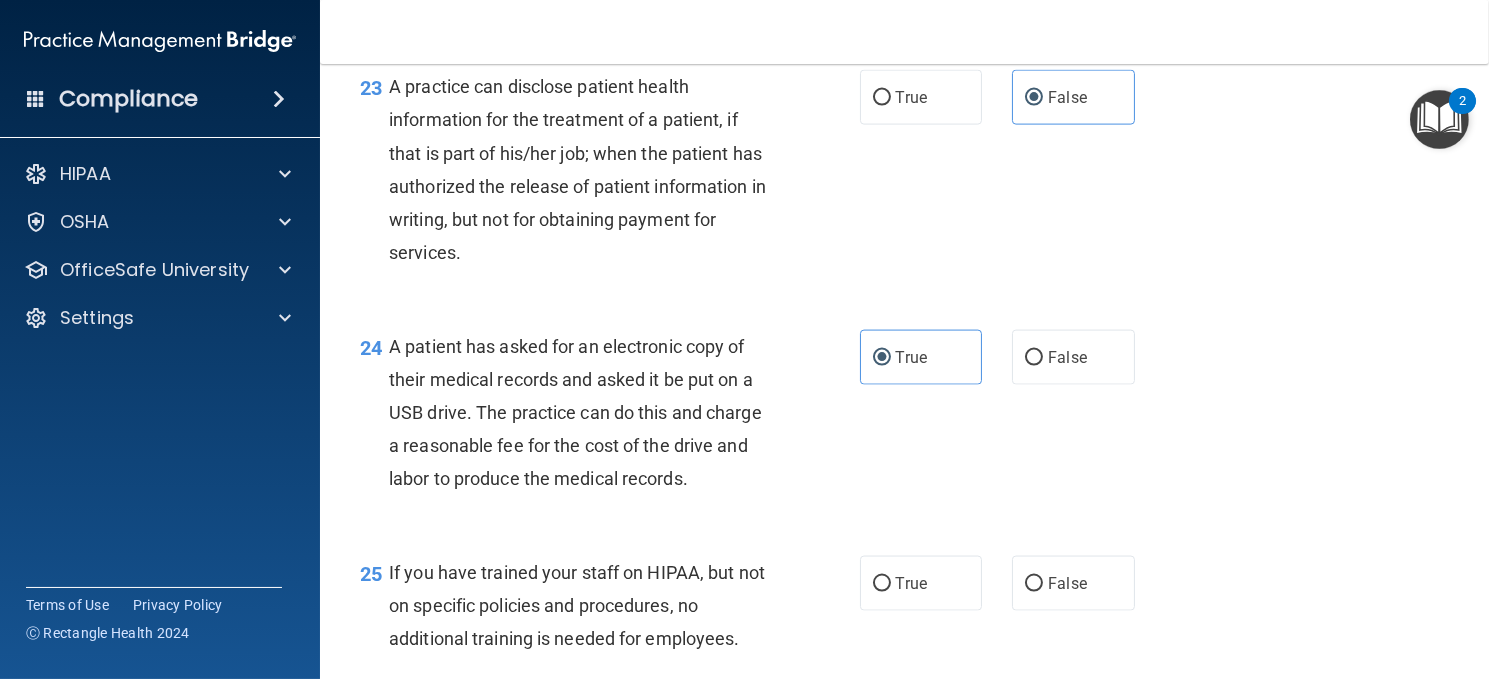 scroll, scrollTop: 4200, scrollLeft: 0, axis: vertical 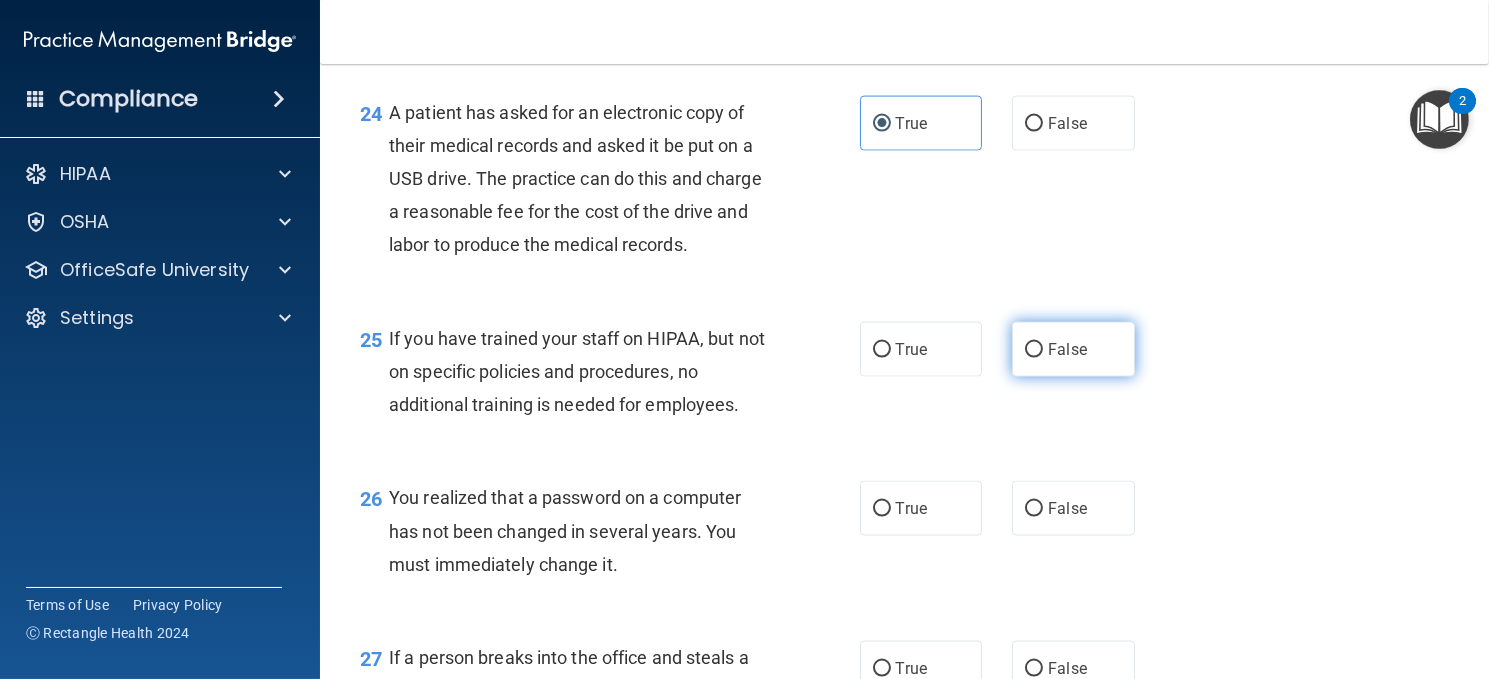 click on "False" at bounding box center (1073, 349) 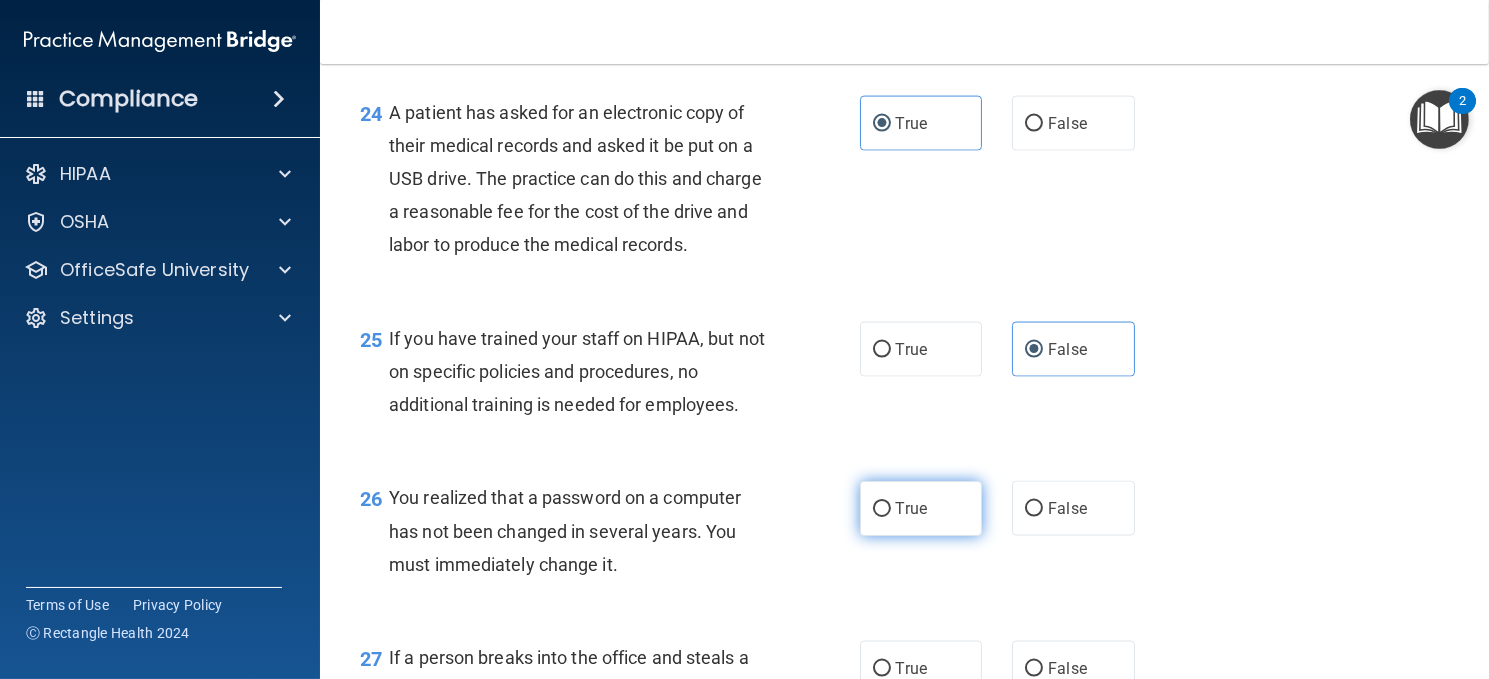 click on "True" at bounding box center [921, 508] 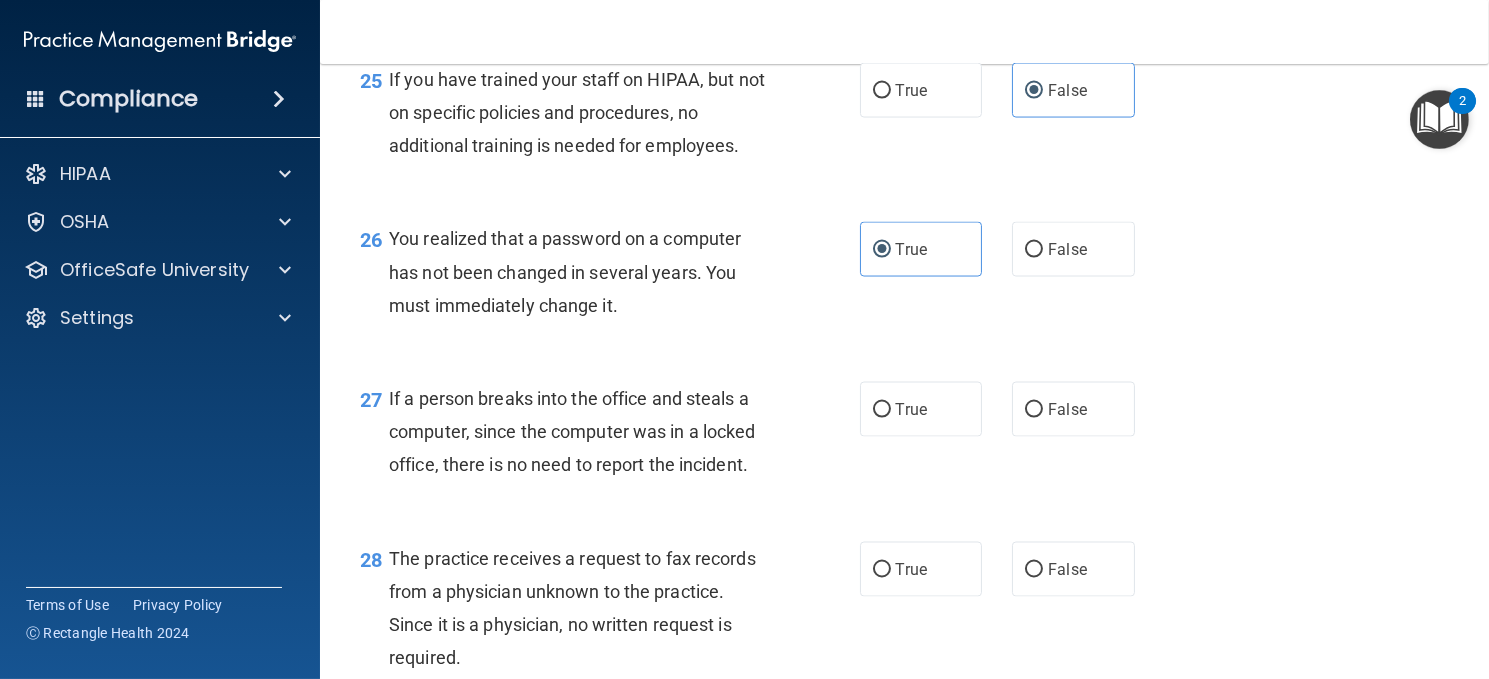 scroll, scrollTop: 4500, scrollLeft: 0, axis: vertical 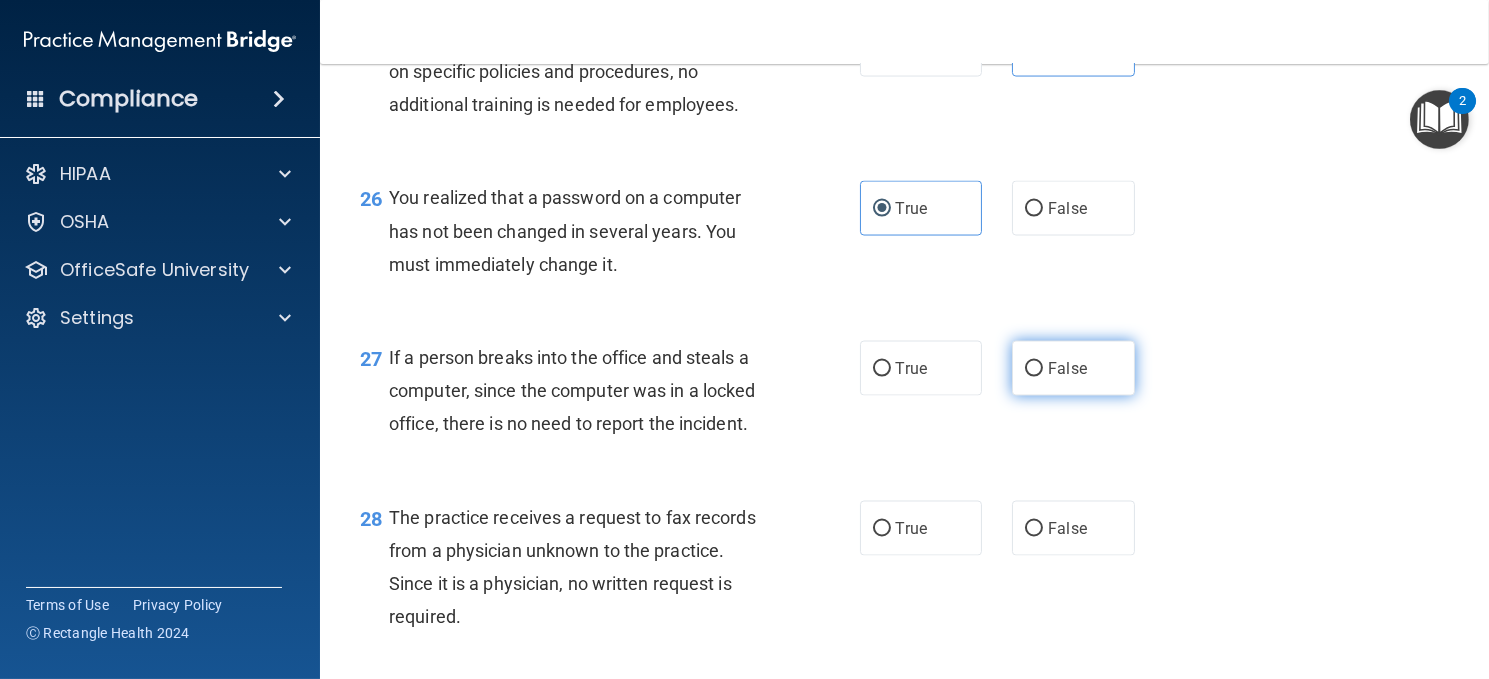 click on "False" at bounding box center (1073, 368) 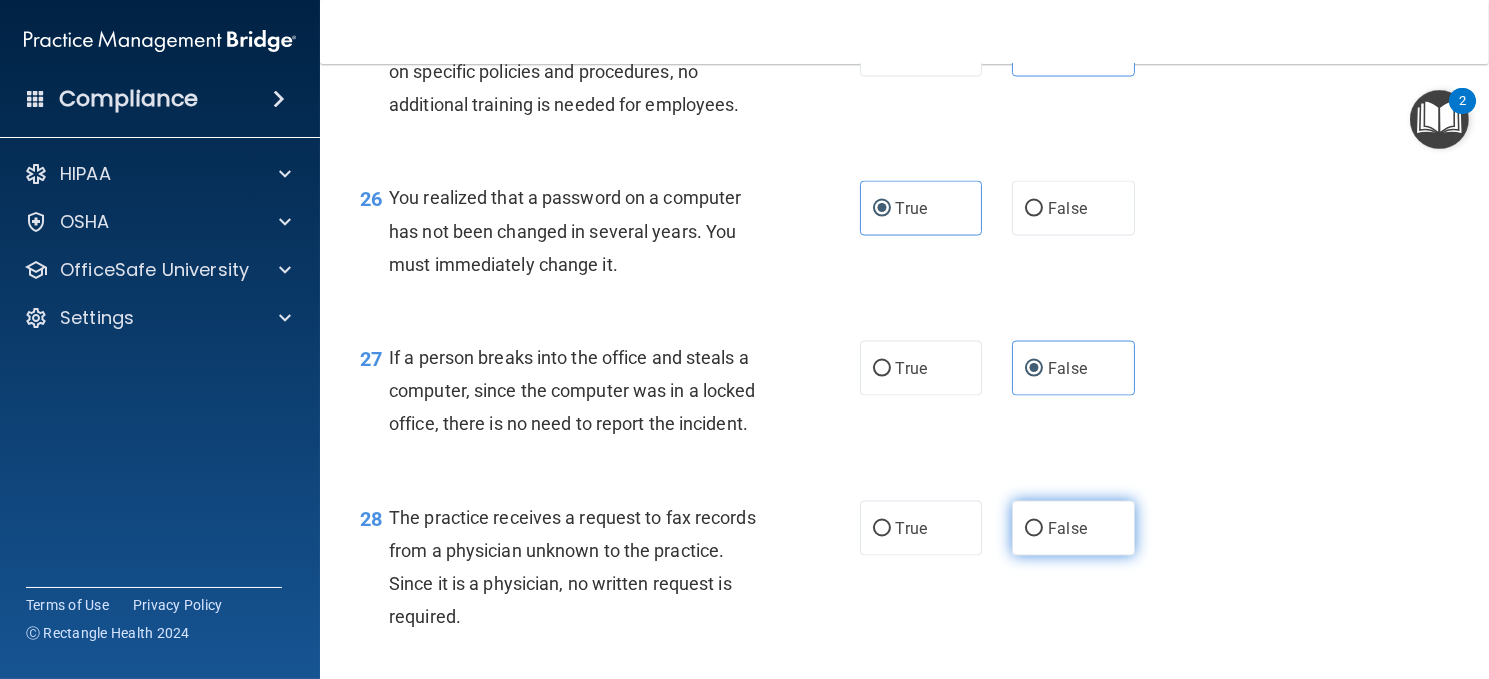 click on "False" at bounding box center (1073, 528) 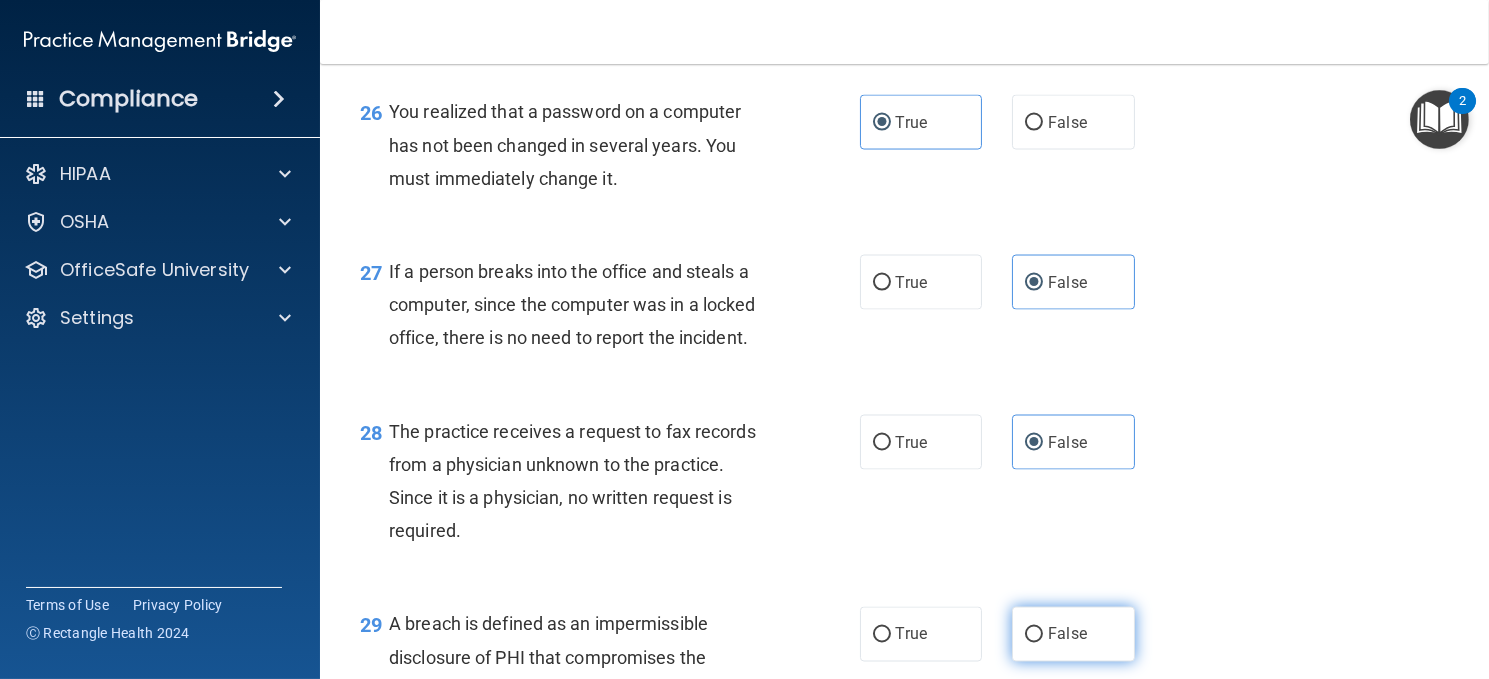scroll, scrollTop: 4700, scrollLeft: 0, axis: vertical 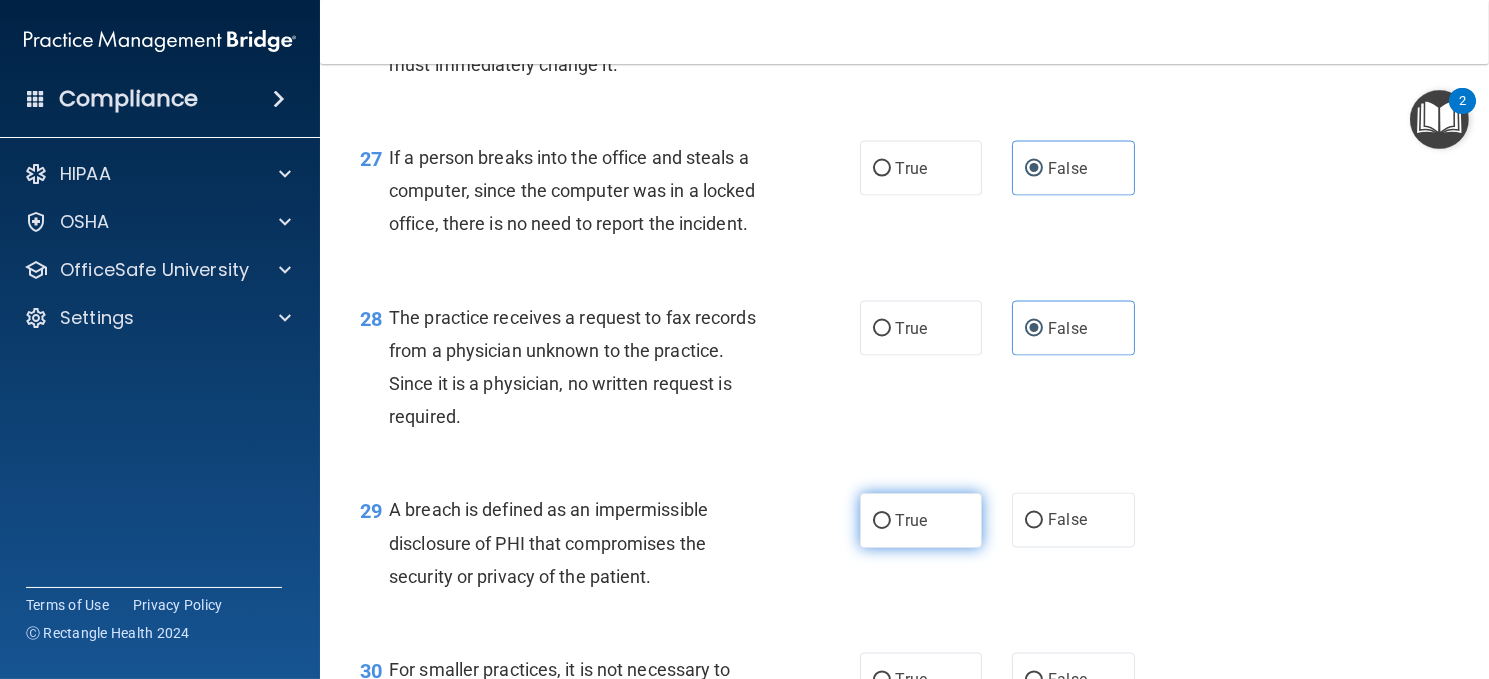 drag, startPoint x: 897, startPoint y: 523, endPoint x: 906, endPoint y: 529, distance: 10.816654 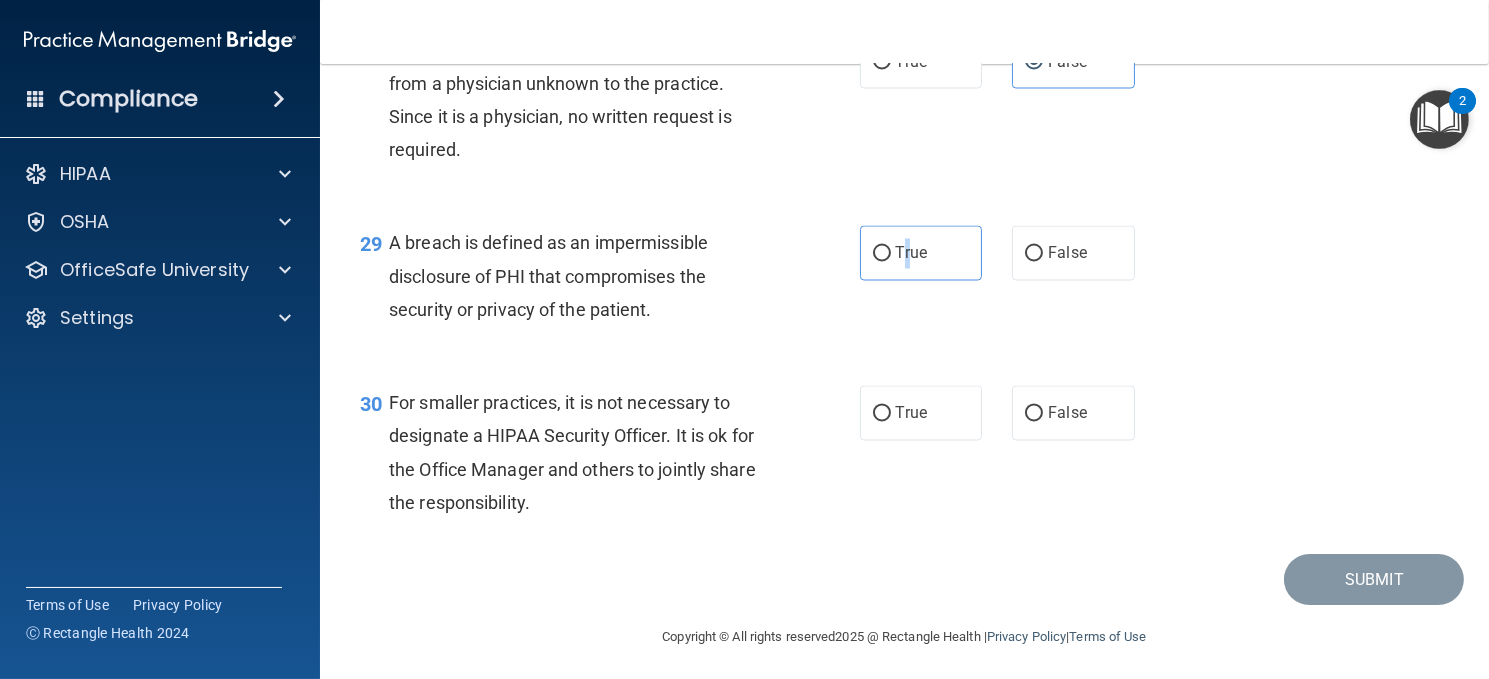 scroll, scrollTop: 4972, scrollLeft: 0, axis: vertical 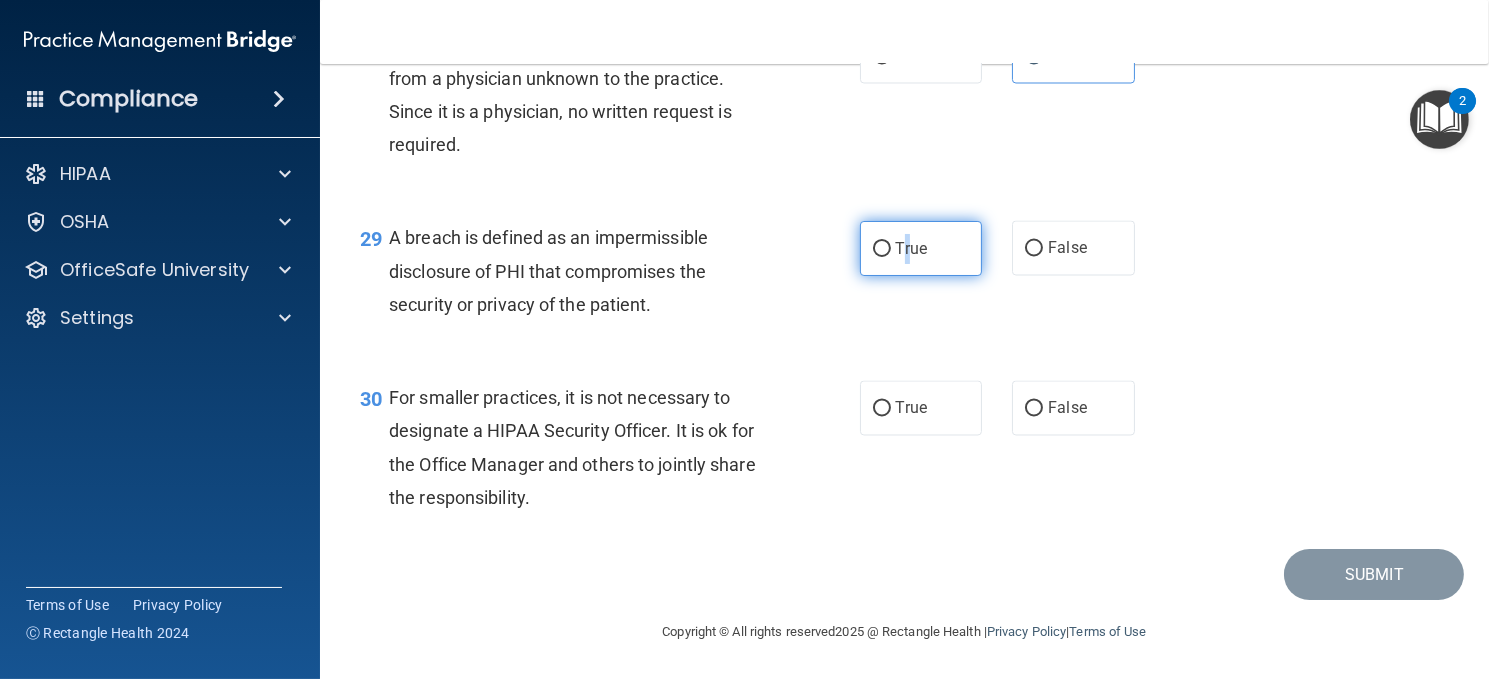click on "True" at bounding box center (882, 249) 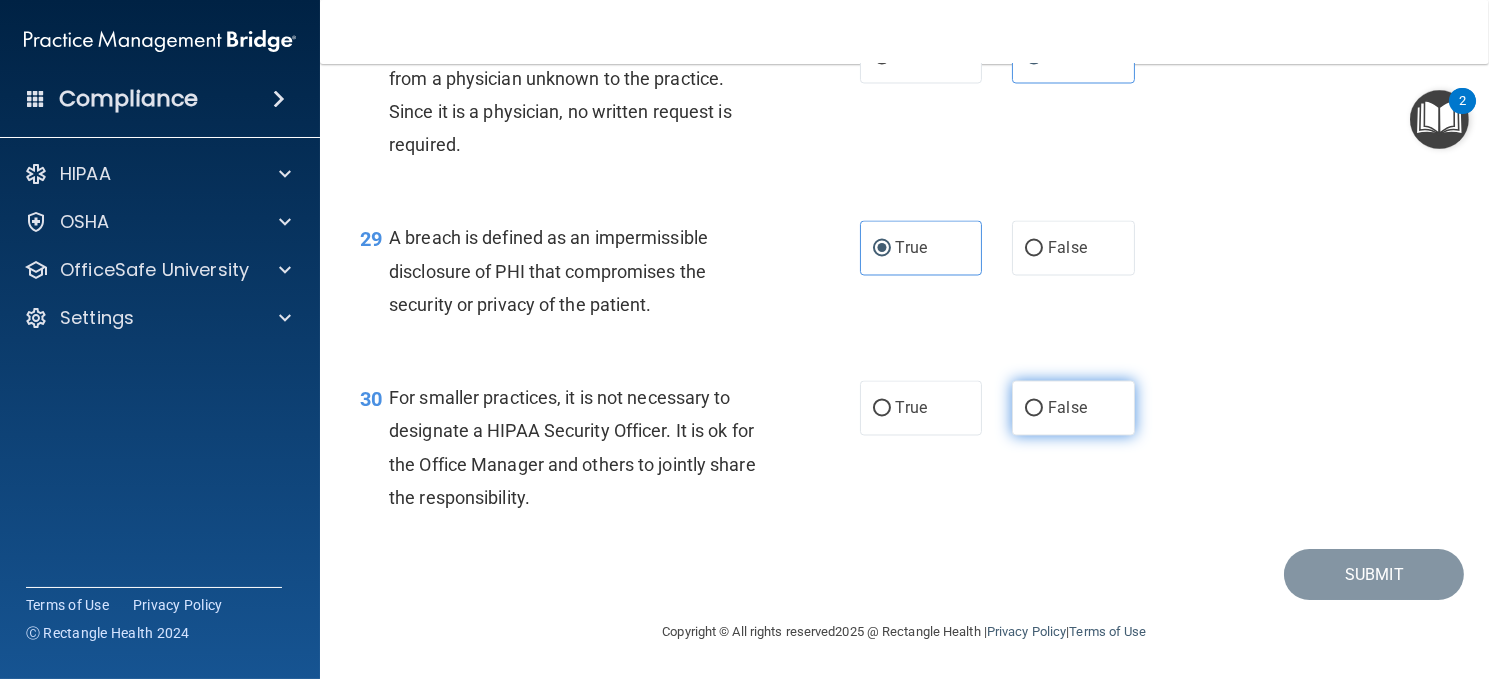 drag, startPoint x: 1044, startPoint y: 410, endPoint x: 1053, endPoint y: 421, distance: 14.21267 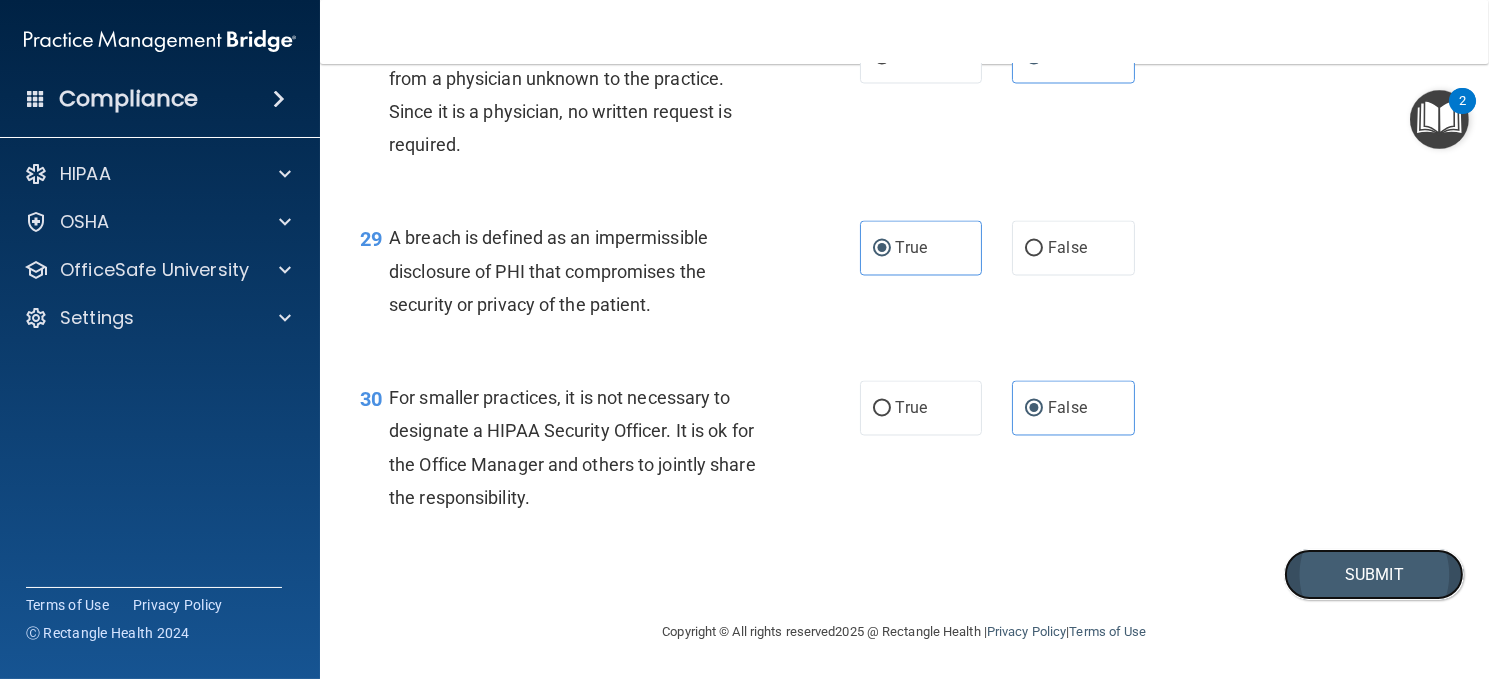 click on "Submit" at bounding box center [1374, 574] 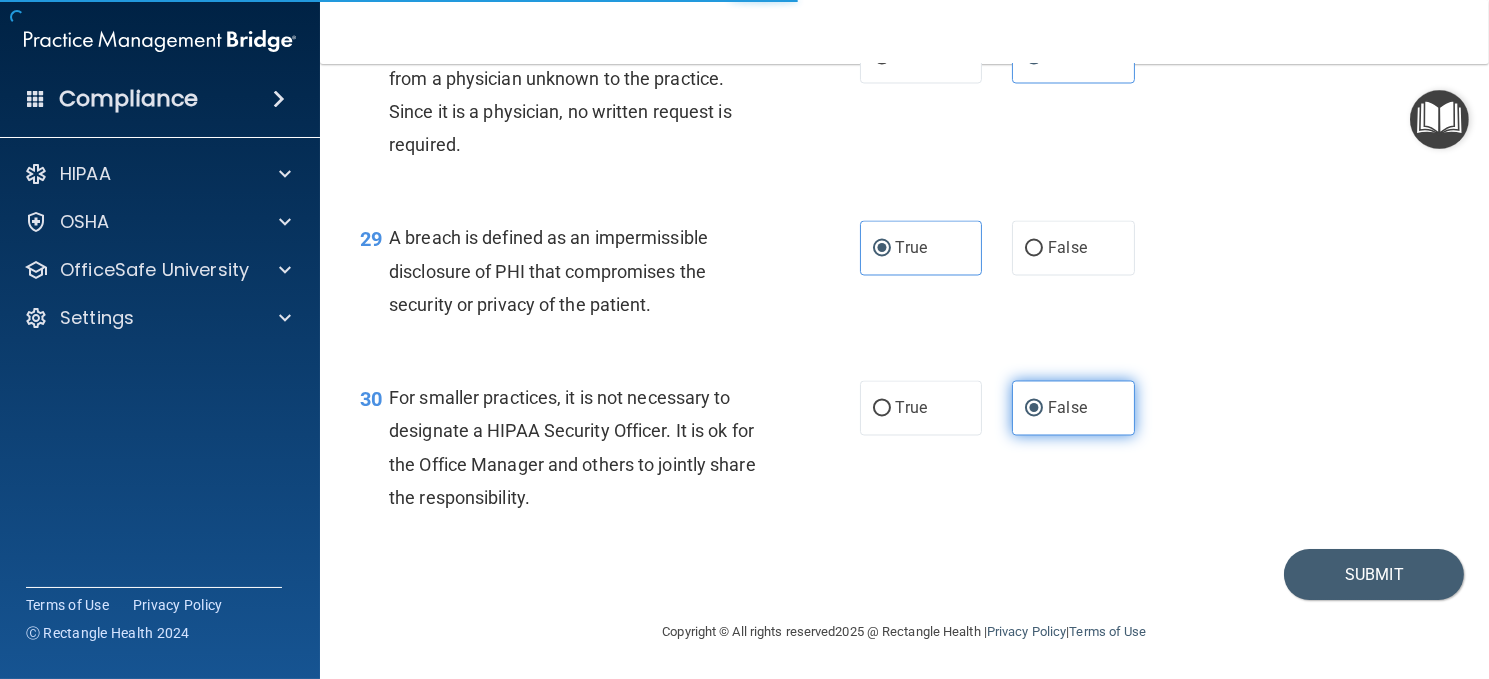 scroll, scrollTop: 0, scrollLeft: 0, axis: both 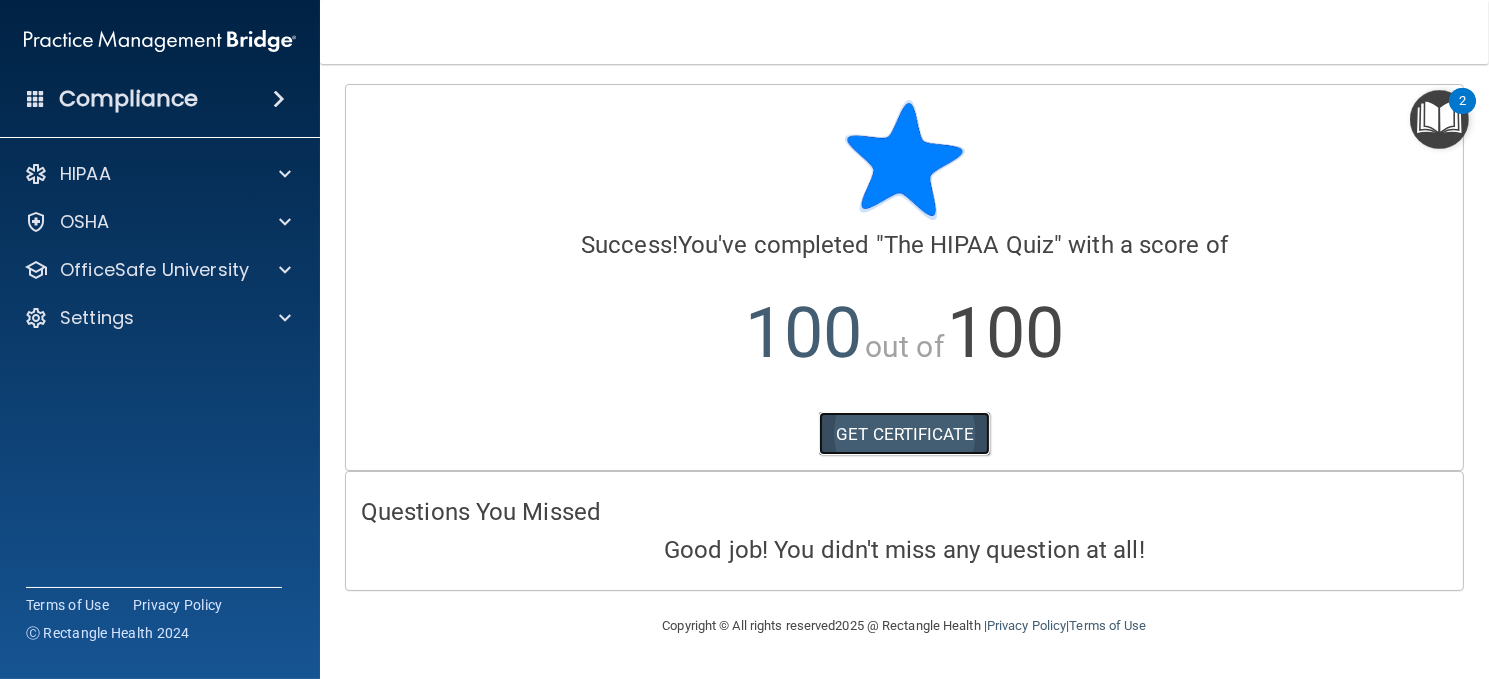 click on "GET CERTIFICATE" at bounding box center [904, 434] 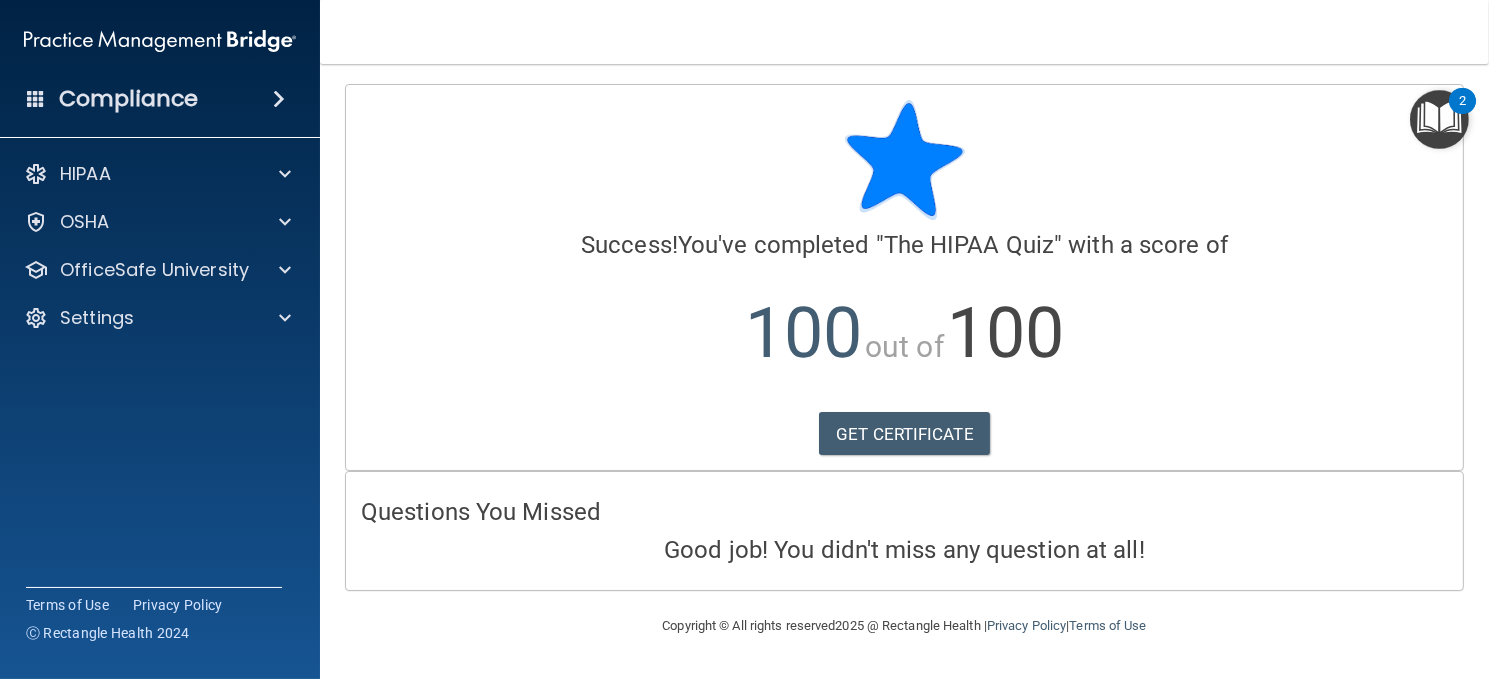 click on "Compliance" at bounding box center (128, 99) 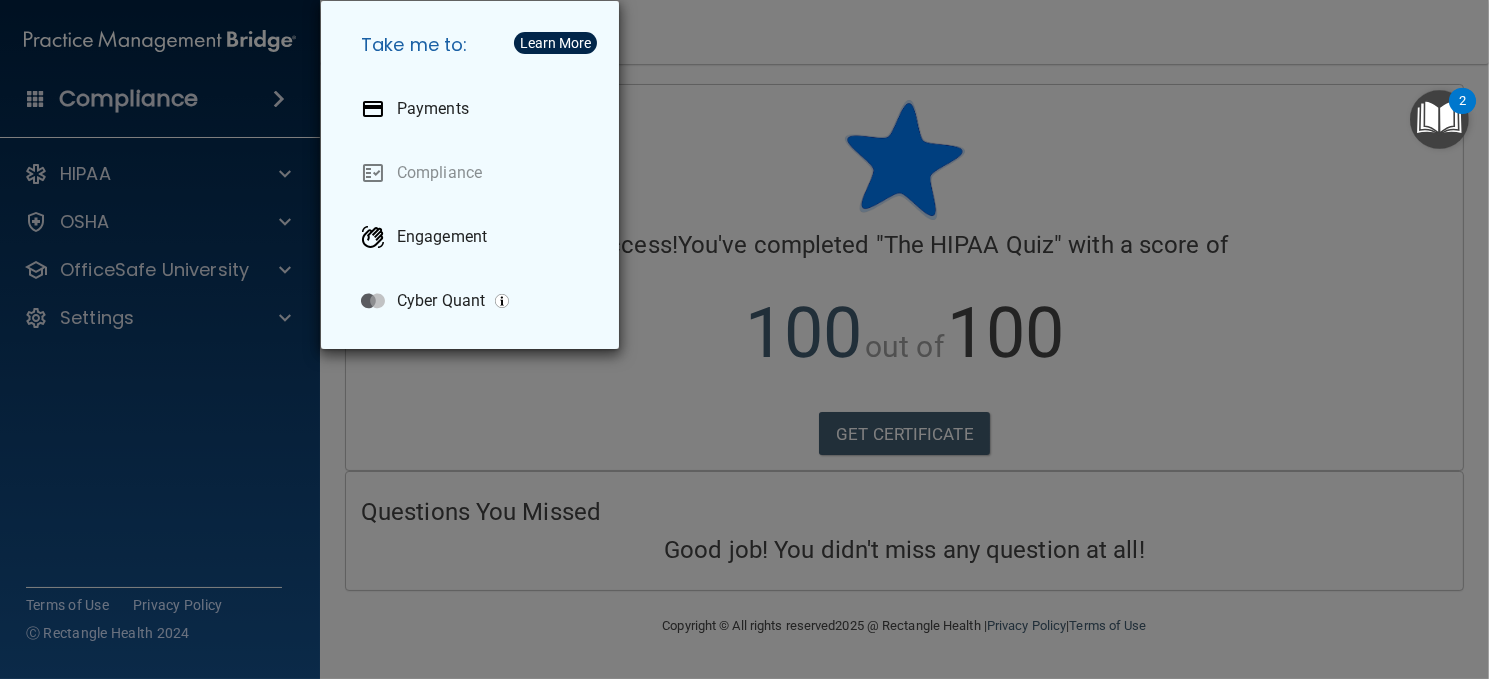 click on "Take me to:             Payments                   Compliance                     Engagement                     Cyber Quant" at bounding box center (744, 339) 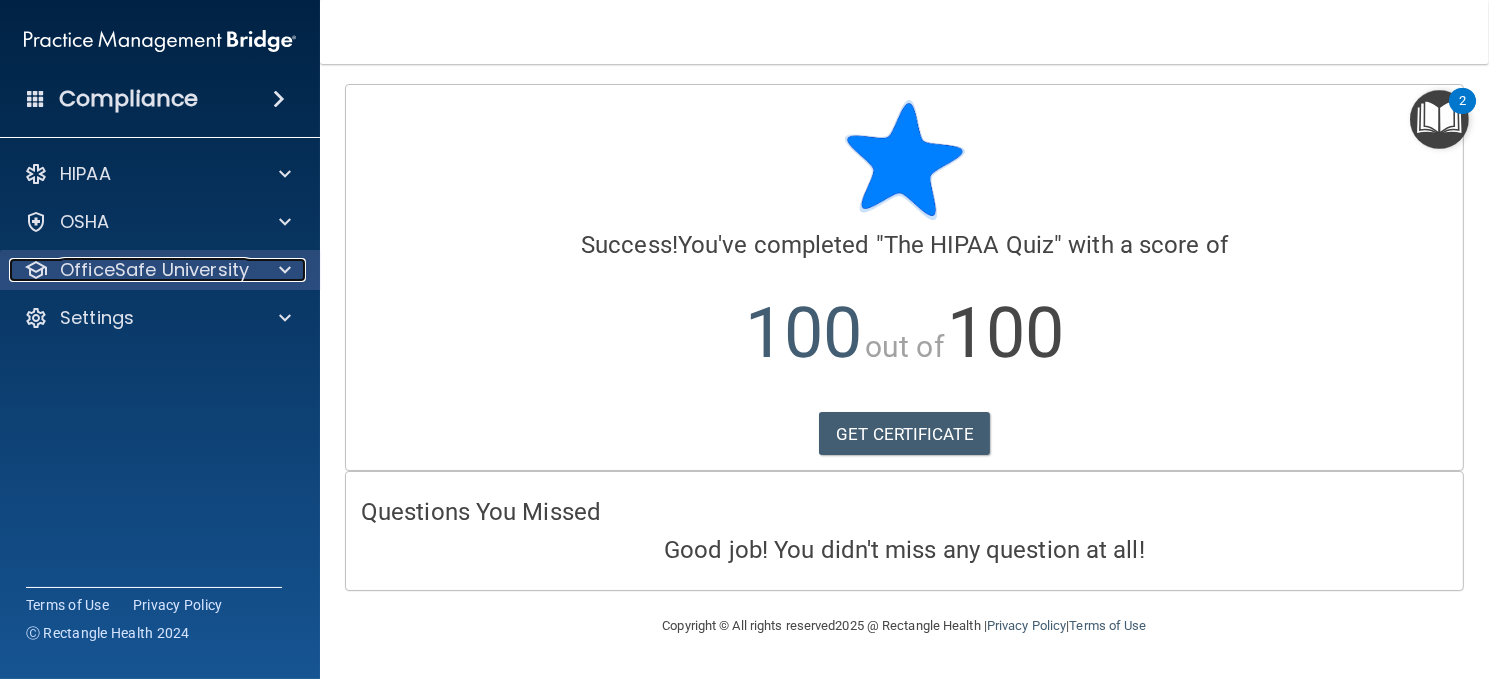 click on "OfficeSafe University" at bounding box center [154, 270] 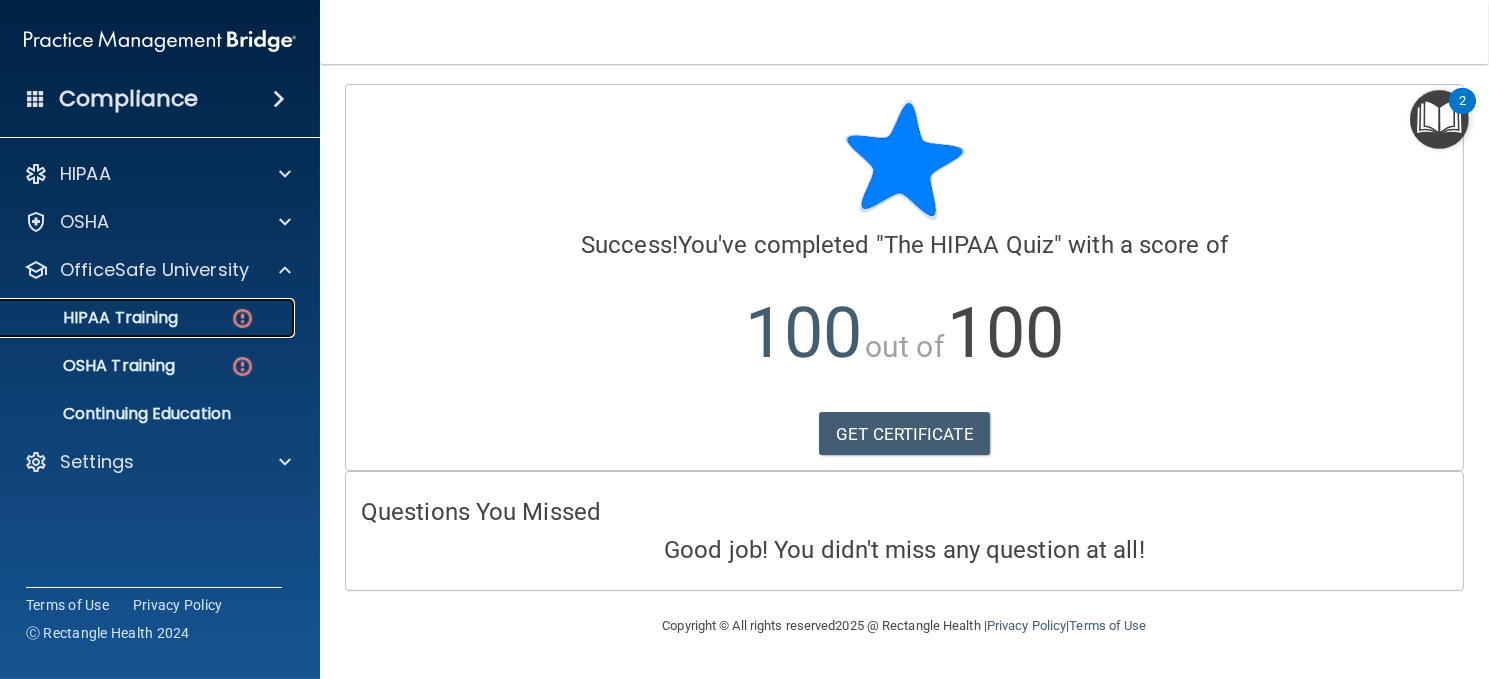 click on "HIPAA Training" at bounding box center [95, 318] 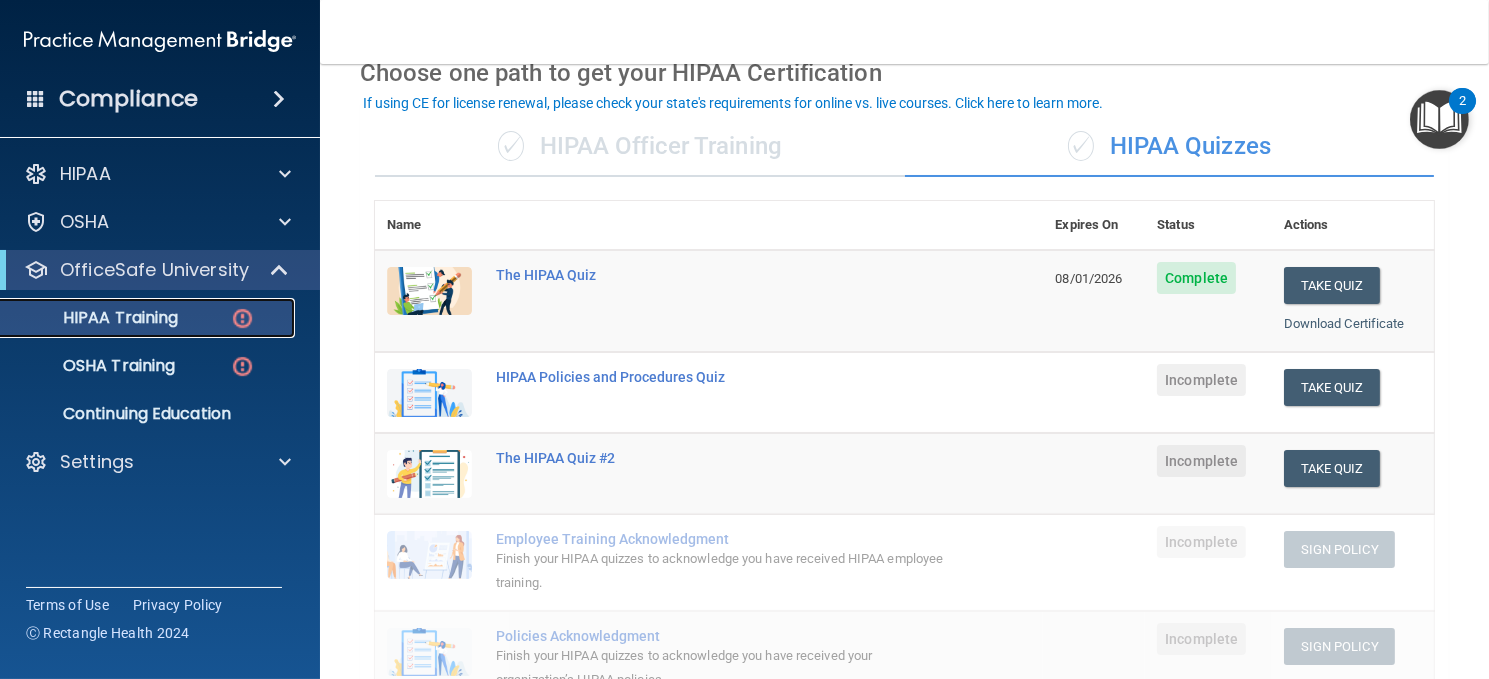scroll, scrollTop: 100, scrollLeft: 0, axis: vertical 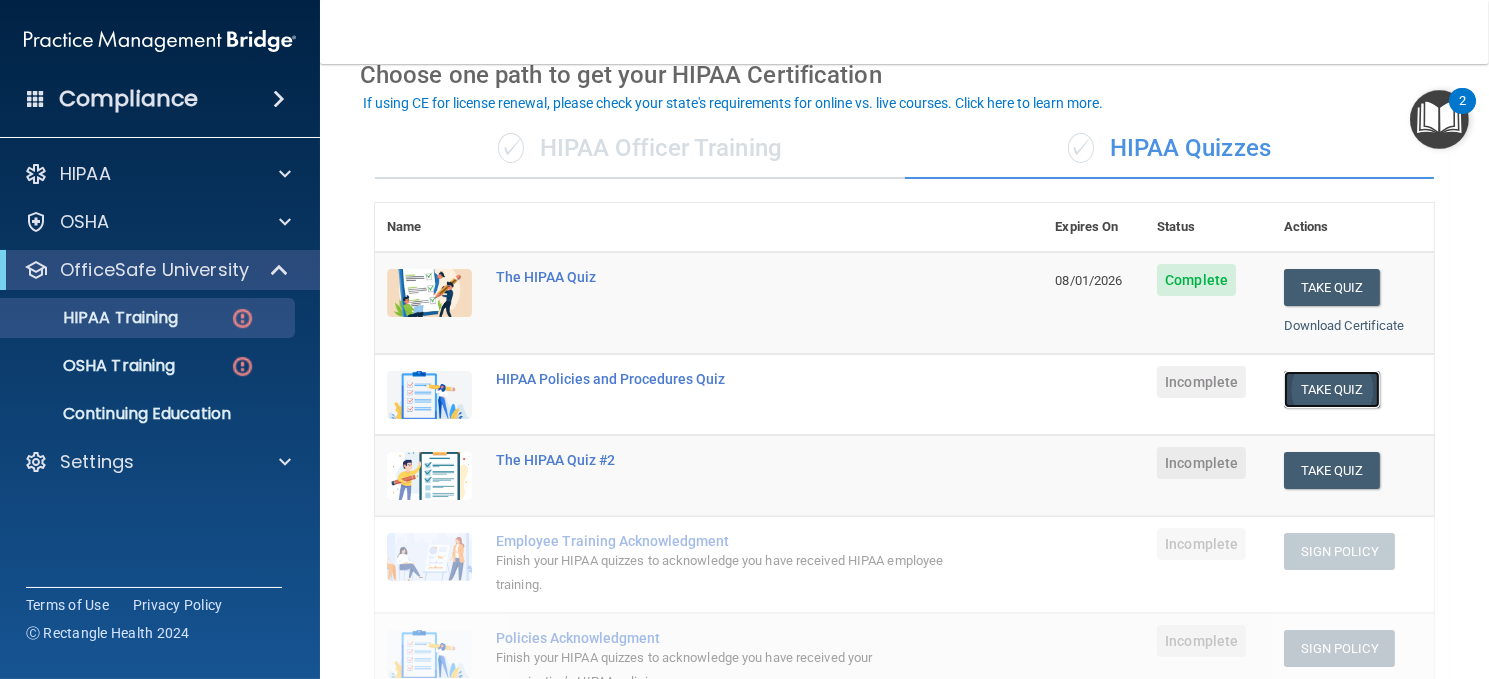 click on "Take Quiz" at bounding box center [1332, 389] 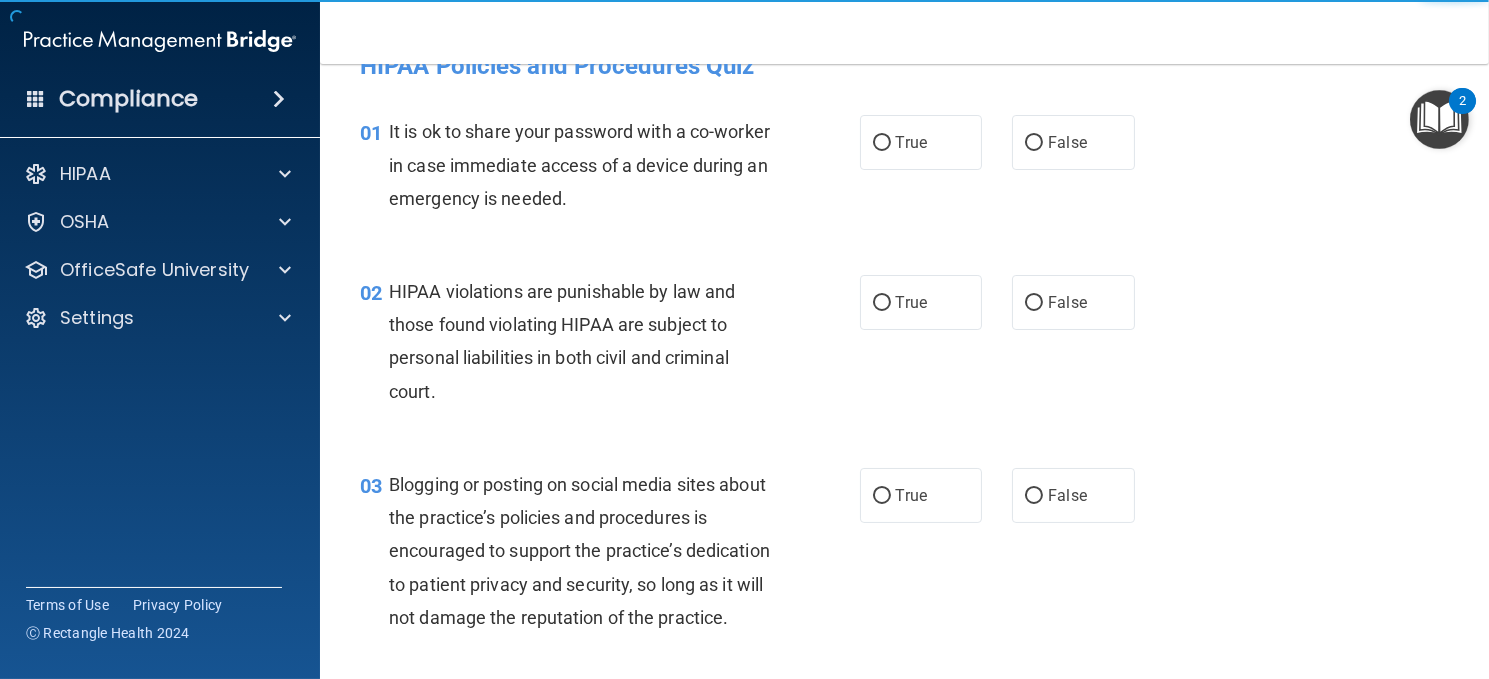 scroll, scrollTop: 0, scrollLeft: 0, axis: both 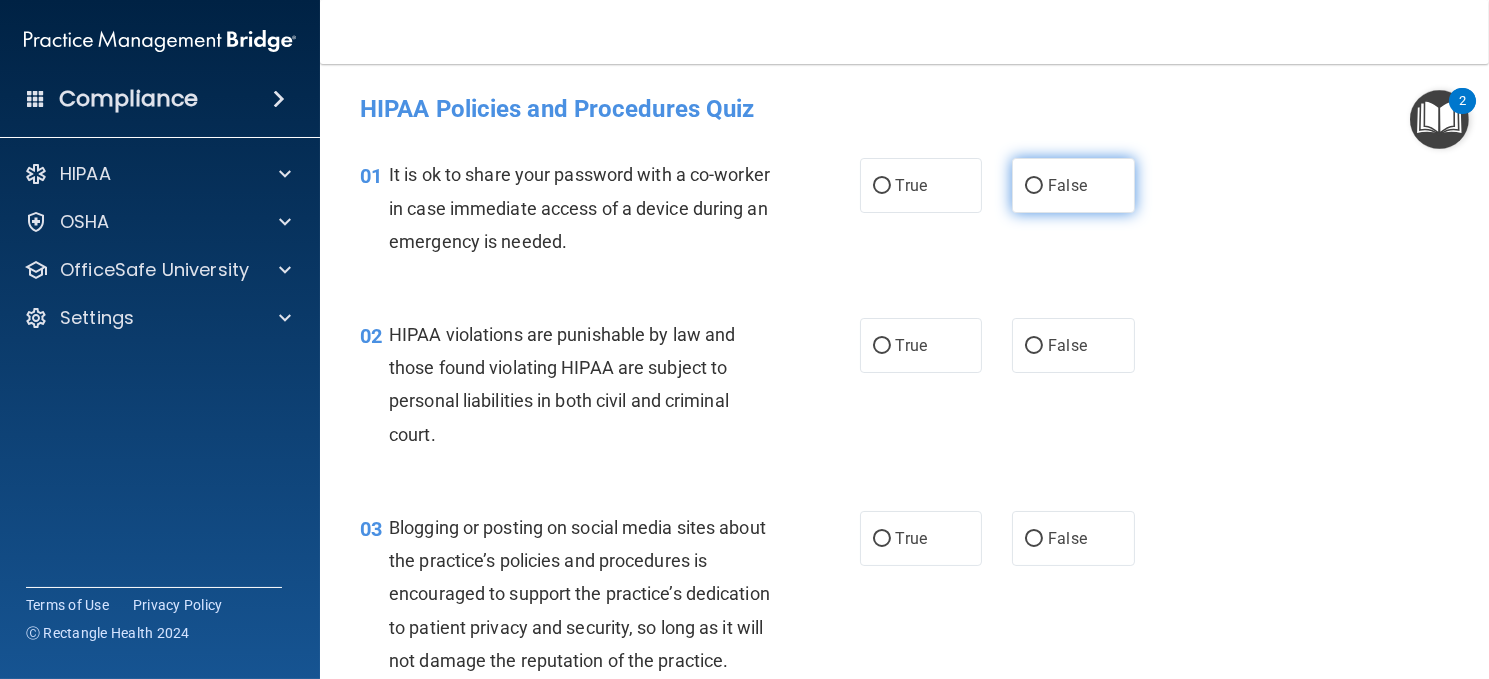 click on "False" at bounding box center (1034, 186) 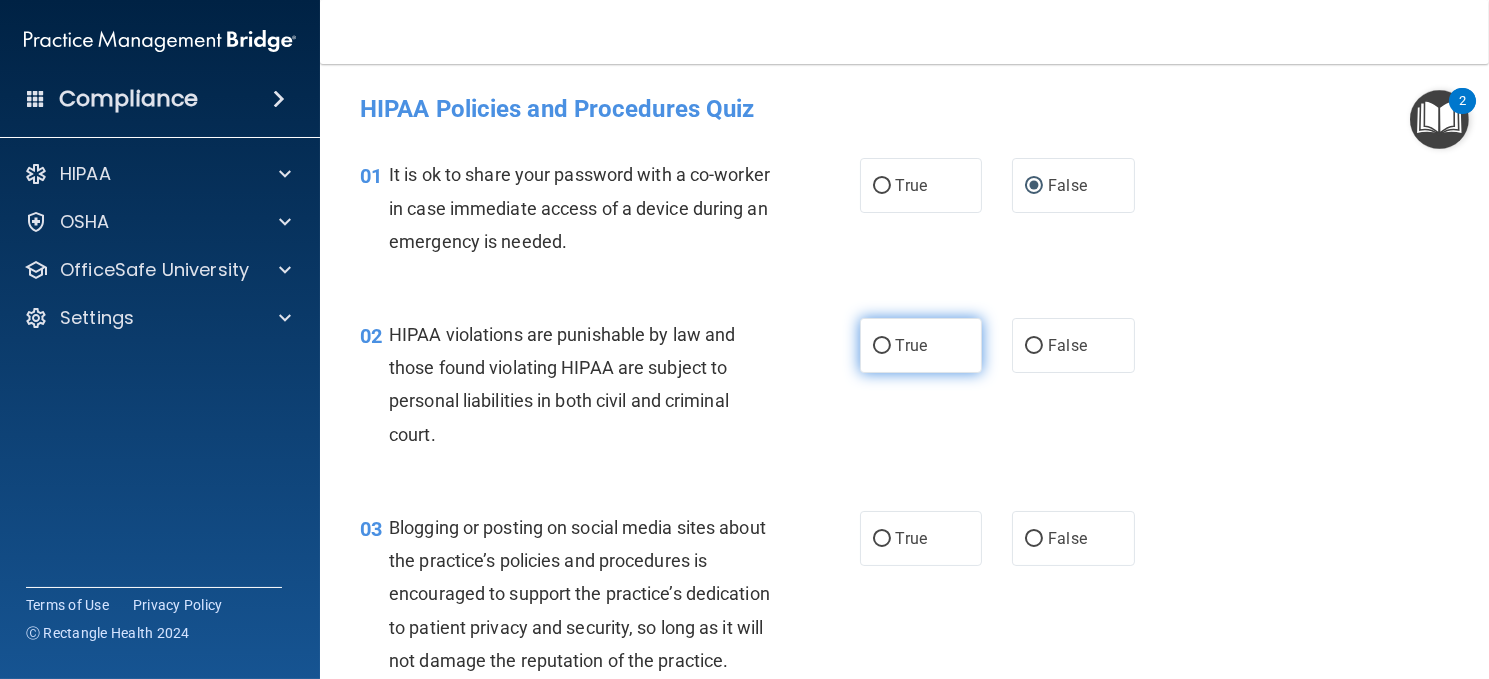 click on "True" at bounding box center (911, 345) 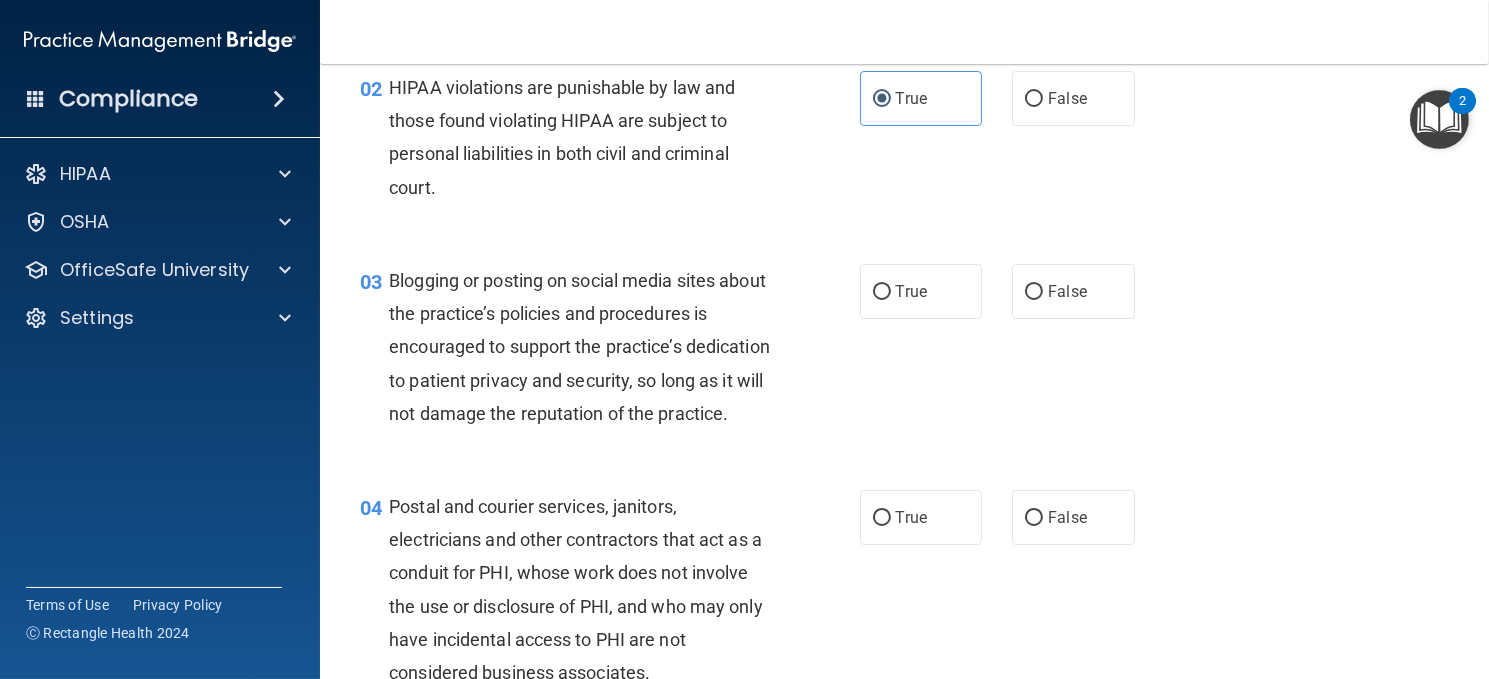 scroll, scrollTop: 300, scrollLeft: 0, axis: vertical 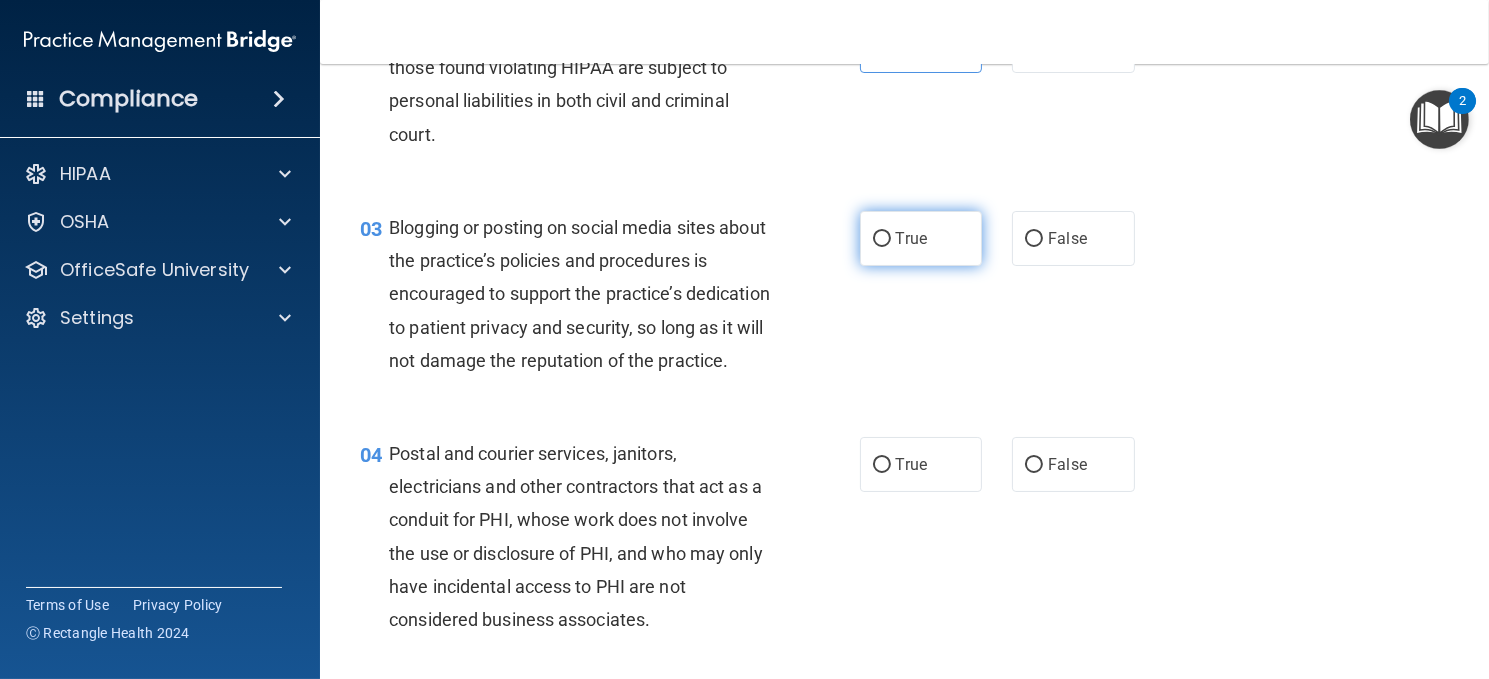 drag, startPoint x: 894, startPoint y: 233, endPoint x: 929, endPoint y: 310, distance: 84.58132 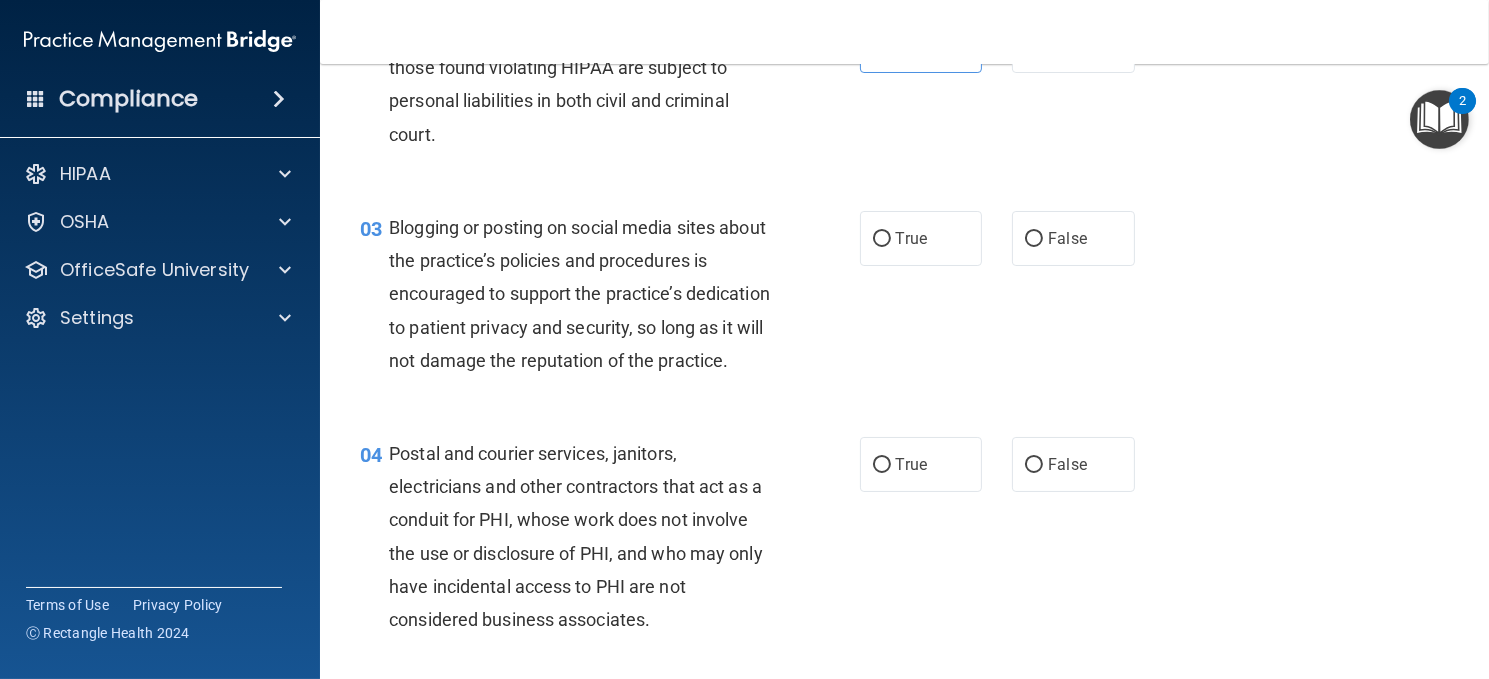 click on "True" at bounding box center [911, 238] 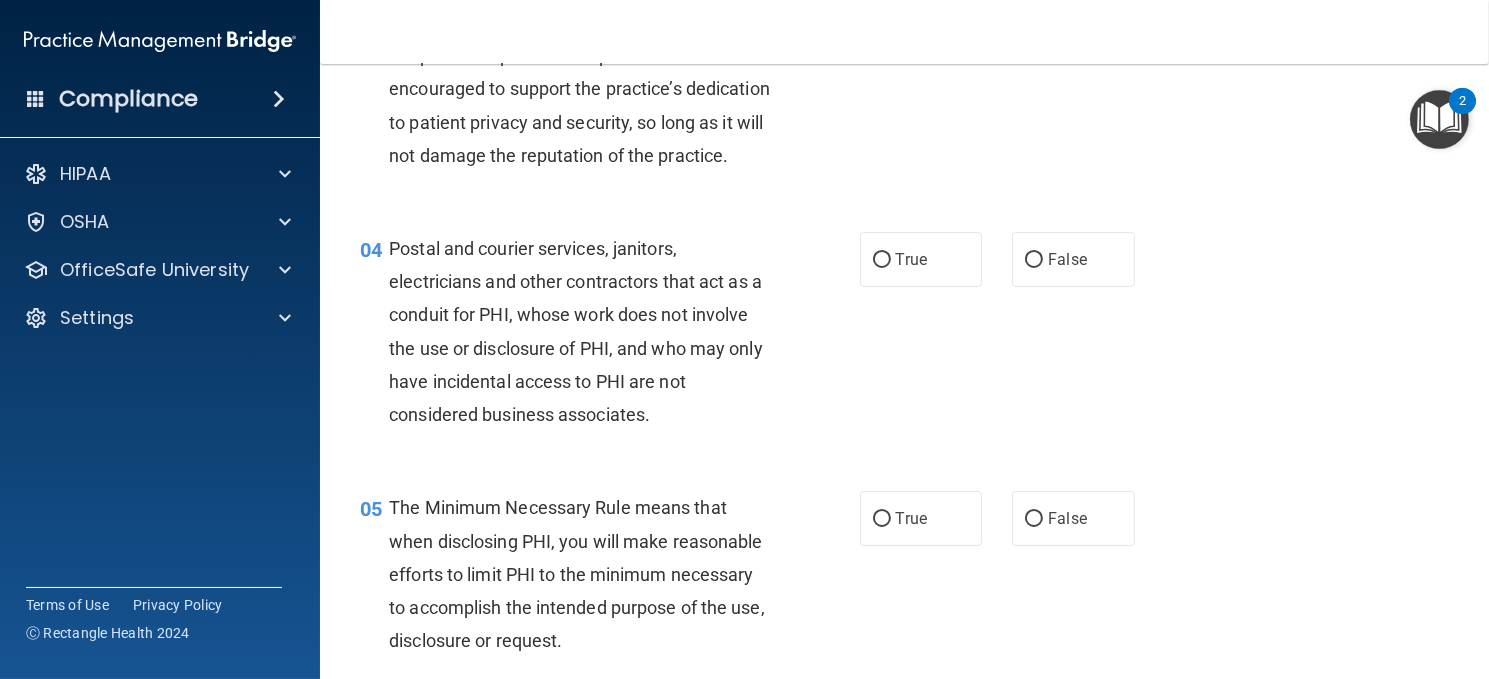 scroll, scrollTop: 500, scrollLeft: 0, axis: vertical 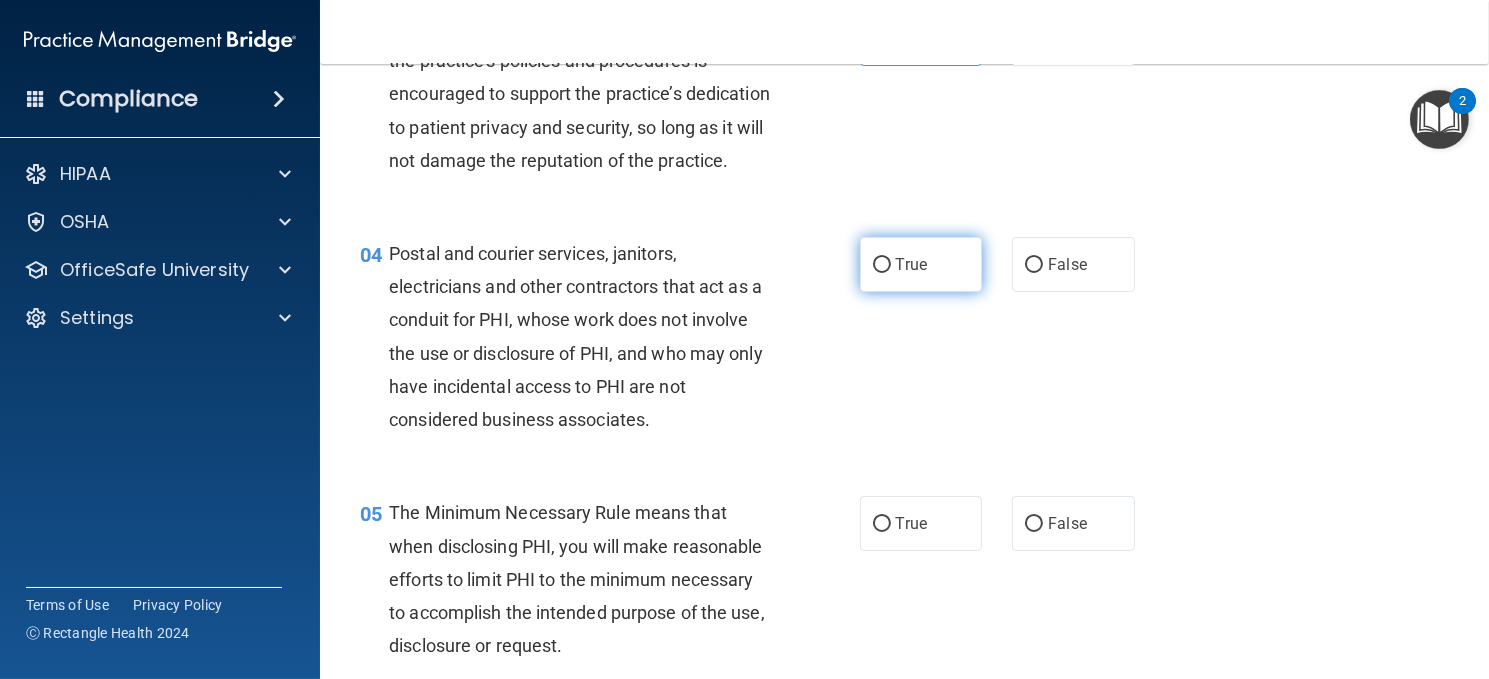 click on "True" at bounding box center [921, 264] 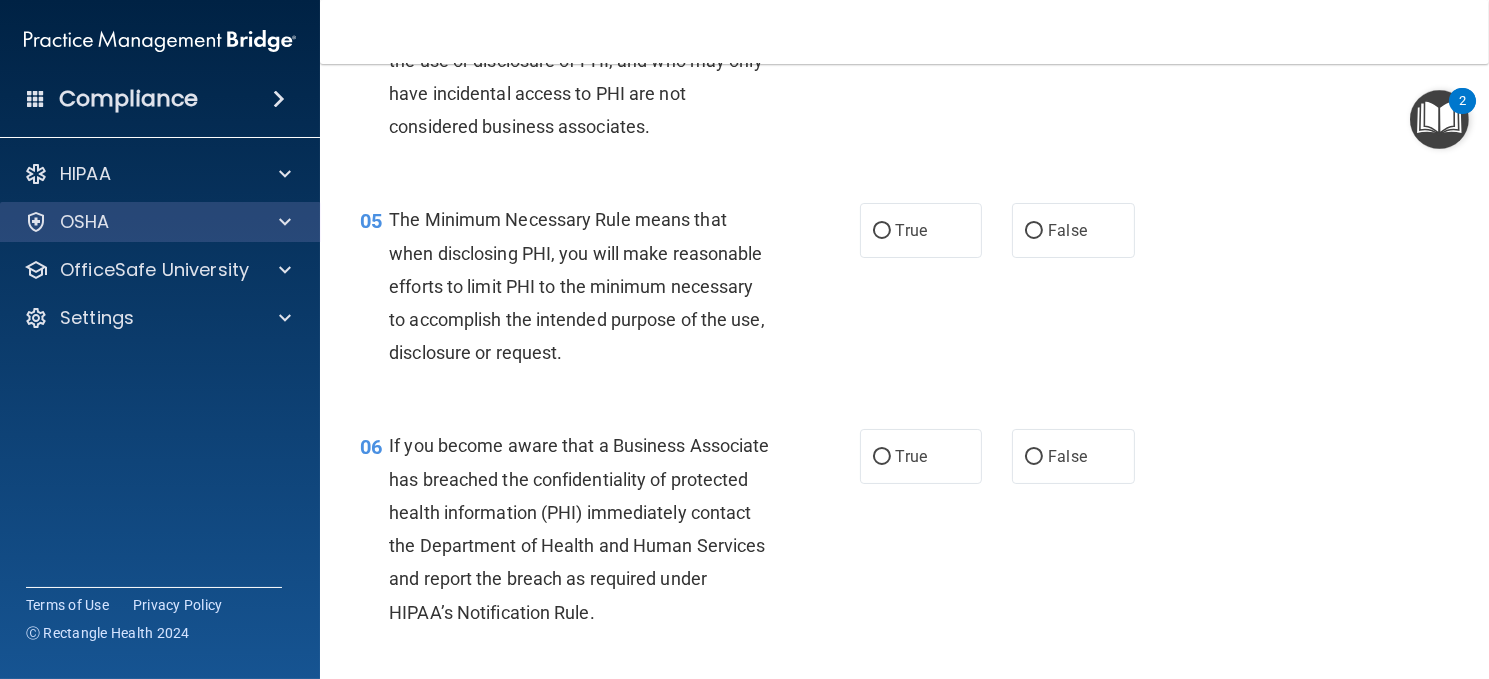 scroll, scrollTop: 800, scrollLeft: 0, axis: vertical 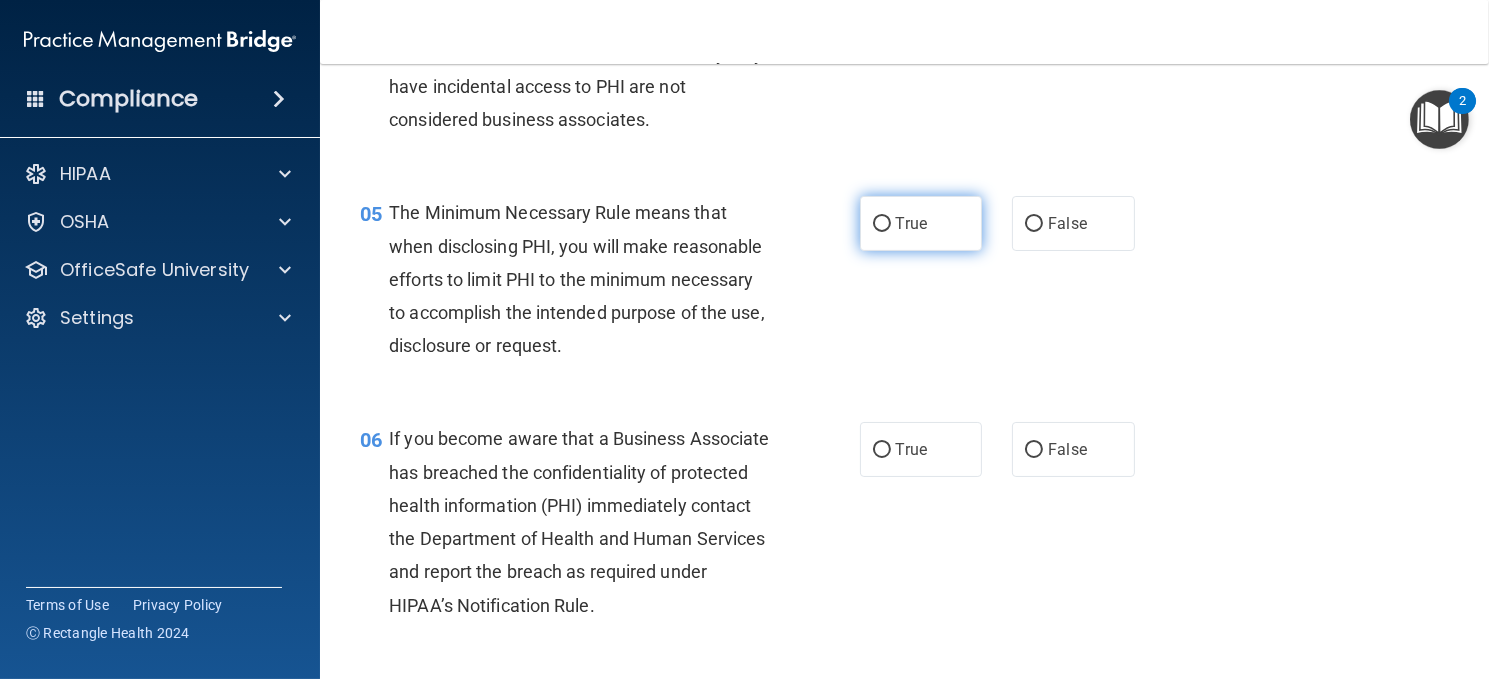 click on "True" at bounding box center [911, 223] 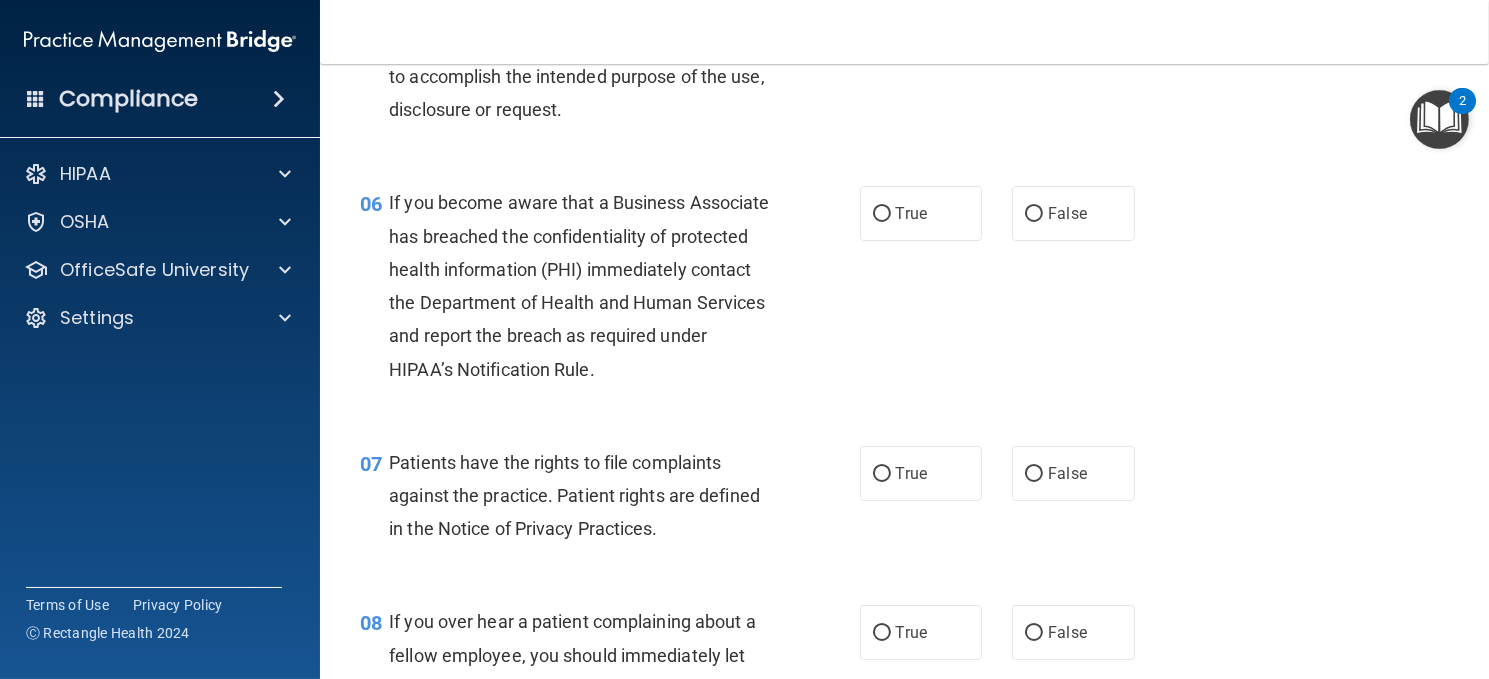 scroll, scrollTop: 1100, scrollLeft: 0, axis: vertical 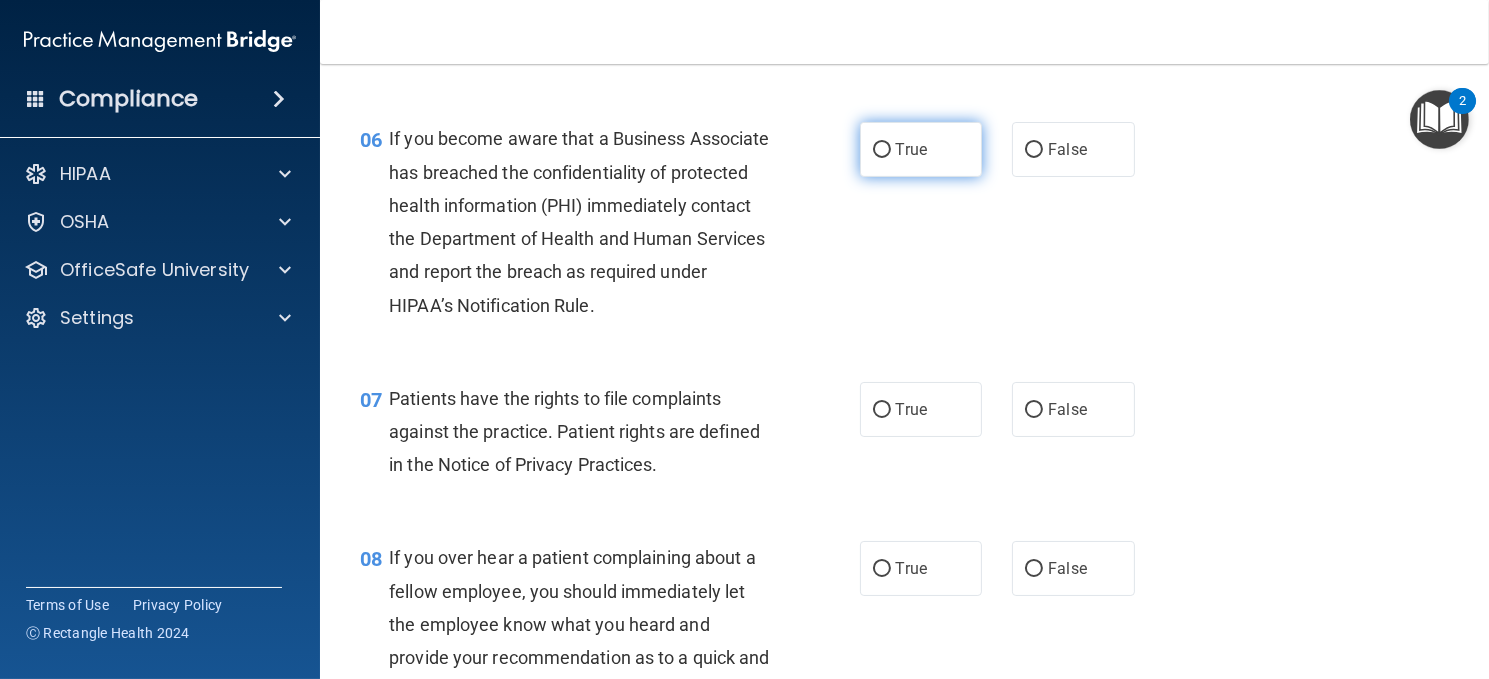 click on "True" at bounding box center (921, 149) 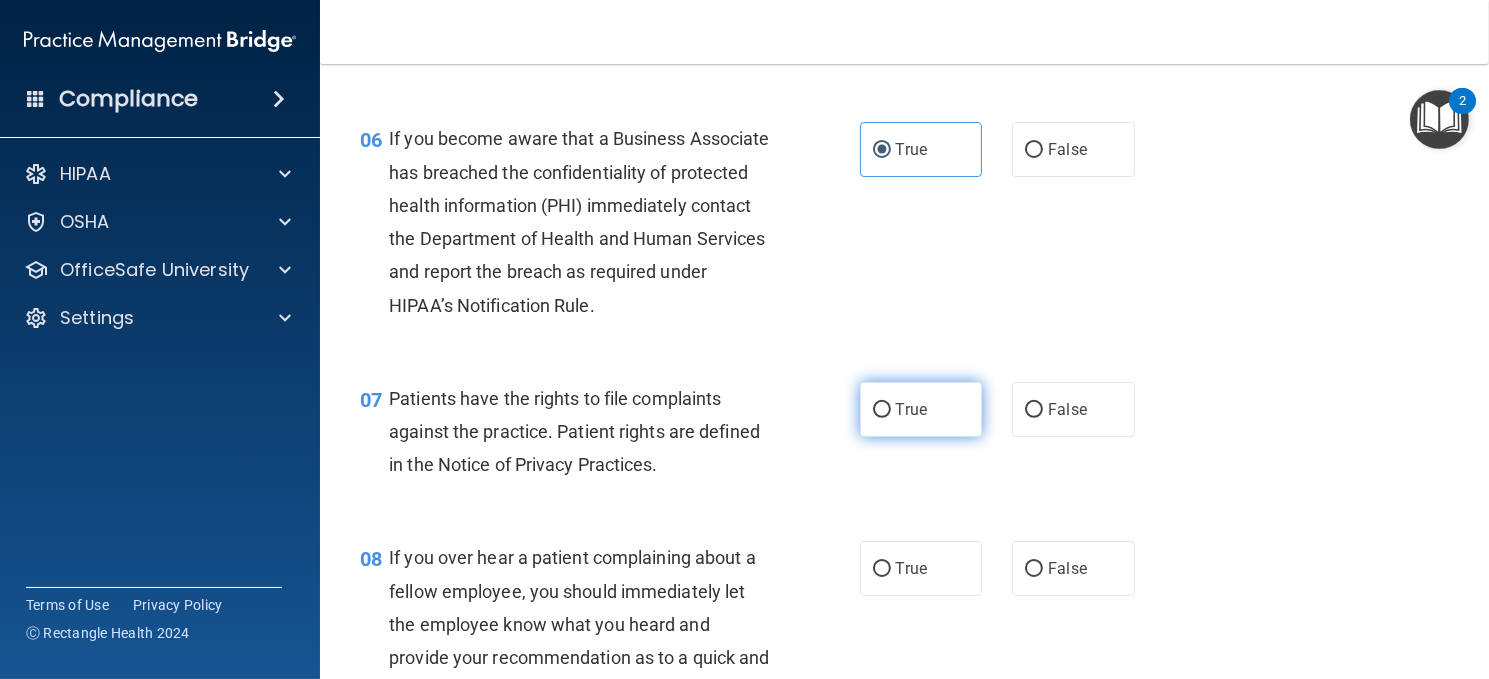 click on "True" at bounding box center (921, 409) 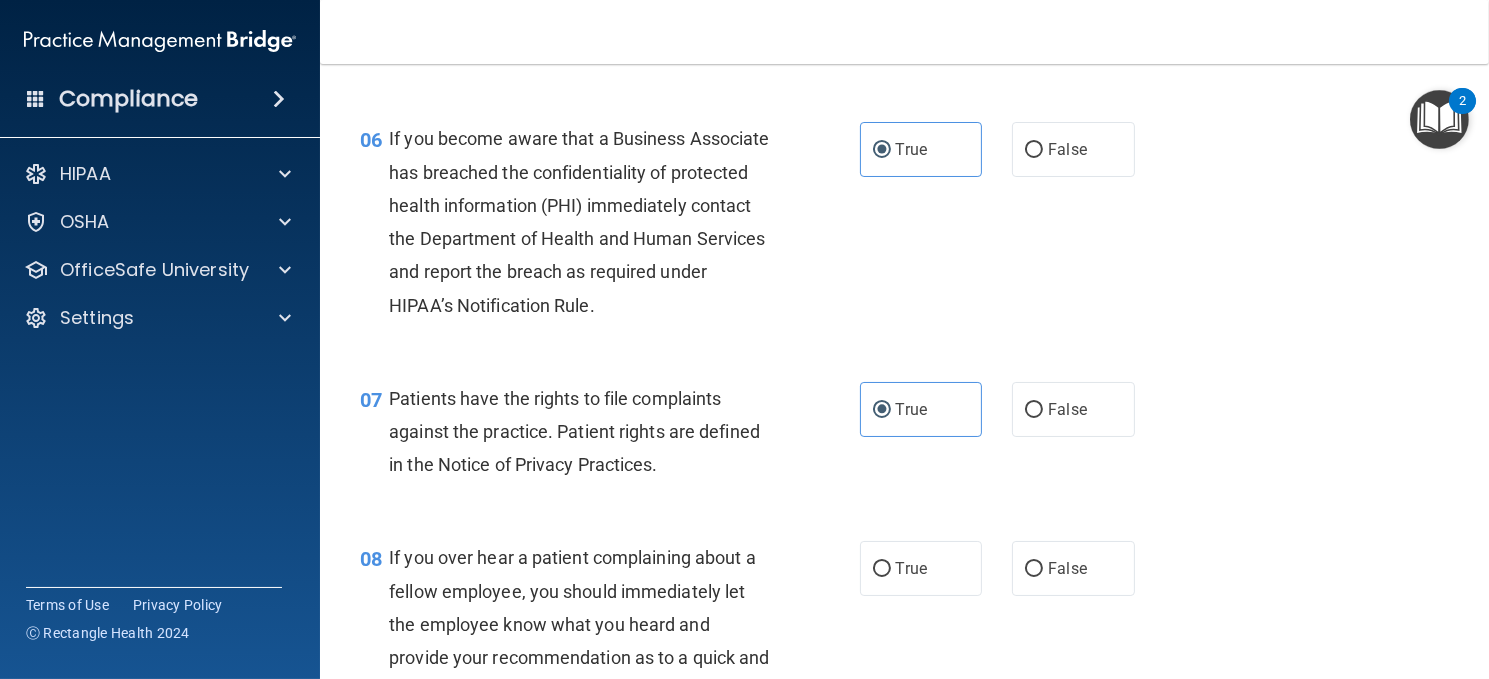 scroll, scrollTop: 1300, scrollLeft: 0, axis: vertical 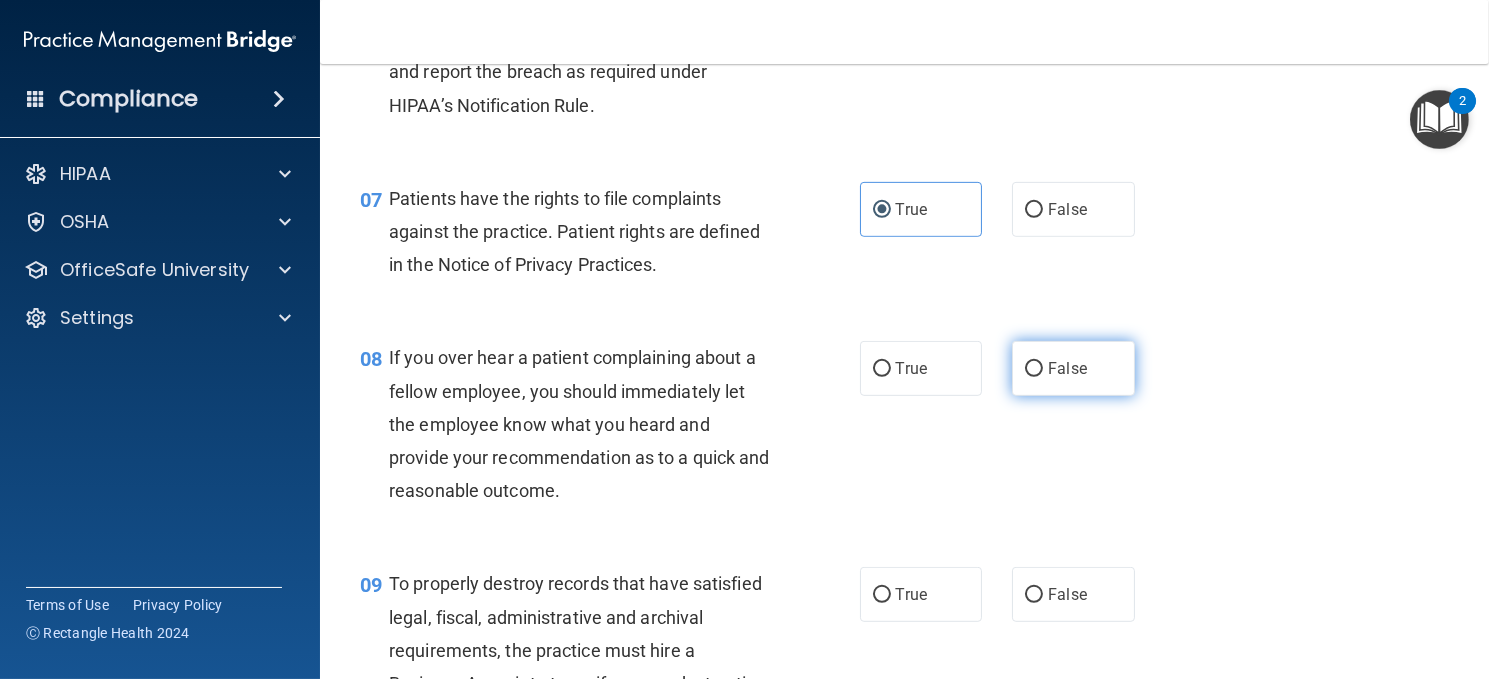 click on "False" at bounding box center (1073, 368) 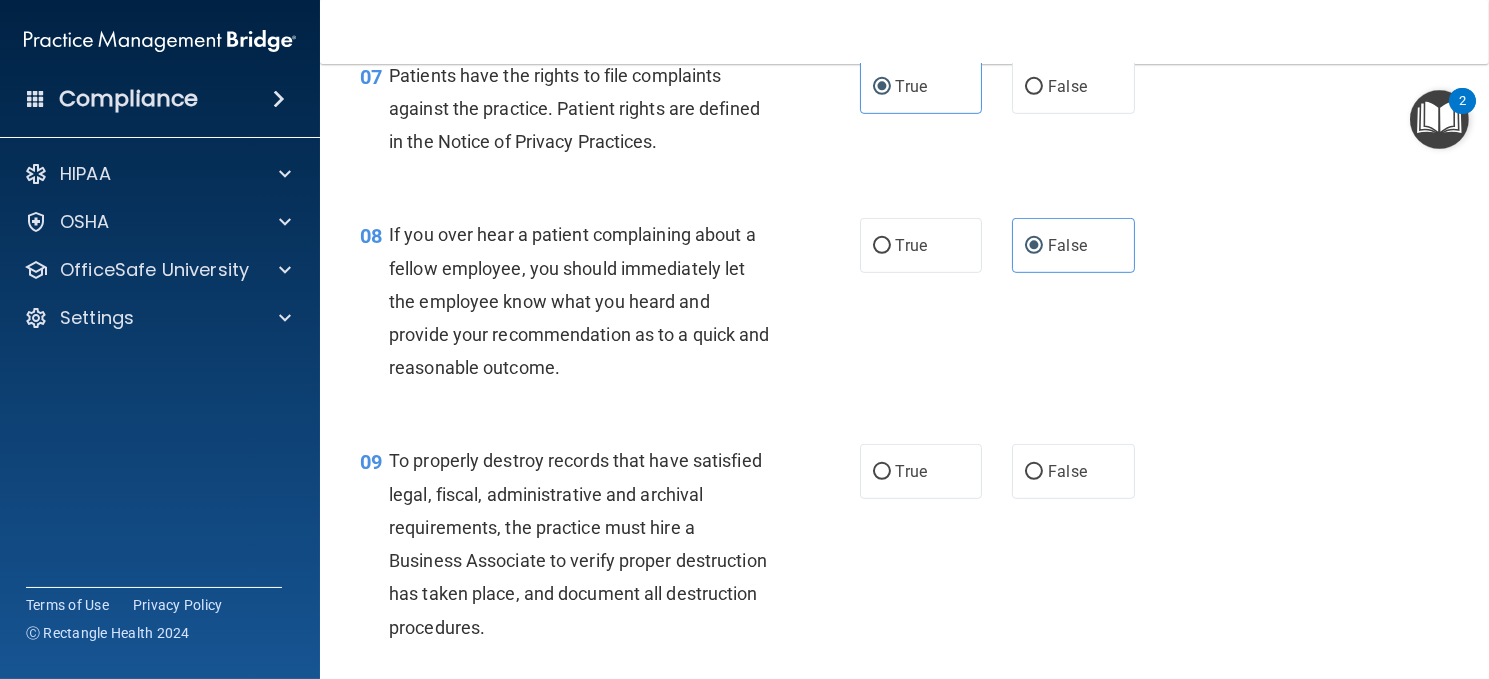 scroll, scrollTop: 1600, scrollLeft: 0, axis: vertical 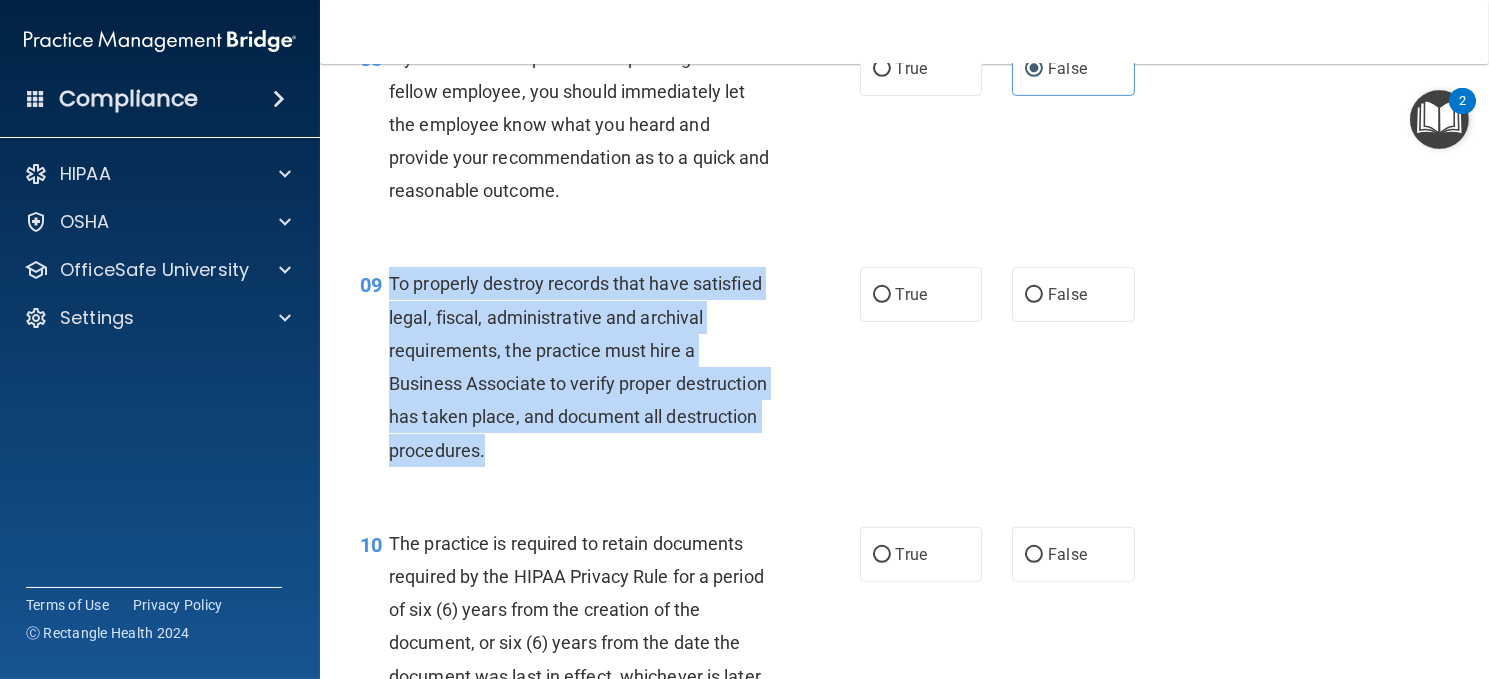 drag, startPoint x: 588, startPoint y: 479, endPoint x: 398, endPoint y: 327, distance: 243.31873 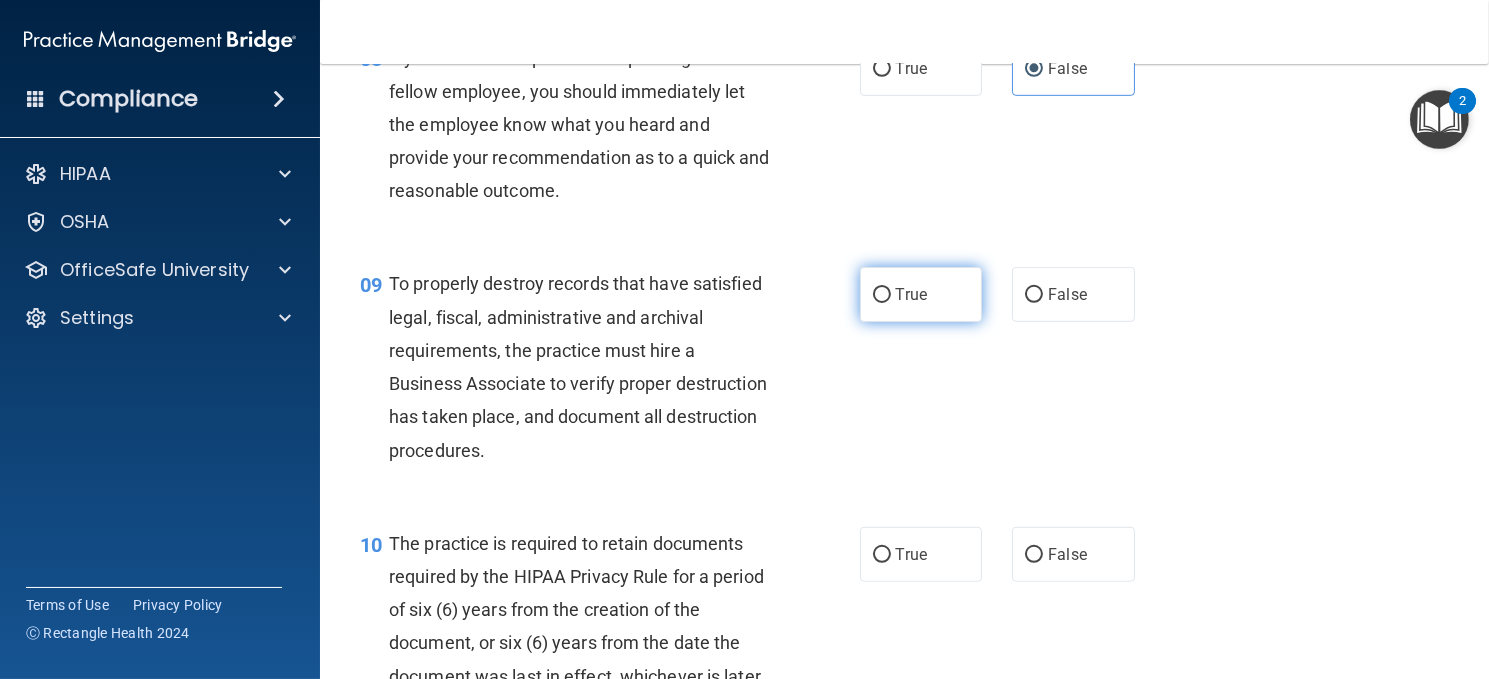 click on "True" at bounding box center [911, 294] 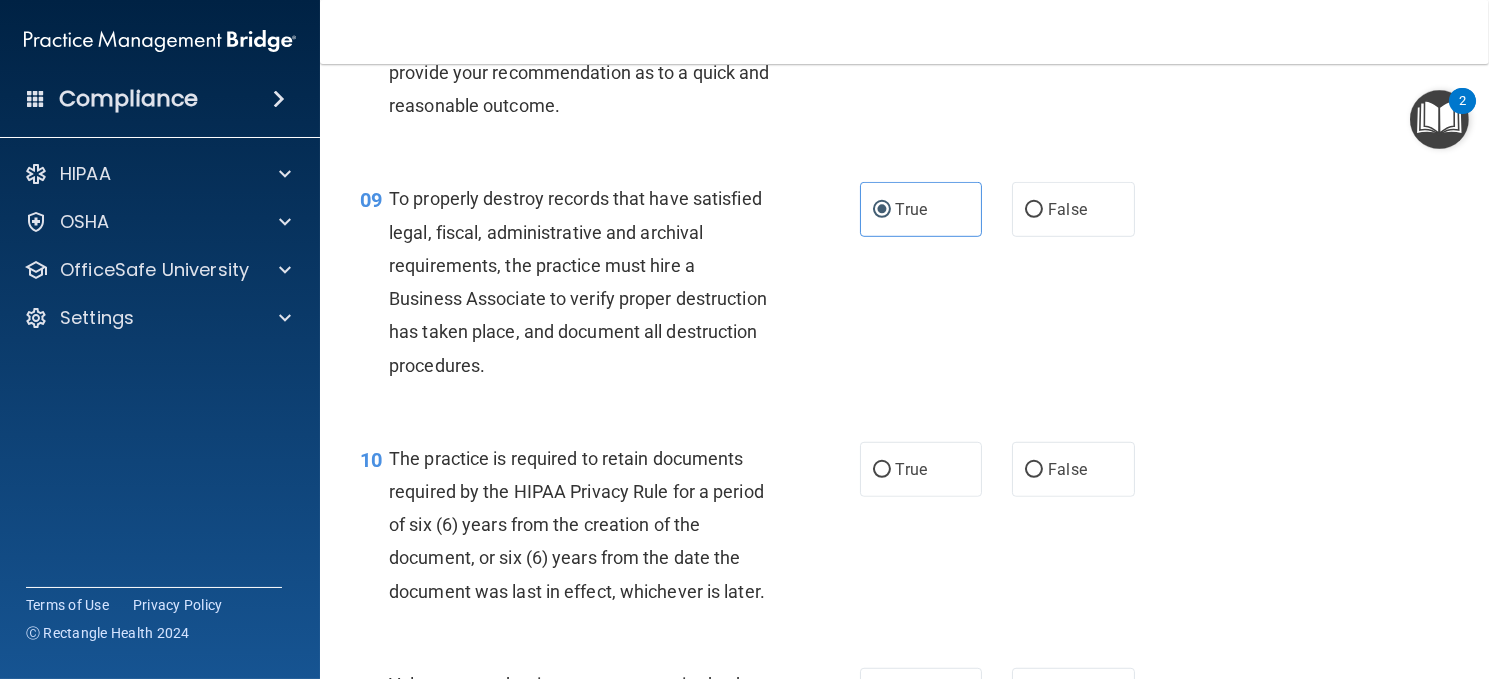 scroll, scrollTop: 1800, scrollLeft: 0, axis: vertical 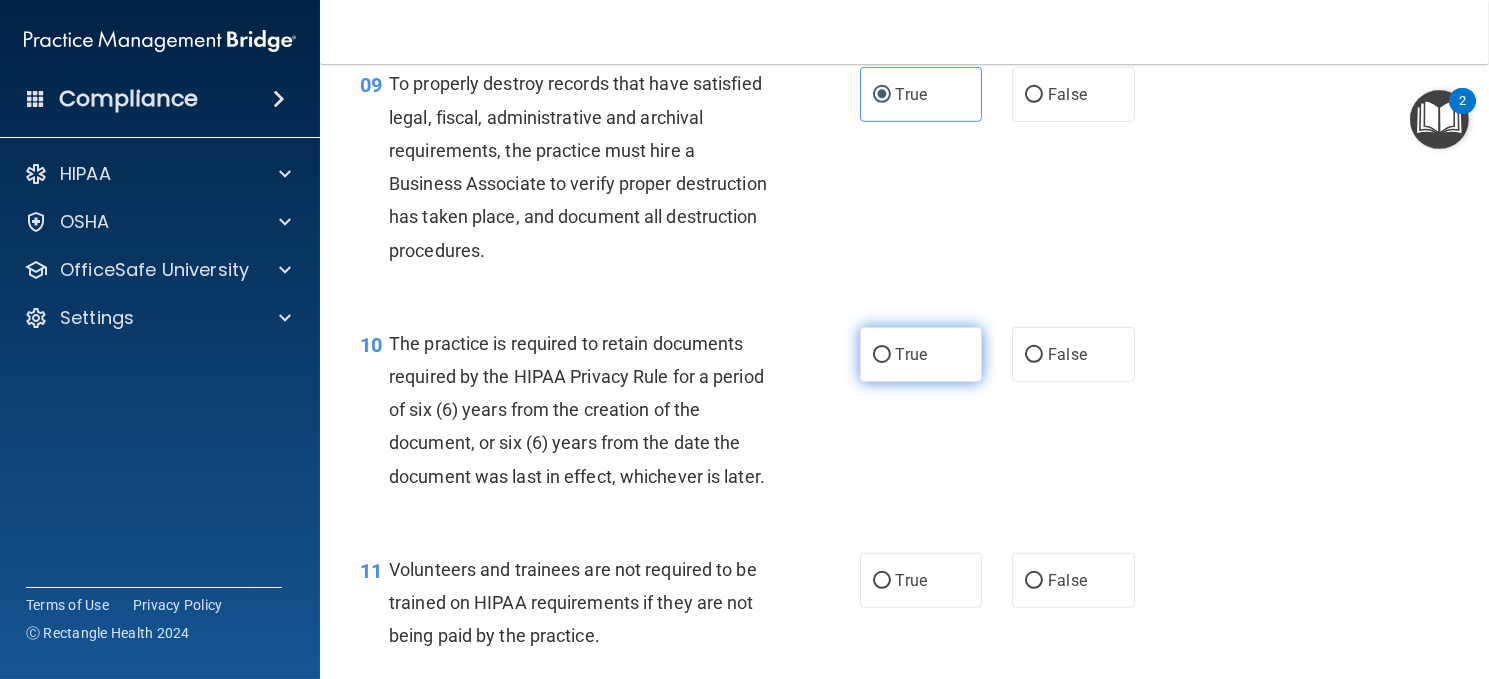 click on "True" at bounding box center [882, 355] 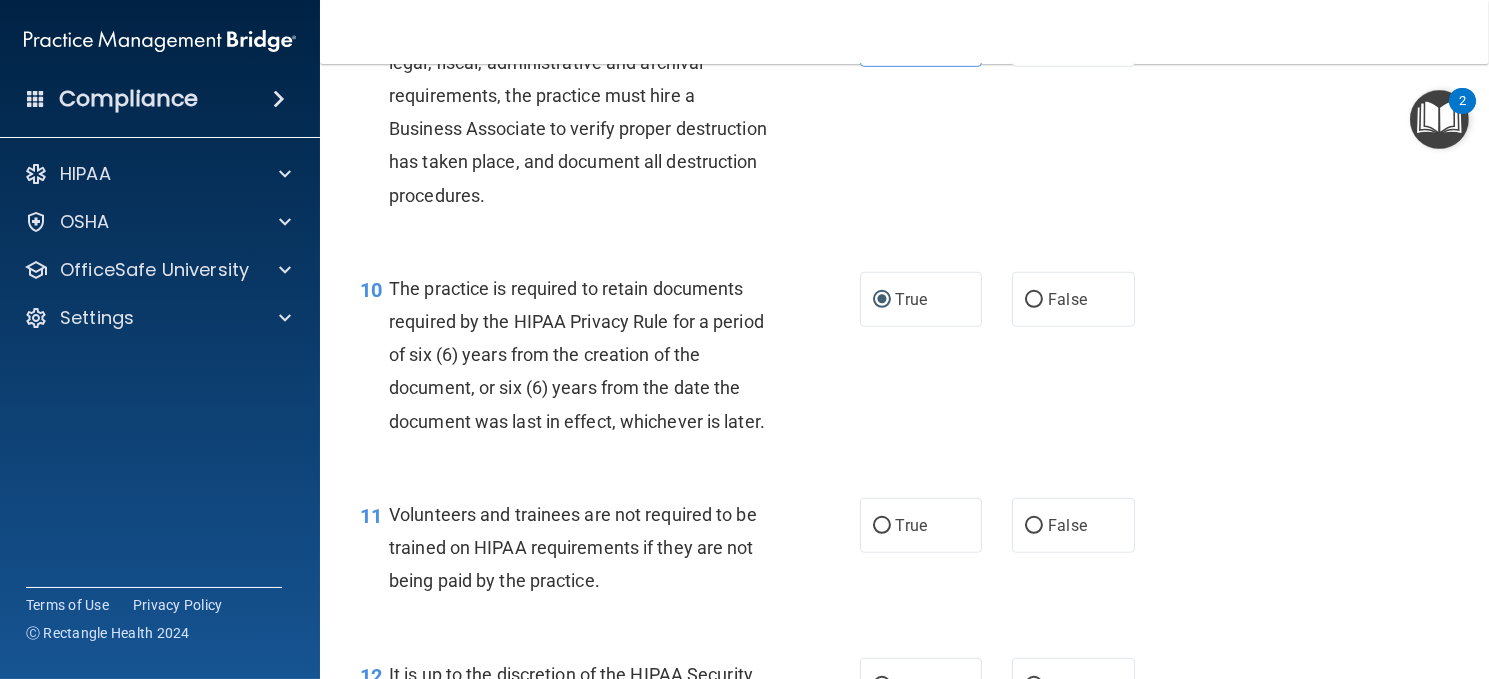 scroll, scrollTop: 2000, scrollLeft: 0, axis: vertical 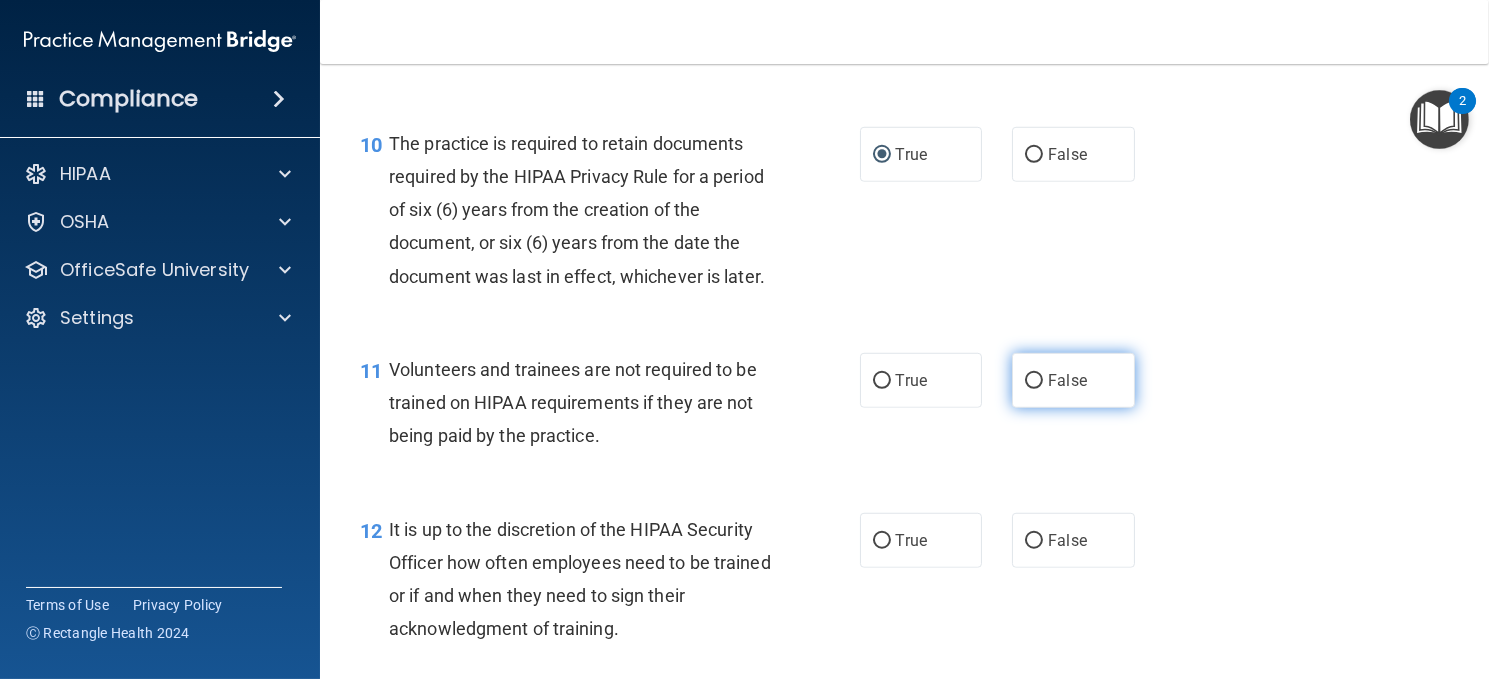 click on "False" at bounding box center [1073, 380] 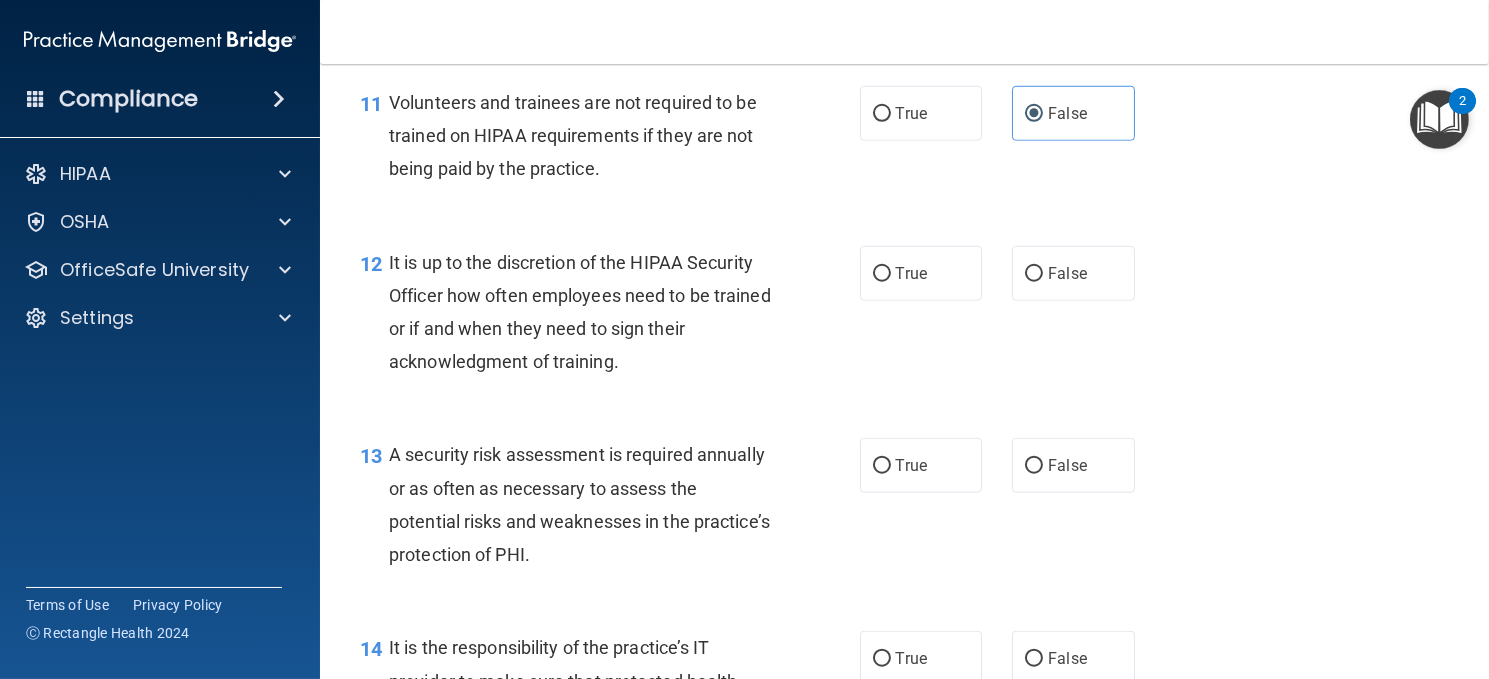 scroll, scrollTop: 2300, scrollLeft: 0, axis: vertical 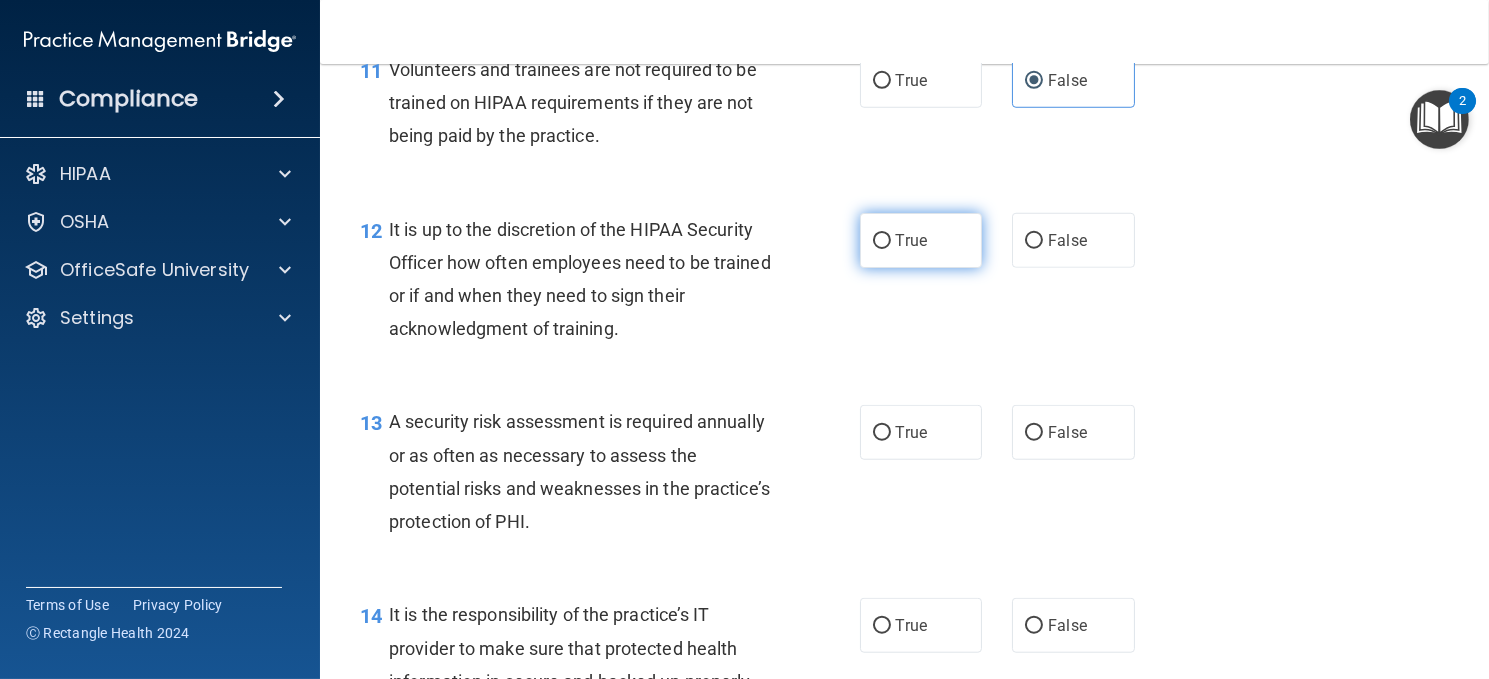drag, startPoint x: 931, startPoint y: 318, endPoint x: 921, endPoint y: 325, distance: 12.206555 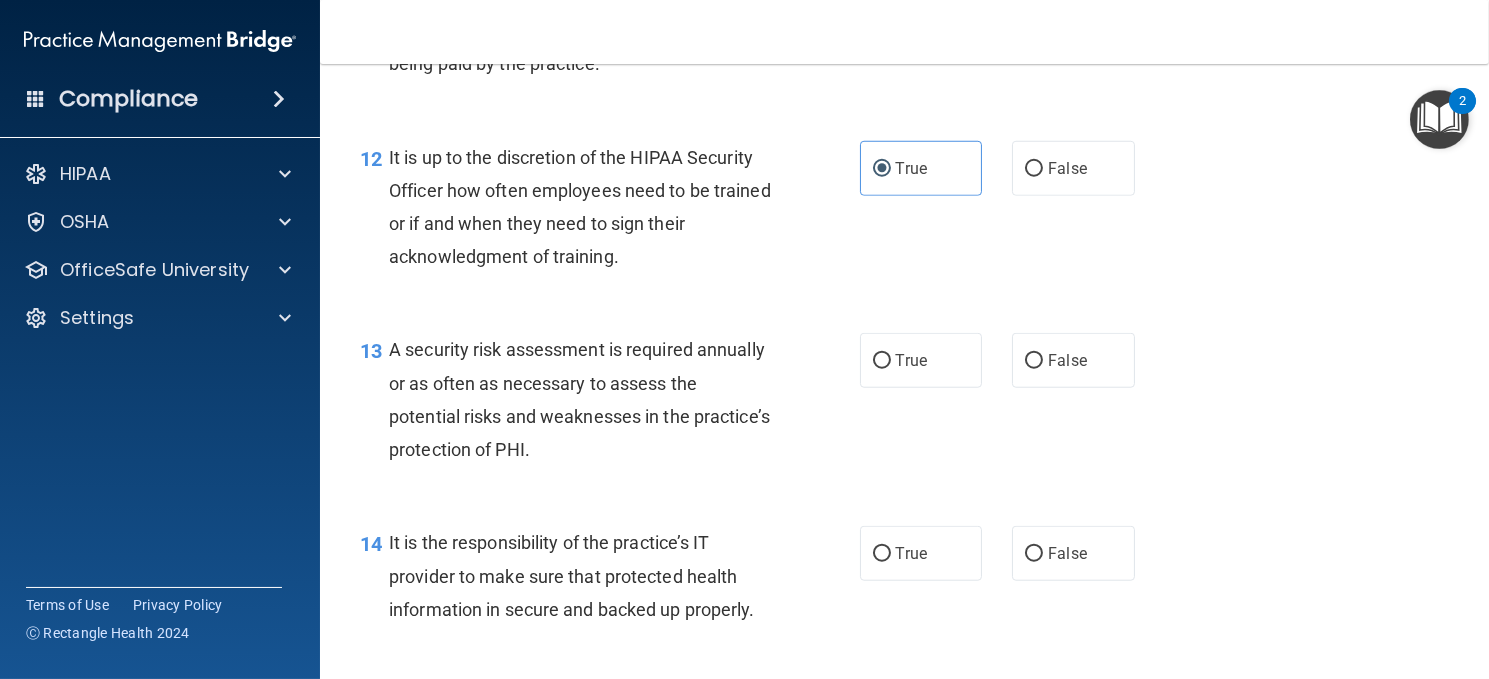 scroll, scrollTop: 2500, scrollLeft: 0, axis: vertical 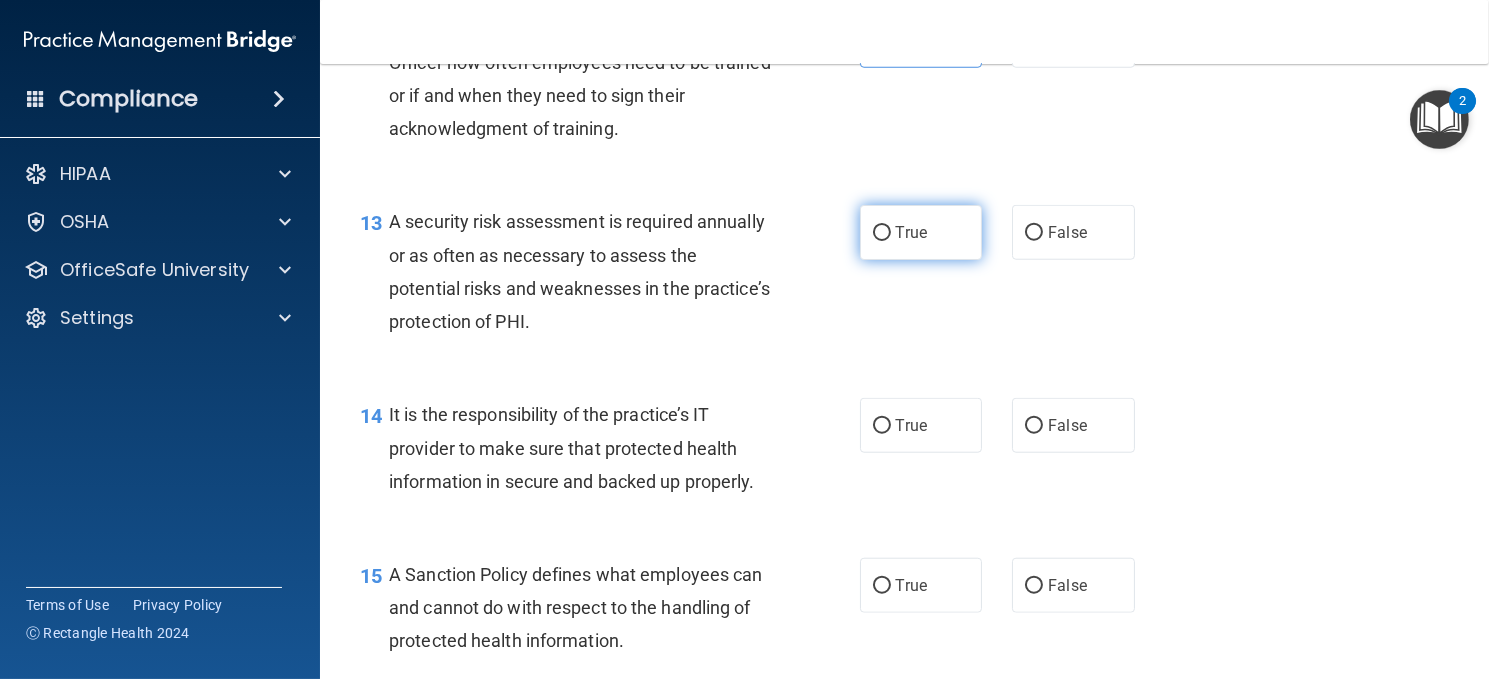 drag, startPoint x: 889, startPoint y: 300, endPoint x: 898, endPoint y: 305, distance: 10.29563 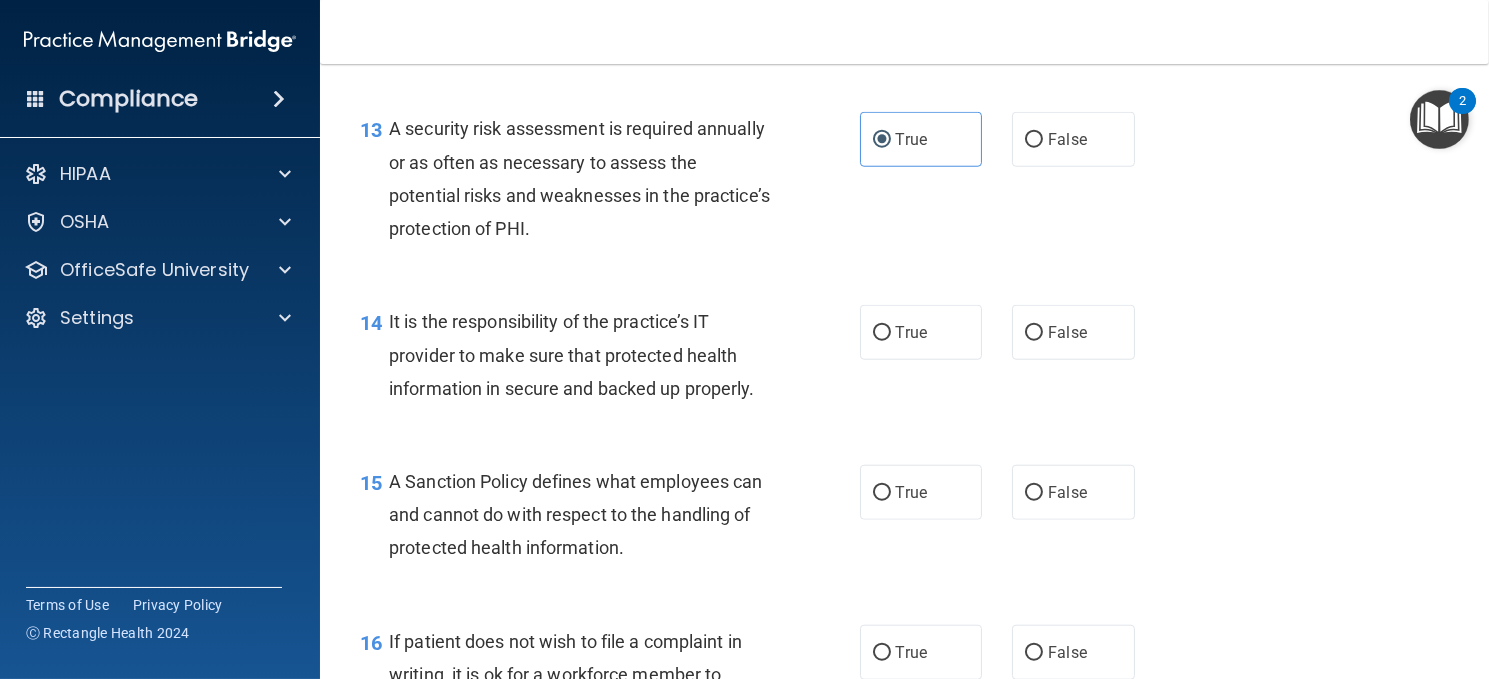 scroll, scrollTop: 2700, scrollLeft: 0, axis: vertical 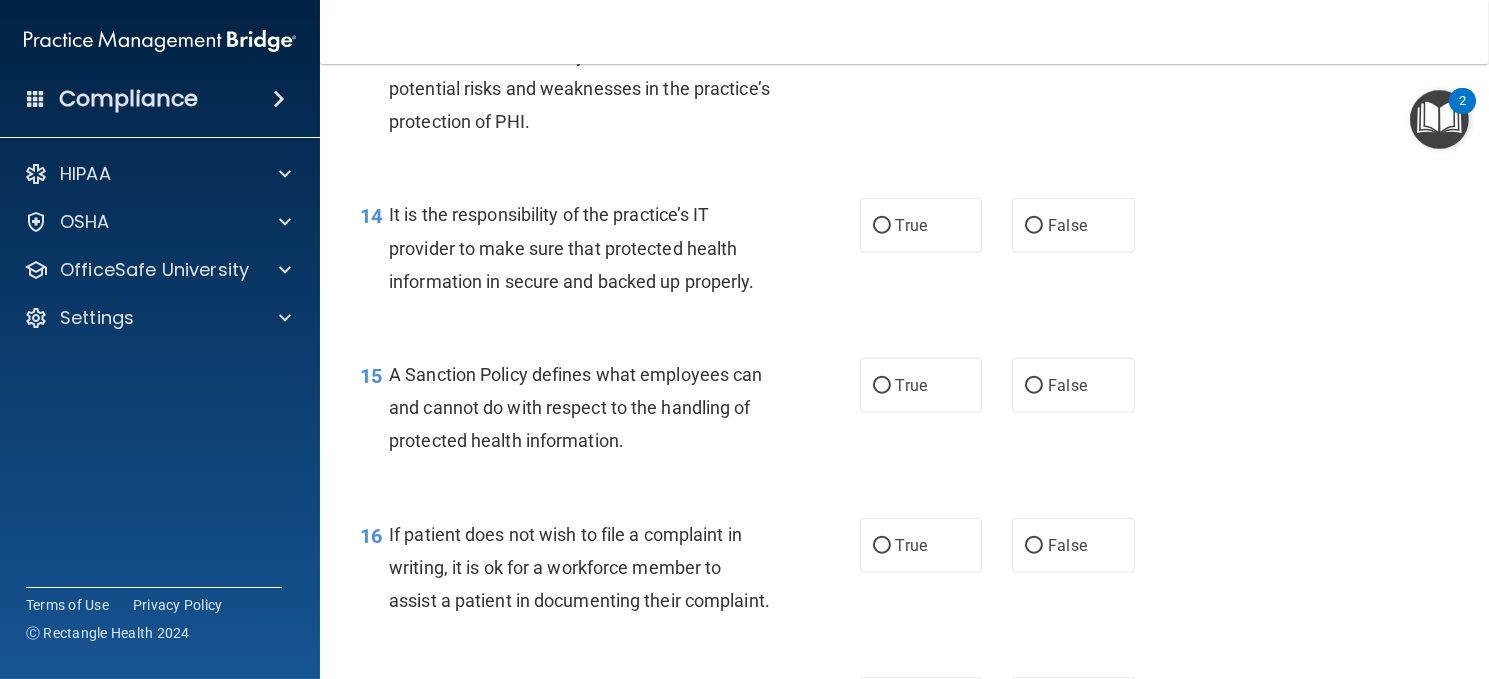 click on "True" at bounding box center (921, 225) 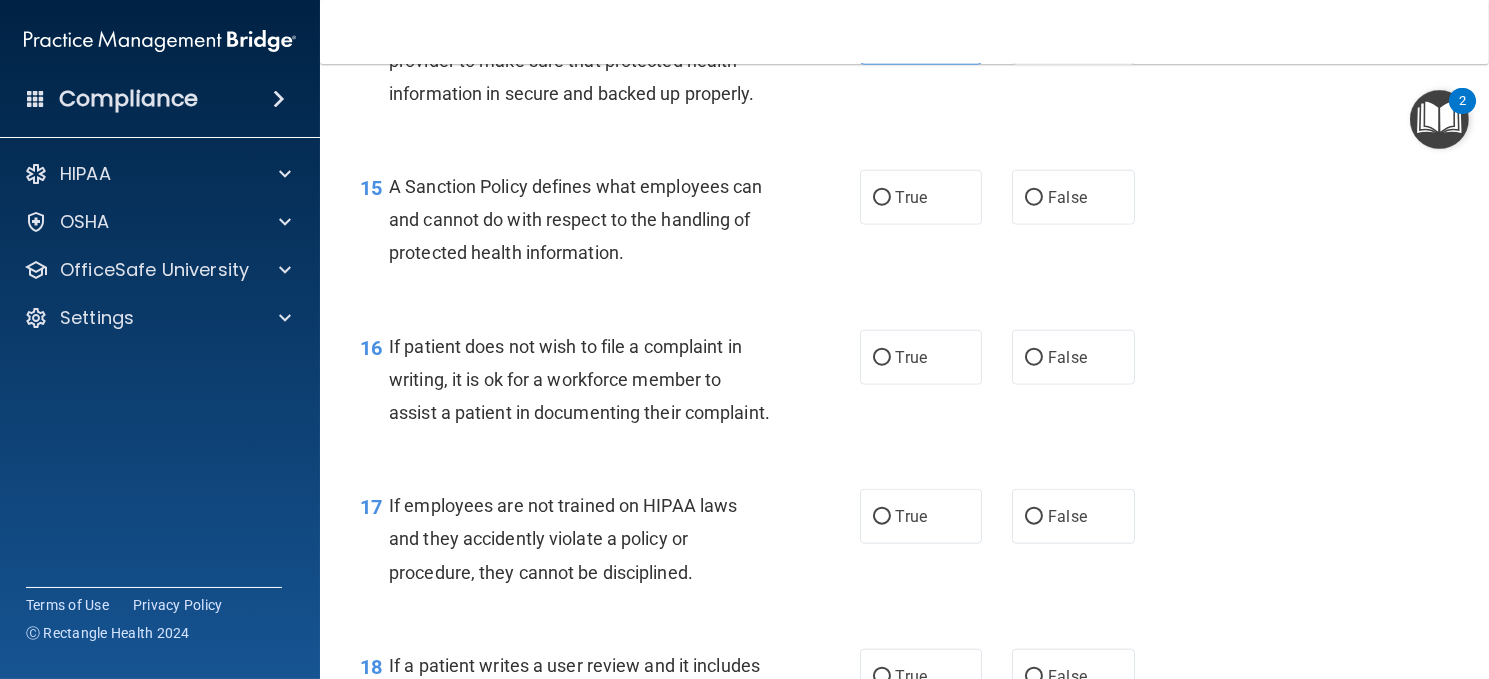scroll, scrollTop: 2900, scrollLeft: 0, axis: vertical 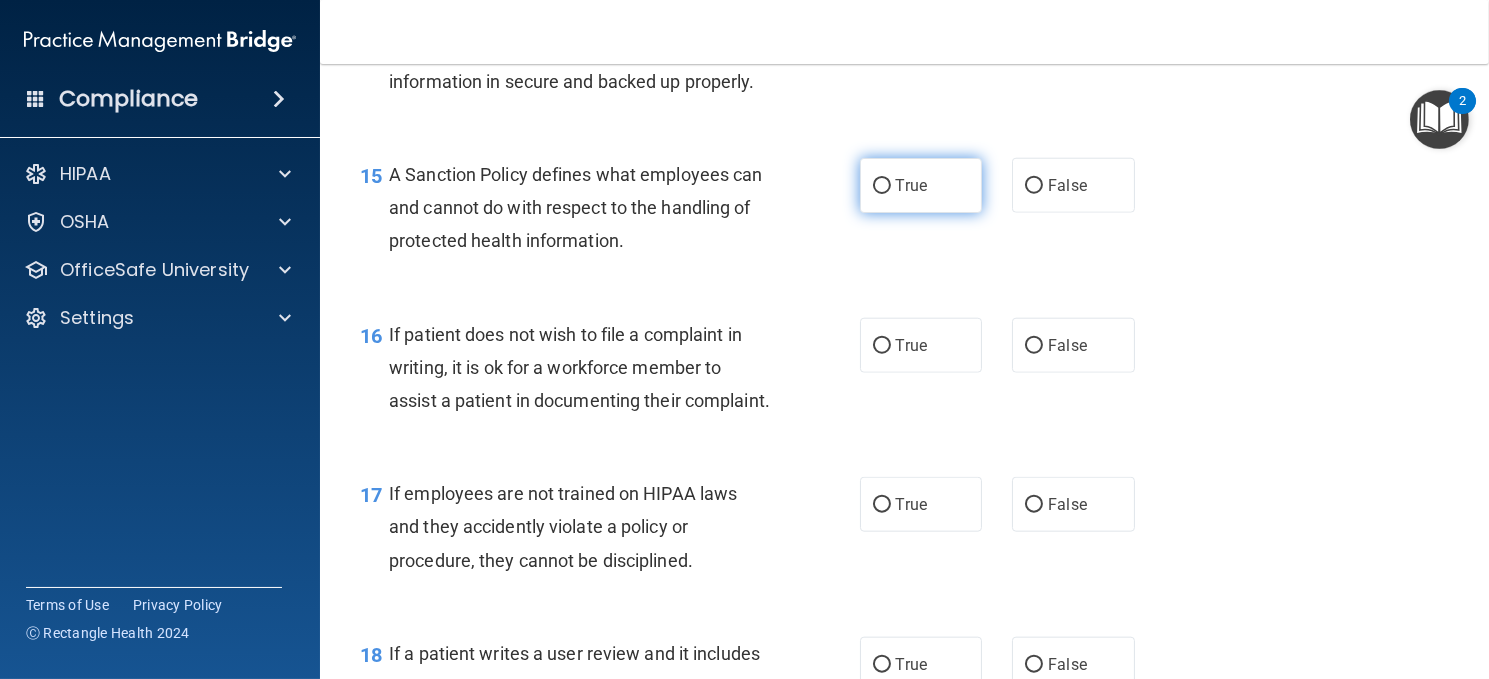 drag, startPoint x: 878, startPoint y: 230, endPoint x: 875, endPoint y: 245, distance: 15.297058 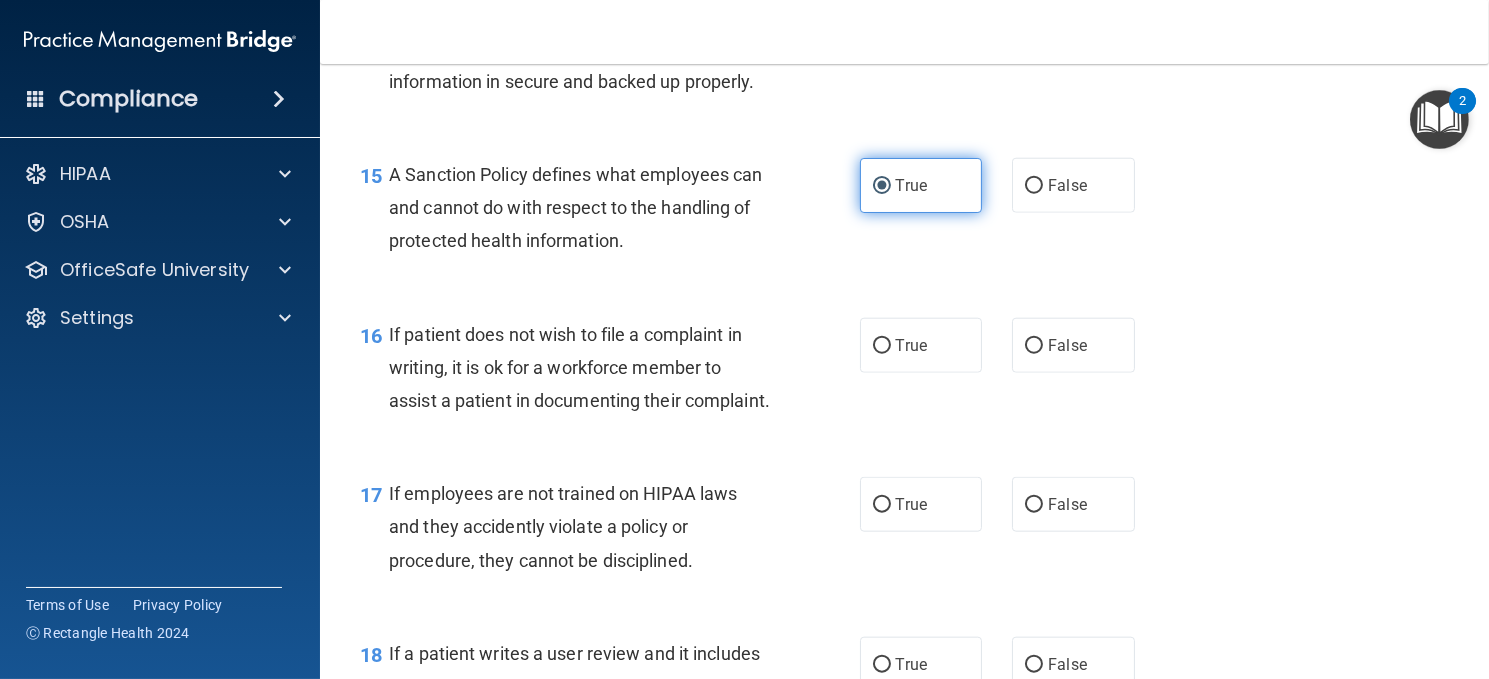 click on "True" at bounding box center (921, 185) 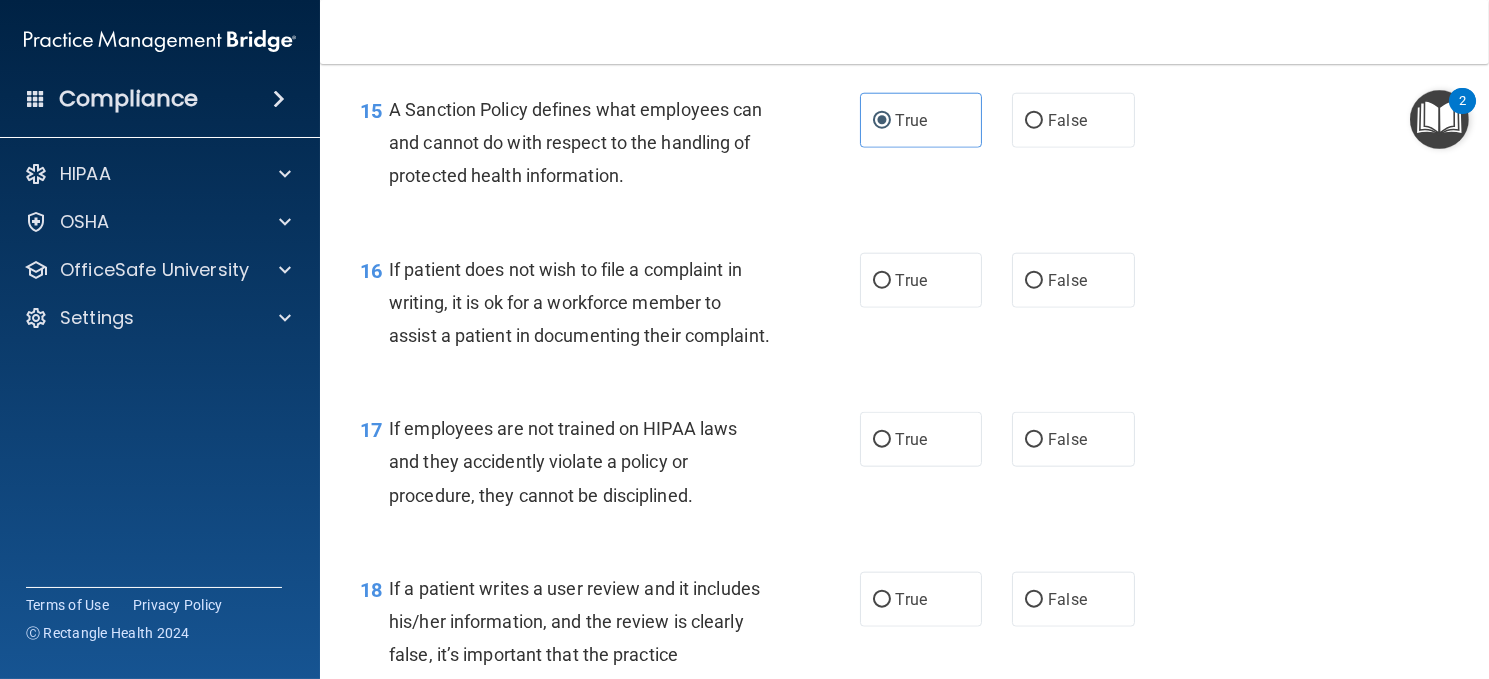 scroll, scrollTop: 3000, scrollLeft: 0, axis: vertical 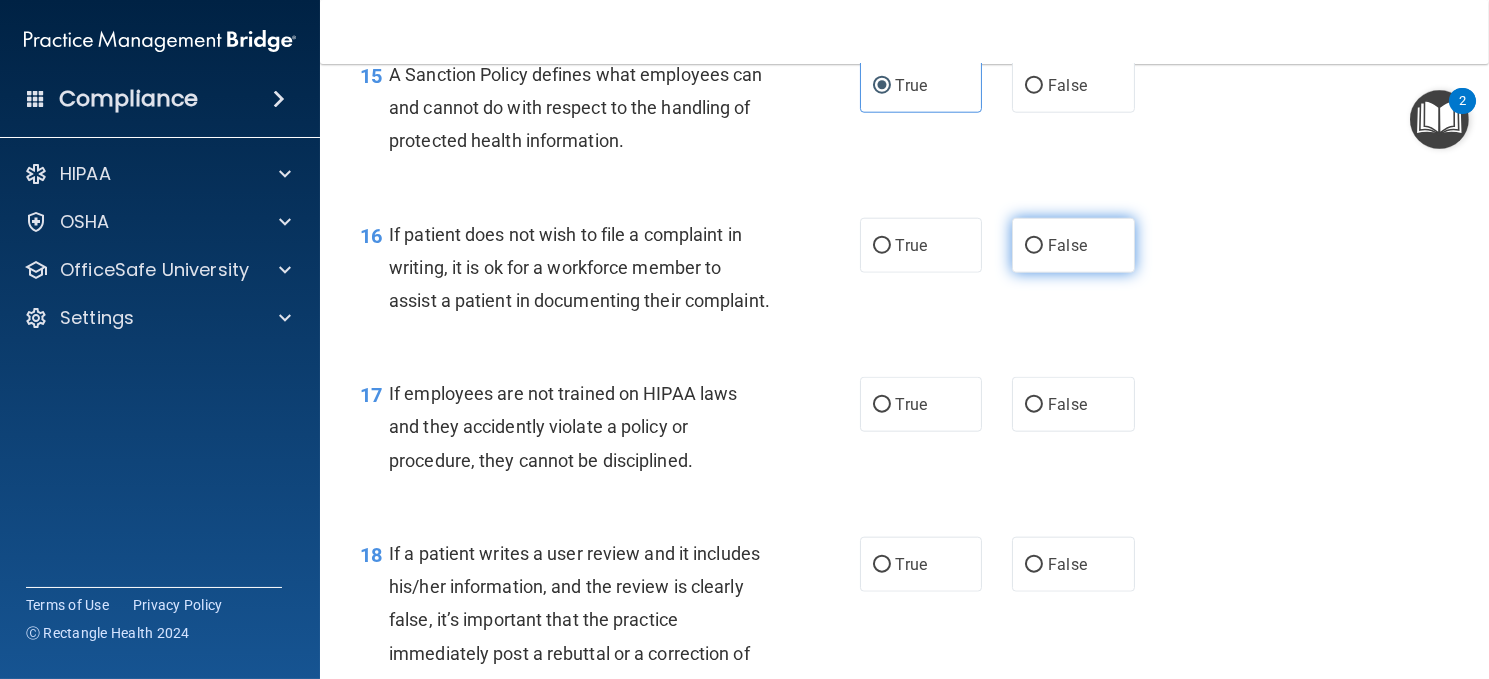 click on "False" at bounding box center [1034, 246] 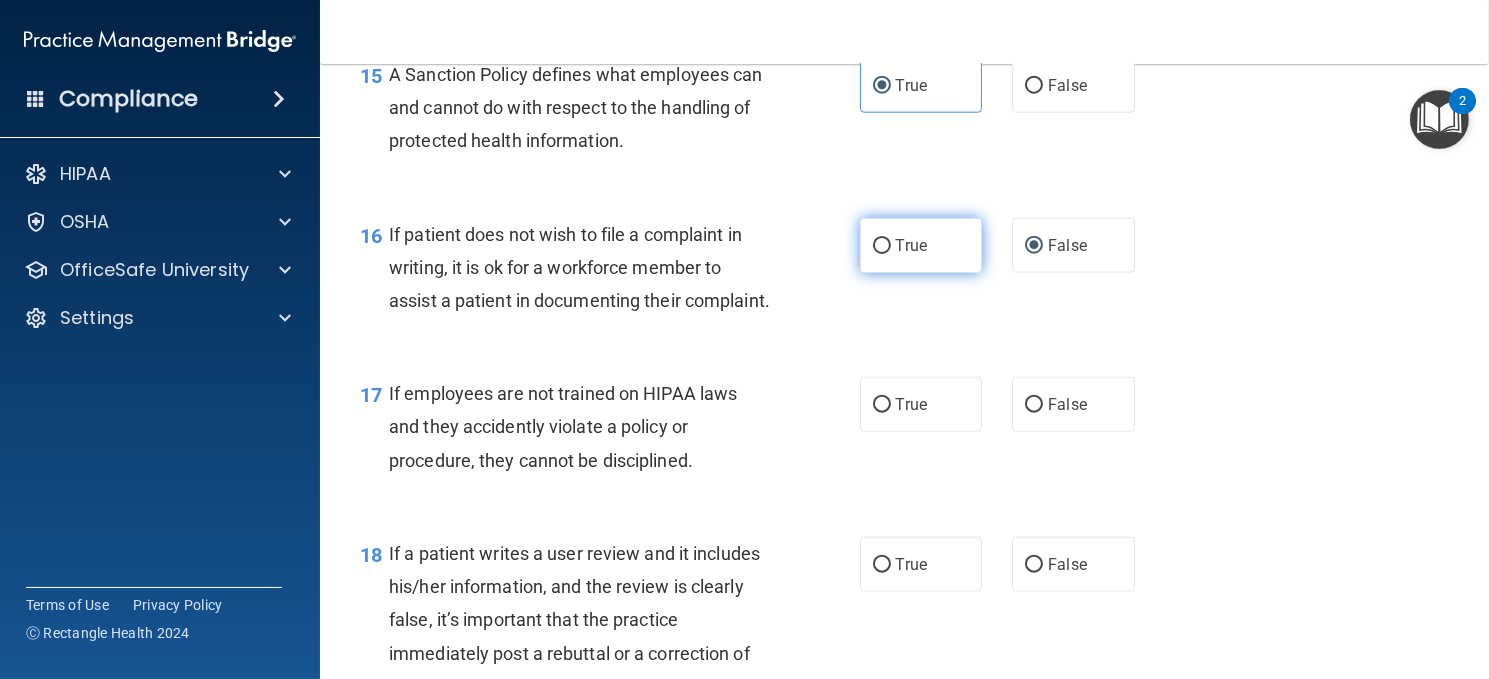 click on "True" at bounding box center [921, 245] 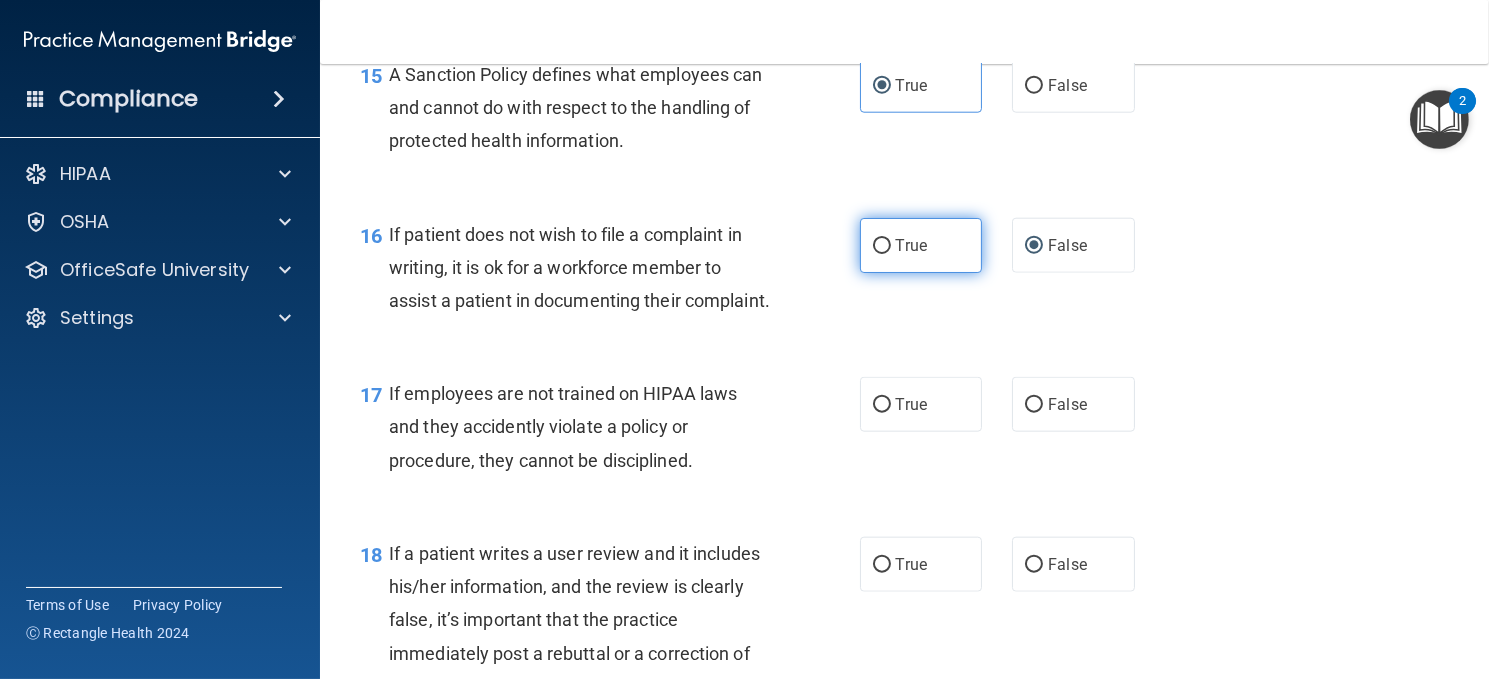 click on "True" at bounding box center [921, 245] 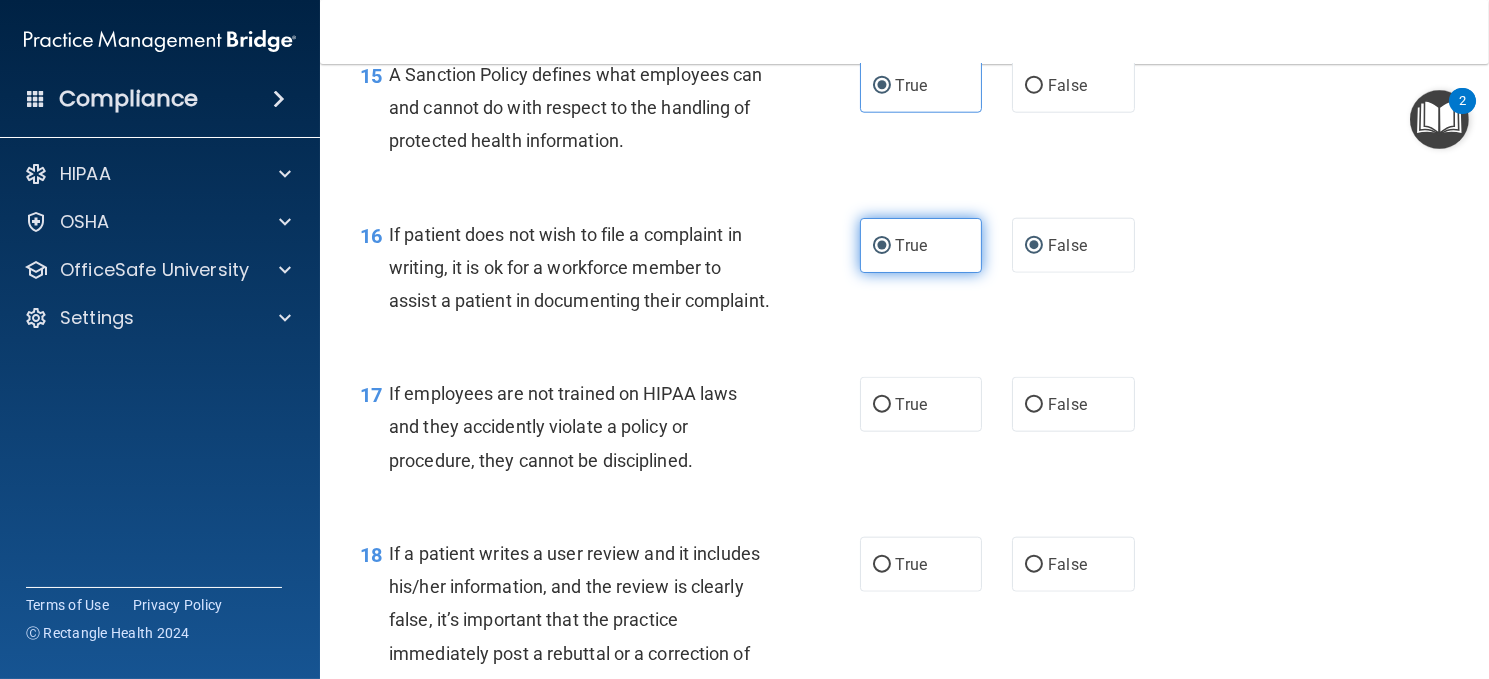 radio on "false" 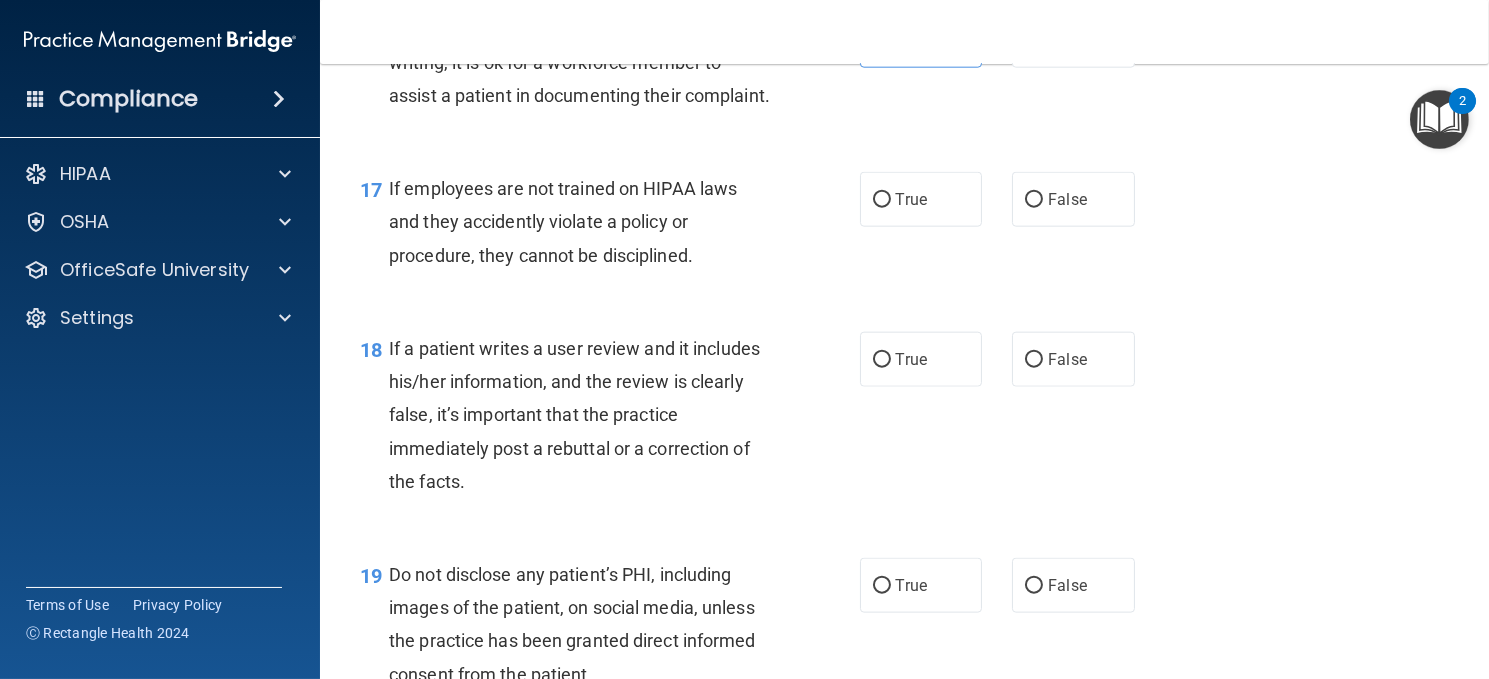 scroll, scrollTop: 3300, scrollLeft: 0, axis: vertical 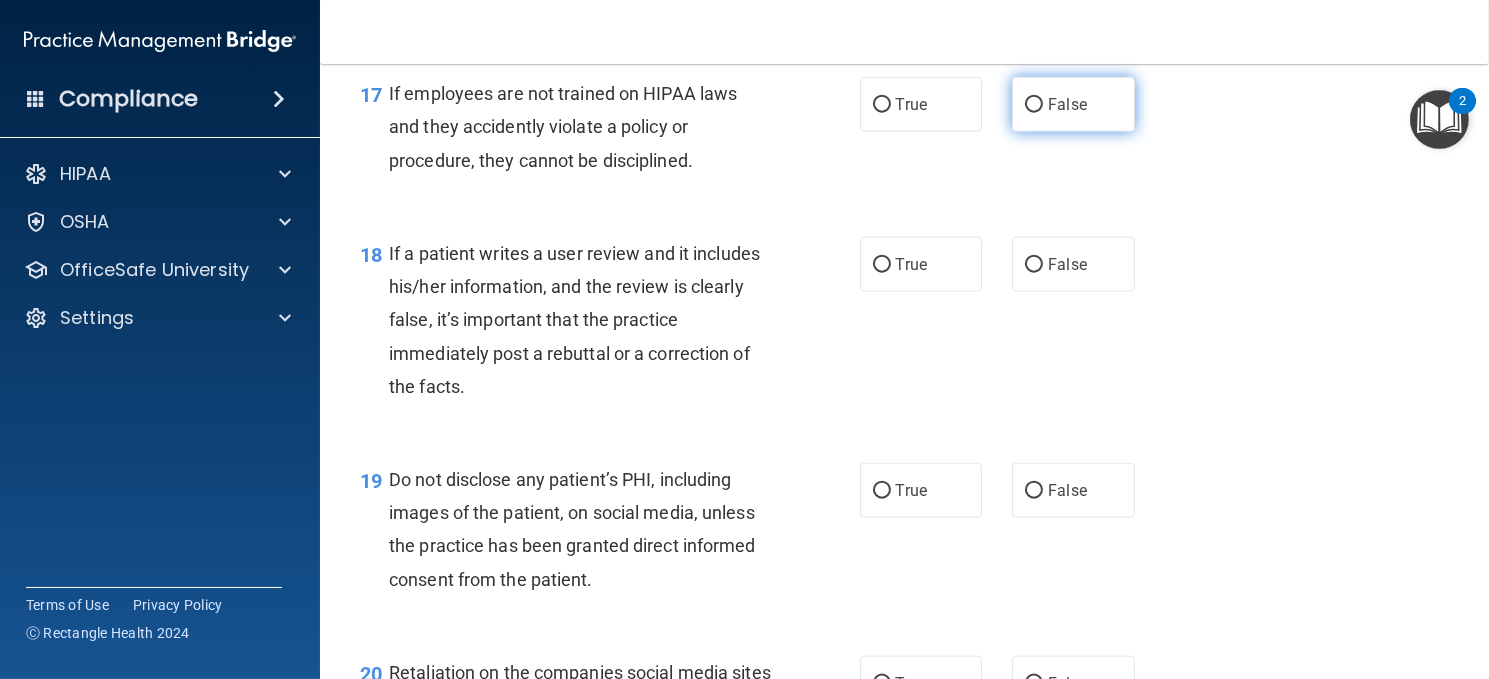 click on "False" at bounding box center (1073, 104) 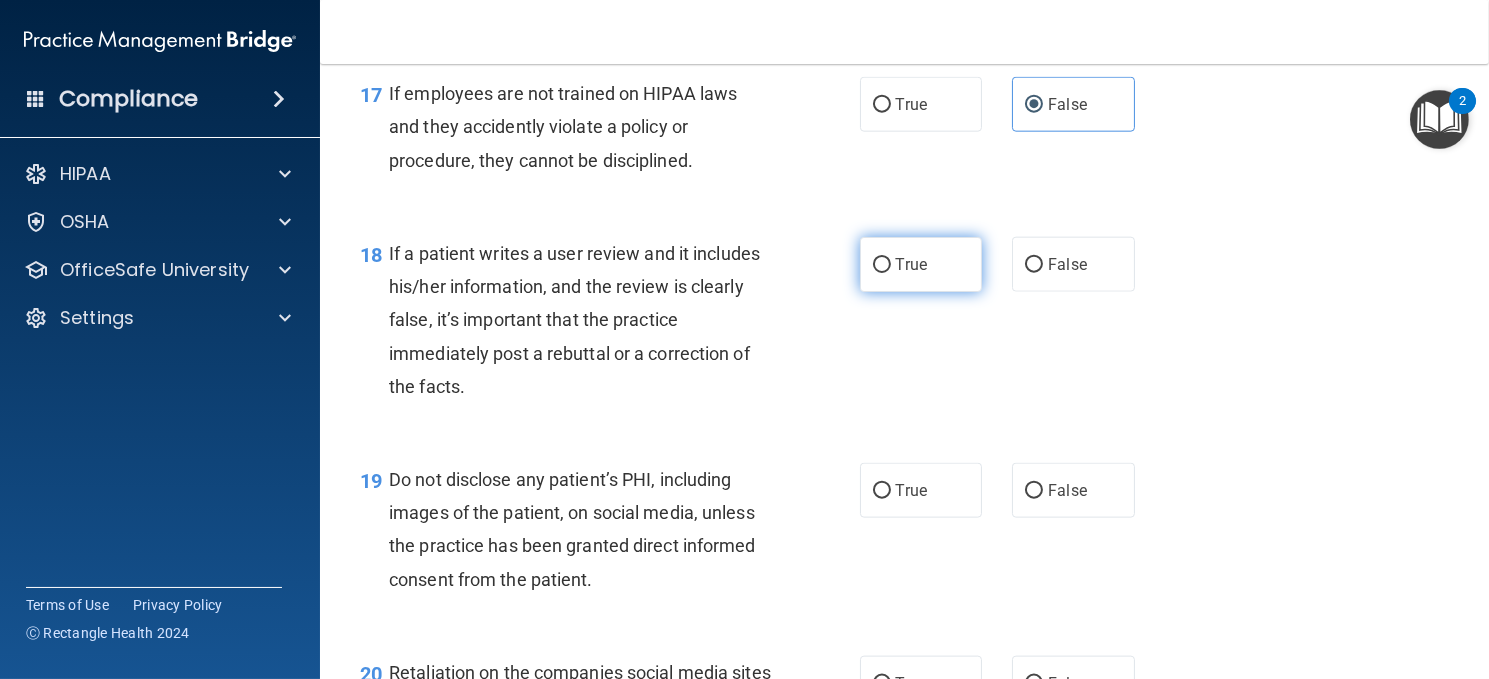 click on "True" at bounding box center (882, 265) 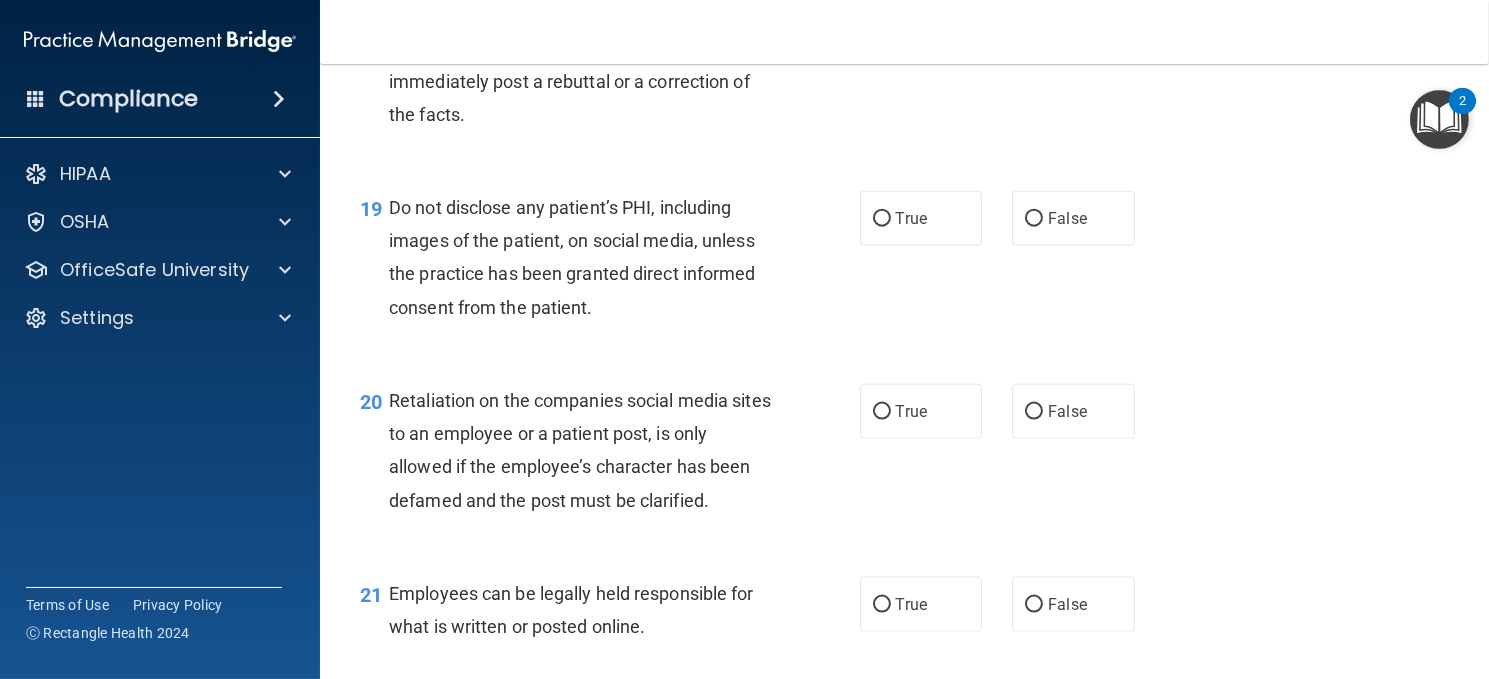 scroll, scrollTop: 3600, scrollLeft: 0, axis: vertical 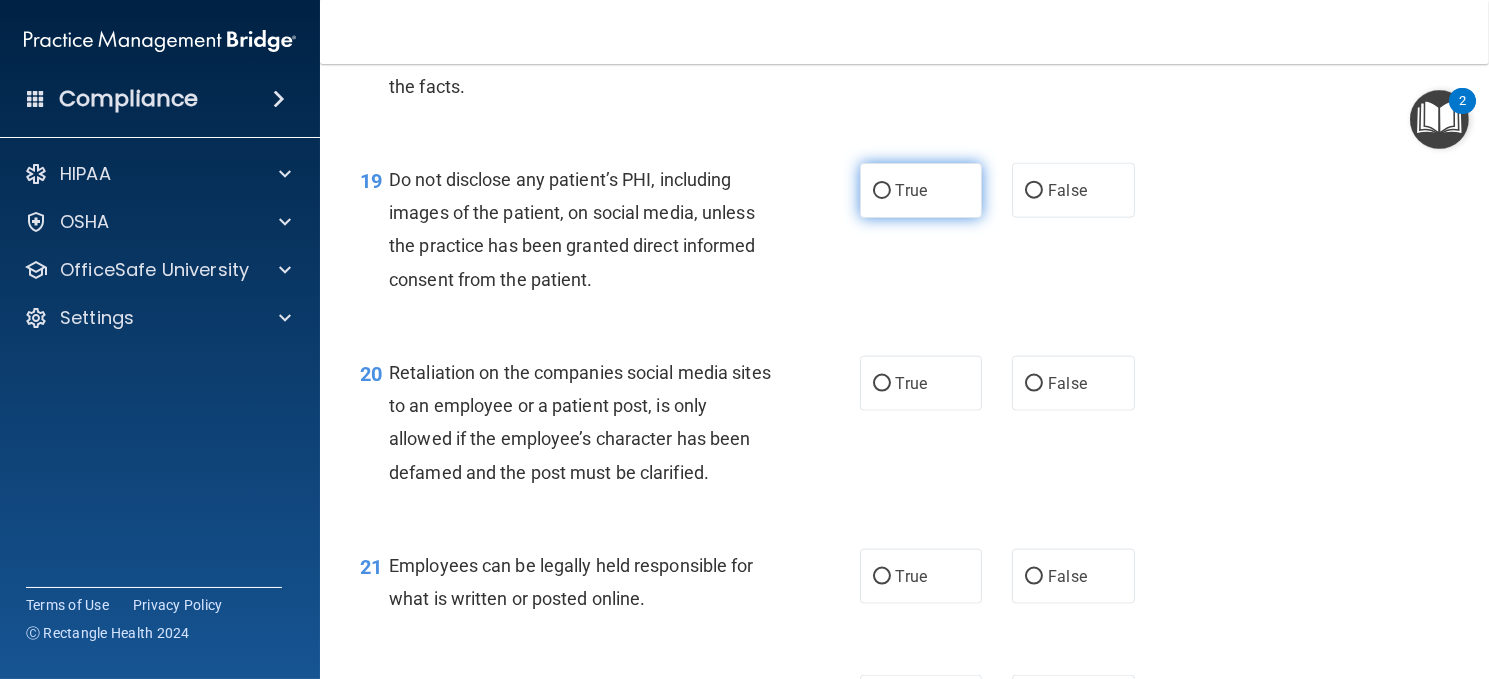 click on "True" at bounding box center [921, 190] 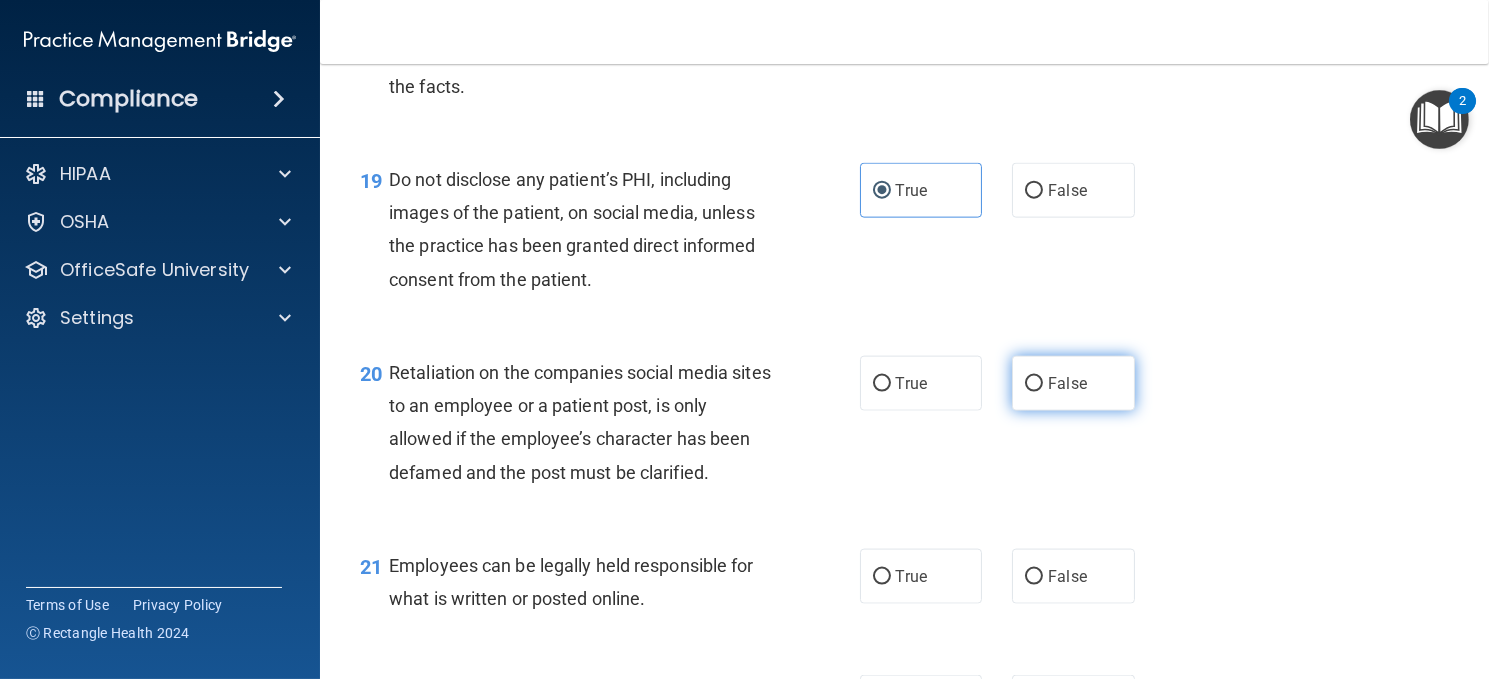 click on "False" at bounding box center (1067, 383) 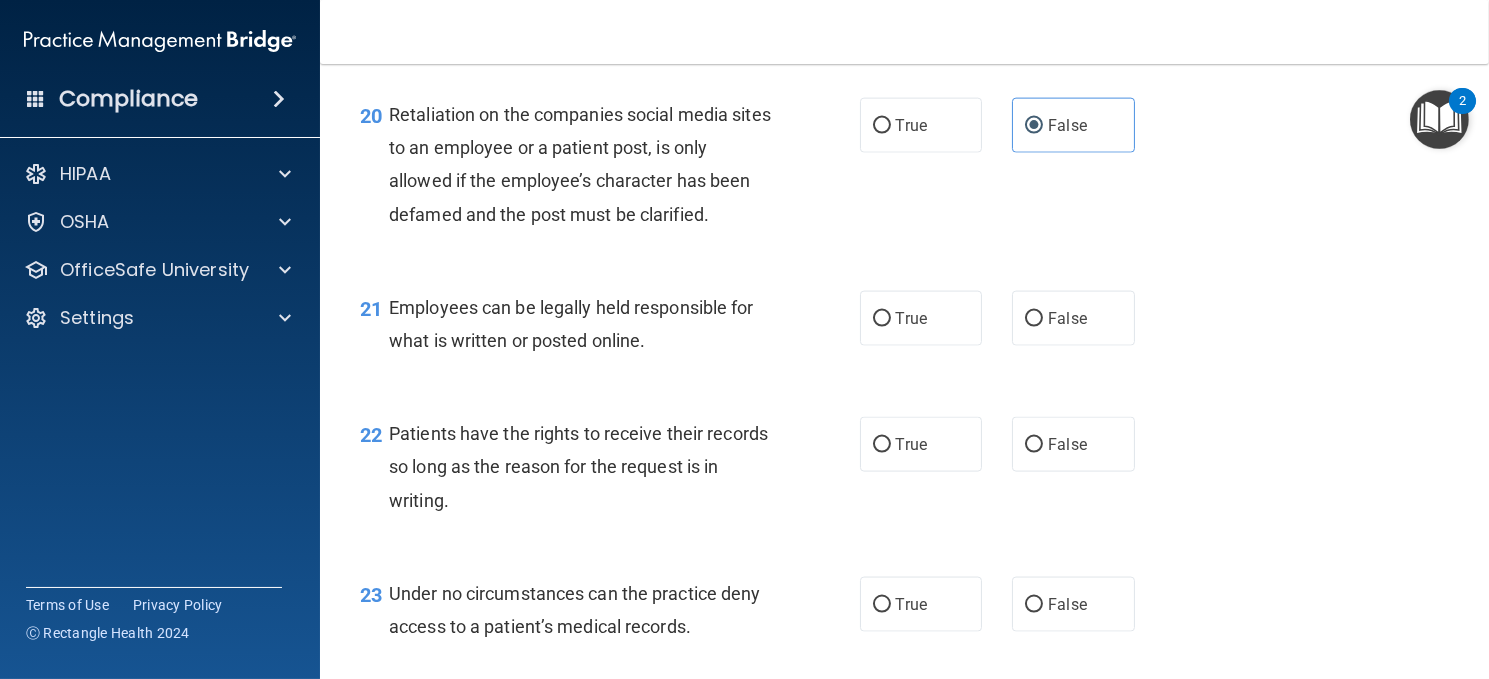 scroll, scrollTop: 3900, scrollLeft: 0, axis: vertical 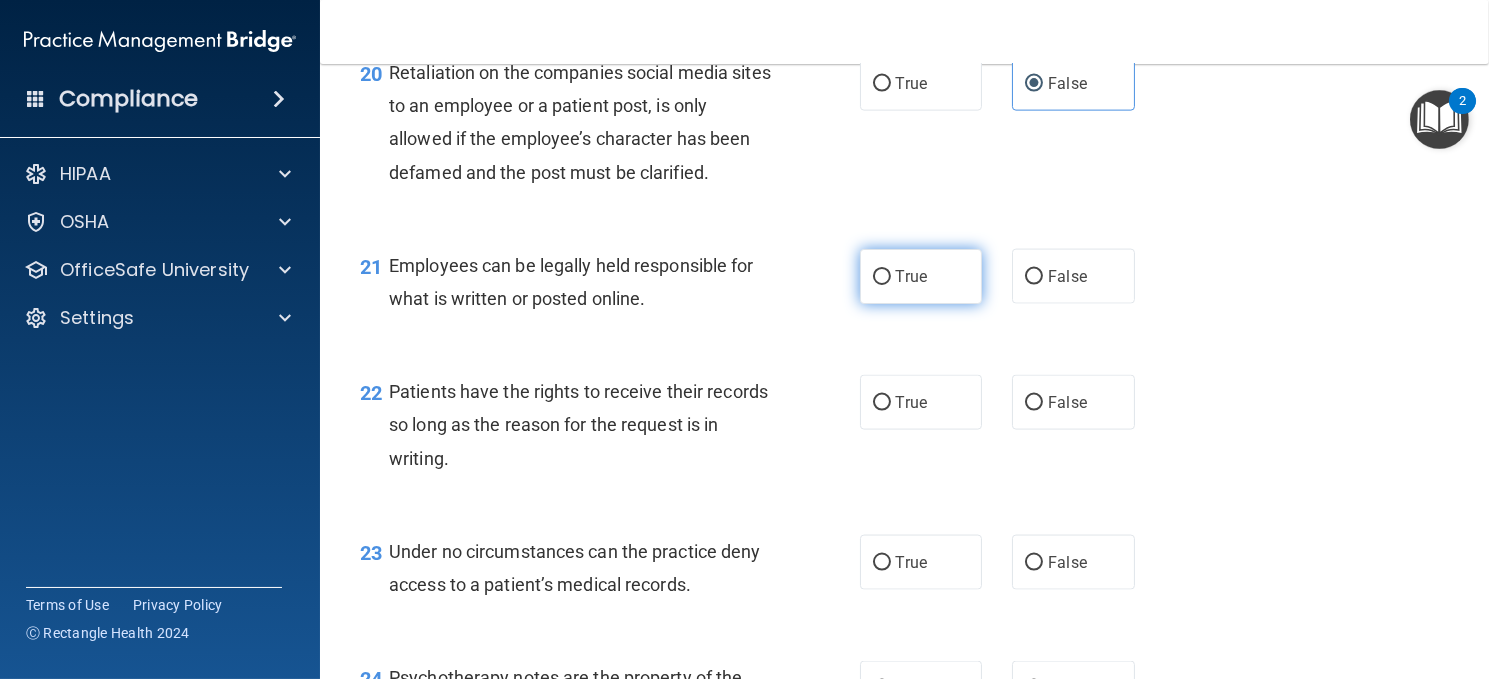 click on "True" at bounding box center (921, 276) 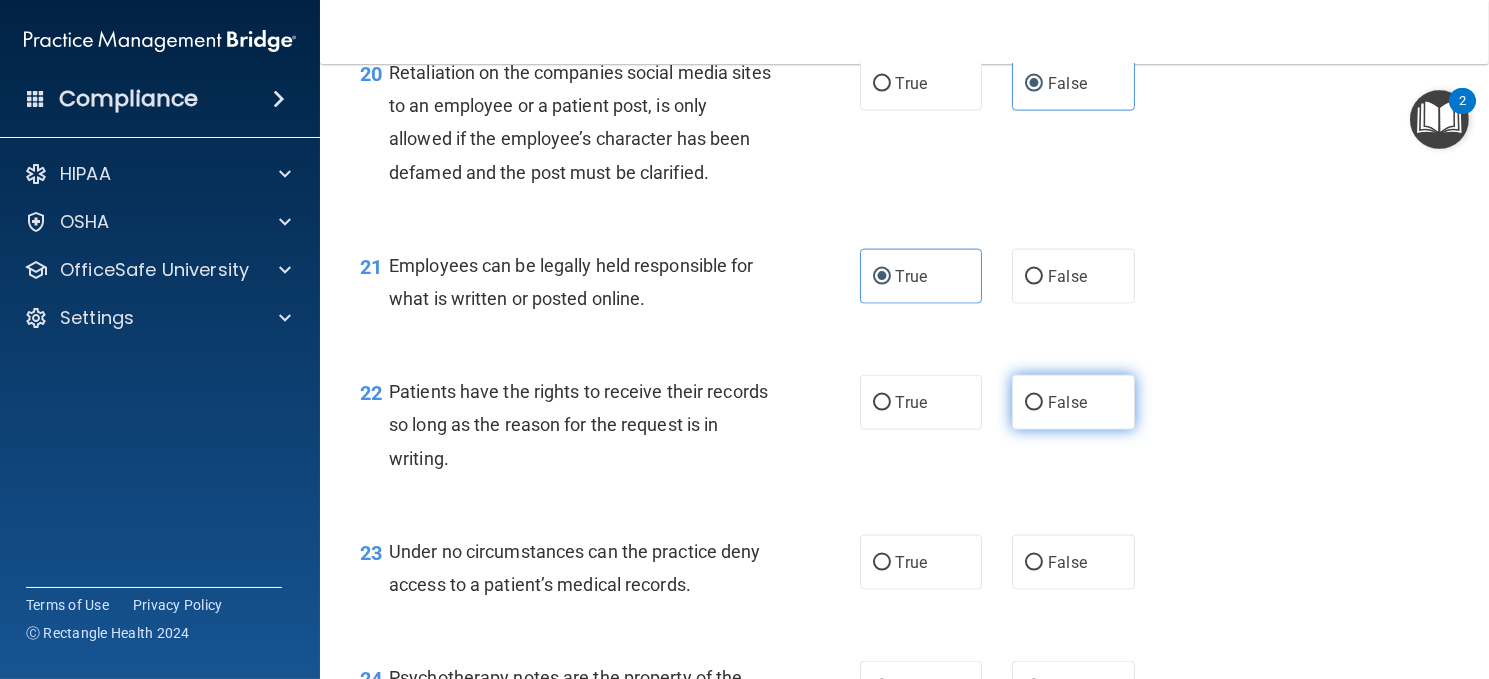 click on "False" at bounding box center [1034, 403] 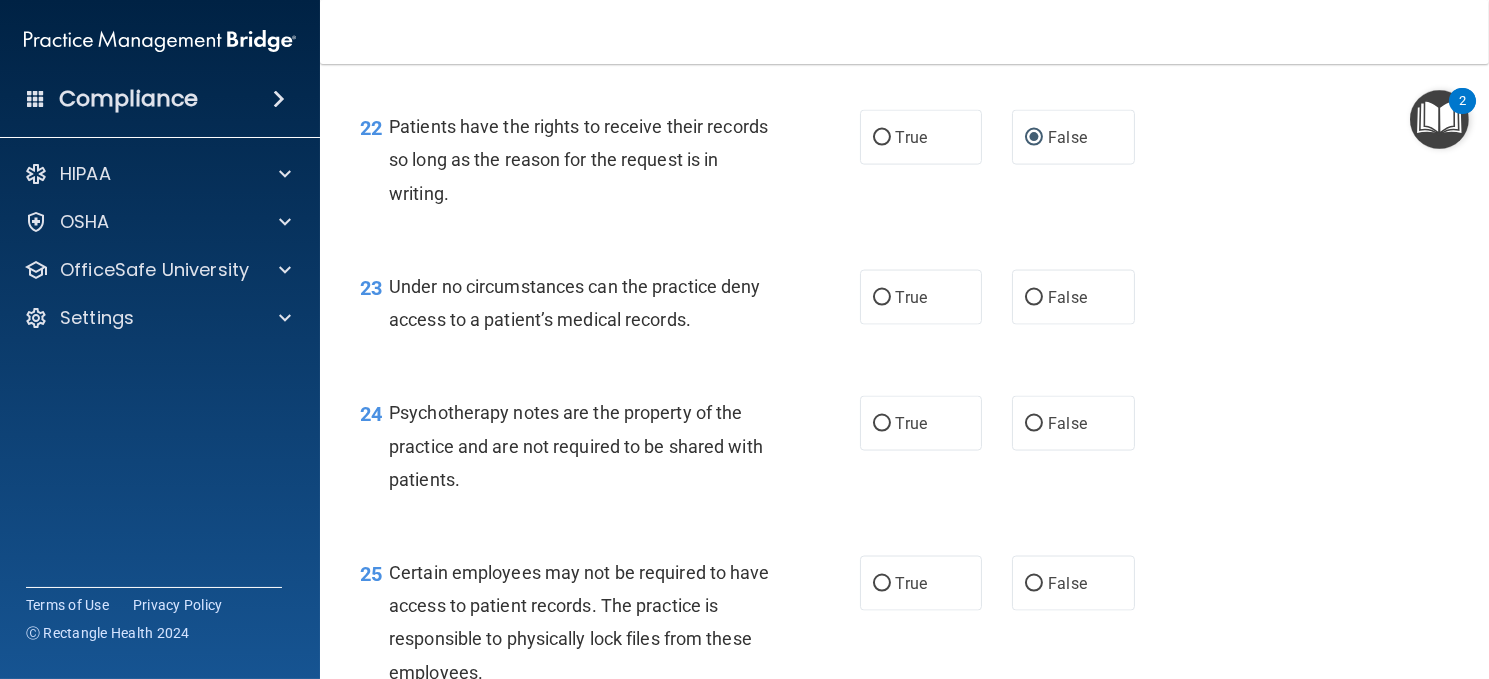 scroll, scrollTop: 4200, scrollLeft: 0, axis: vertical 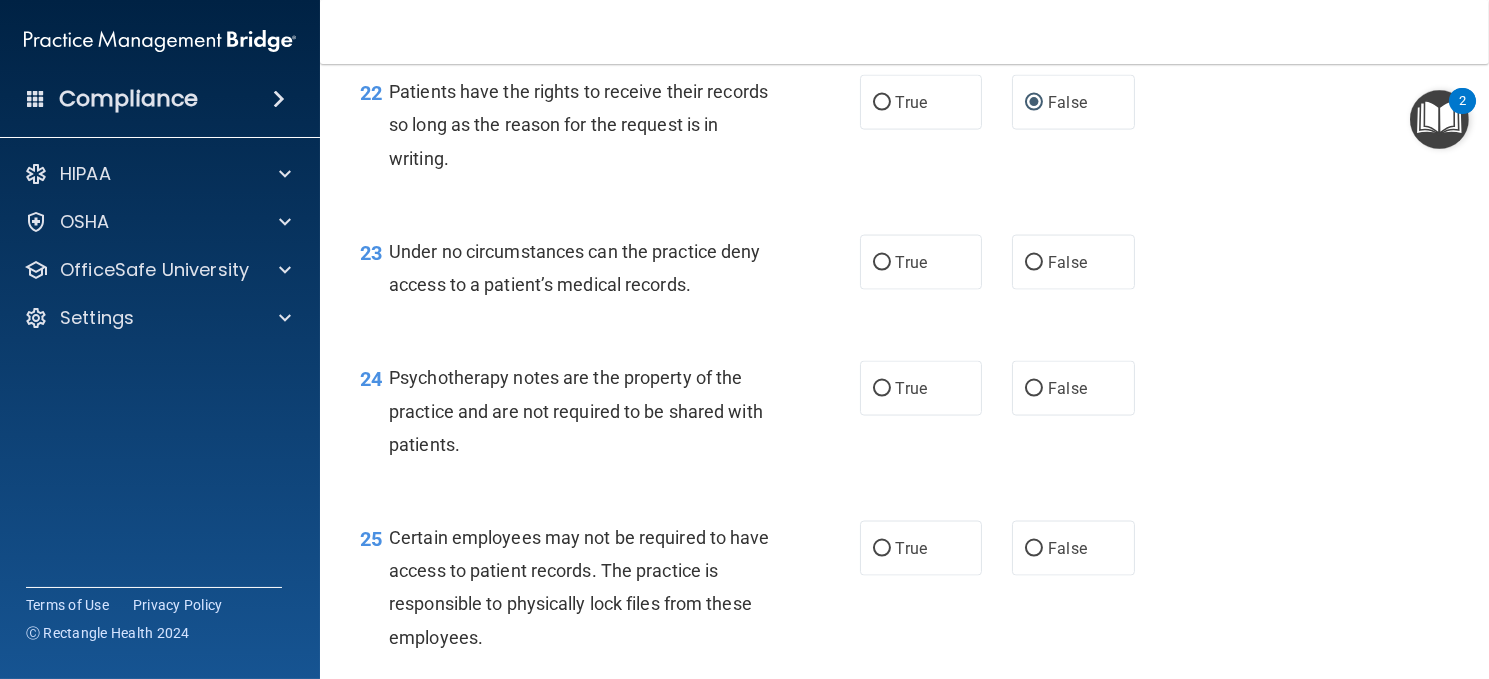 drag, startPoint x: 924, startPoint y: 373, endPoint x: 915, endPoint y: 392, distance: 21.023796 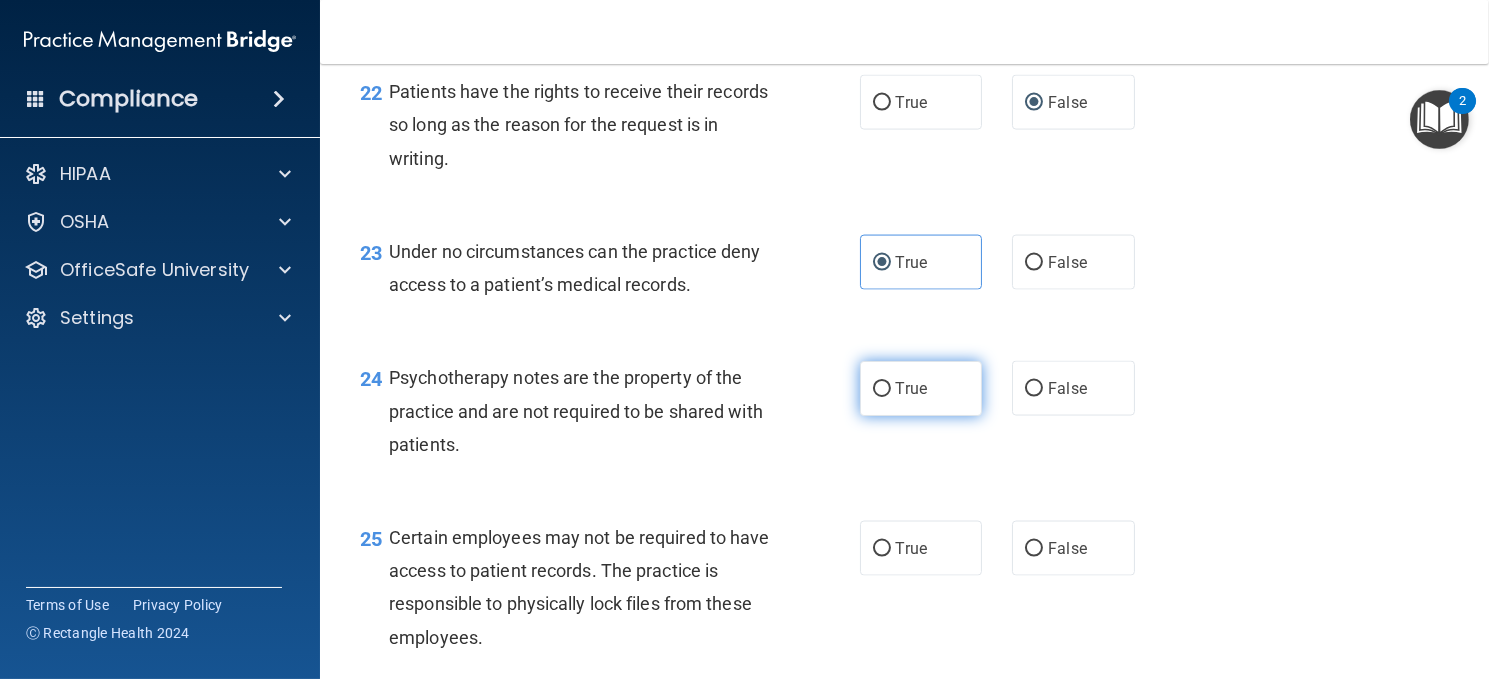 click on "True" at bounding box center (921, 388) 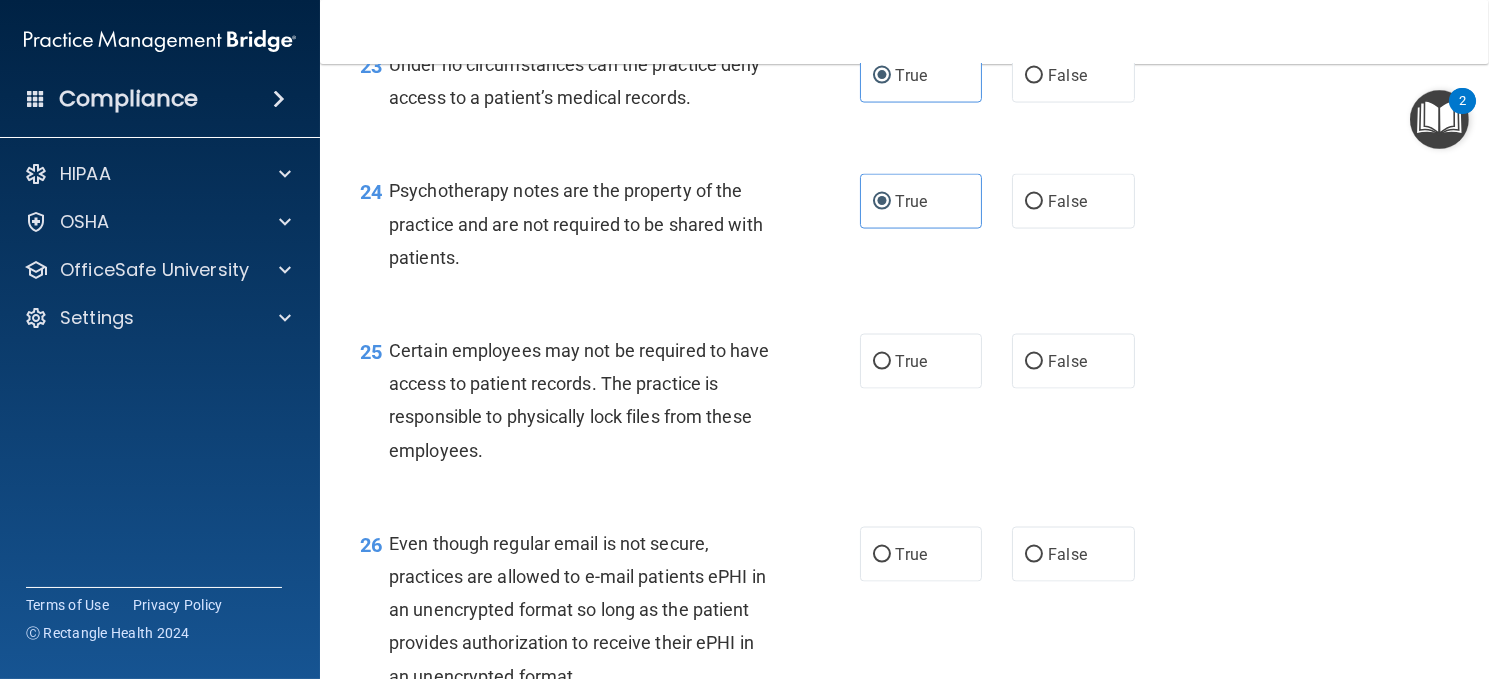 scroll, scrollTop: 4400, scrollLeft: 0, axis: vertical 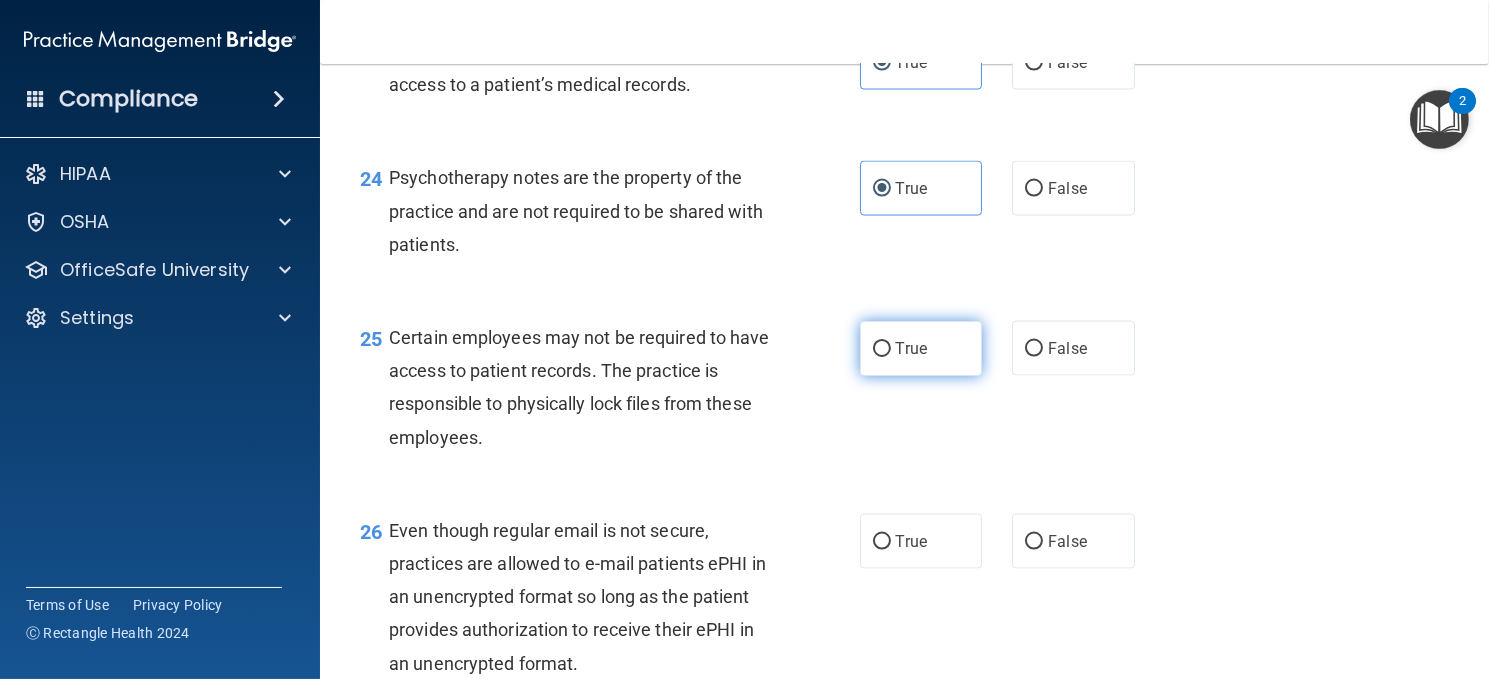 drag, startPoint x: 915, startPoint y: 458, endPoint x: 920, endPoint y: 470, distance: 13 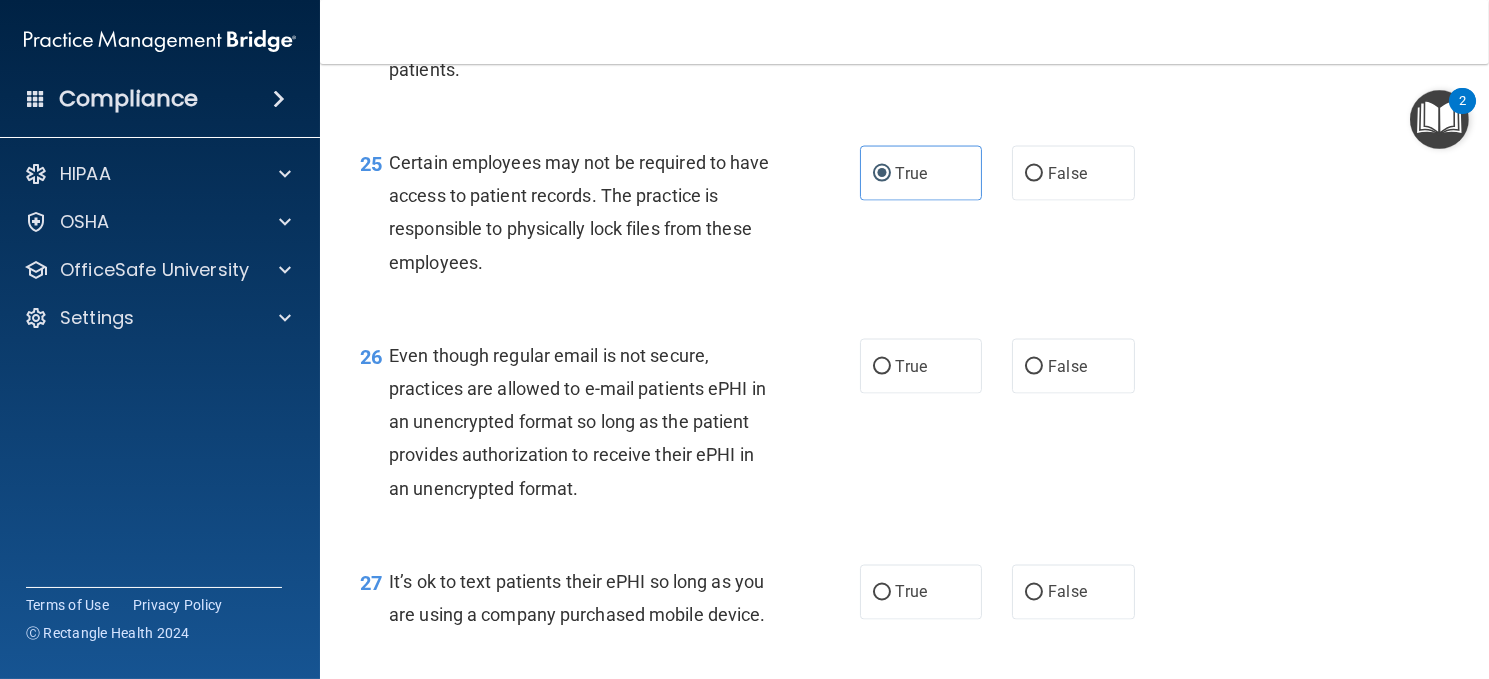 scroll, scrollTop: 4600, scrollLeft: 0, axis: vertical 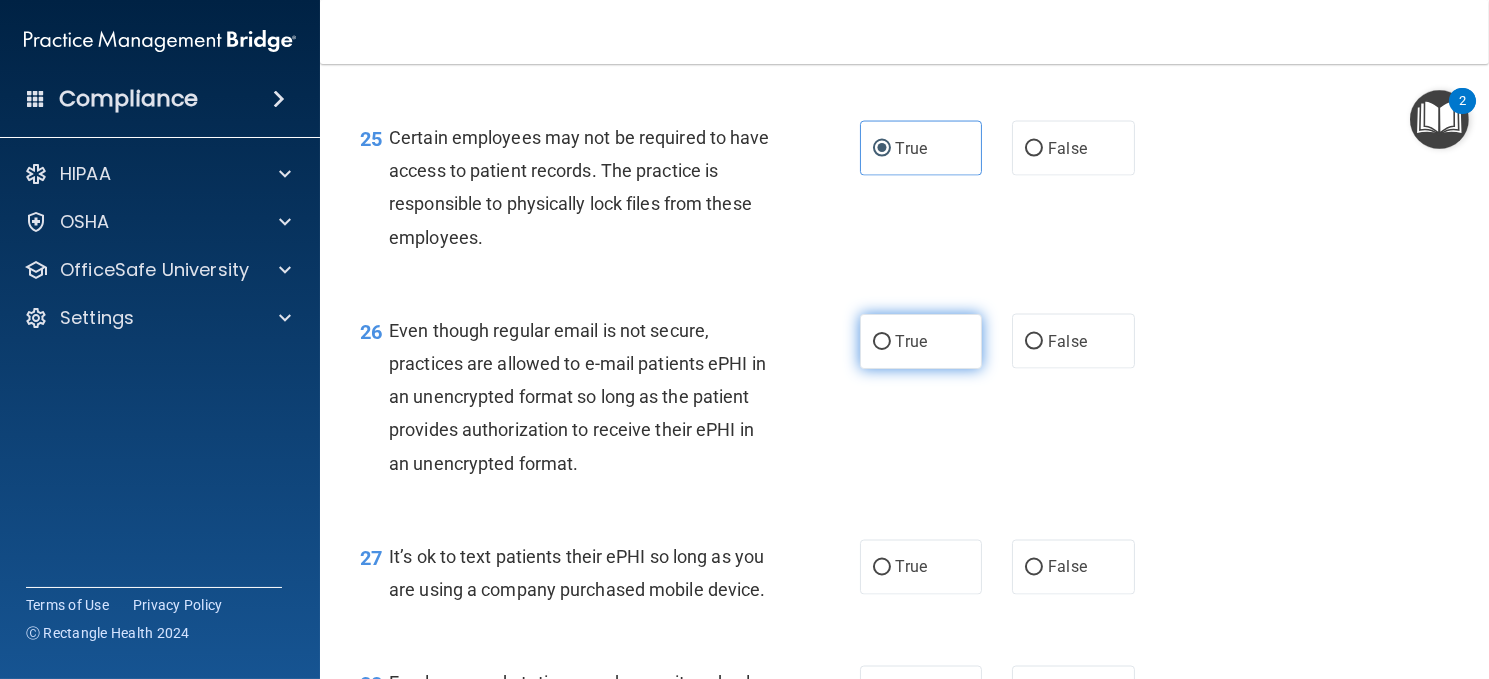 click on "True" at bounding box center [911, 341] 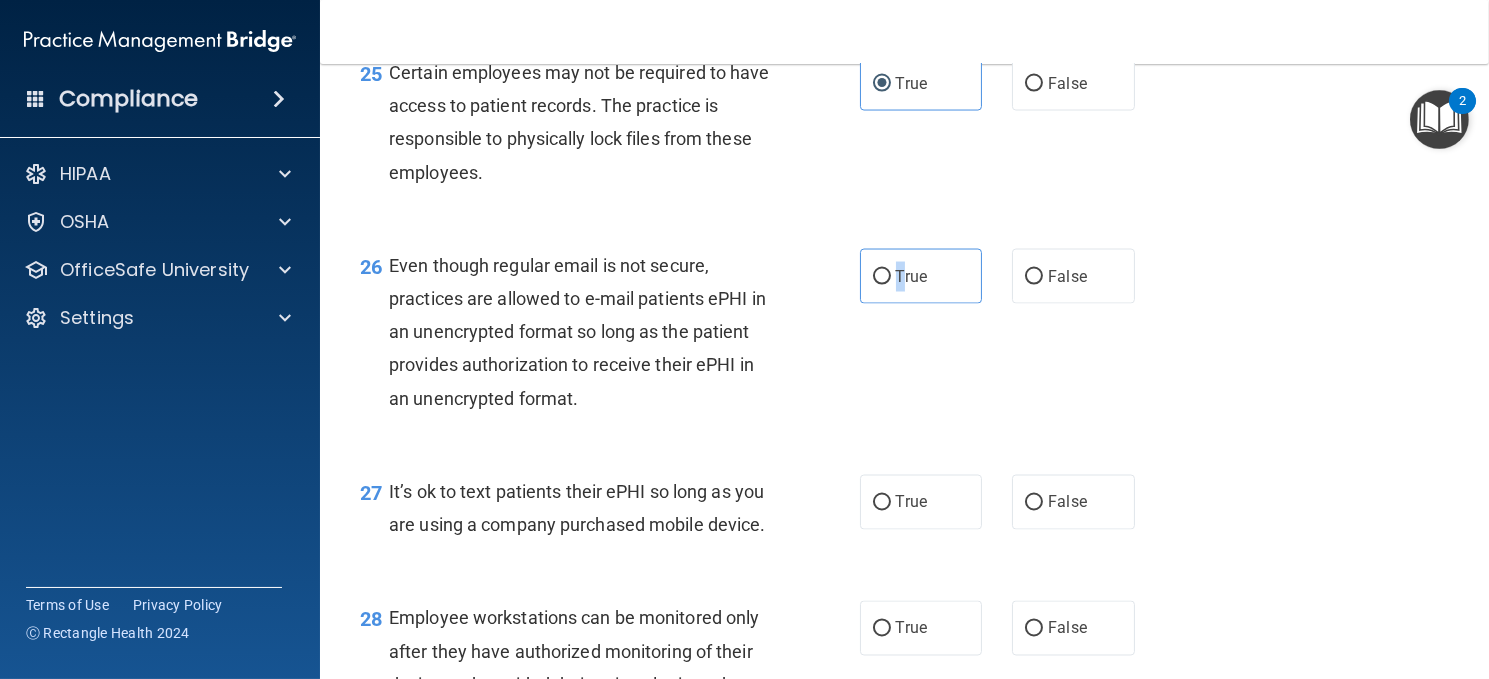 scroll, scrollTop: 4700, scrollLeft: 0, axis: vertical 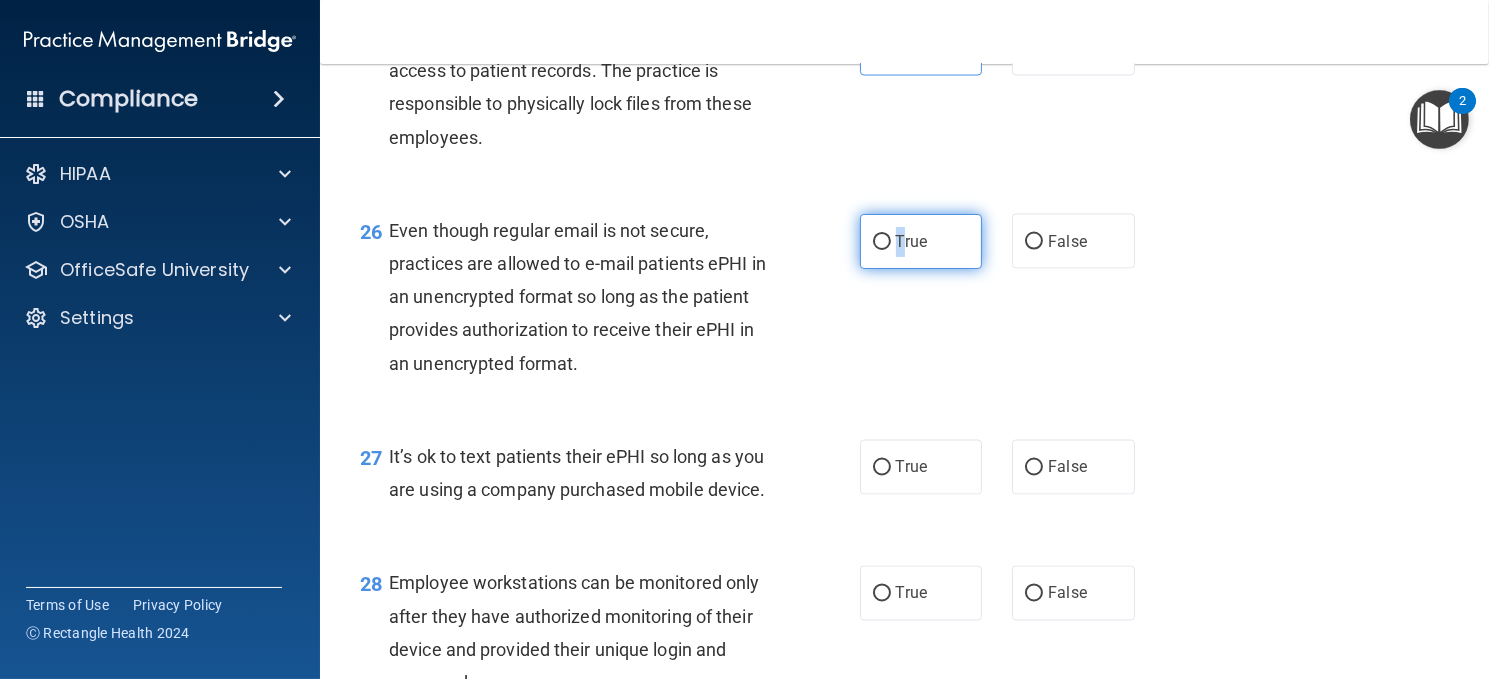 click on "True" at bounding box center (882, 242) 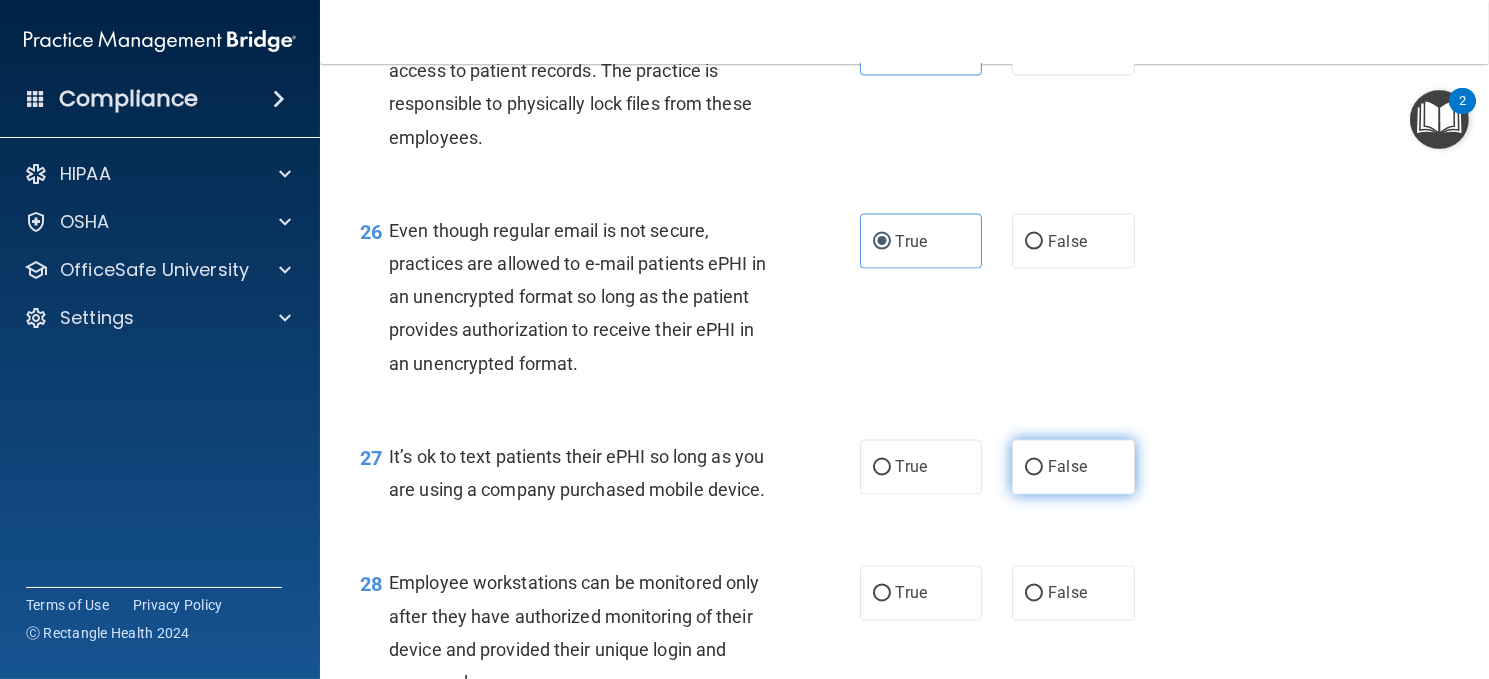 click on "False" at bounding box center (1073, 467) 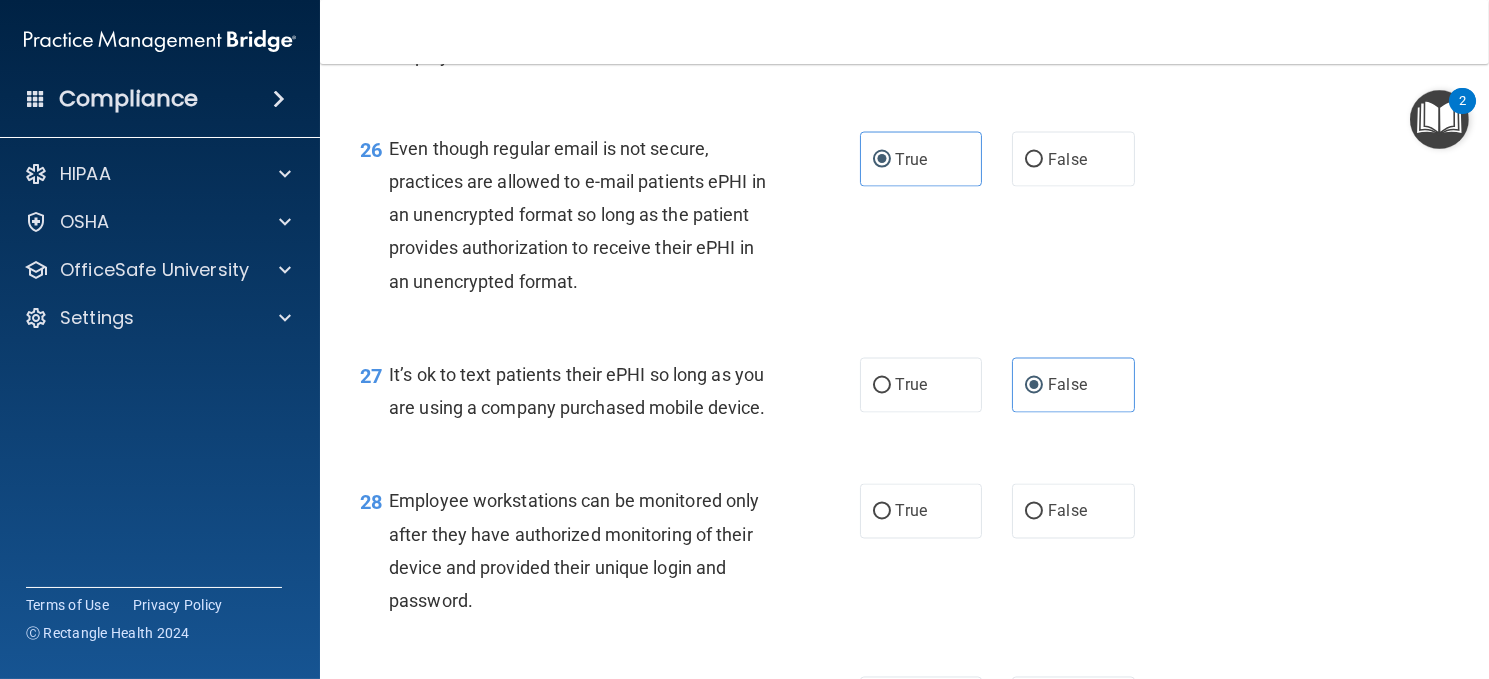 scroll, scrollTop: 4900, scrollLeft: 0, axis: vertical 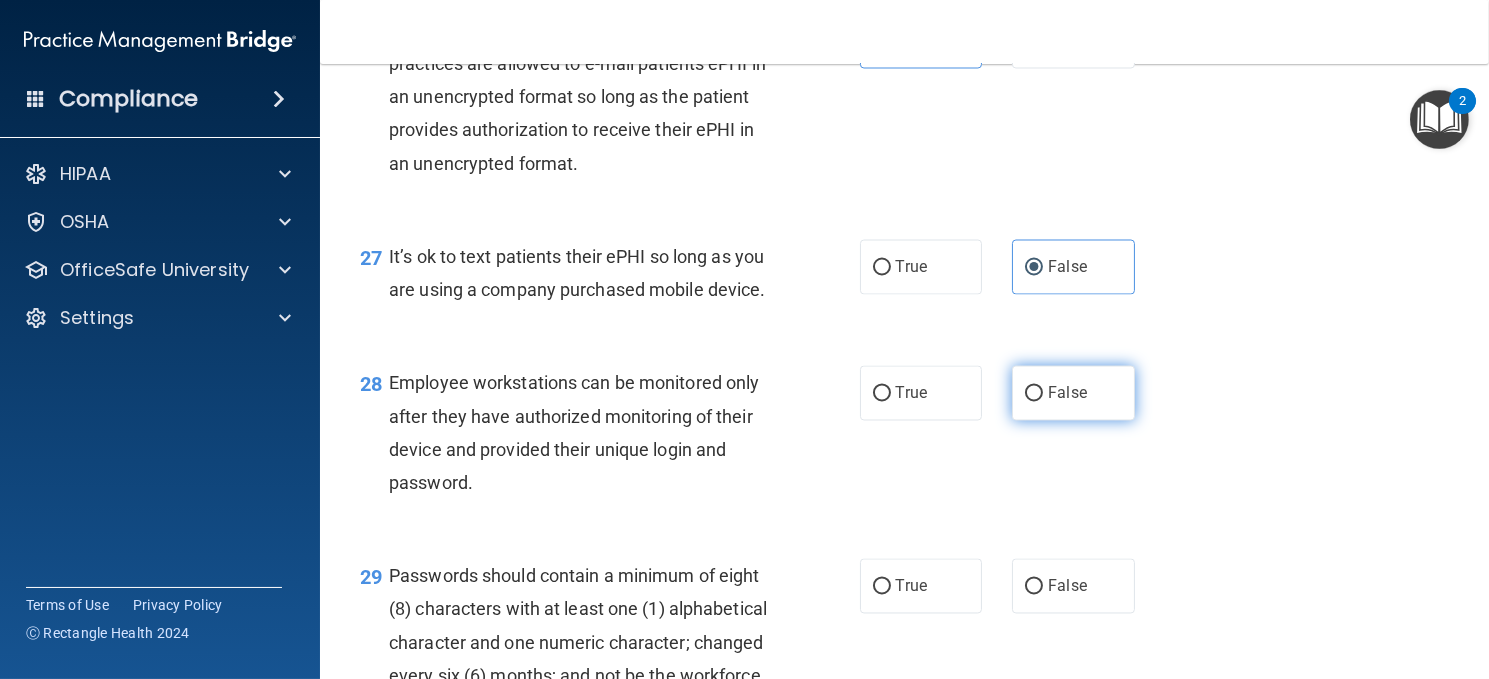 click on "False" at bounding box center (1073, 393) 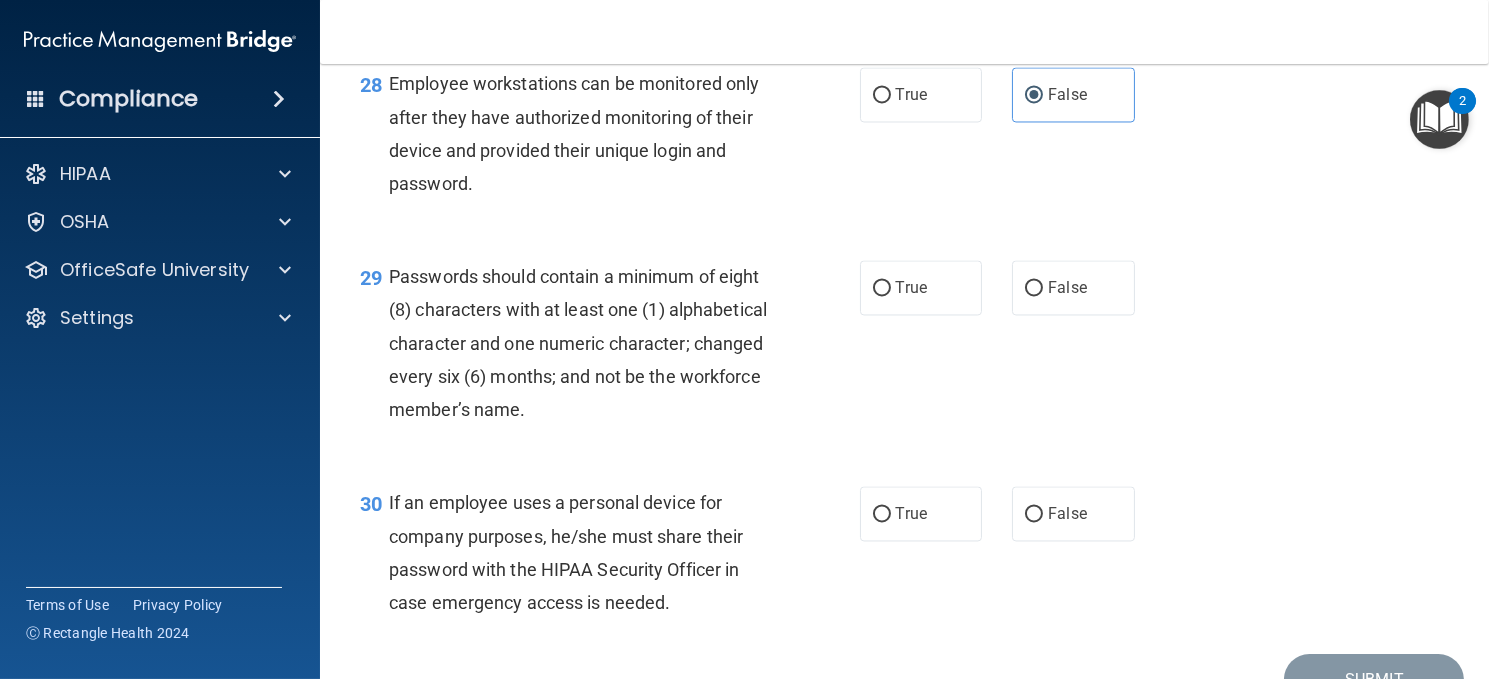 scroll, scrollTop: 5200, scrollLeft: 0, axis: vertical 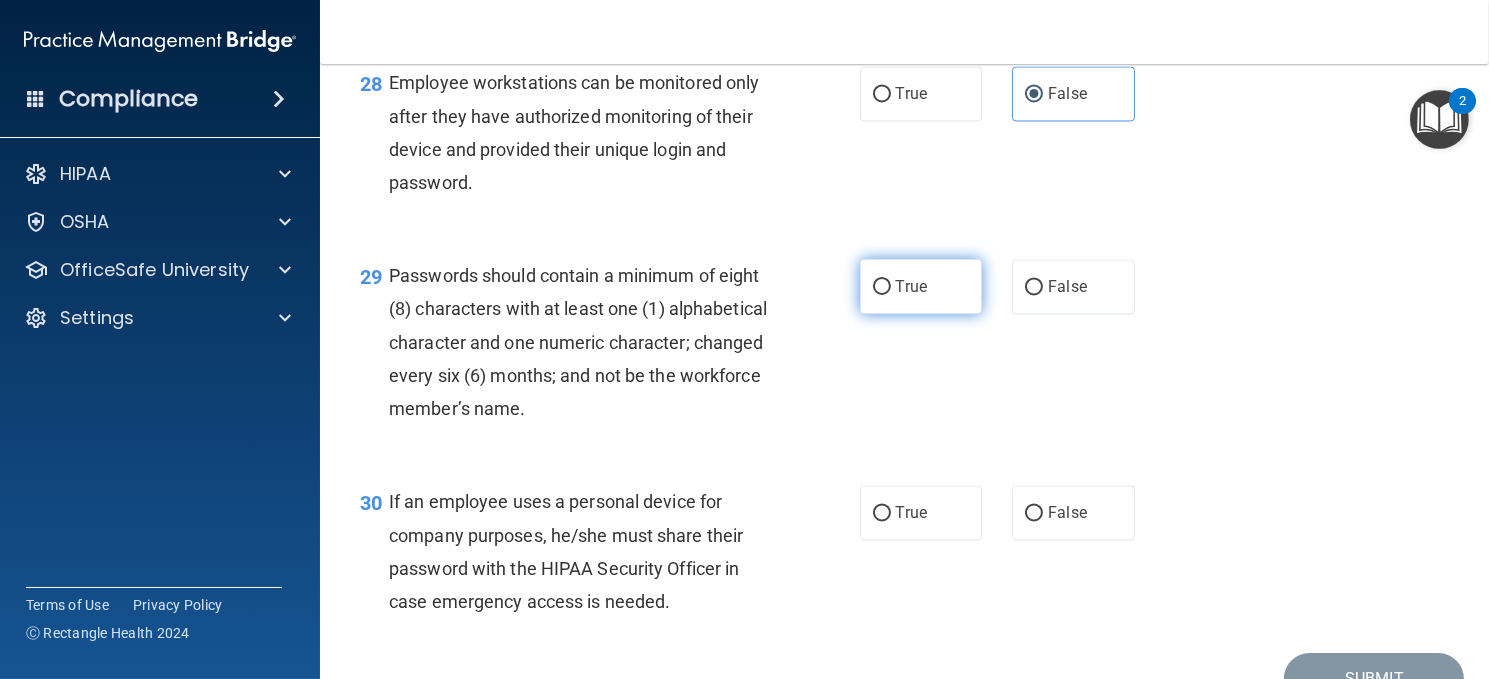 click on "True" at bounding box center (882, 287) 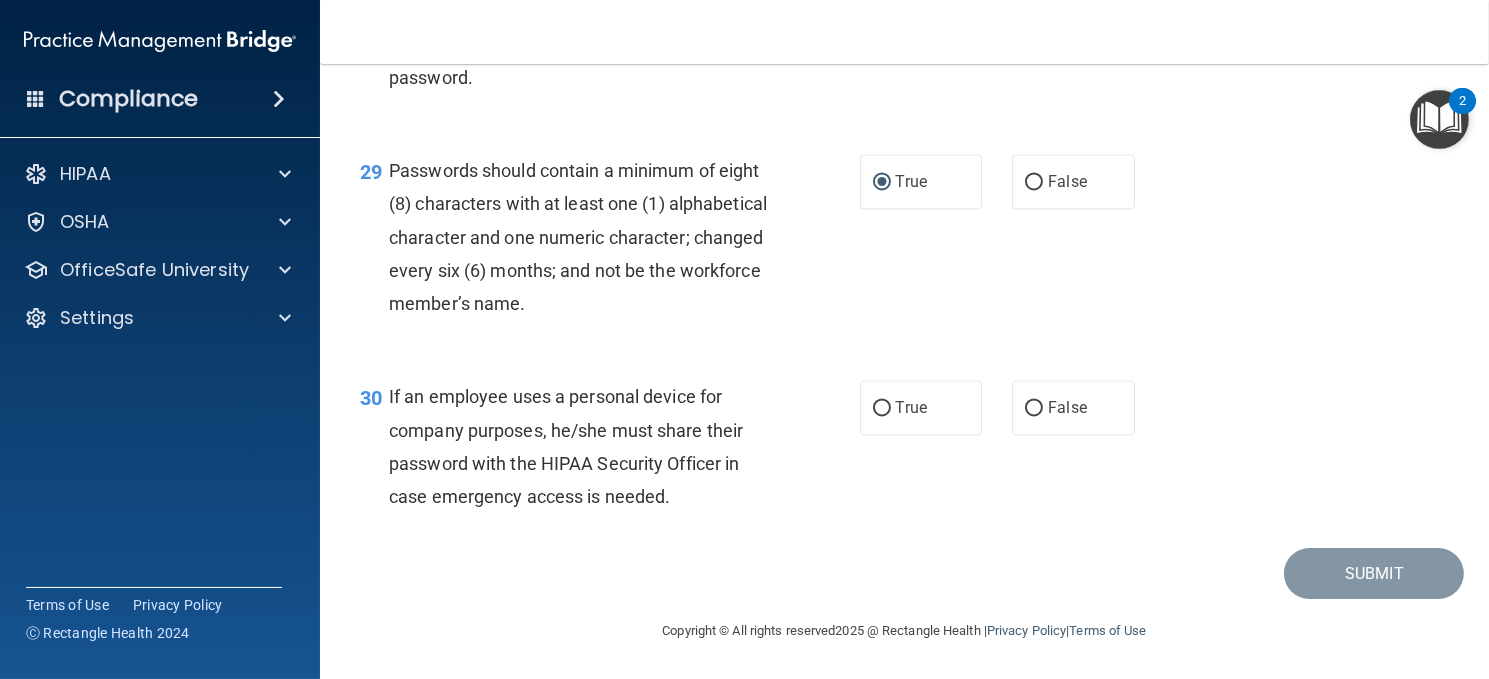scroll, scrollTop: 5437, scrollLeft: 0, axis: vertical 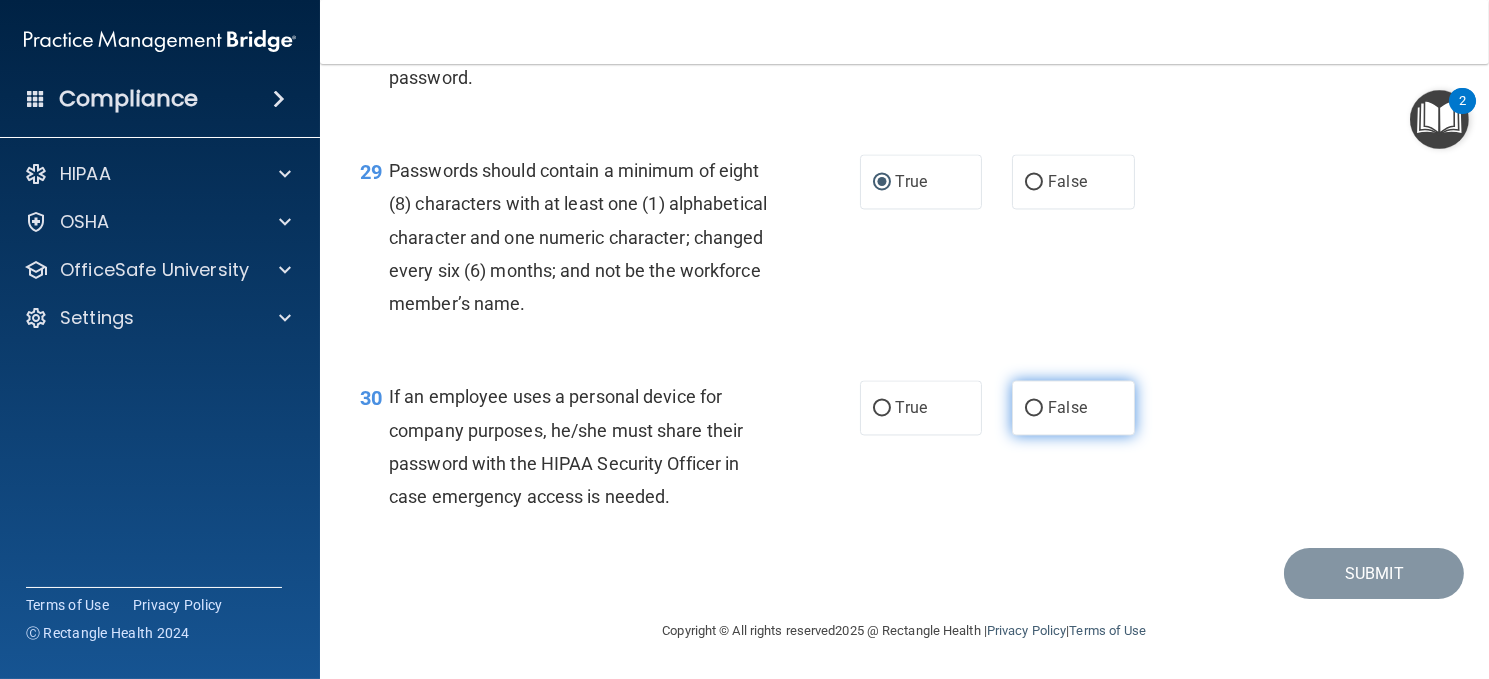 click on "False" at bounding box center [1073, 407] 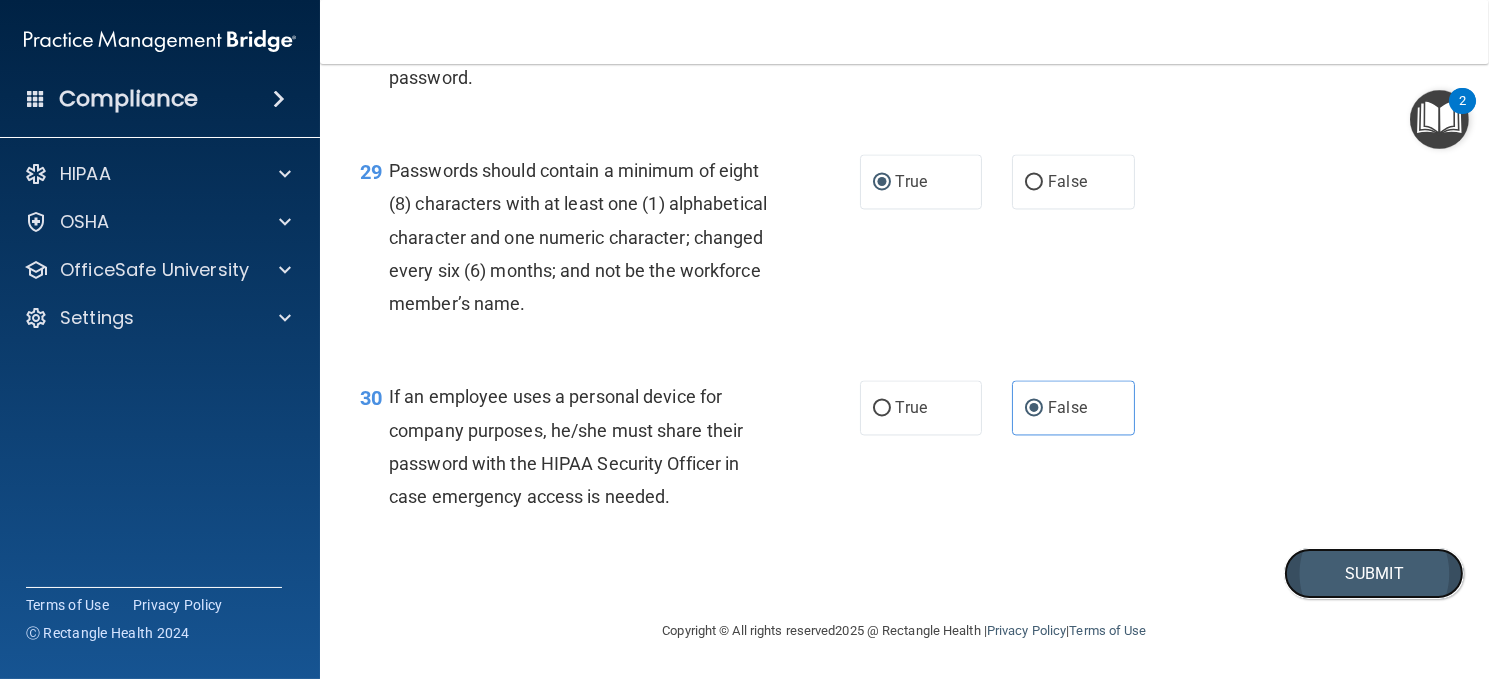 click on "Submit" at bounding box center (1374, 573) 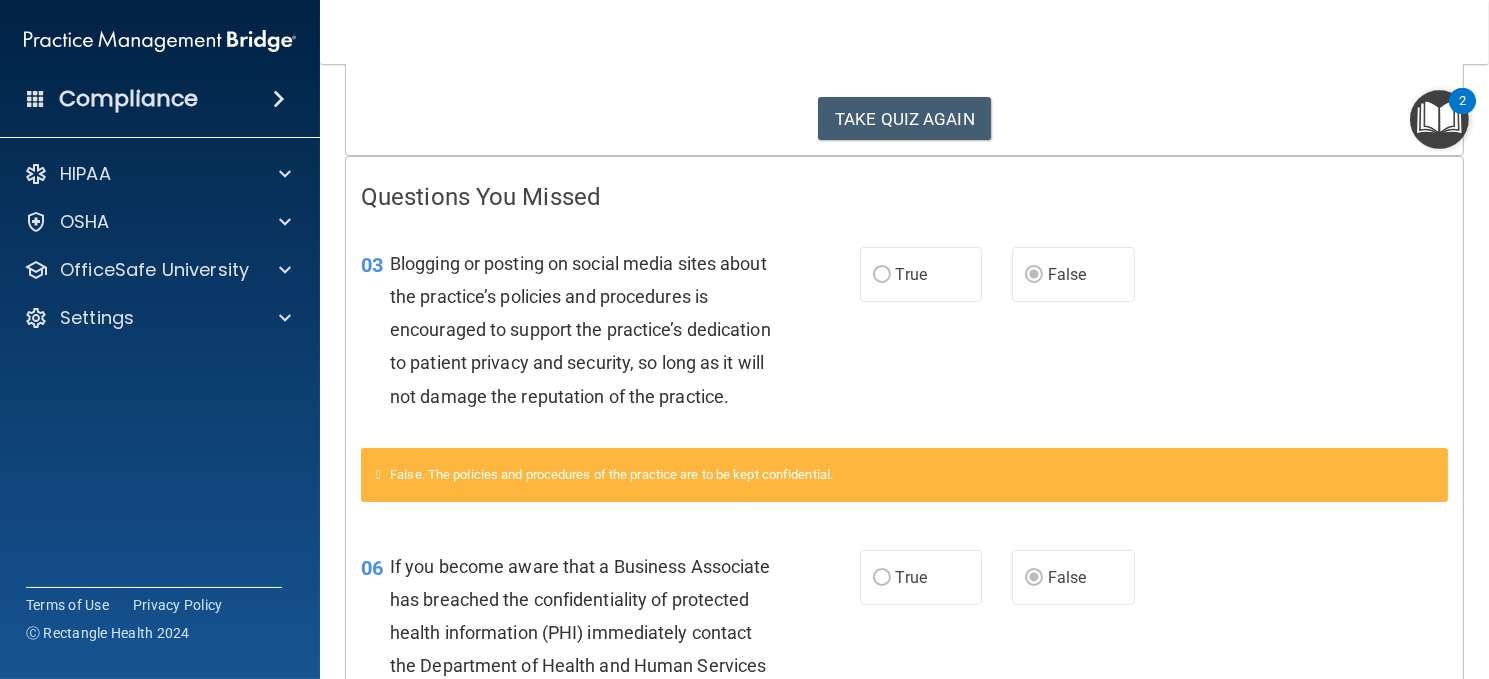 scroll, scrollTop: 0, scrollLeft: 0, axis: both 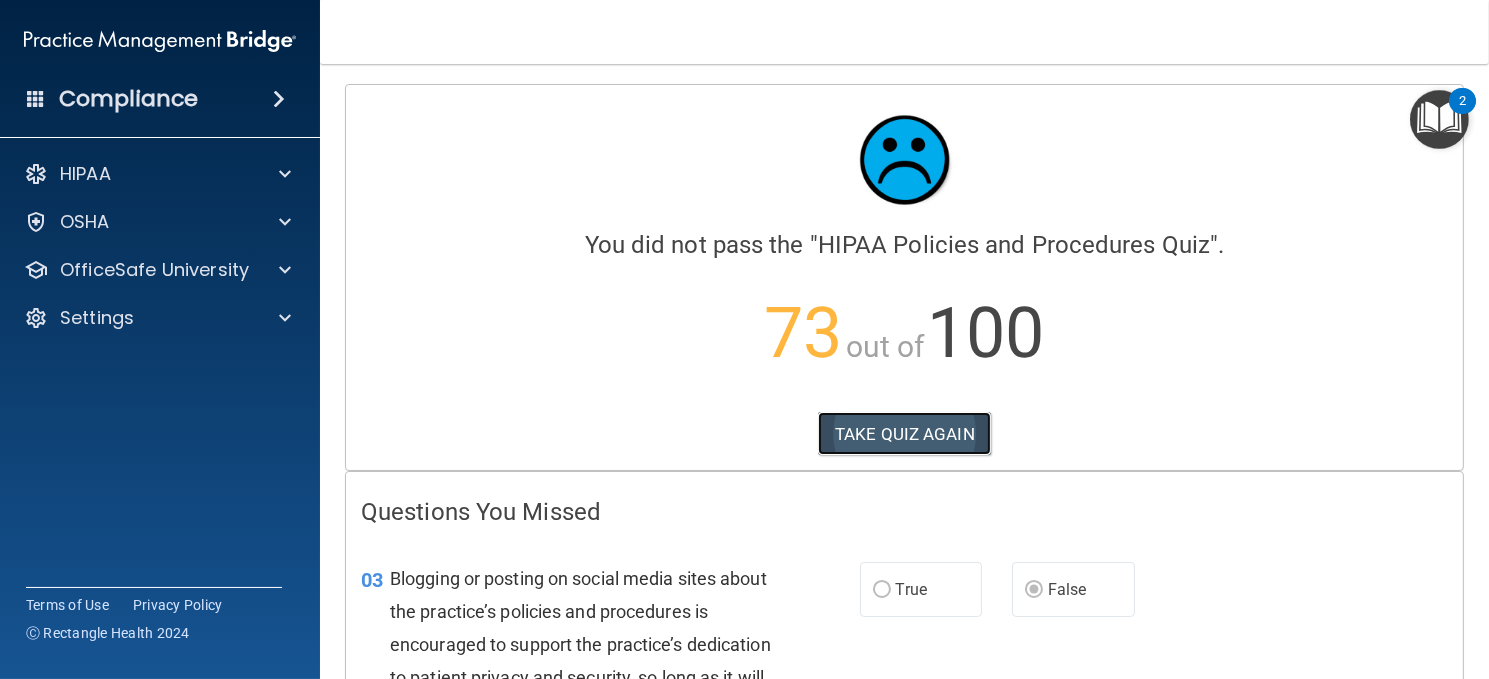 click on "TAKE QUIZ AGAIN" at bounding box center [904, 434] 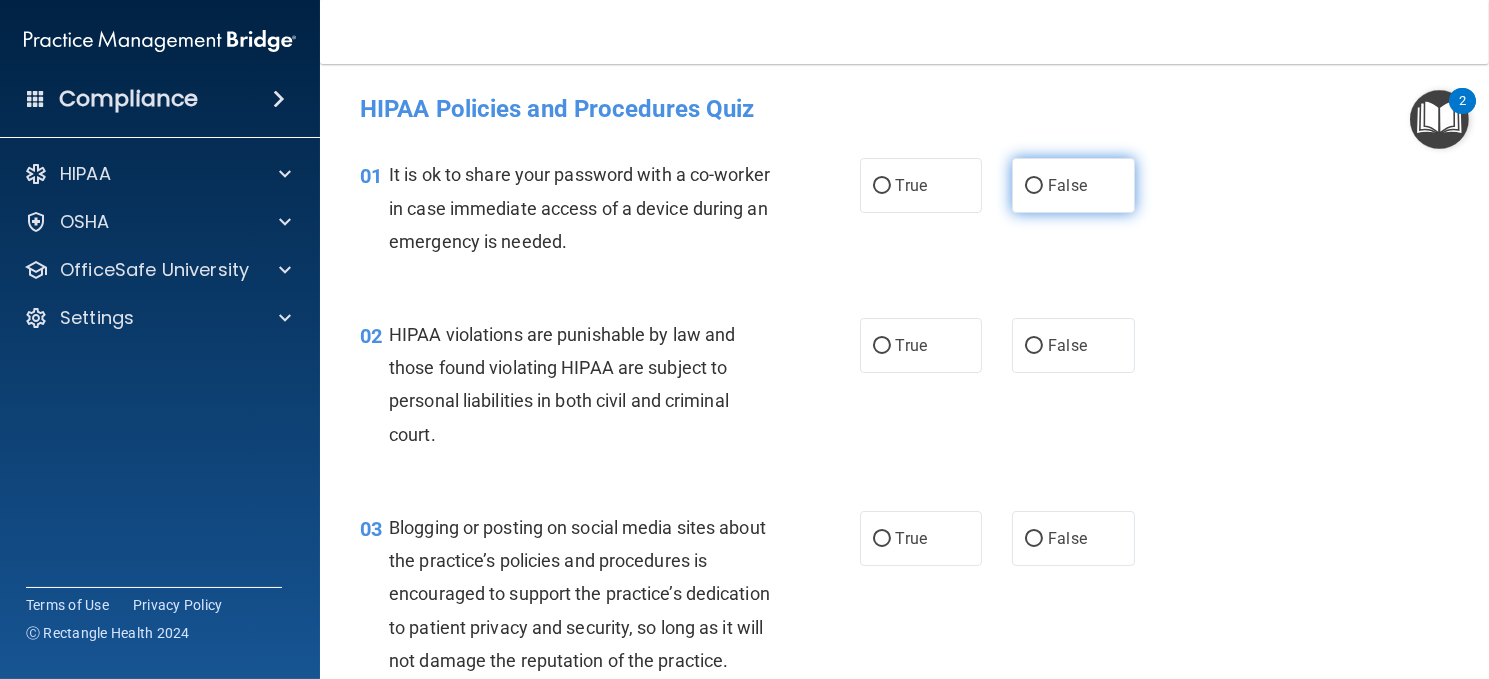 click on "False" at bounding box center [1073, 185] 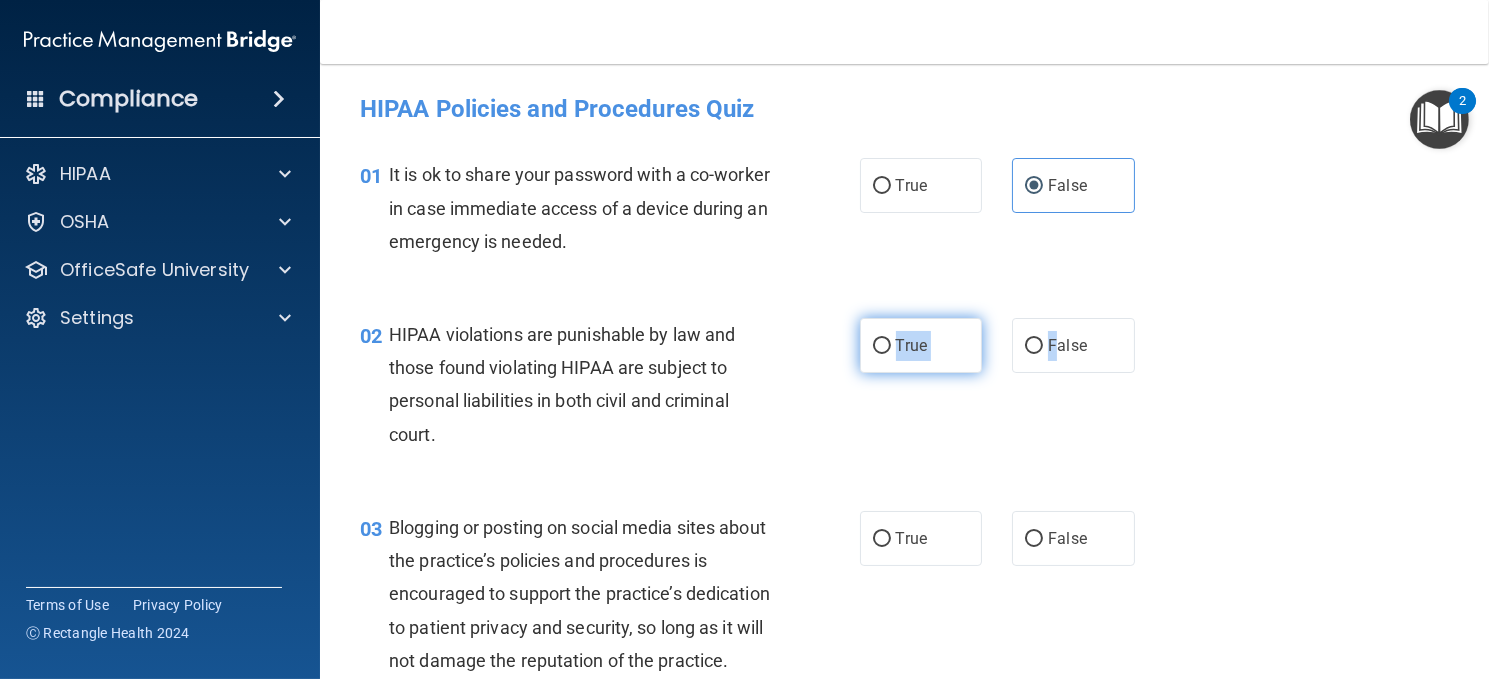 drag, startPoint x: 1050, startPoint y: 353, endPoint x: 876, endPoint y: 348, distance: 174.07182 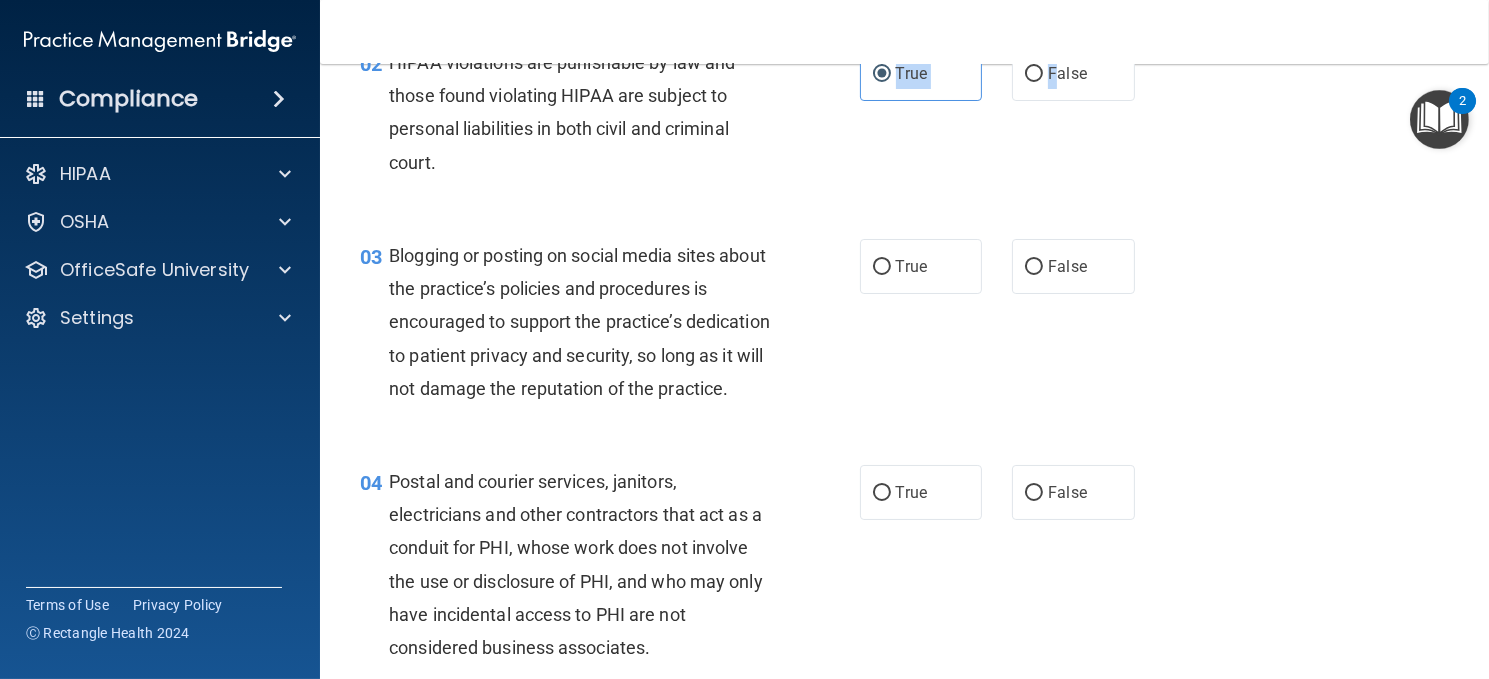 scroll, scrollTop: 300, scrollLeft: 0, axis: vertical 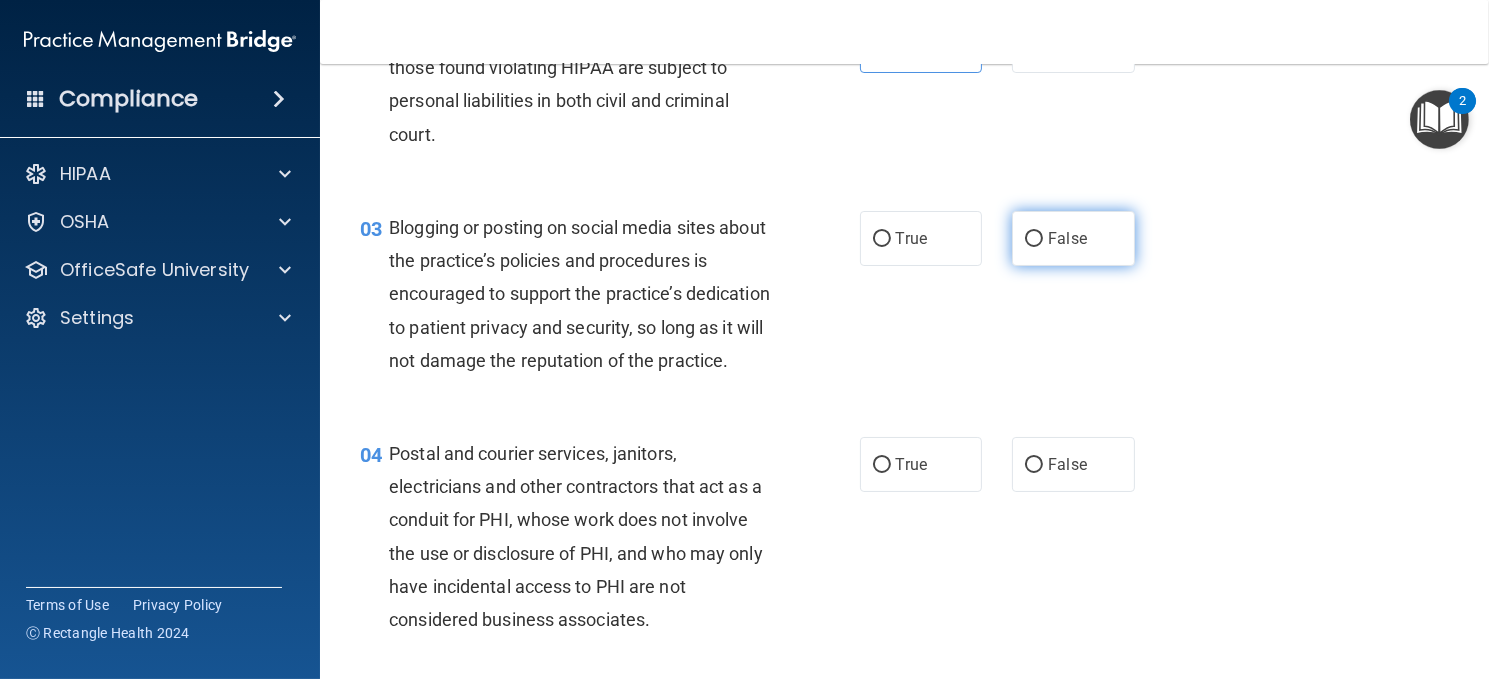 click on "False" at bounding box center [1034, 239] 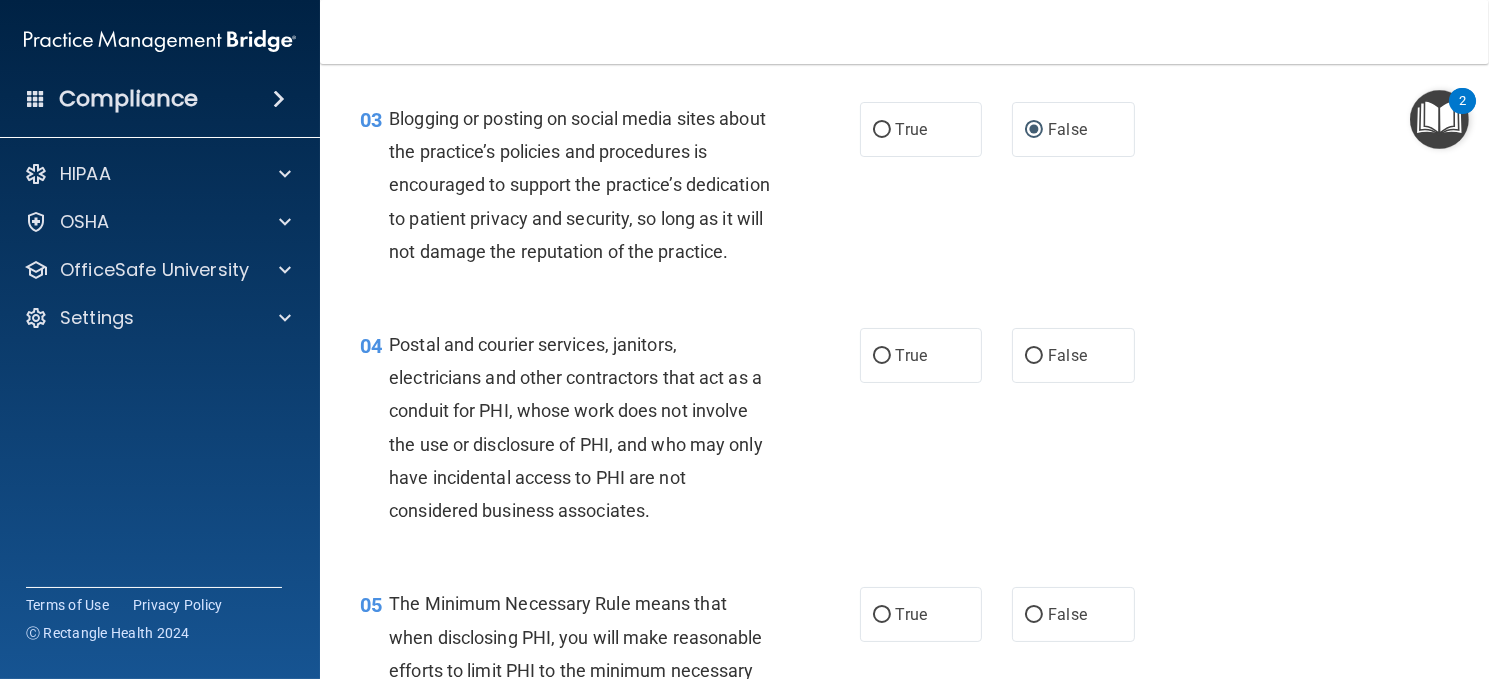 scroll, scrollTop: 500, scrollLeft: 0, axis: vertical 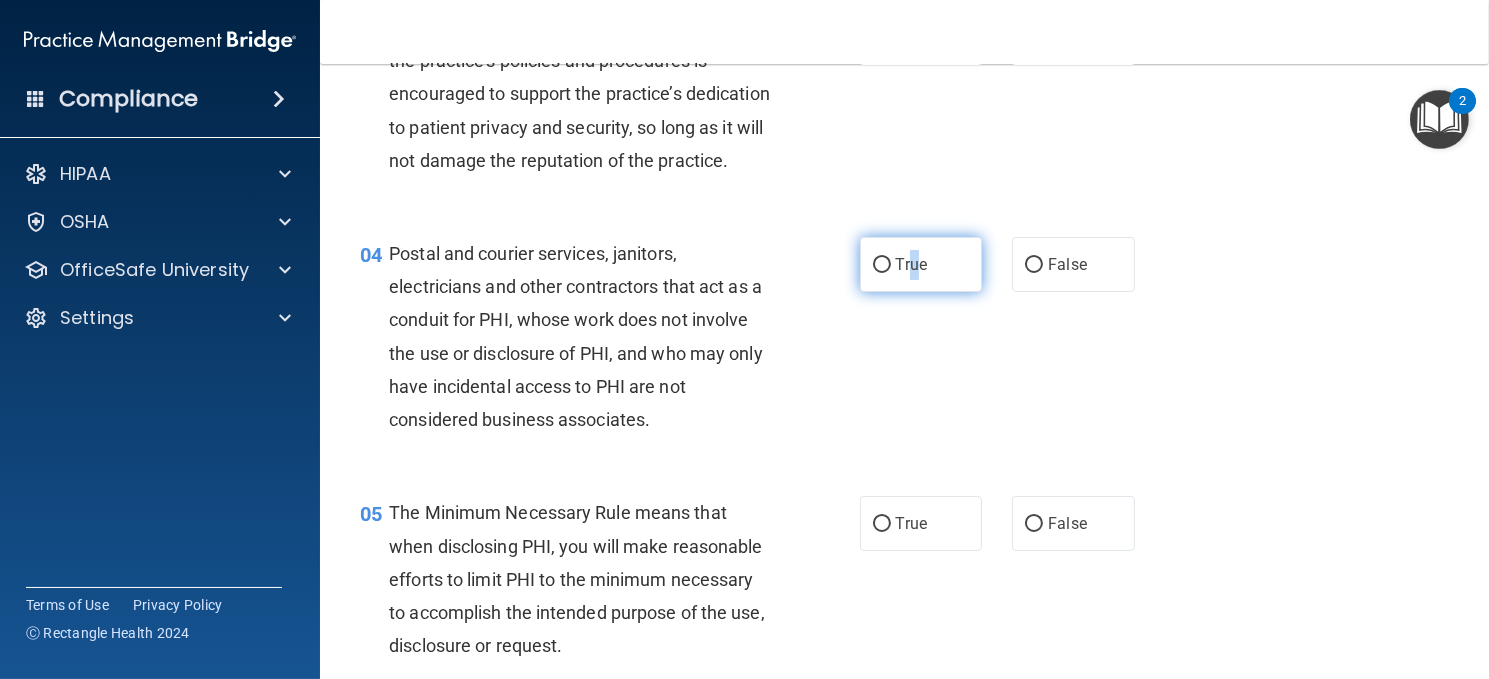 click on "True" at bounding box center [911, 264] 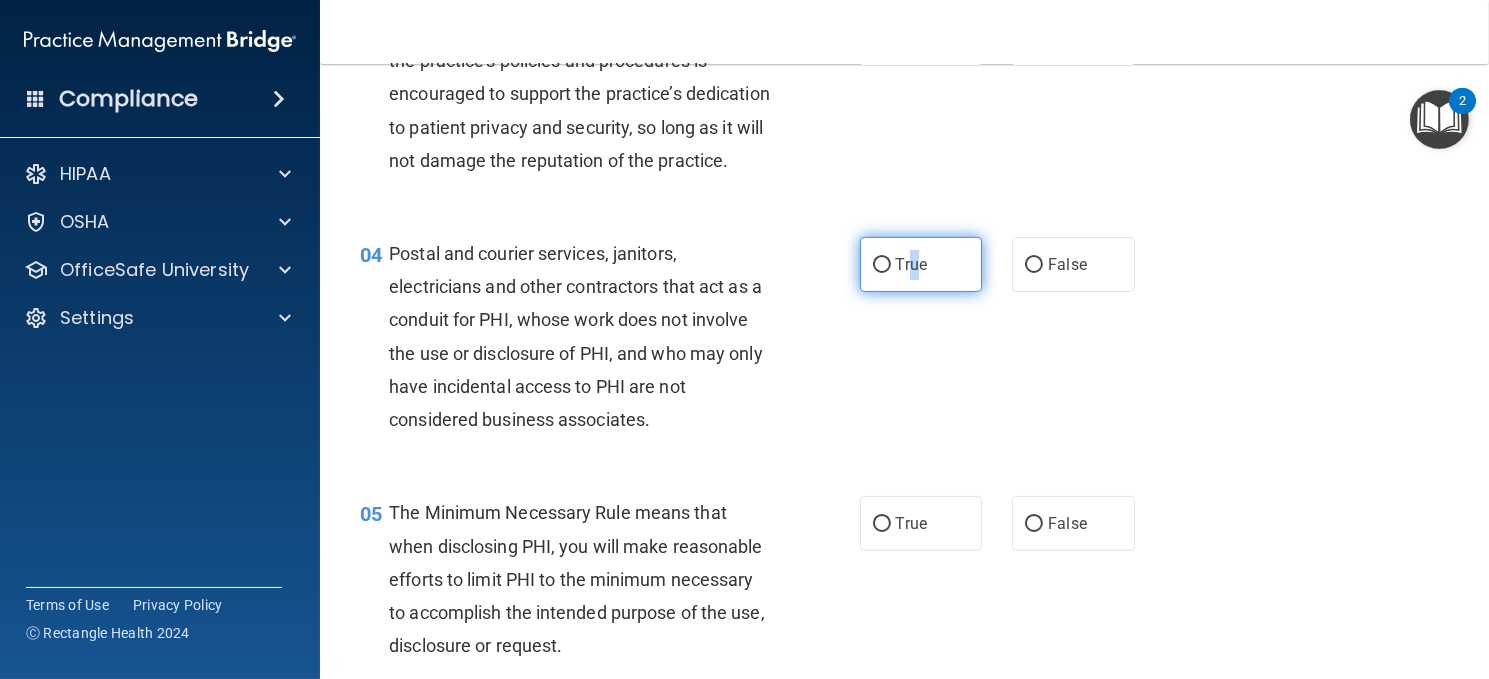 click on "True" at bounding box center (882, 265) 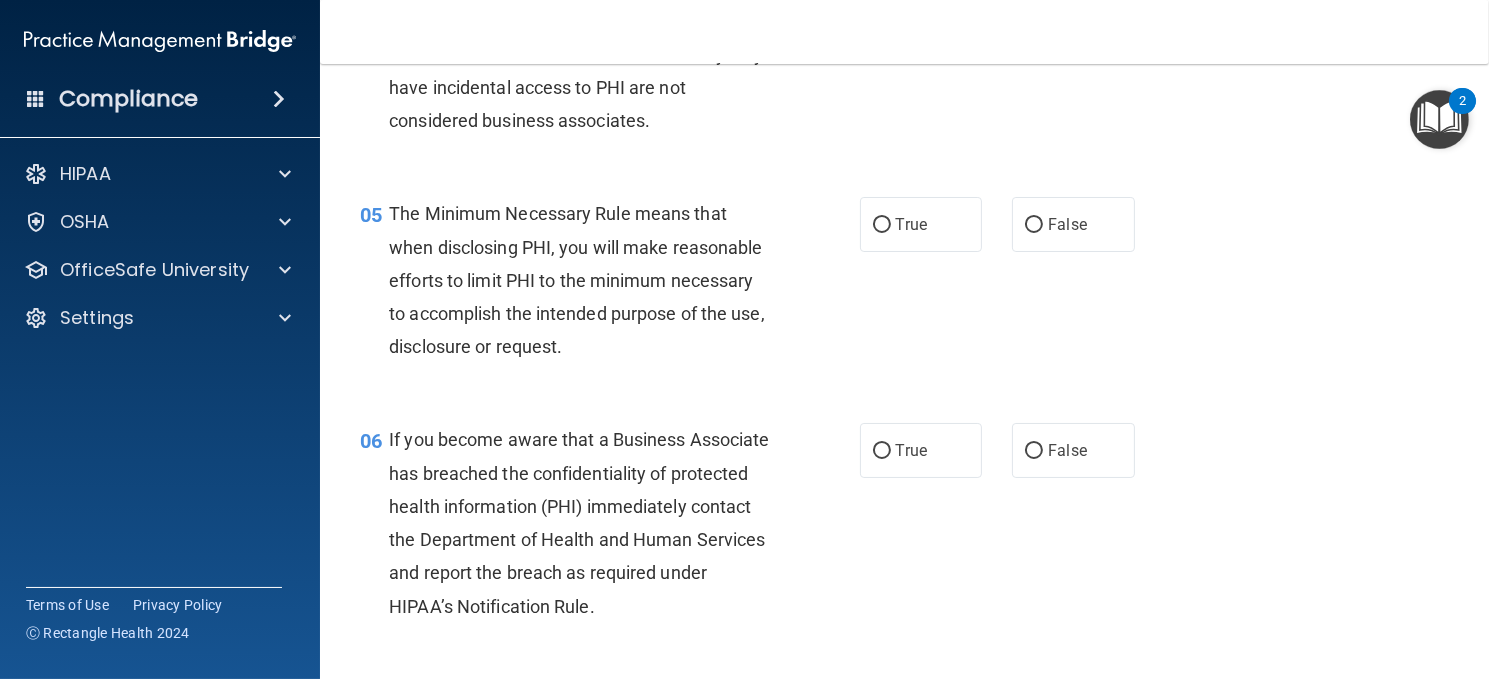 scroll, scrollTop: 800, scrollLeft: 0, axis: vertical 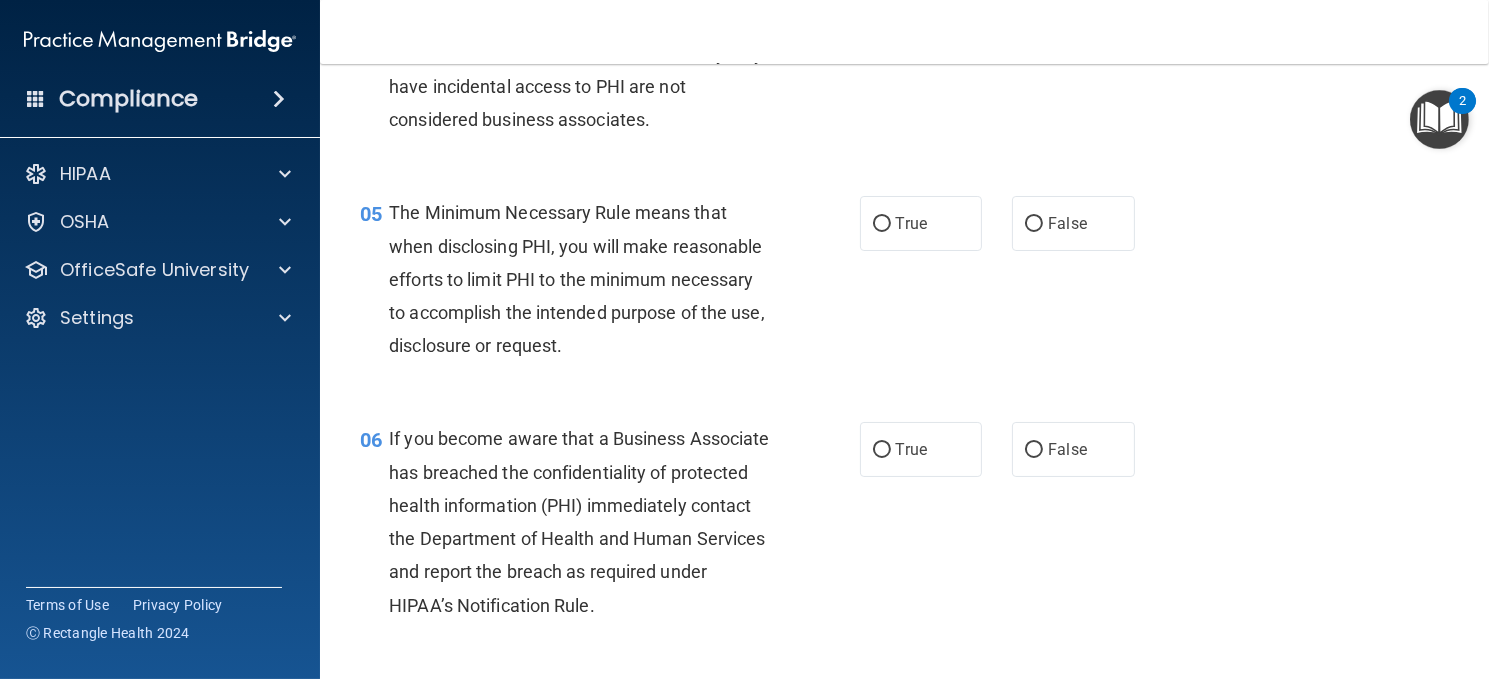 drag, startPoint x: 875, startPoint y: 255, endPoint x: 905, endPoint y: 289, distance: 45.343136 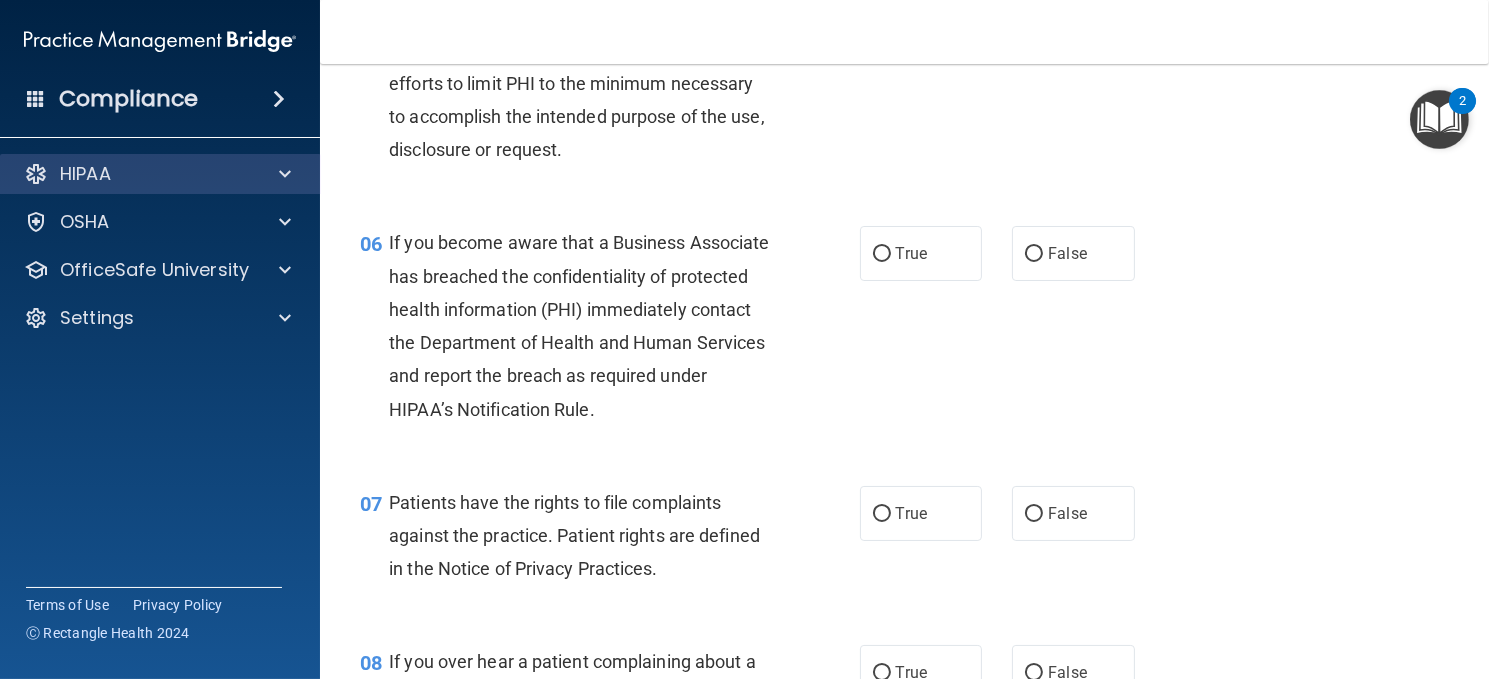 scroll, scrollTop: 1000, scrollLeft: 0, axis: vertical 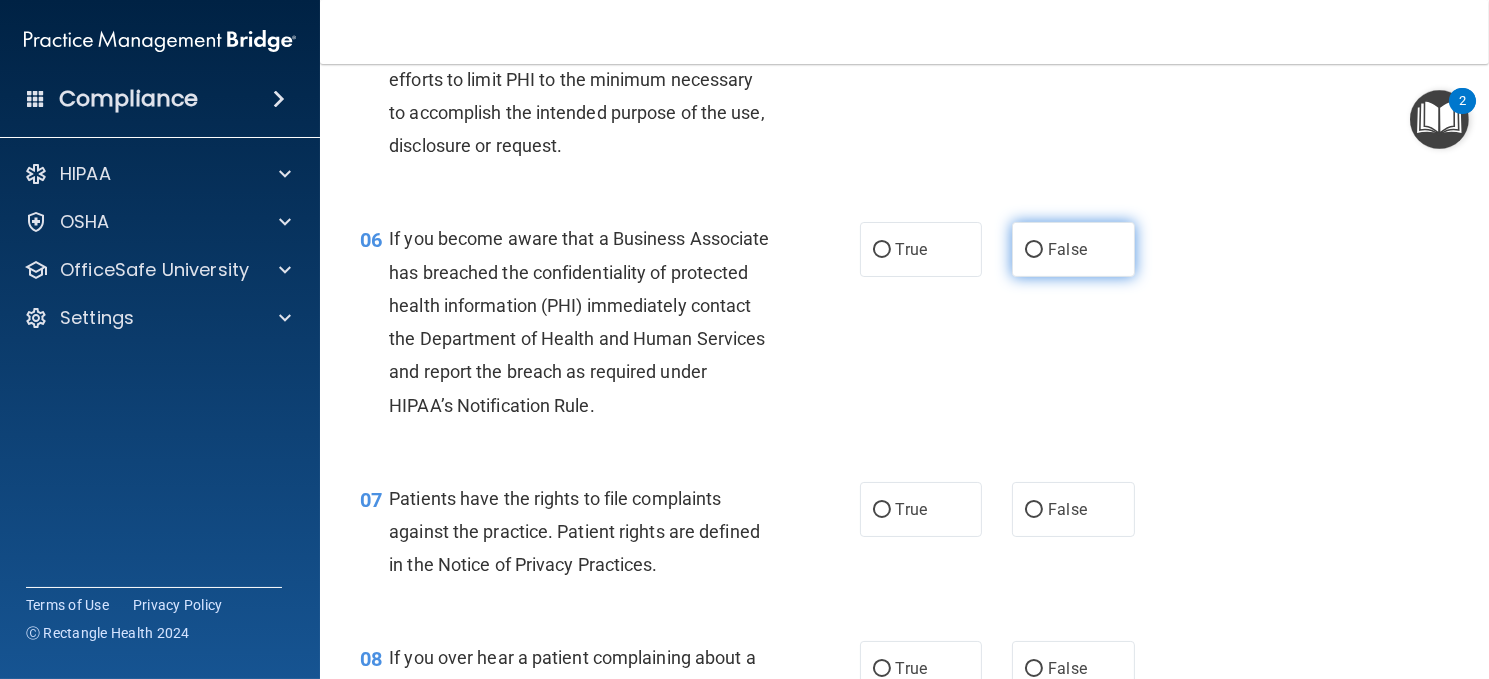 click on "False" at bounding box center [1034, 250] 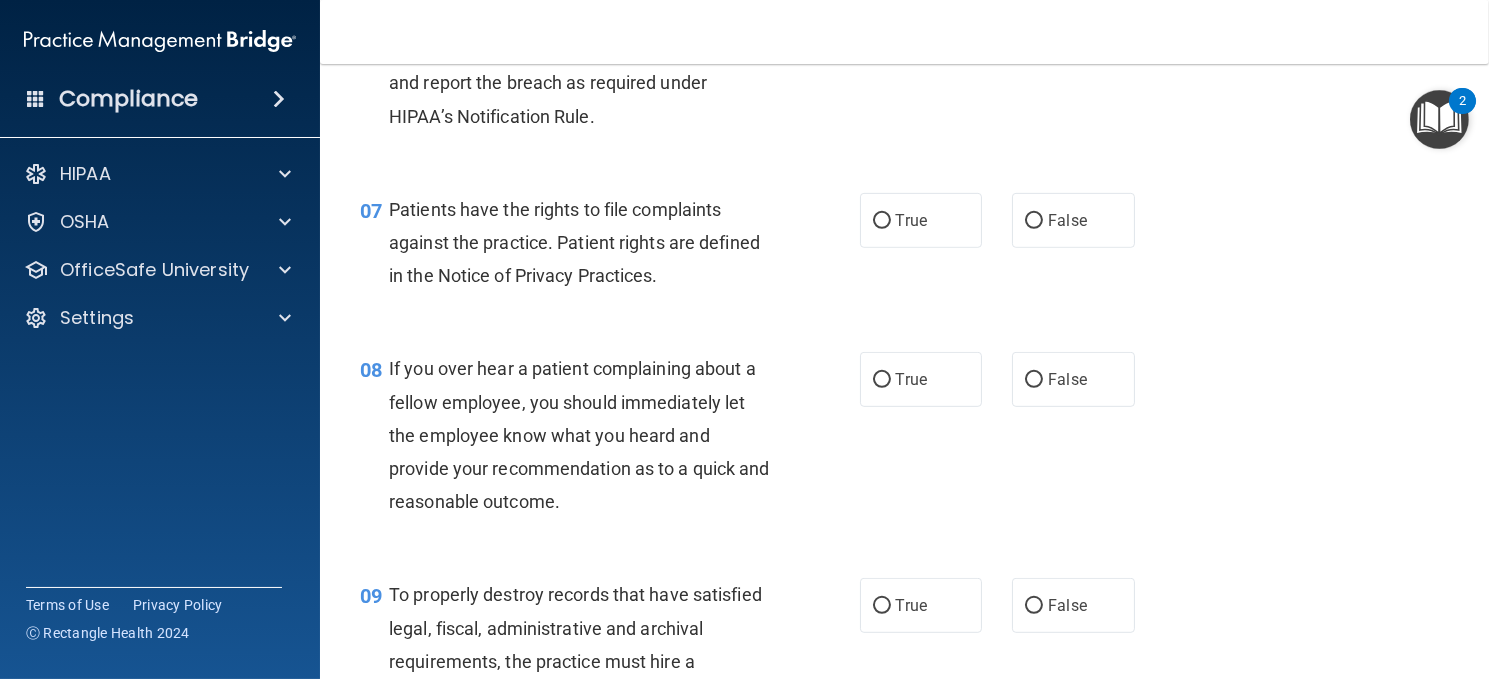 scroll, scrollTop: 1300, scrollLeft: 0, axis: vertical 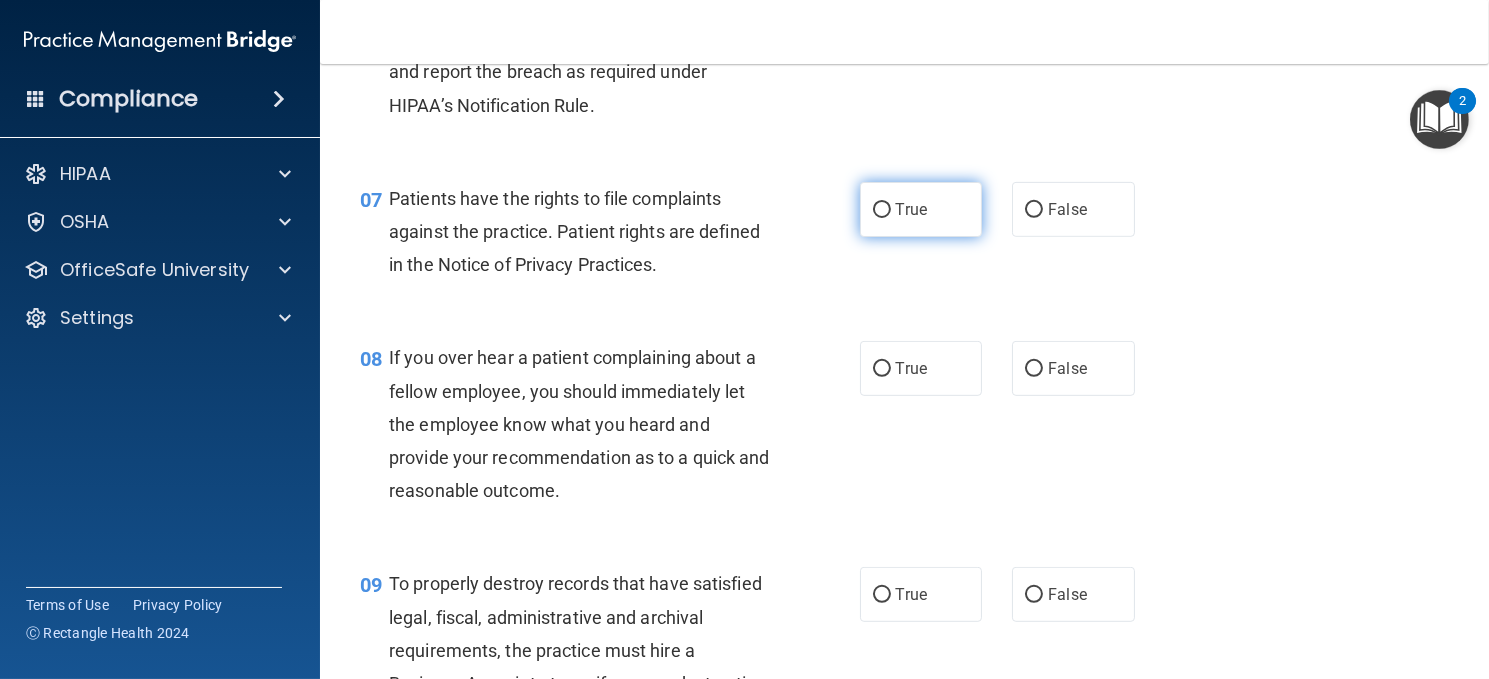 click on "True" at bounding box center [921, 209] 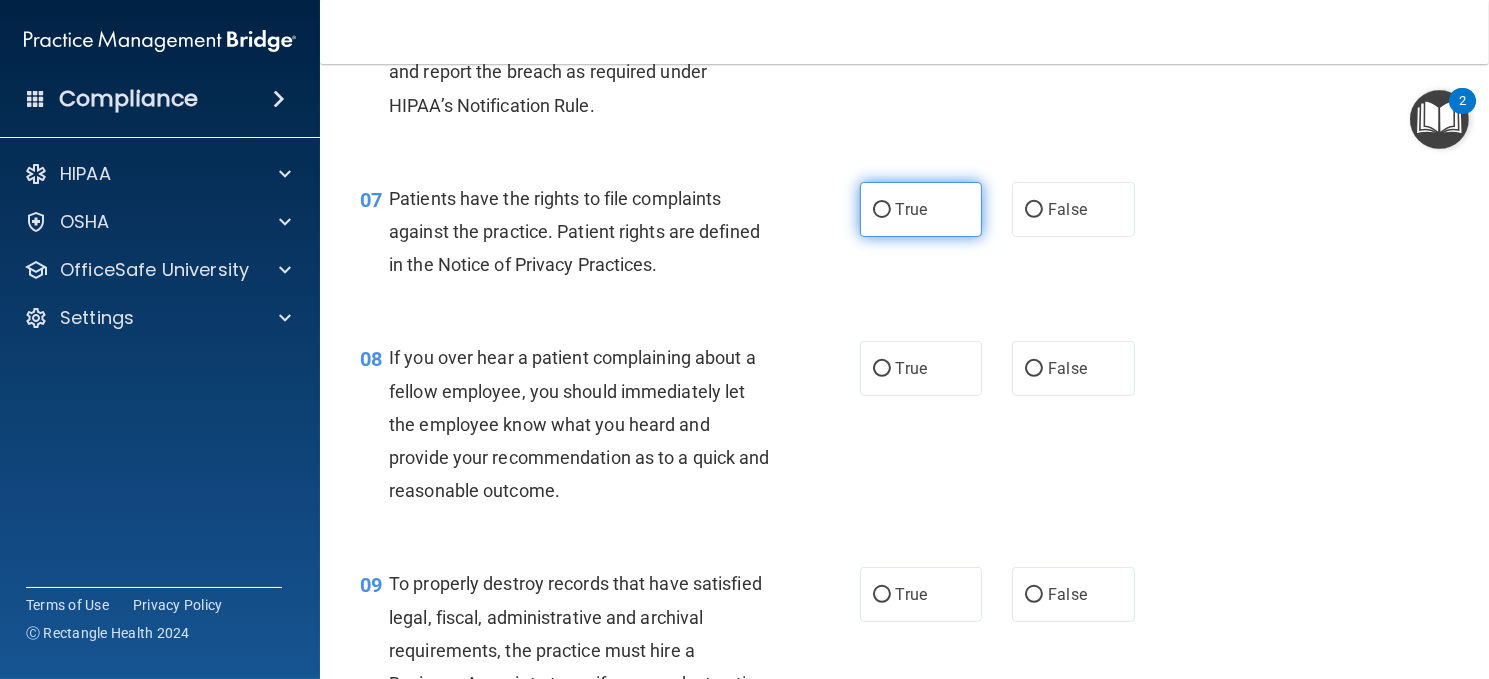 click on "True" at bounding box center [921, 209] 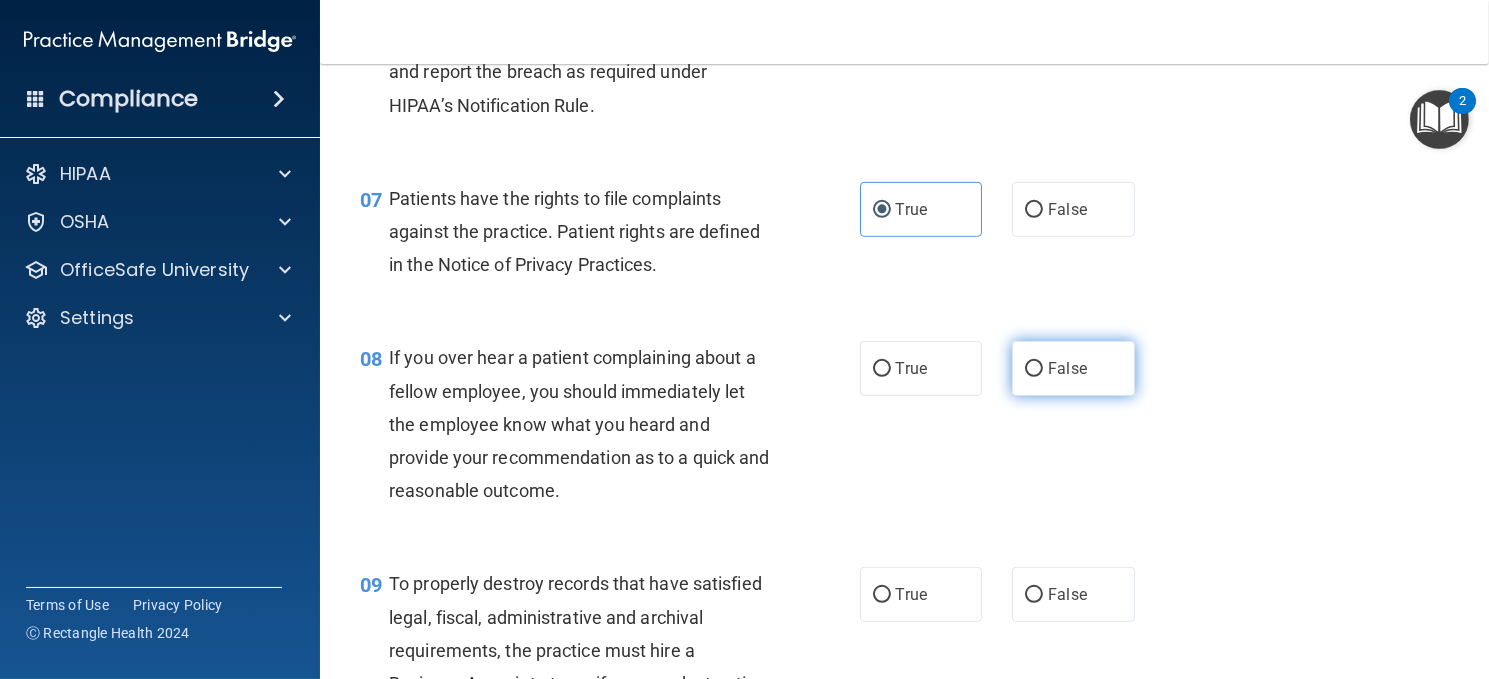 click on "False" at bounding box center (1073, 368) 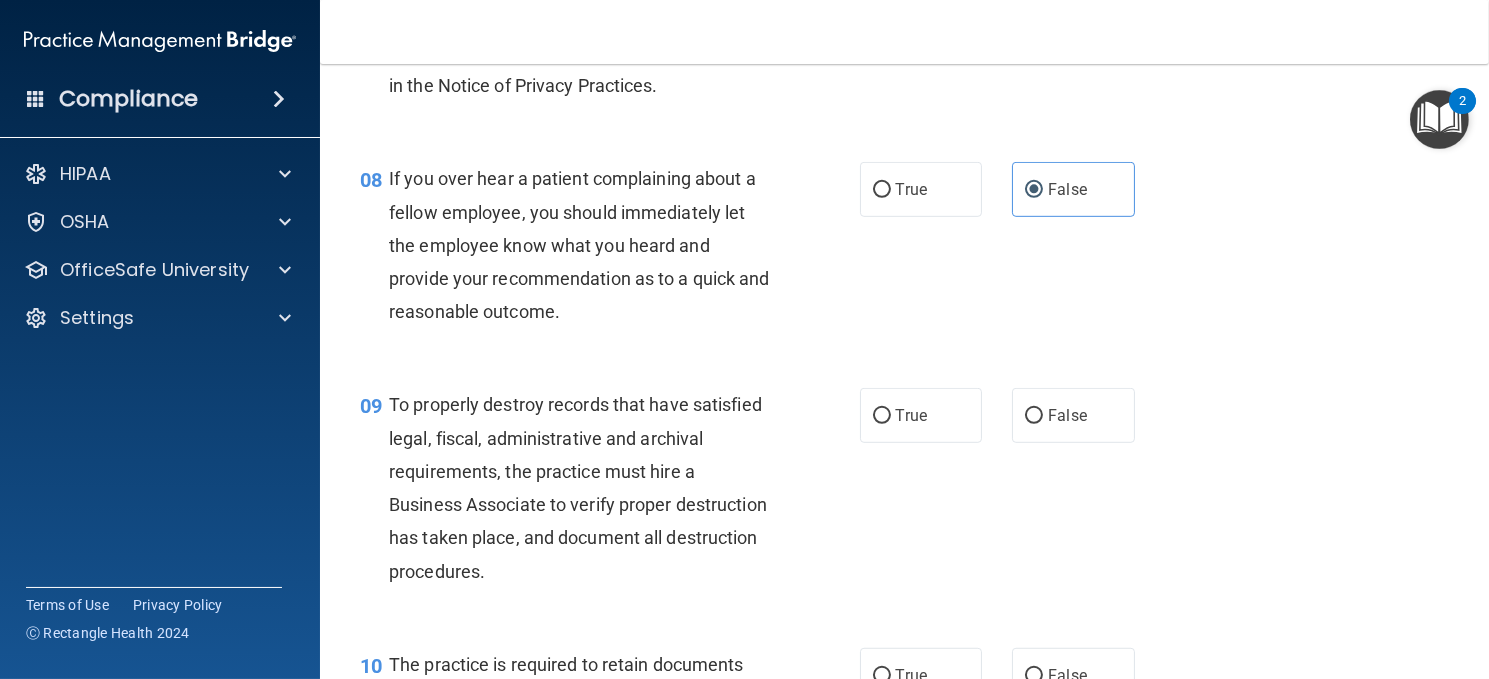 scroll, scrollTop: 1500, scrollLeft: 0, axis: vertical 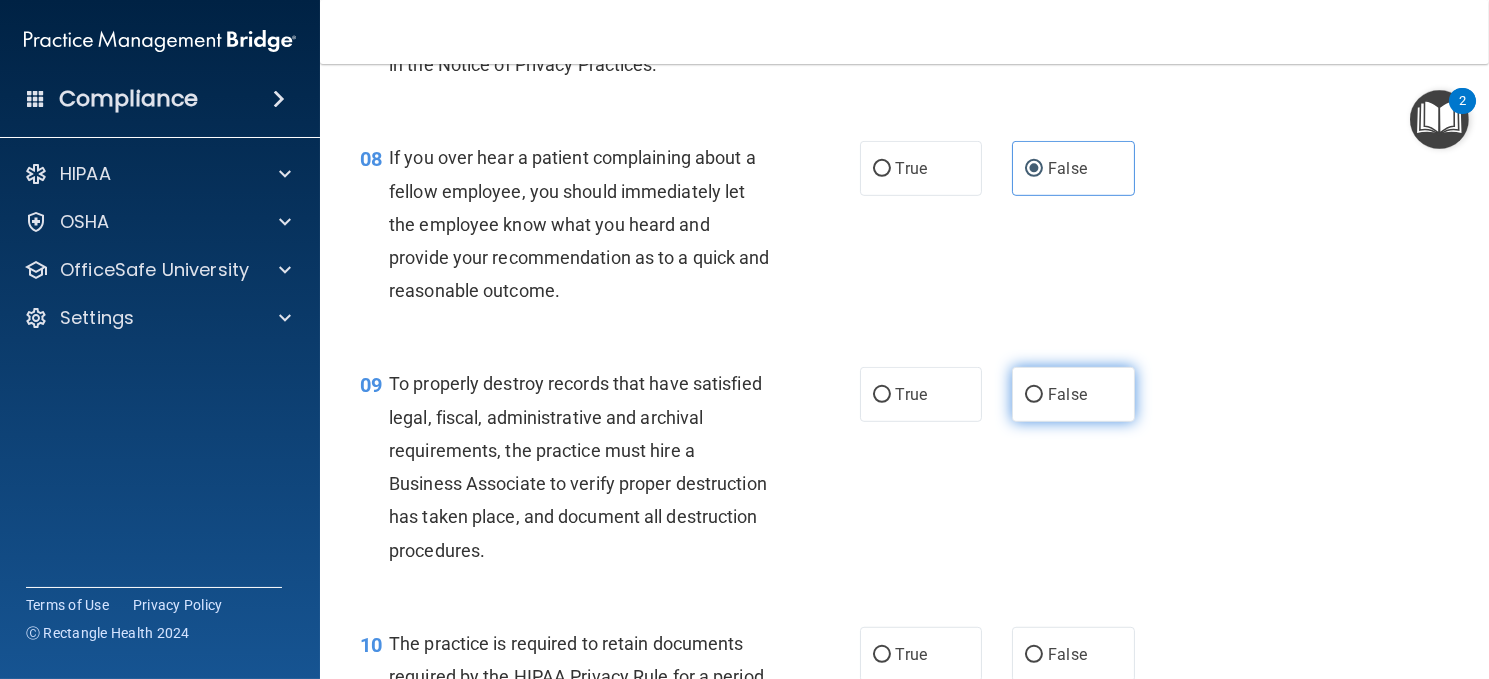 drag, startPoint x: 1018, startPoint y: 406, endPoint x: 1031, endPoint y: 416, distance: 16.40122 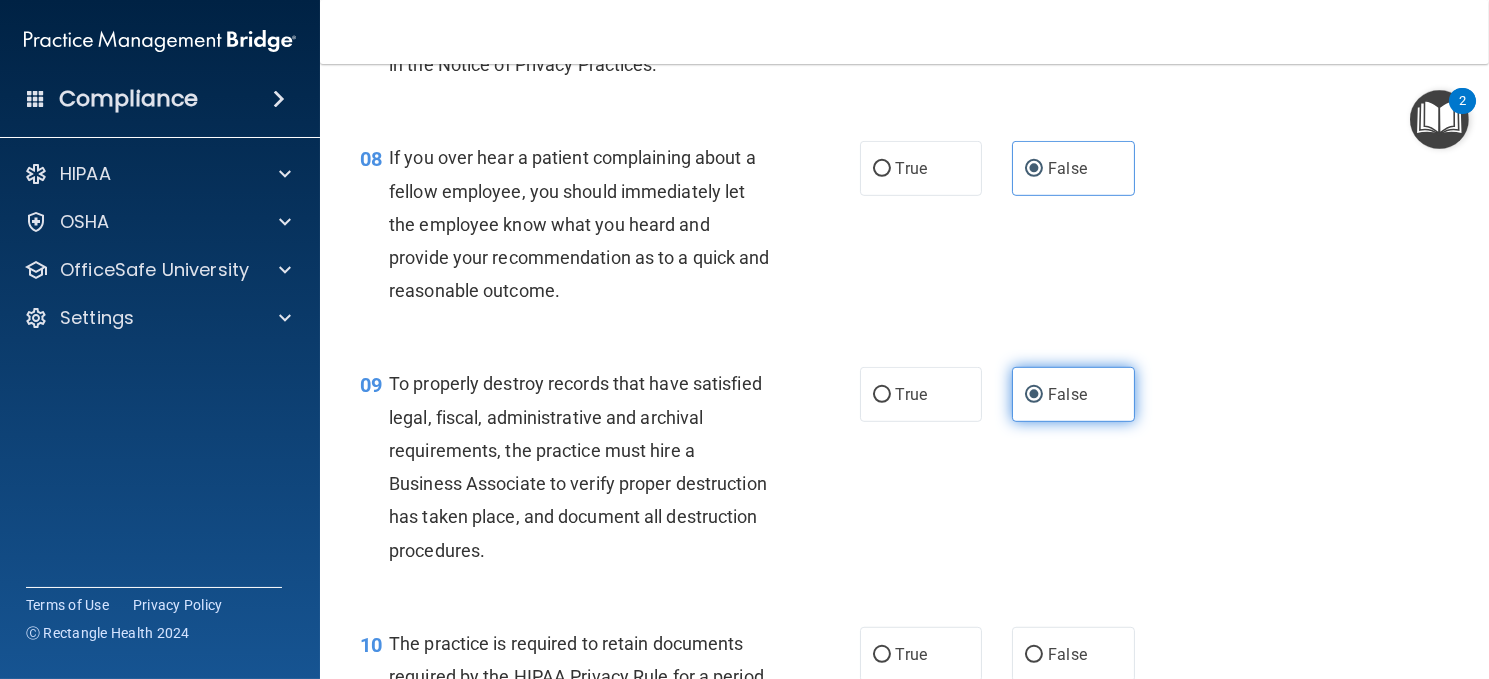 drag, startPoint x: 1038, startPoint y: 424, endPoint x: 1048, endPoint y: 437, distance: 16.40122 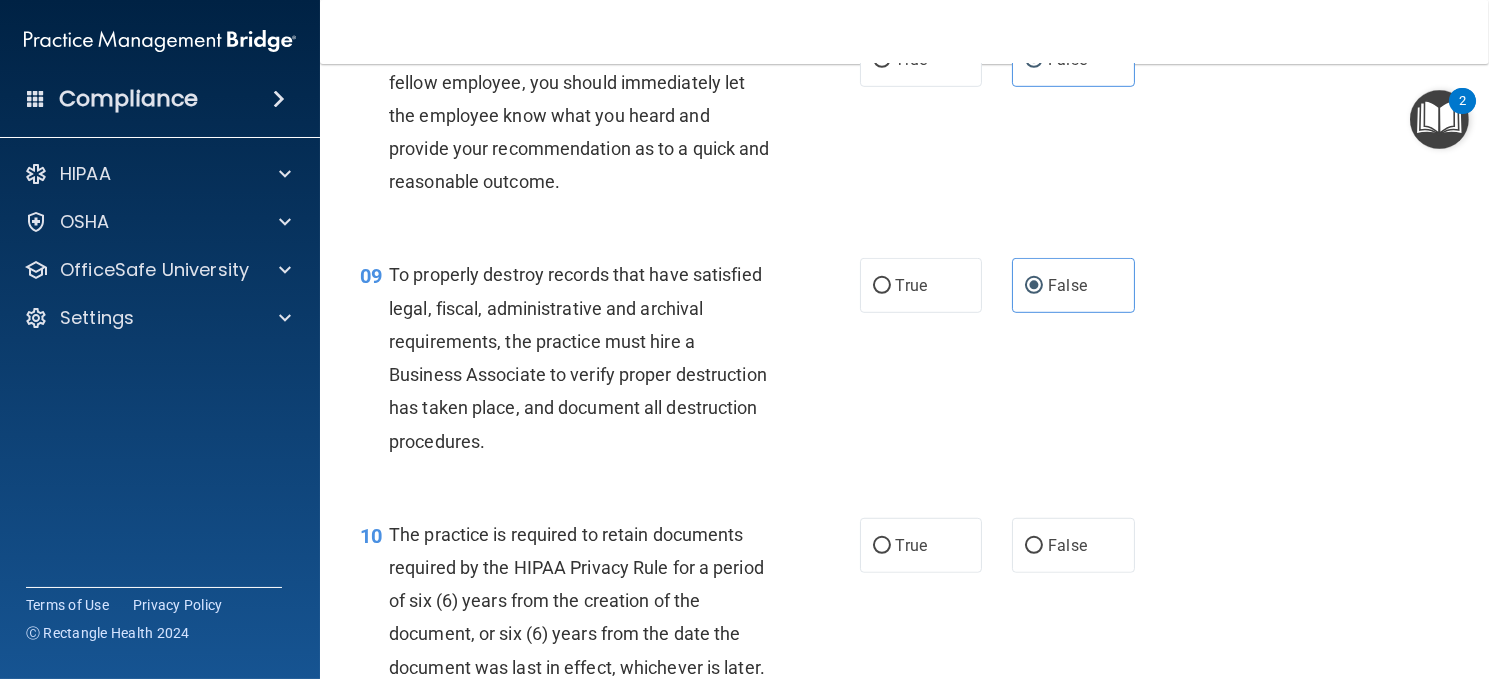 scroll, scrollTop: 1800, scrollLeft: 0, axis: vertical 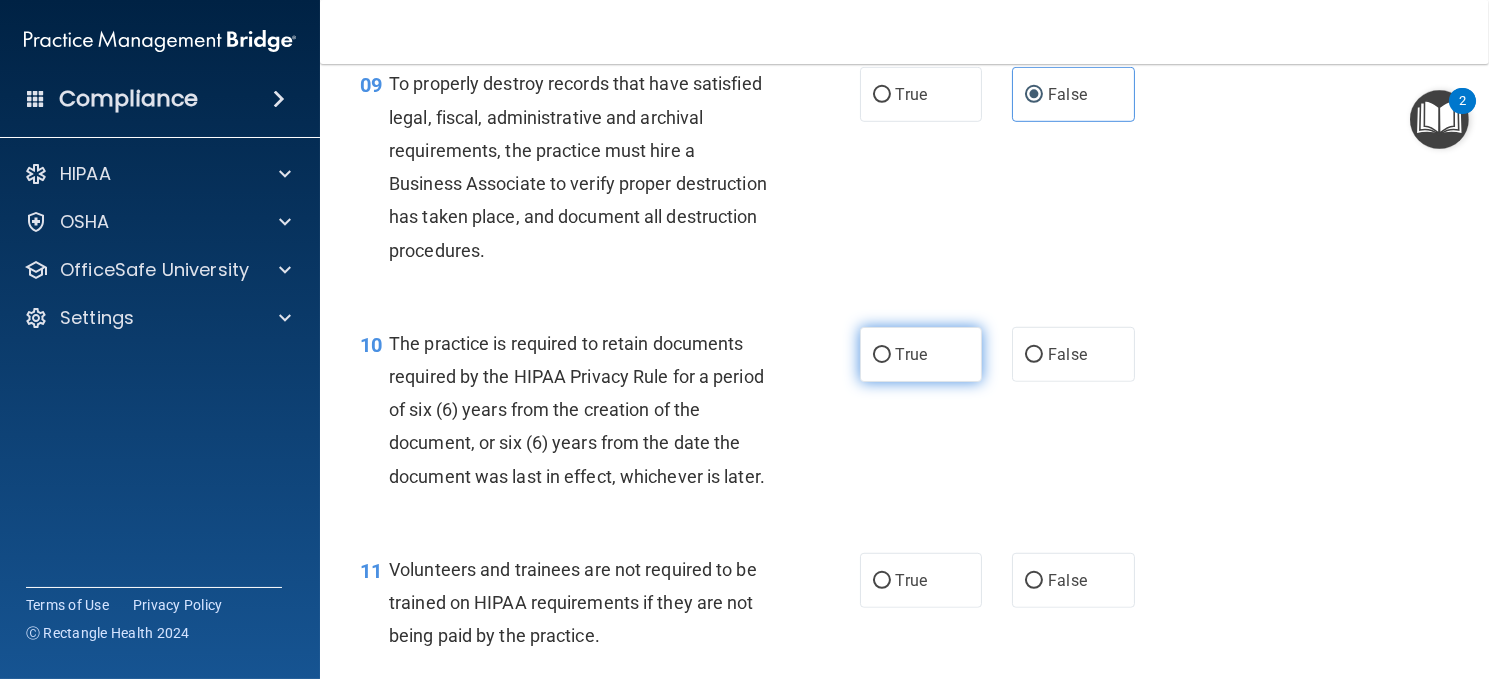 click on "True" at bounding box center [921, 354] 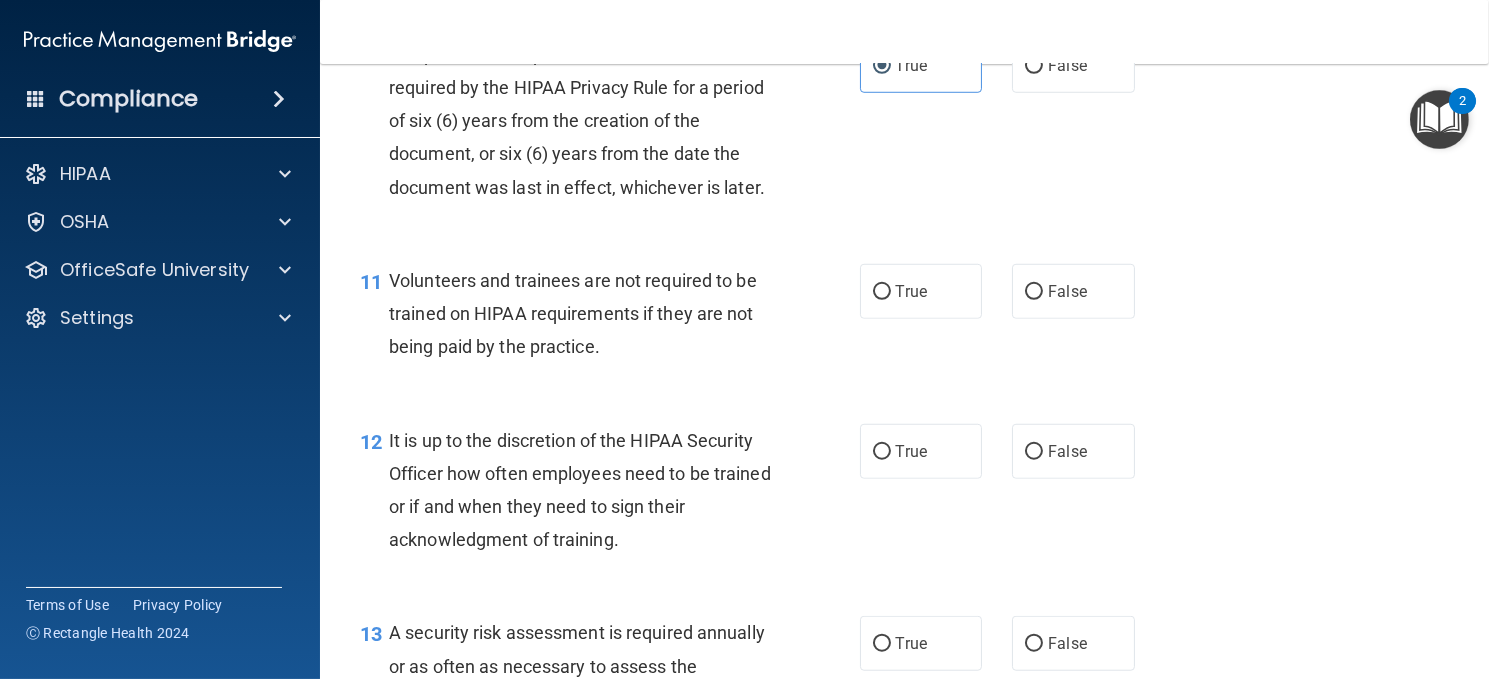 scroll, scrollTop: 2200, scrollLeft: 0, axis: vertical 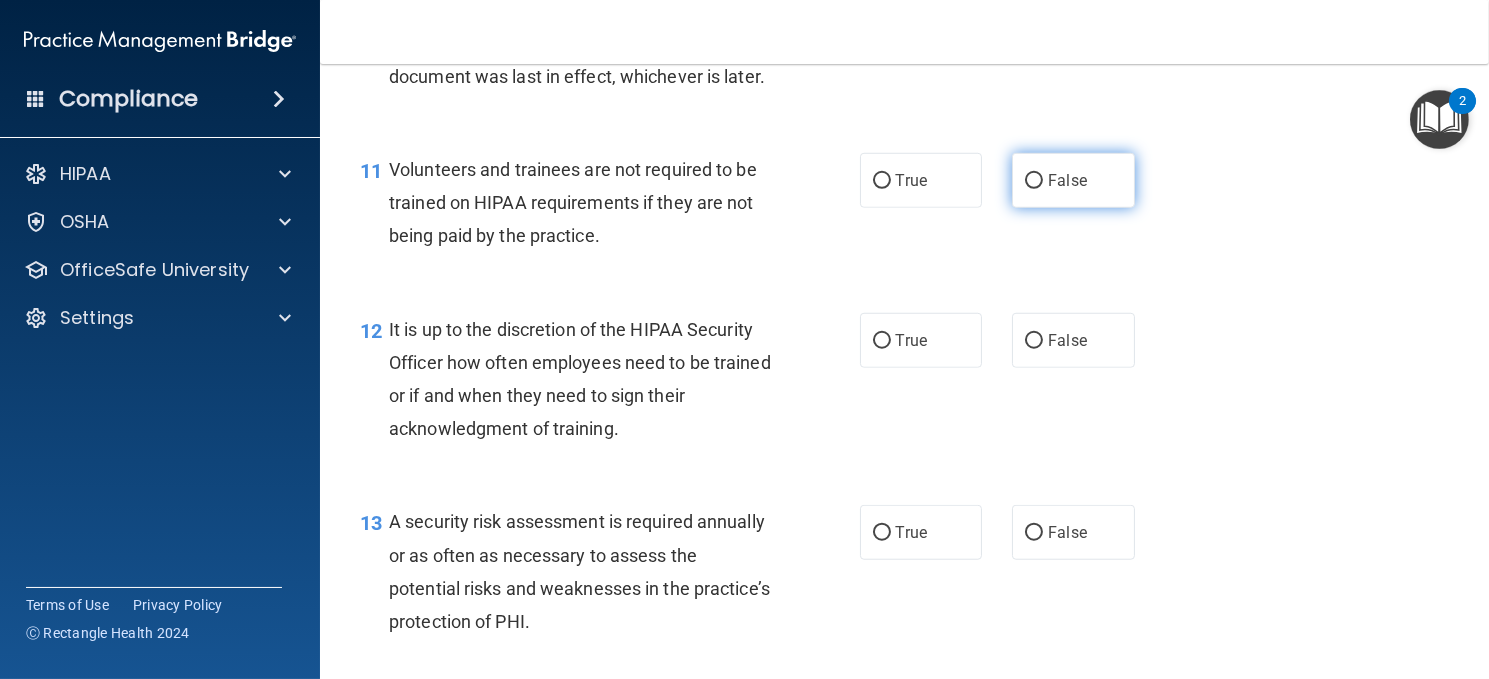 click on "False" at bounding box center (1073, 180) 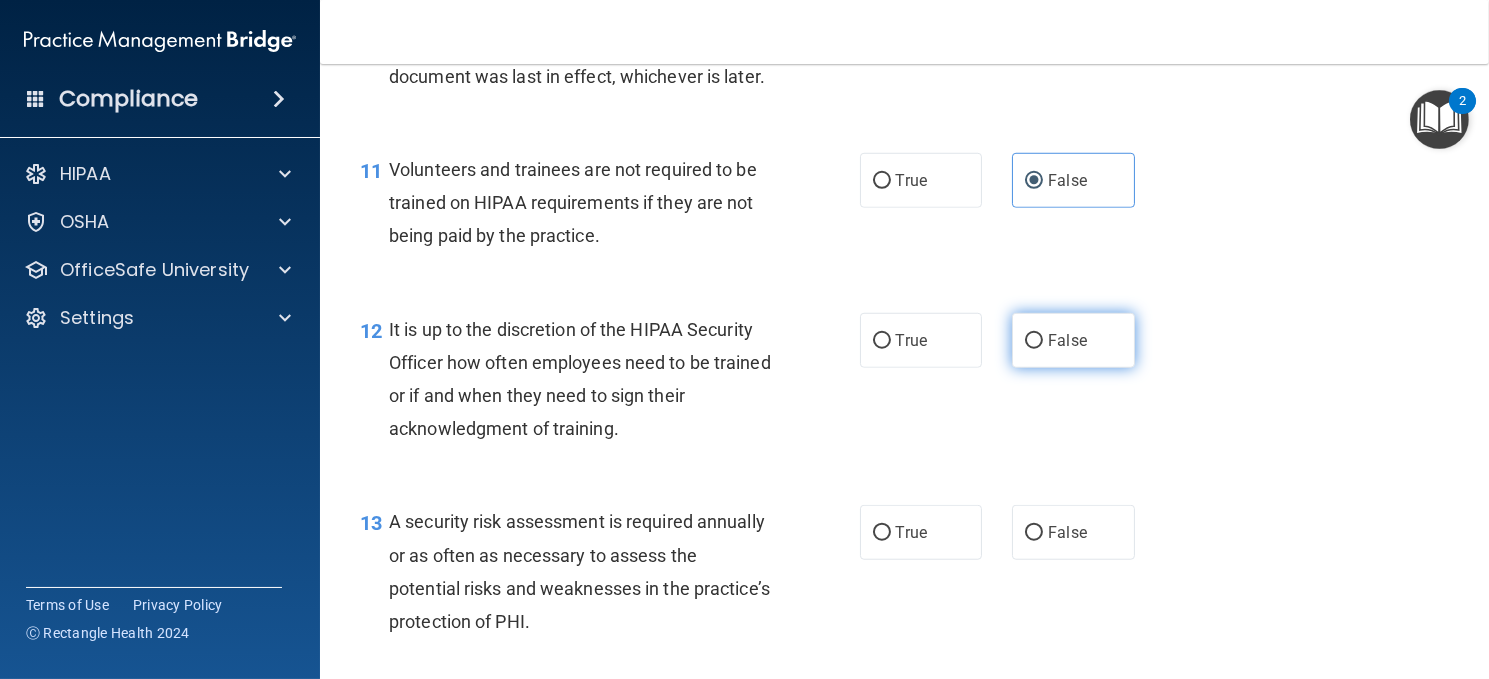 click on "False" at bounding box center (1073, 340) 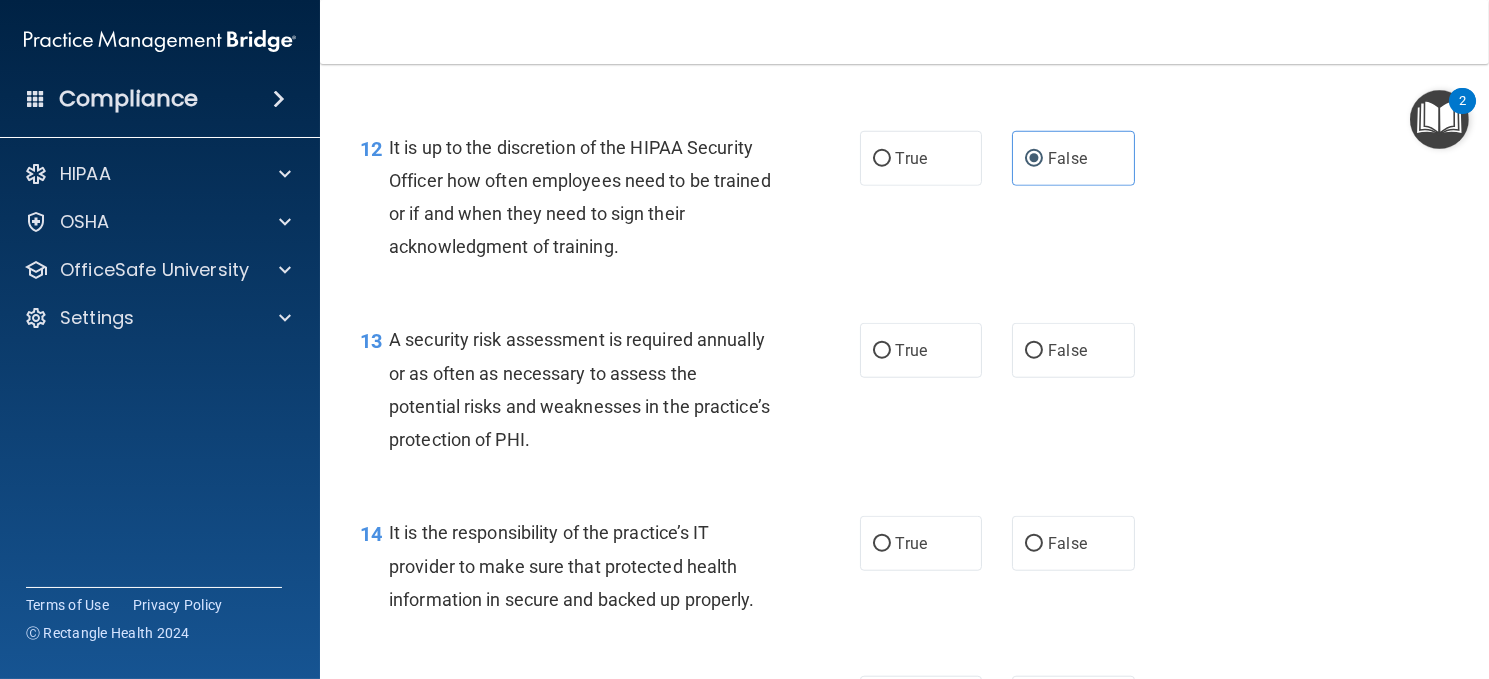 scroll, scrollTop: 2400, scrollLeft: 0, axis: vertical 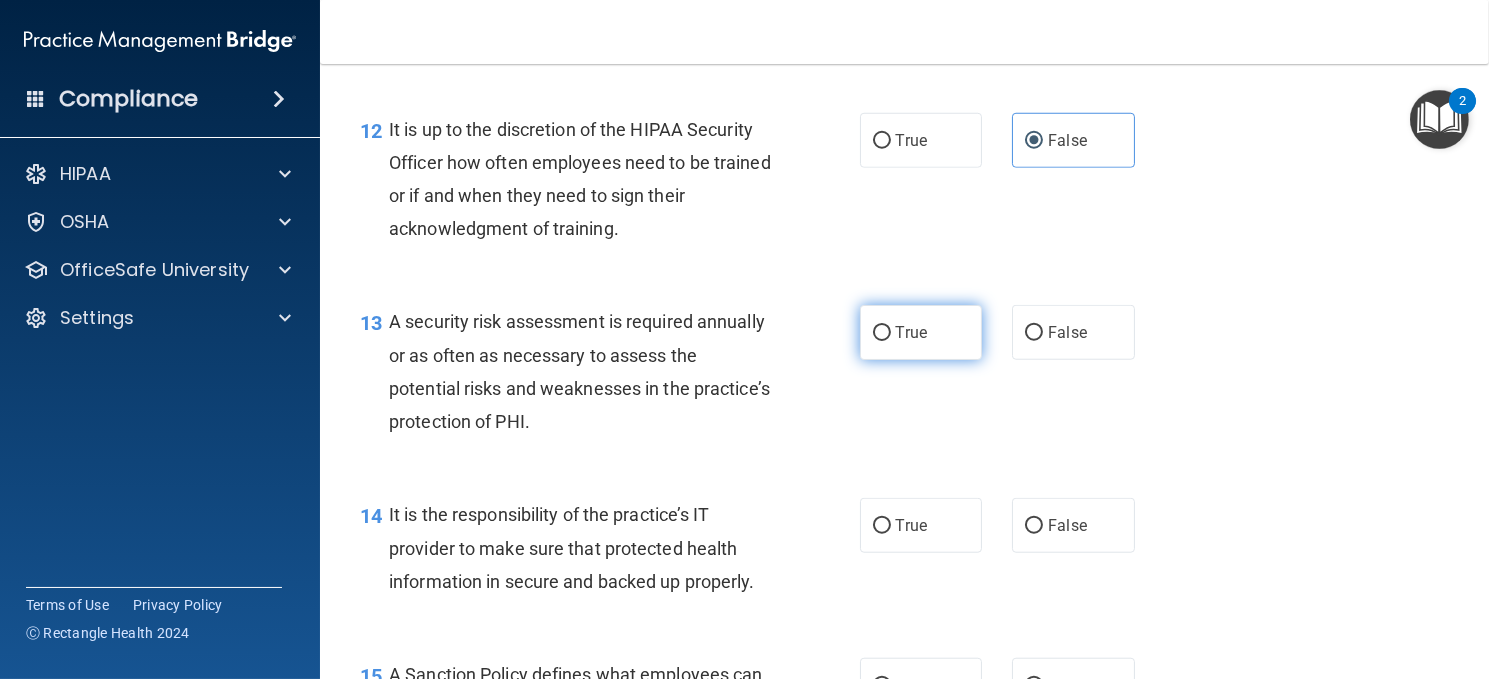 click on "True" at bounding box center [921, 332] 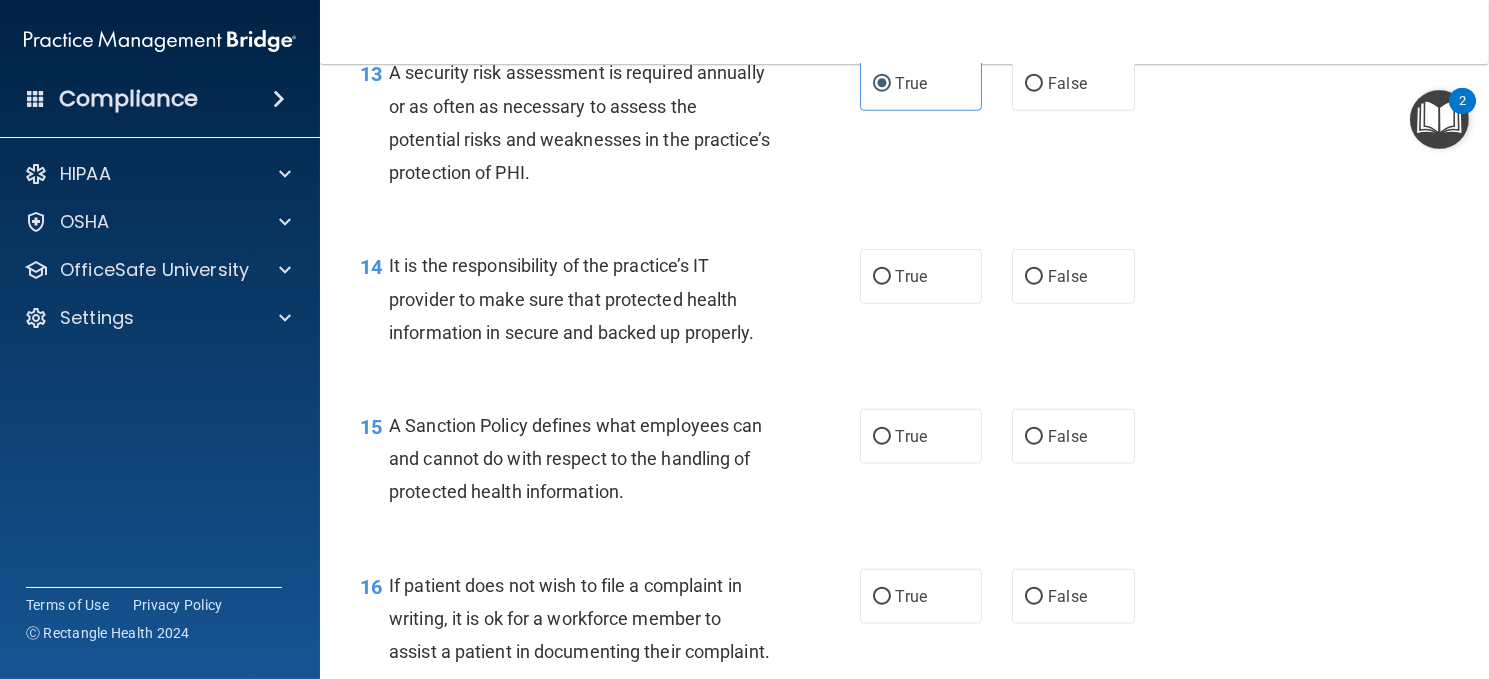 scroll, scrollTop: 2700, scrollLeft: 0, axis: vertical 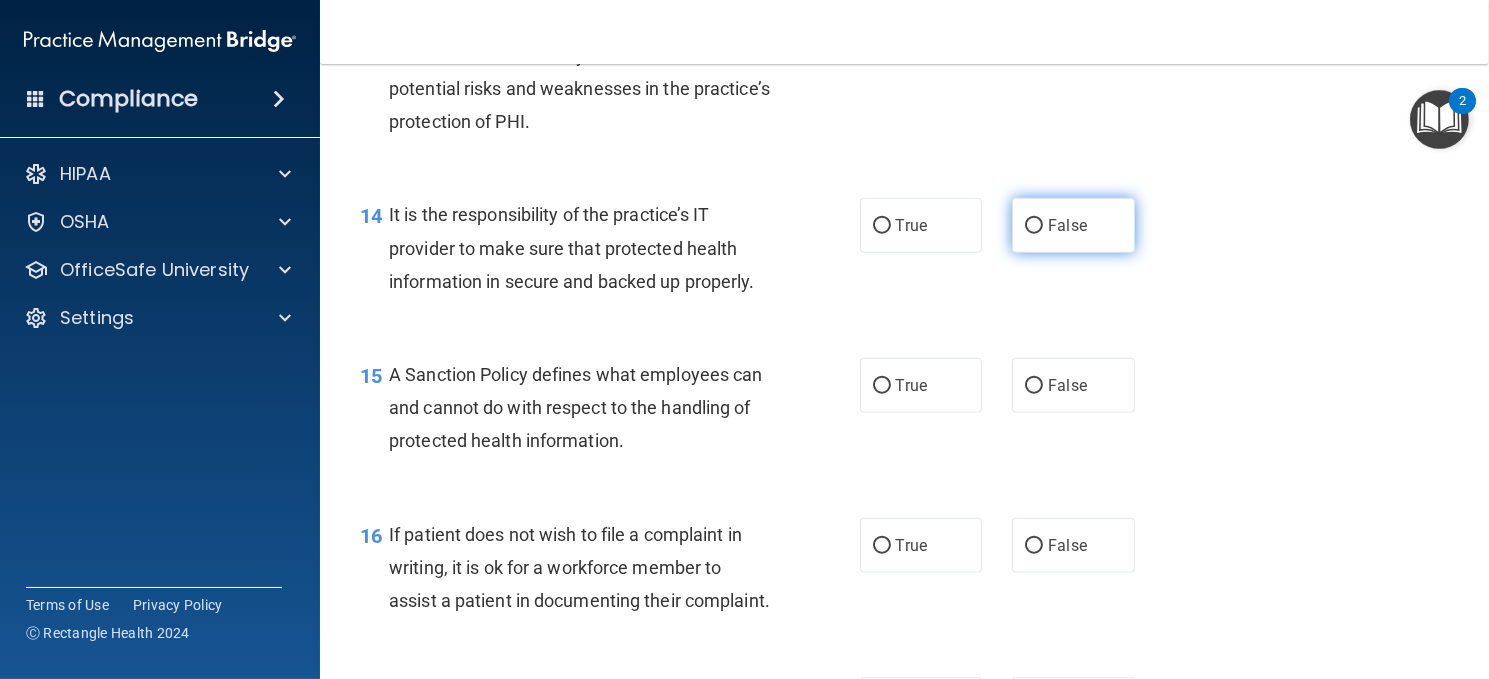 drag, startPoint x: 1020, startPoint y: 289, endPoint x: 1024, endPoint y: 300, distance: 11.7046995 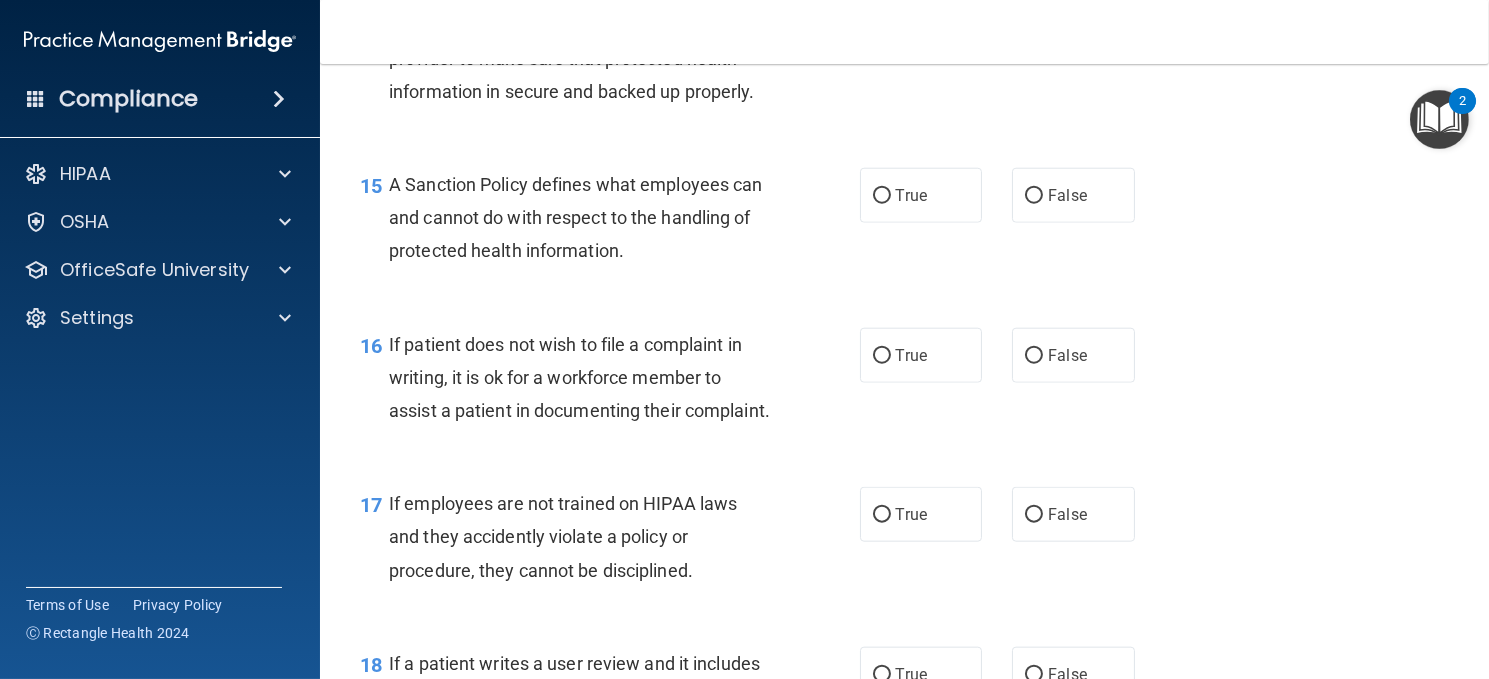 scroll, scrollTop: 2900, scrollLeft: 0, axis: vertical 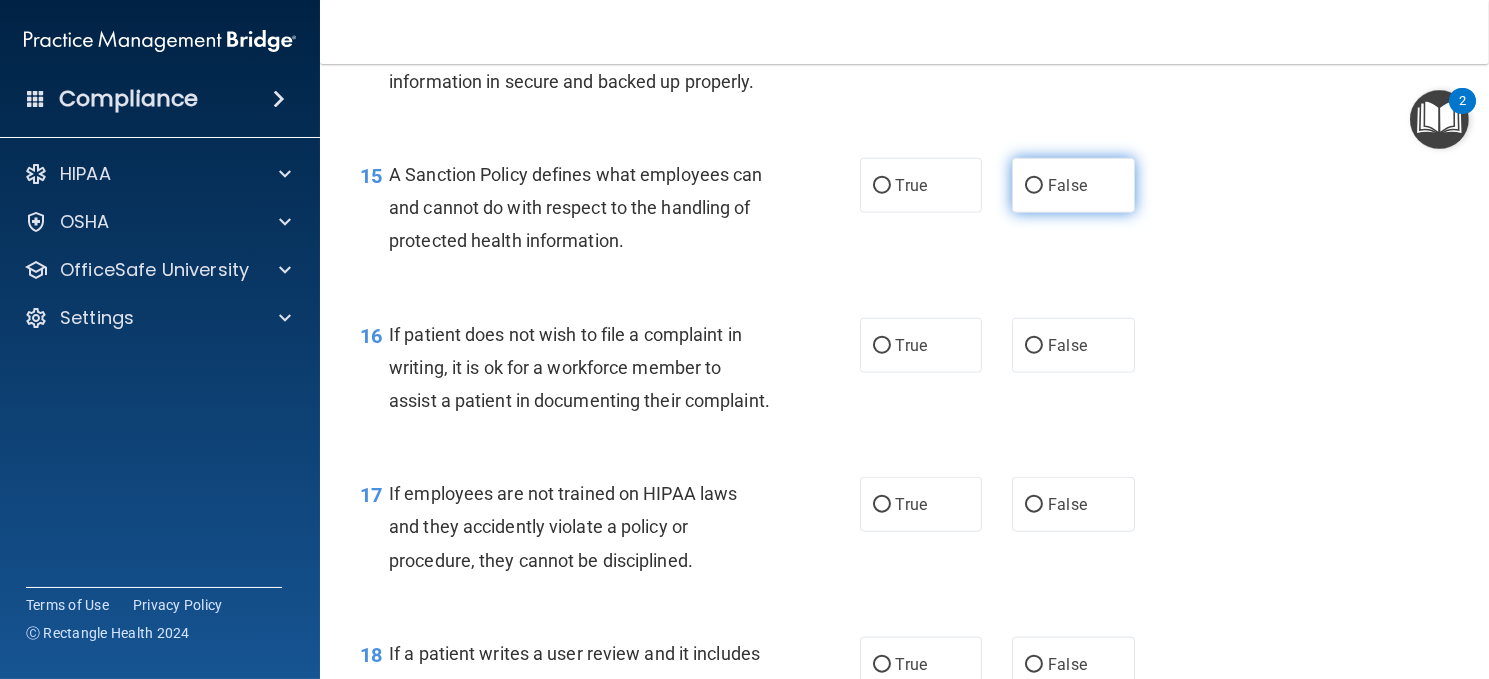 click on "False" at bounding box center [1067, 185] 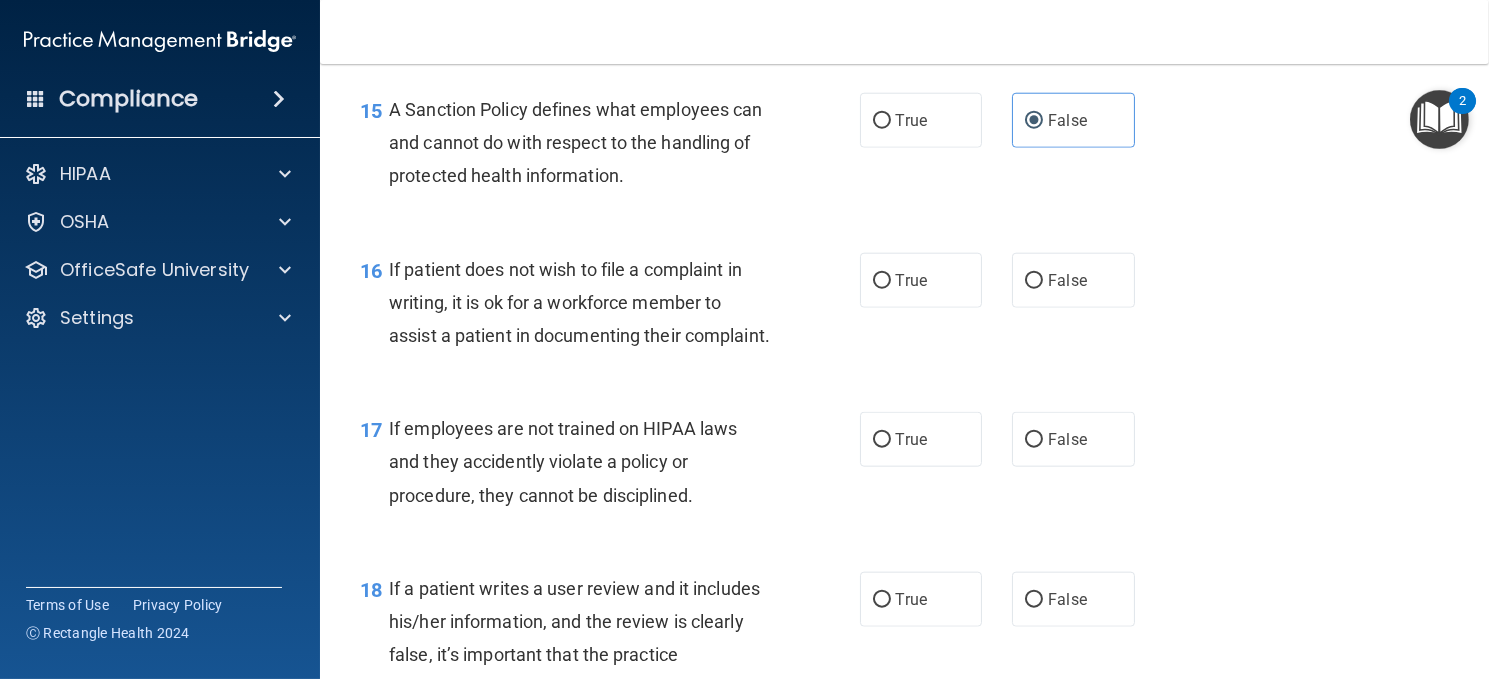 scroll, scrollTop: 3000, scrollLeft: 0, axis: vertical 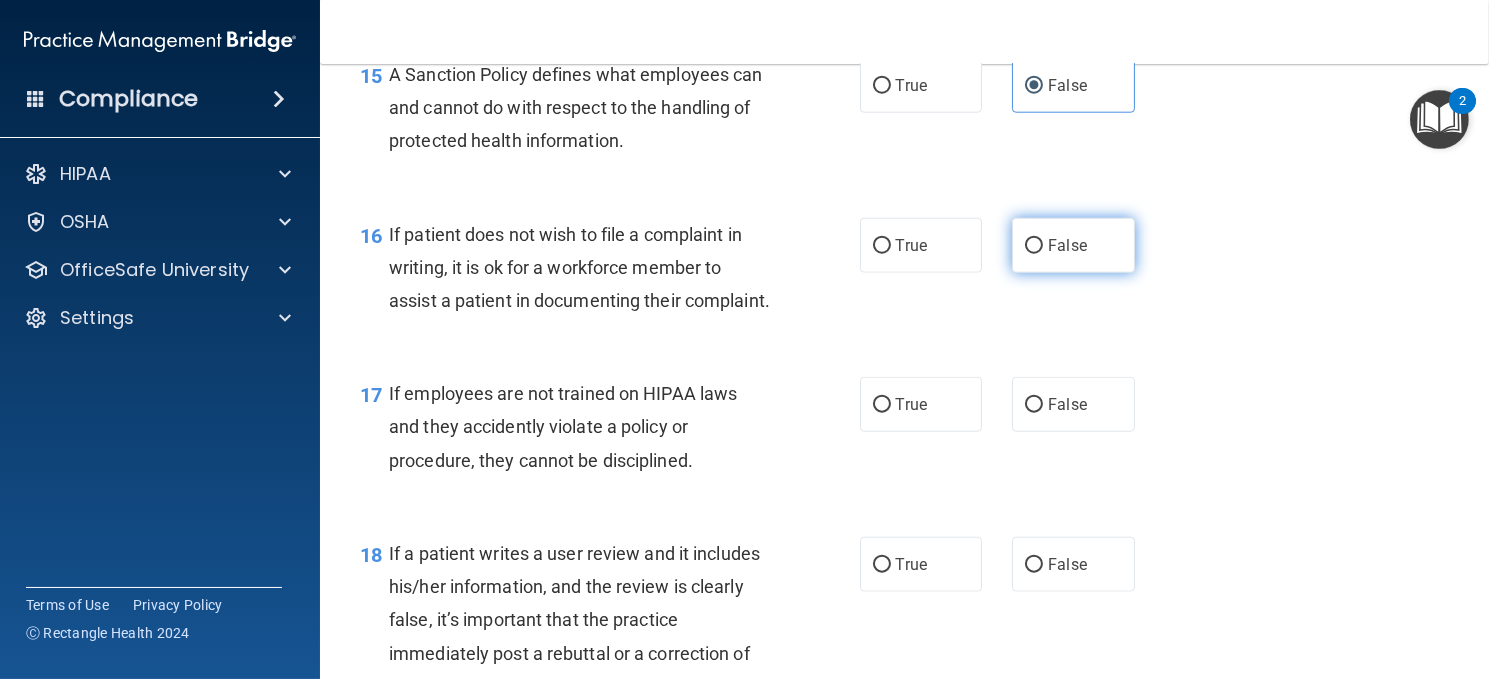 click on "False" at bounding box center (1067, 245) 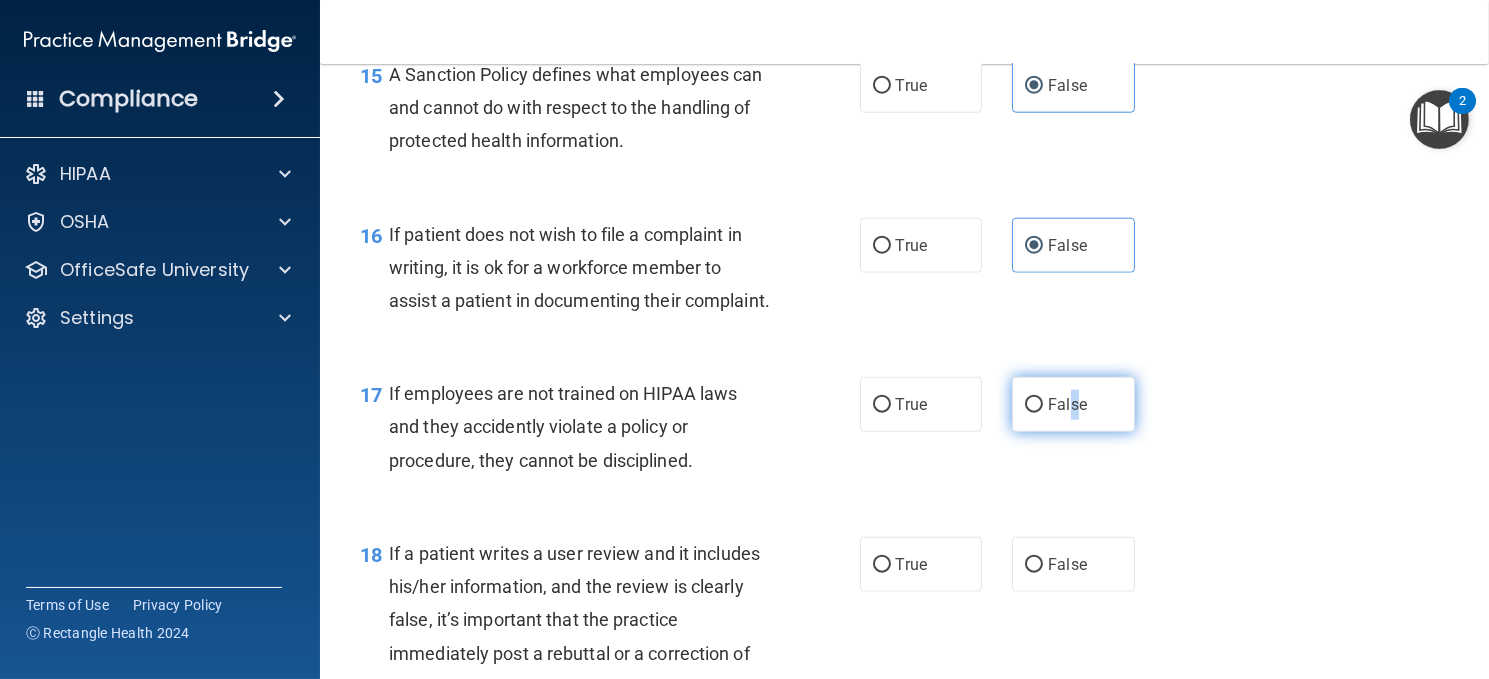 click on "False" at bounding box center [1067, 404] 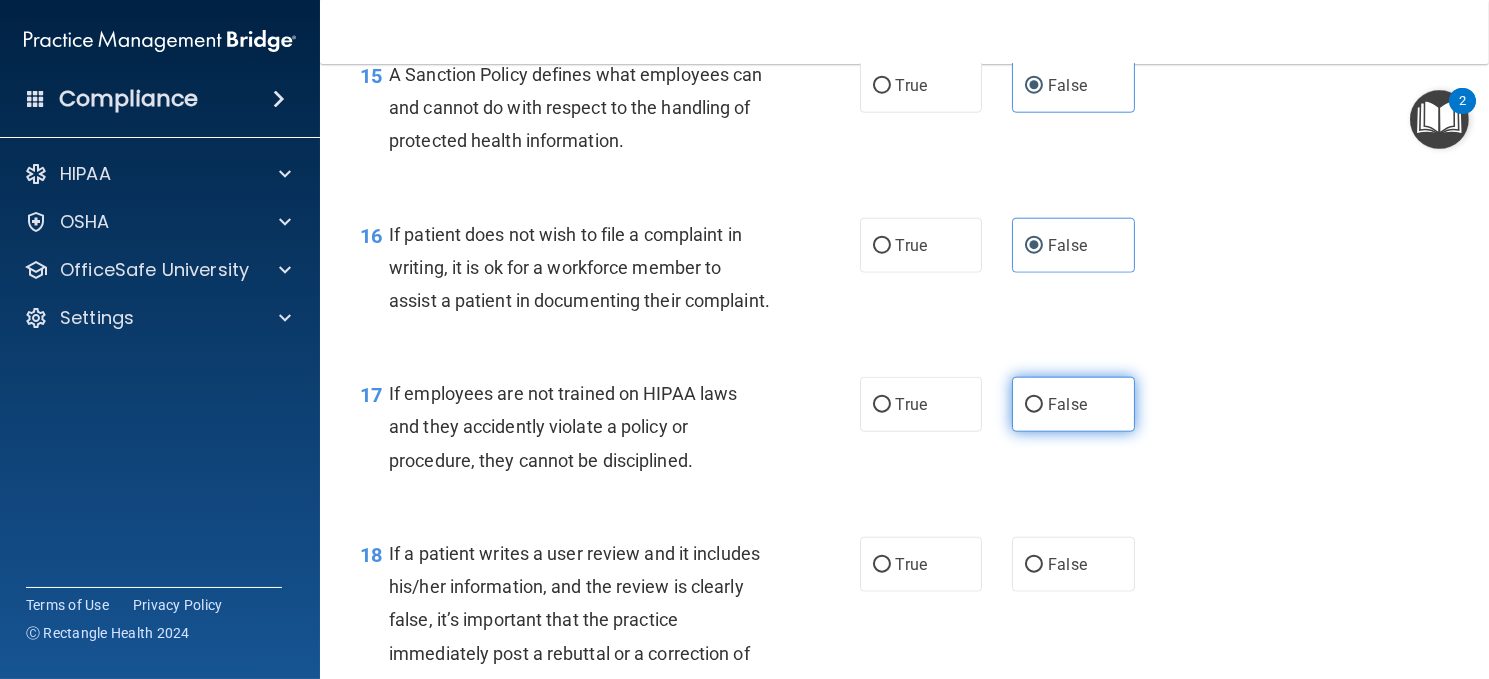 click on "False" at bounding box center (1073, 404) 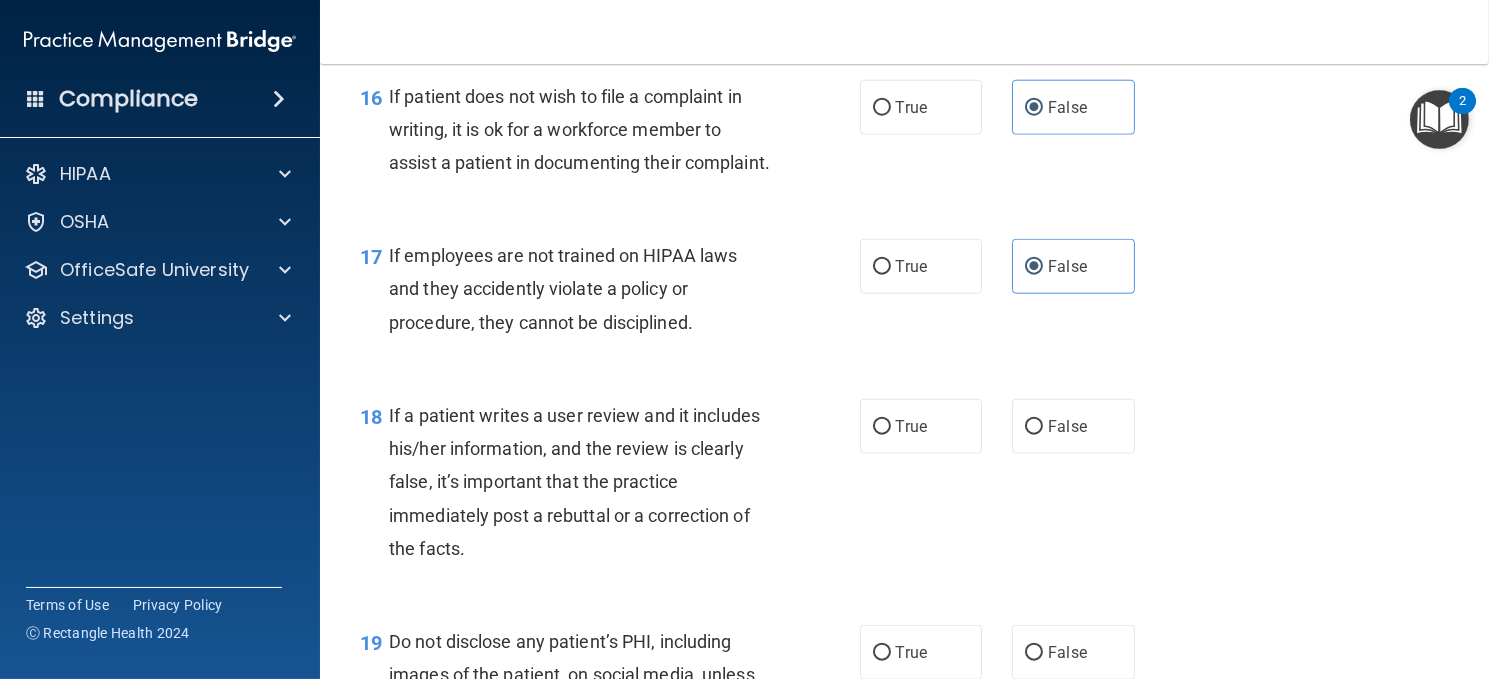 scroll, scrollTop: 3300, scrollLeft: 0, axis: vertical 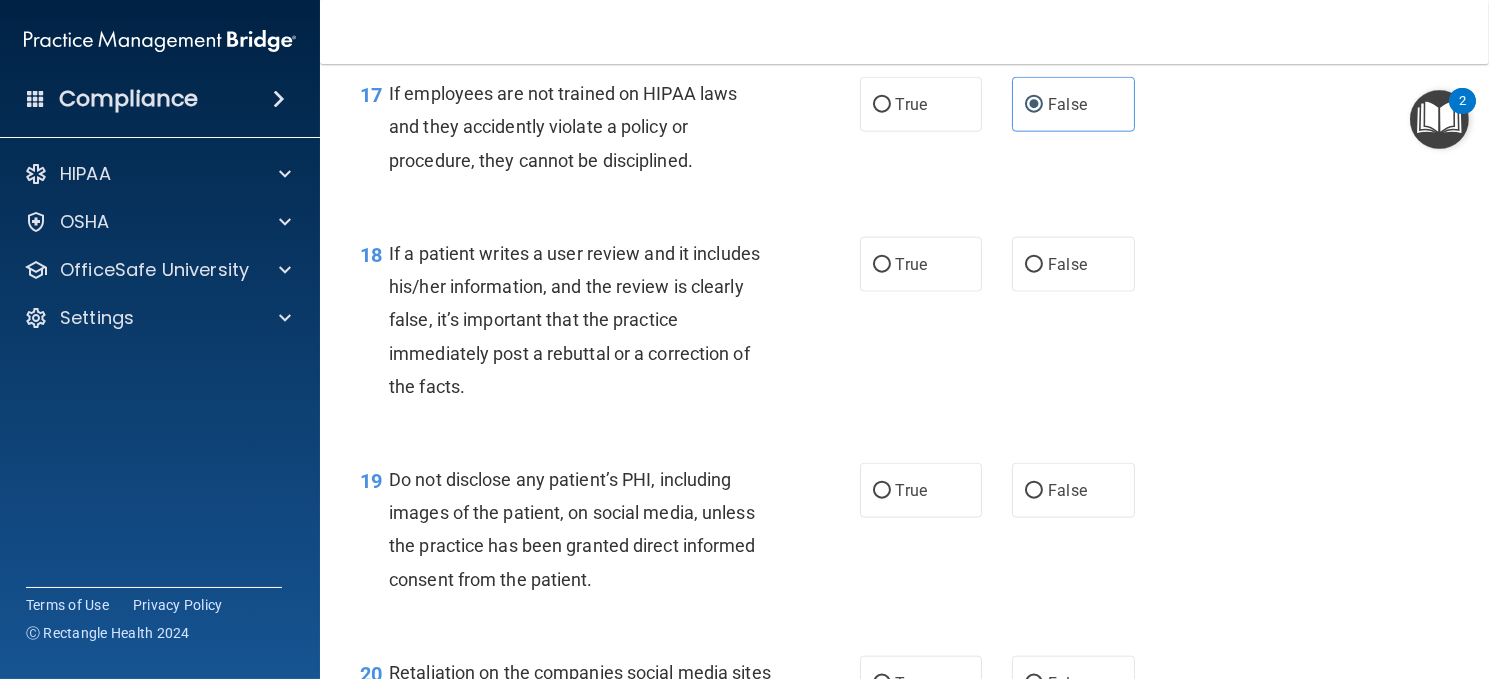 drag, startPoint x: 1057, startPoint y: 394, endPoint x: 1029, endPoint y: 354, distance: 48.82622 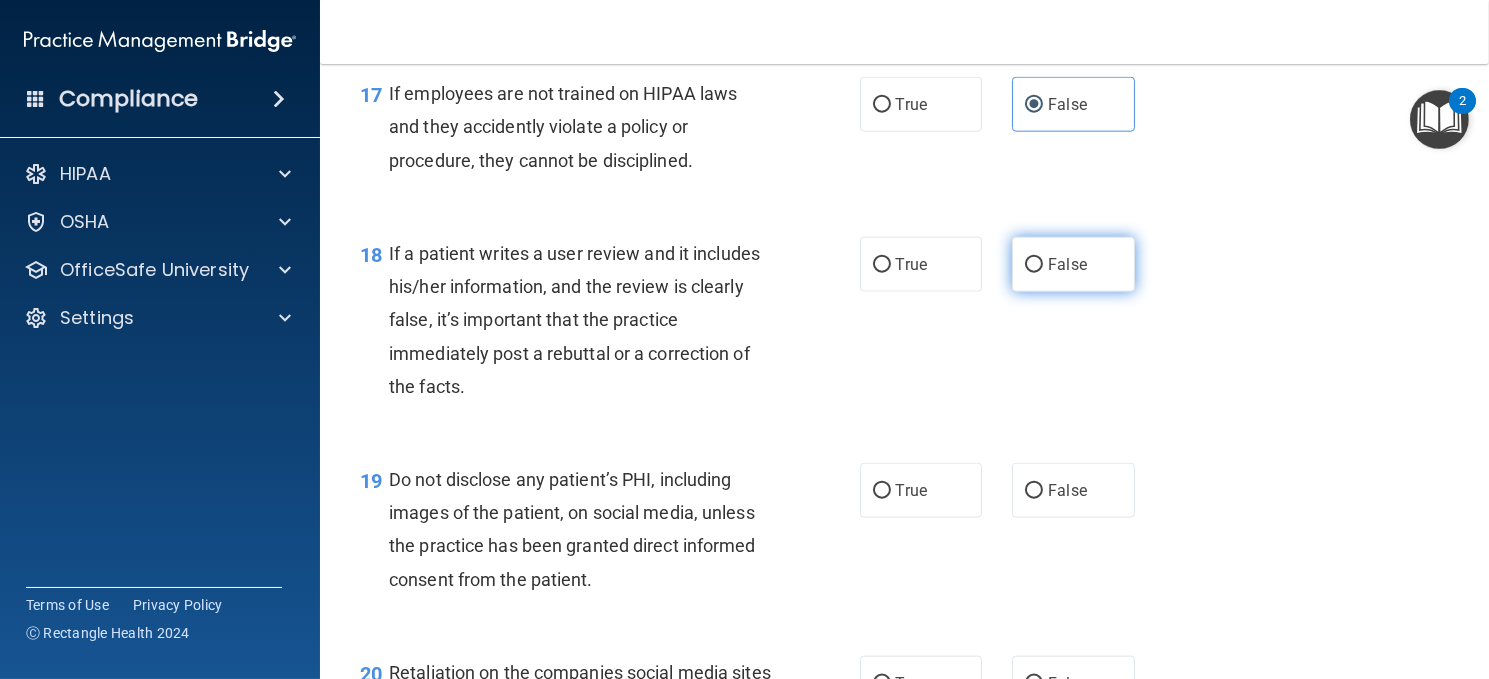 click on "False" at bounding box center (1073, 264) 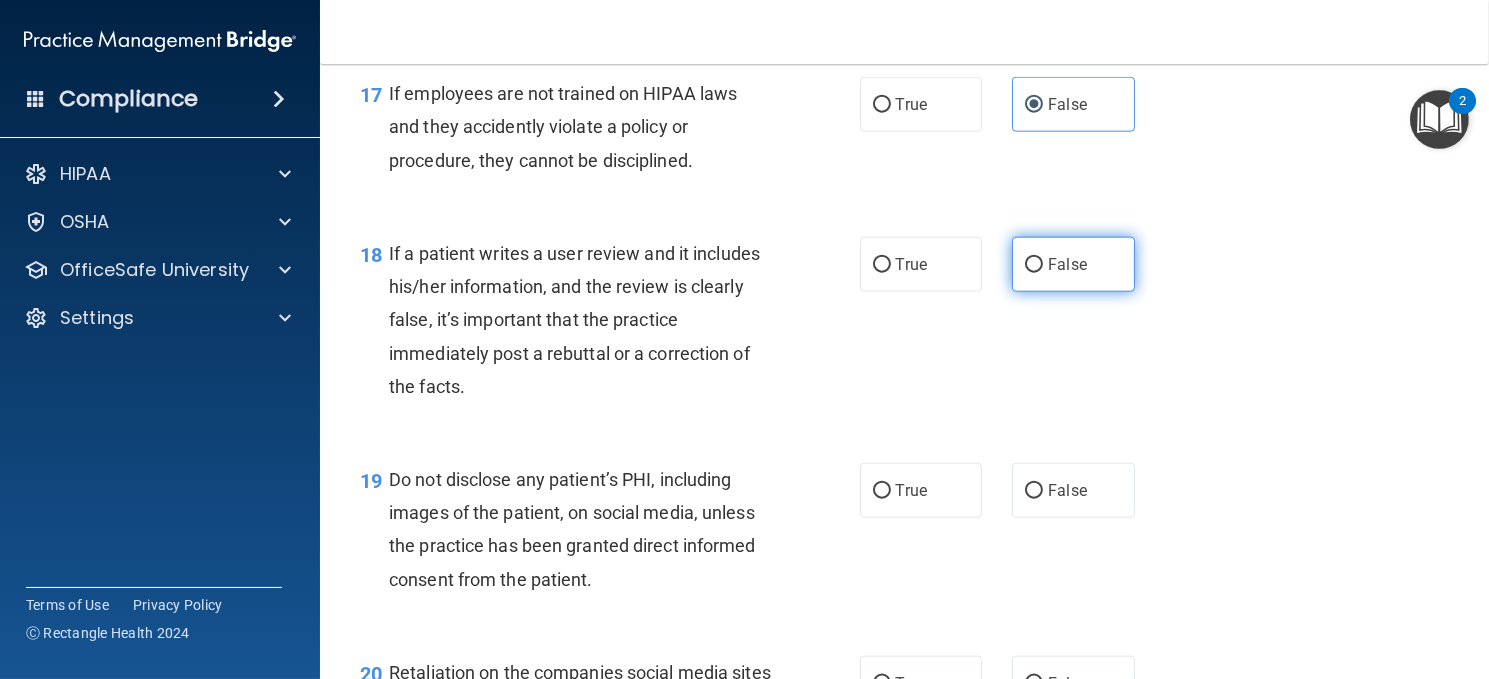 click on "False" at bounding box center [1034, 265] 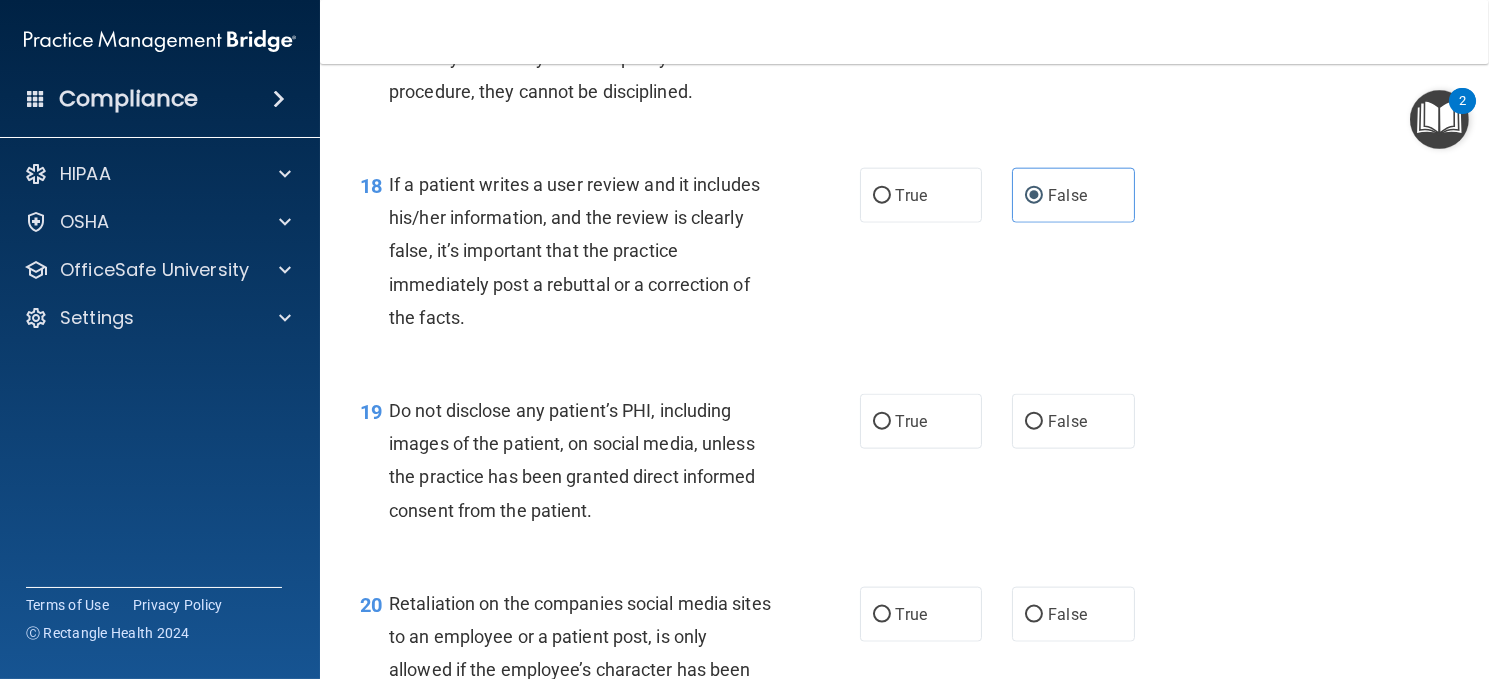 scroll, scrollTop: 3500, scrollLeft: 0, axis: vertical 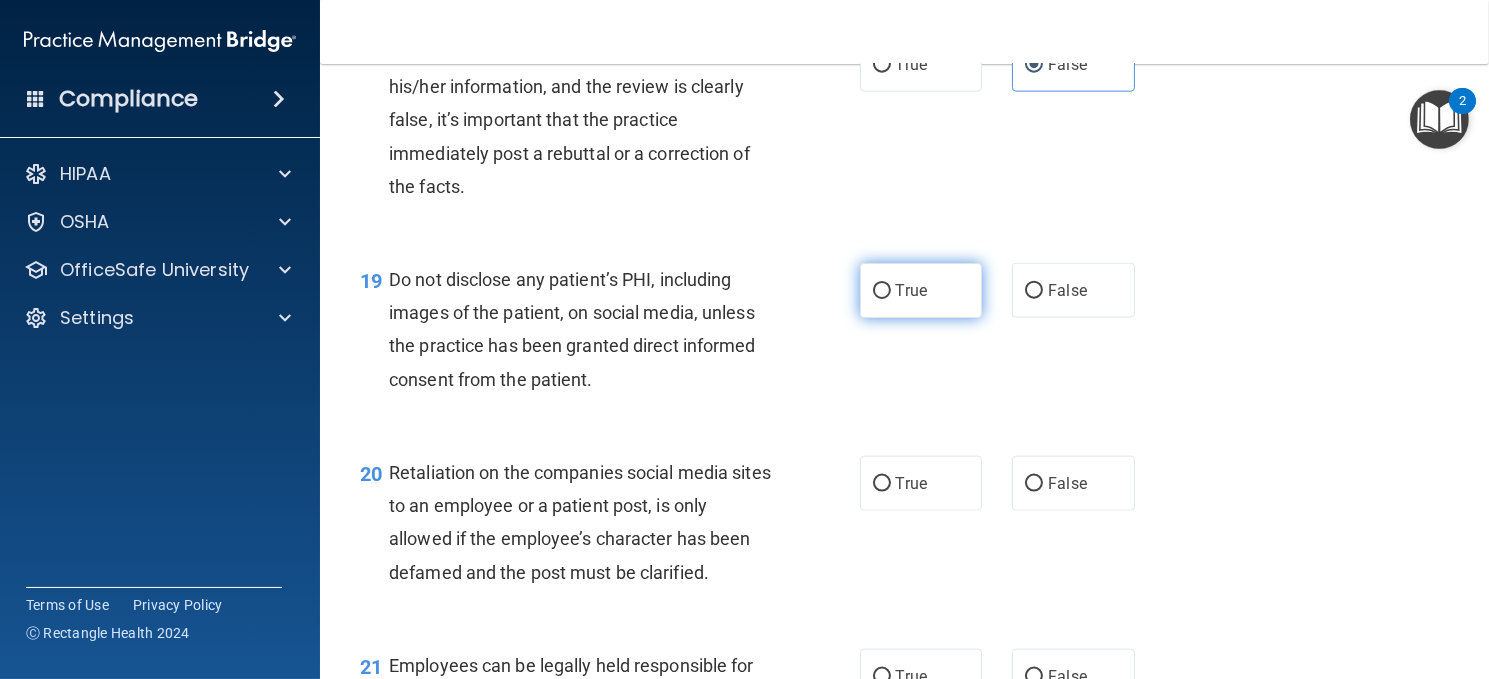 drag, startPoint x: 886, startPoint y: 389, endPoint x: 896, endPoint y: 406, distance: 19.723083 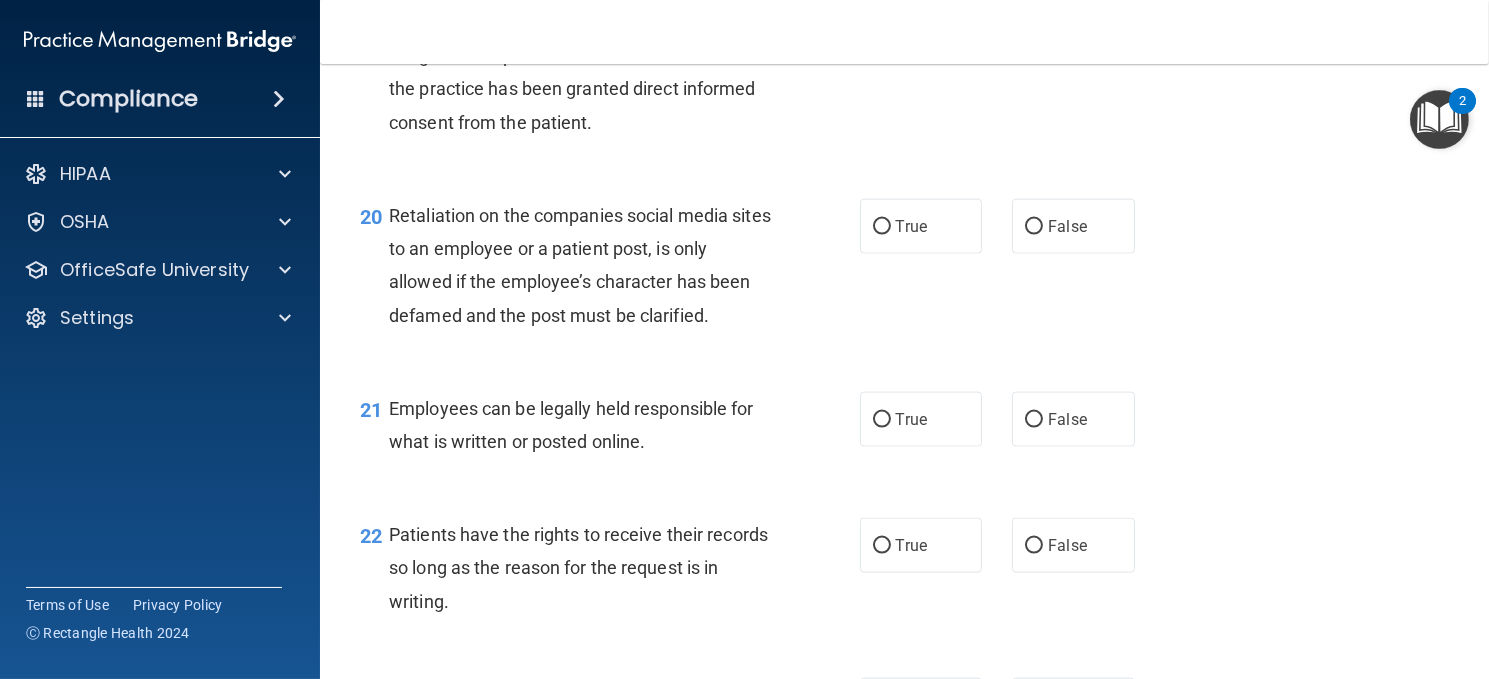 scroll, scrollTop: 3800, scrollLeft: 0, axis: vertical 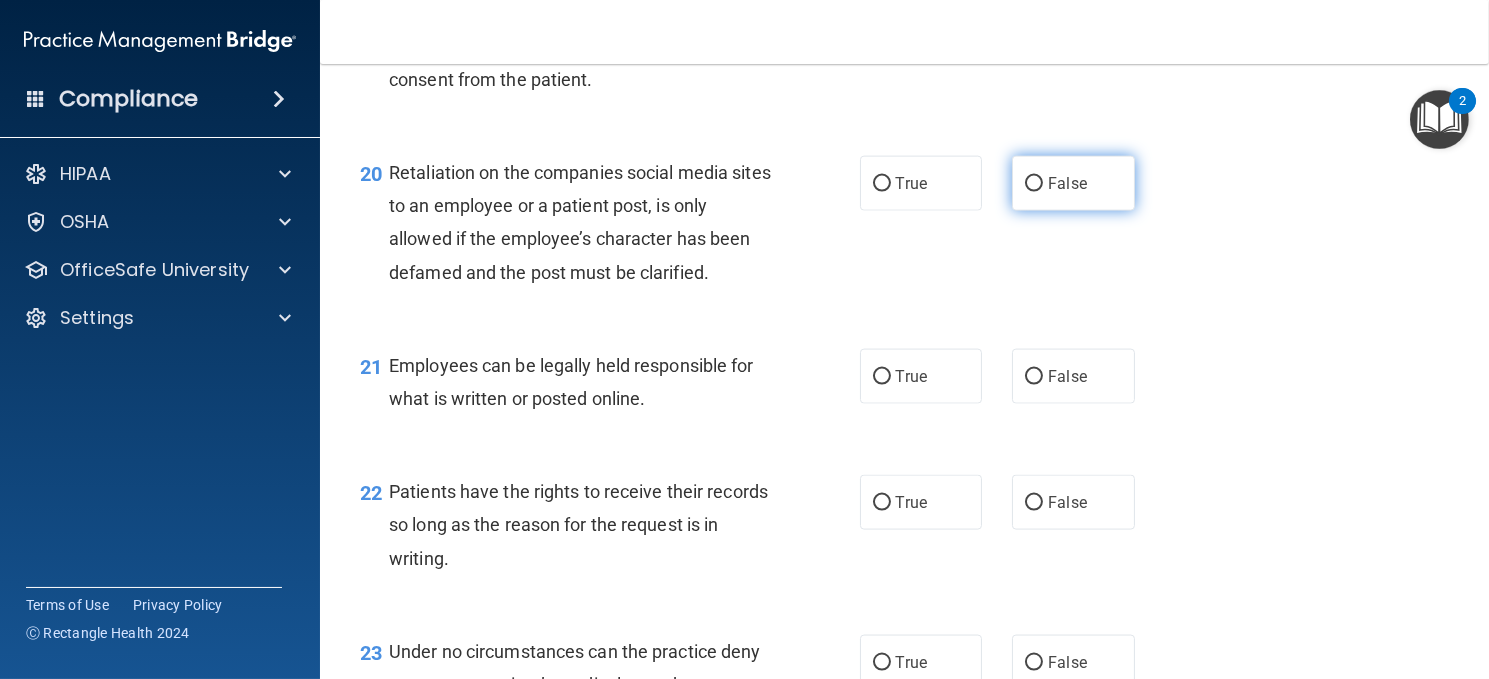 drag, startPoint x: 1041, startPoint y: 283, endPoint x: 1053, endPoint y: 299, distance: 20 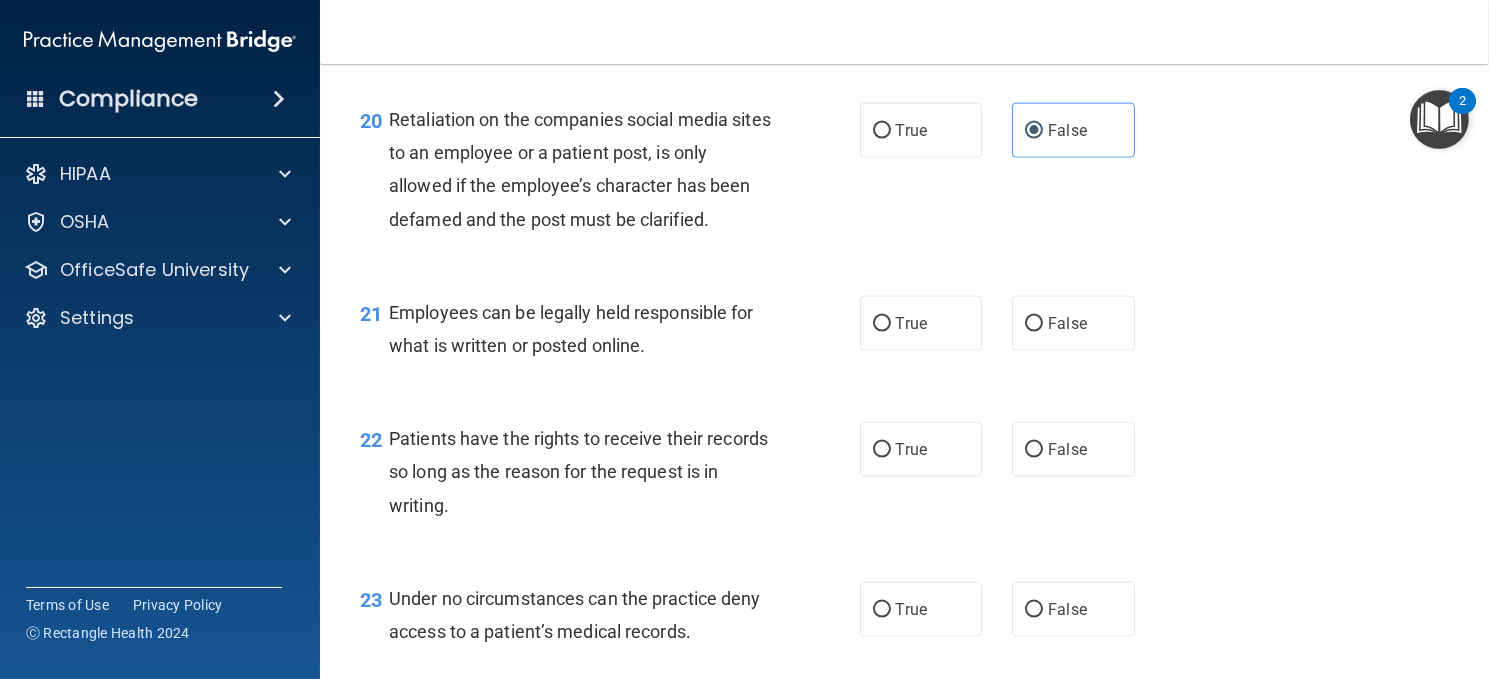 scroll, scrollTop: 3900, scrollLeft: 0, axis: vertical 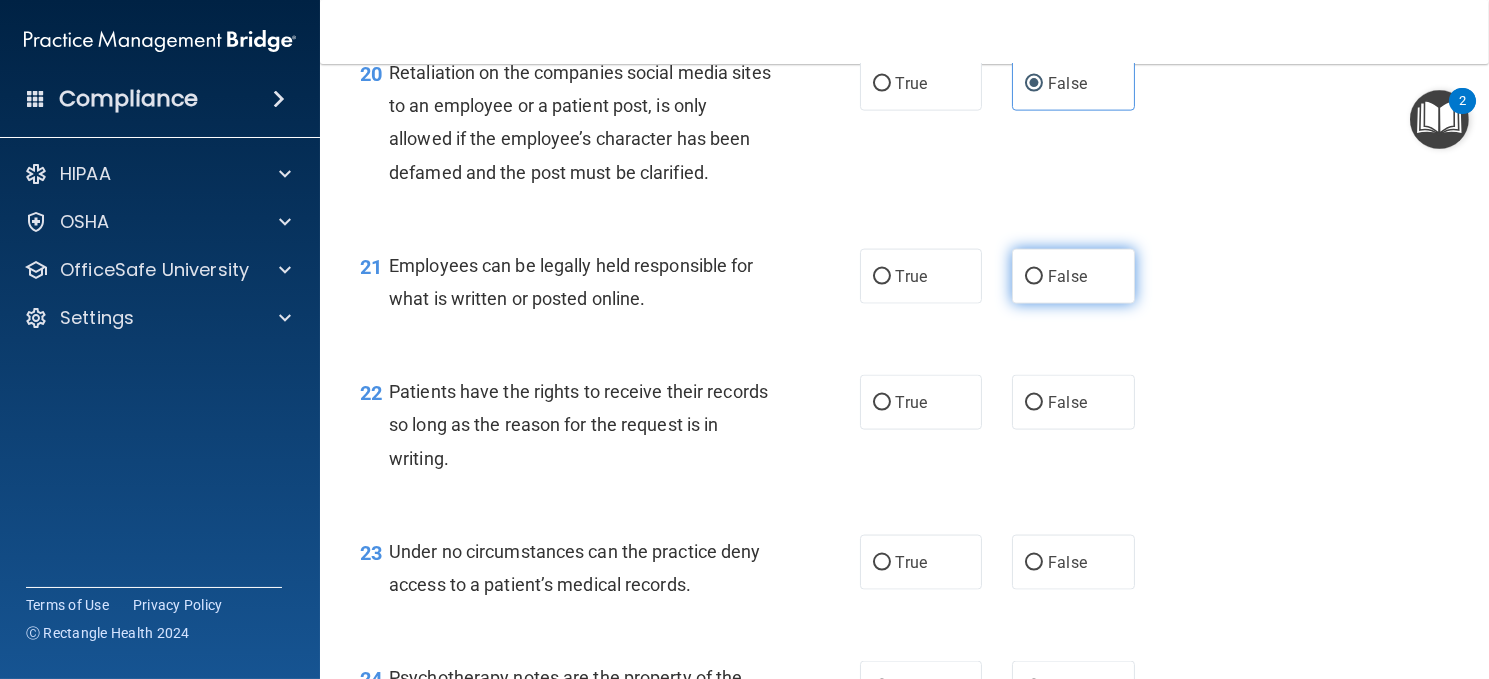 click on "False" at bounding box center [1067, 276] 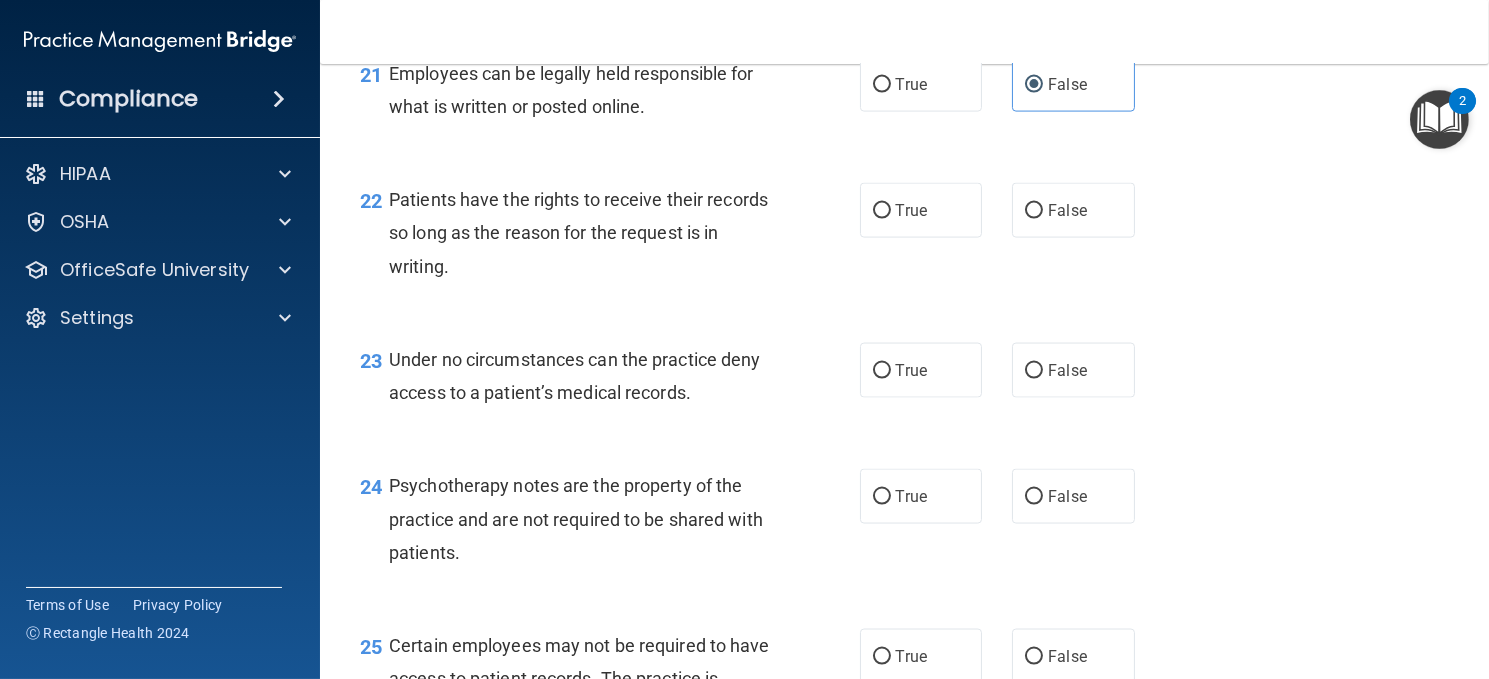 scroll, scrollTop: 4100, scrollLeft: 0, axis: vertical 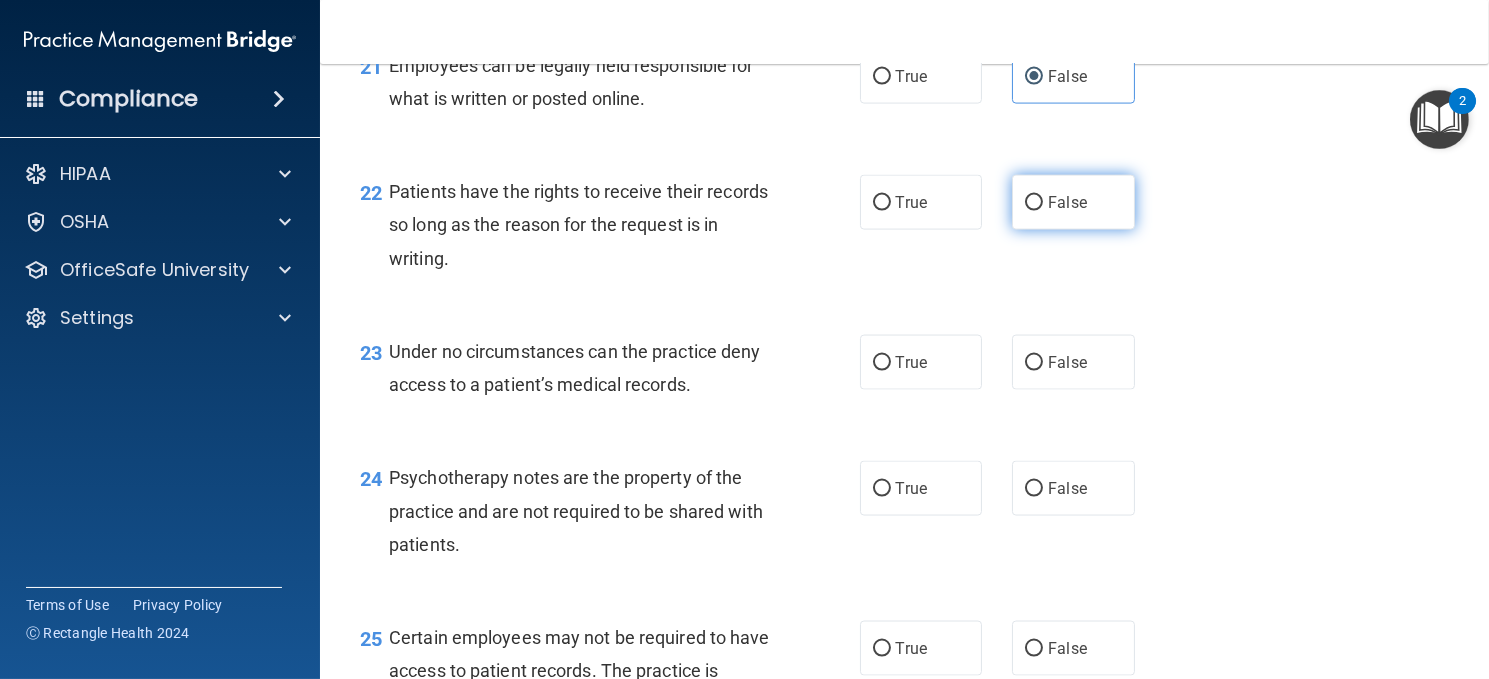 click on "False" at bounding box center (1073, 202) 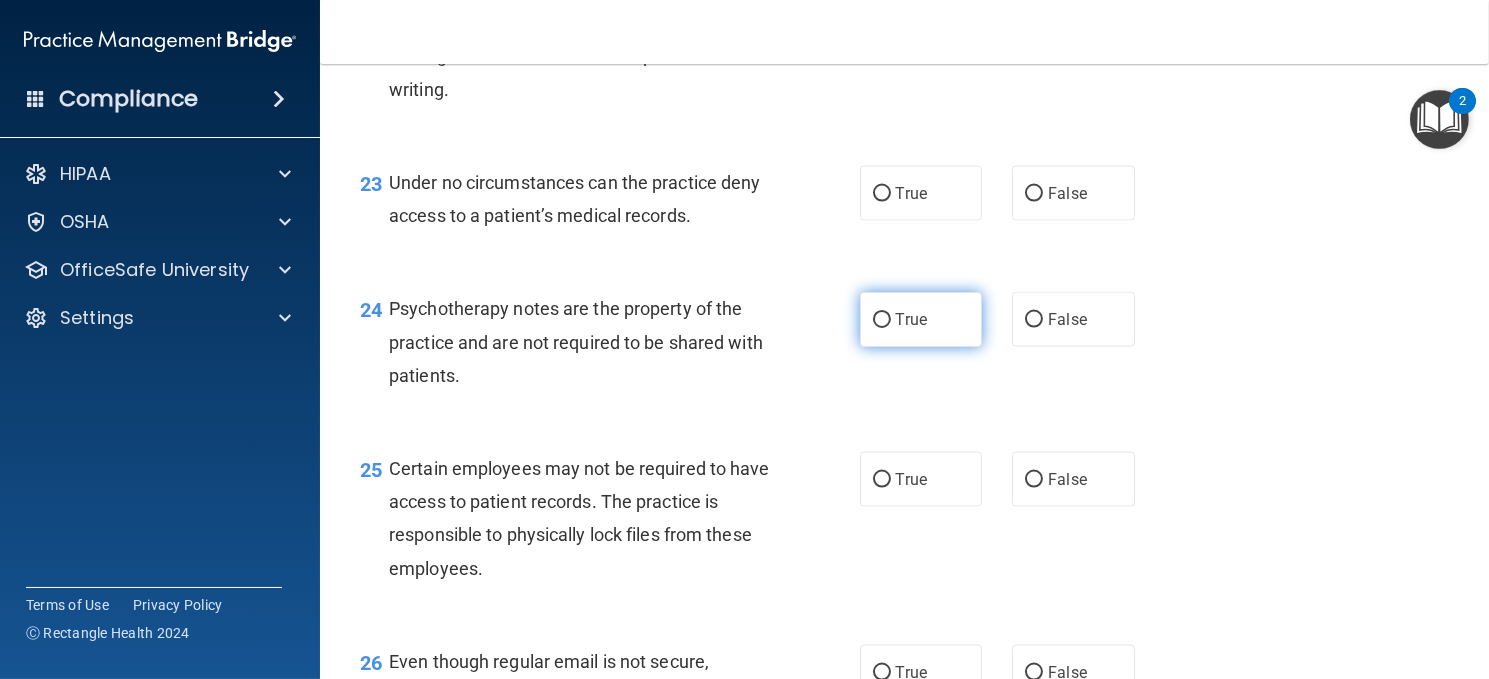 scroll, scrollTop: 4300, scrollLeft: 0, axis: vertical 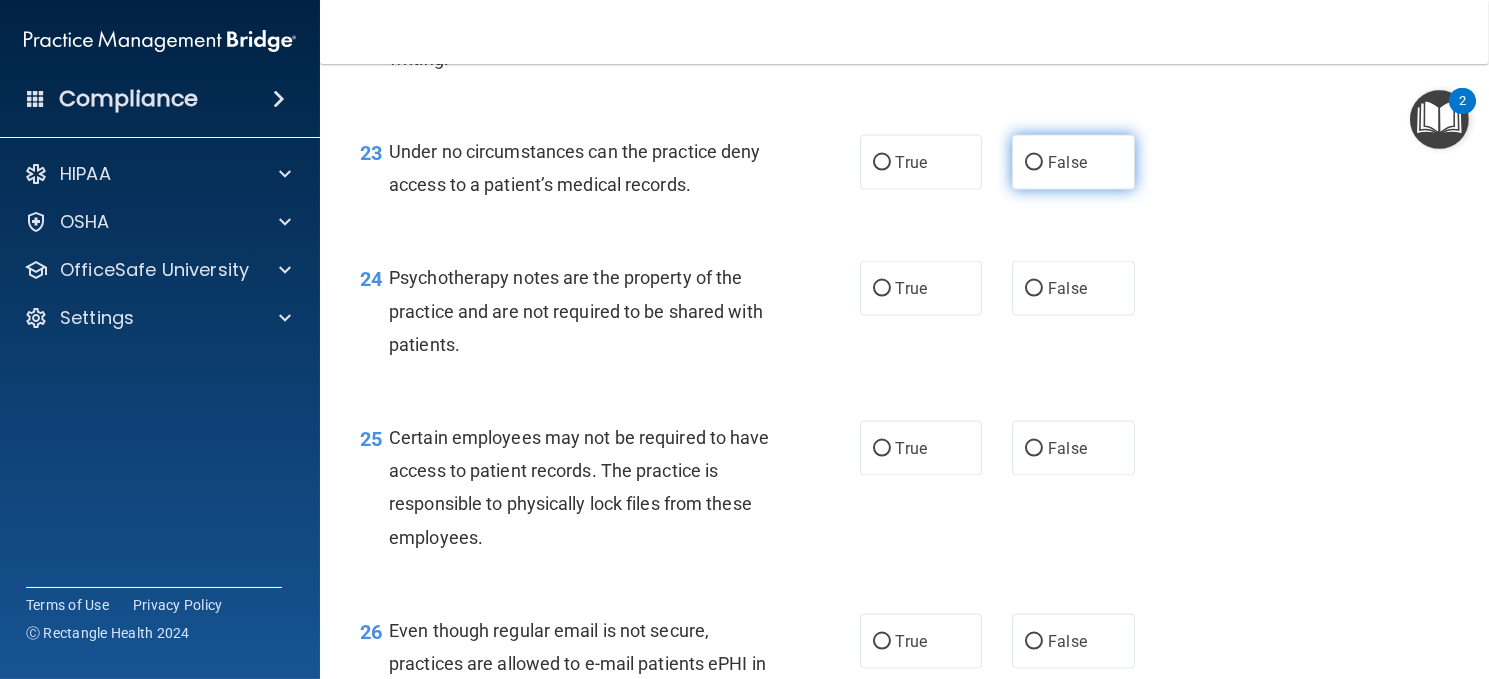 click on "False" at bounding box center (1034, 163) 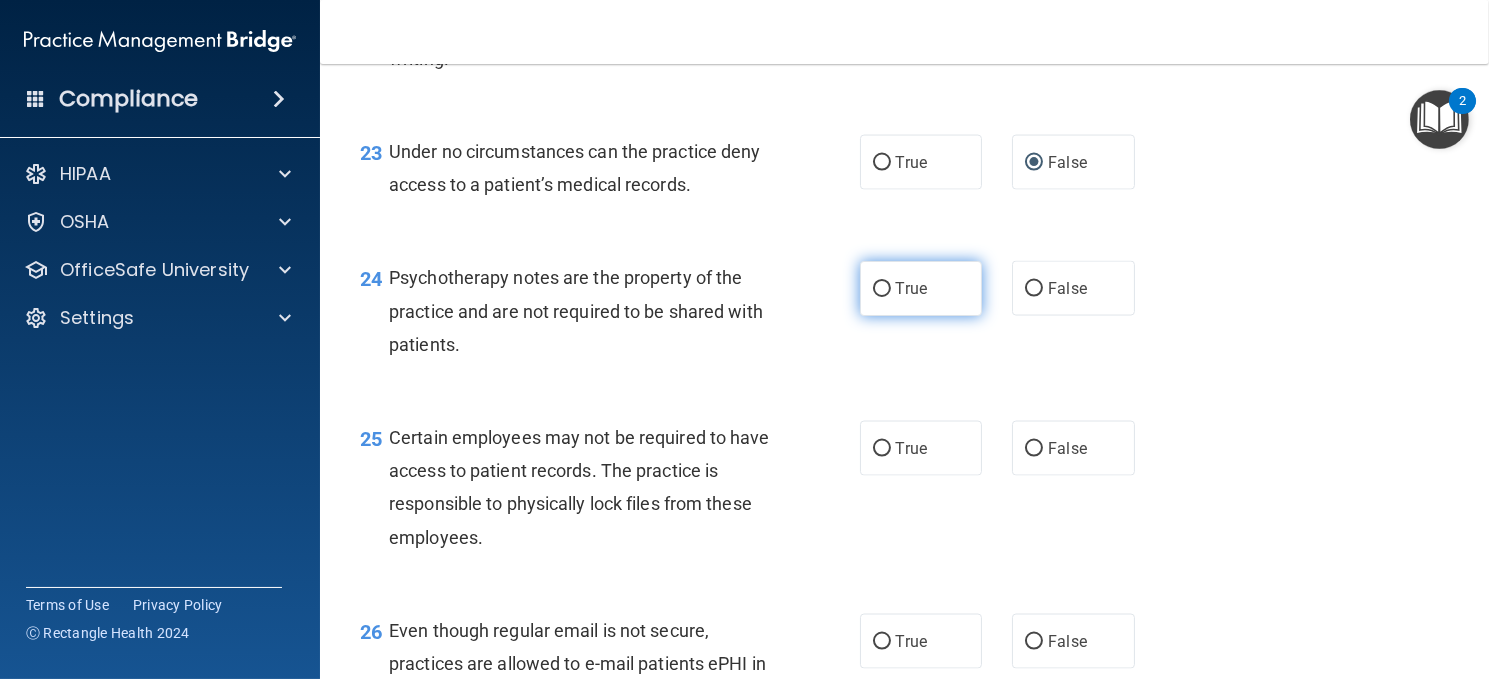click on "True" at bounding box center (921, 288) 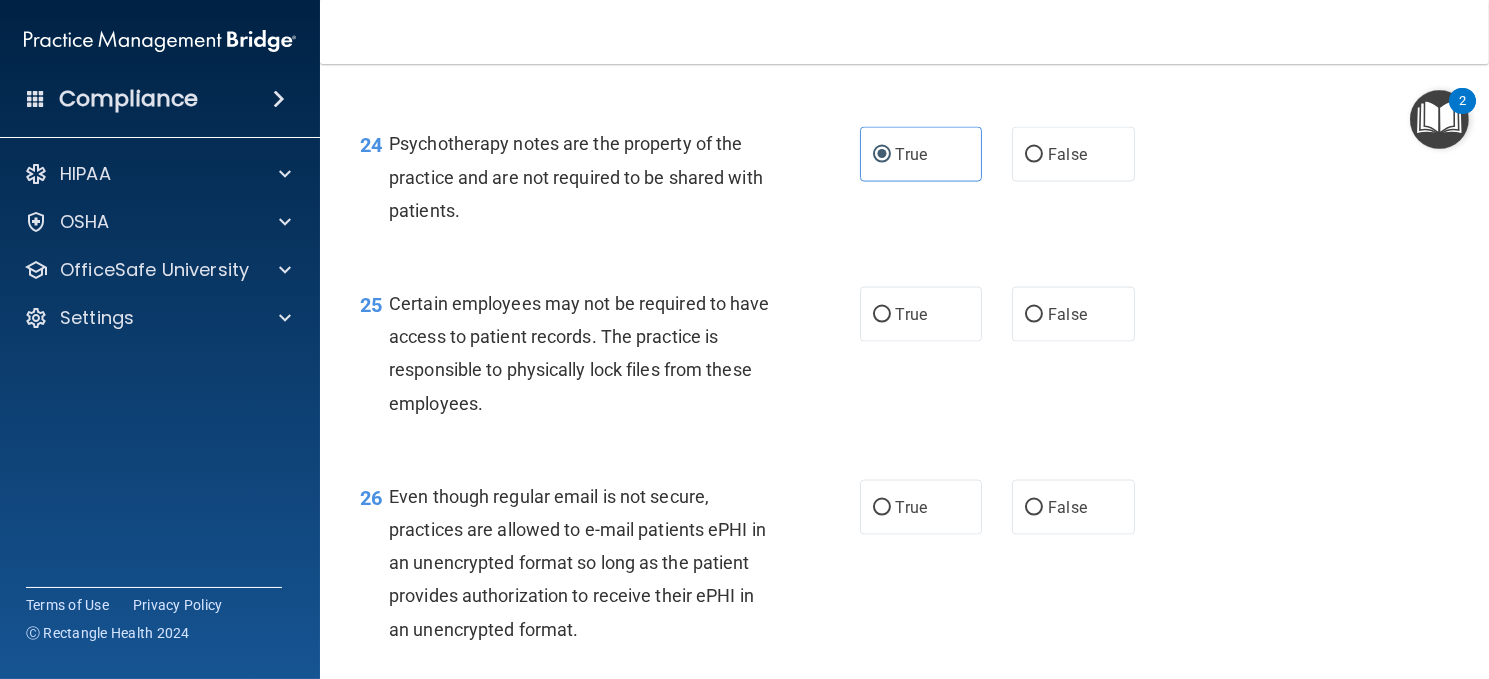 scroll, scrollTop: 4400, scrollLeft: 0, axis: vertical 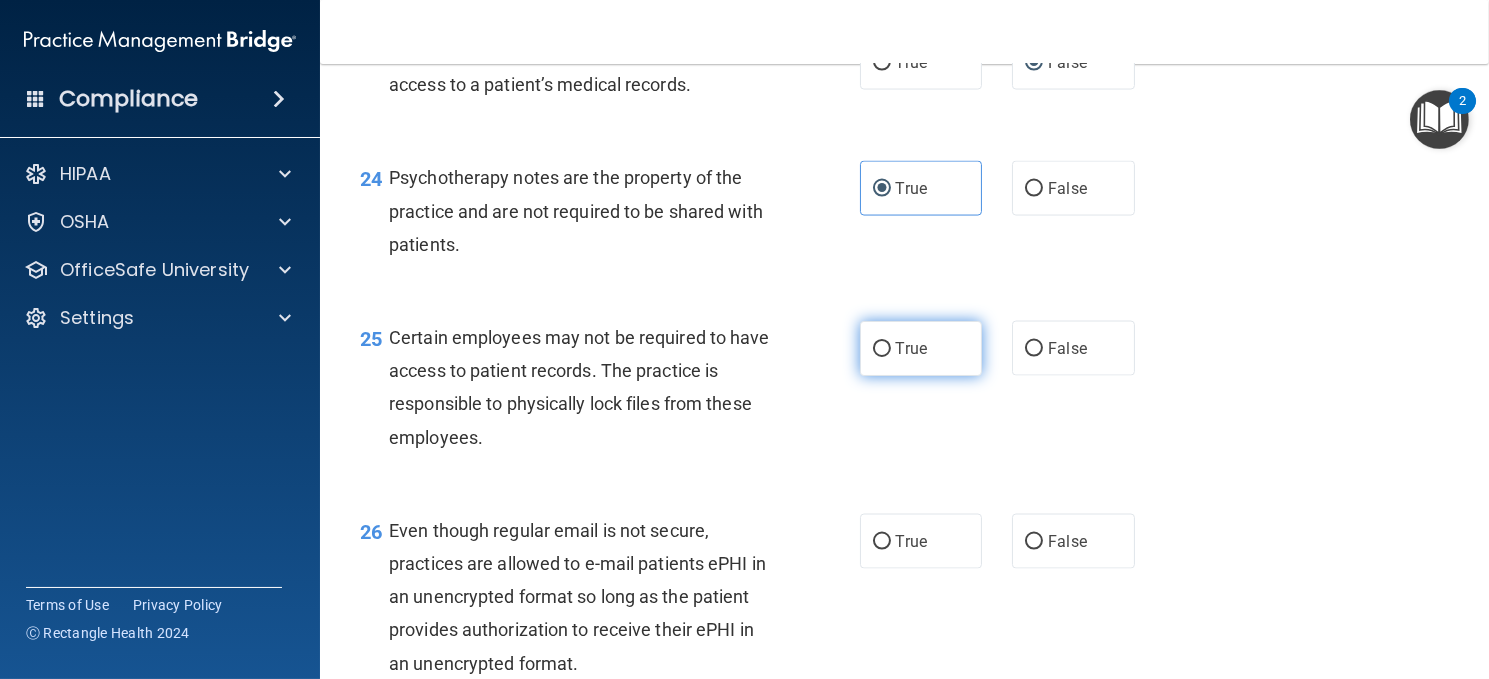 click on "True" at bounding box center [911, 348] 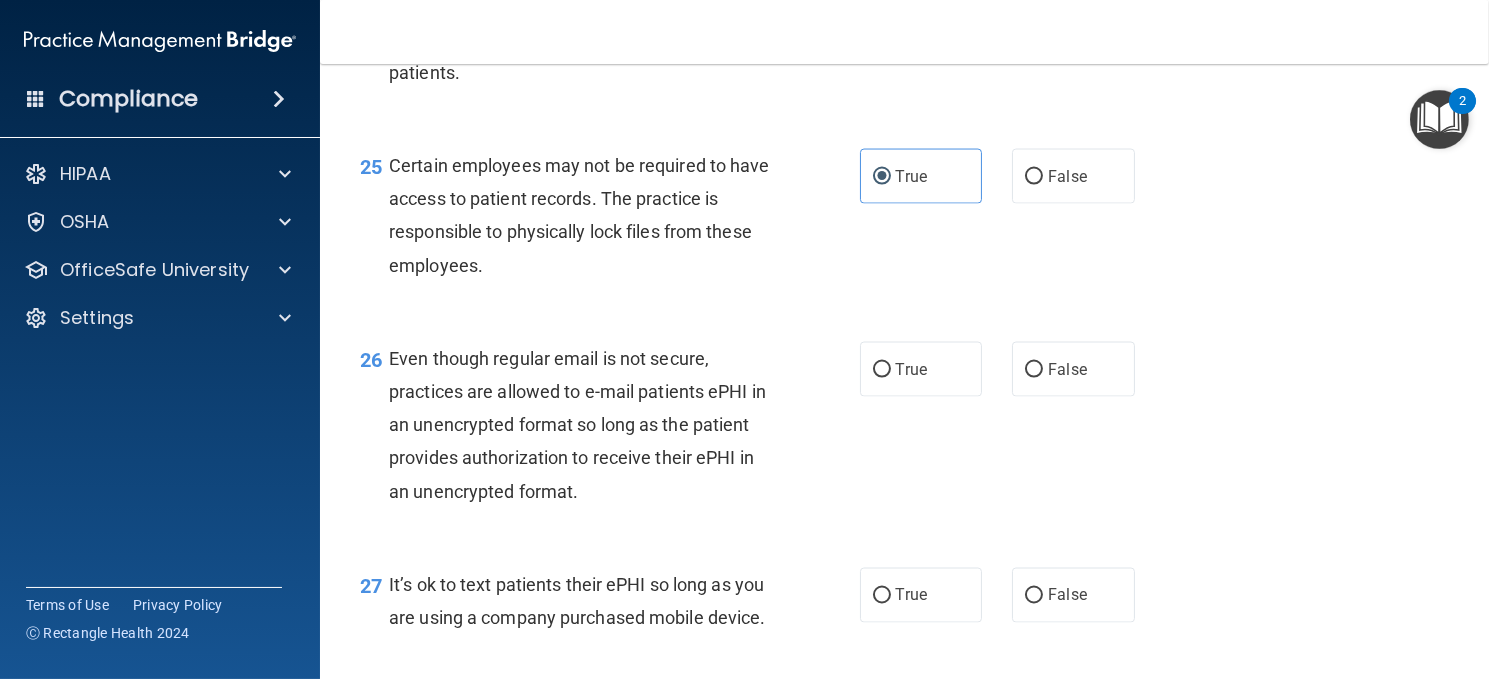 scroll, scrollTop: 4700, scrollLeft: 0, axis: vertical 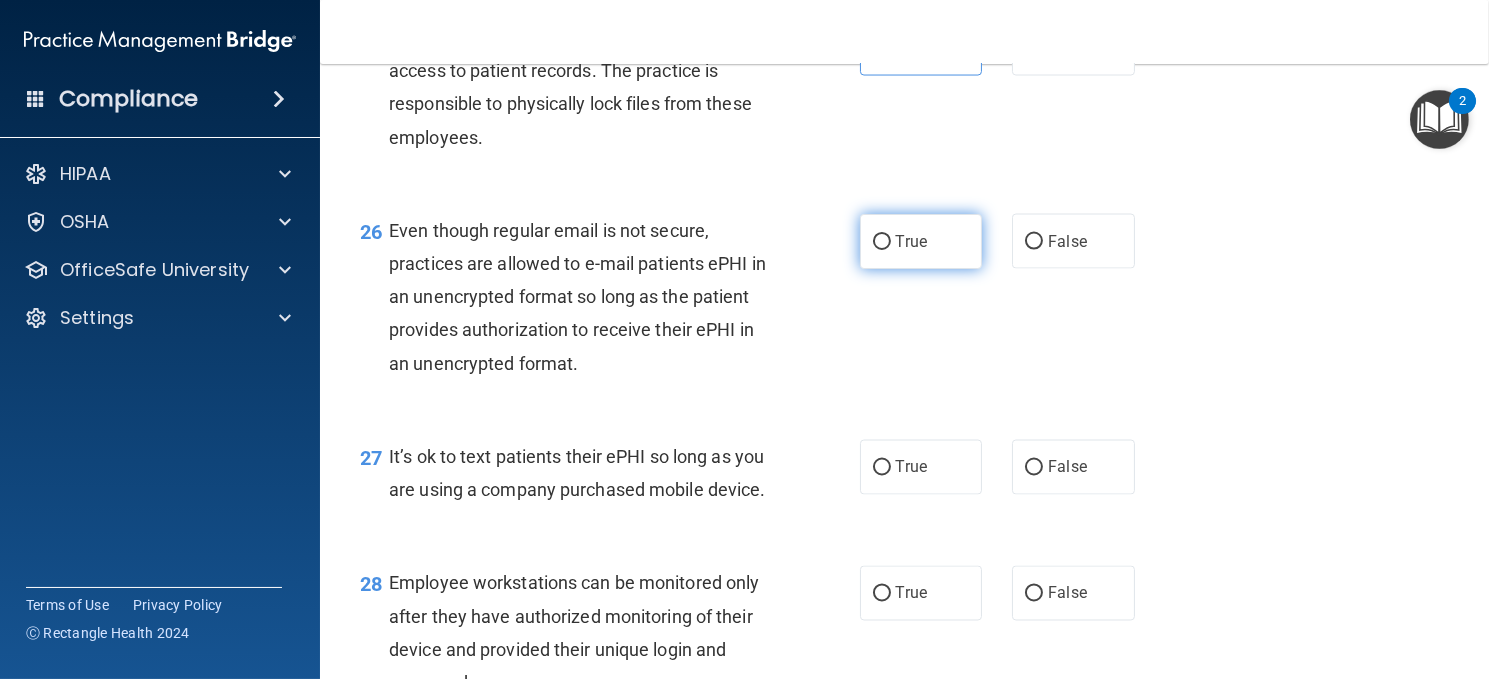 drag, startPoint x: 857, startPoint y: 351, endPoint x: 881, endPoint y: 358, distance: 25 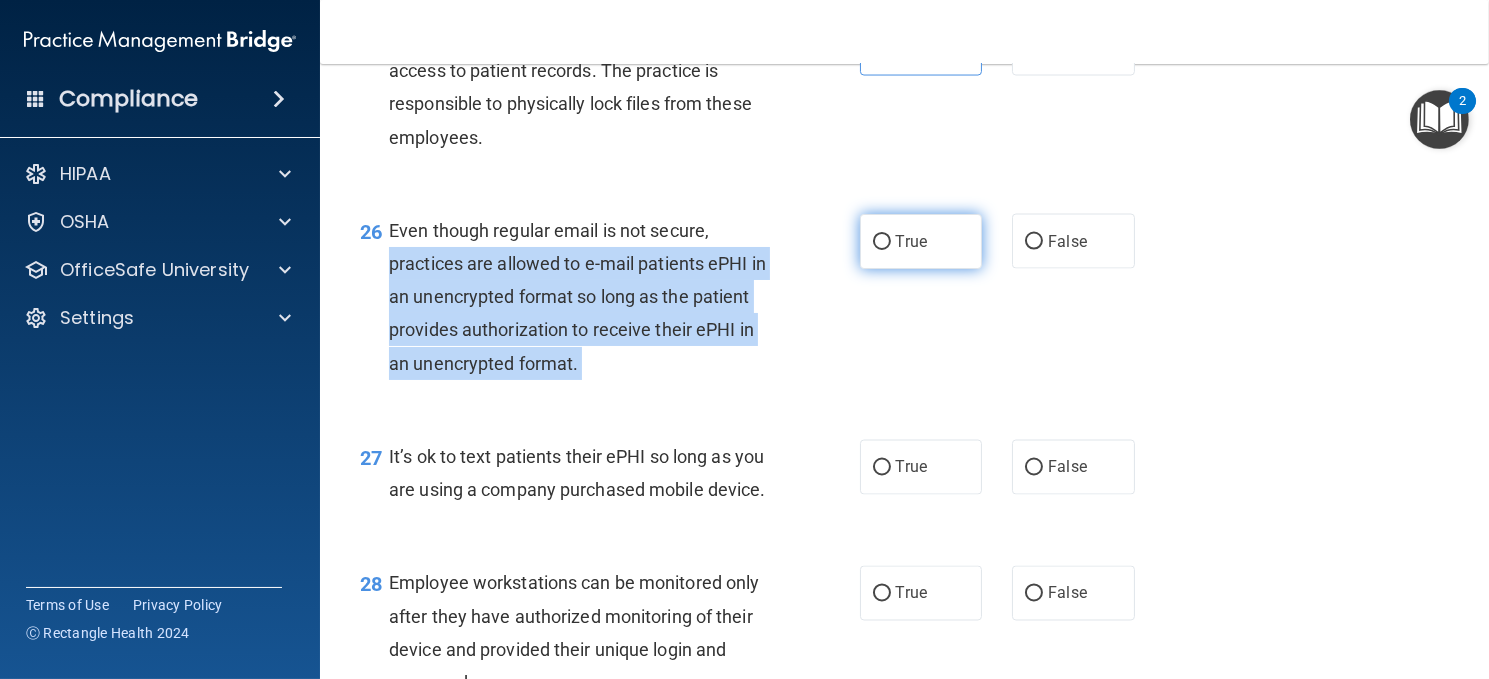 click on "True" at bounding box center (921, 241) 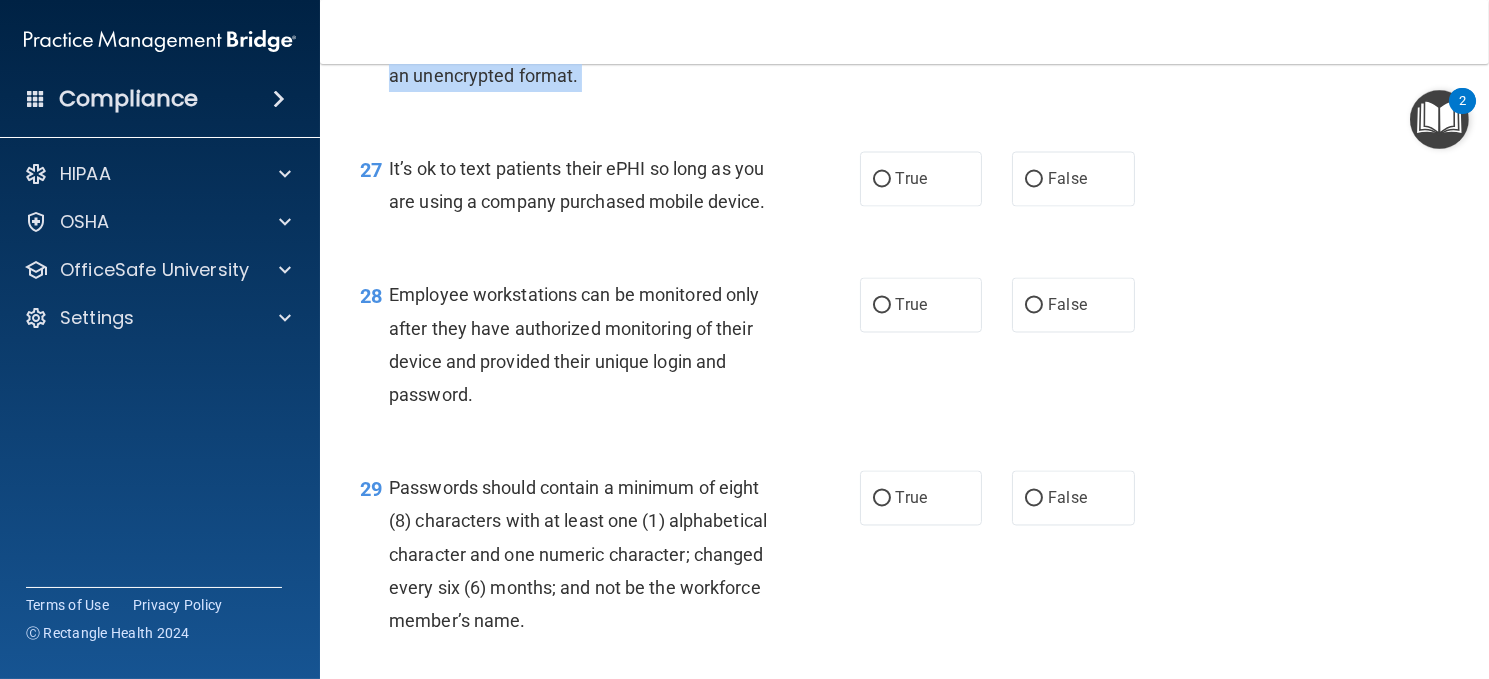 scroll, scrollTop: 5000, scrollLeft: 0, axis: vertical 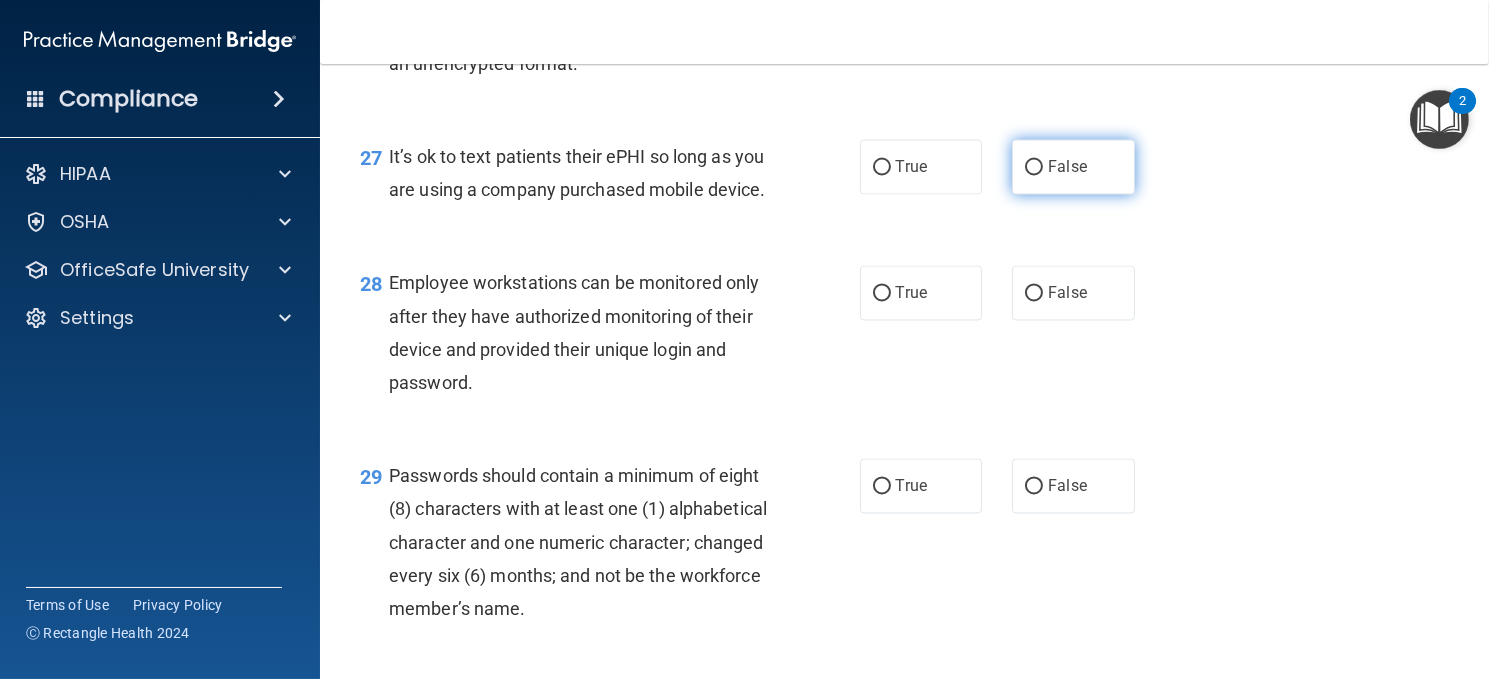 click on "False" at bounding box center [1073, 167] 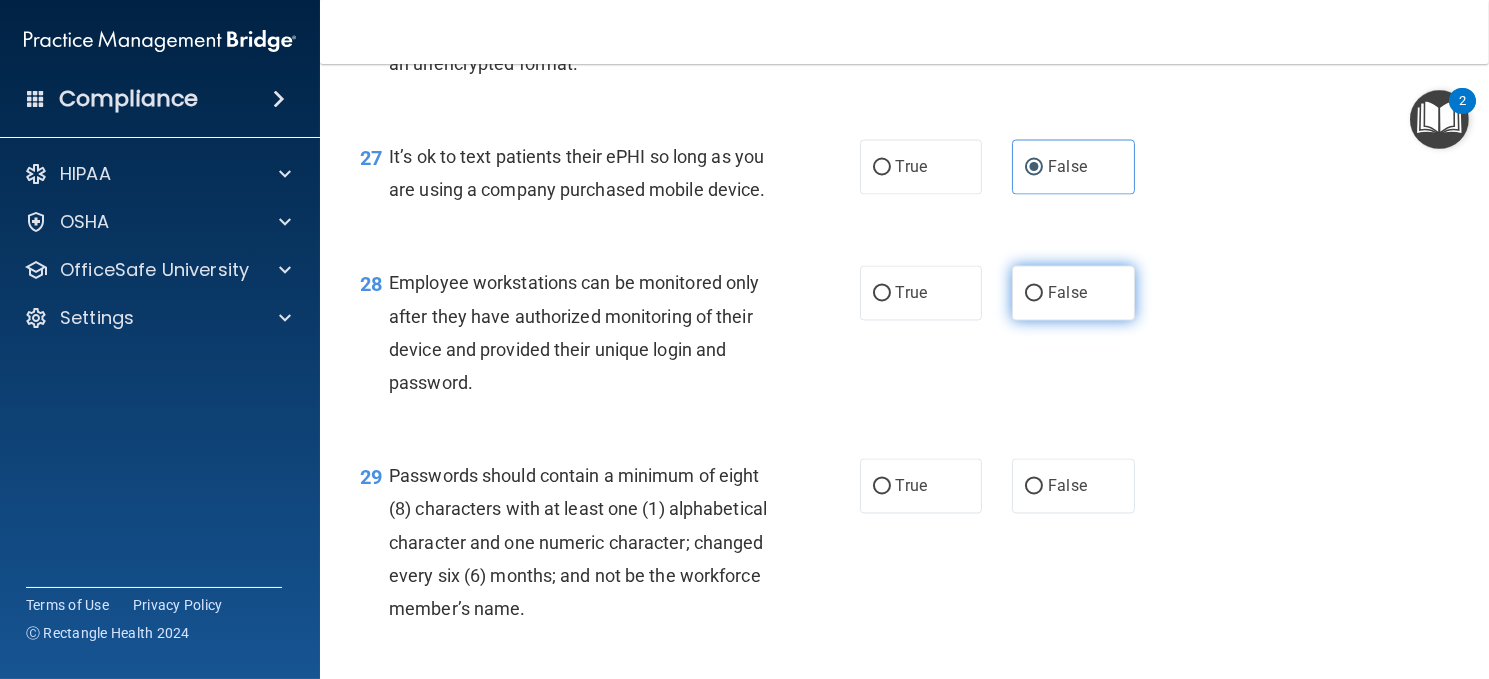 click on "False" at bounding box center [1034, 294] 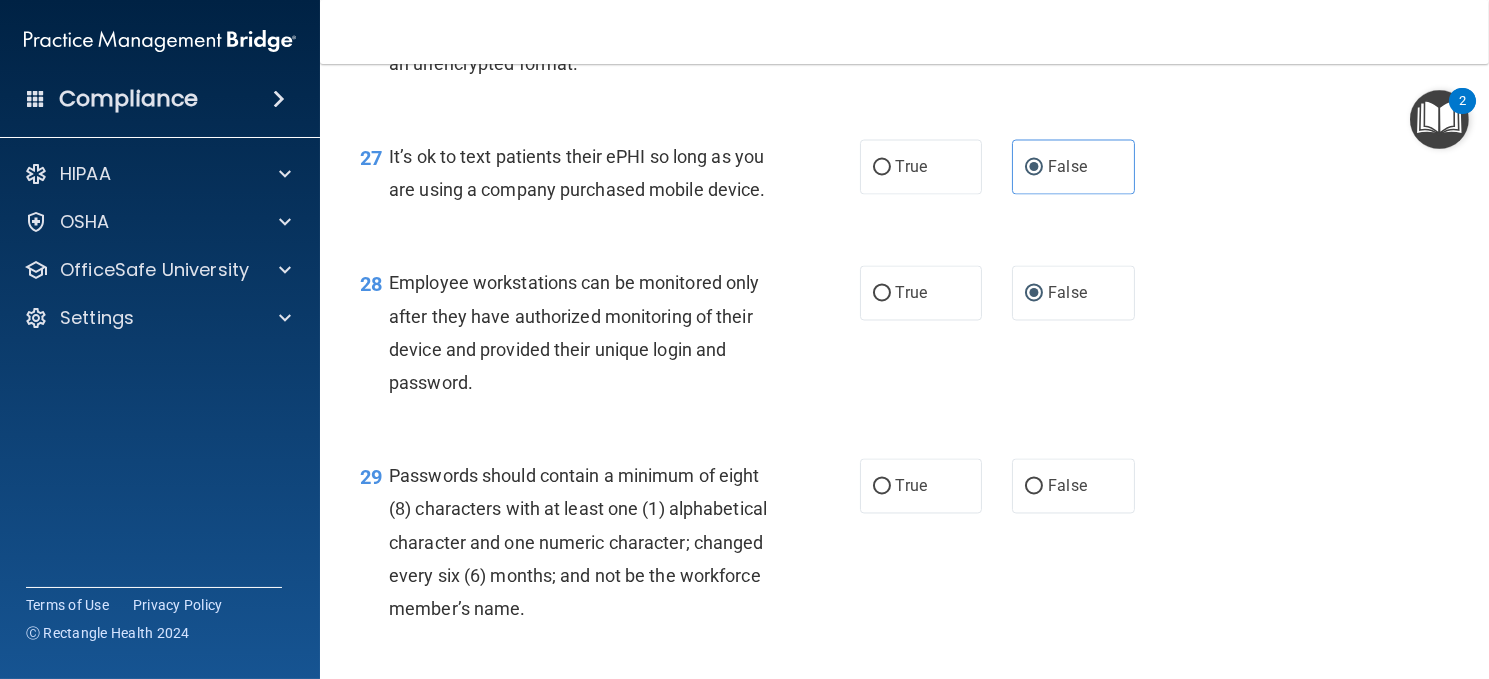 scroll, scrollTop: 5200, scrollLeft: 0, axis: vertical 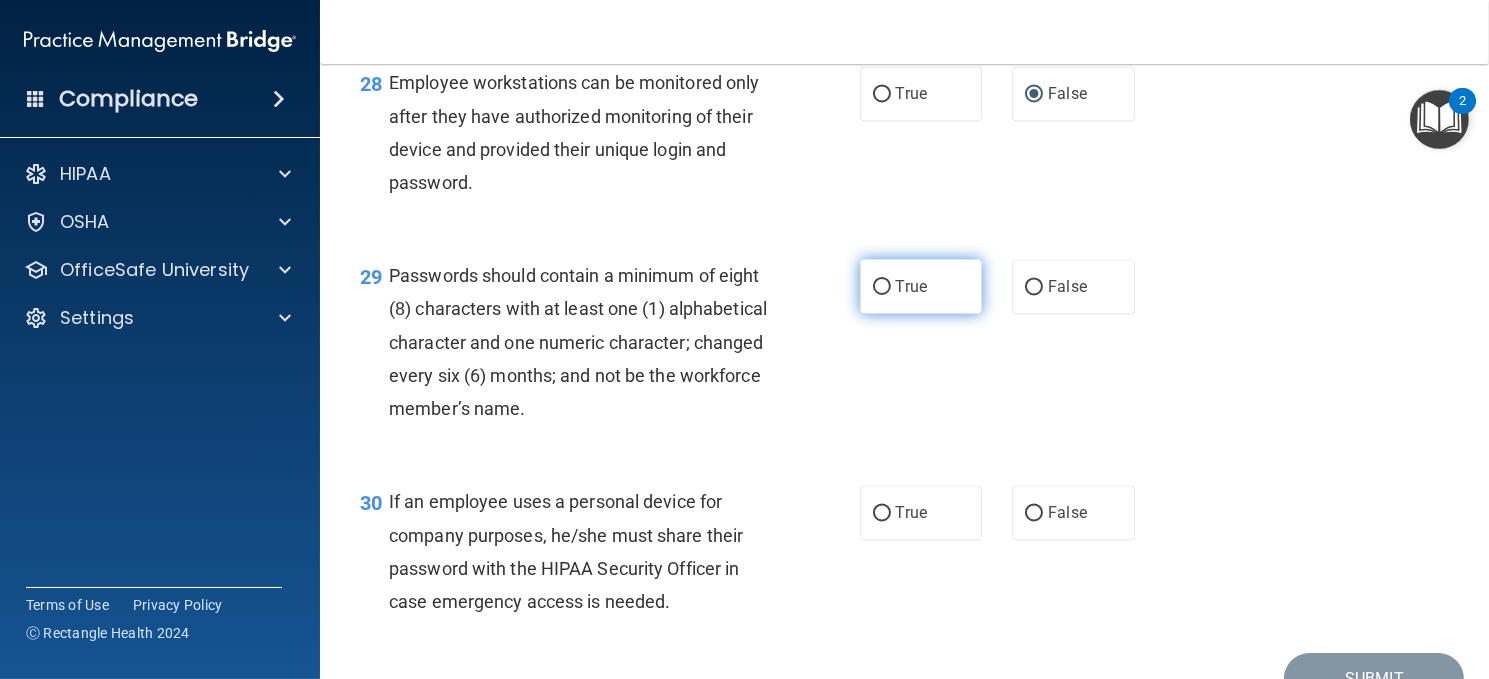 drag, startPoint x: 865, startPoint y: 414, endPoint x: 872, endPoint y: 424, distance: 12.206555 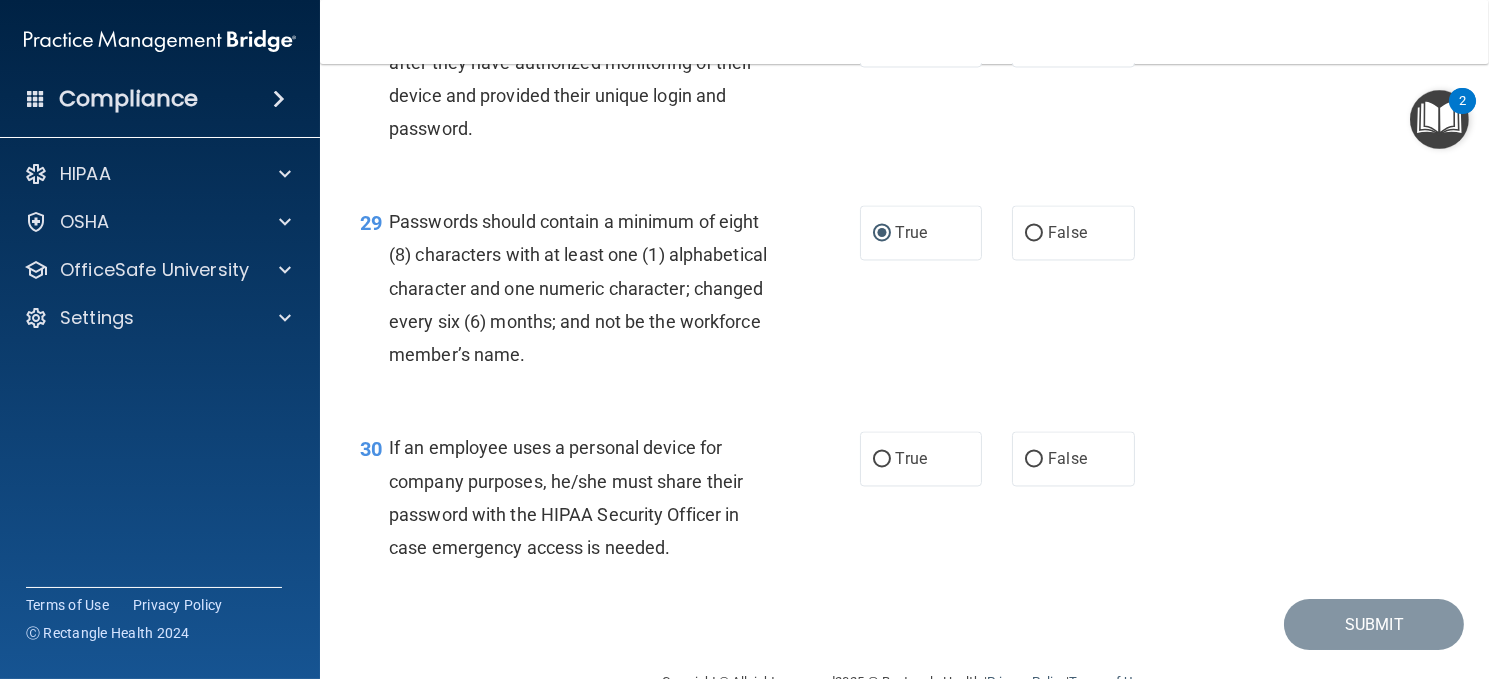 scroll, scrollTop: 5300, scrollLeft: 0, axis: vertical 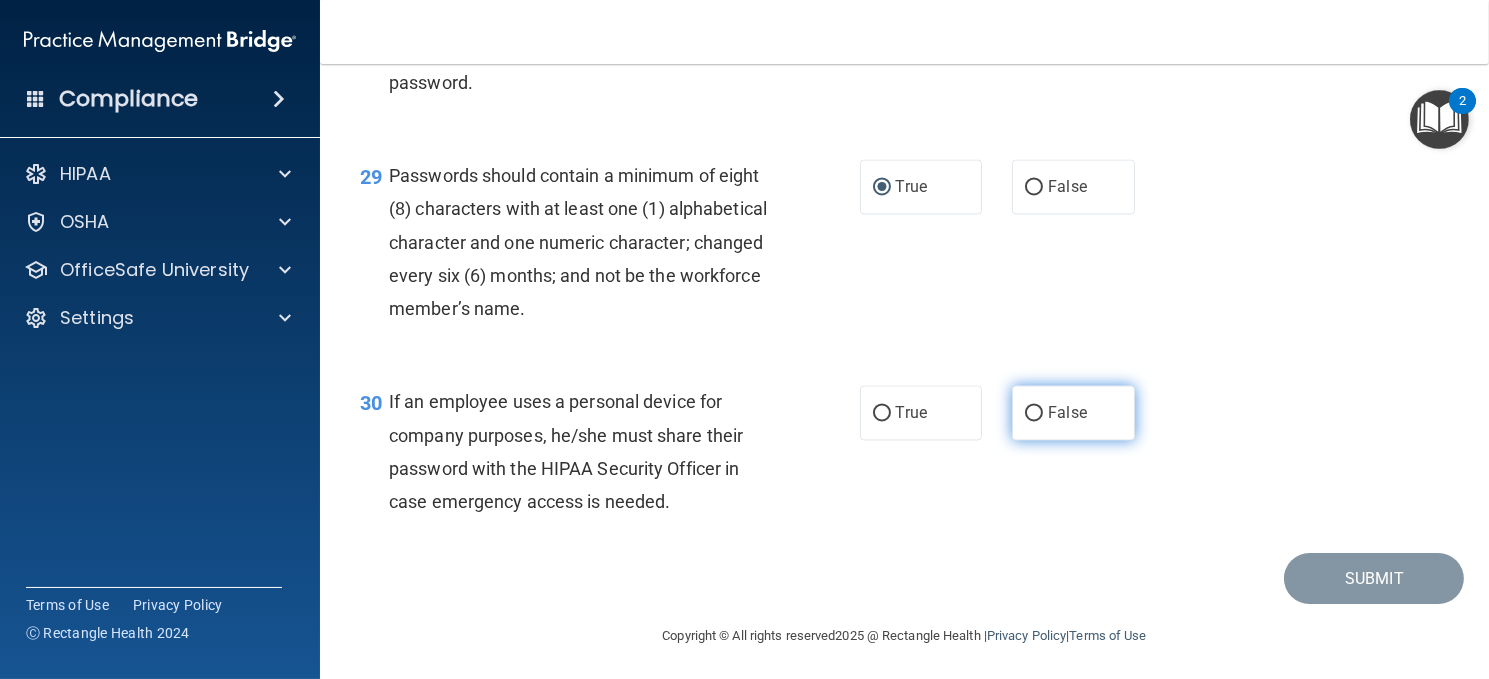 click on "False" at bounding box center [1067, 412] 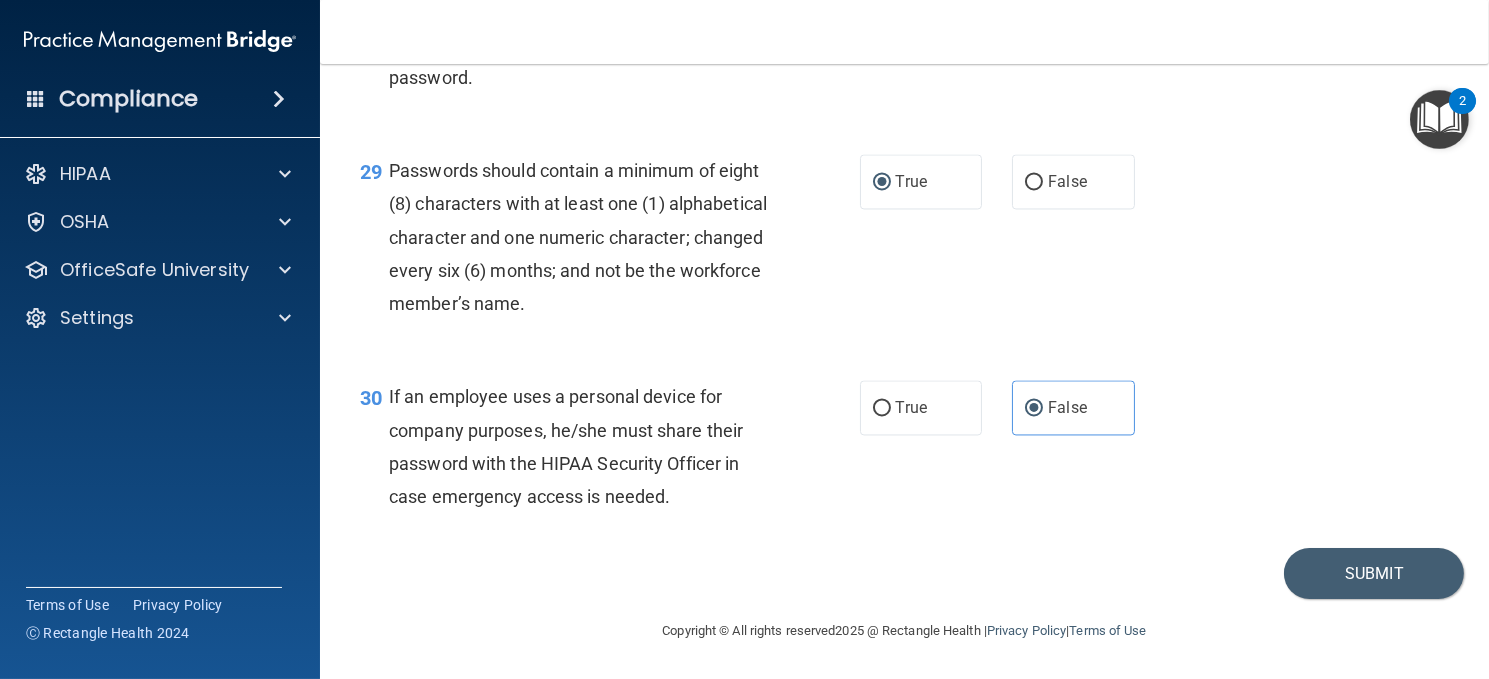 scroll, scrollTop: 5437, scrollLeft: 0, axis: vertical 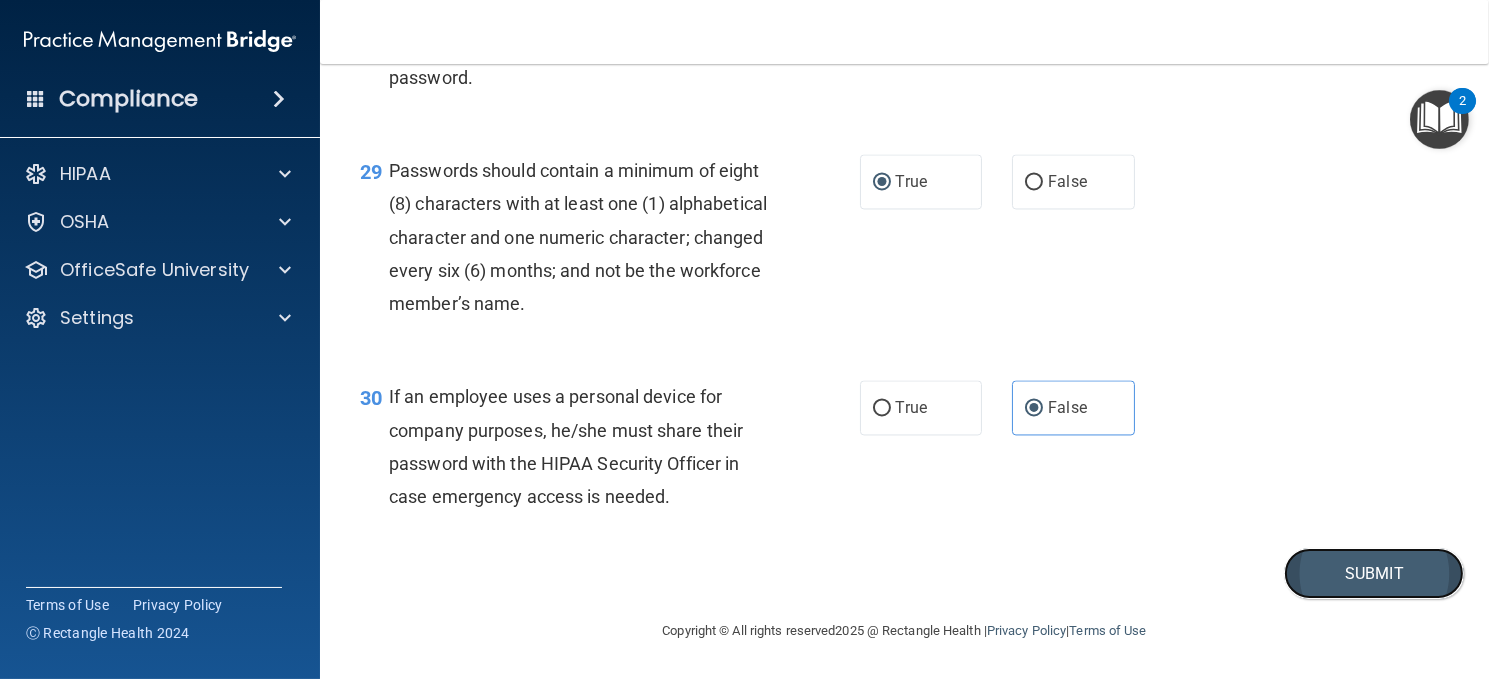 click on "Submit" at bounding box center (1374, 573) 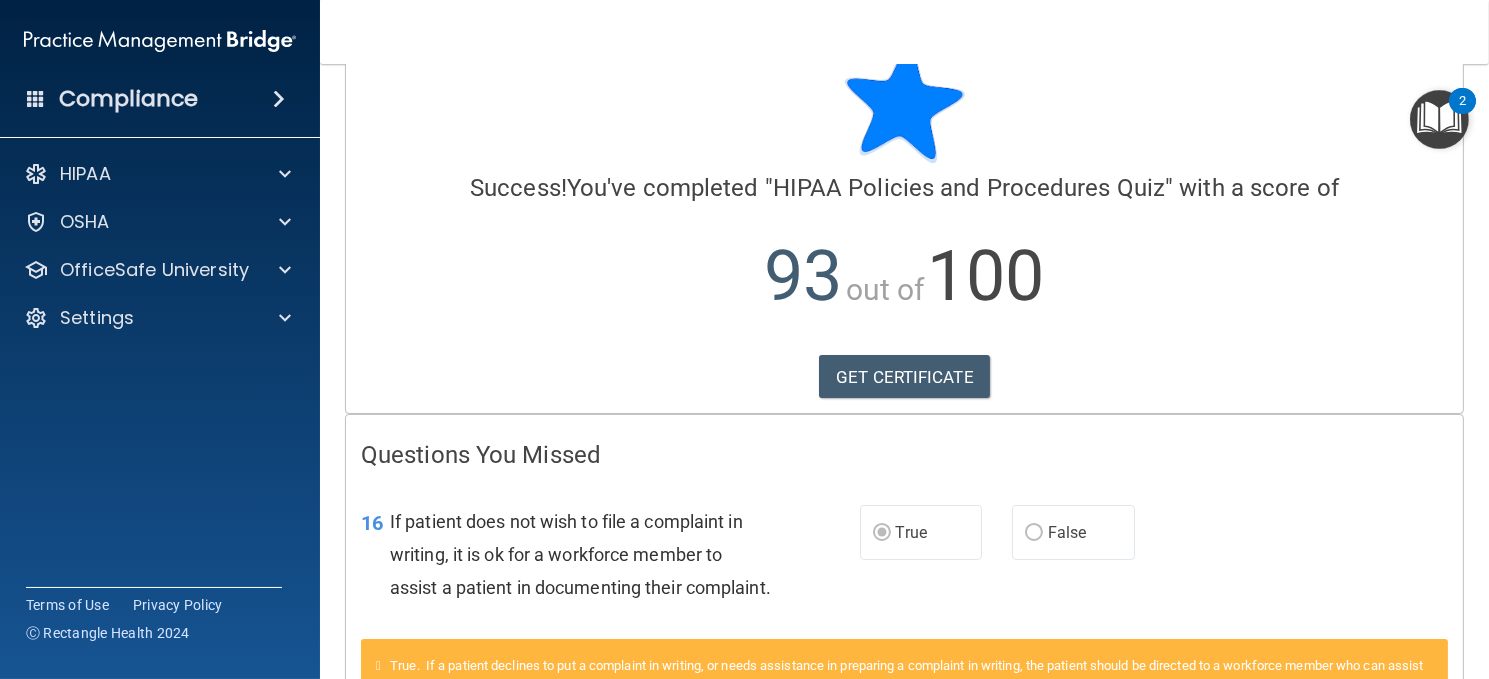 scroll, scrollTop: 300, scrollLeft: 0, axis: vertical 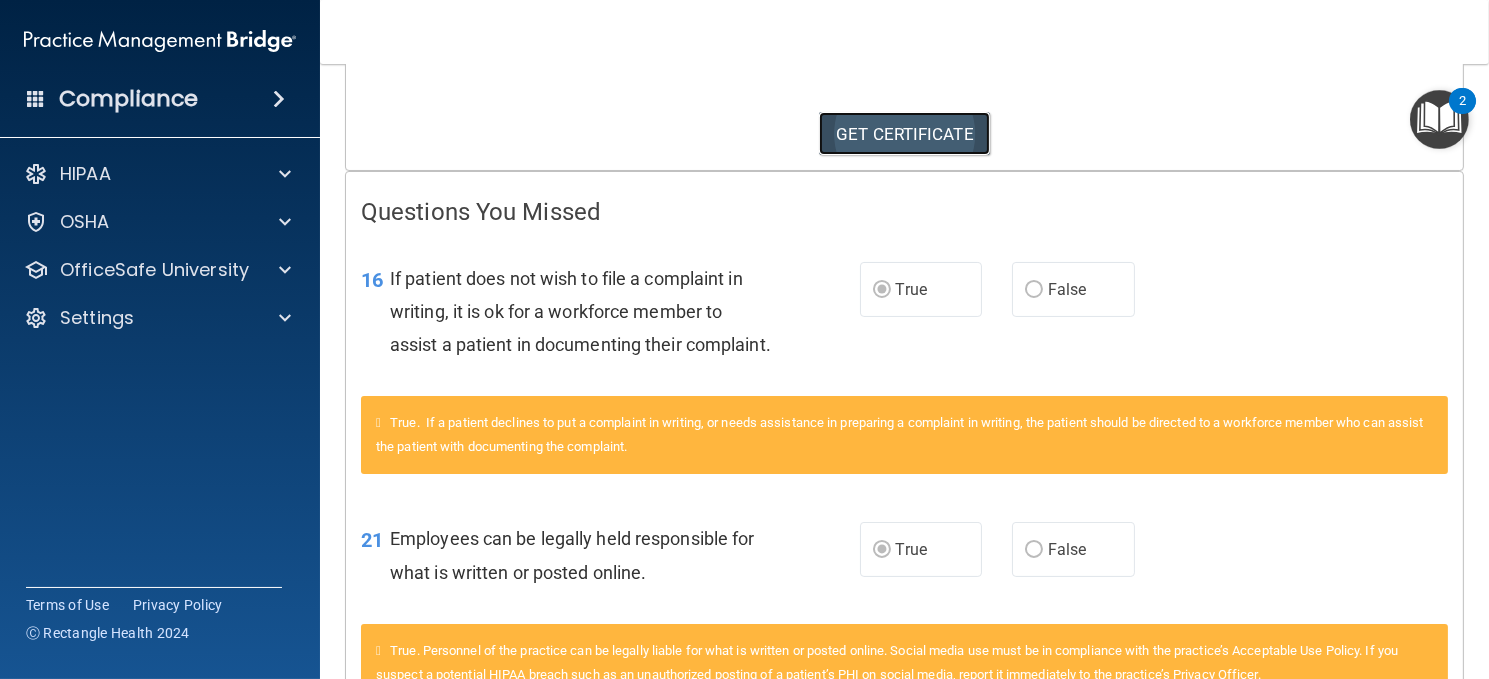 click on "GET CERTIFICATE" at bounding box center (904, 134) 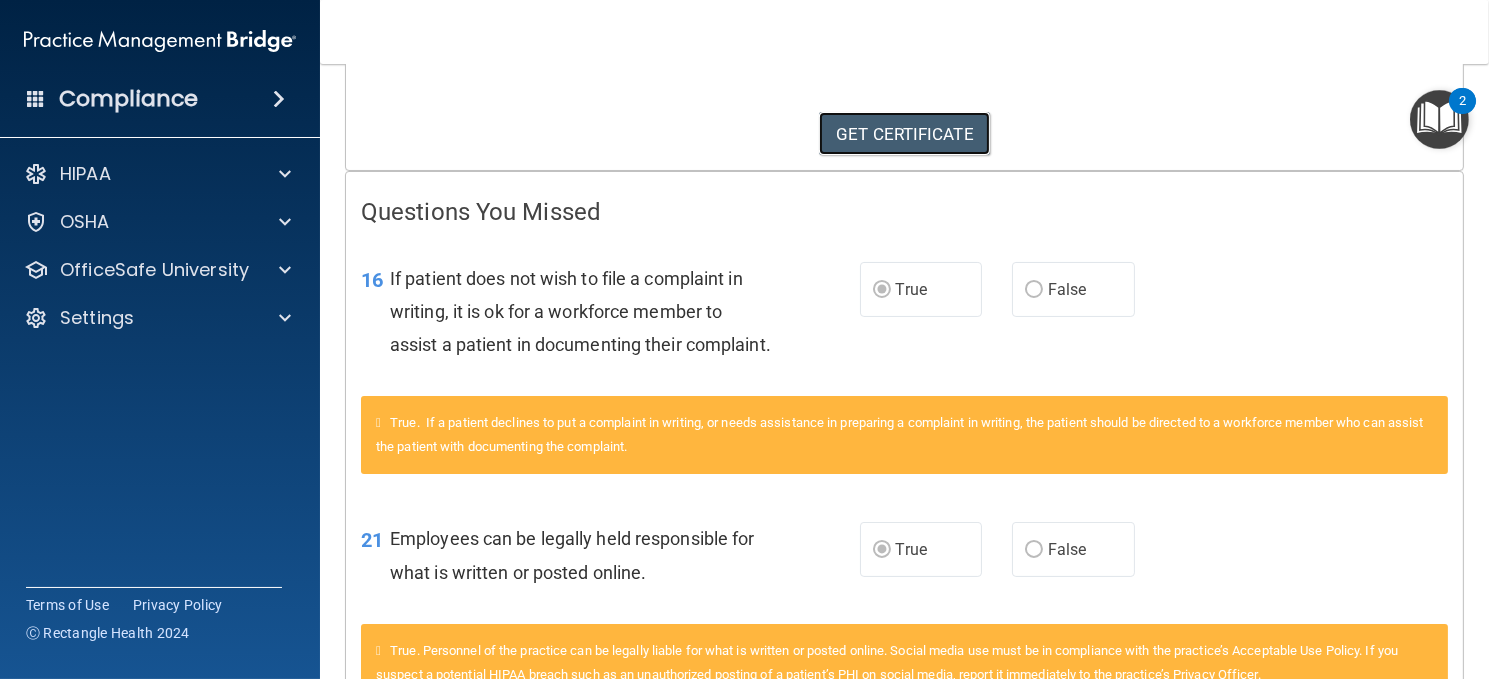 scroll, scrollTop: 0, scrollLeft: 0, axis: both 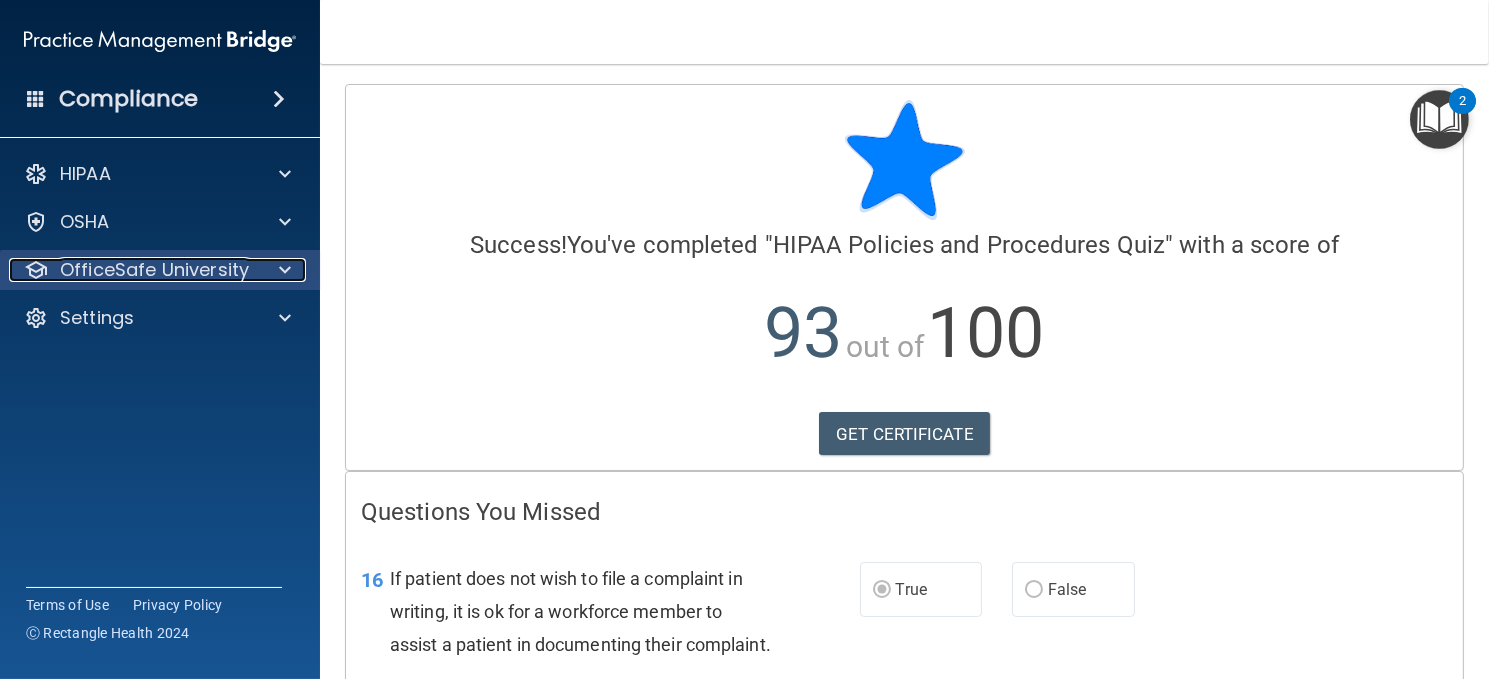 click on "OfficeSafe University" at bounding box center (154, 270) 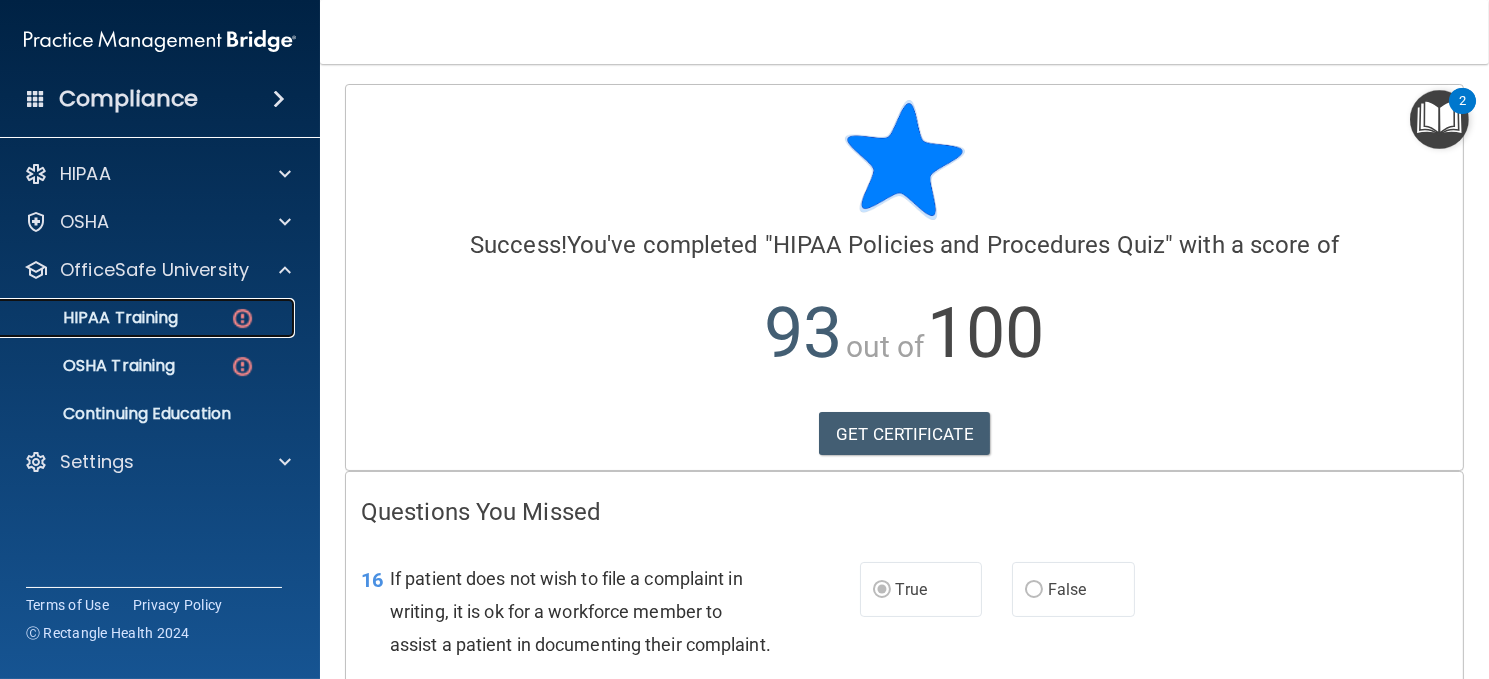 click on "HIPAA Training" at bounding box center [95, 318] 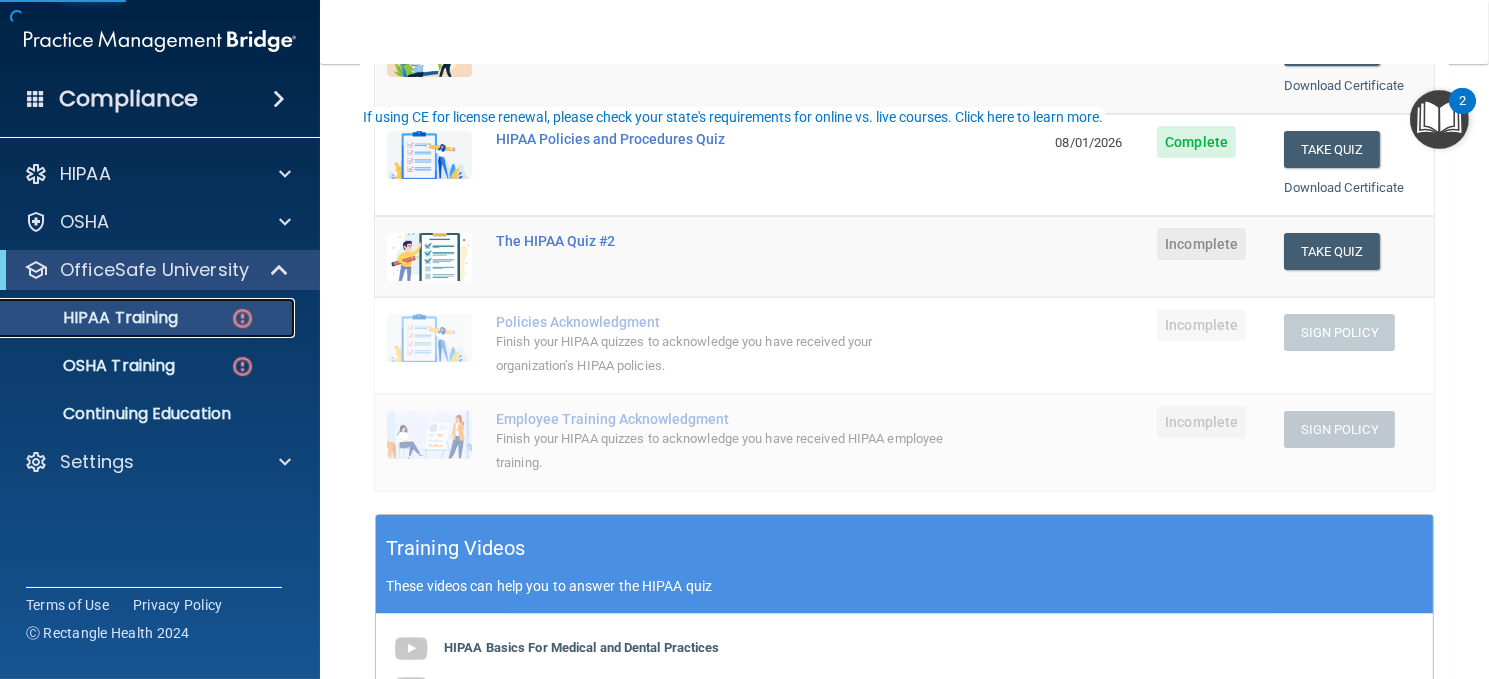 scroll, scrollTop: 400, scrollLeft: 0, axis: vertical 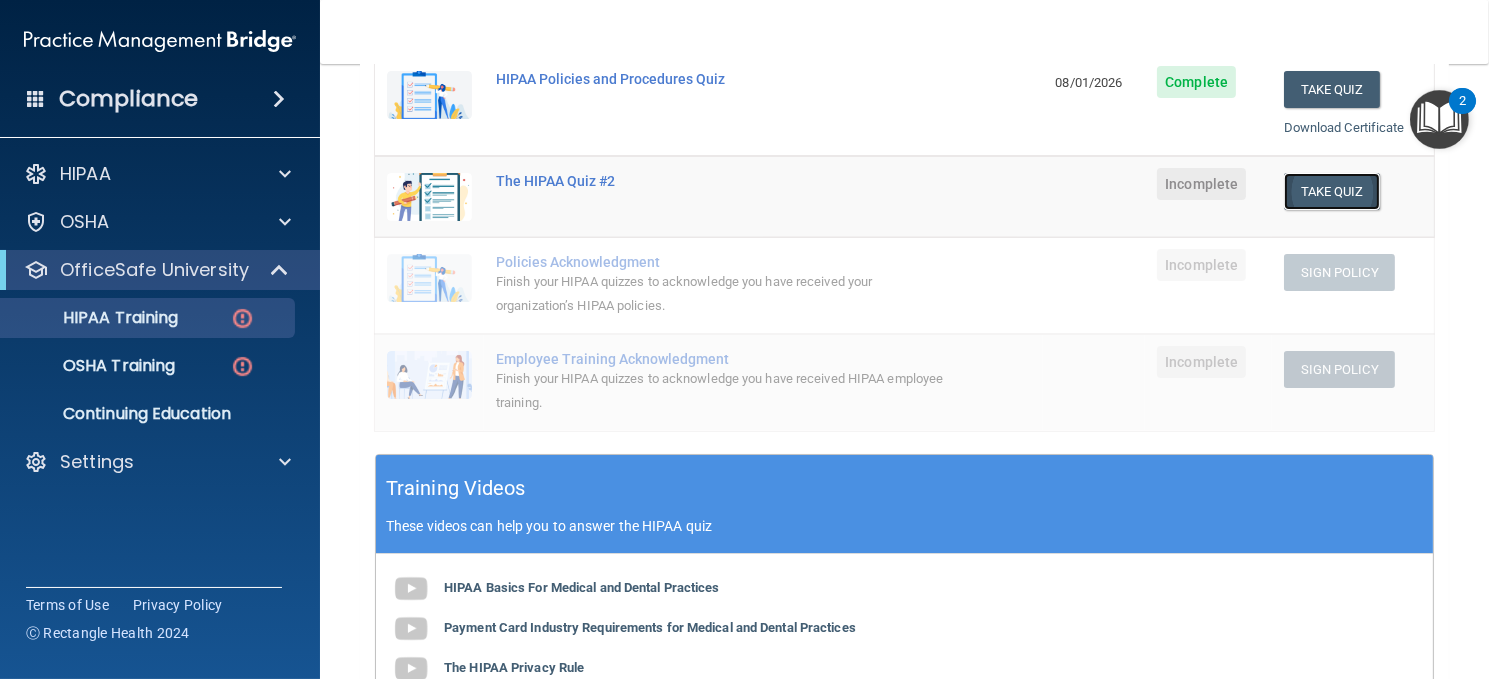 click on "Take Quiz" at bounding box center [1332, 191] 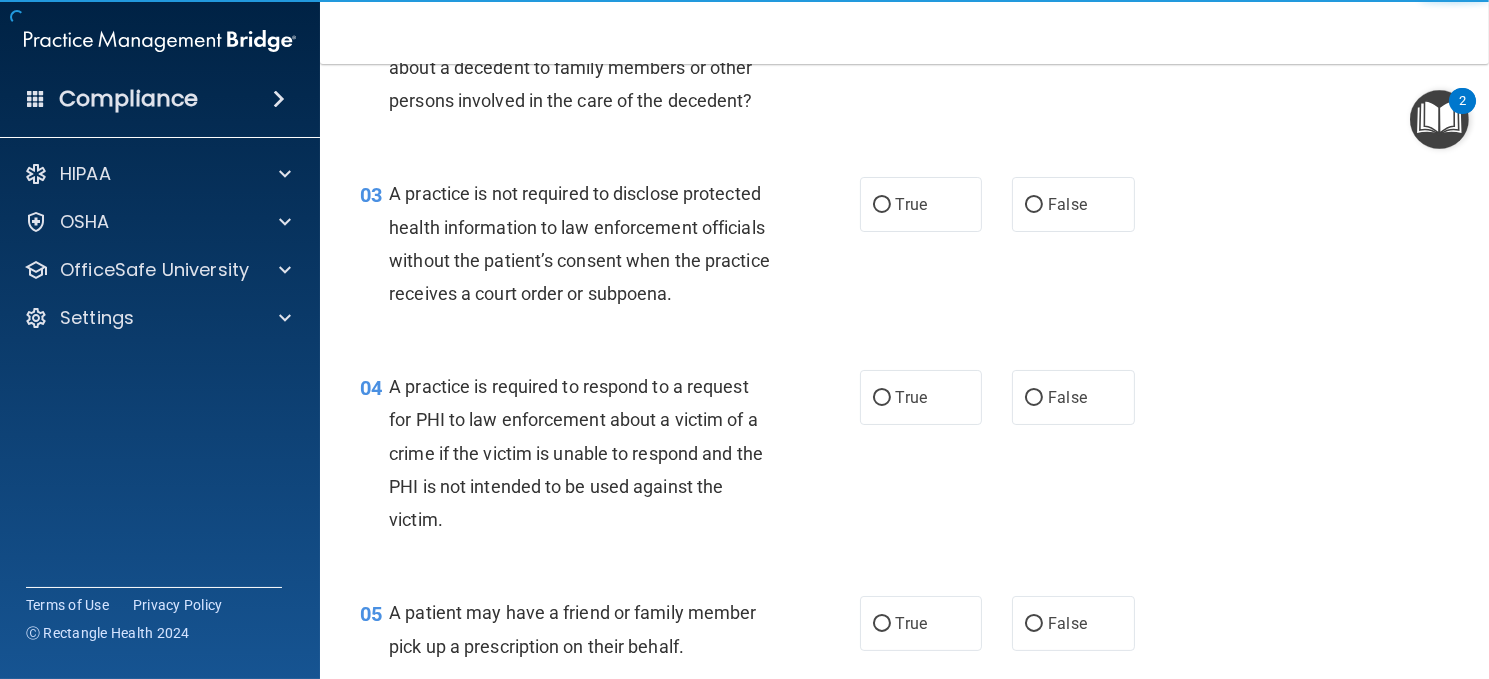 scroll, scrollTop: 0, scrollLeft: 0, axis: both 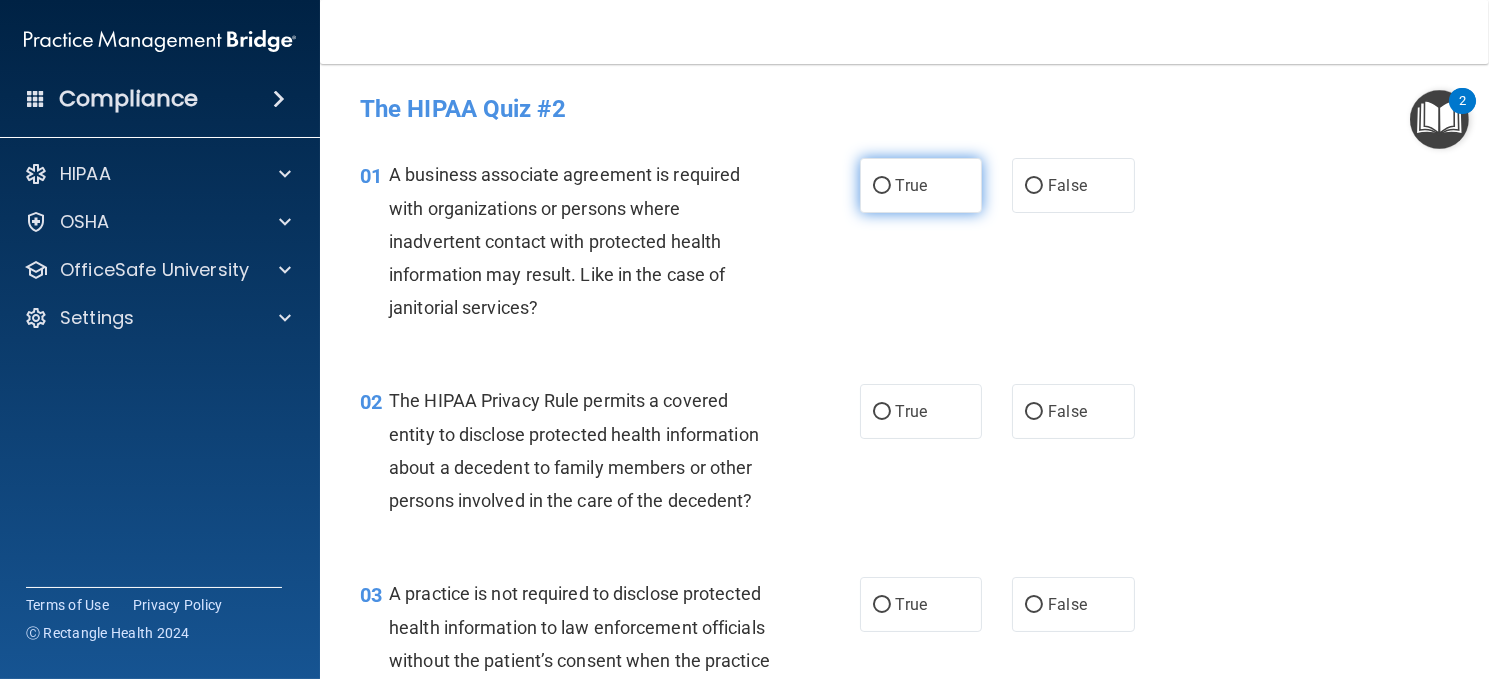 click on "True" at bounding box center [921, 185] 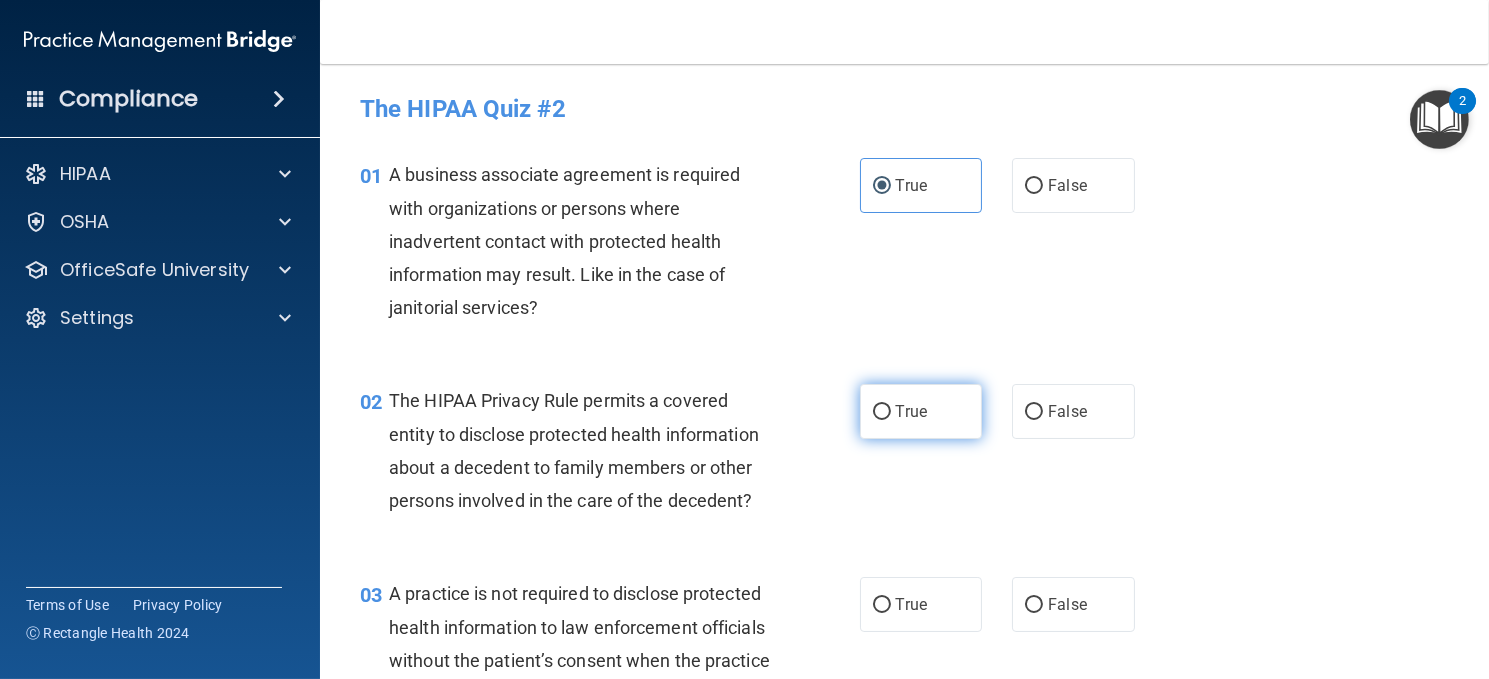 drag, startPoint x: 890, startPoint y: 413, endPoint x: 884, endPoint y: 469, distance: 56.32051 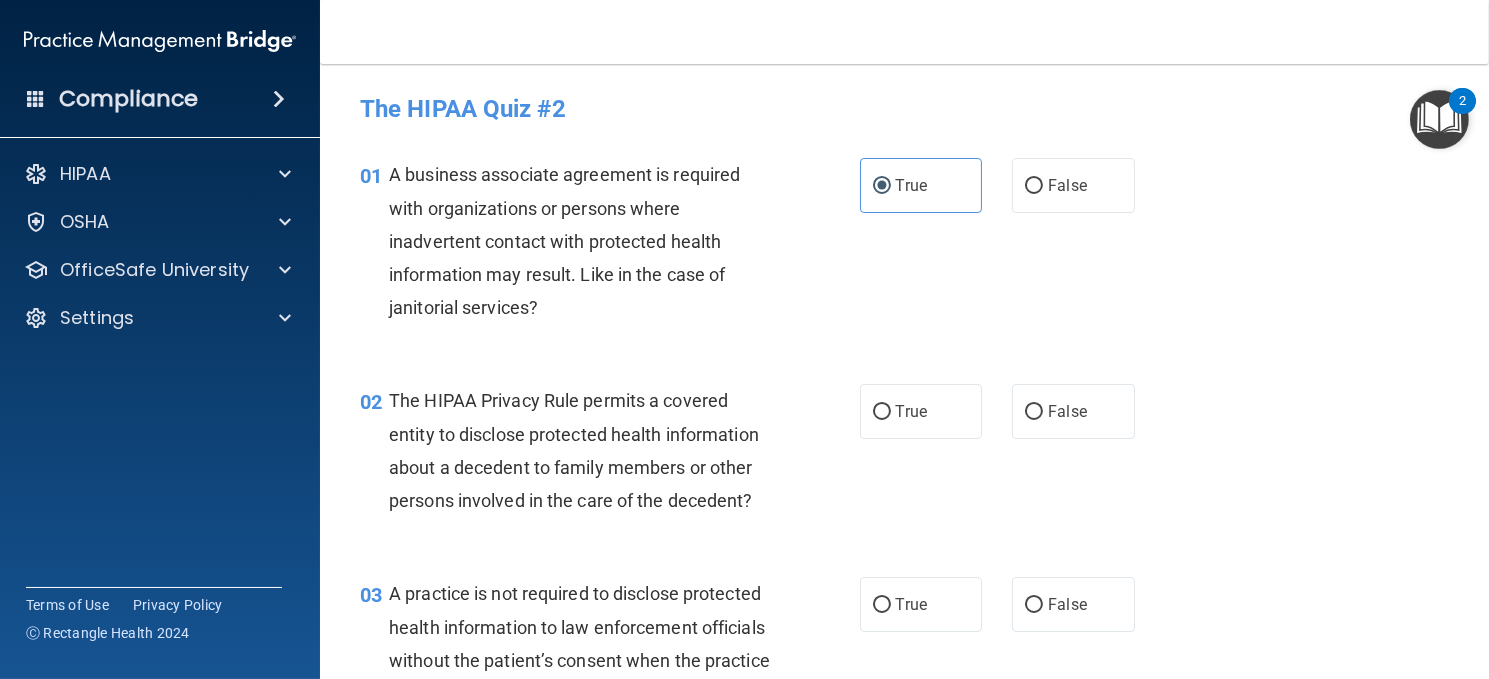 click on "True" at bounding box center (882, 412) 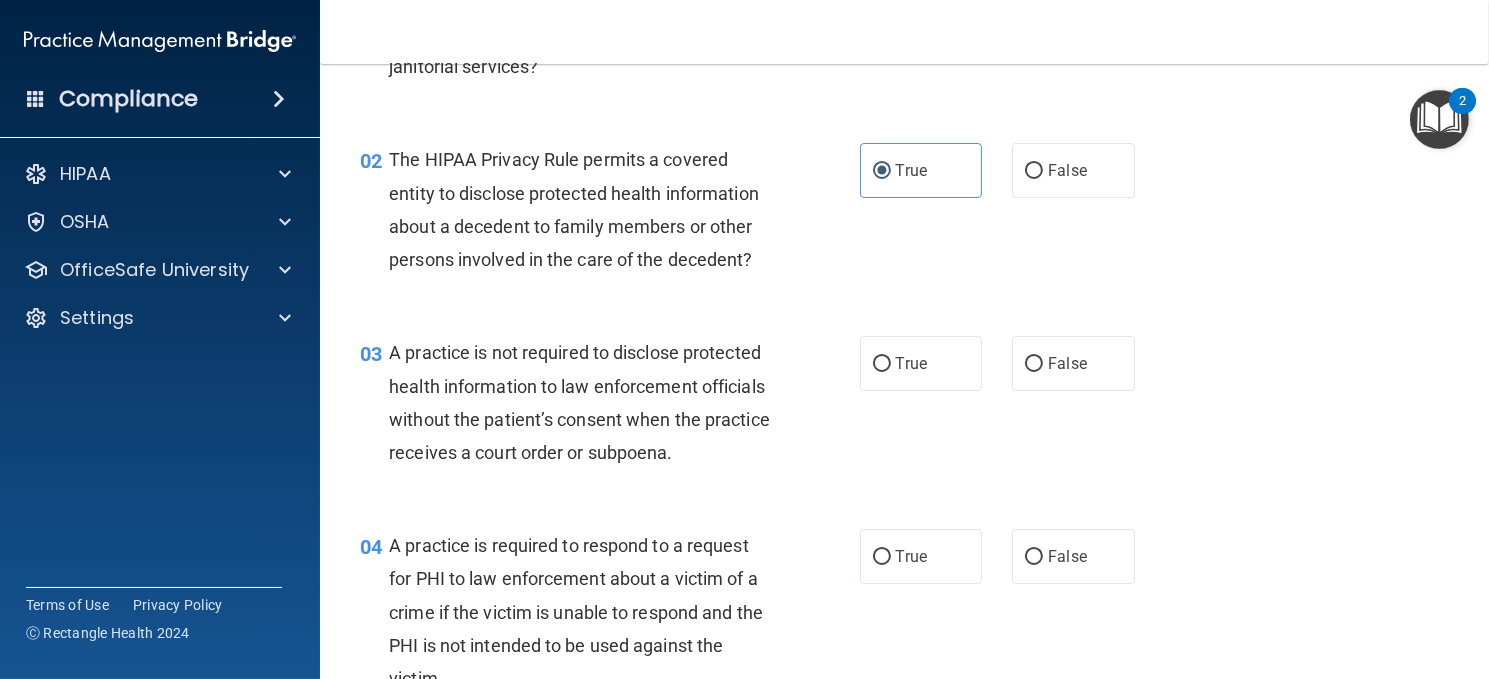 scroll, scrollTop: 300, scrollLeft: 0, axis: vertical 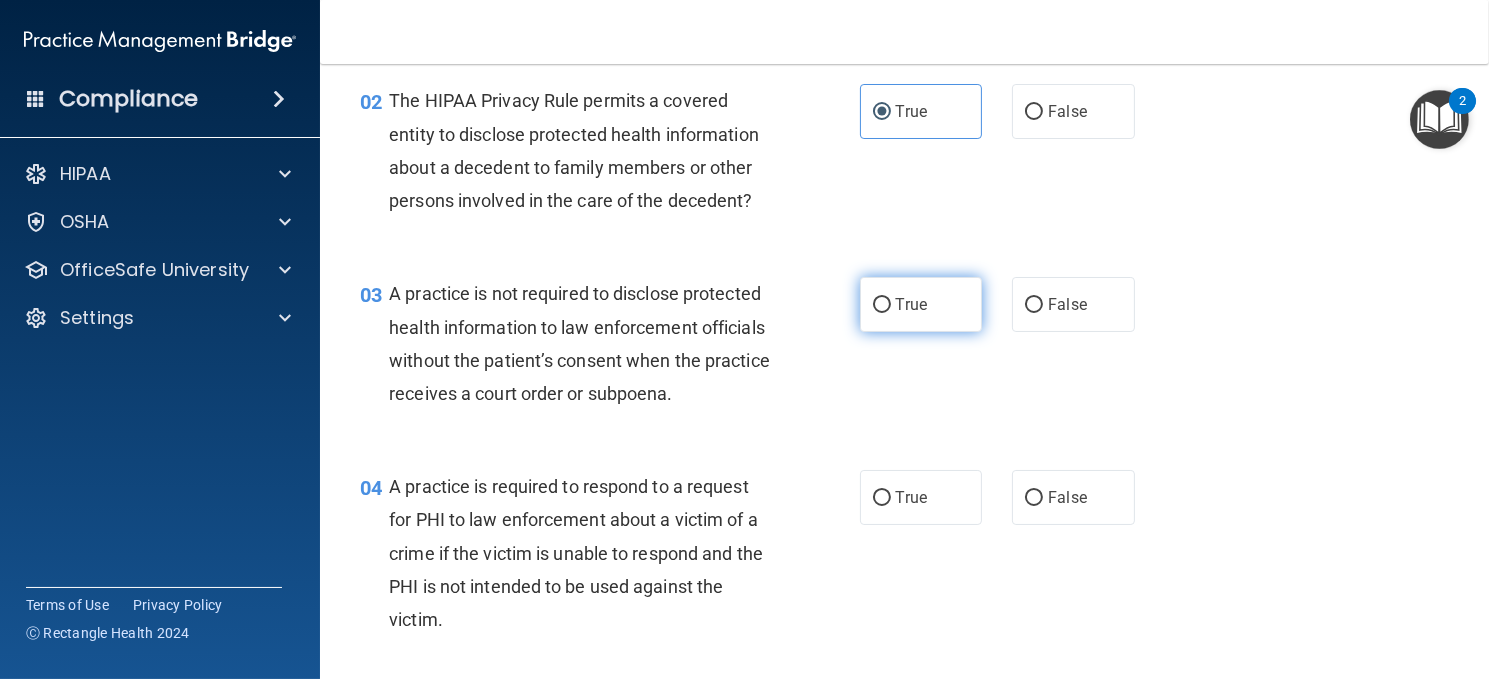 click on "True" at bounding box center (921, 304) 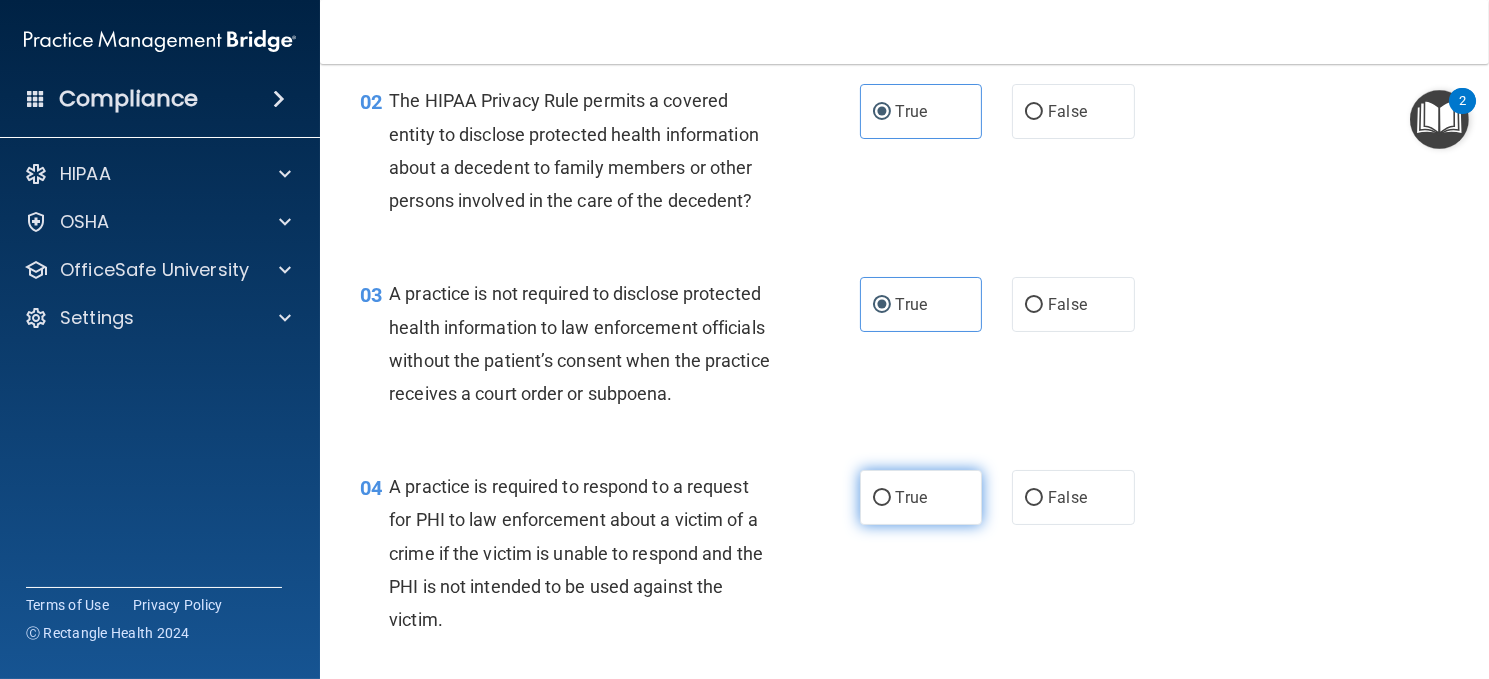 click on "True" at bounding box center (911, 497) 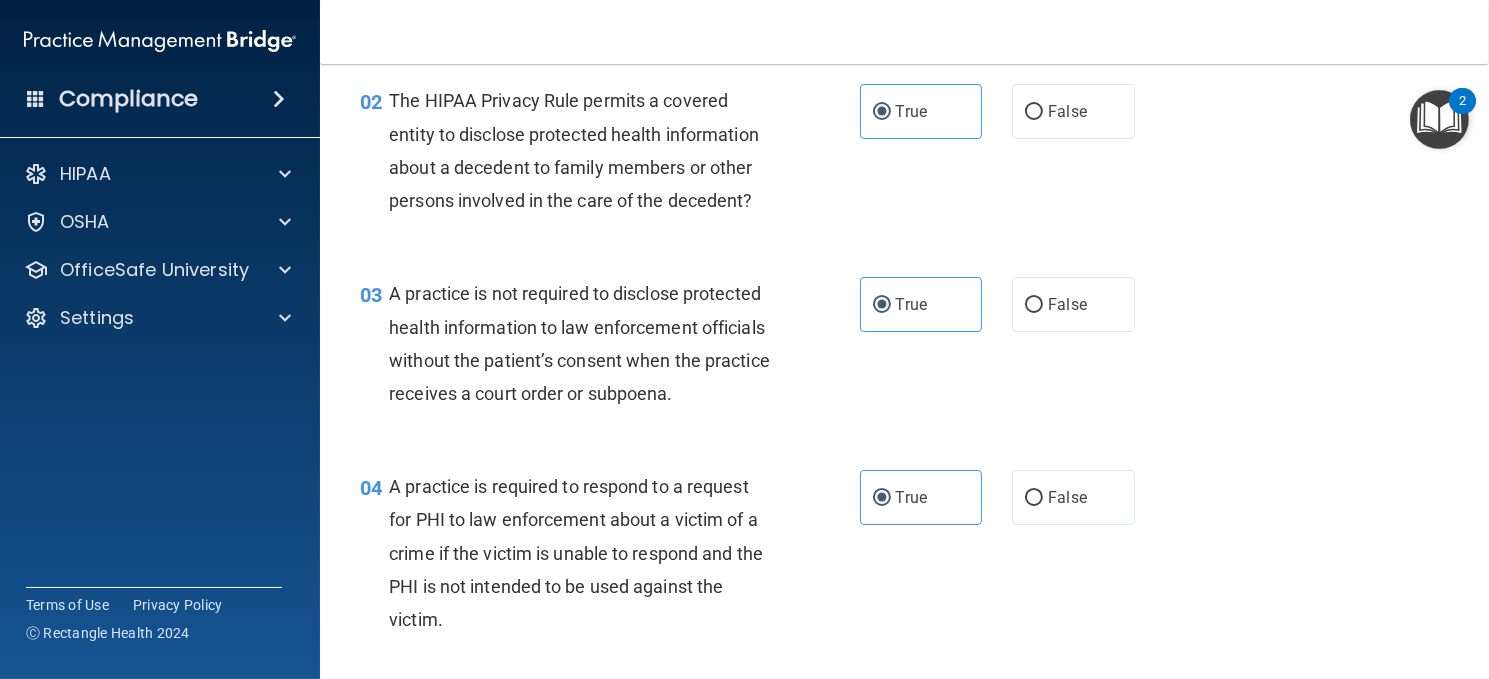 scroll, scrollTop: 600, scrollLeft: 0, axis: vertical 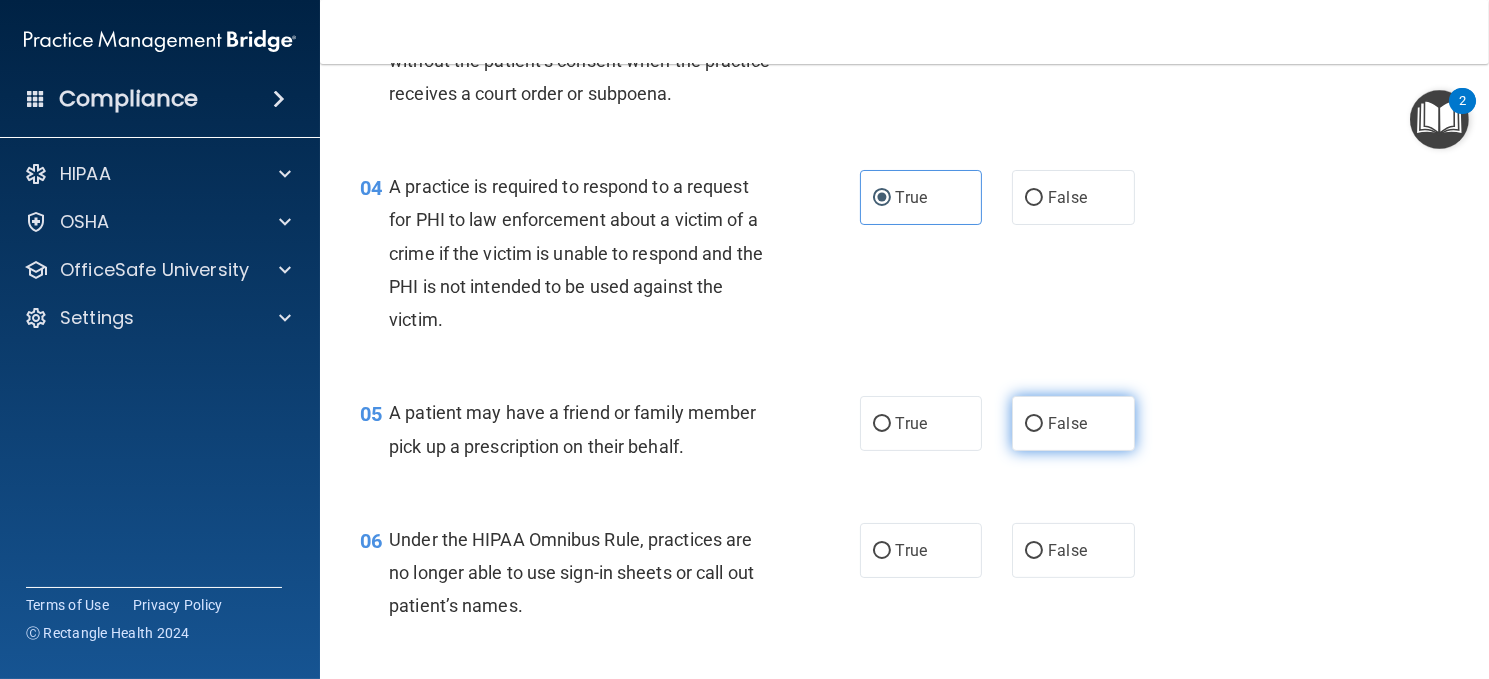 drag, startPoint x: 1040, startPoint y: 462, endPoint x: 1038, endPoint y: 482, distance: 20.09975 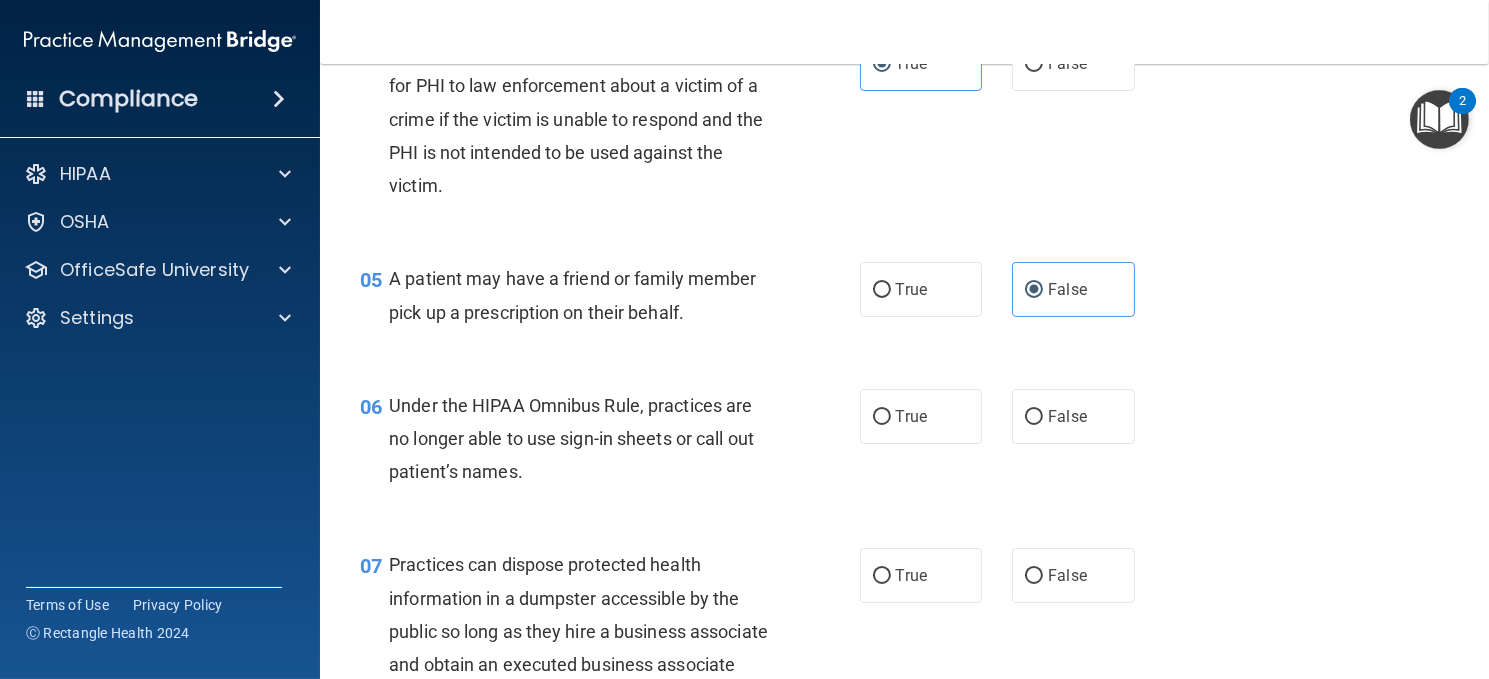 scroll, scrollTop: 900, scrollLeft: 0, axis: vertical 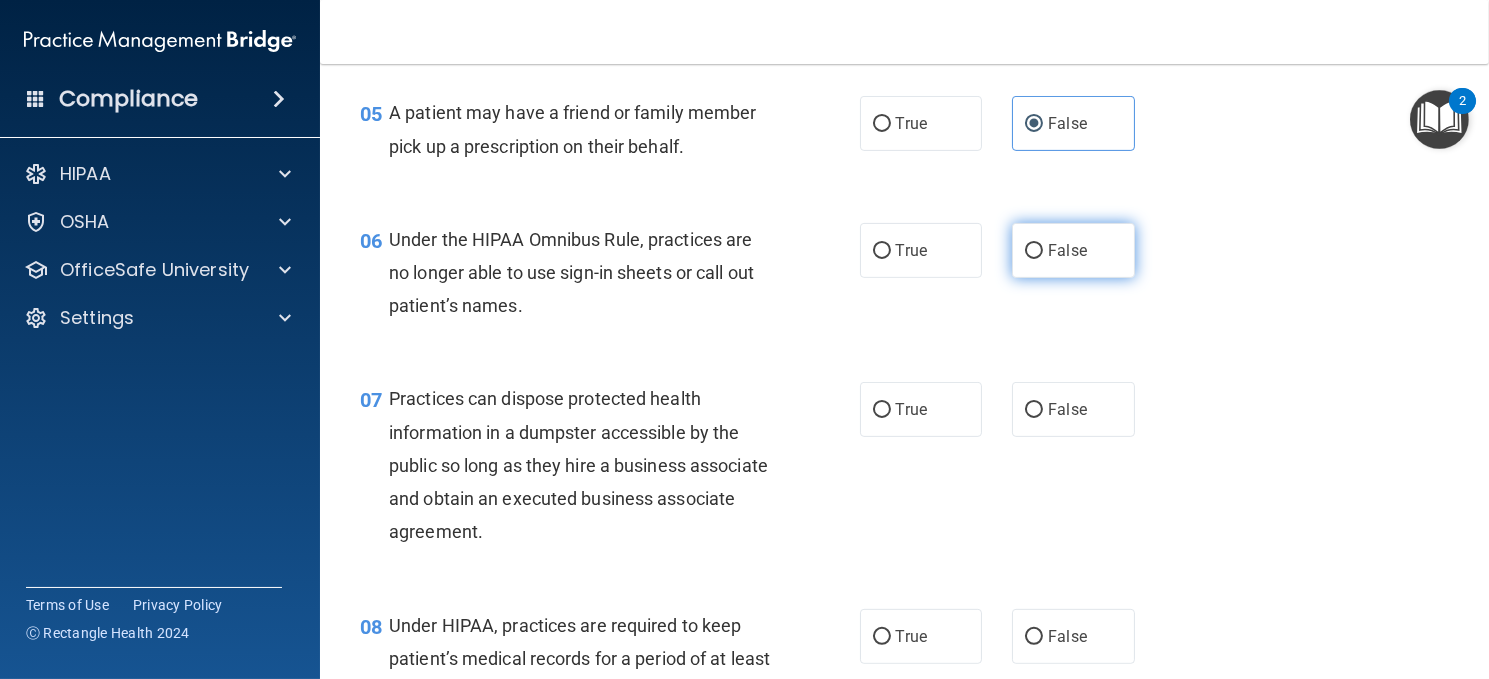drag, startPoint x: 1025, startPoint y: 283, endPoint x: 1023, endPoint y: 299, distance: 16.124516 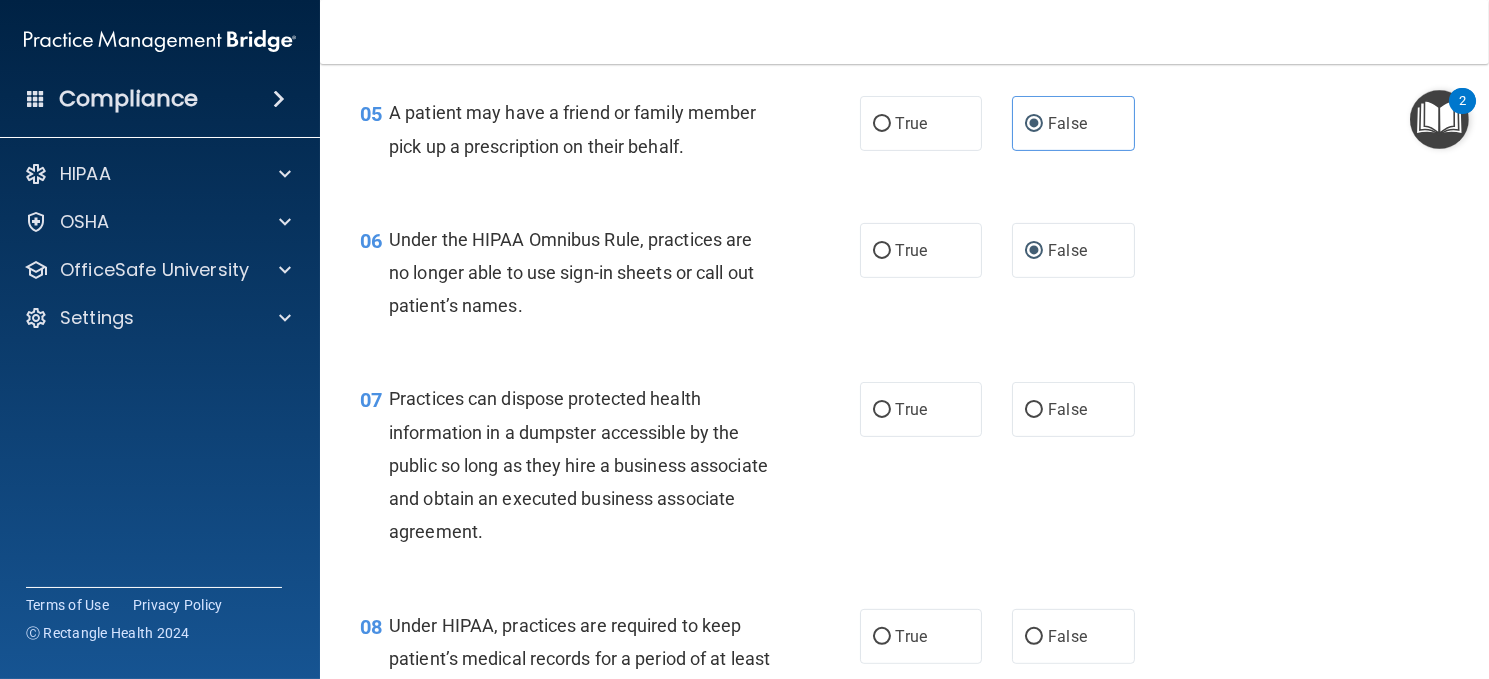 scroll, scrollTop: 1100, scrollLeft: 0, axis: vertical 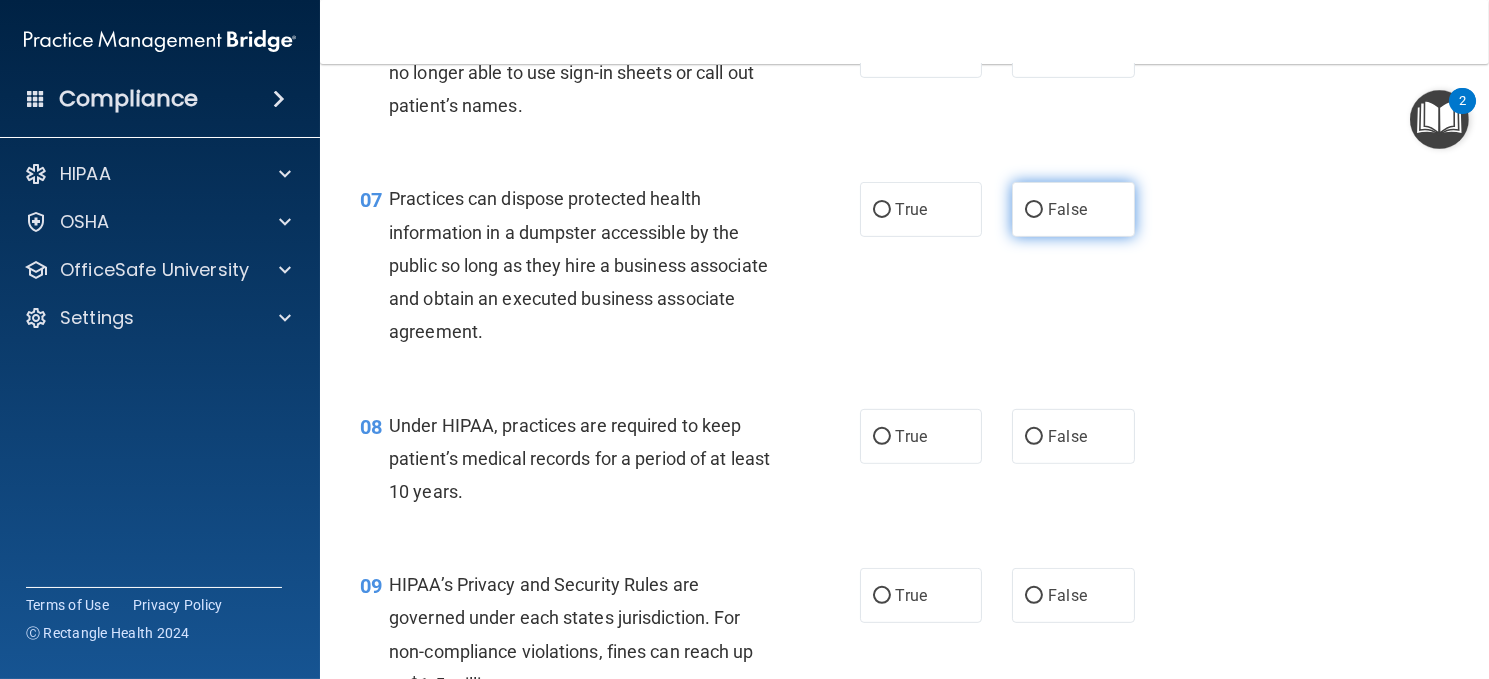 click on "False" at bounding box center (1034, 210) 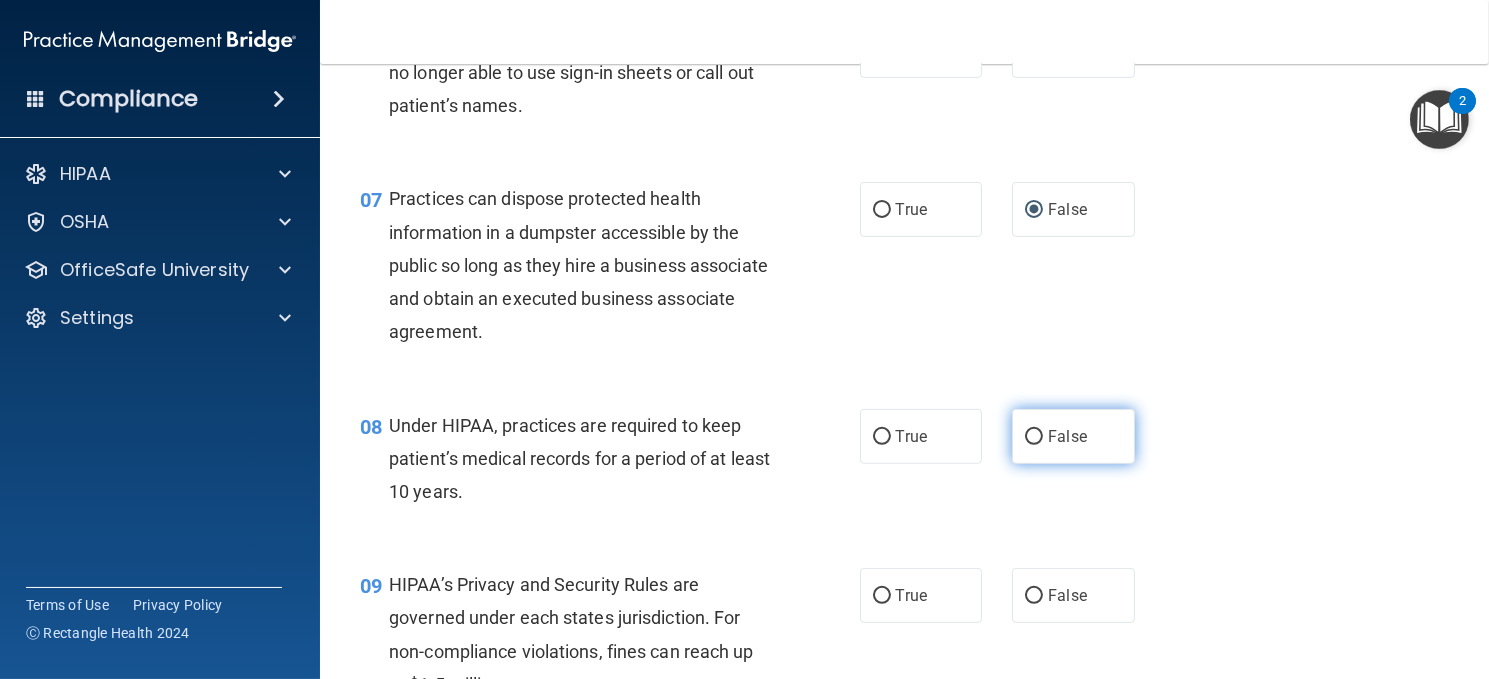 click on "False" at bounding box center (1067, 436) 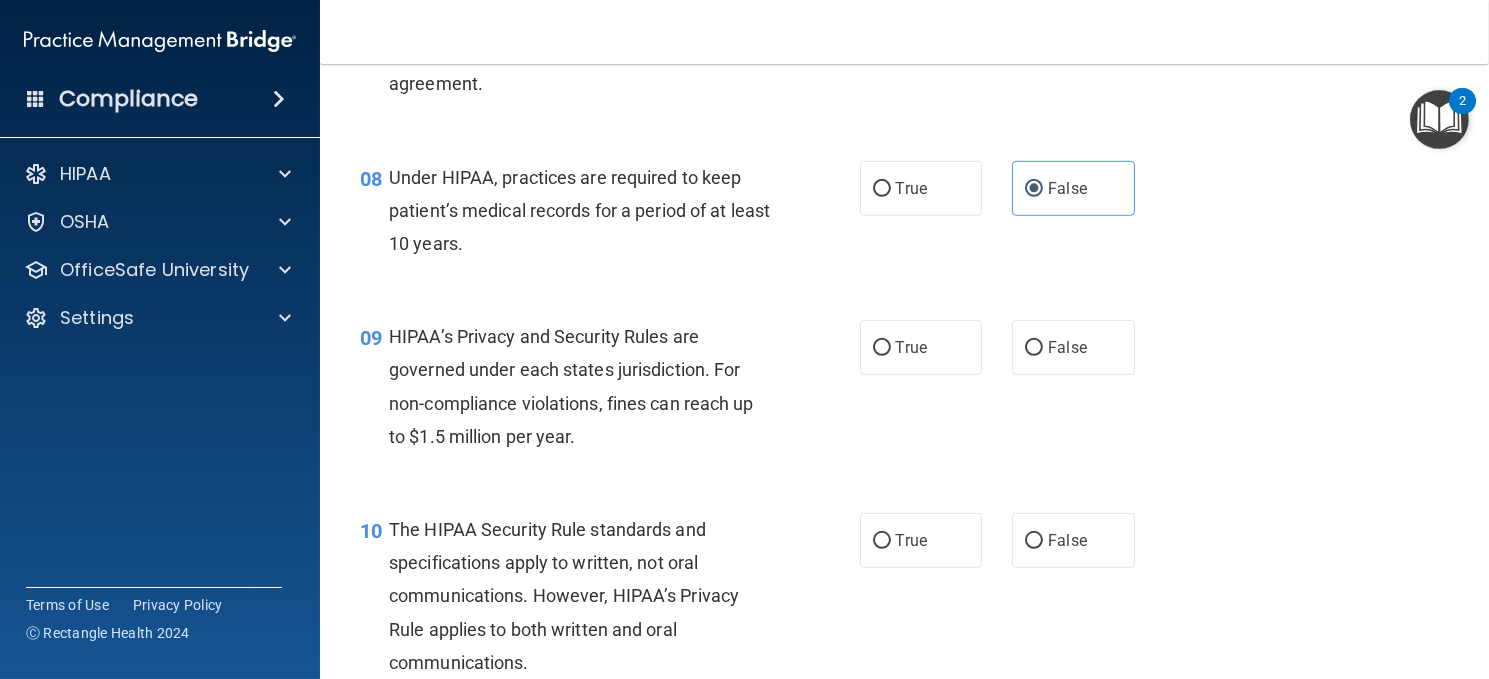 scroll, scrollTop: 1400, scrollLeft: 0, axis: vertical 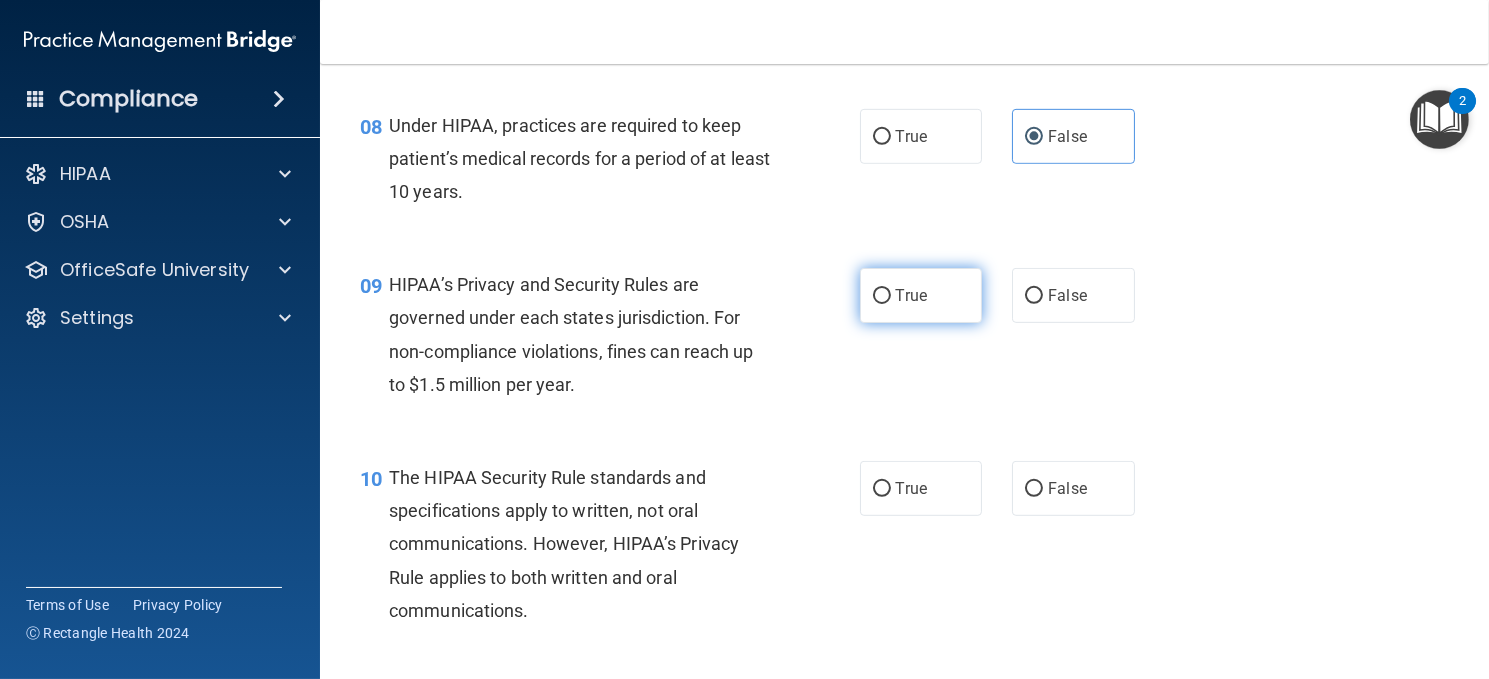 click on "True" at bounding box center [911, 295] 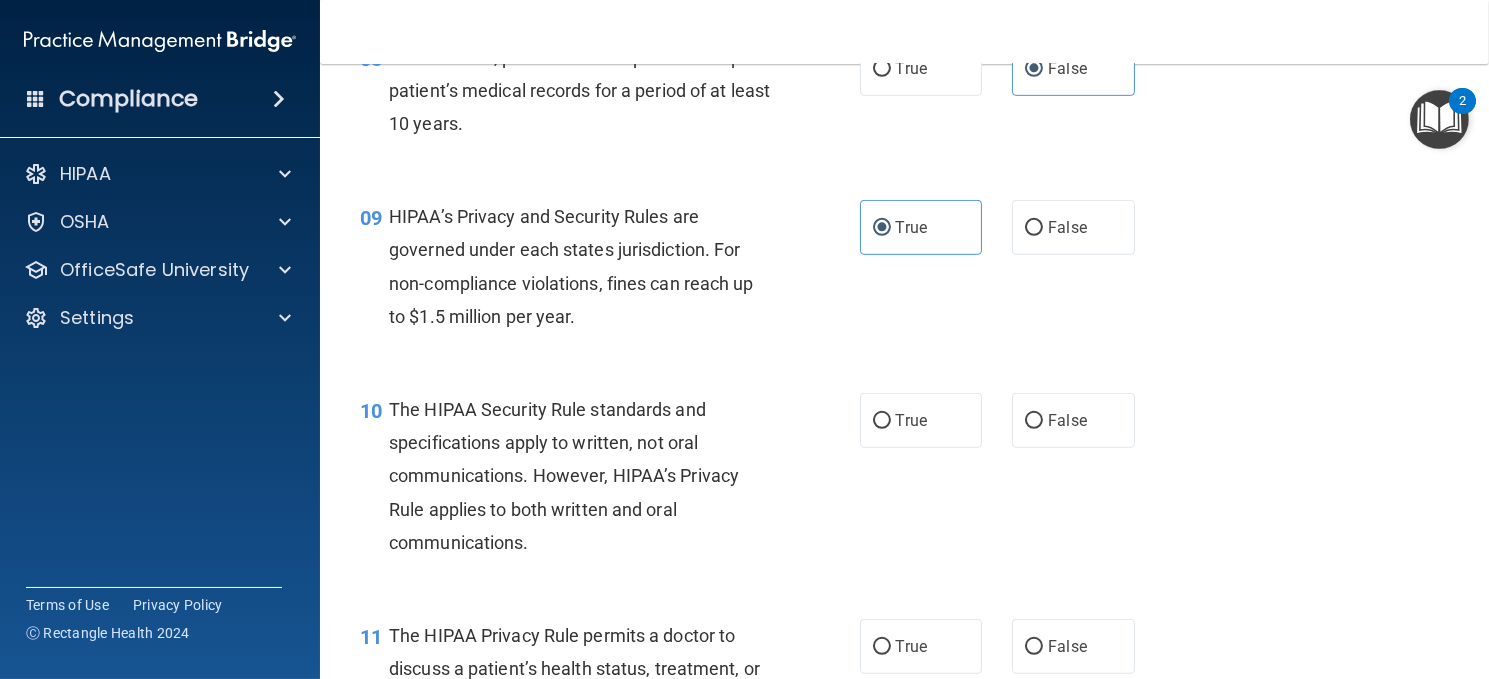 scroll, scrollTop: 1600, scrollLeft: 0, axis: vertical 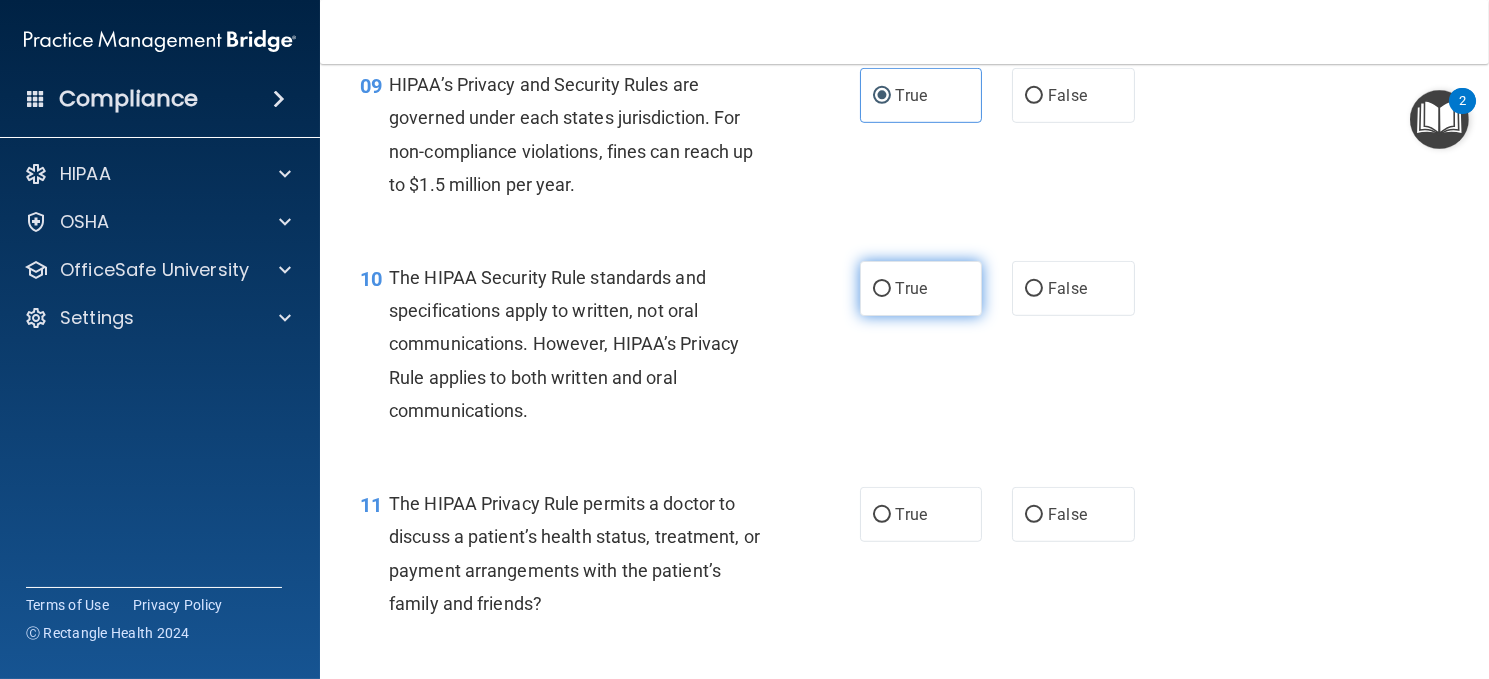 click on "True" at bounding box center [921, 288] 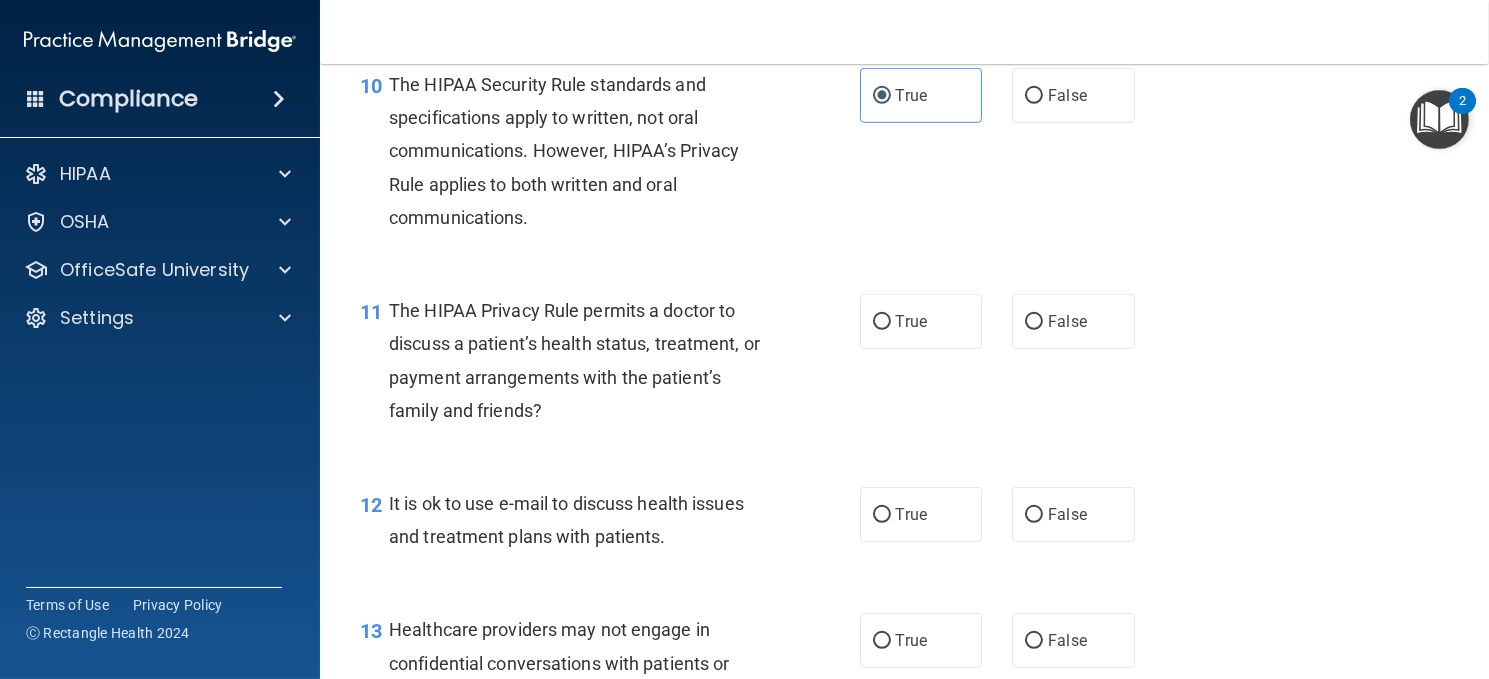 scroll, scrollTop: 1800, scrollLeft: 0, axis: vertical 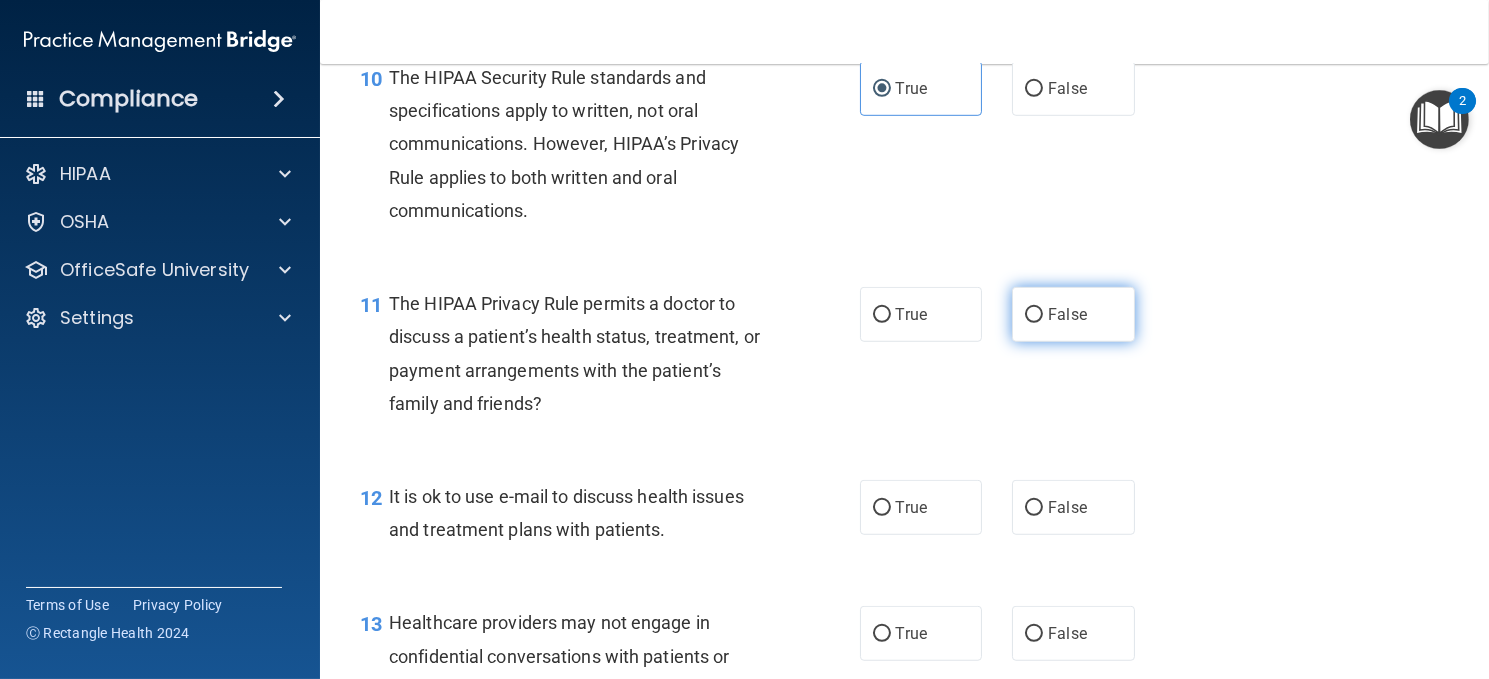 click on "False" at bounding box center (1067, 314) 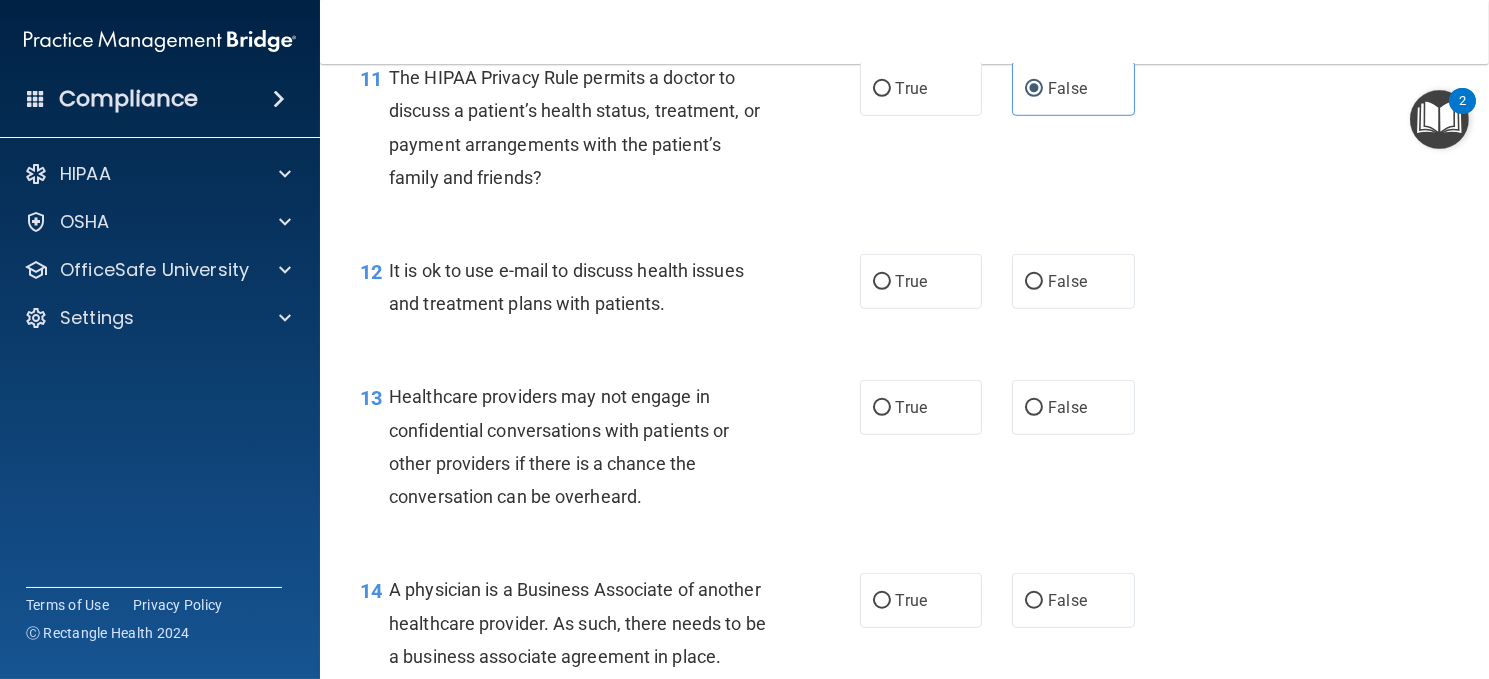 scroll, scrollTop: 2100, scrollLeft: 0, axis: vertical 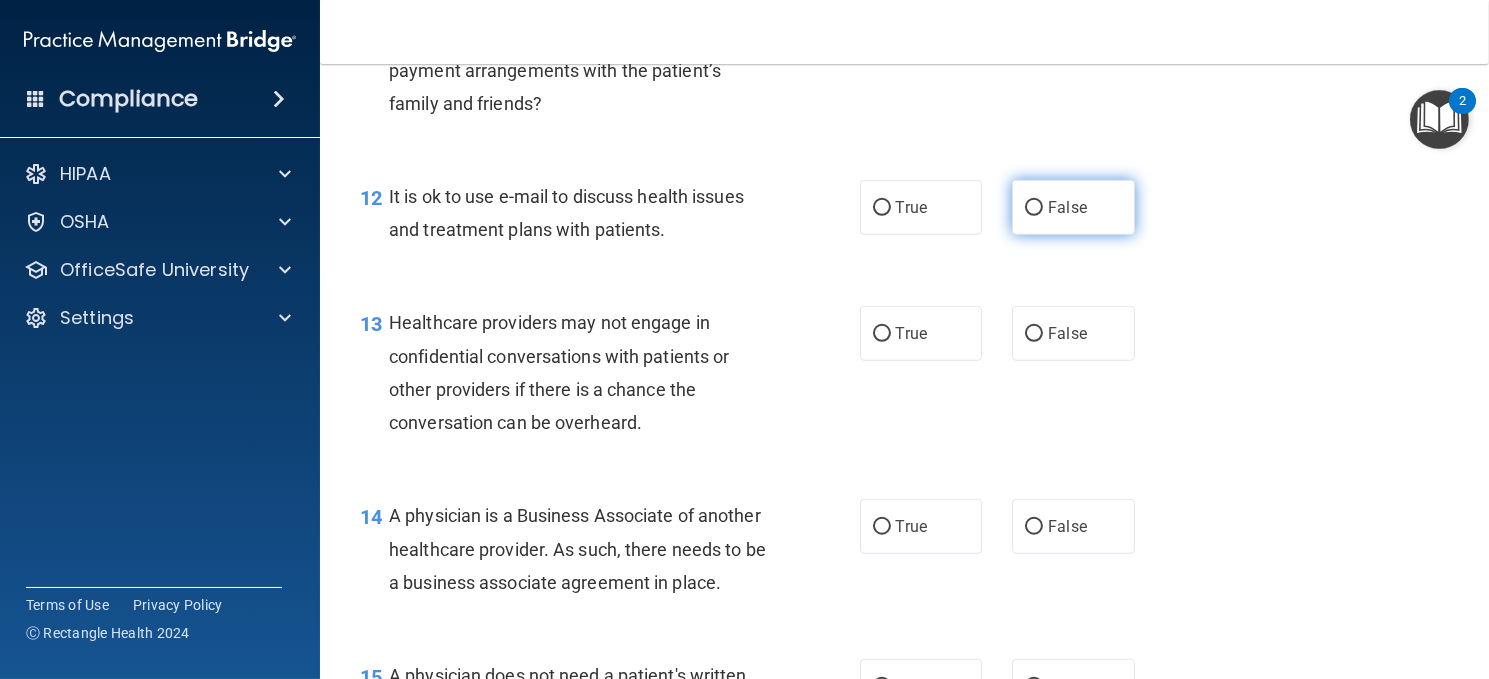 click on "False" at bounding box center (1034, 208) 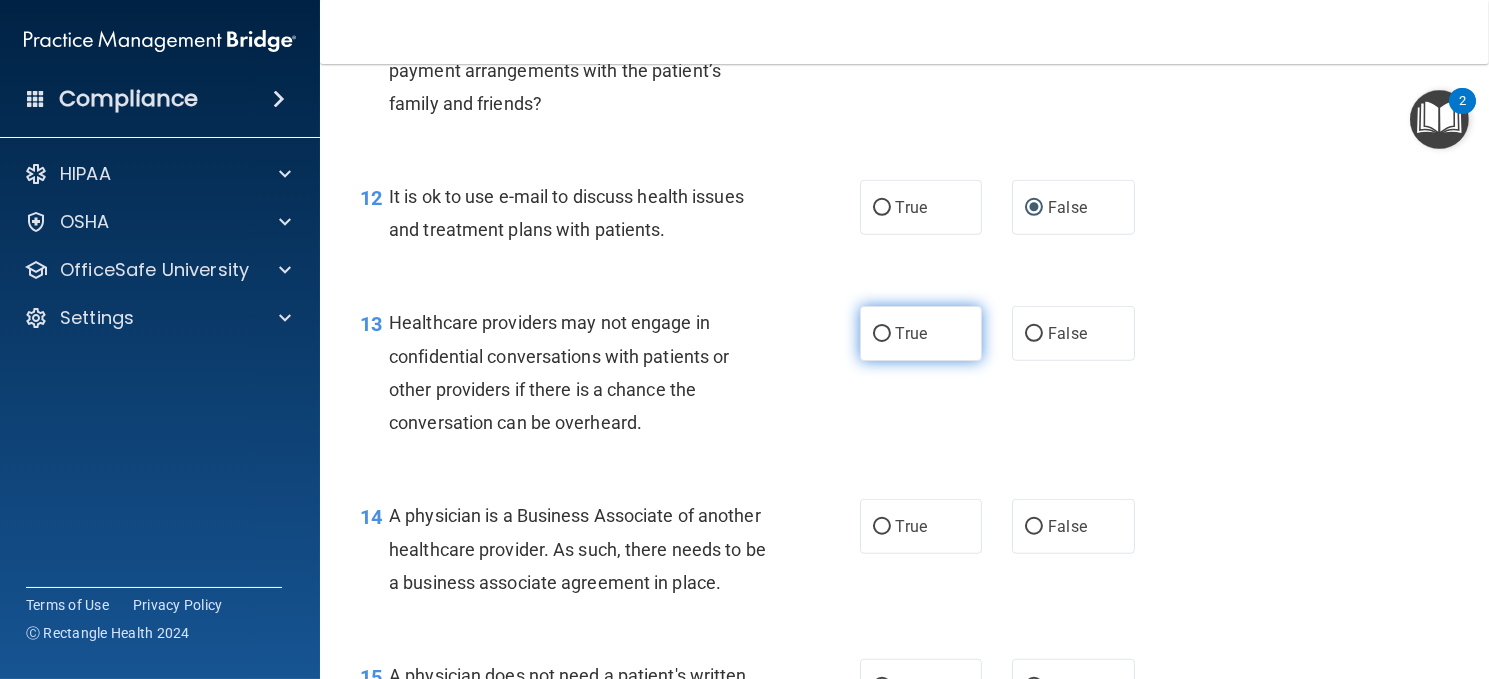 drag, startPoint x: 879, startPoint y: 366, endPoint x: 886, endPoint y: 386, distance: 21.189621 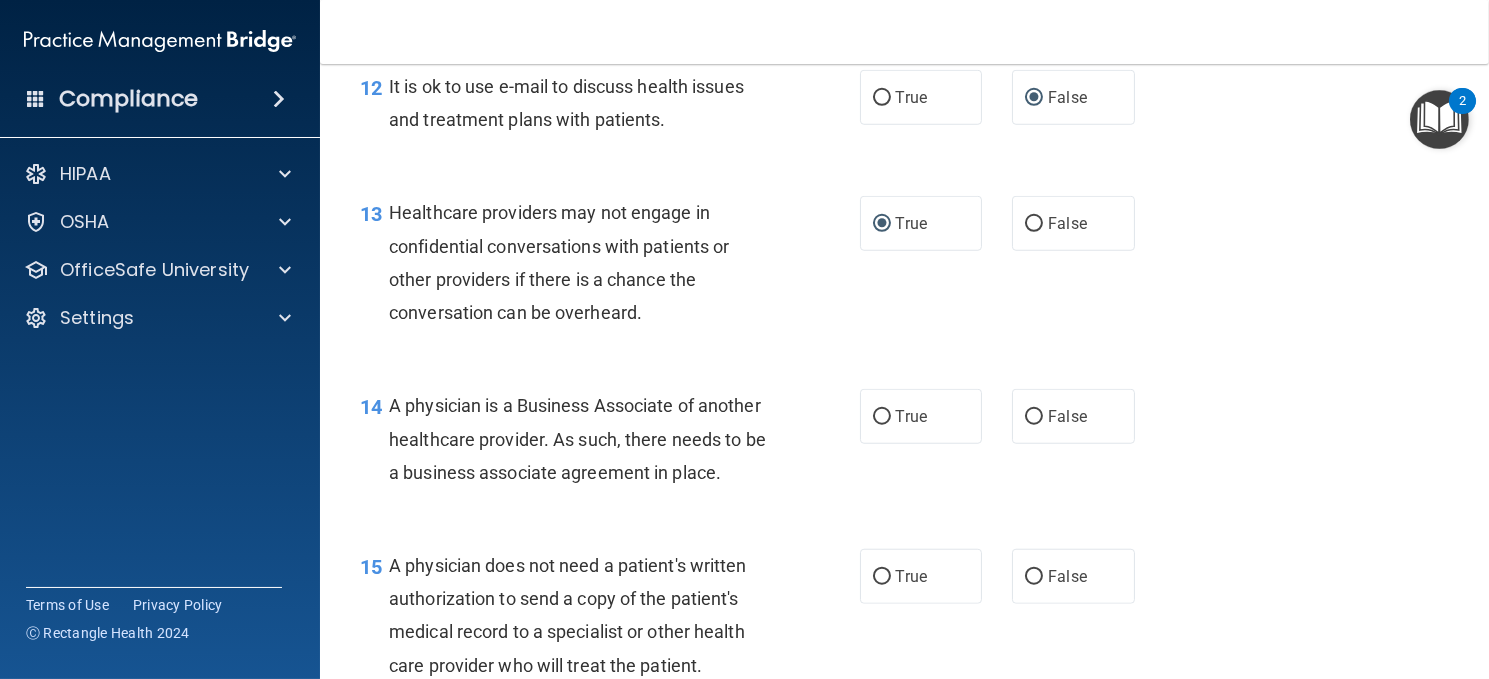 scroll, scrollTop: 2400, scrollLeft: 0, axis: vertical 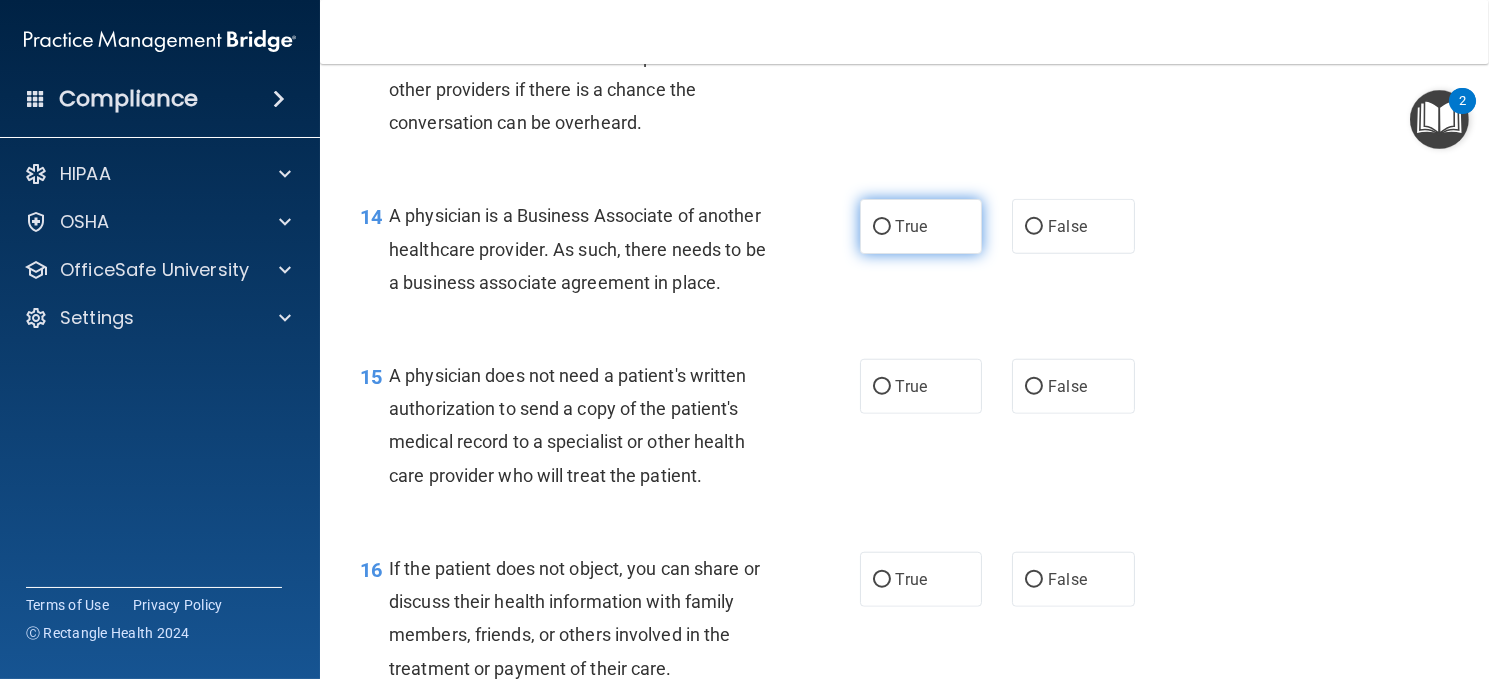 click on "True" at bounding box center (921, 226) 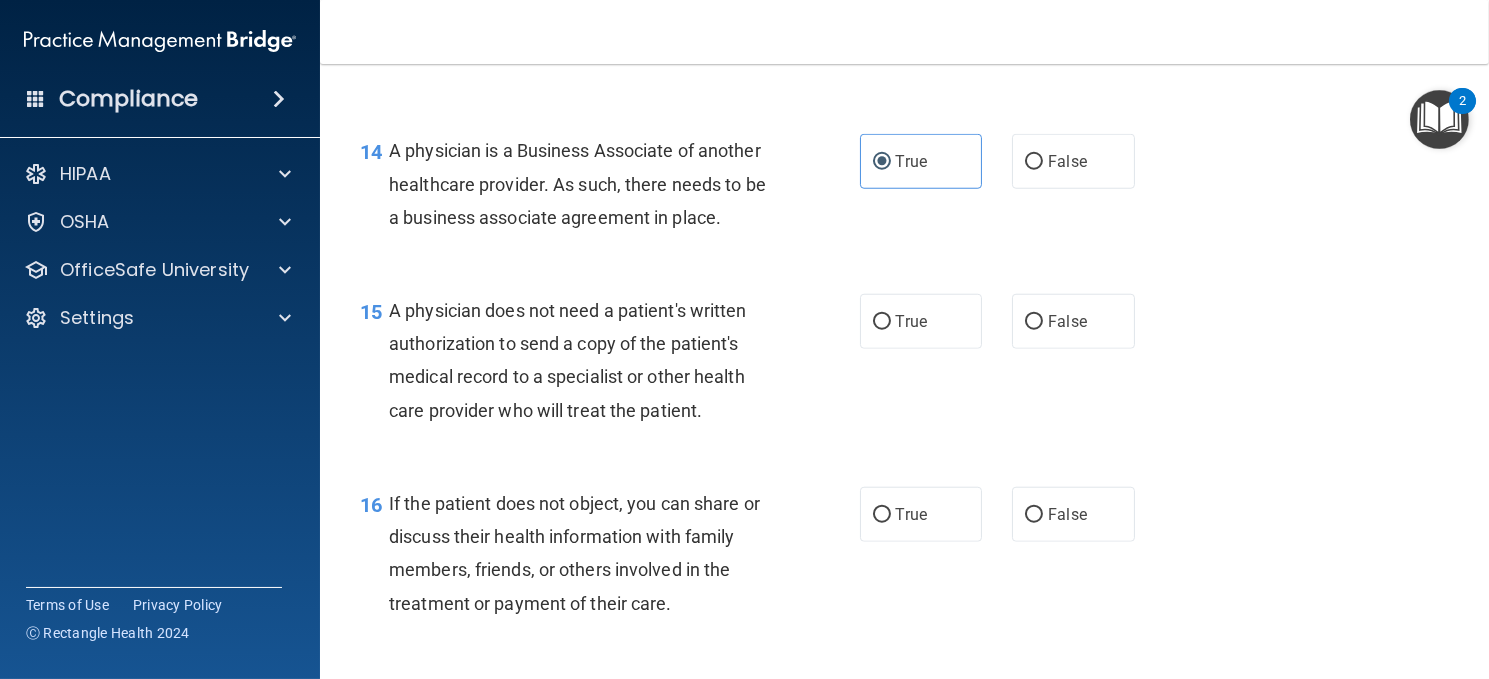 scroll, scrollTop: 2600, scrollLeft: 0, axis: vertical 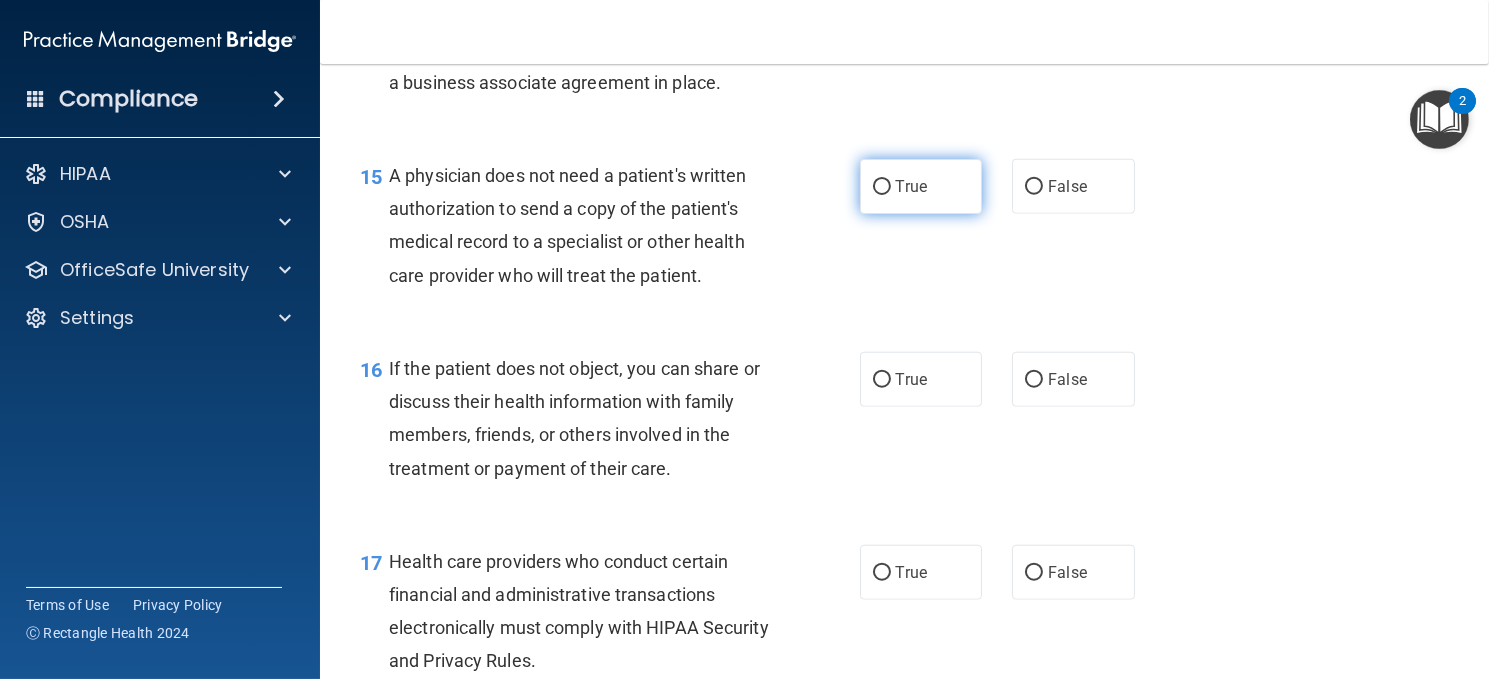 click on "True" at bounding box center (882, 187) 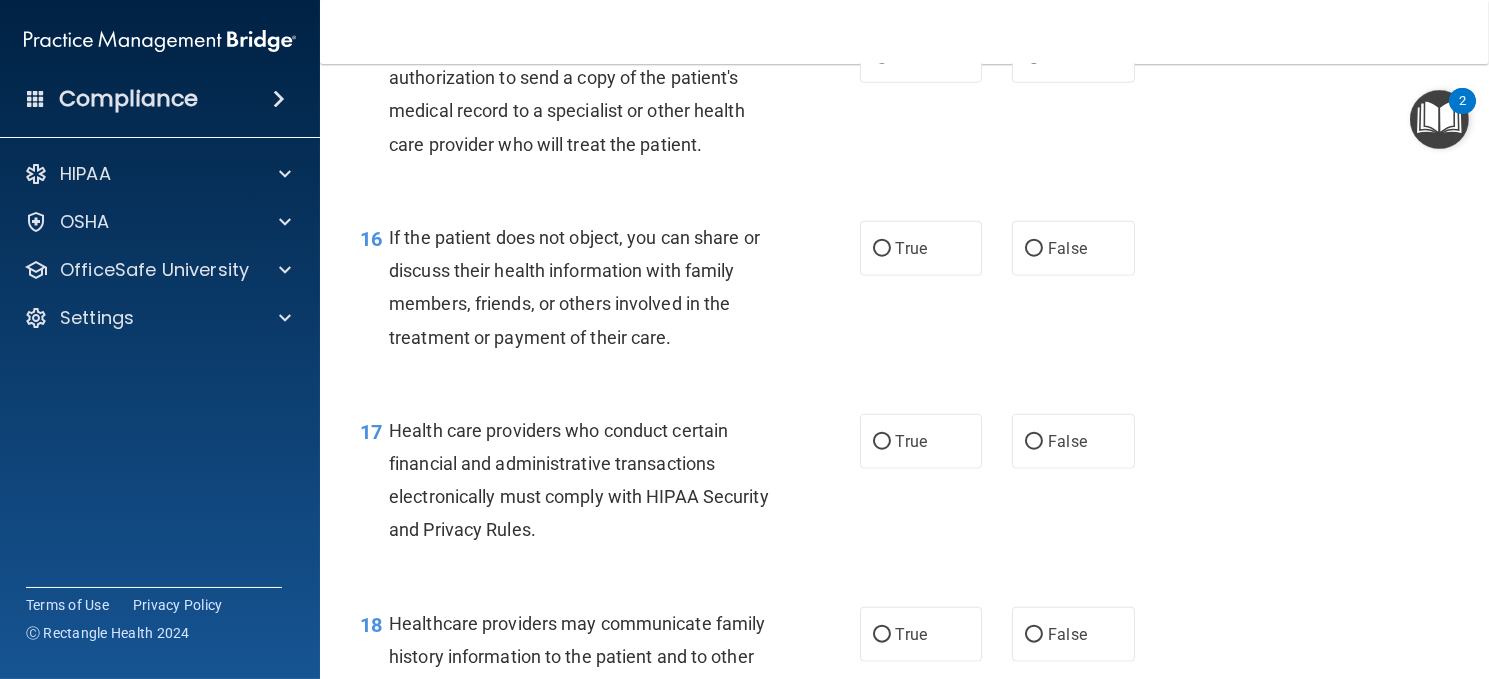 scroll, scrollTop: 2800, scrollLeft: 0, axis: vertical 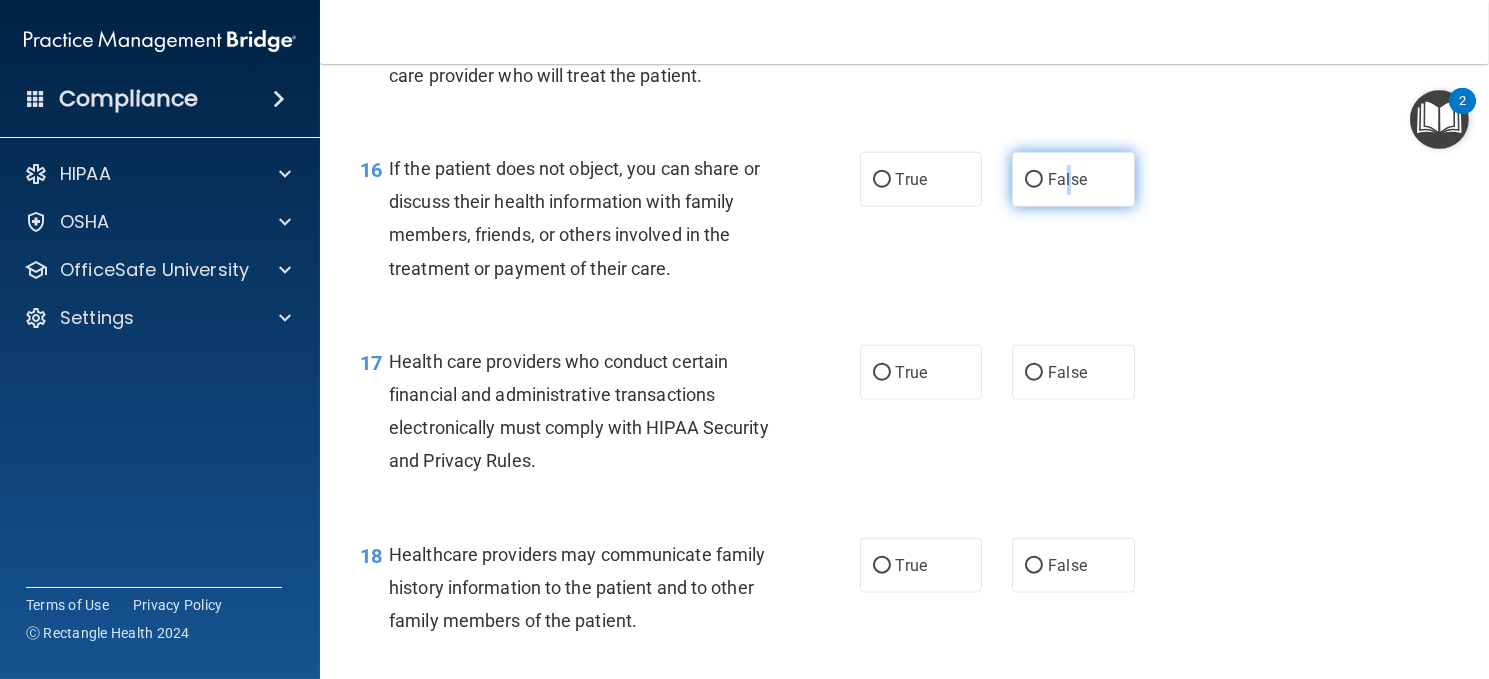 click on "False" at bounding box center (1073, 179) 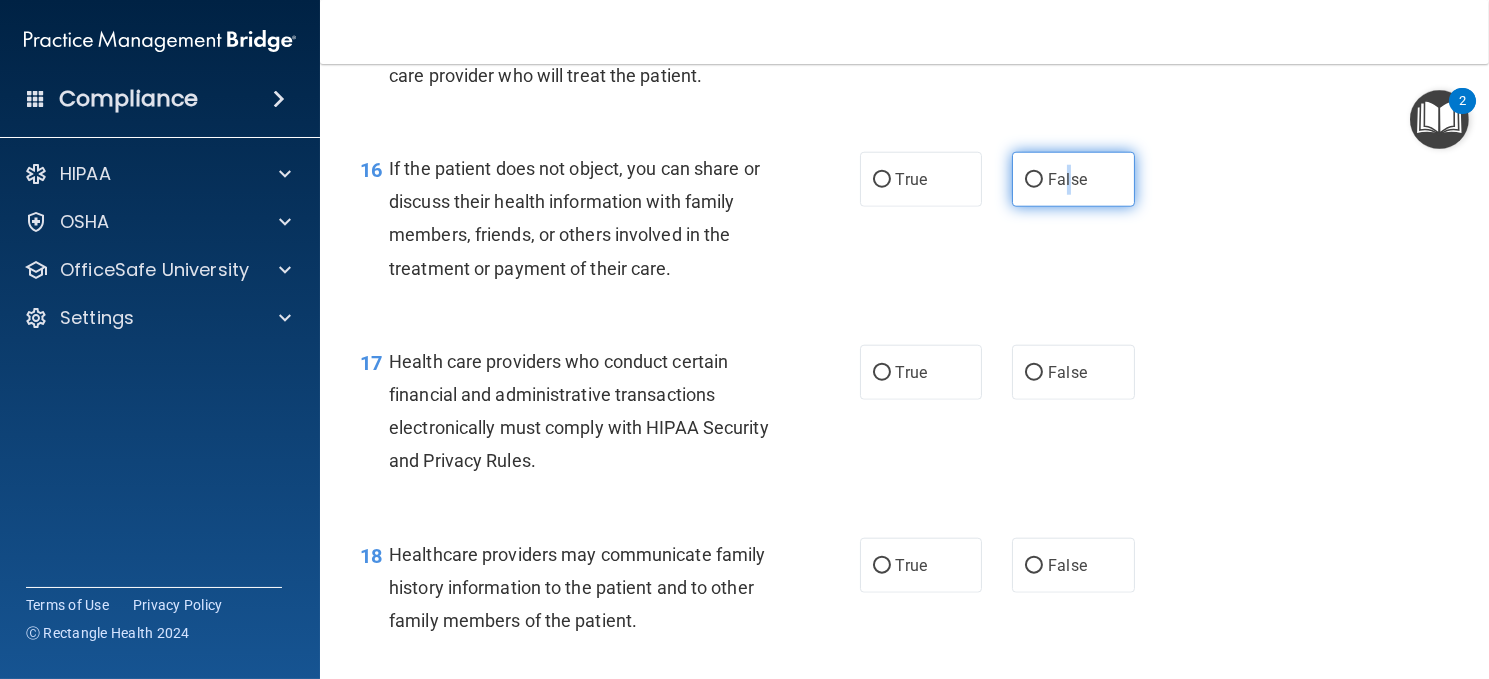 click on "False" at bounding box center (1034, 180) 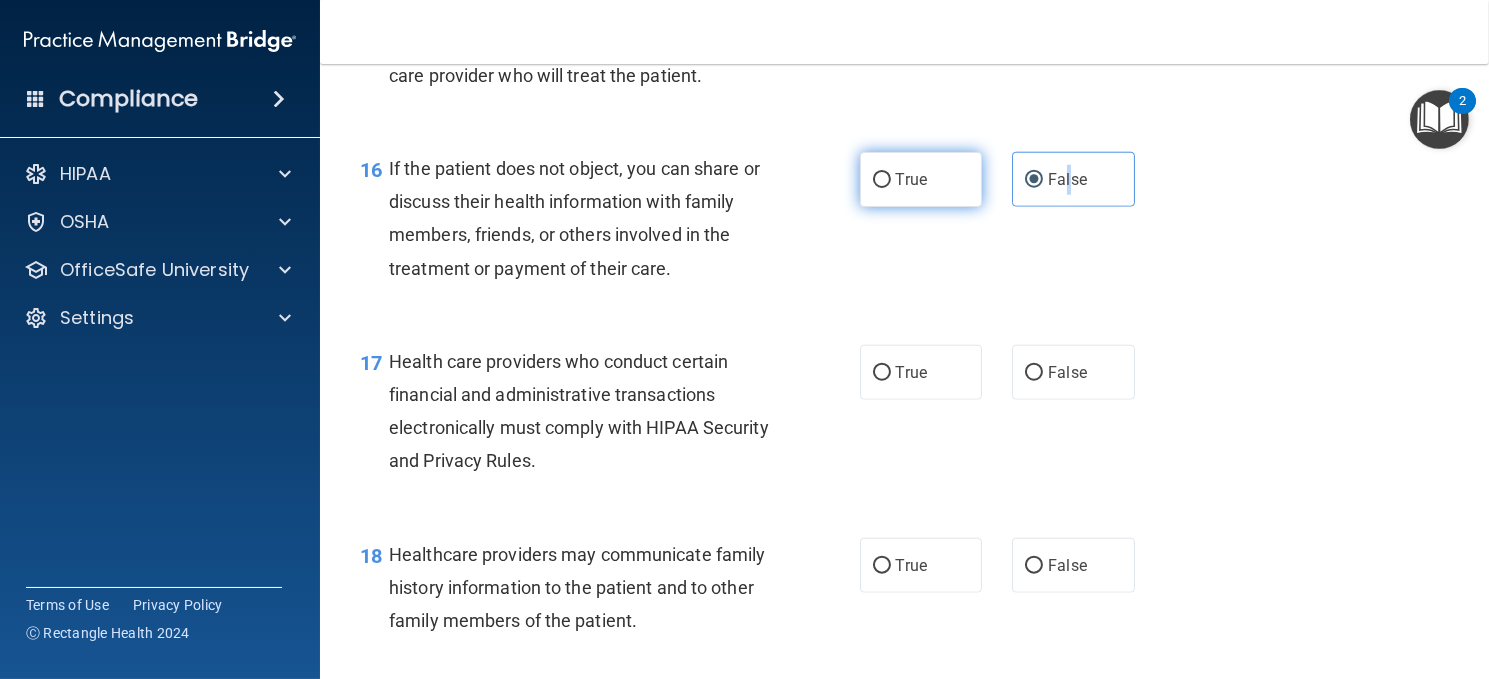 click on "True" at bounding box center [882, 180] 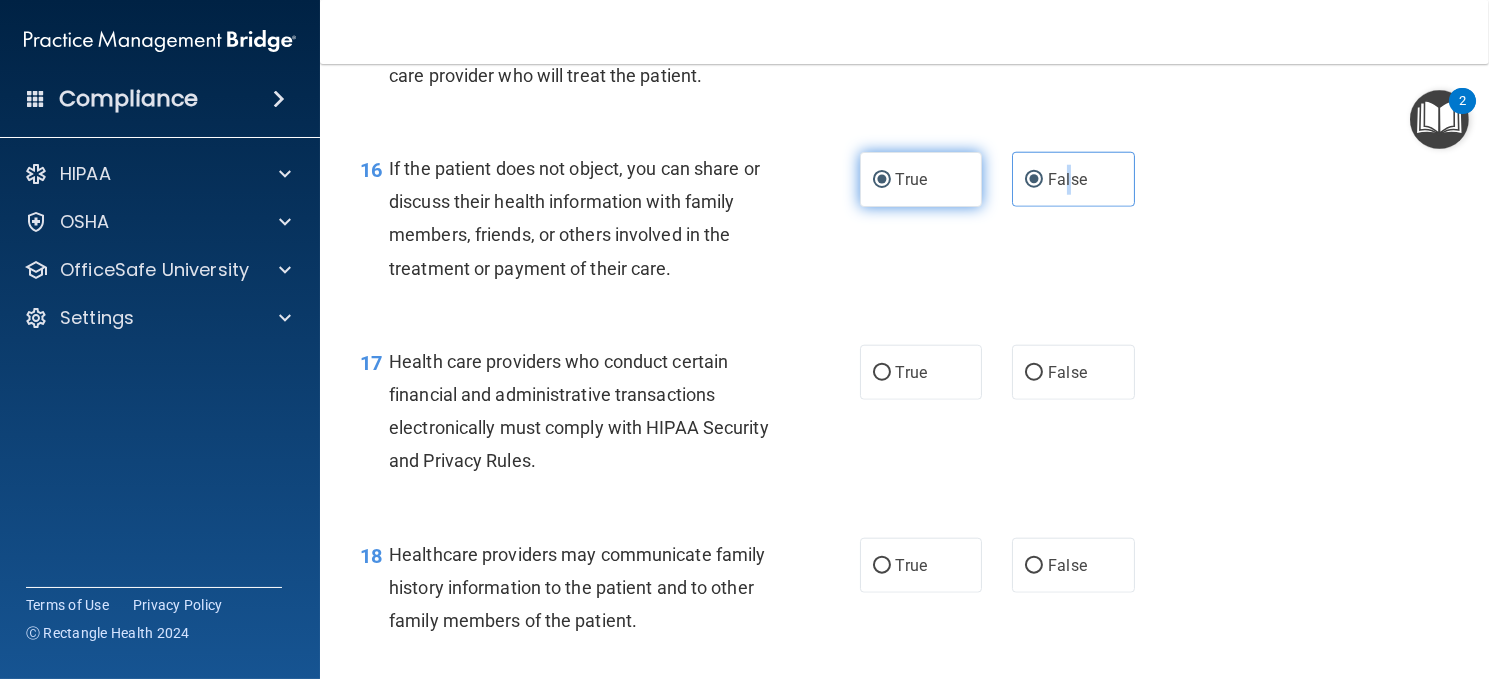 radio on "false" 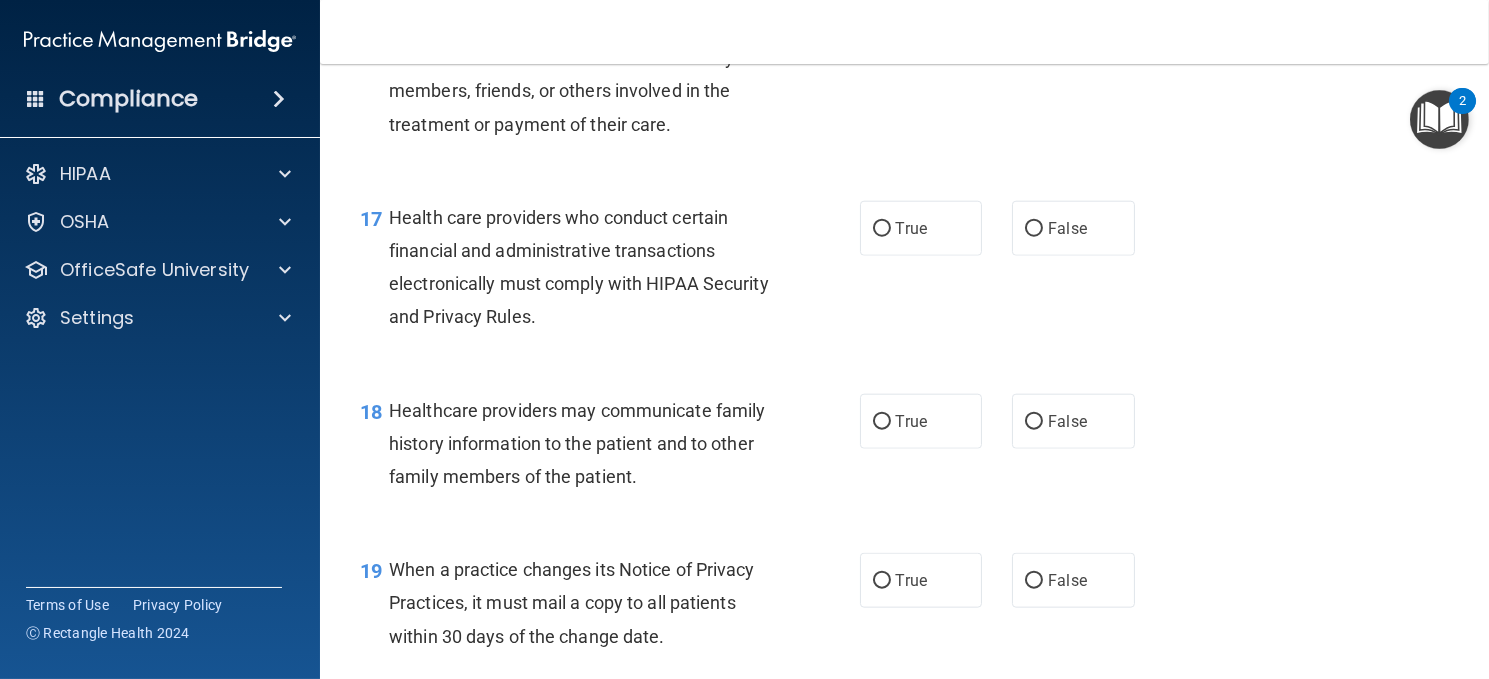 scroll, scrollTop: 3000, scrollLeft: 0, axis: vertical 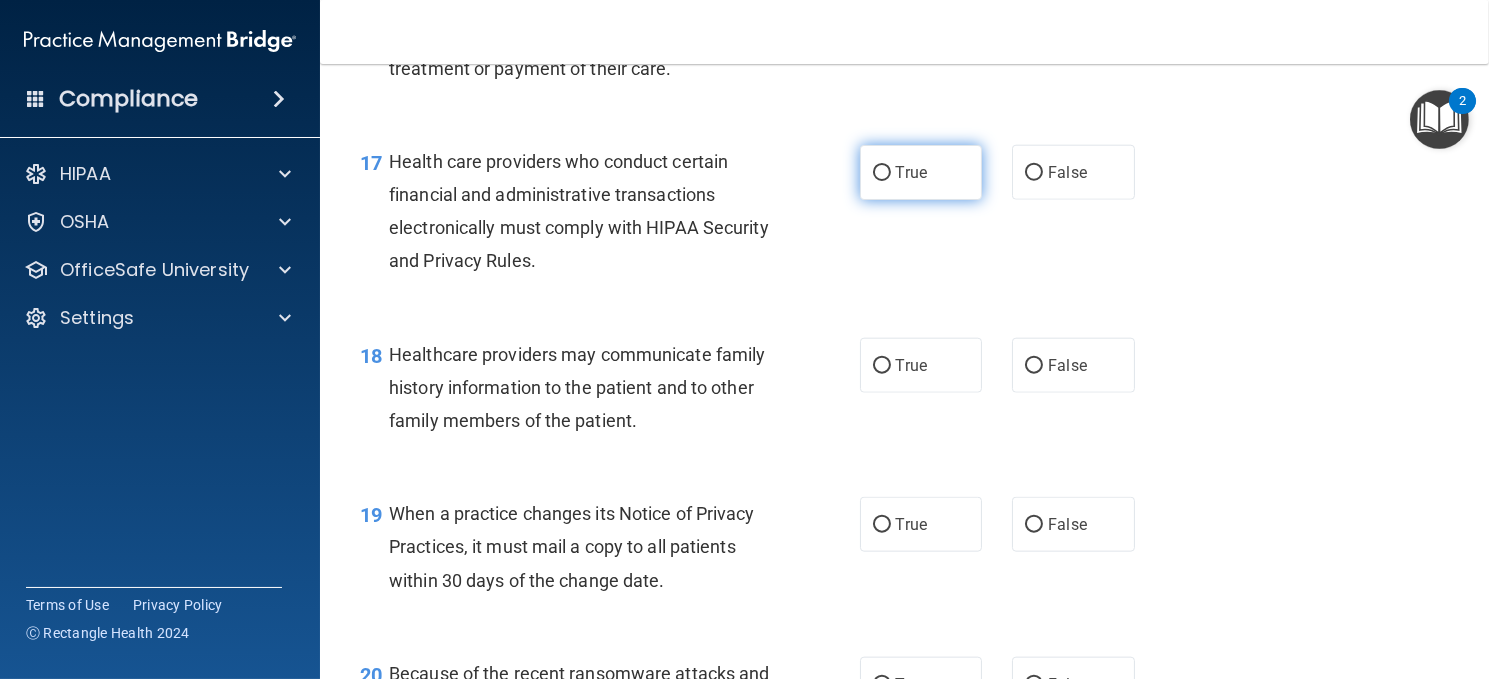 click on "True" at bounding box center [921, 172] 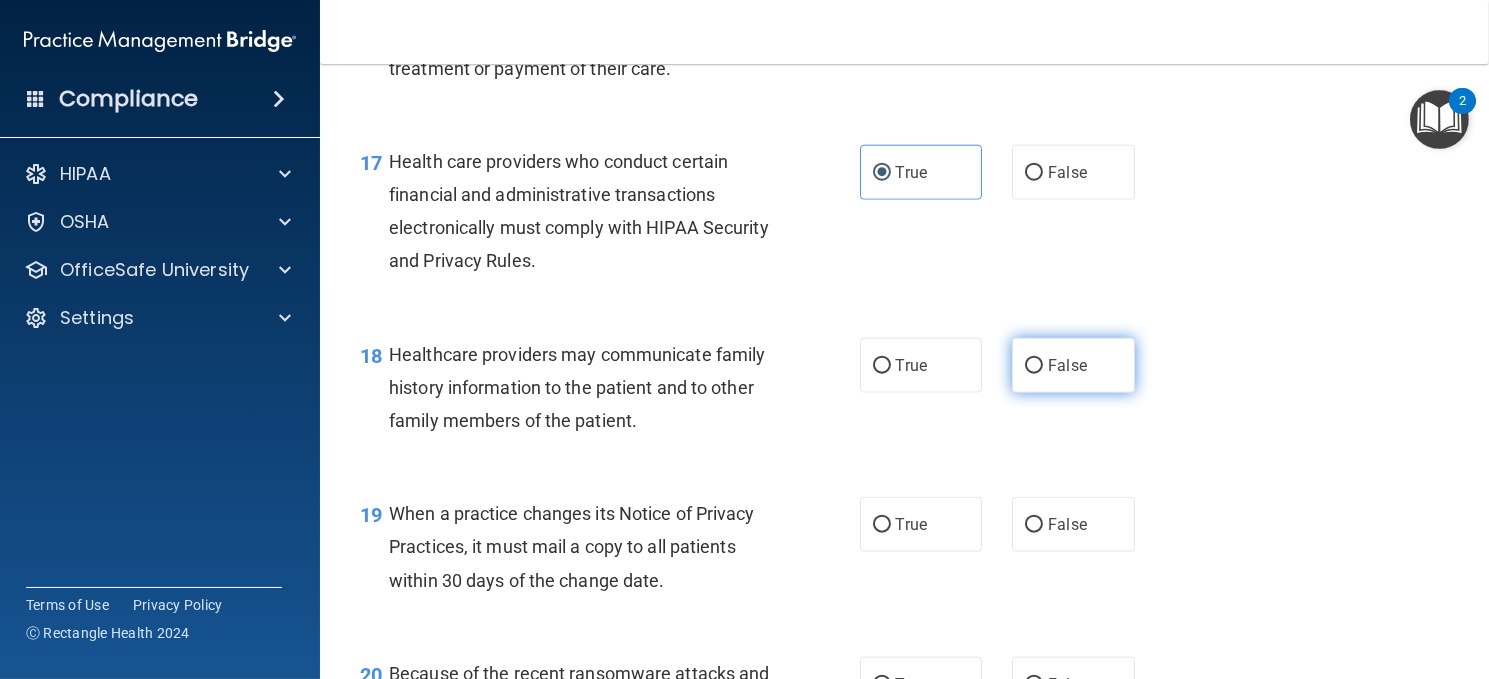 click on "False" at bounding box center (1073, 365) 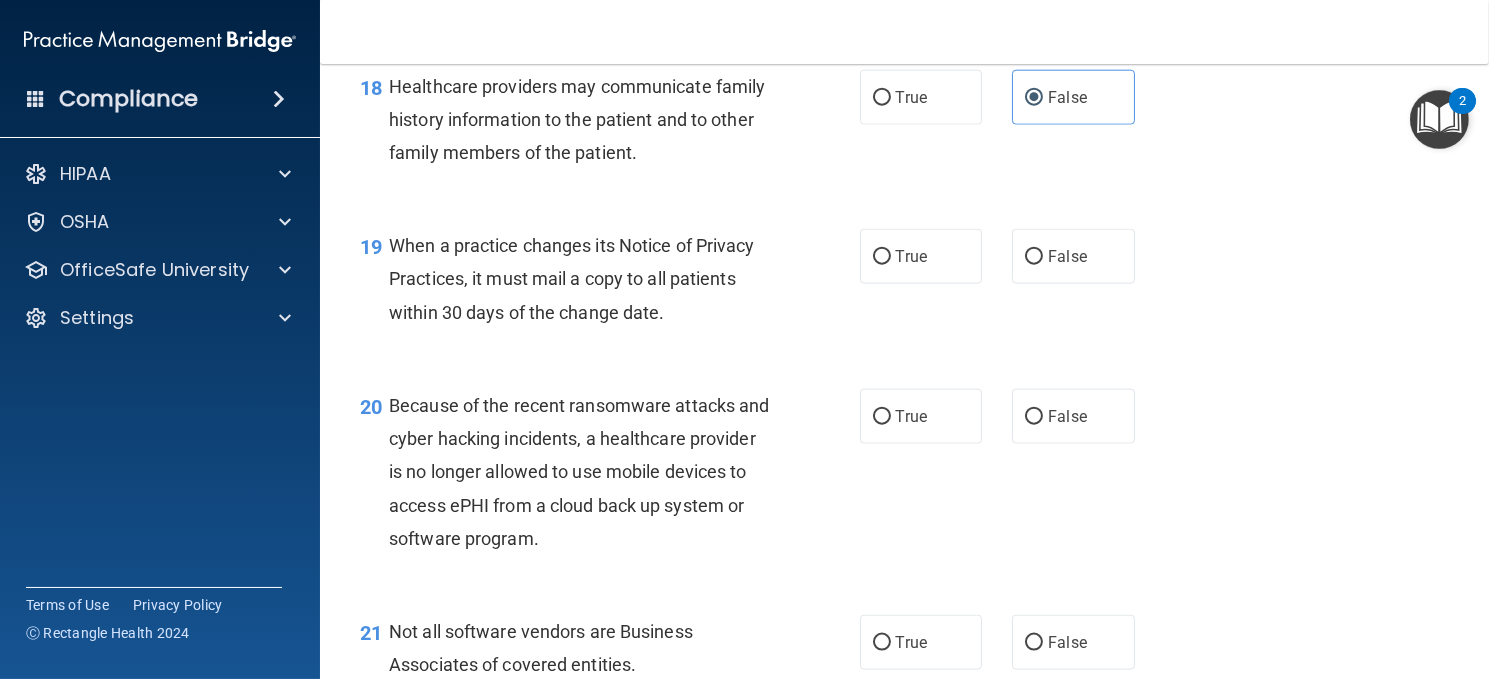 scroll, scrollTop: 3300, scrollLeft: 0, axis: vertical 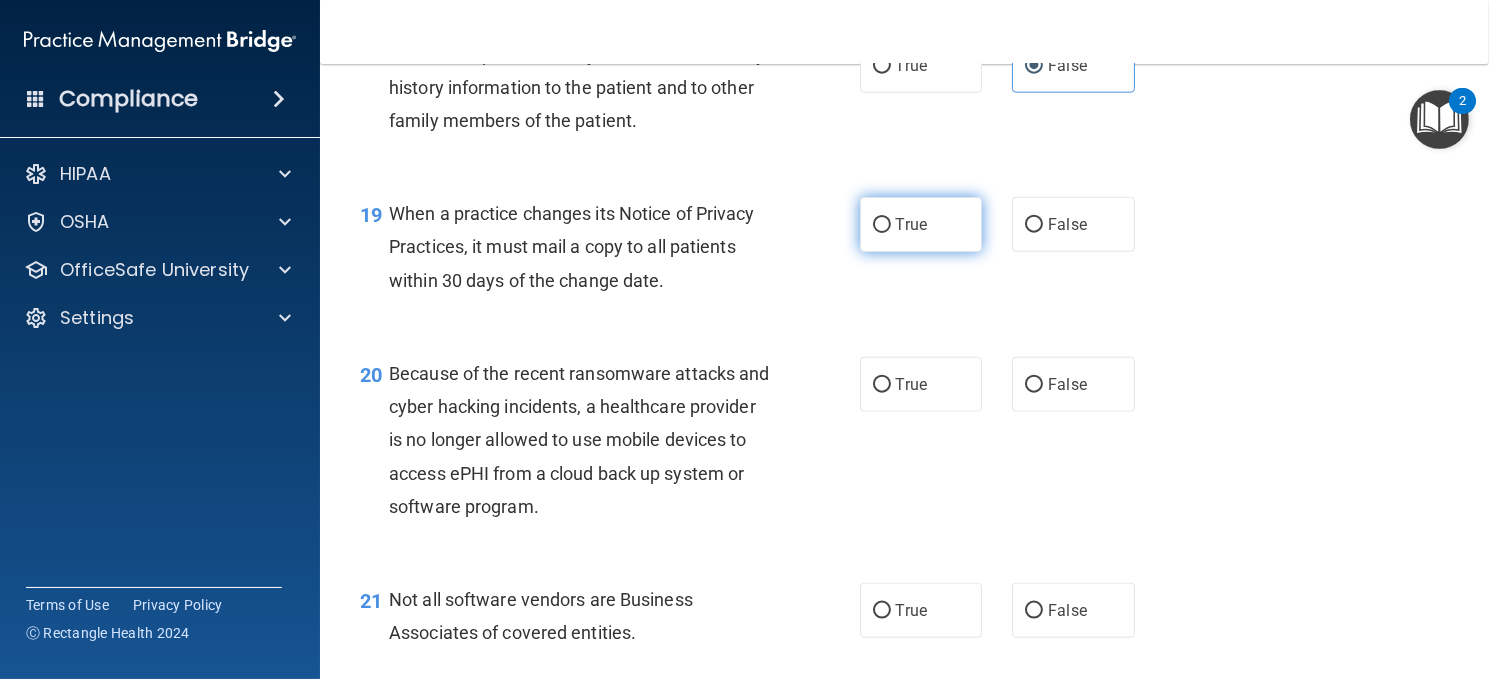 click on "True" at bounding box center [921, 224] 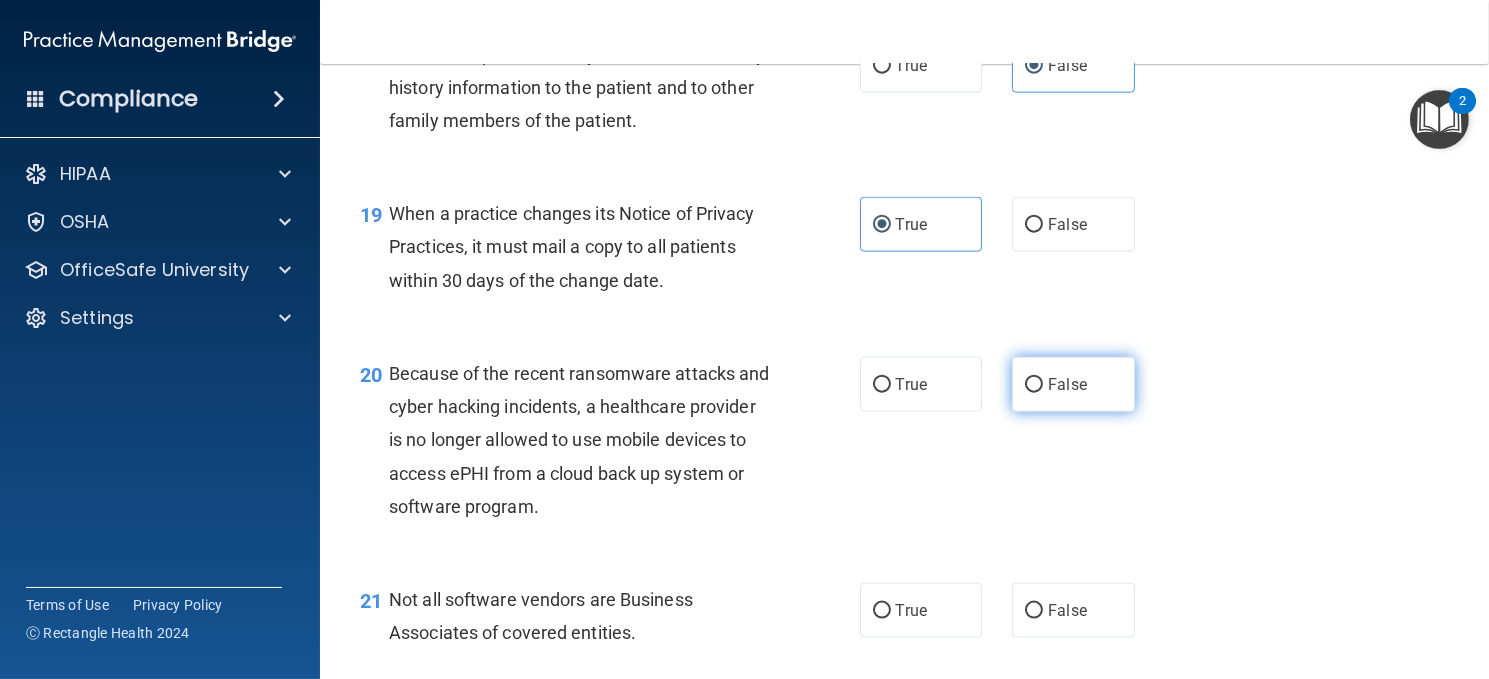 click on "False" at bounding box center [1073, 384] 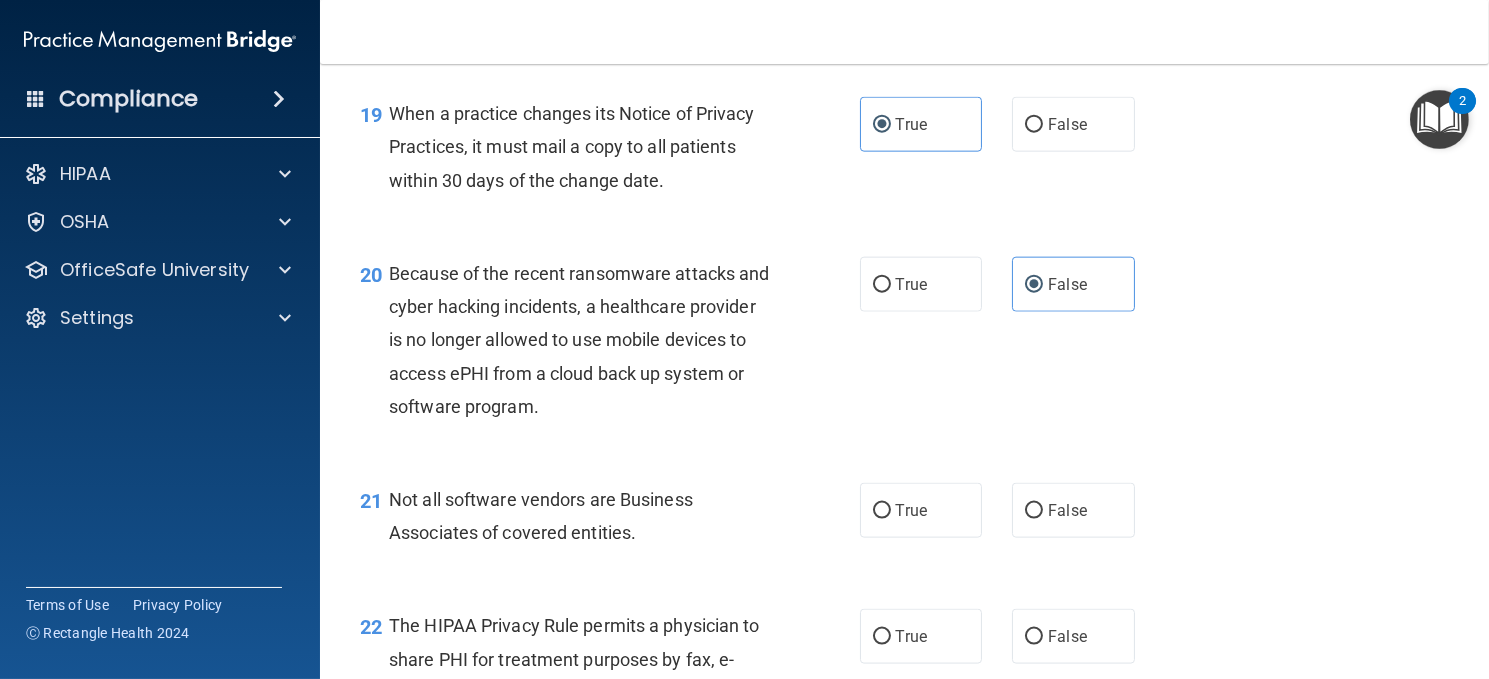 scroll, scrollTop: 3600, scrollLeft: 0, axis: vertical 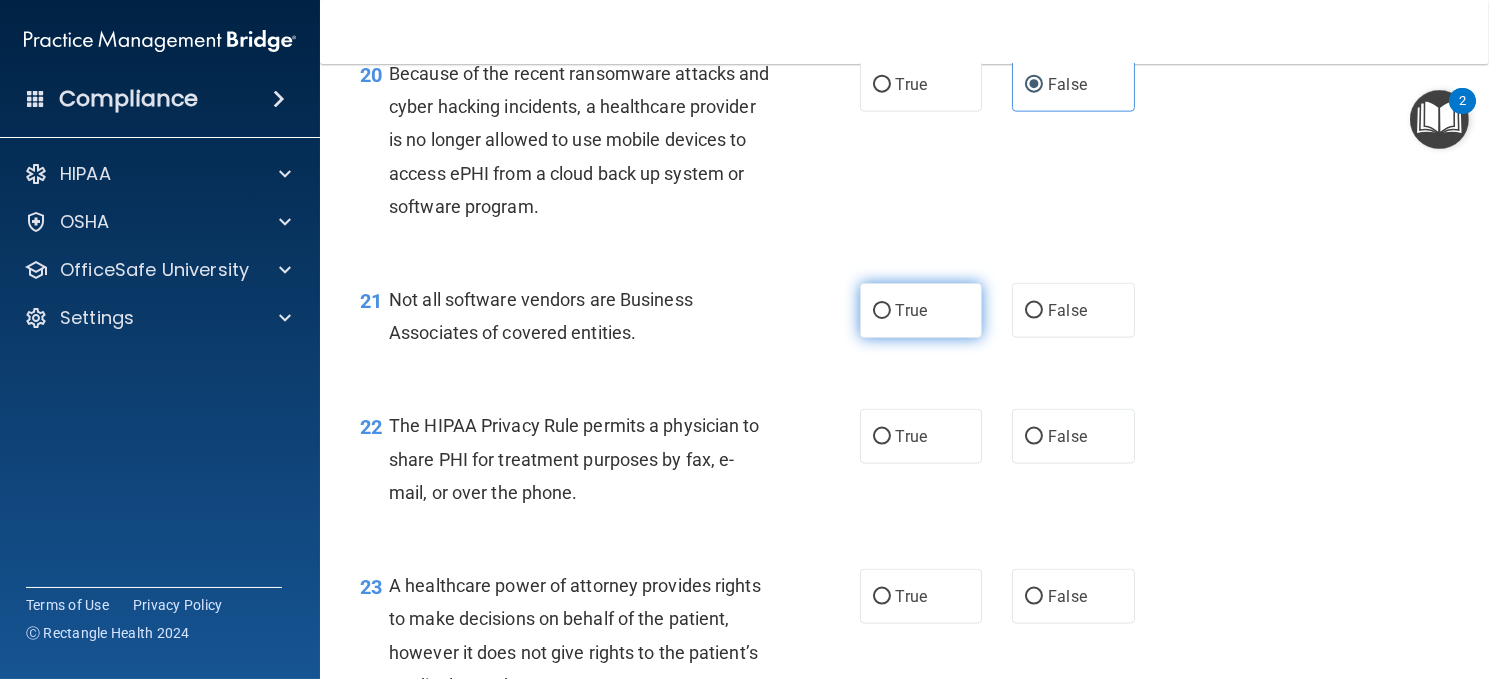 click on "True" at bounding box center (911, 310) 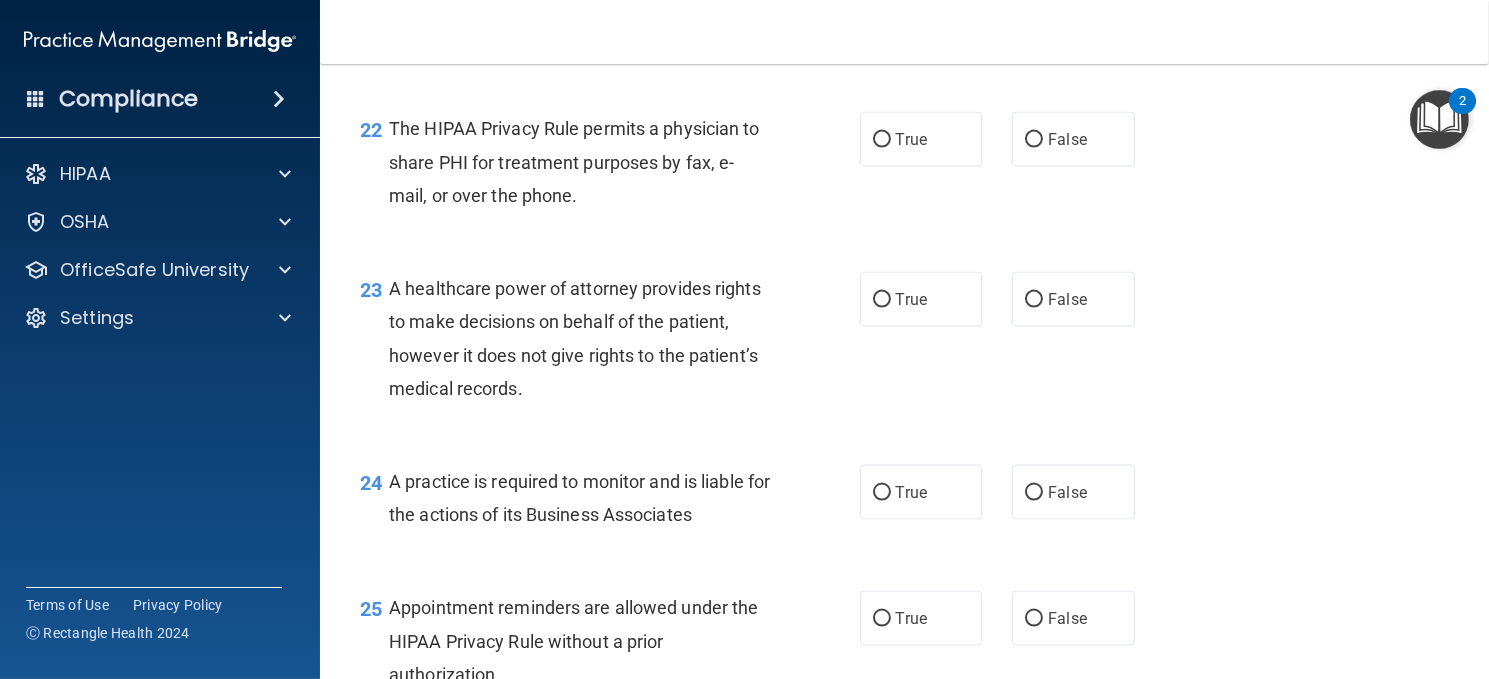 scroll, scrollTop: 3900, scrollLeft: 0, axis: vertical 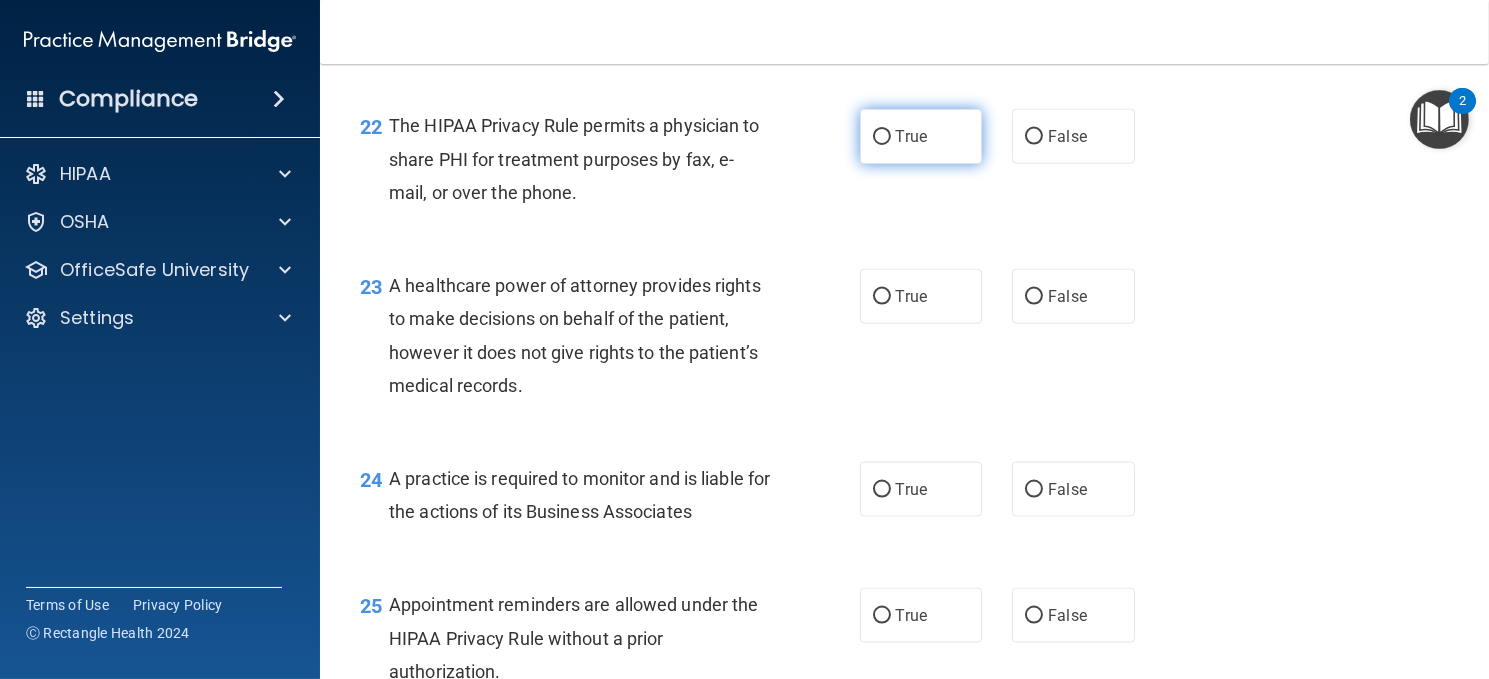 drag, startPoint x: 873, startPoint y: 211, endPoint x: 880, endPoint y: 229, distance: 19.313208 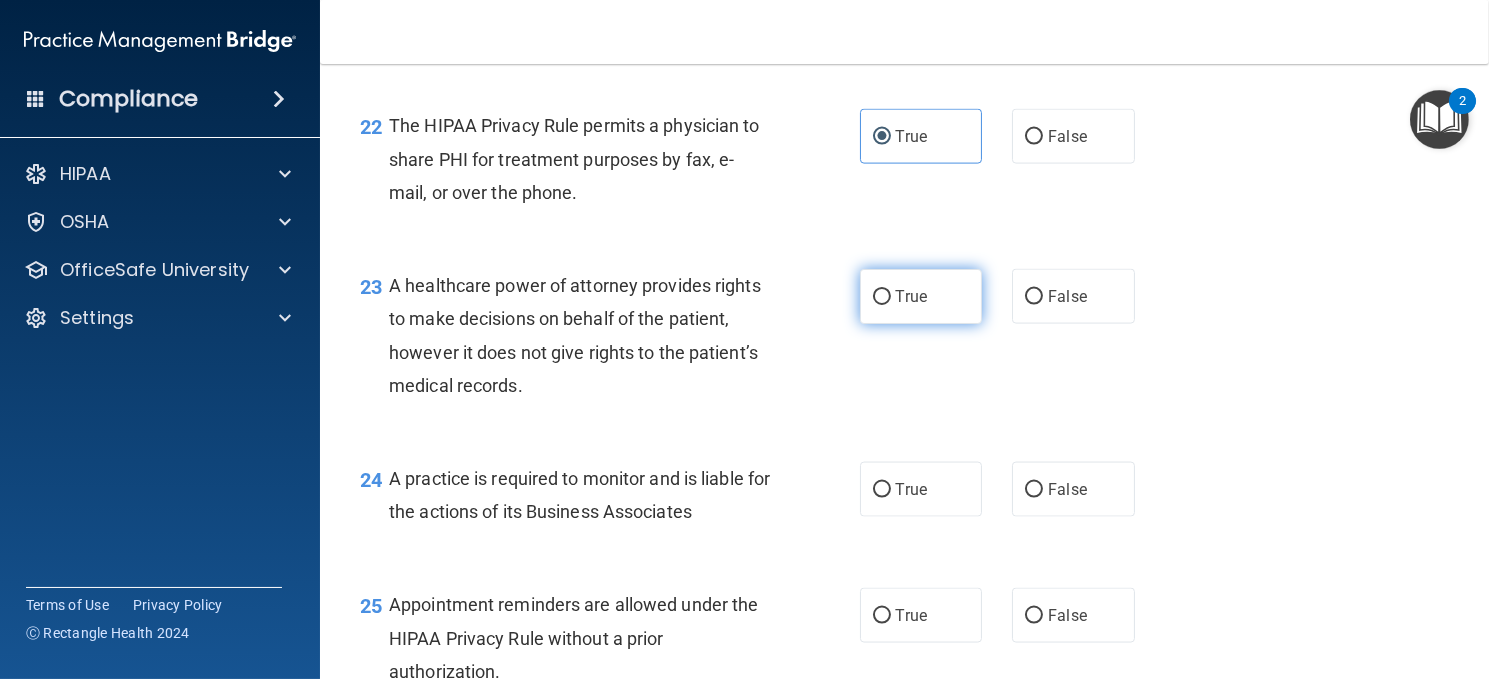 click on "True" at bounding box center (921, 296) 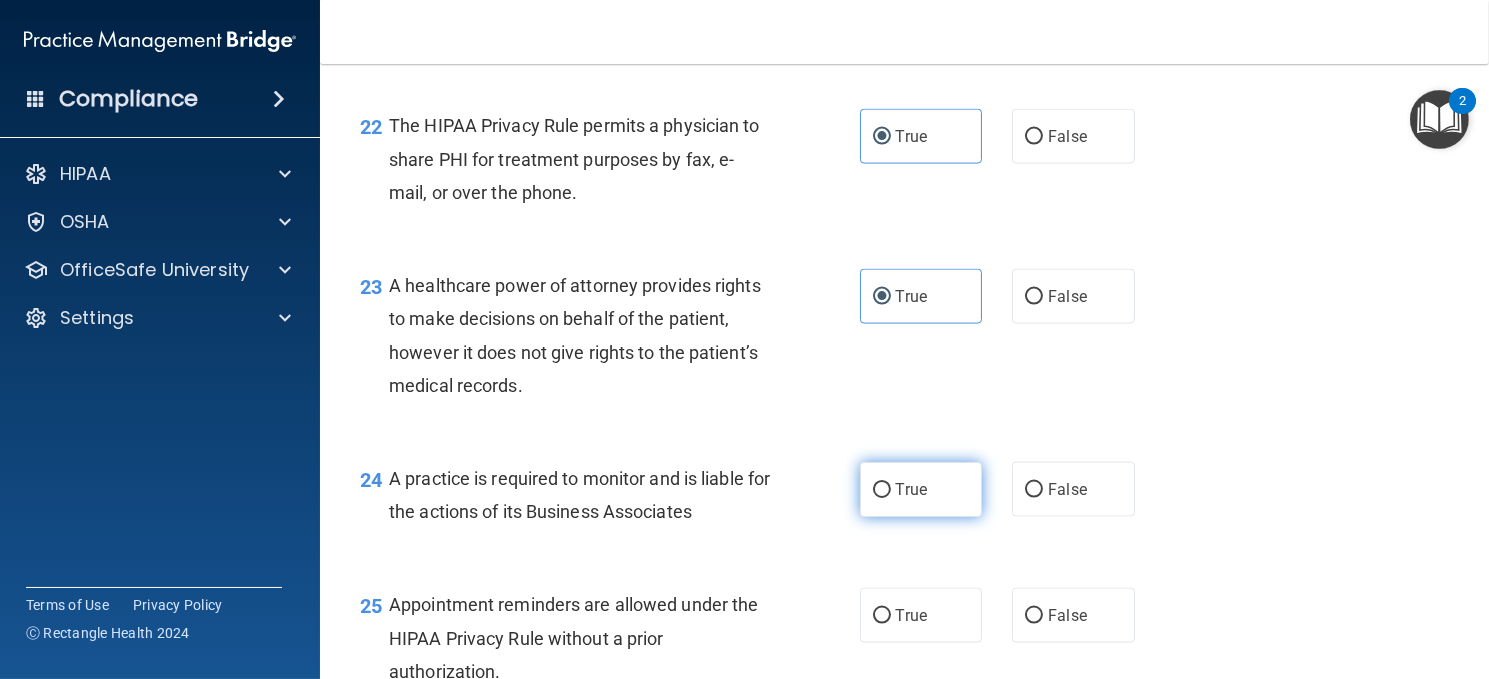 click on "True" at bounding box center (911, 489) 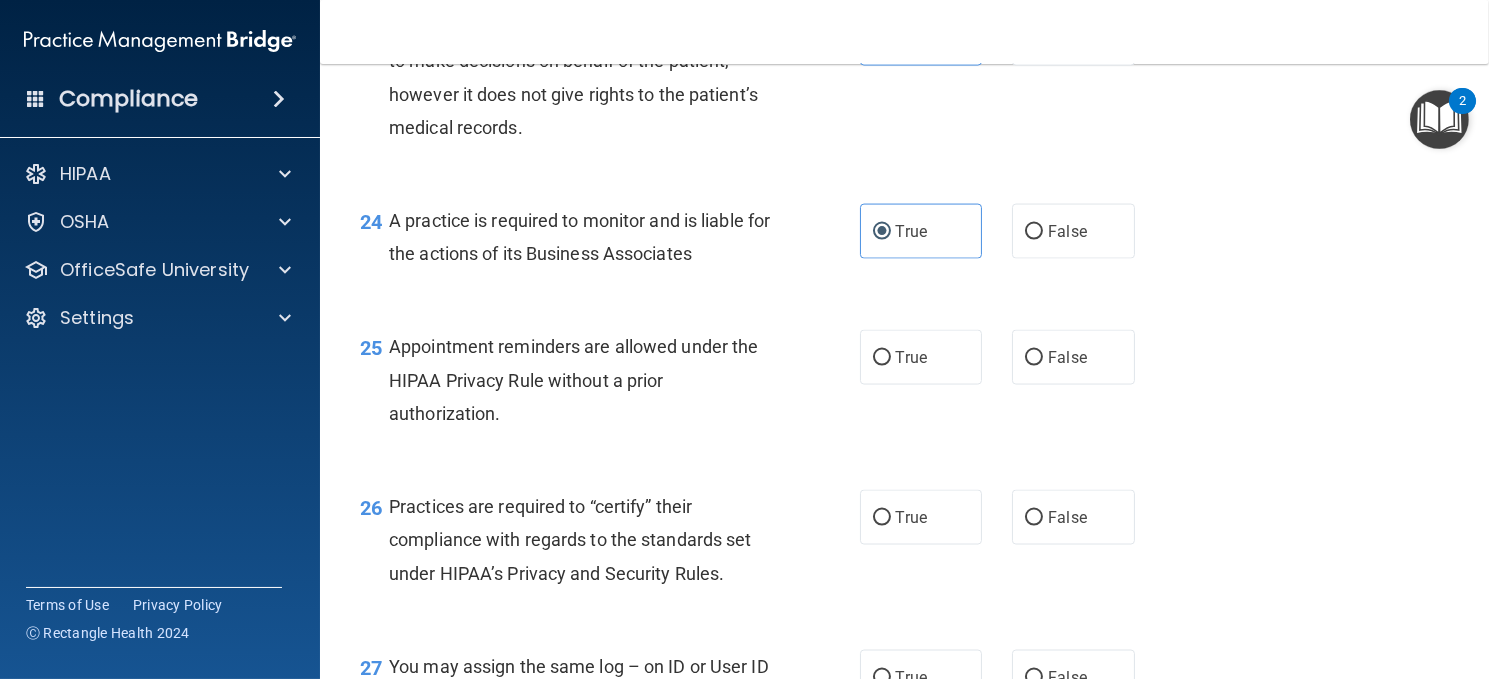 scroll, scrollTop: 4200, scrollLeft: 0, axis: vertical 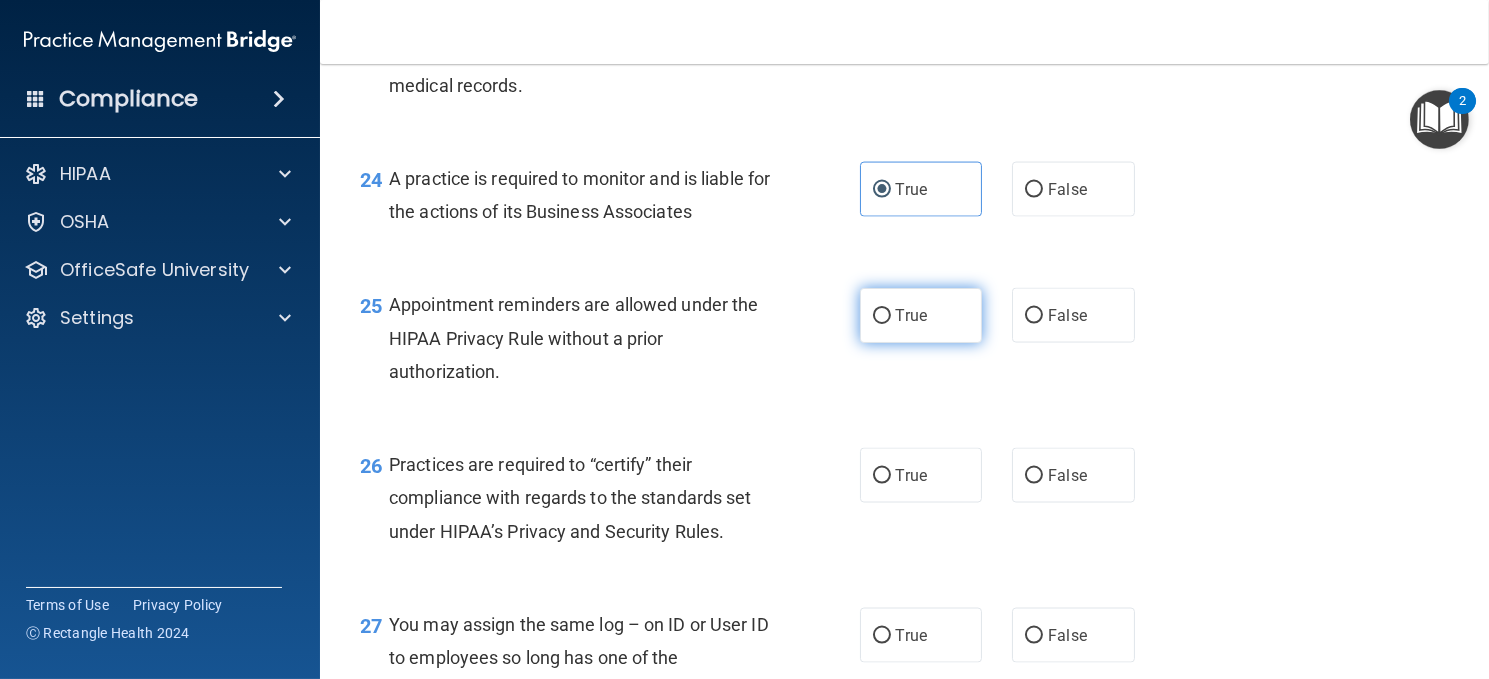 click on "True" at bounding box center (882, 316) 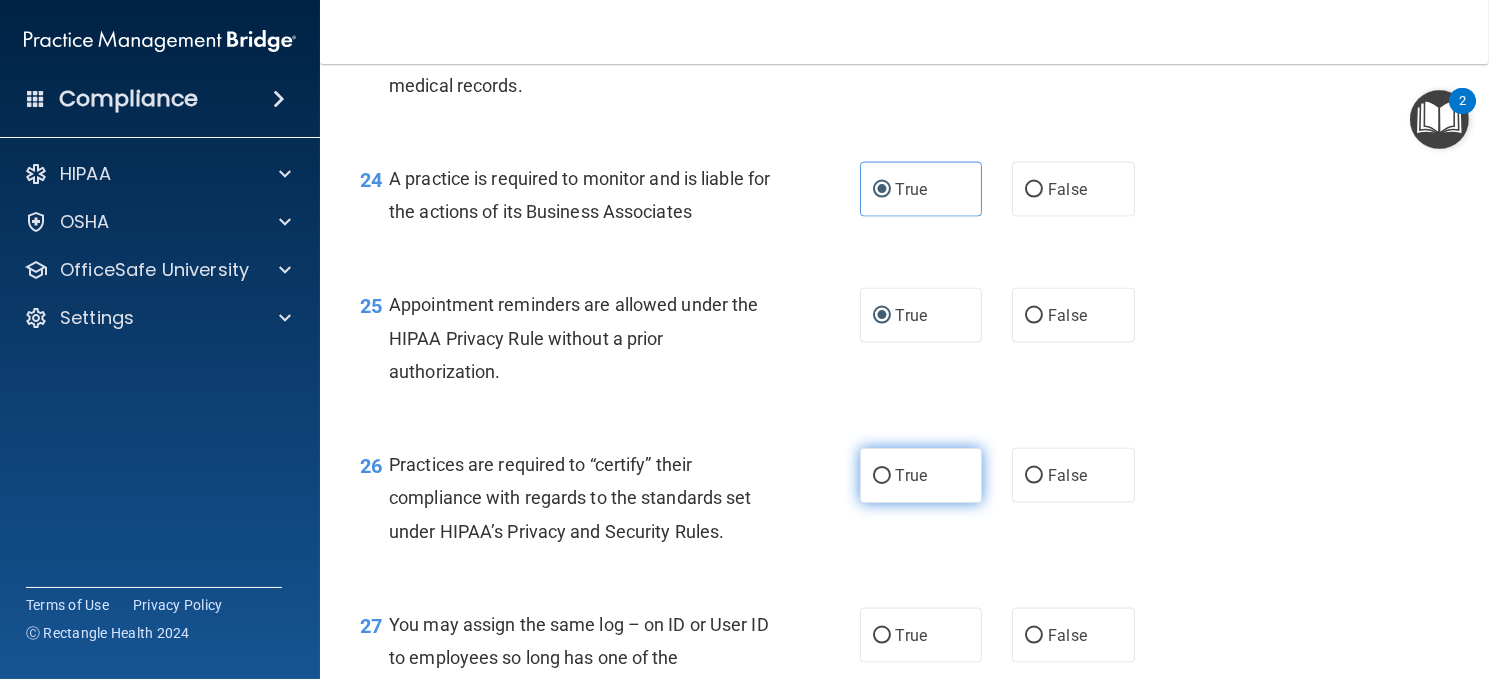 click on "True" at bounding box center [921, 475] 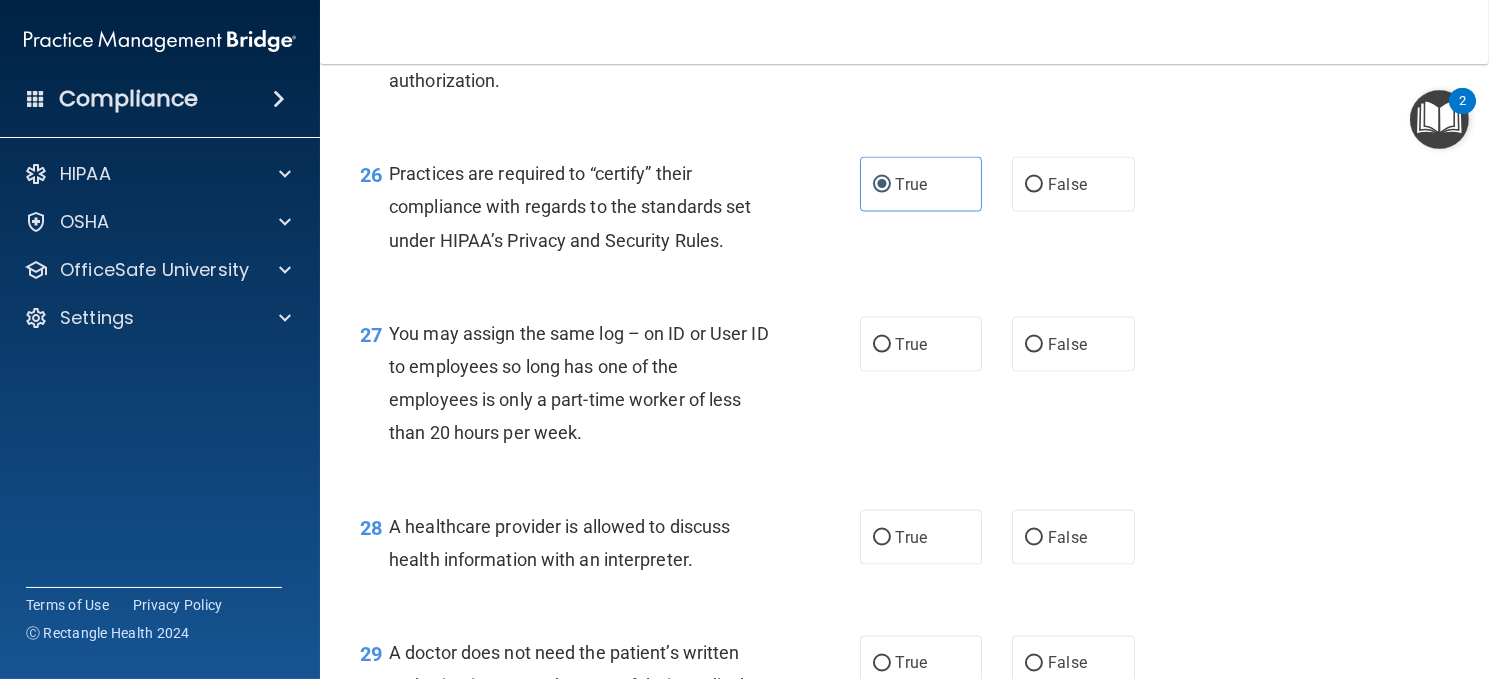 scroll, scrollTop: 4500, scrollLeft: 0, axis: vertical 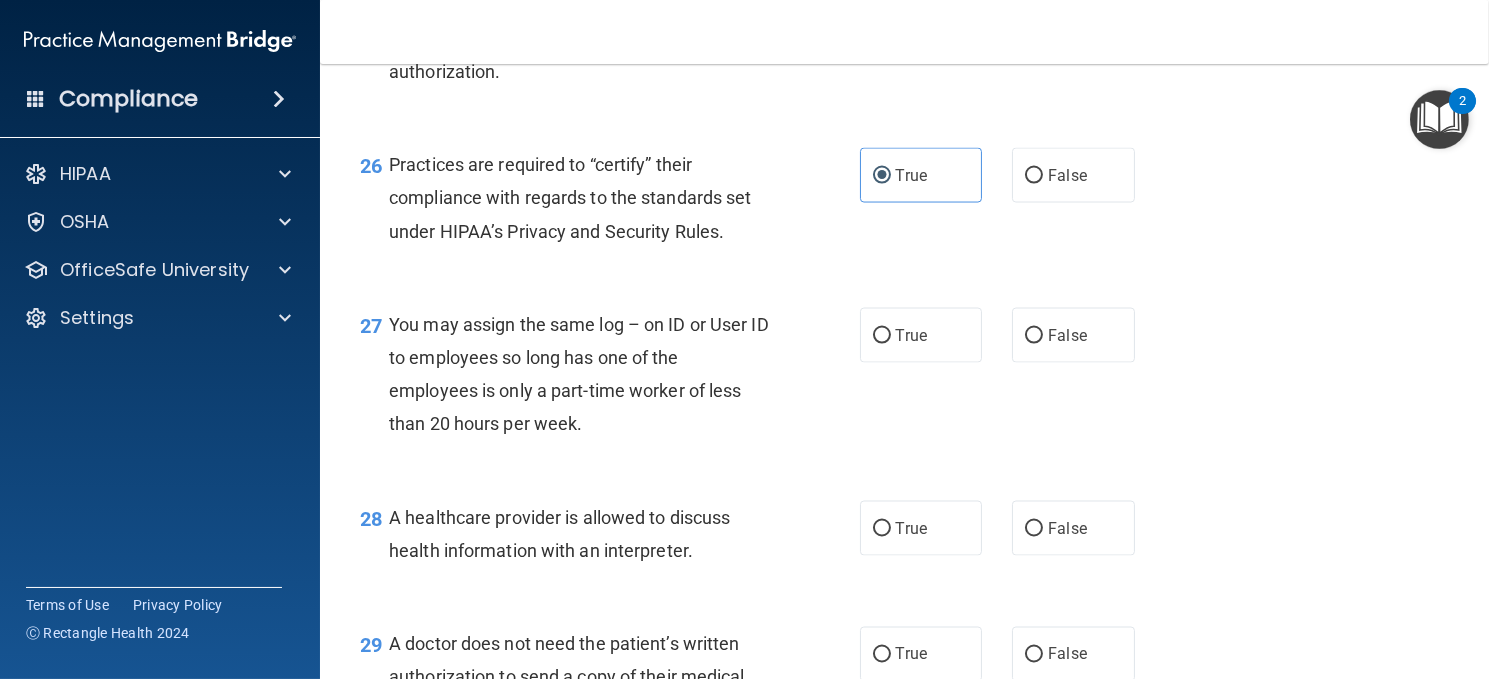drag, startPoint x: 1029, startPoint y: 401, endPoint x: 1010, endPoint y: 457, distance: 59.135437 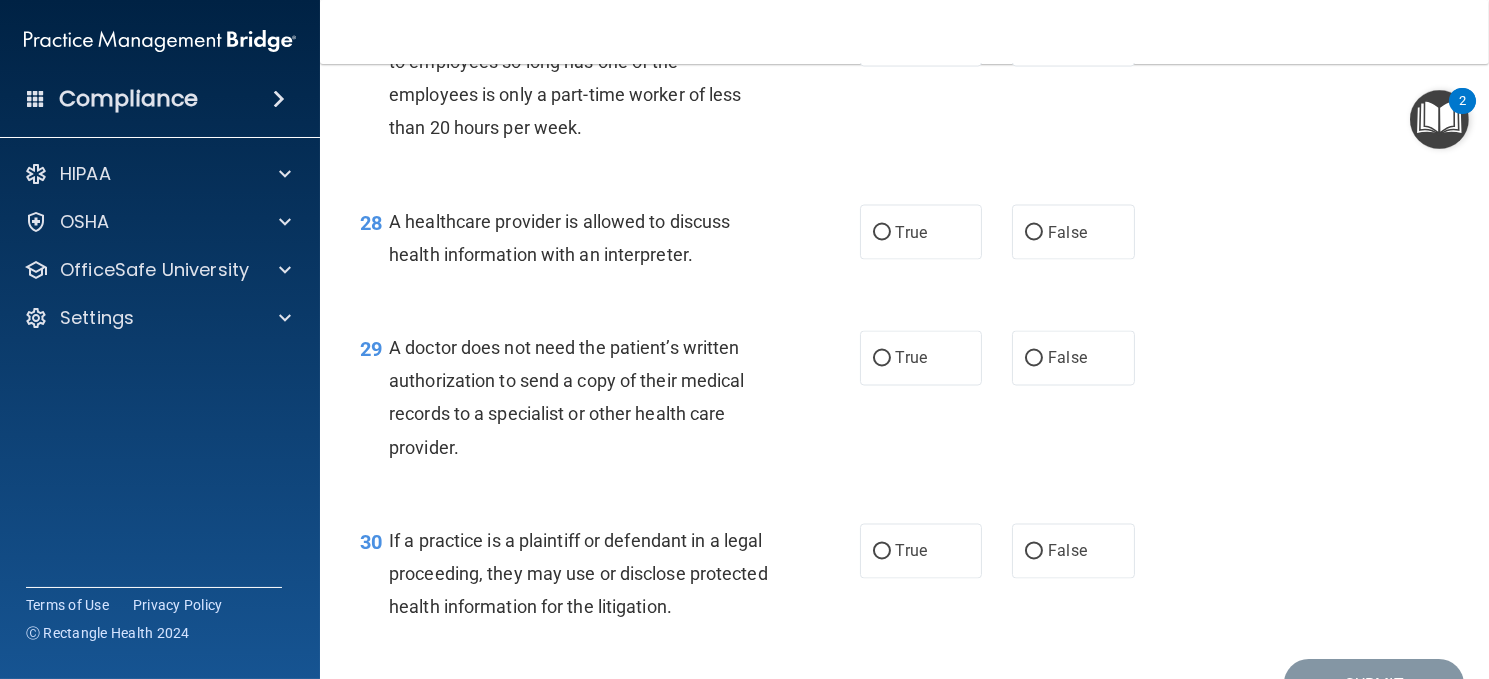 scroll, scrollTop: 4800, scrollLeft: 0, axis: vertical 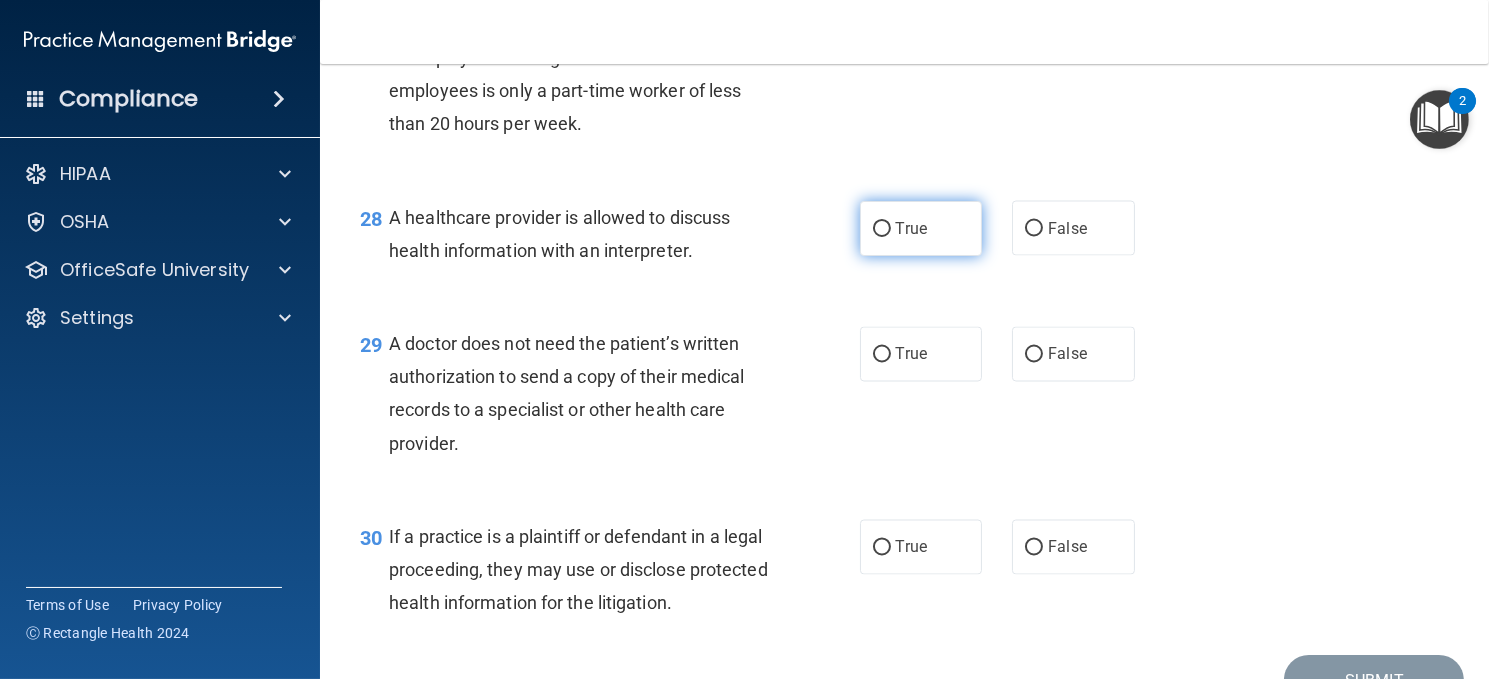 drag, startPoint x: 892, startPoint y: 300, endPoint x: 893, endPoint y: 311, distance: 11.045361 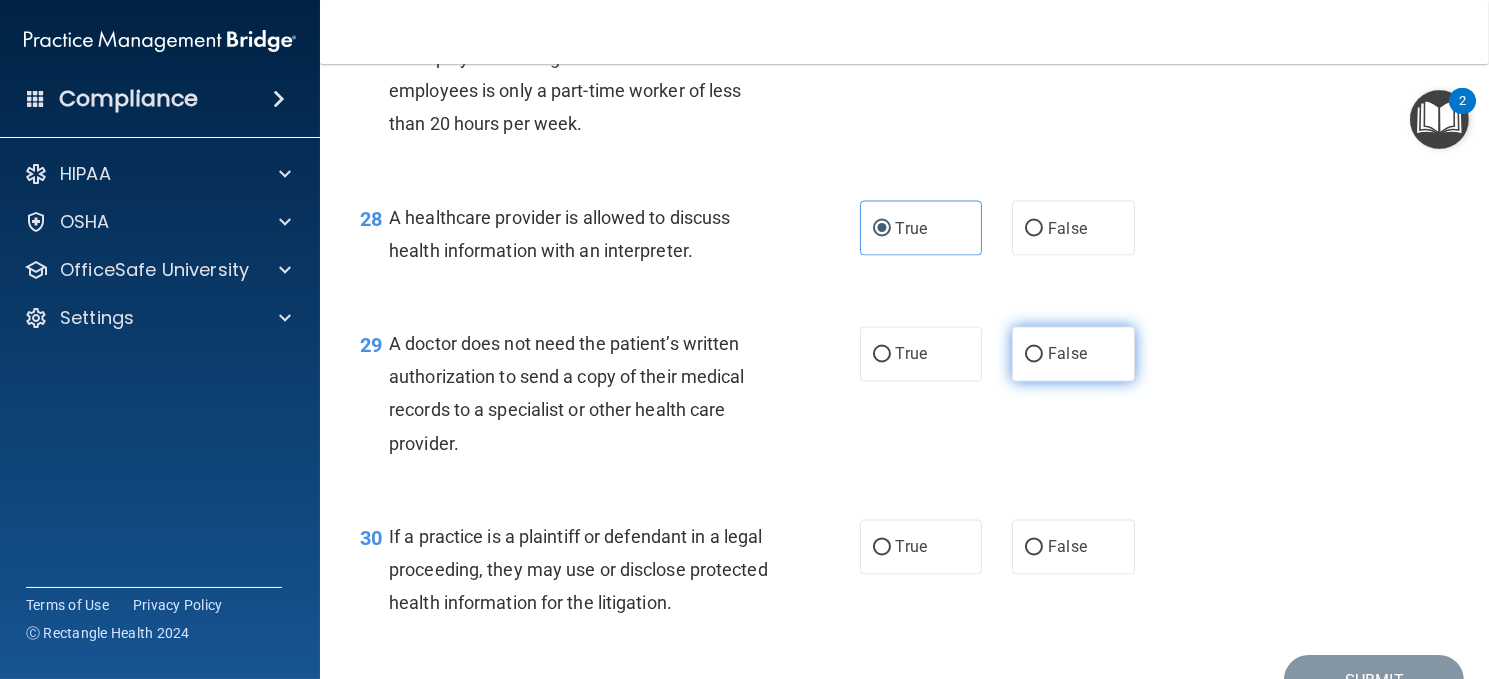click on "False" at bounding box center (1073, 354) 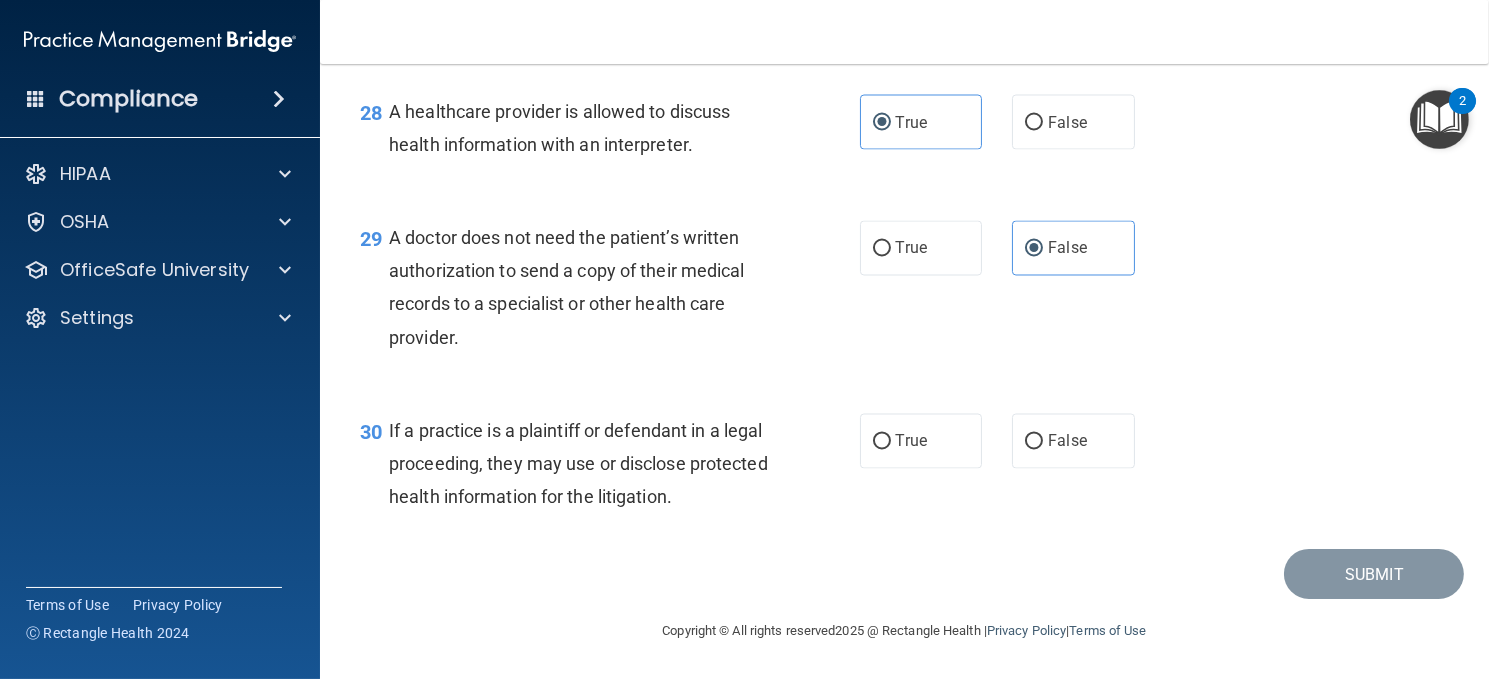 scroll, scrollTop: 4972, scrollLeft: 0, axis: vertical 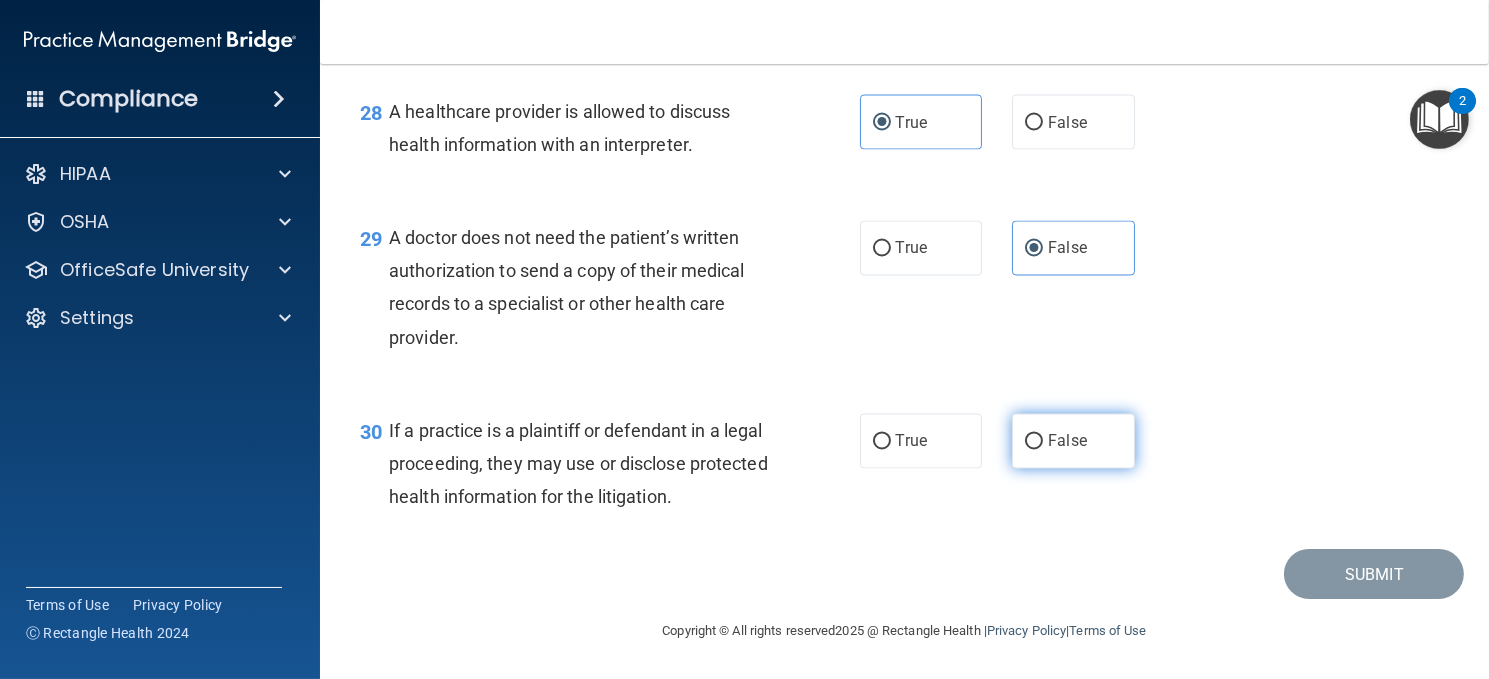 drag, startPoint x: 1029, startPoint y: 435, endPoint x: 1041, endPoint y: 454, distance: 22.472204 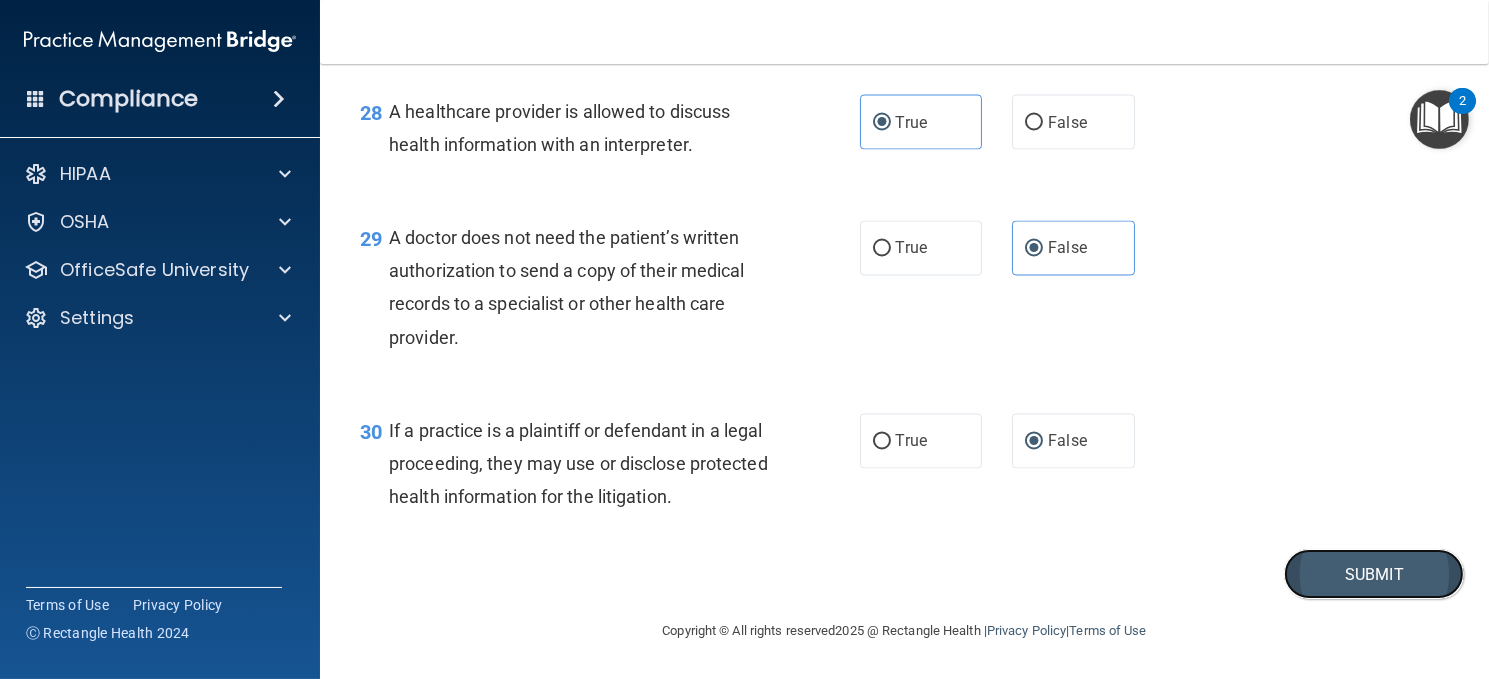 click on "Submit" at bounding box center [1374, 574] 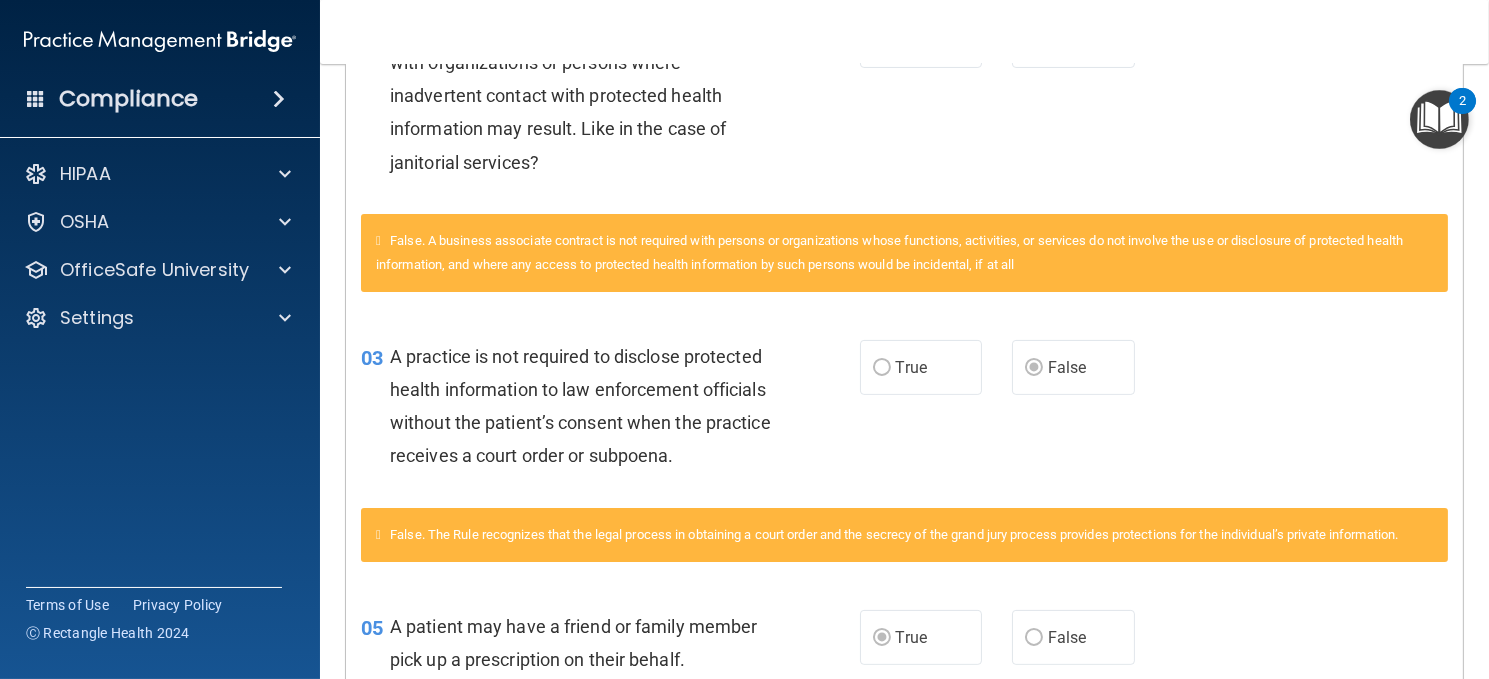 scroll, scrollTop: 0, scrollLeft: 0, axis: both 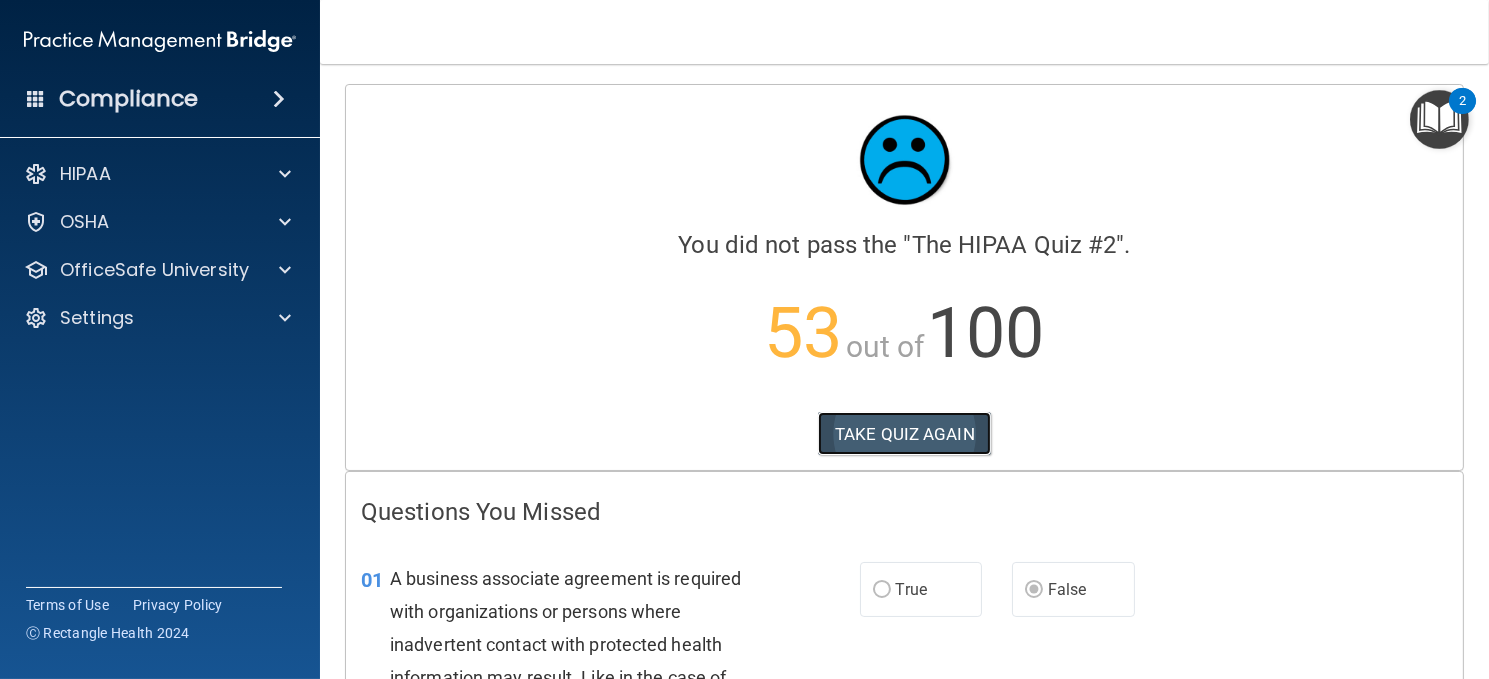 drag, startPoint x: 958, startPoint y: 425, endPoint x: 972, endPoint y: 437, distance: 18.439089 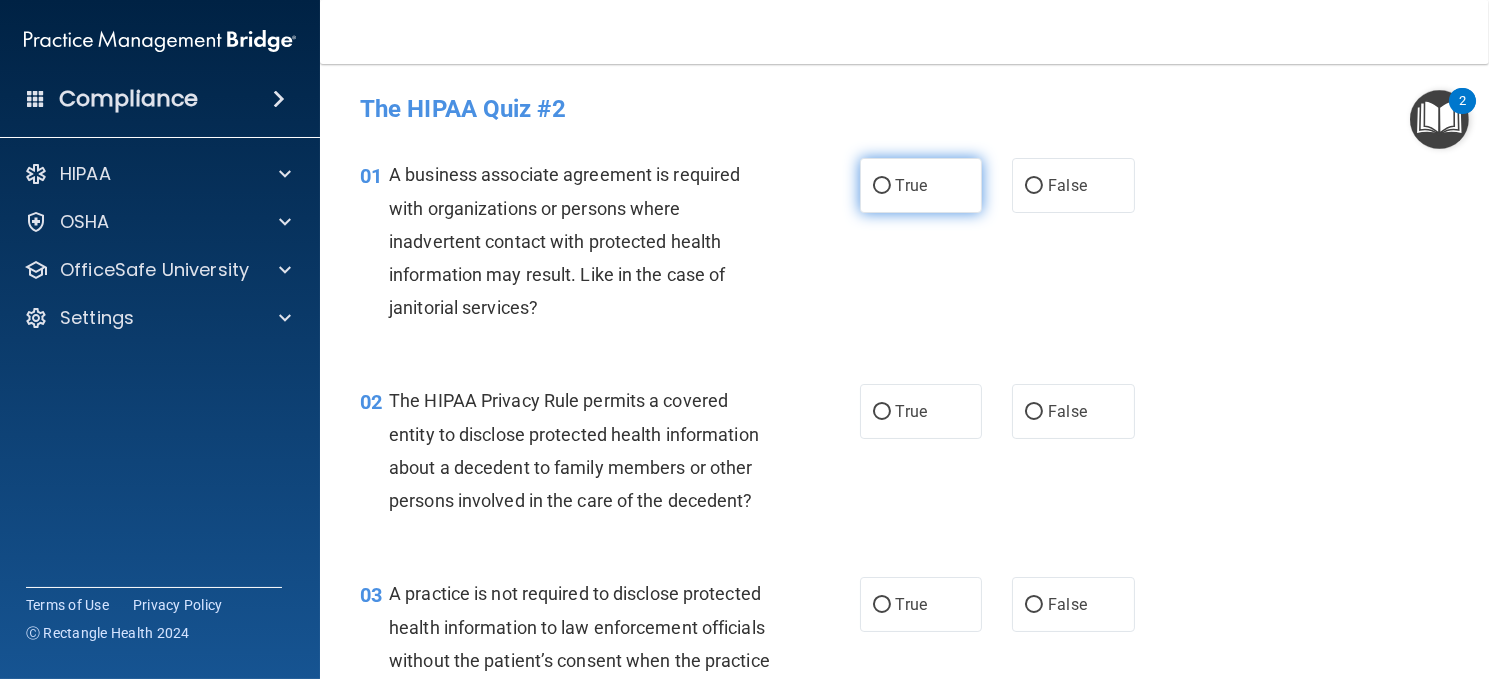 click on "True" at bounding box center [882, 186] 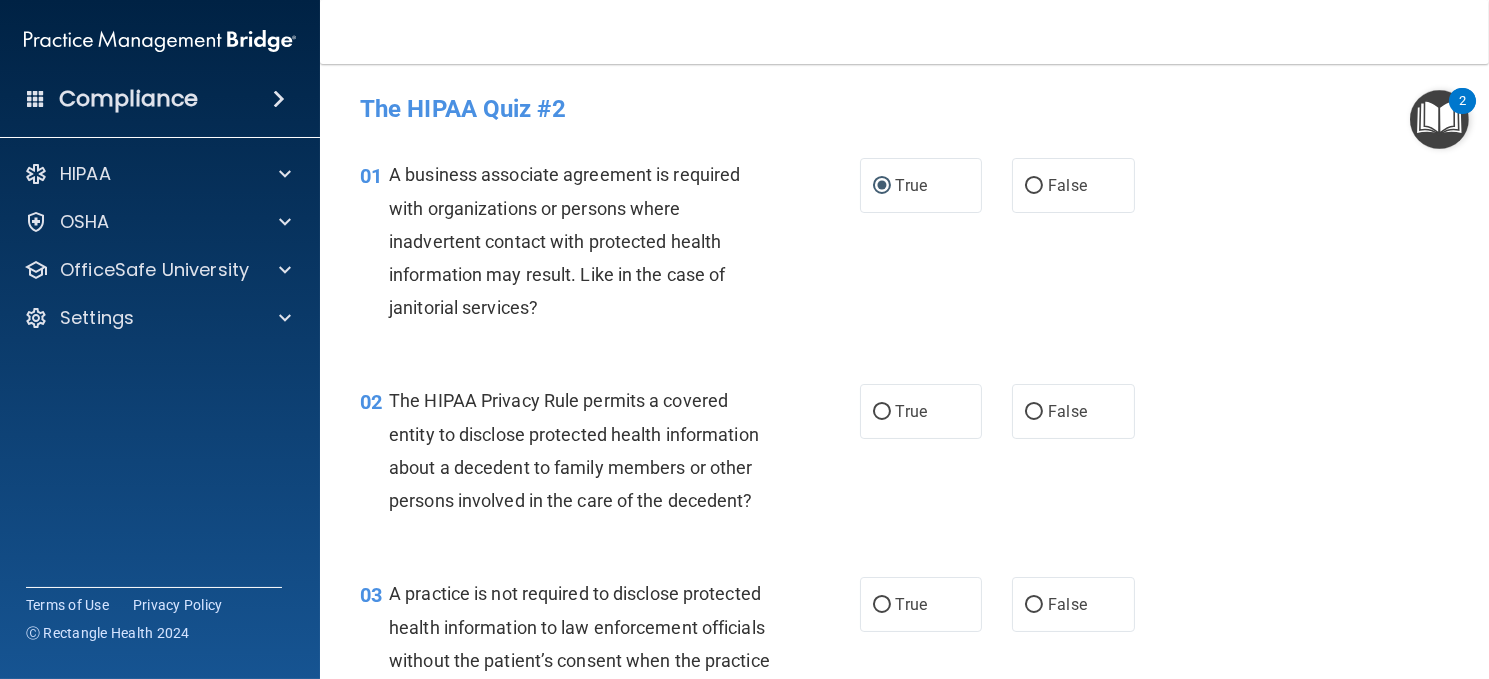 click on "02       The HIPAA Privacy Rule permits a covered entity to disclose protected health information about a decedent to family members or other persons involved in the care of the decedent?                 True           False" at bounding box center (904, 455) 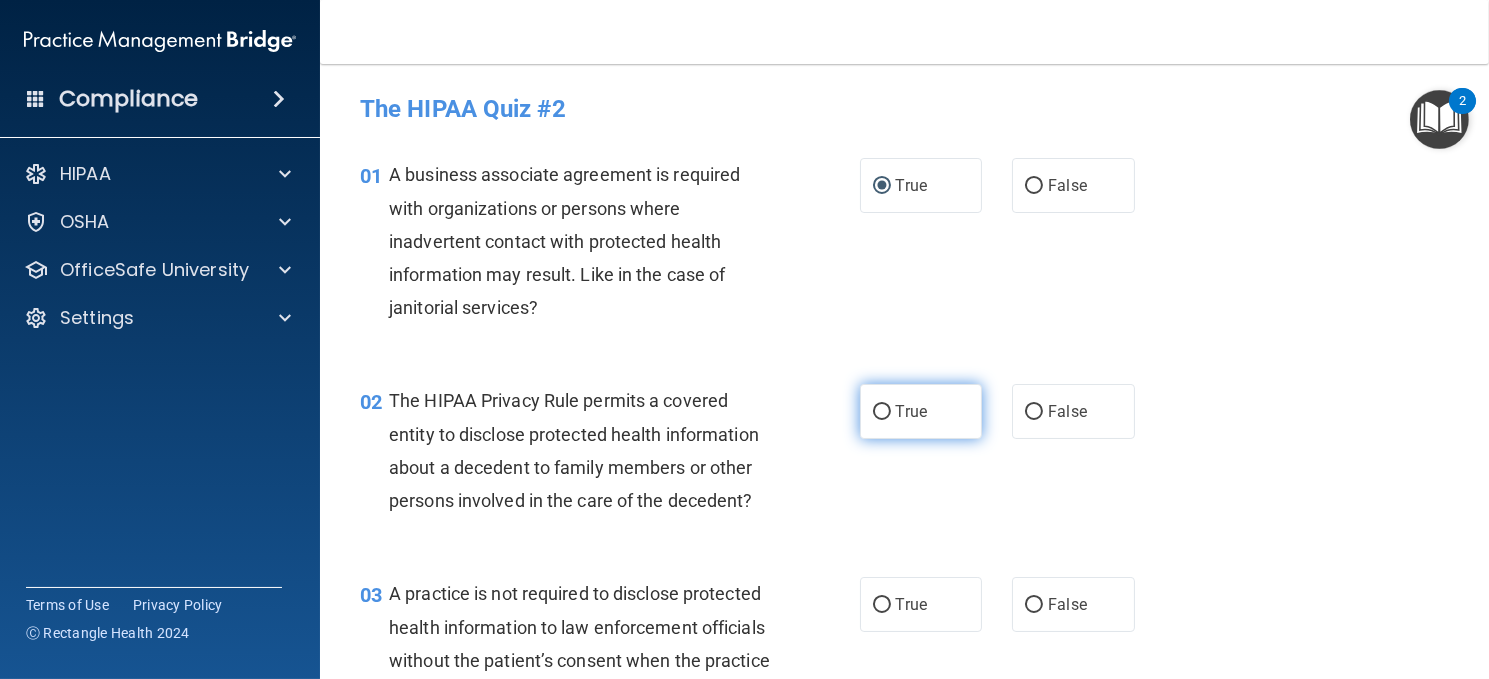 click on "True" at bounding box center [921, 411] 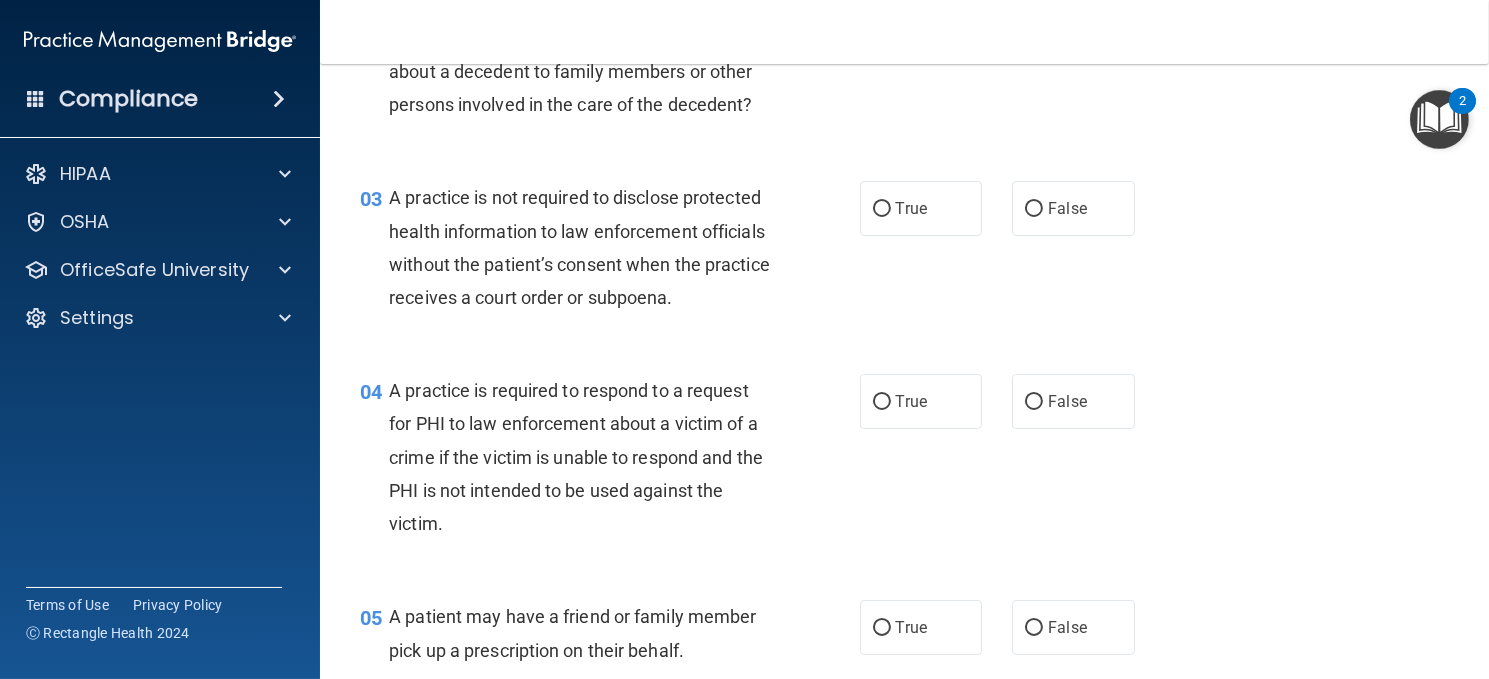 scroll, scrollTop: 400, scrollLeft: 0, axis: vertical 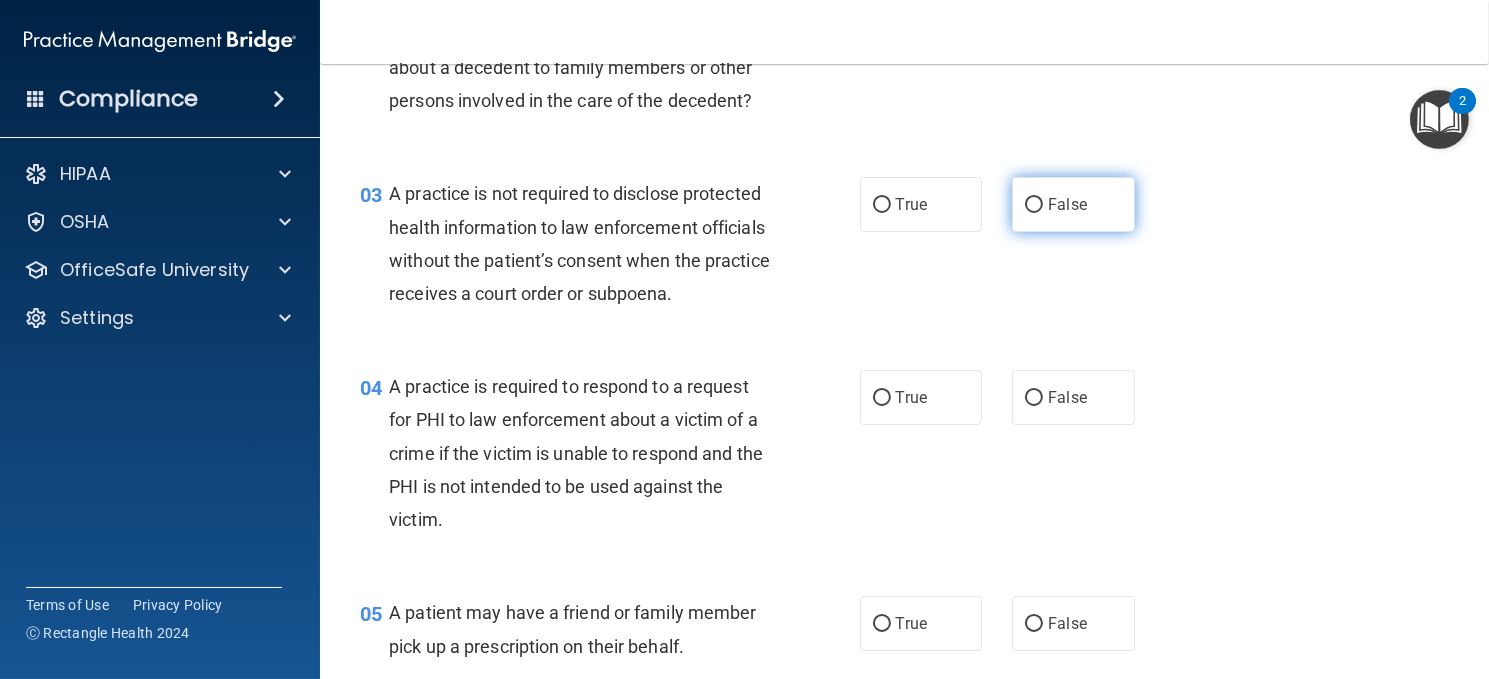 click on "False" at bounding box center [1073, 204] 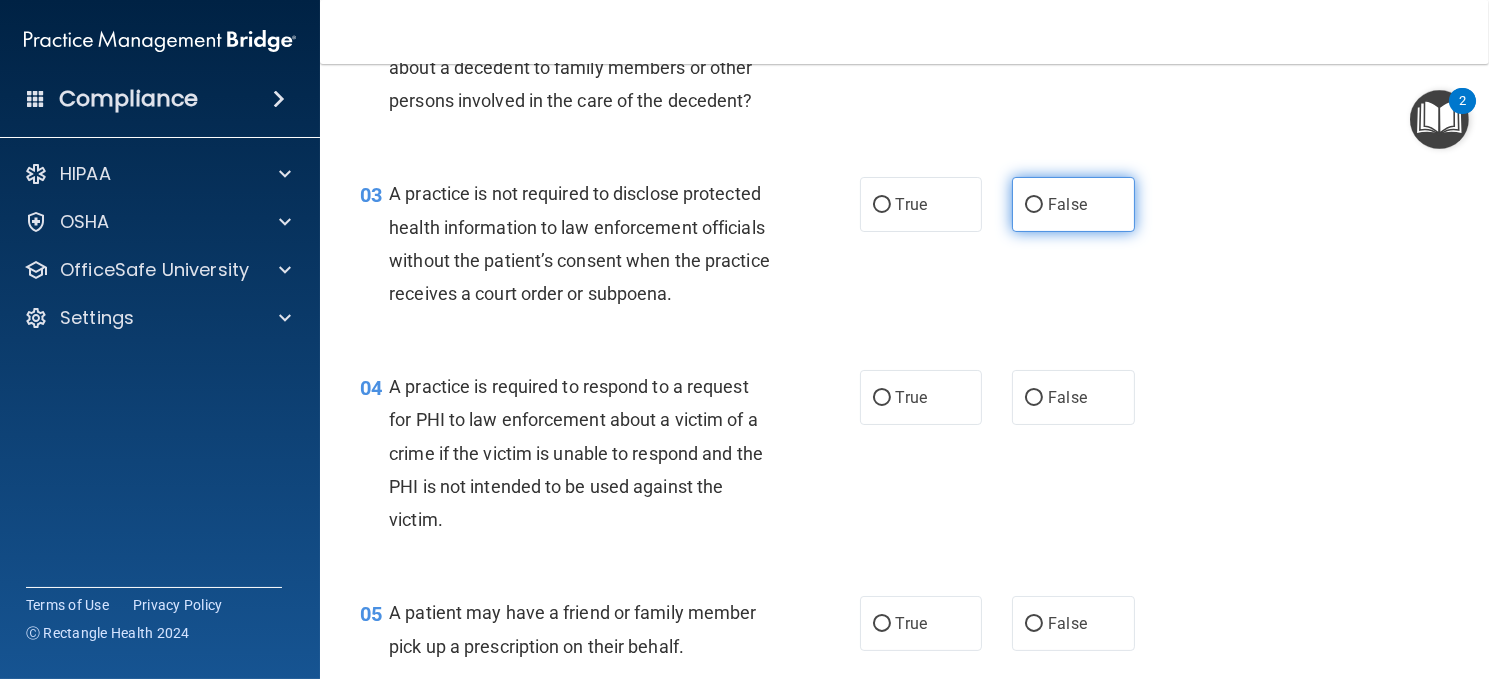 drag, startPoint x: 1048, startPoint y: 212, endPoint x: 1024, endPoint y: 227, distance: 28.301943 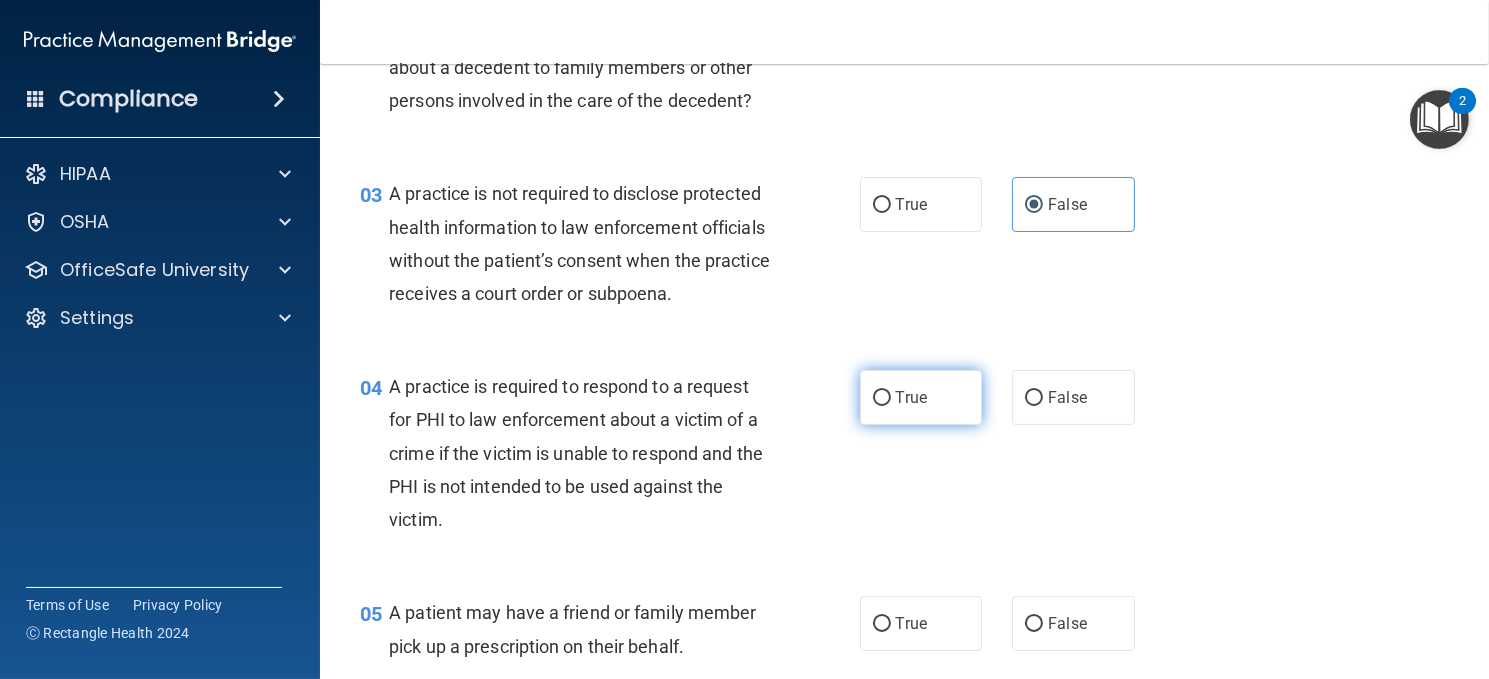 drag, startPoint x: 887, startPoint y: 427, endPoint x: 889, endPoint y: 437, distance: 10.198039 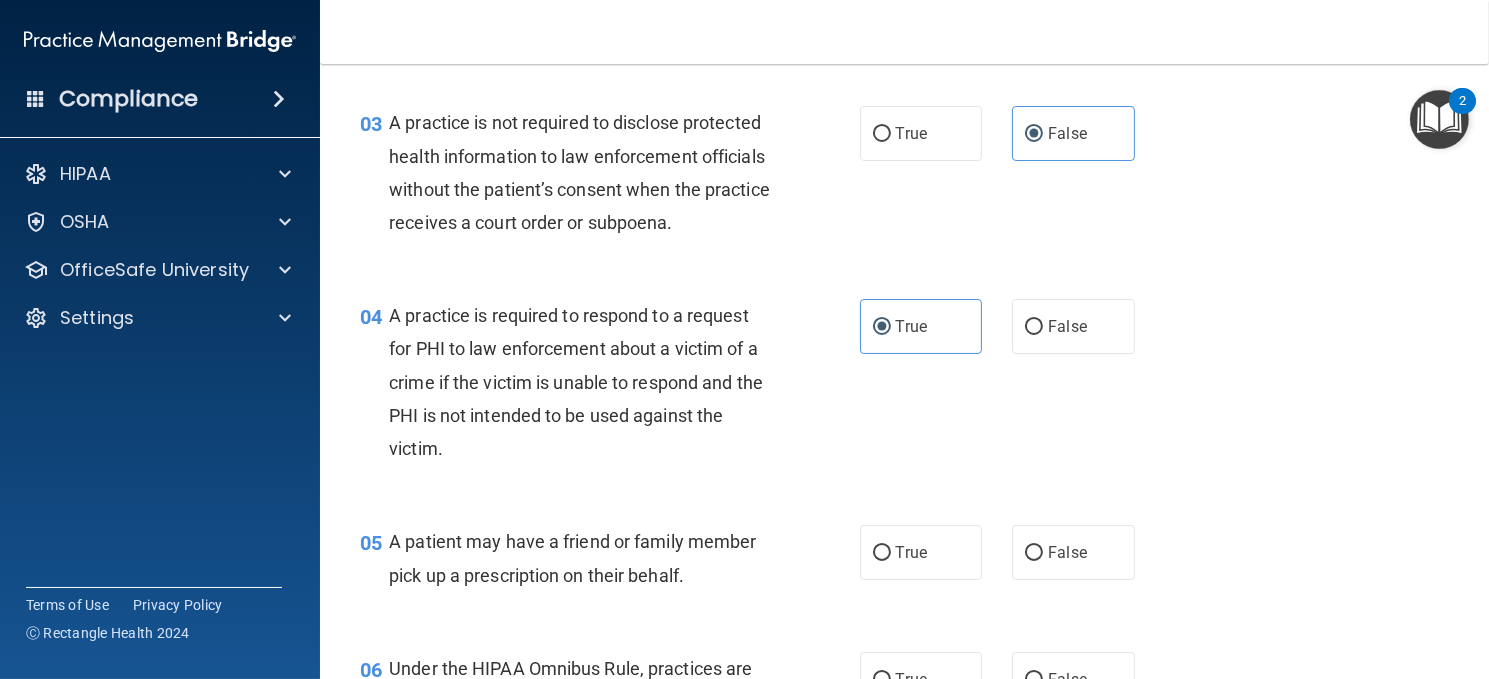 scroll, scrollTop: 700, scrollLeft: 0, axis: vertical 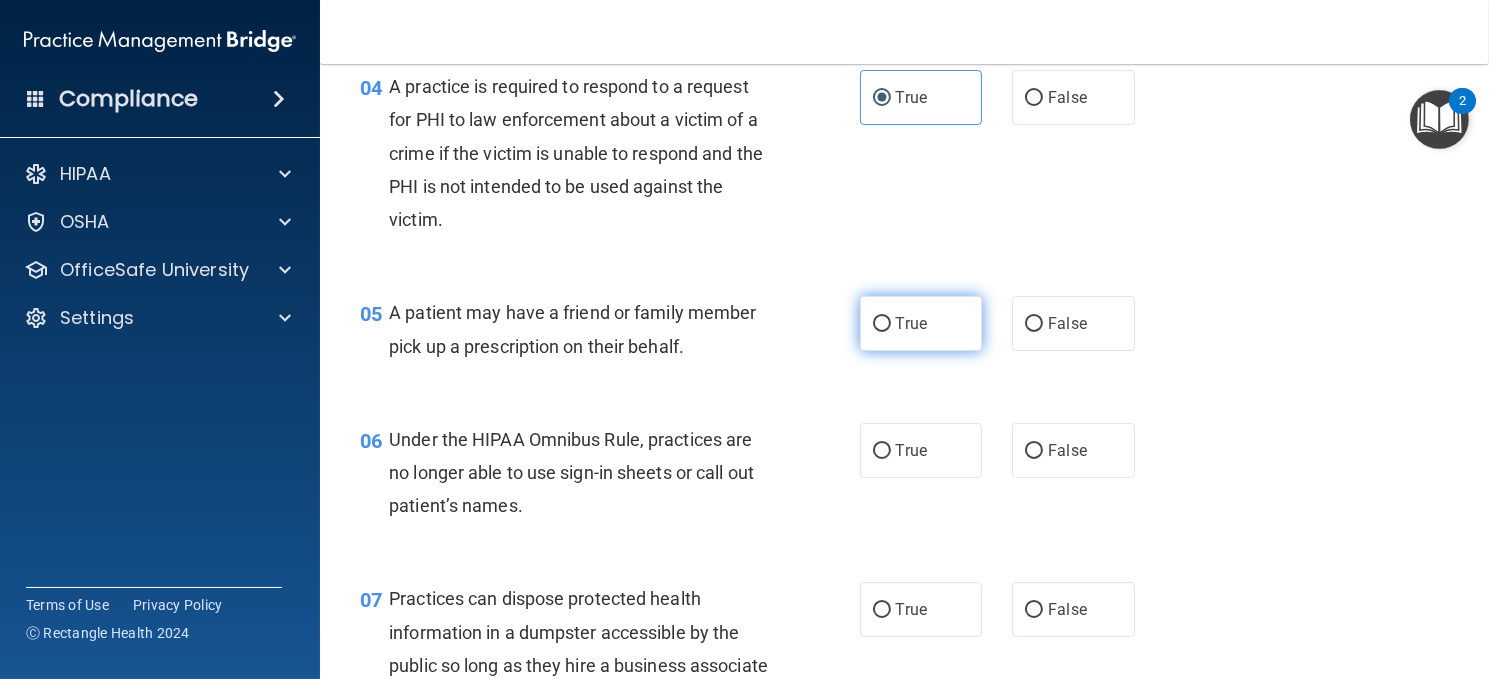 click on "True" at bounding box center (921, 323) 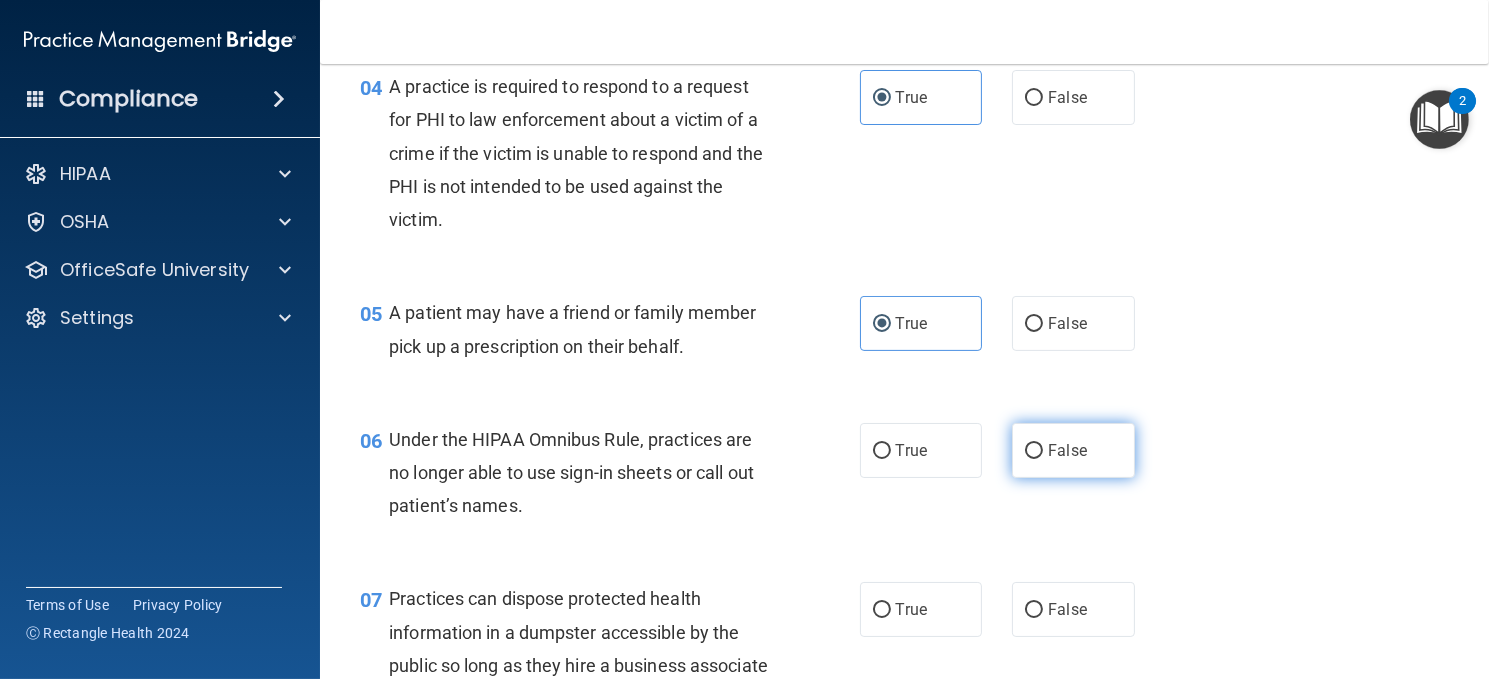 click on "False" at bounding box center (1073, 450) 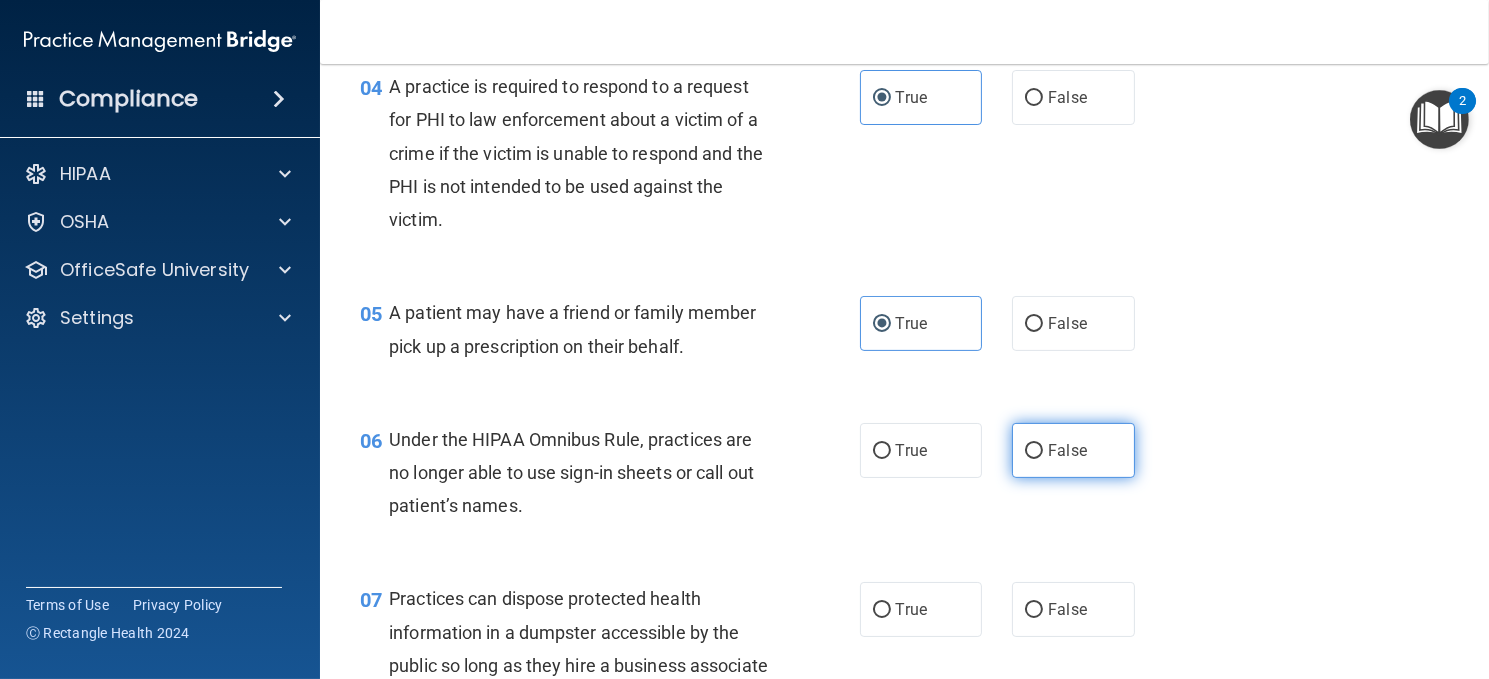 click on "False" at bounding box center (1034, 451) 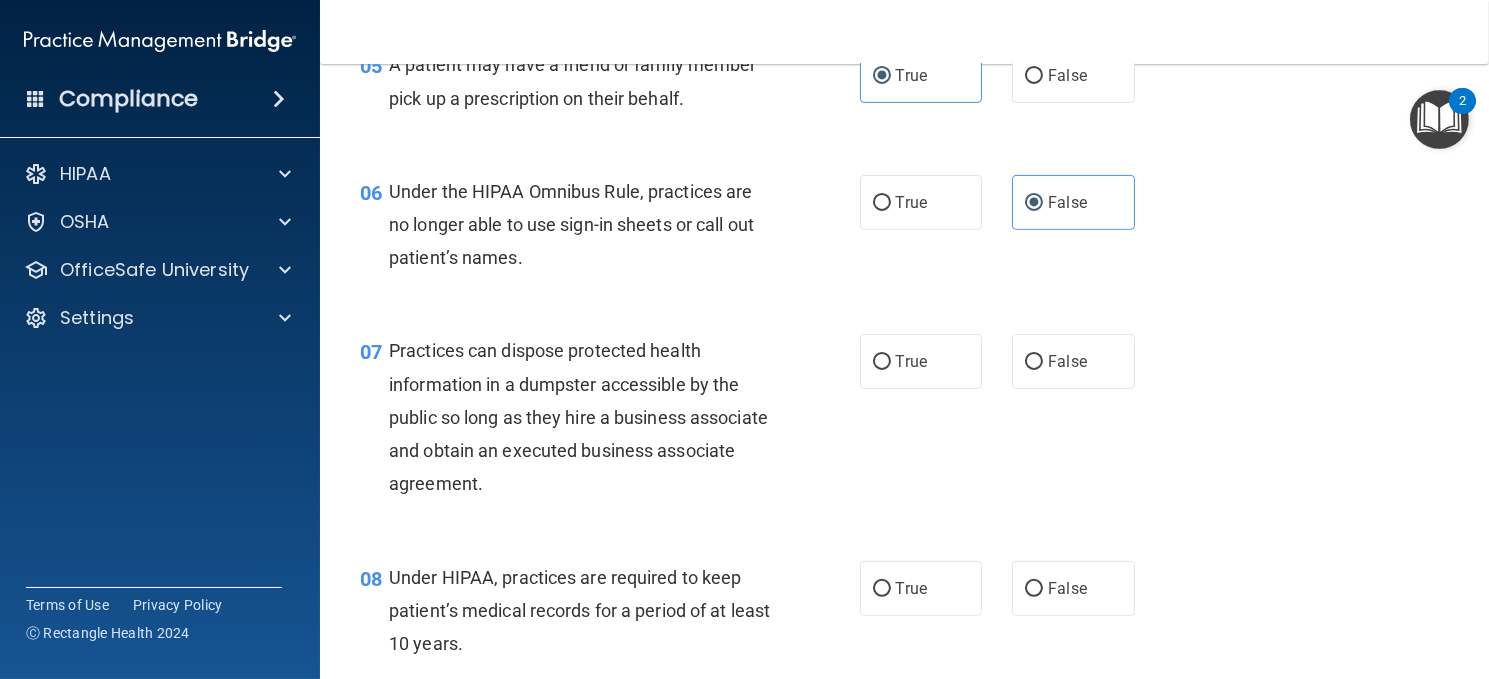 scroll, scrollTop: 1000, scrollLeft: 0, axis: vertical 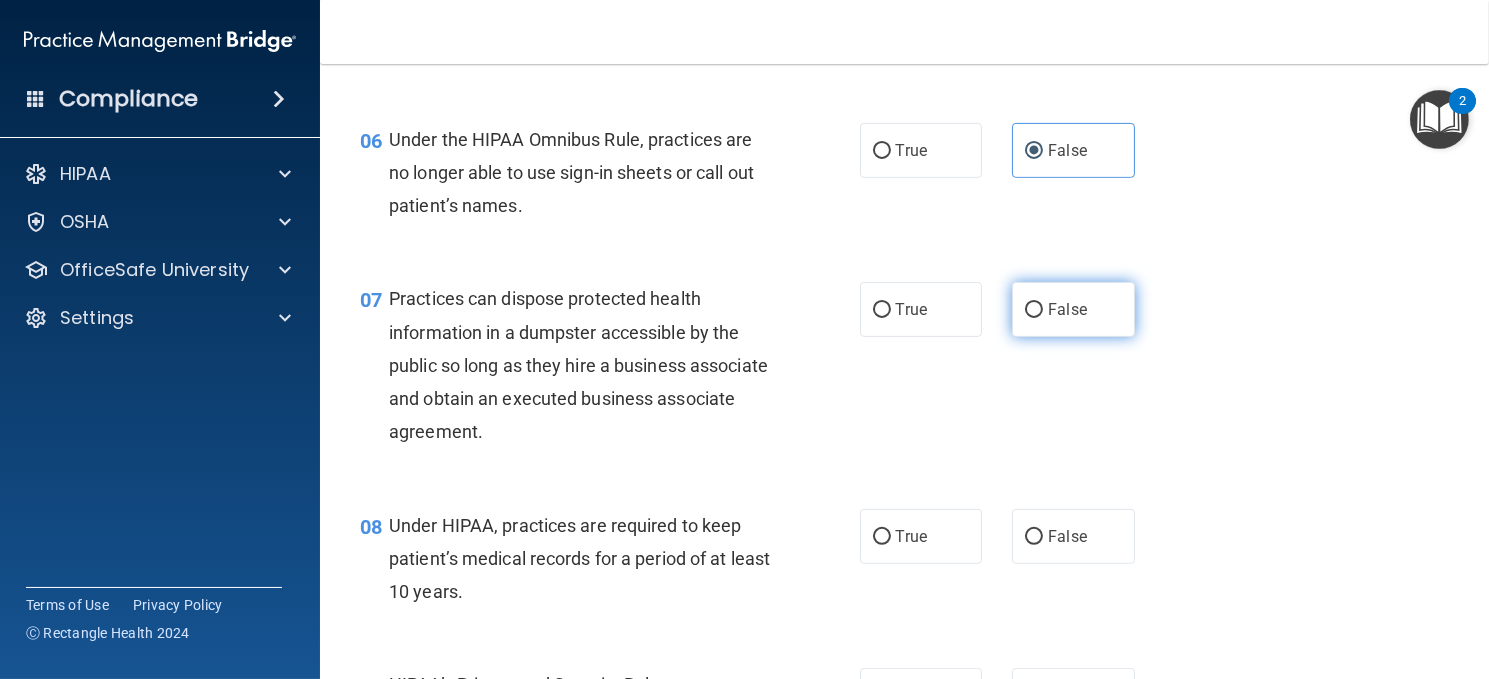 click on "False" at bounding box center [1067, 309] 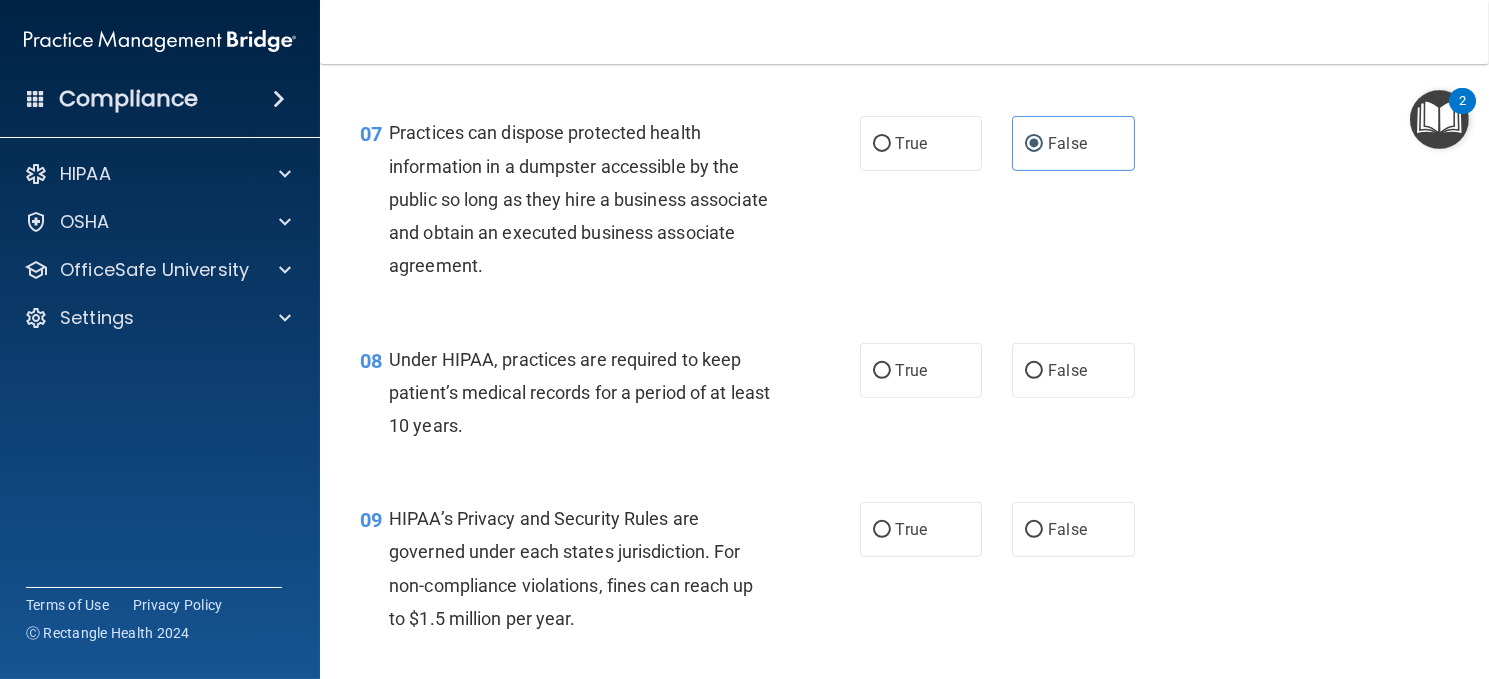 scroll, scrollTop: 1200, scrollLeft: 0, axis: vertical 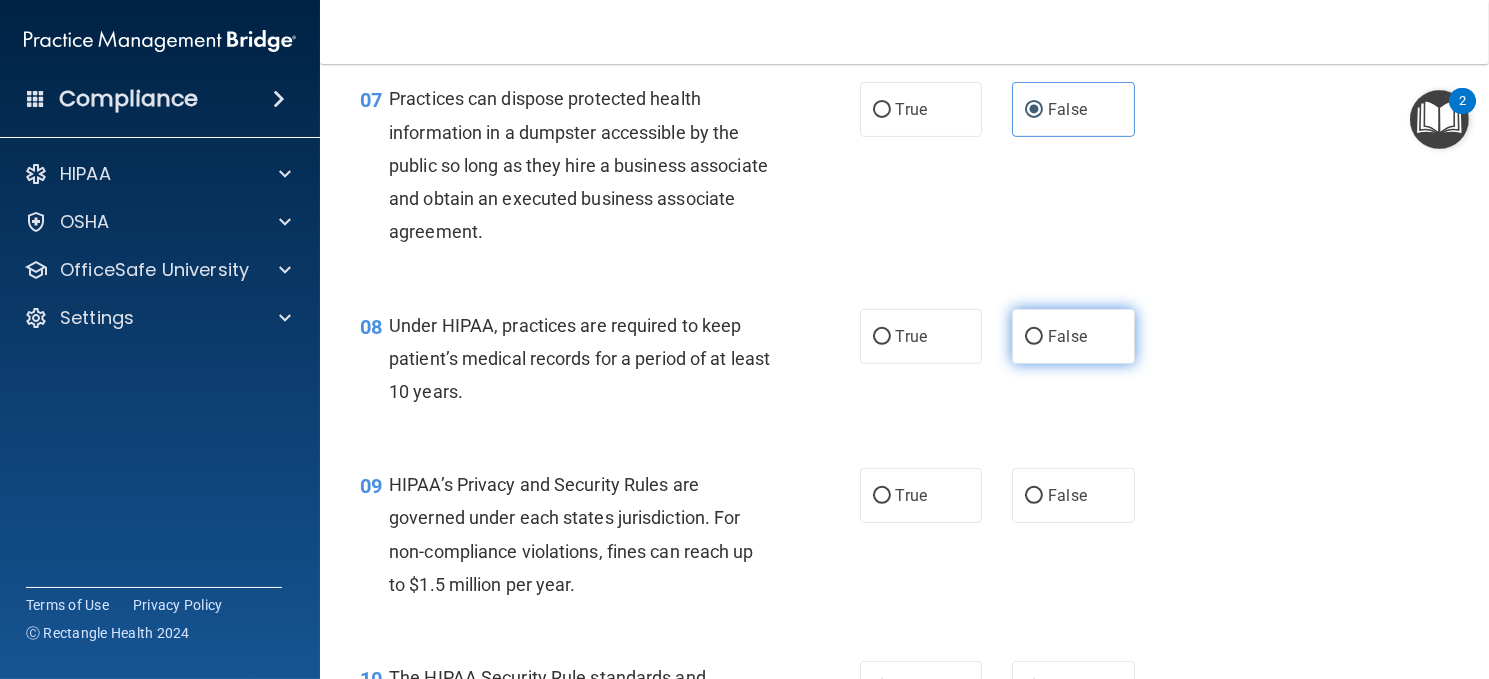 click on "False" at bounding box center (1073, 336) 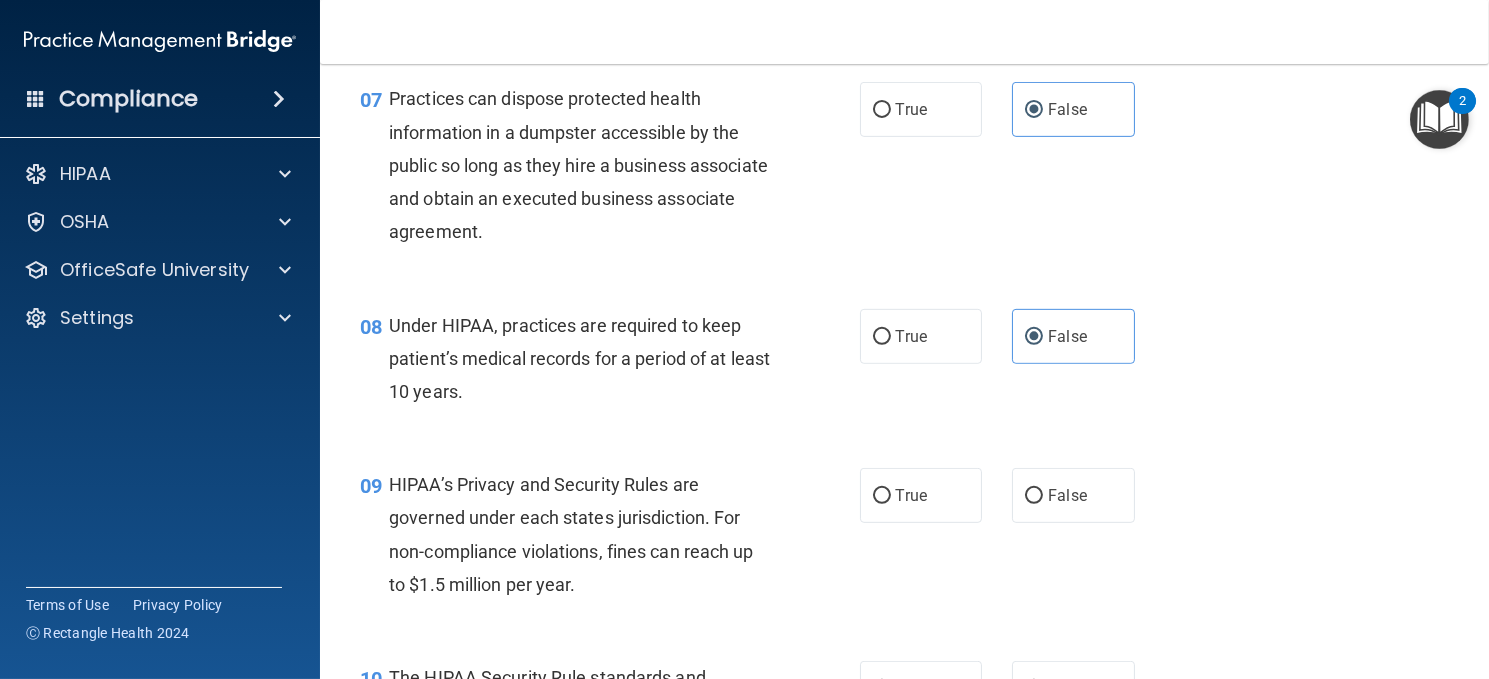 scroll, scrollTop: 1400, scrollLeft: 0, axis: vertical 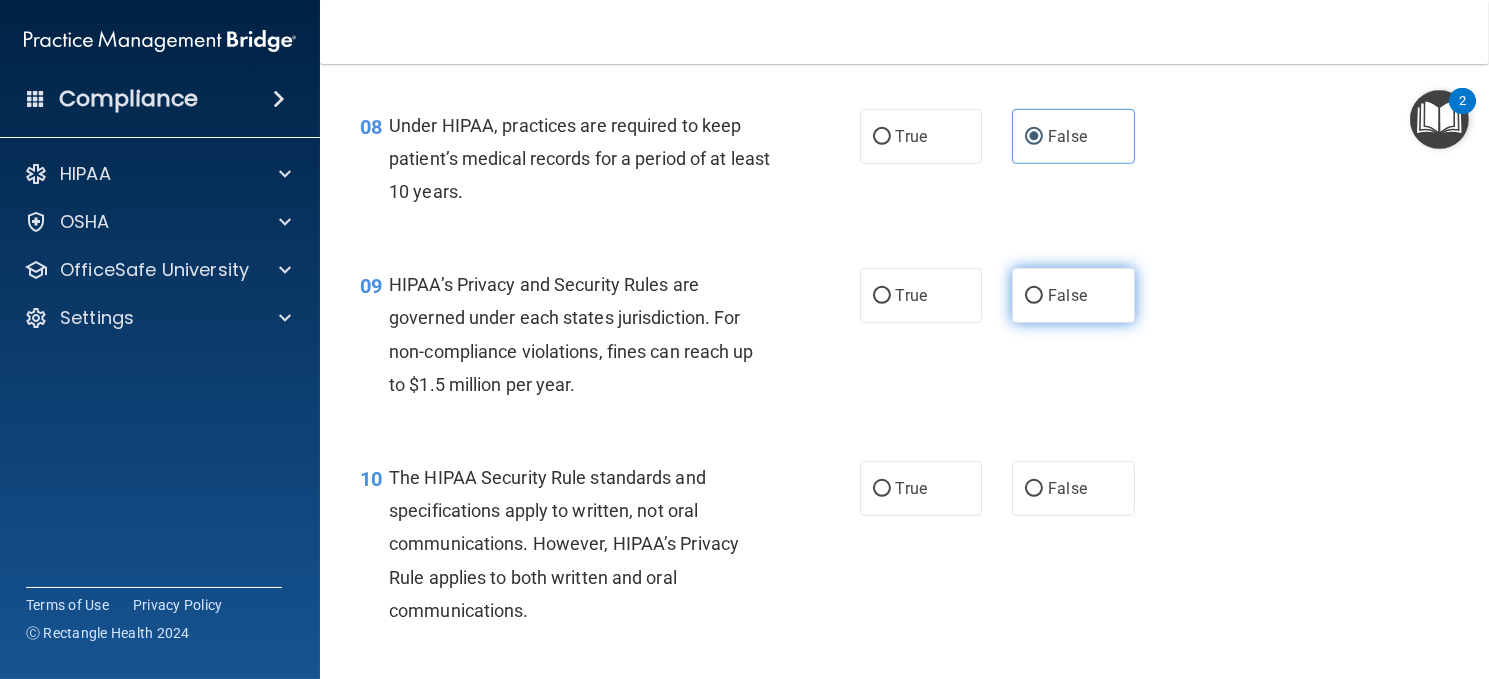 drag, startPoint x: 1035, startPoint y: 333, endPoint x: 1031, endPoint y: 346, distance: 13.601471 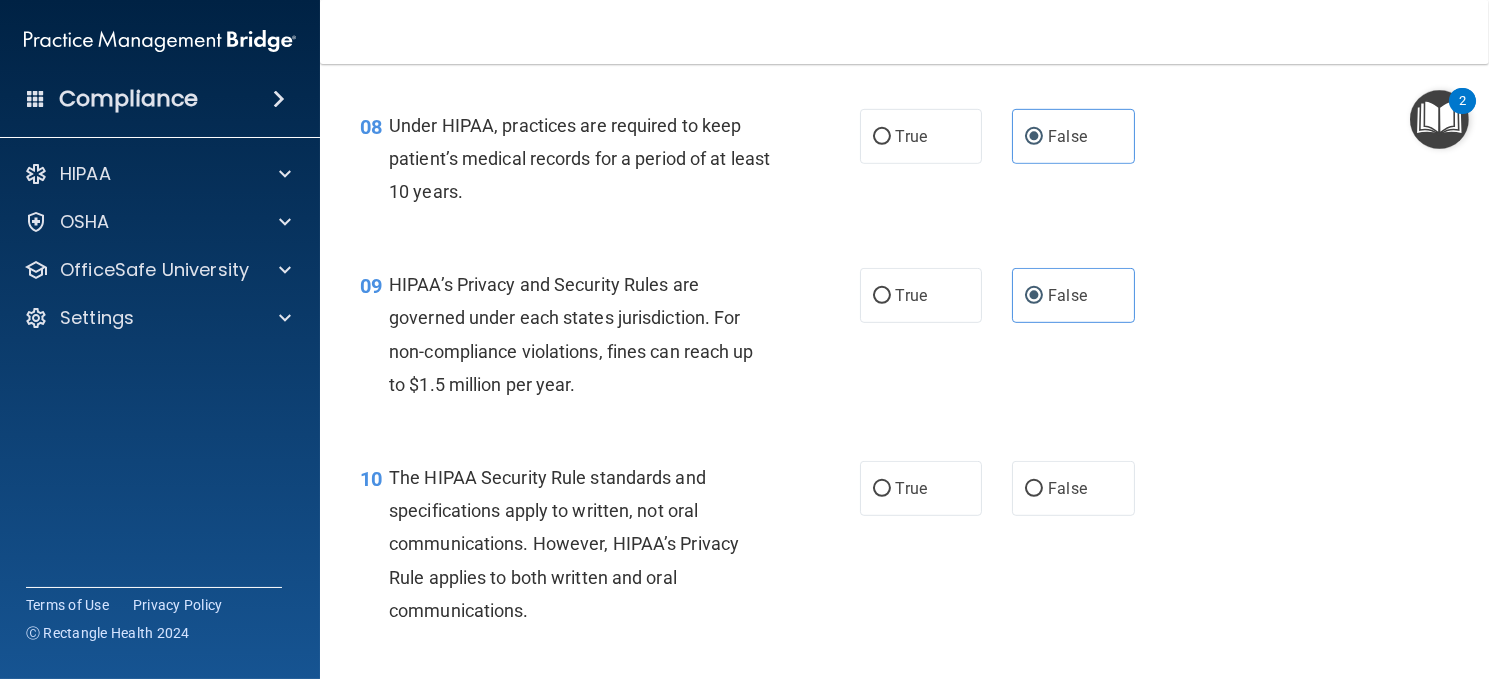 scroll, scrollTop: 1600, scrollLeft: 0, axis: vertical 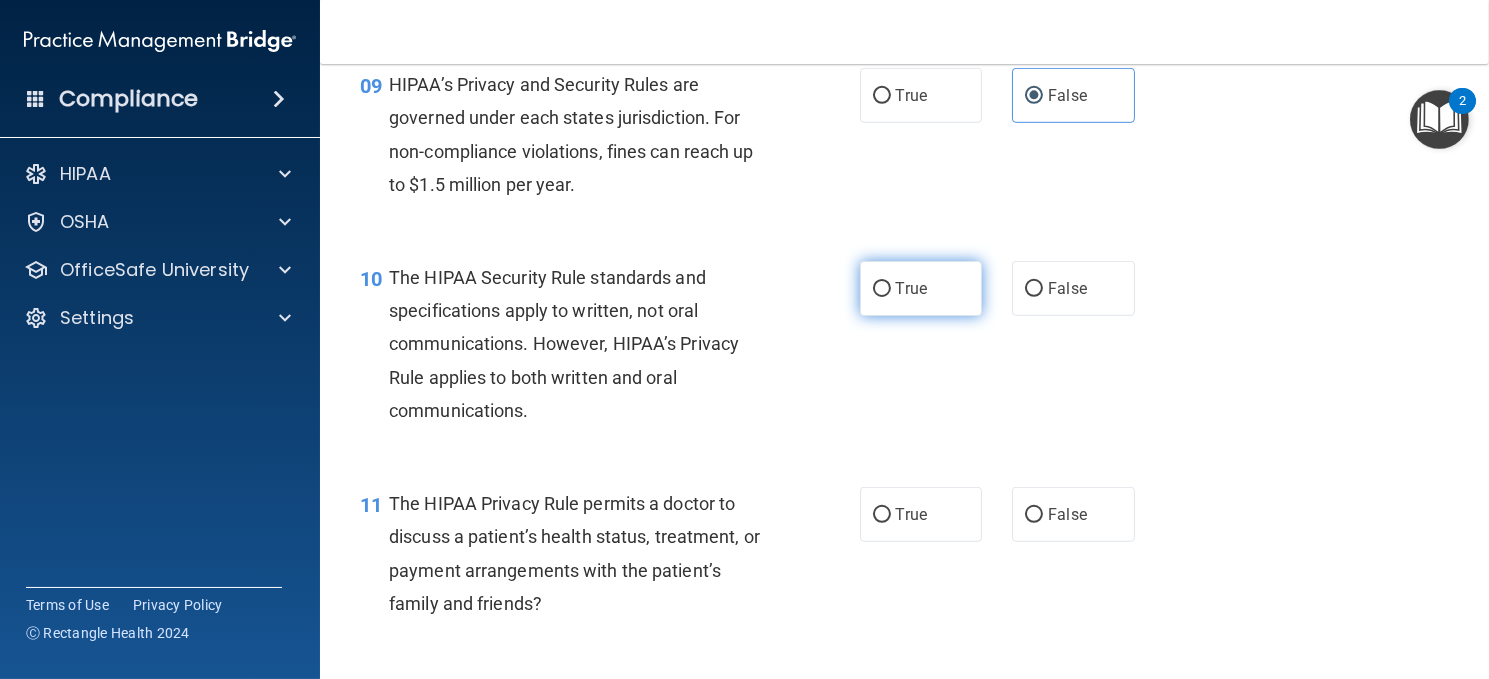 click on "True" at bounding box center [921, 288] 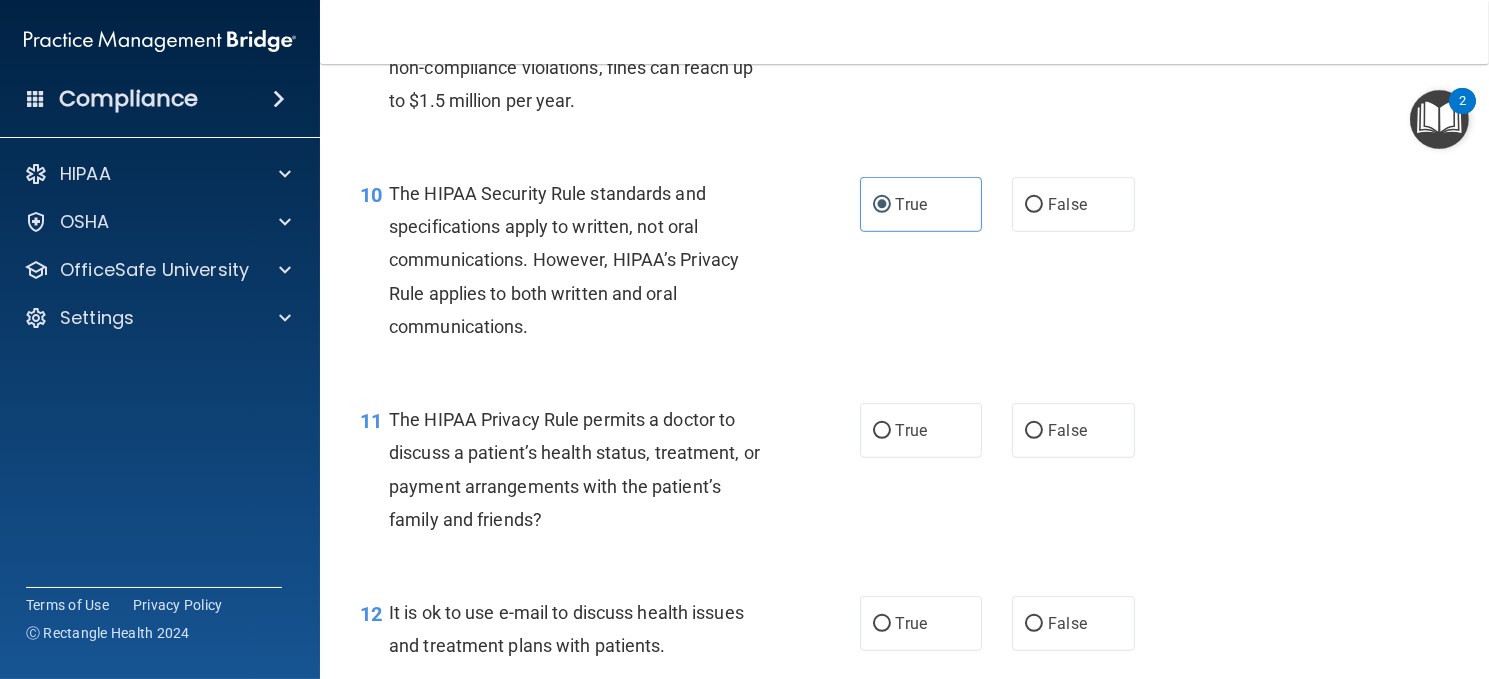 scroll, scrollTop: 1800, scrollLeft: 0, axis: vertical 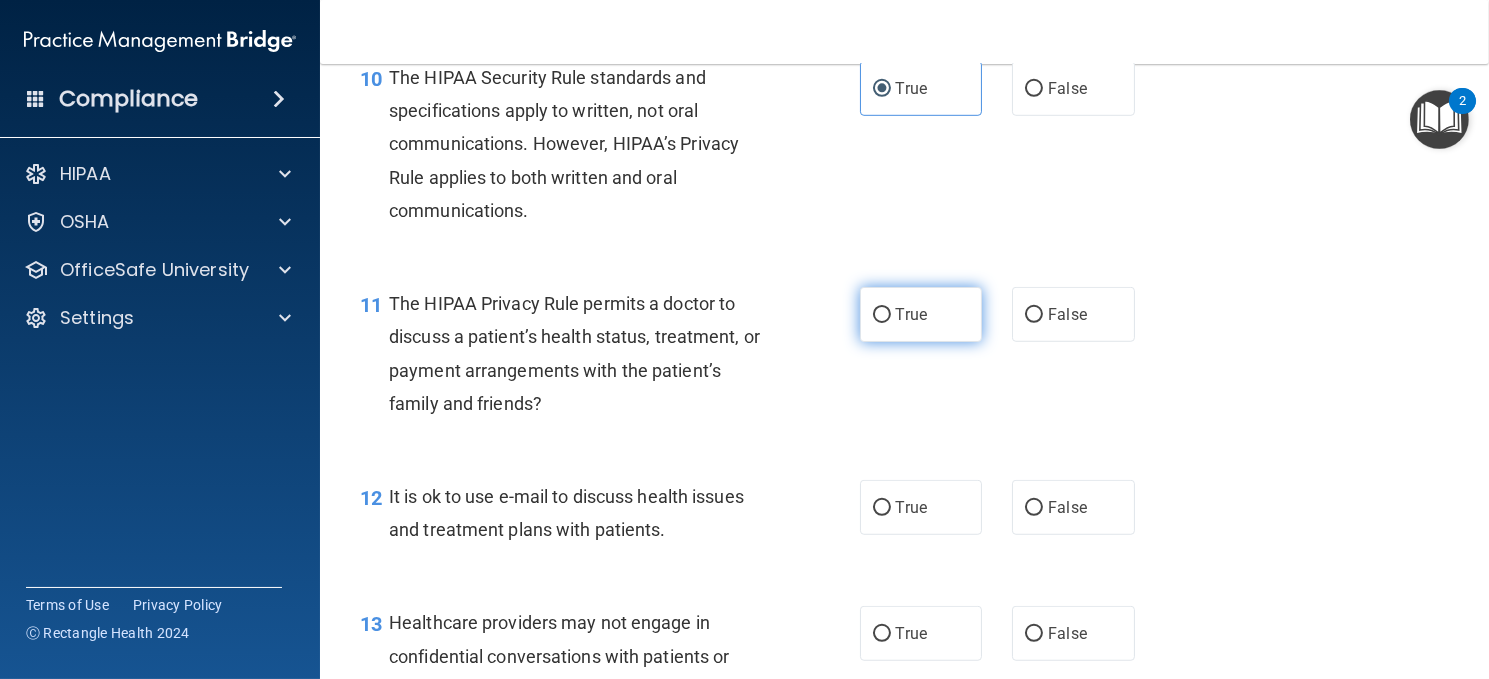 drag, startPoint x: 902, startPoint y: 355, endPoint x: 910, endPoint y: 363, distance: 11.313708 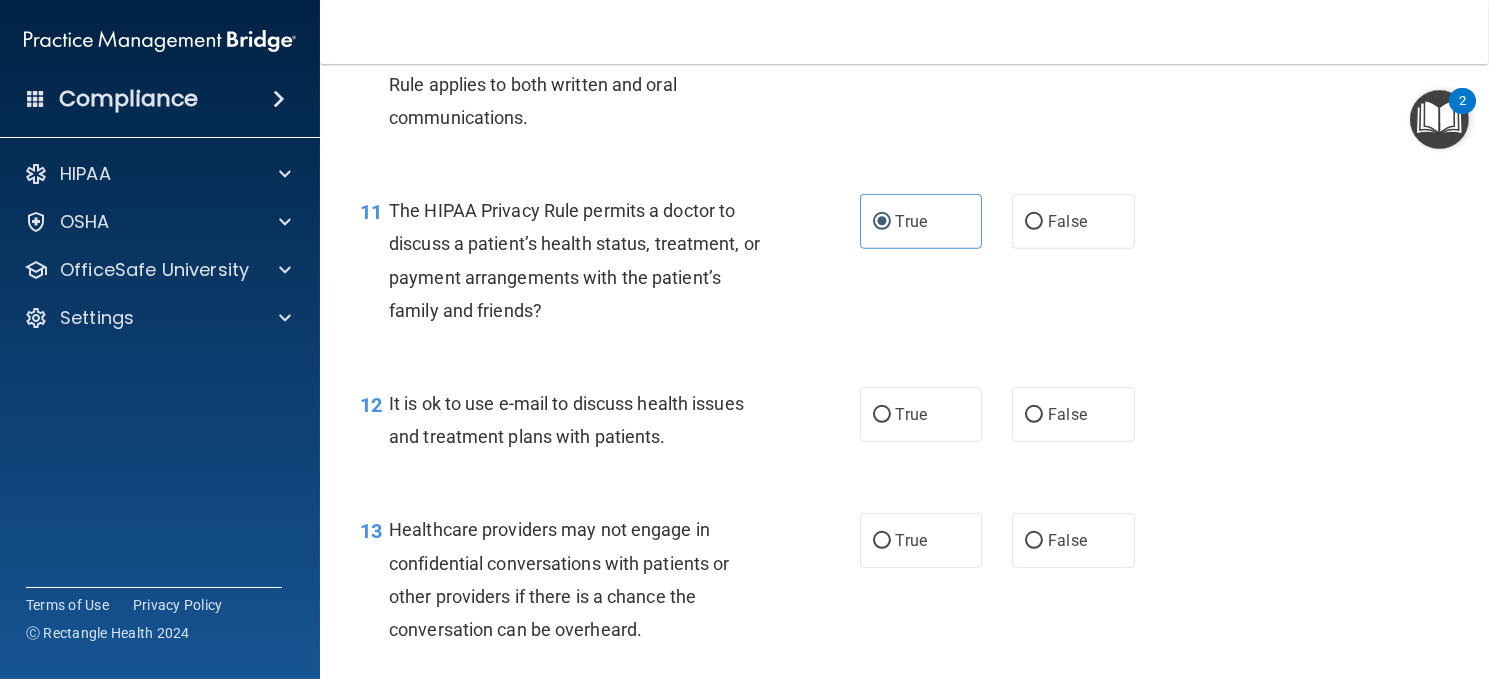 scroll, scrollTop: 2000, scrollLeft: 0, axis: vertical 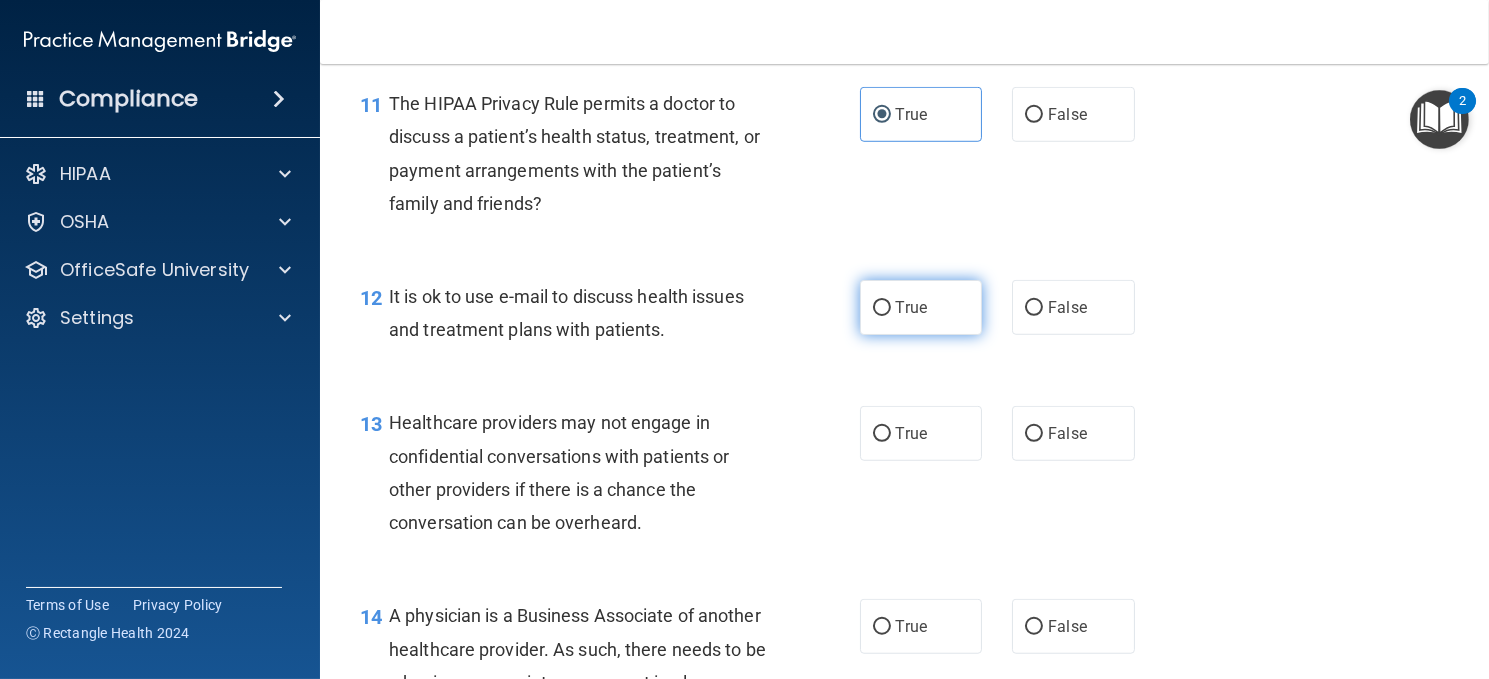 click on "True" at bounding box center (882, 308) 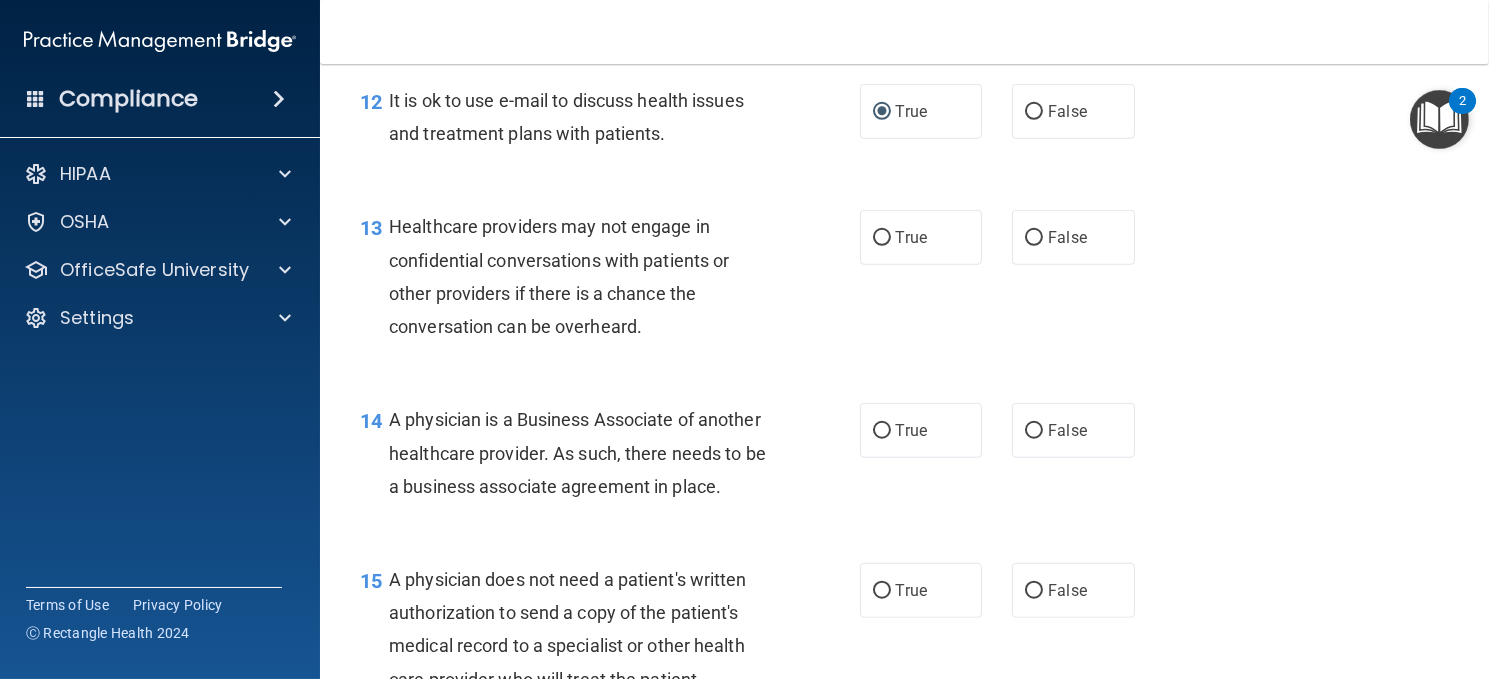 scroll, scrollTop: 2200, scrollLeft: 0, axis: vertical 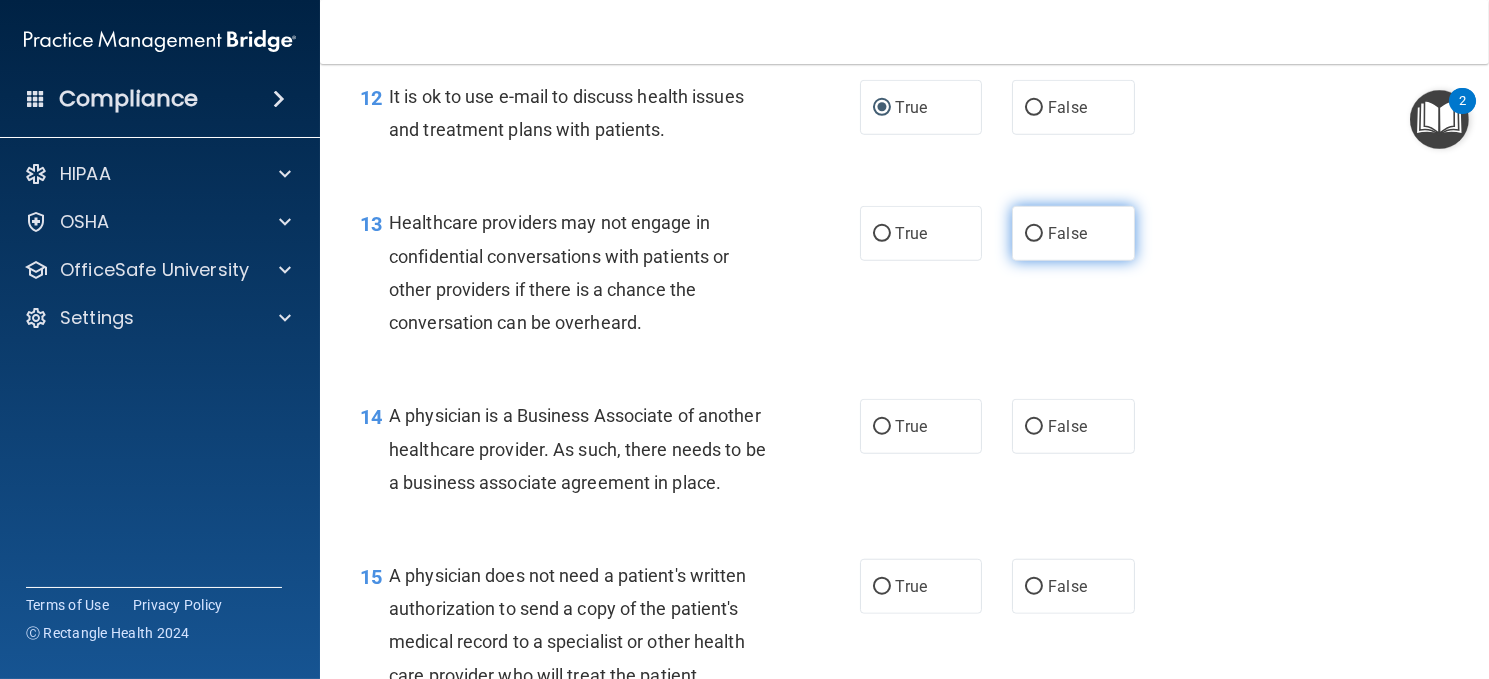 drag, startPoint x: 1034, startPoint y: 263, endPoint x: 1043, endPoint y: 272, distance: 12.727922 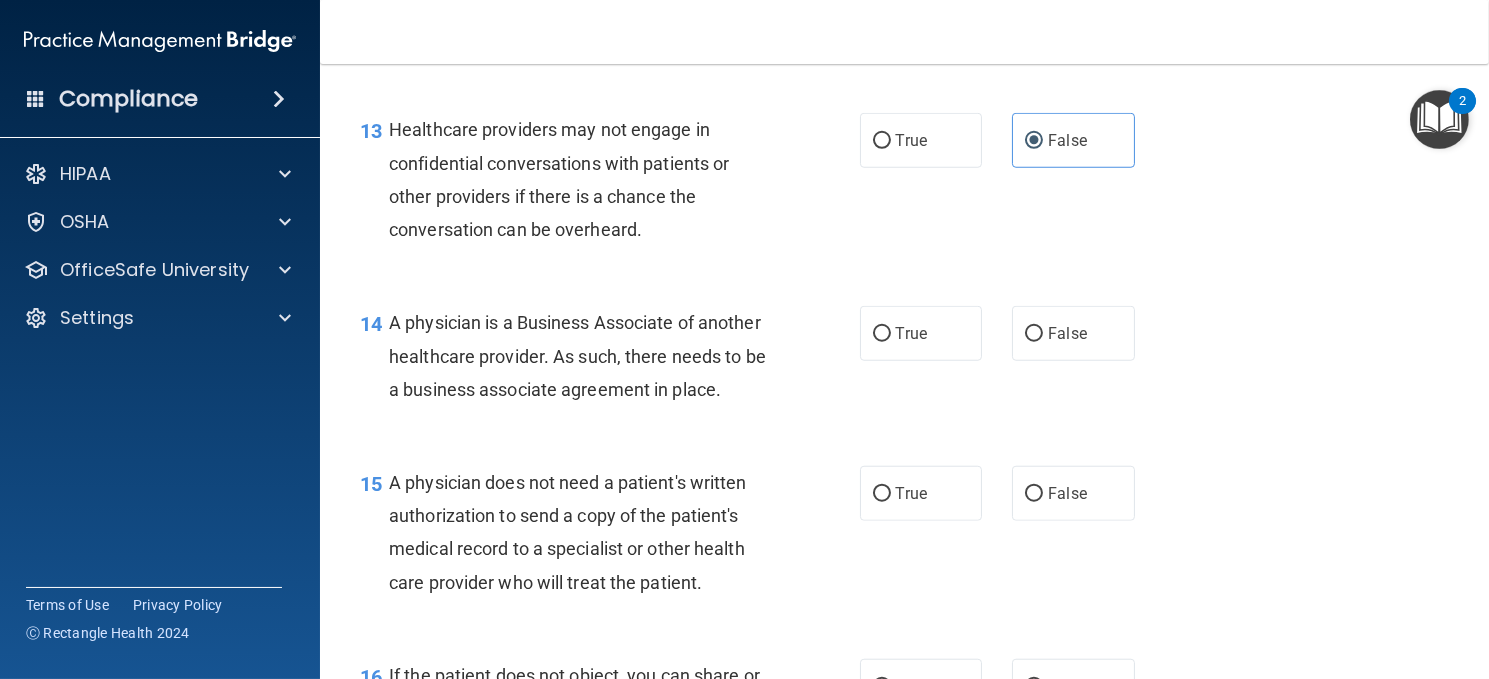 scroll, scrollTop: 2400, scrollLeft: 0, axis: vertical 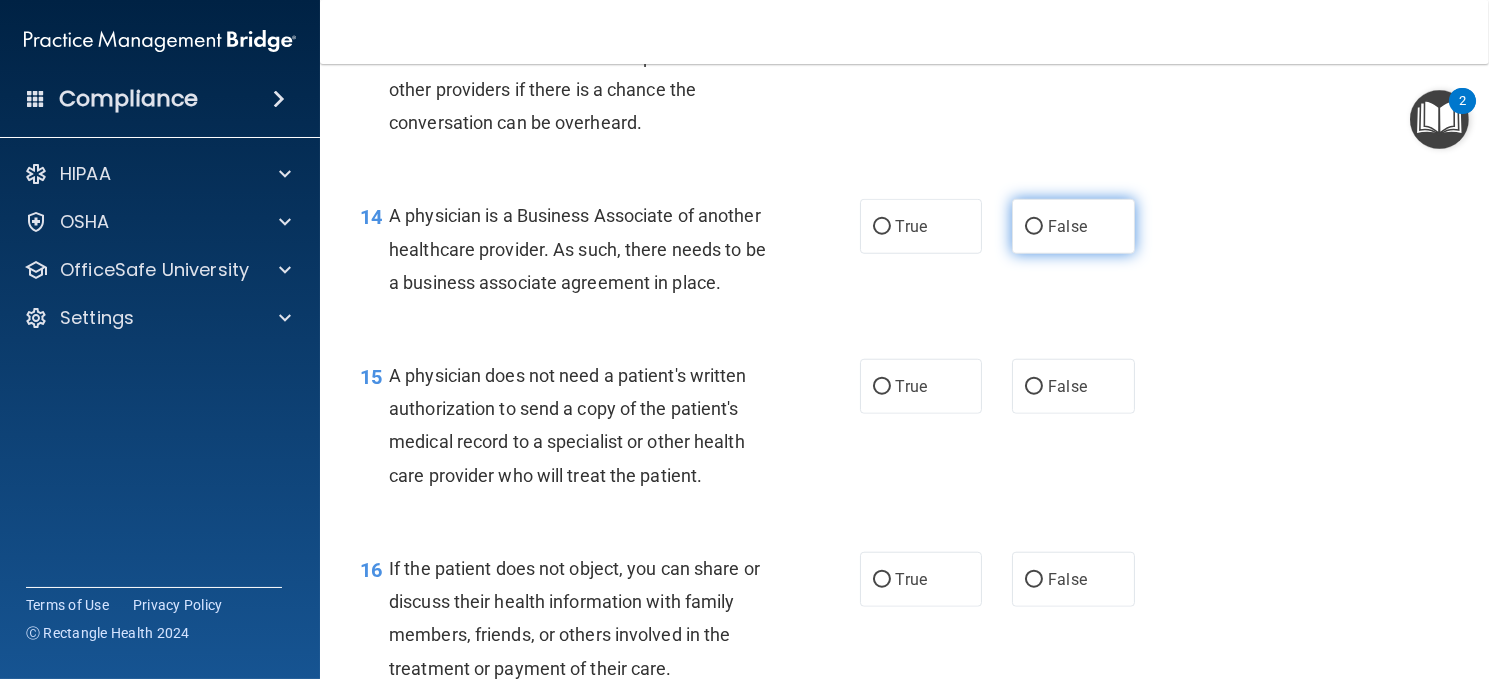 click on "False" at bounding box center (1073, 226) 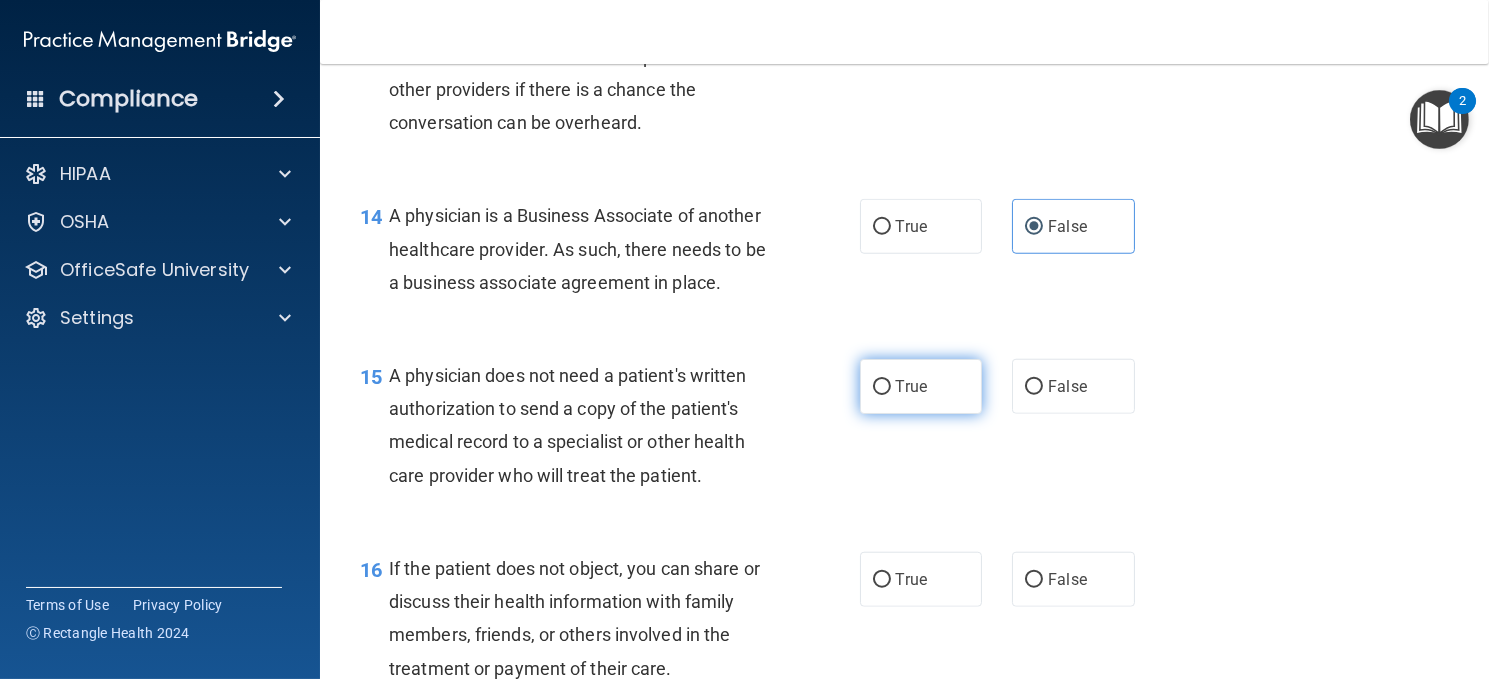 click on "True" at bounding box center (921, 386) 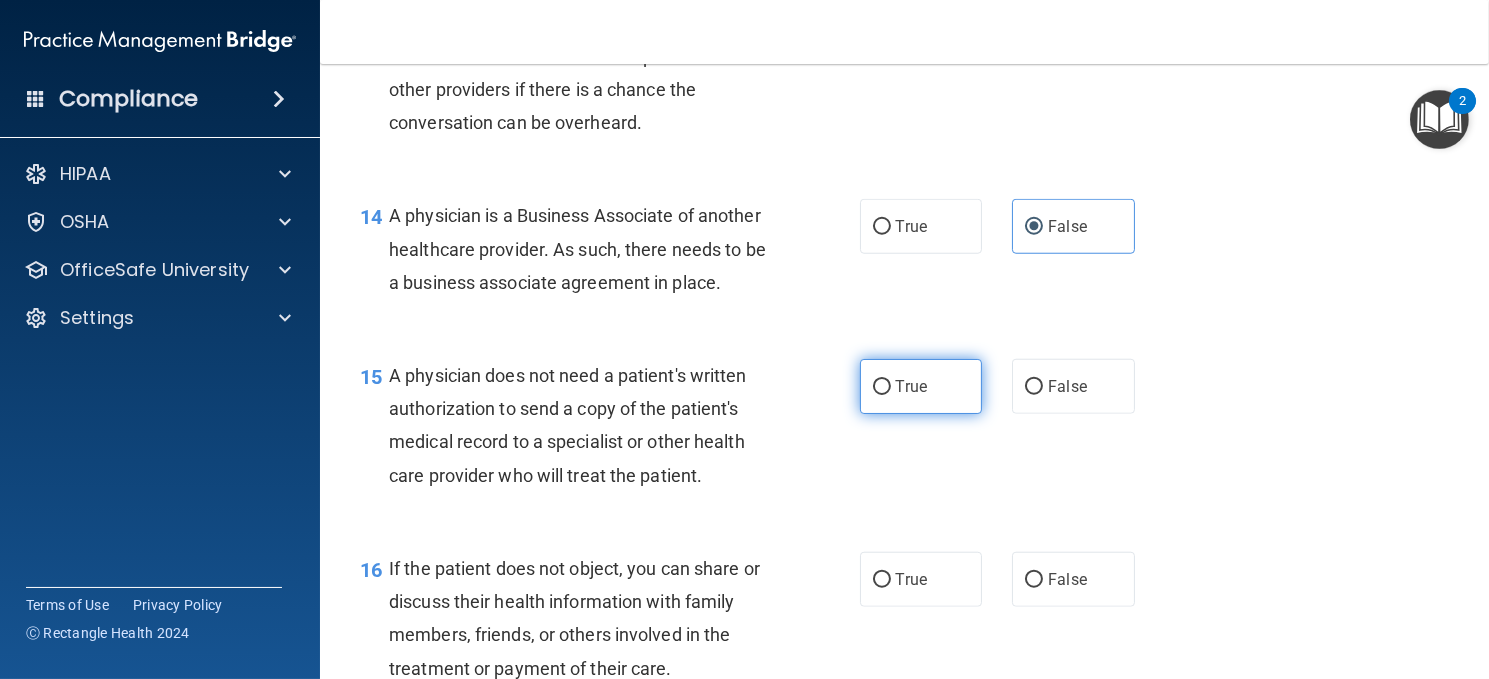 click on "True" at bounding box center [921, 386] 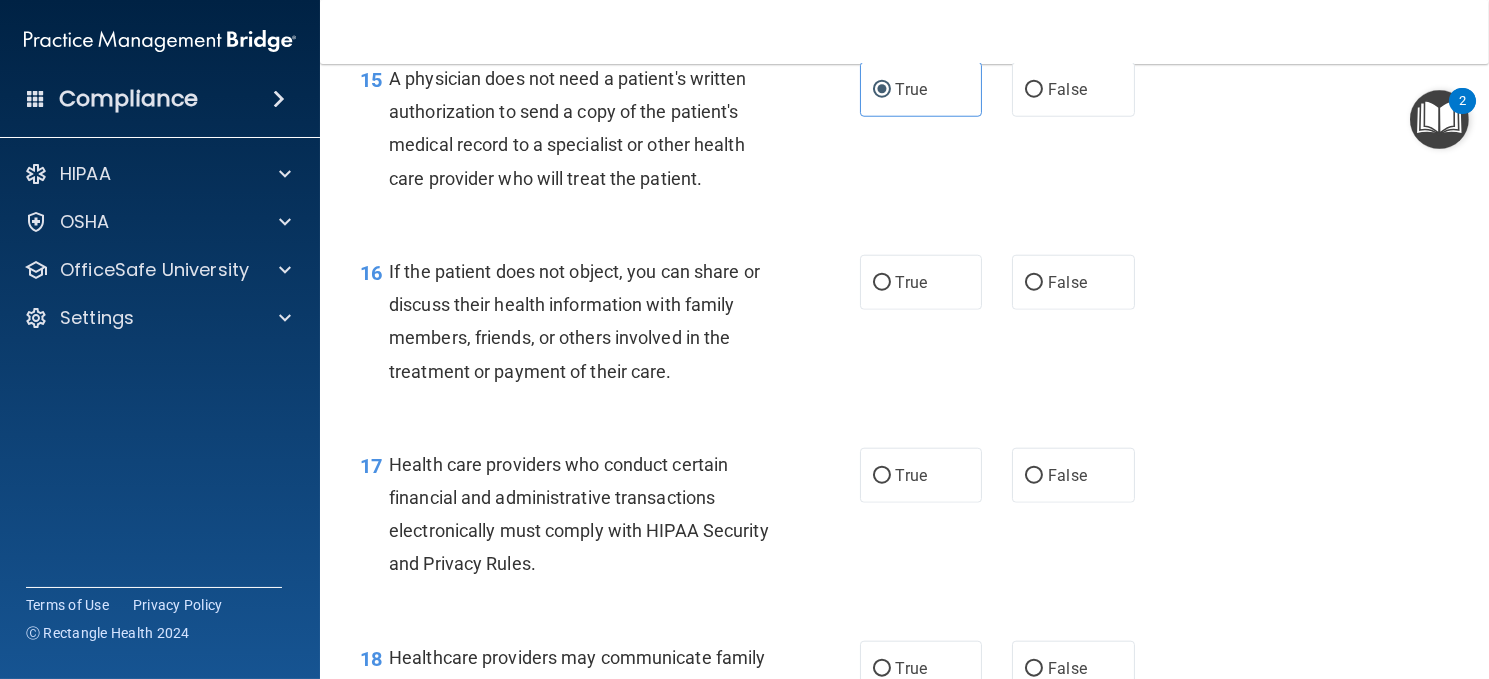scroll, scrollTop: 2700, scrollLeft: 0, axis: vertical 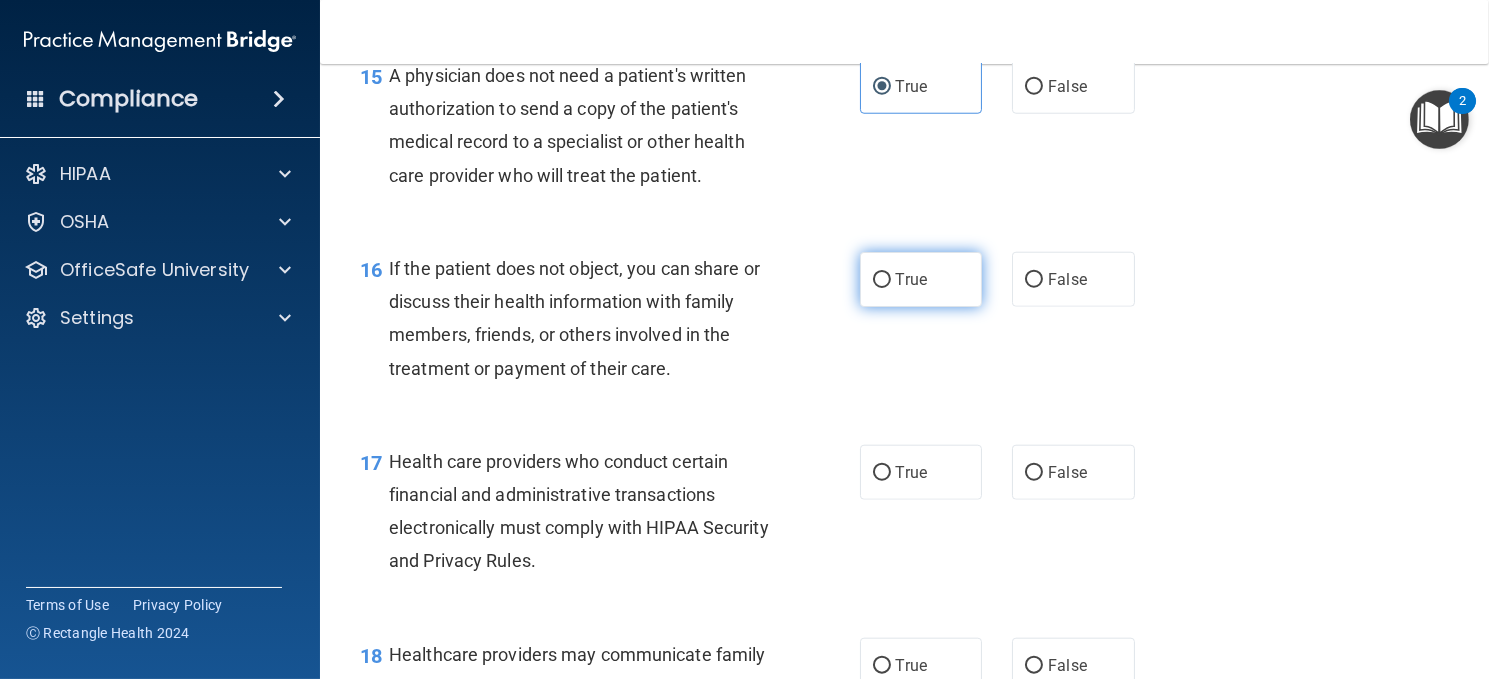 click on "True" at bounding box center [882, 280] 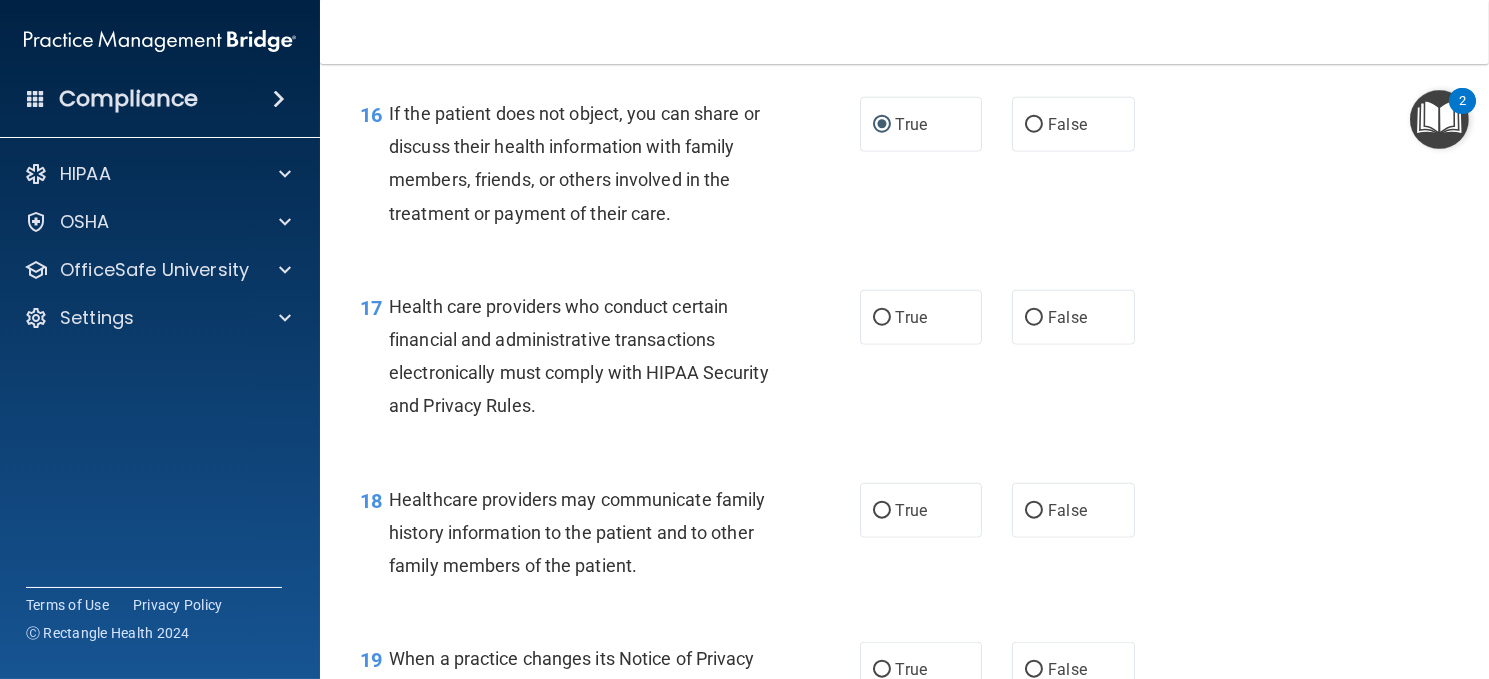 scroll, scrollTop: 2900, scrollLeft: 0, axis: vertical 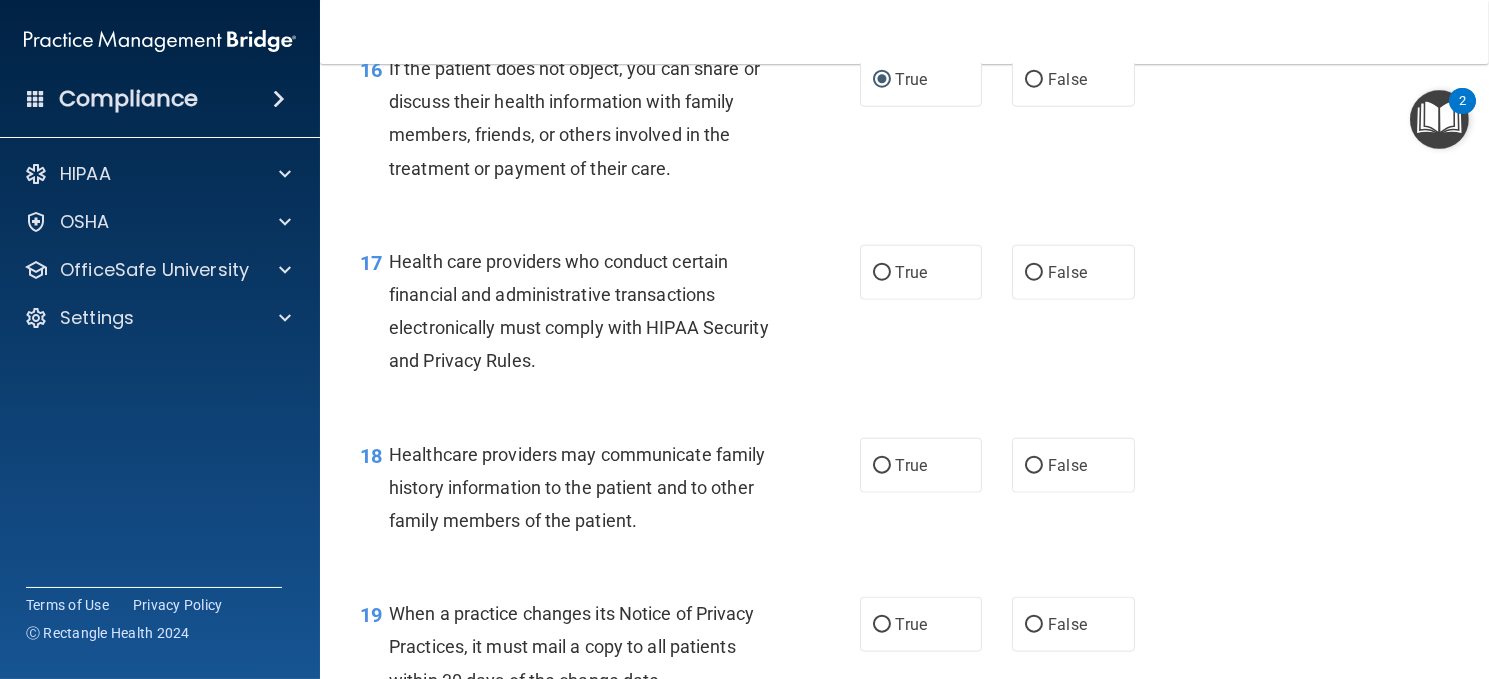 drag, startPoint x: 885, startPoint y: 341, endPoint x: 893, endPoint y: 366, distance: 26.24881 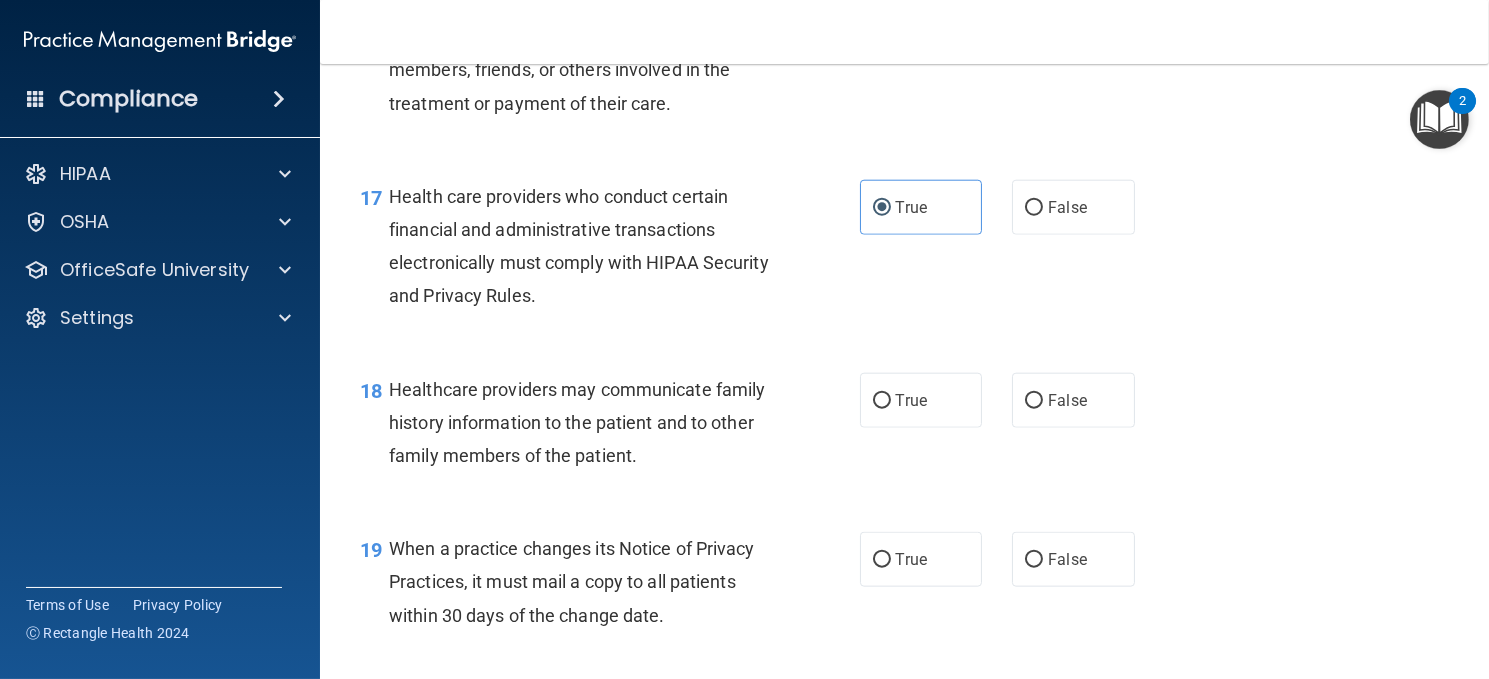scroll, scrollTop: 3000, scrollLeft: 0, axis: vertical 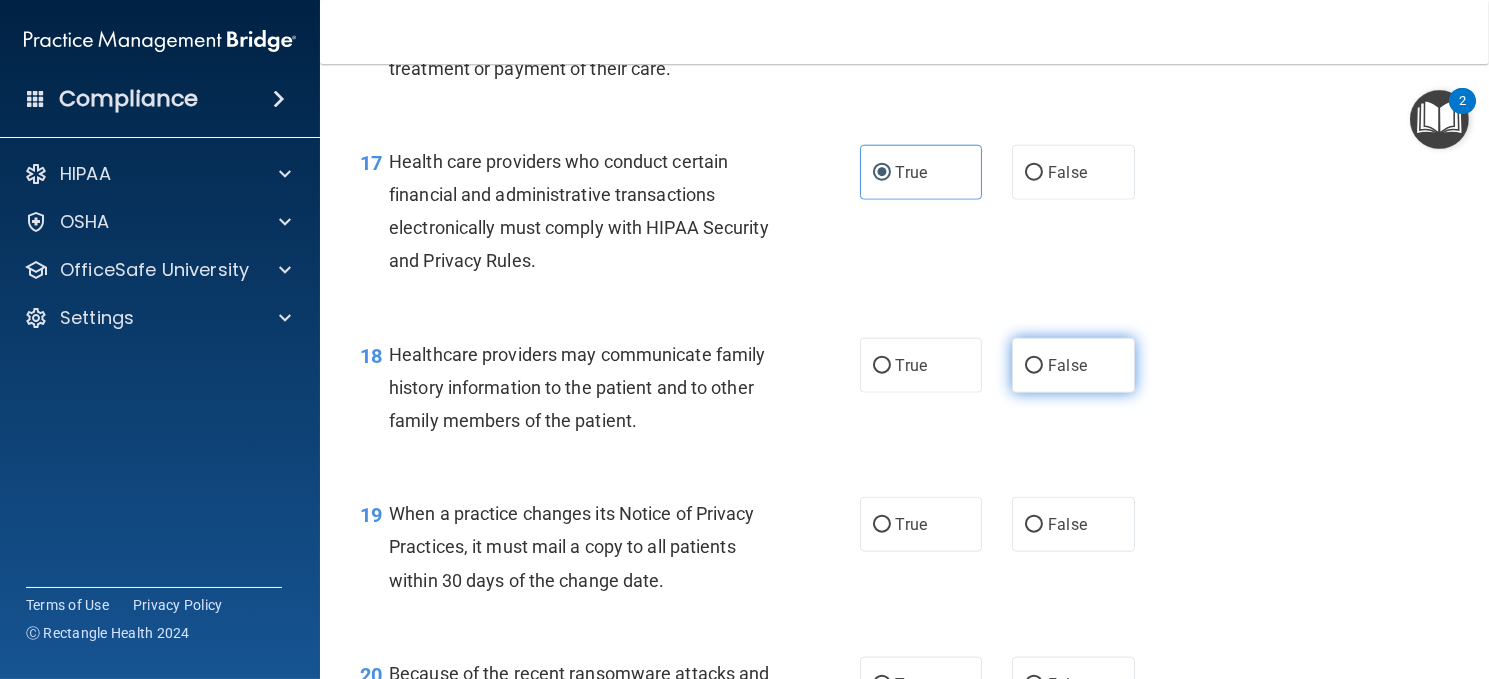 click on "False" at bounding box center [1034, 366] 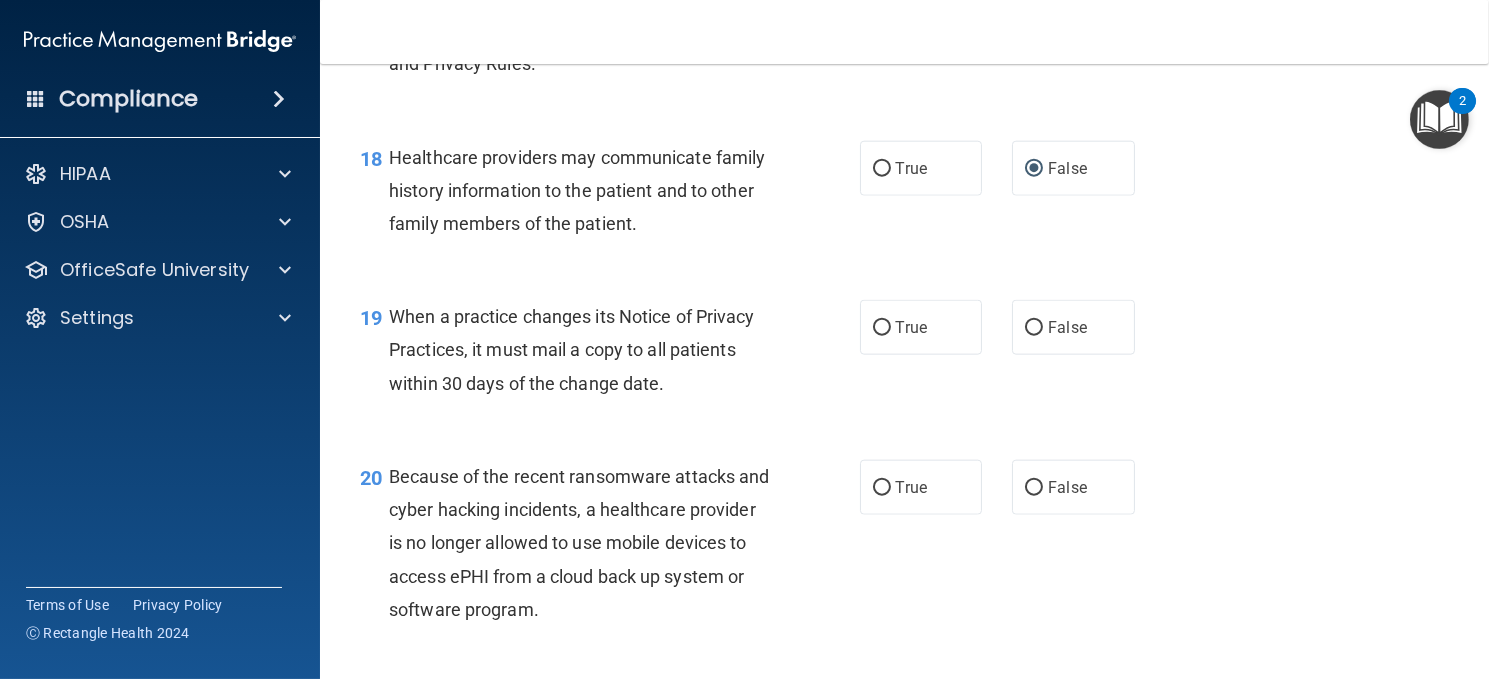 scroll, scrollTop: 3200, scrollLeft: 0, axis: vertical 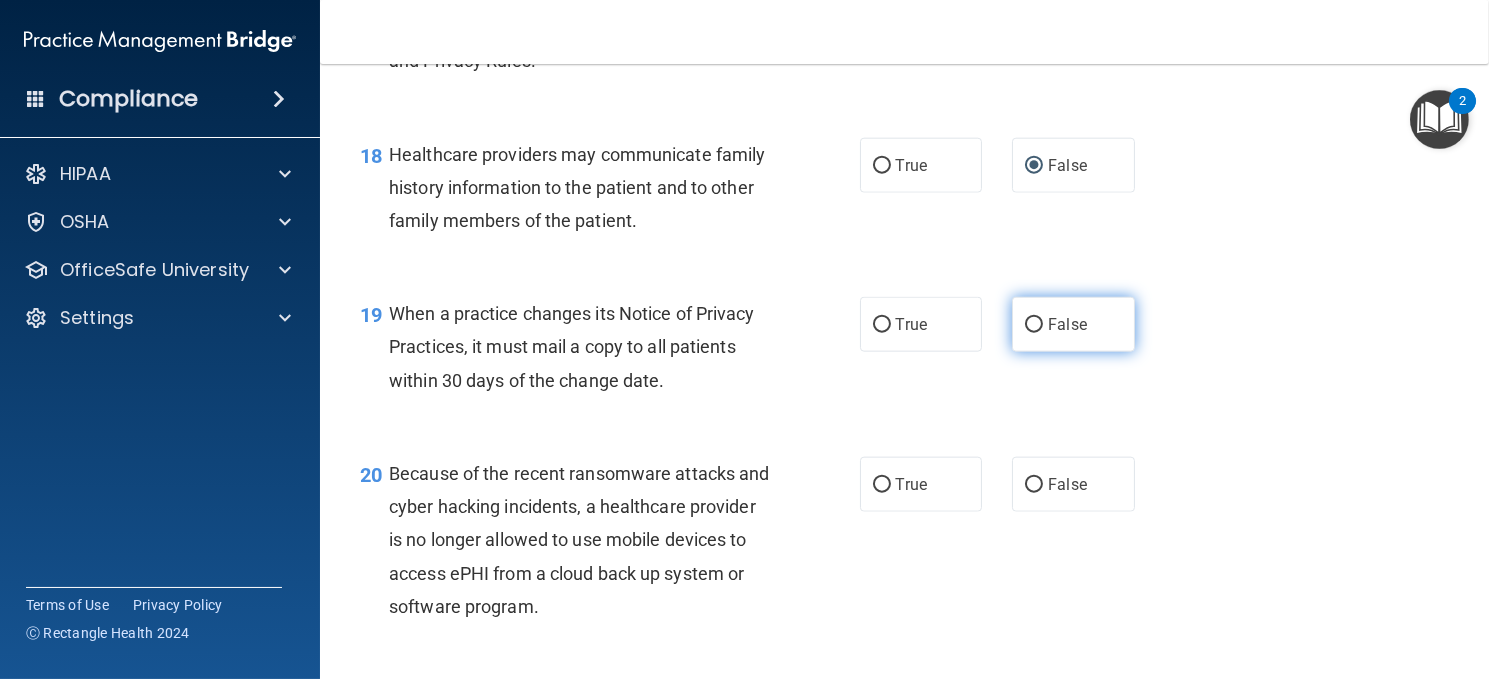 click on "False" at bounding box center [1067, 324] 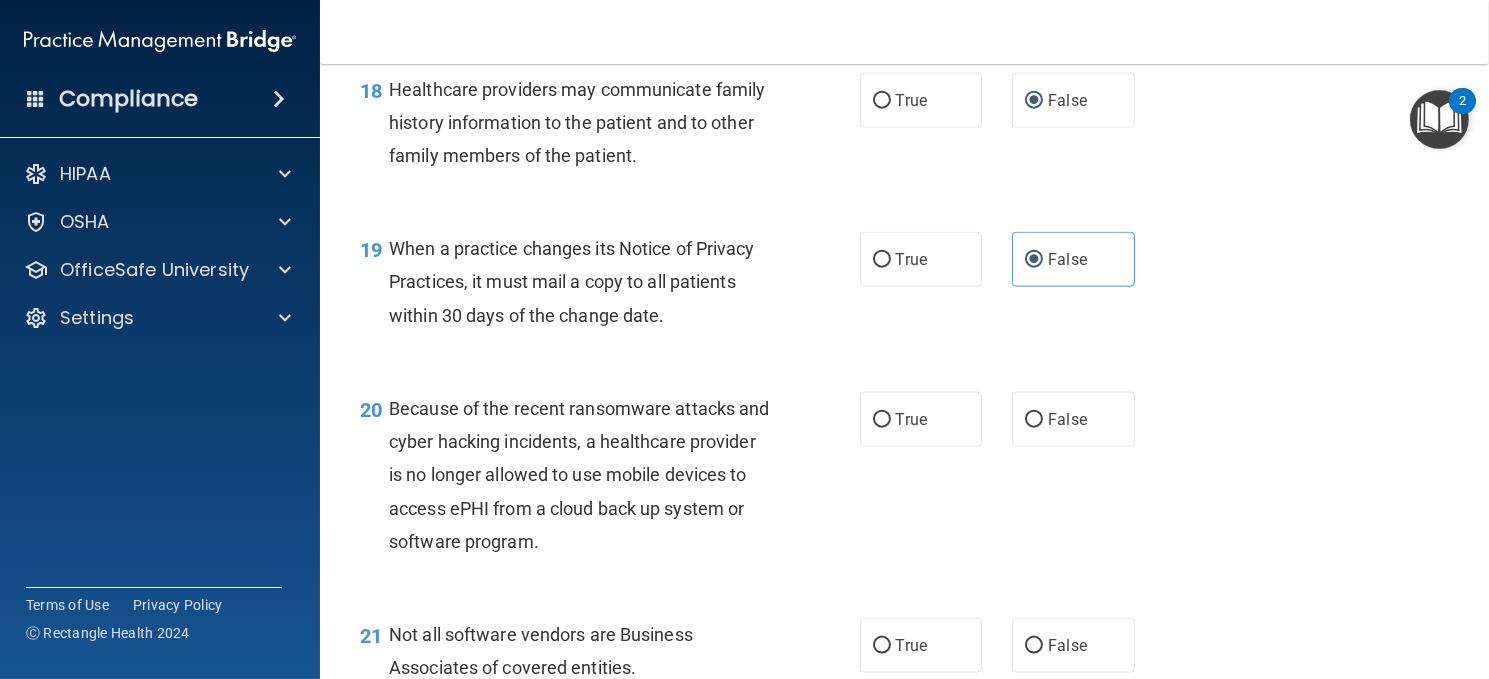 scroll, scrollTop: 3400, scrollLeft: 0, axis: vertical 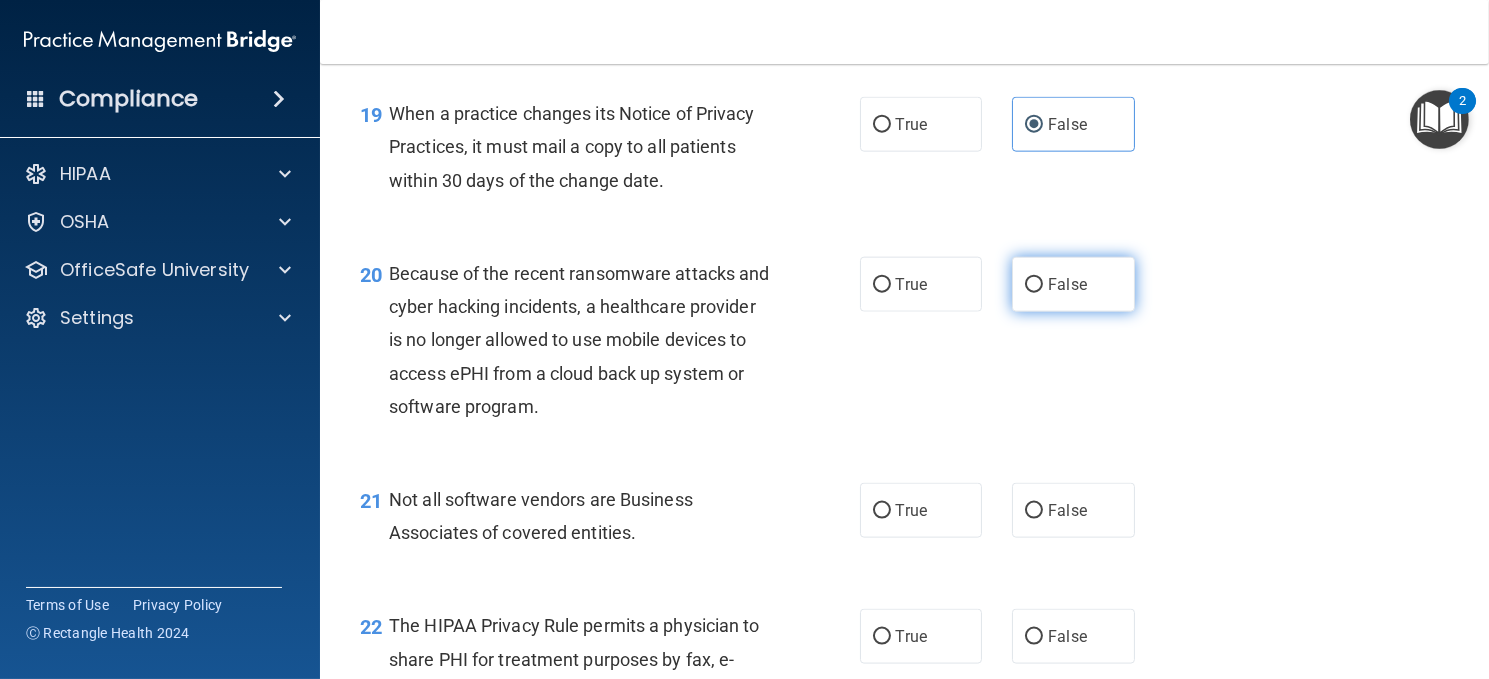 drag, startPoint x: 1031, startPoint y: 332, endPoint x: 1032, endPoint y: 350, distance: 18.027756 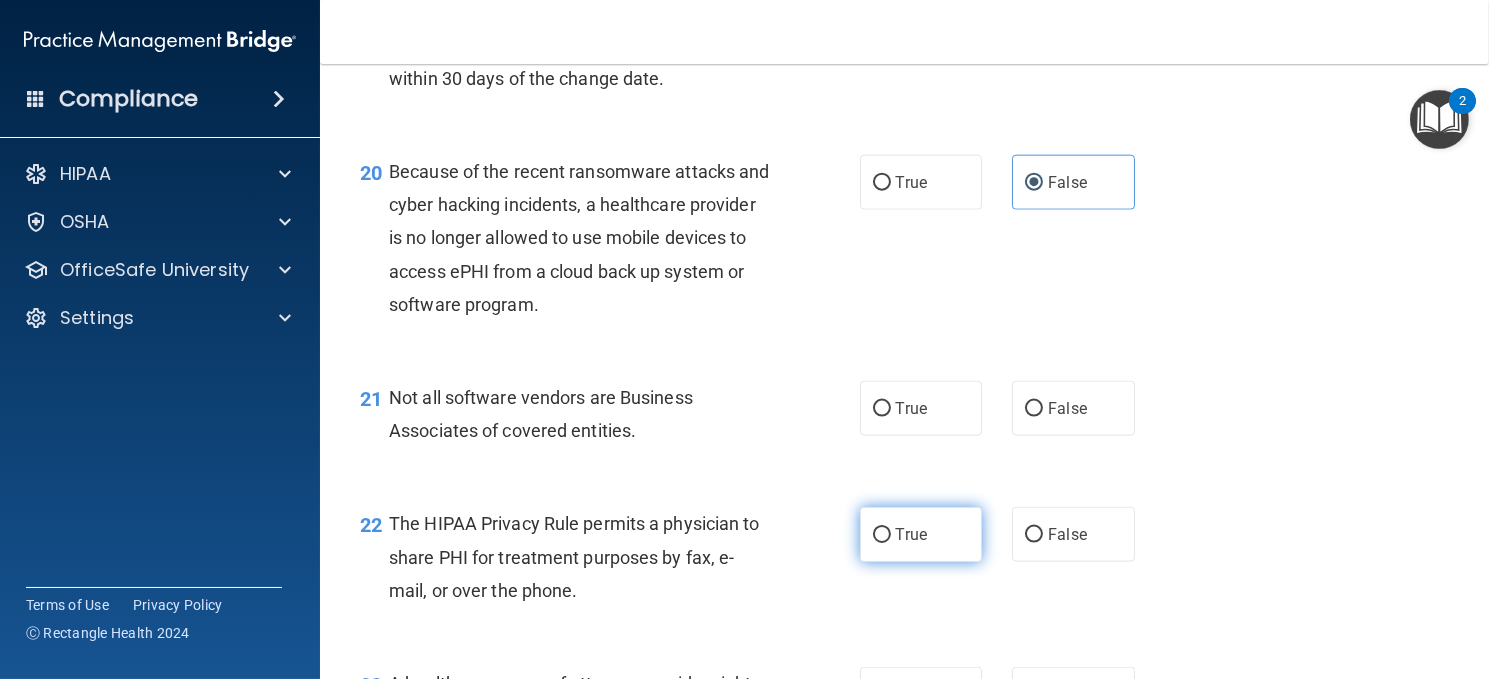 scroll, scrollTop: 3600, scrollLeft: 0, axis: vertical 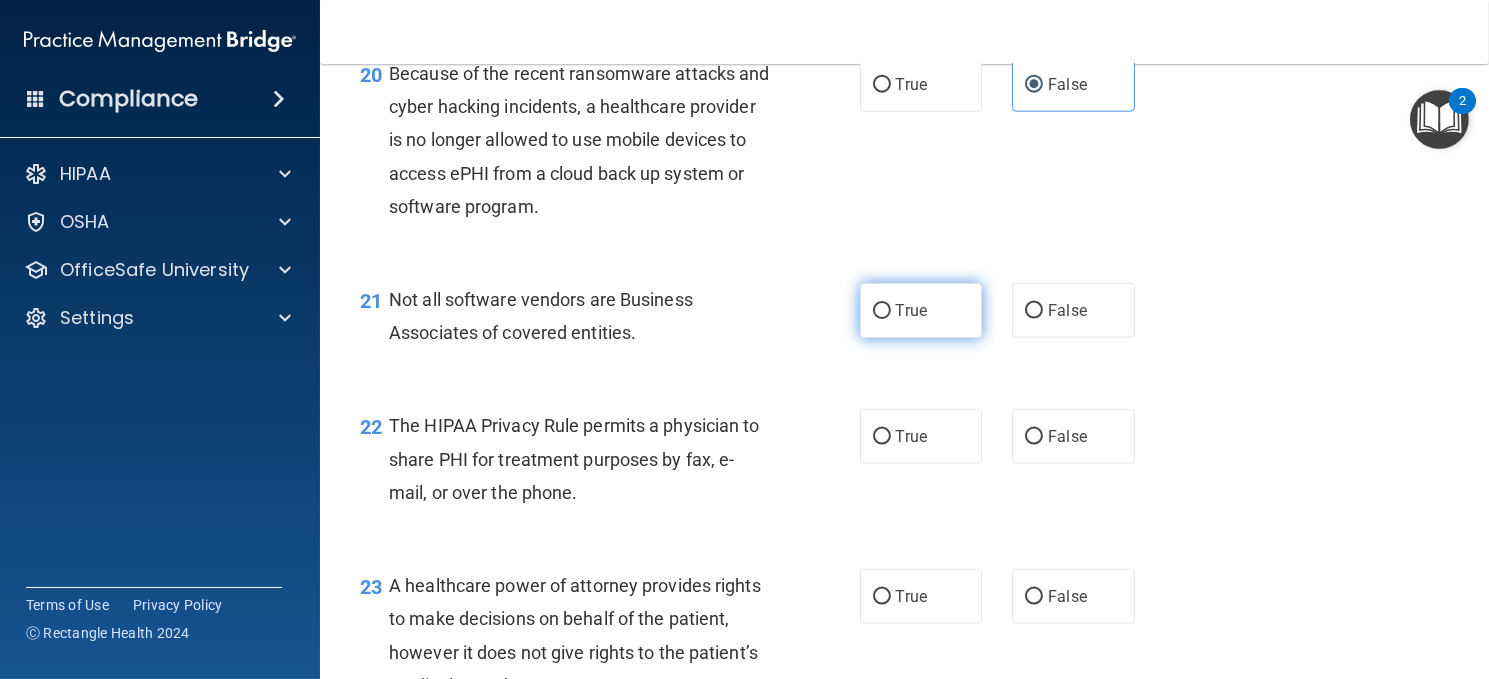 click on "True" at bounding box center (882, 311) 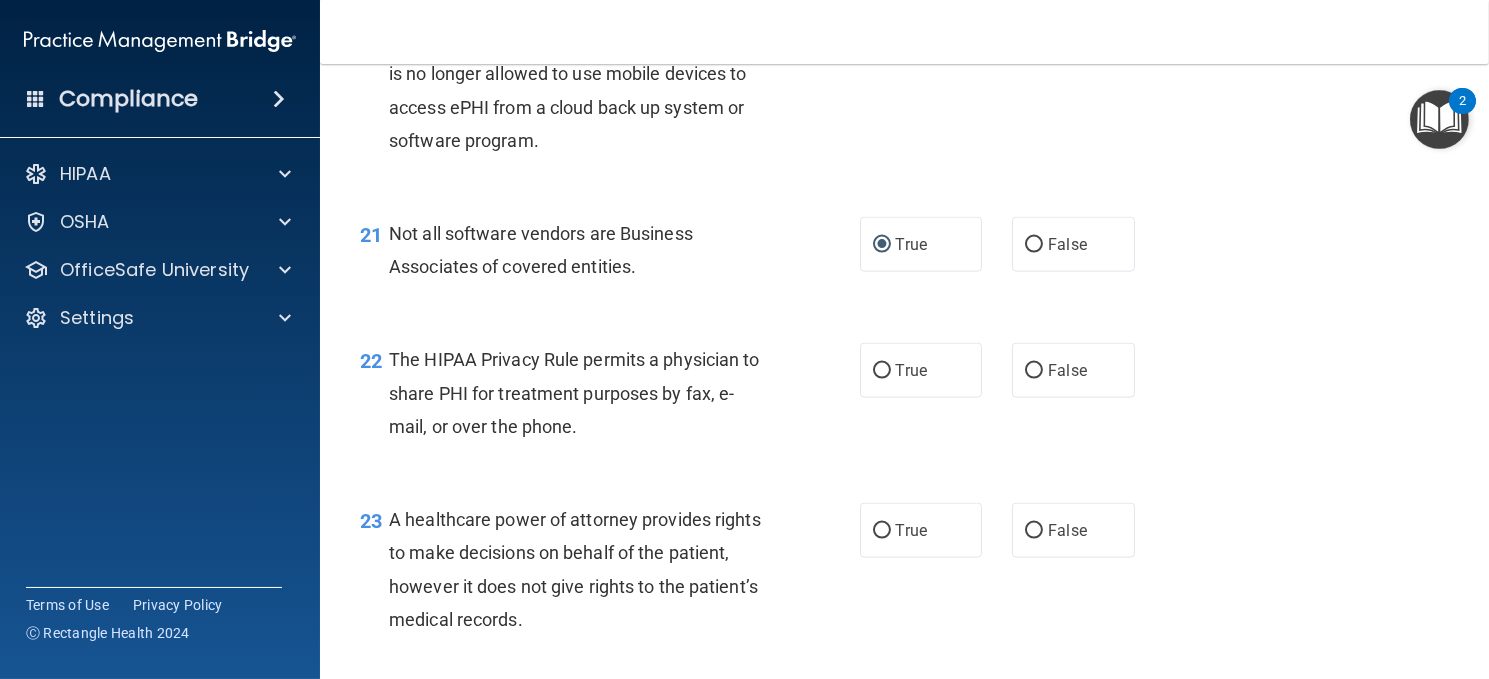 scroll, scrollTop: 3700, scrollLeft: 0, axis: vertical 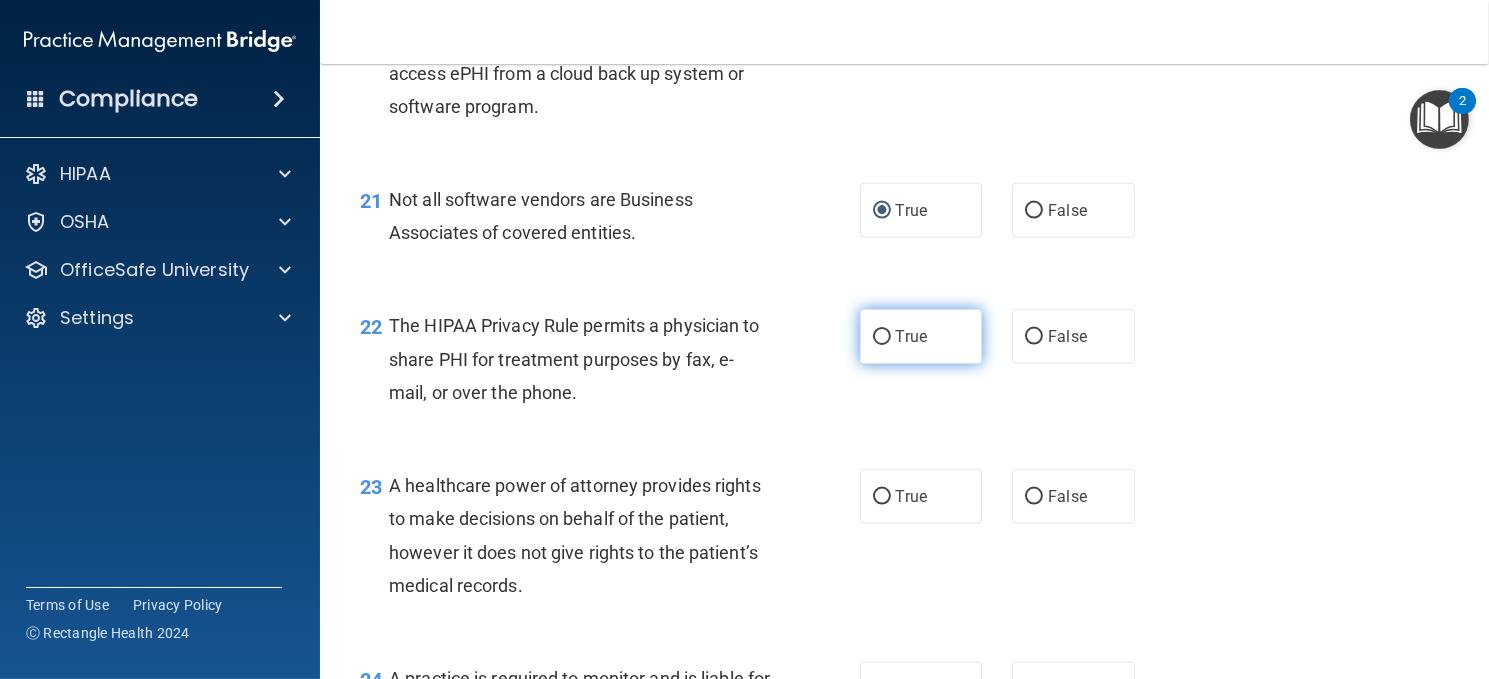 drag, startPoint x: 900, startPoint y: 419, endPoint x: 897, endPoint y: 429, distance: 10.440307 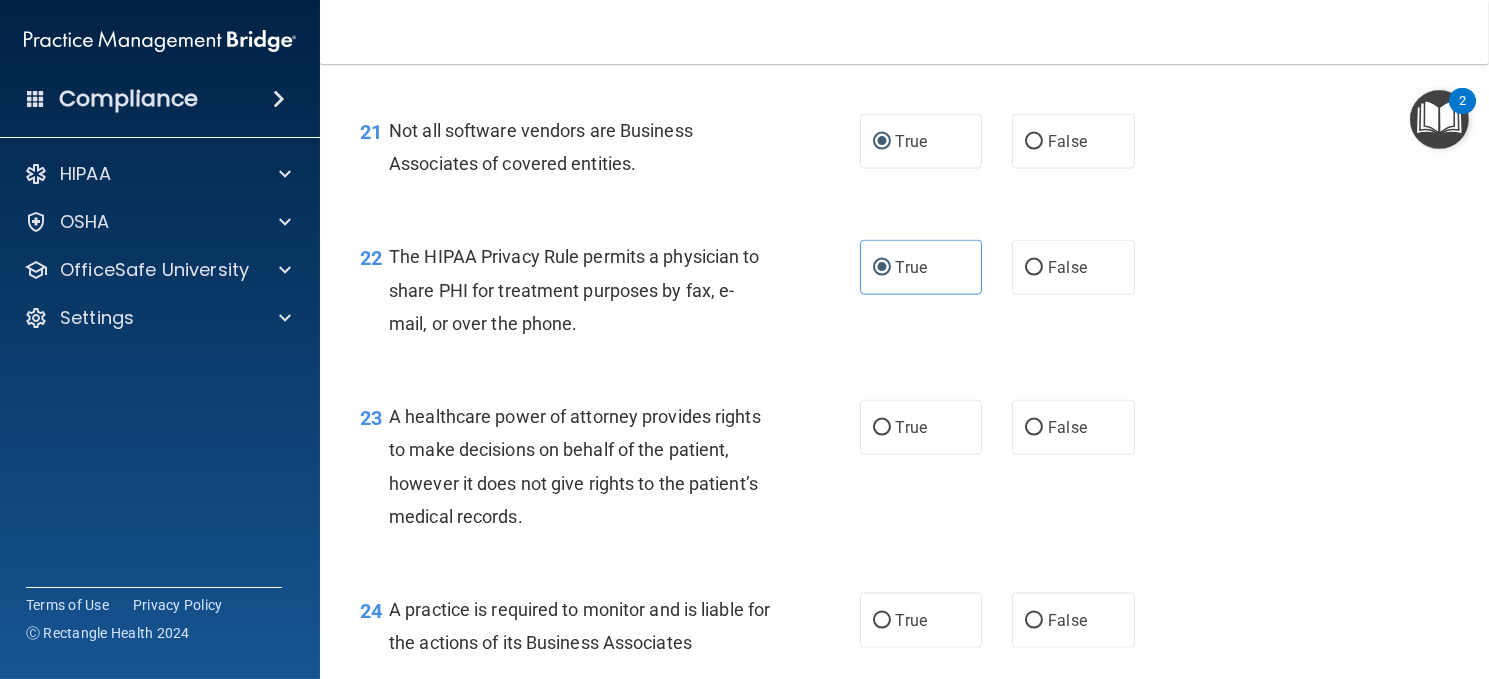 scroll, scrollTop: 3900, scrollLeft: 0, axis: vertical 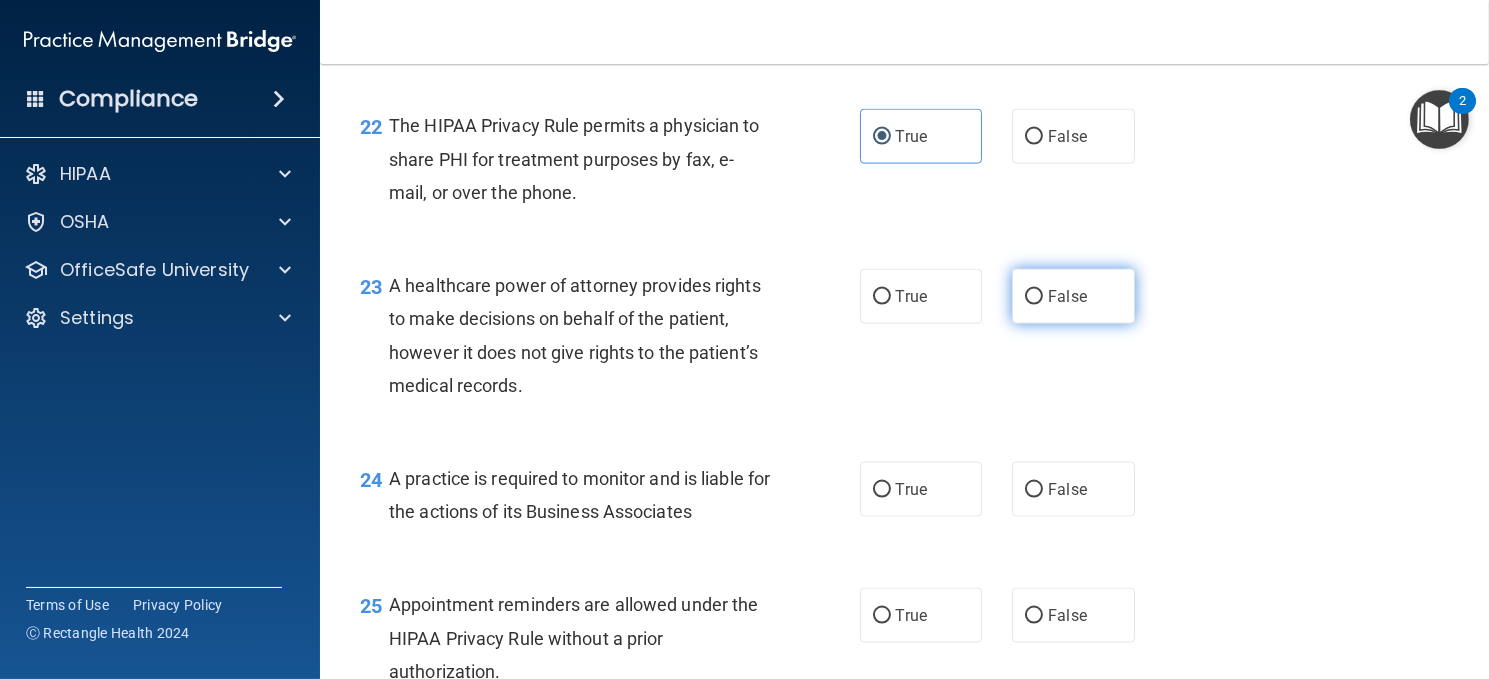 click on "False" at bounding box center (1034, 297) 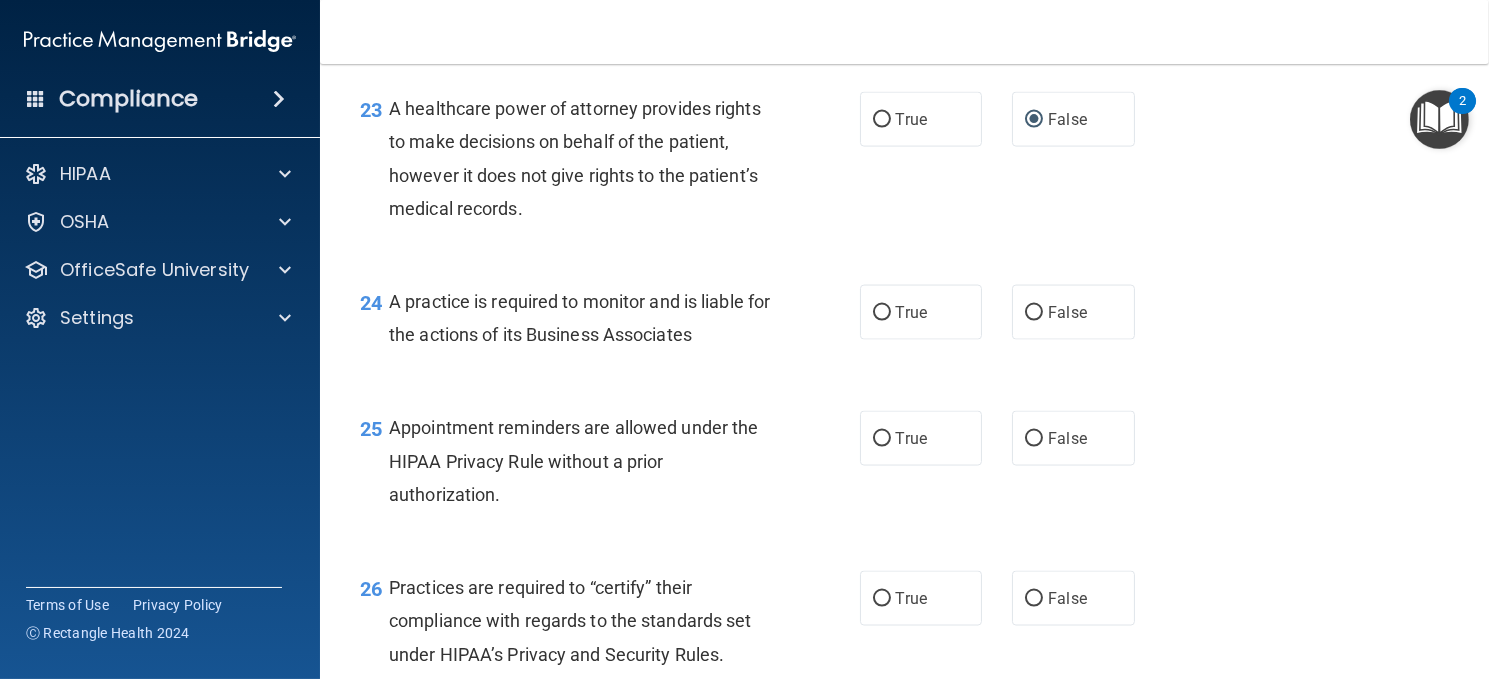 scroll, scrollTop: 4100, scrollLeft: 0, axis: vertical 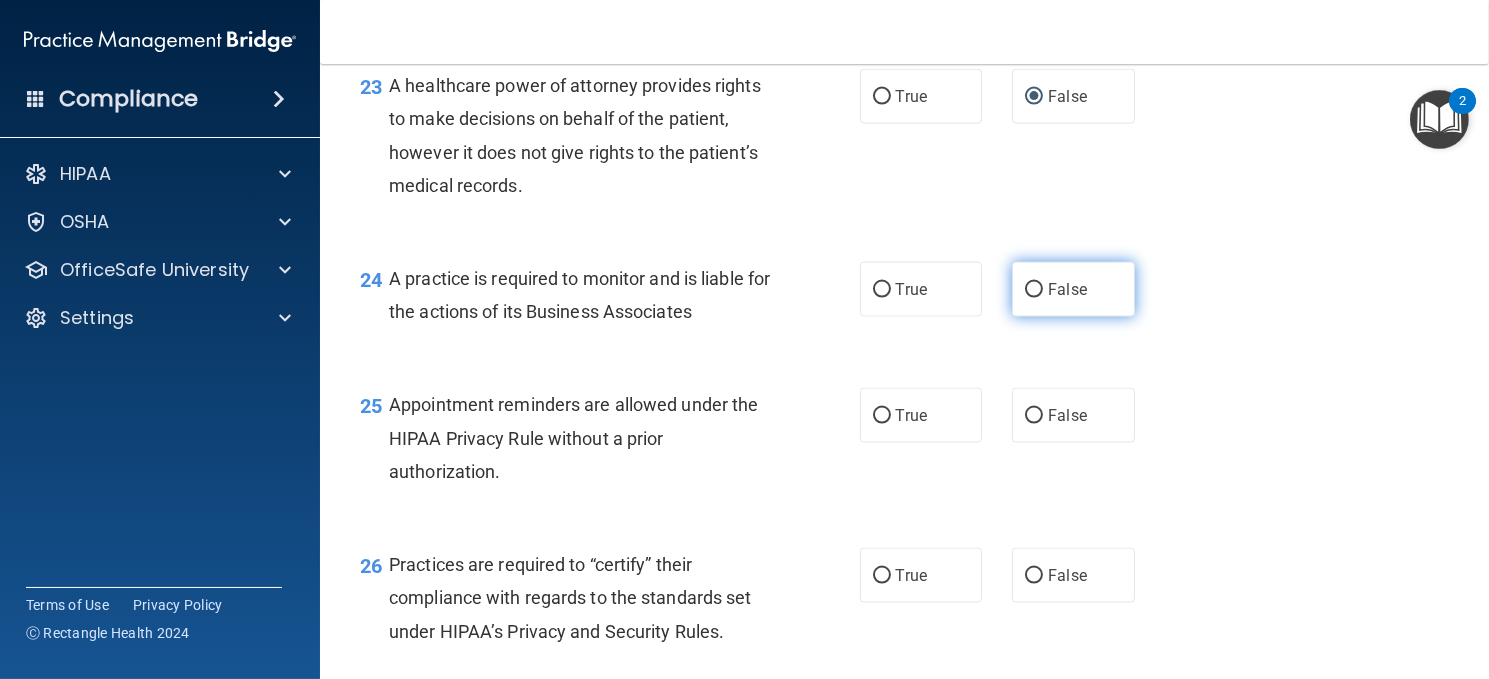 click on "False" at bounding box center [1073, 289] 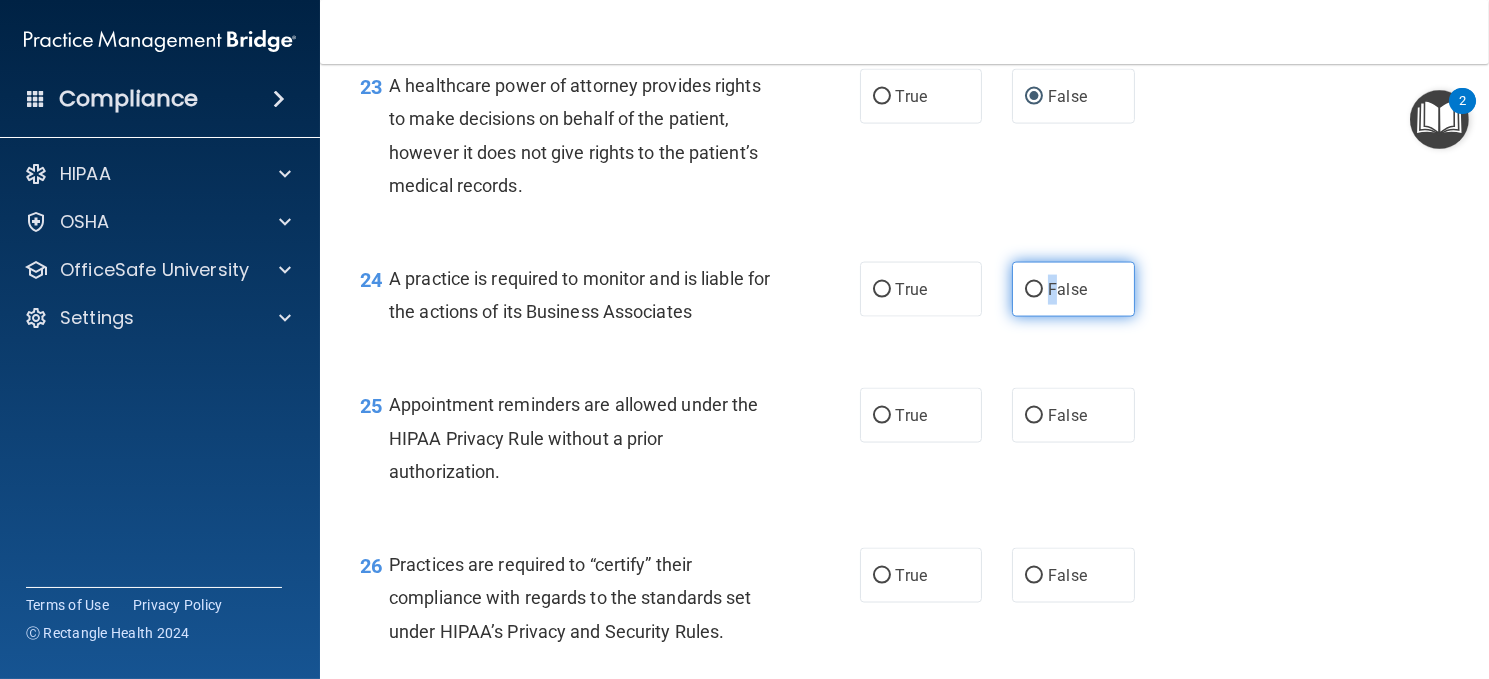 click on "False" at bounding box center [1073, 289] 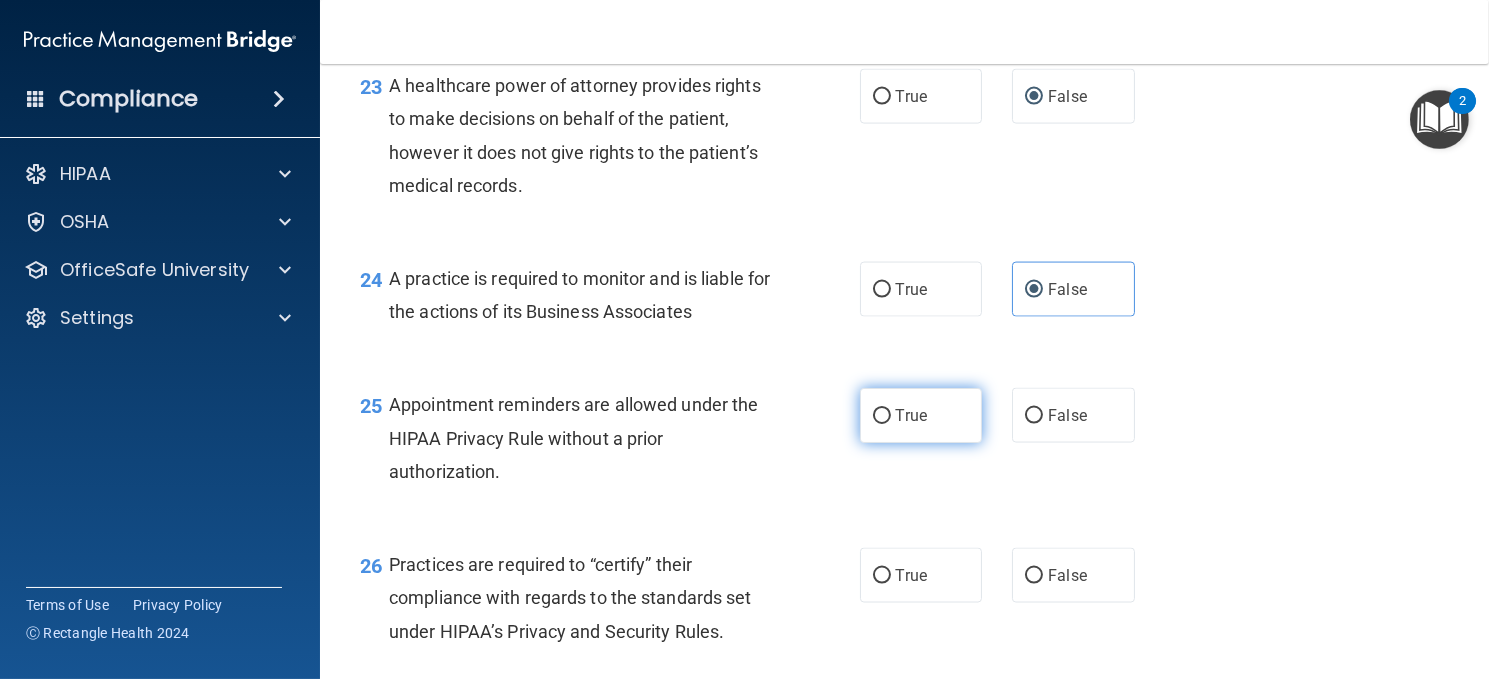 drag, startPoint x: 917, startPoint y: 485, endPoint x: 913, endPoint y: 495, distance: 10.770329 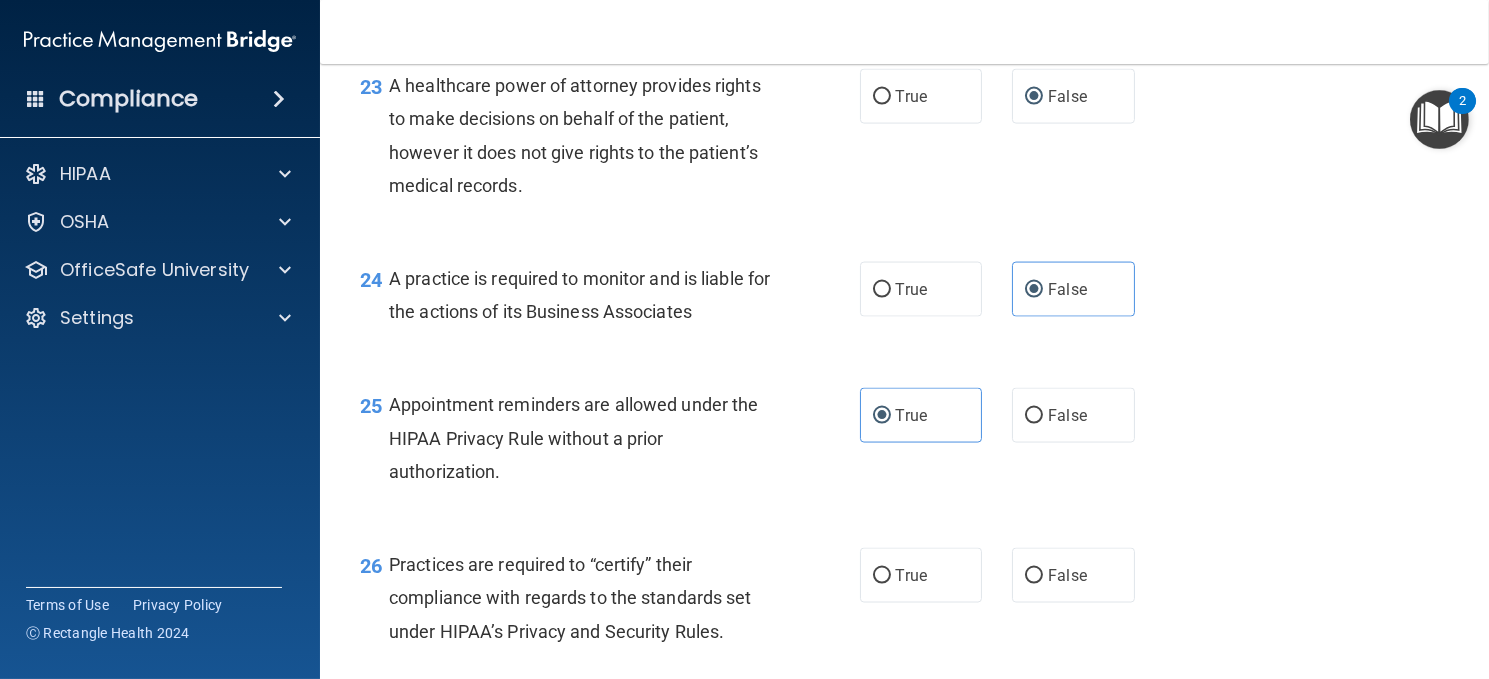 scroll, scrollTop: 4300, scrollLeft: 0, axis: vertical 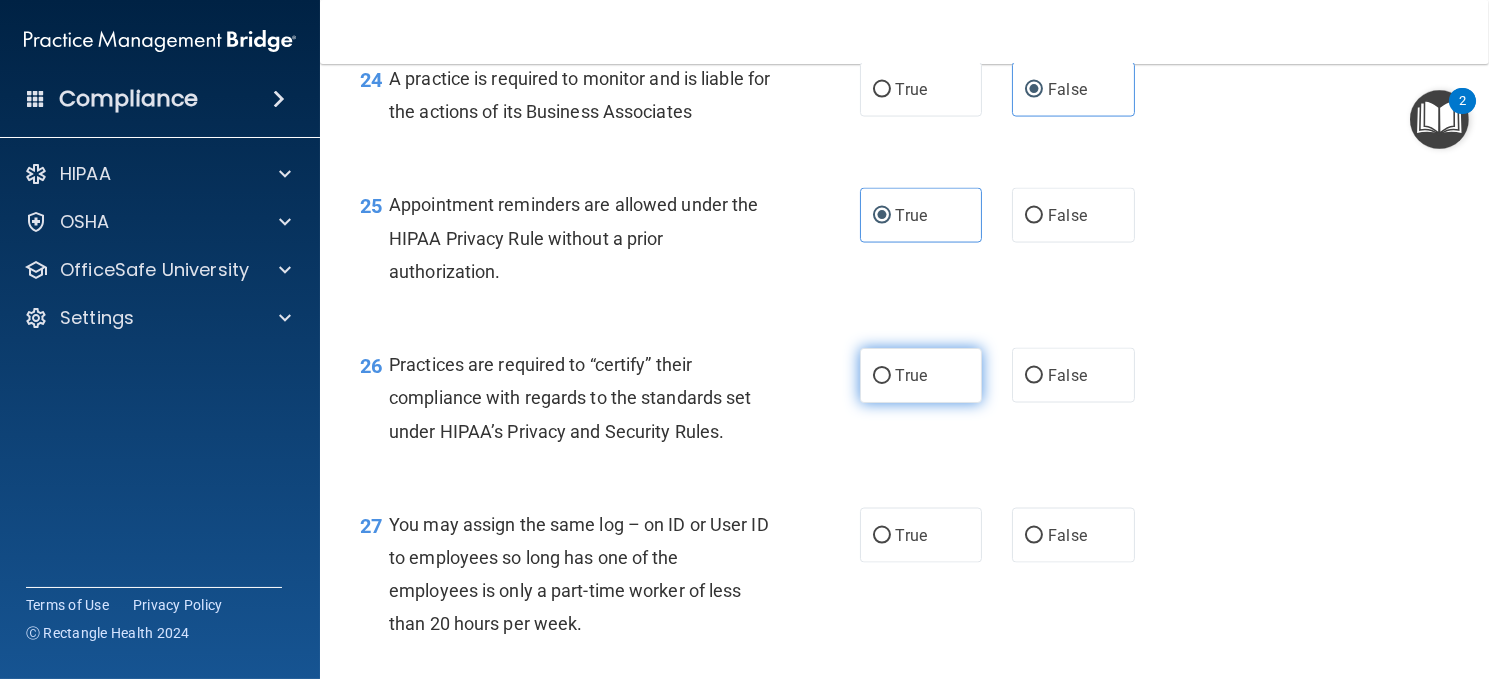 click on "True" at bounding box center [921, 375] 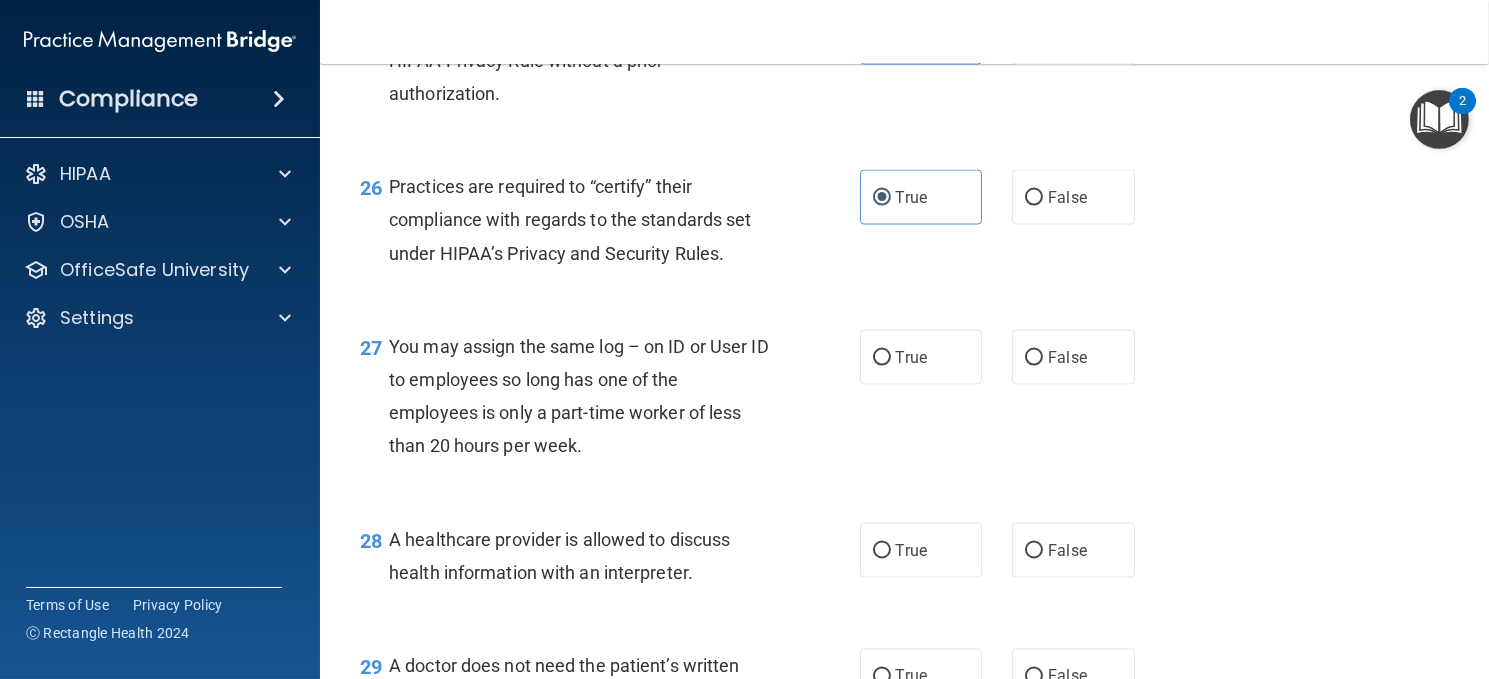 scroll, scrollTop: 4500, scrollLeft: 0, axis: vertical 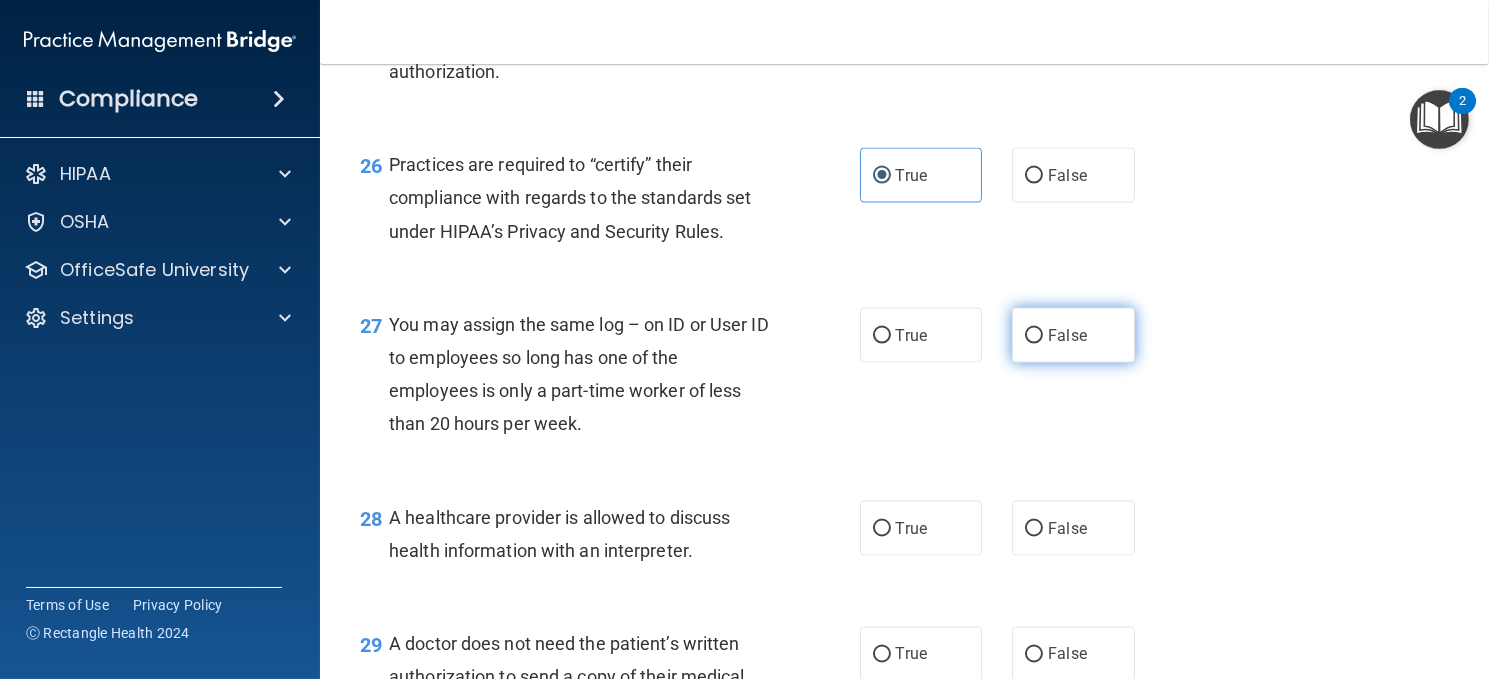 click on "False" at bounding box center (1067, 335) 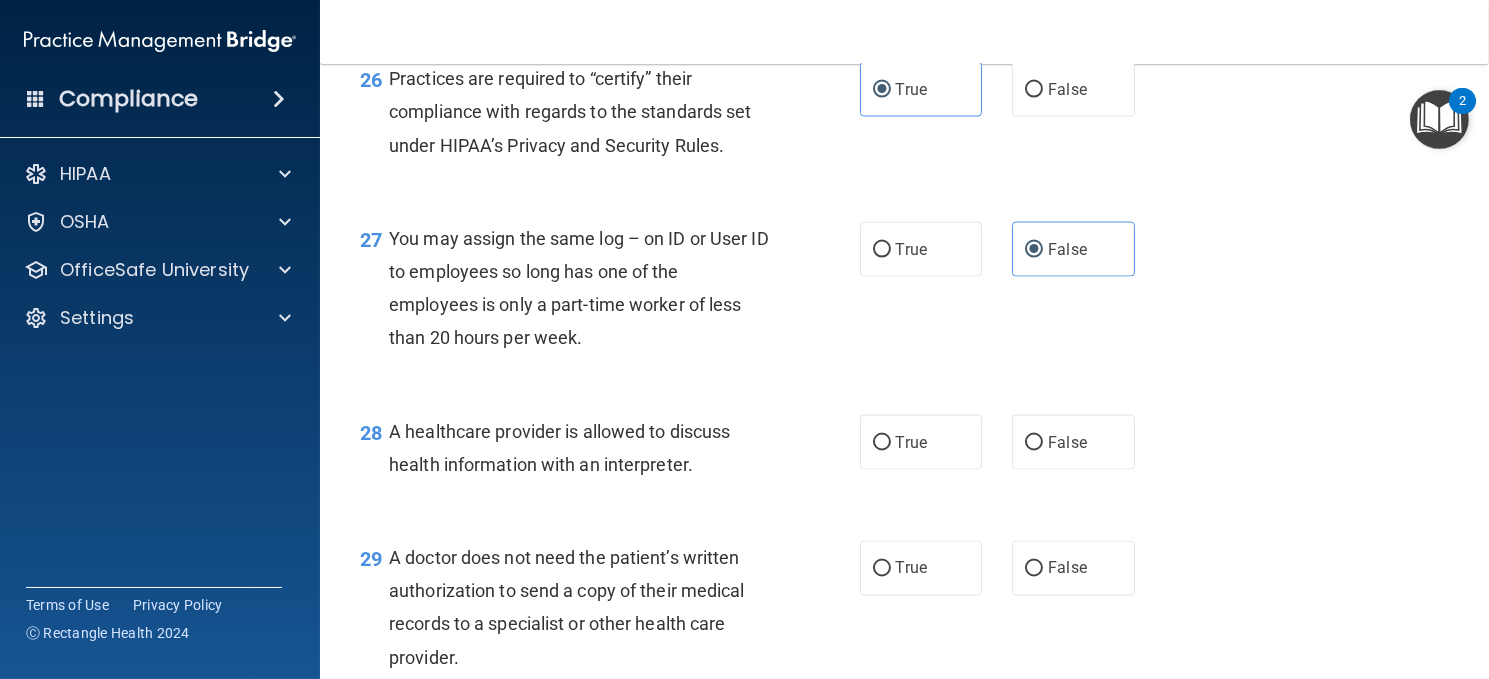 scroll, scrollTop: 4700, scrollLeft: 0, axis: vertical 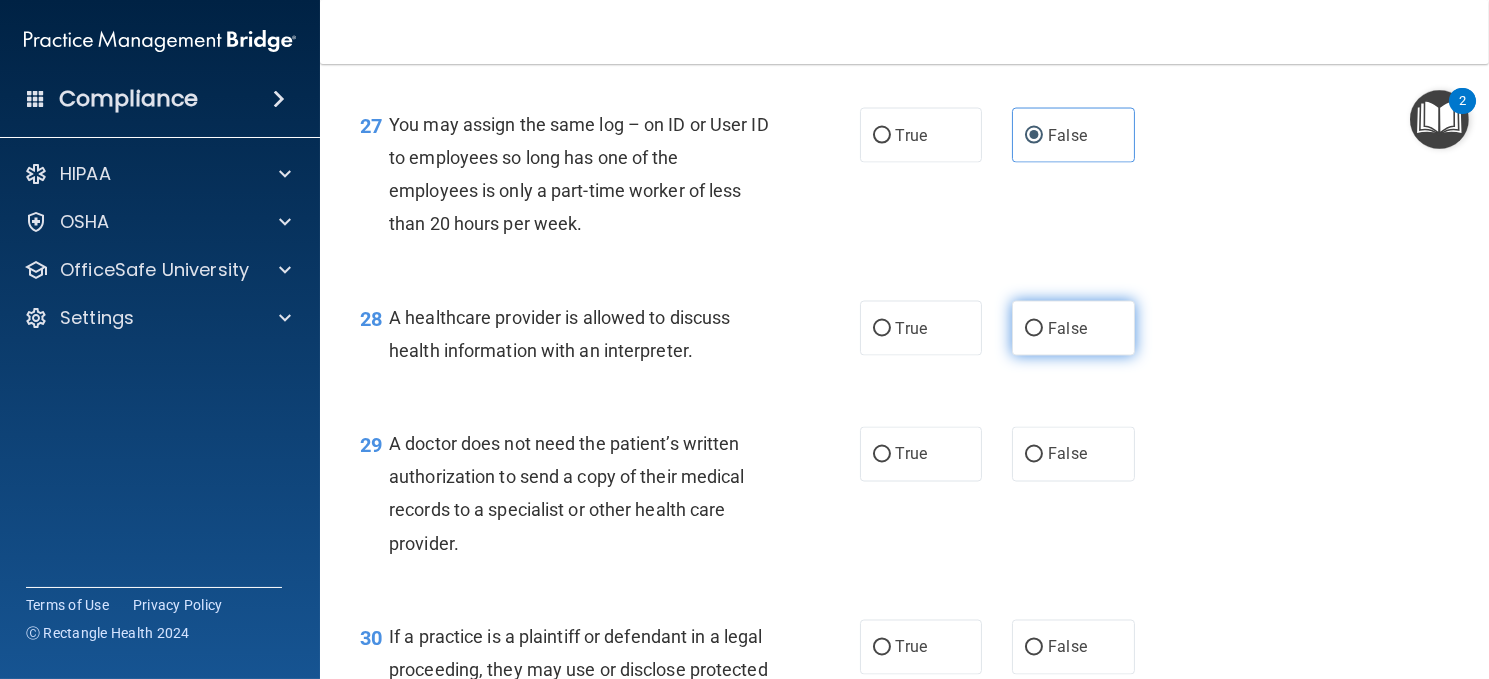 click on "False" at bounding box center (1067, 328) 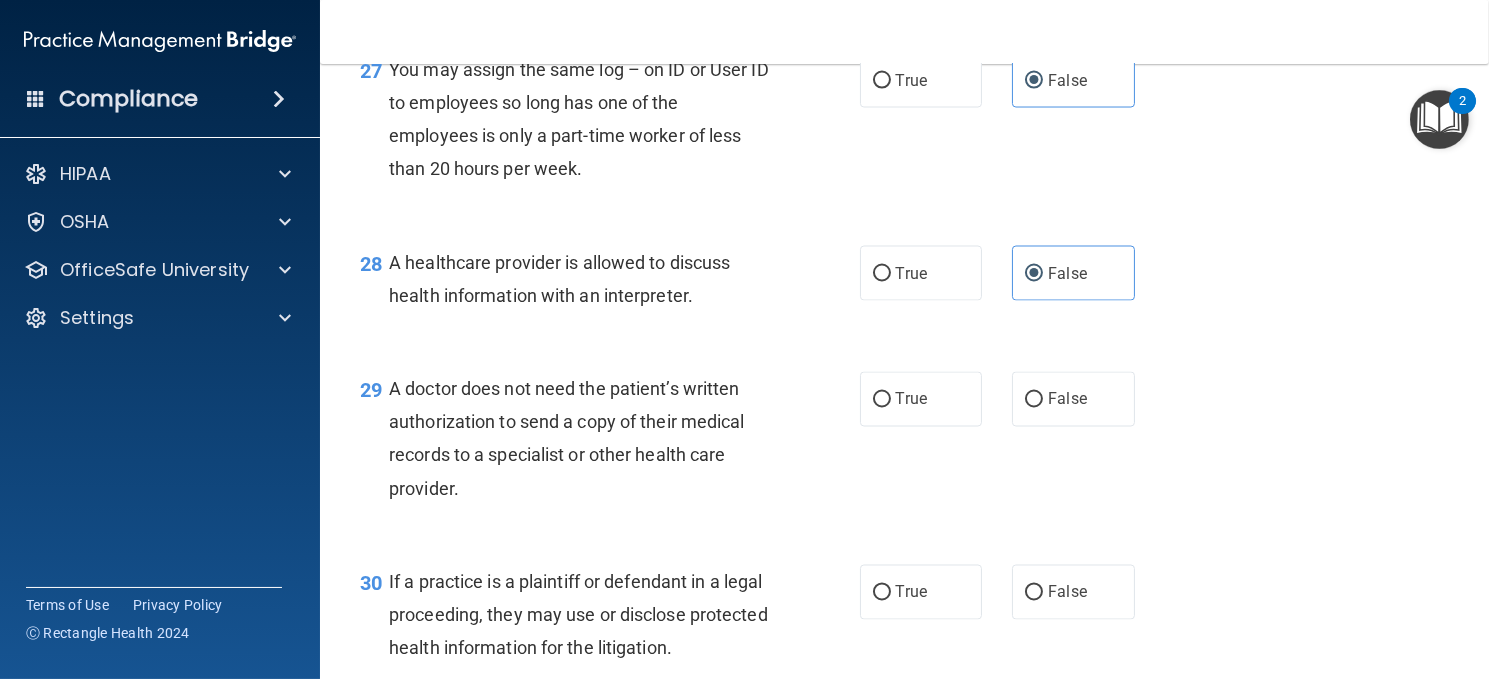 scroll, scrollTop: 4900, scrollLeft: 0, axis: vertical 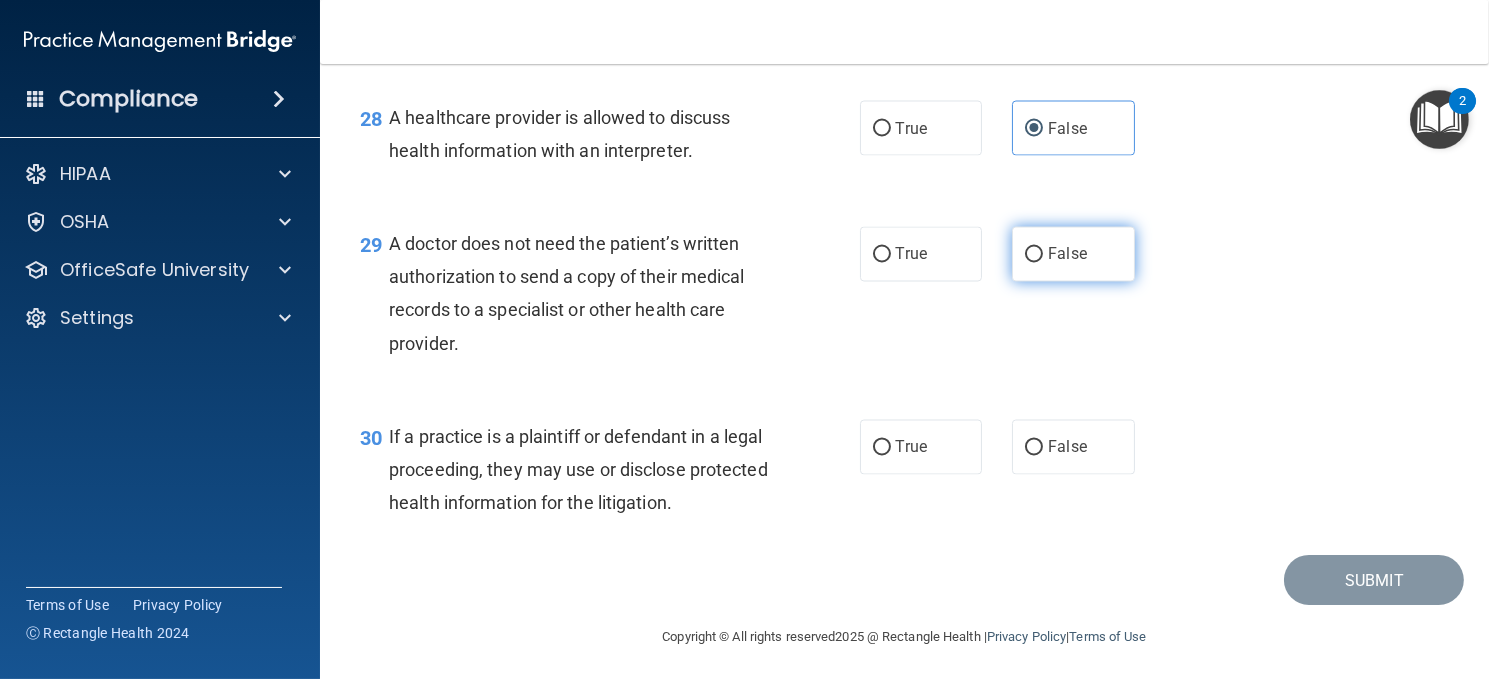 click on "False" at bounding box center (1073, 254) 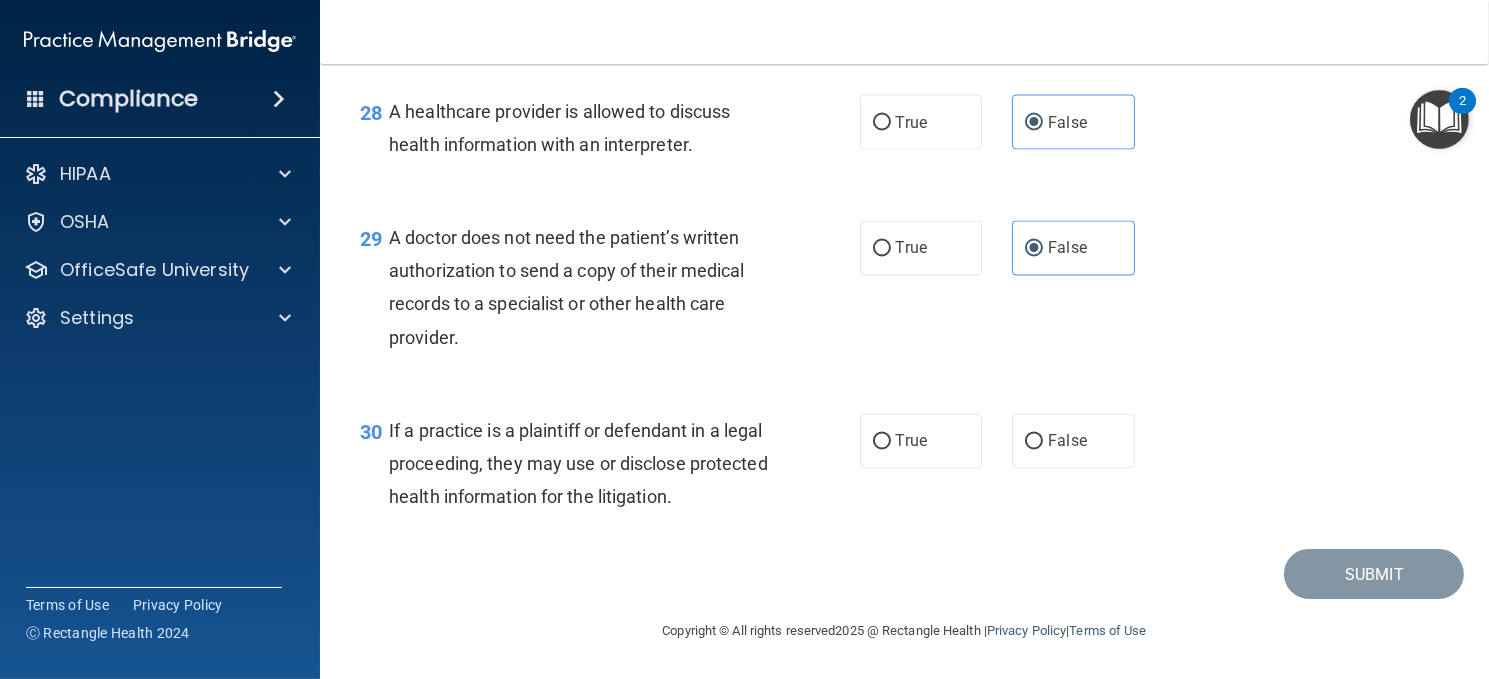 scroll, scrollTop: 4972, scrollLeft: 0, axis: vertical 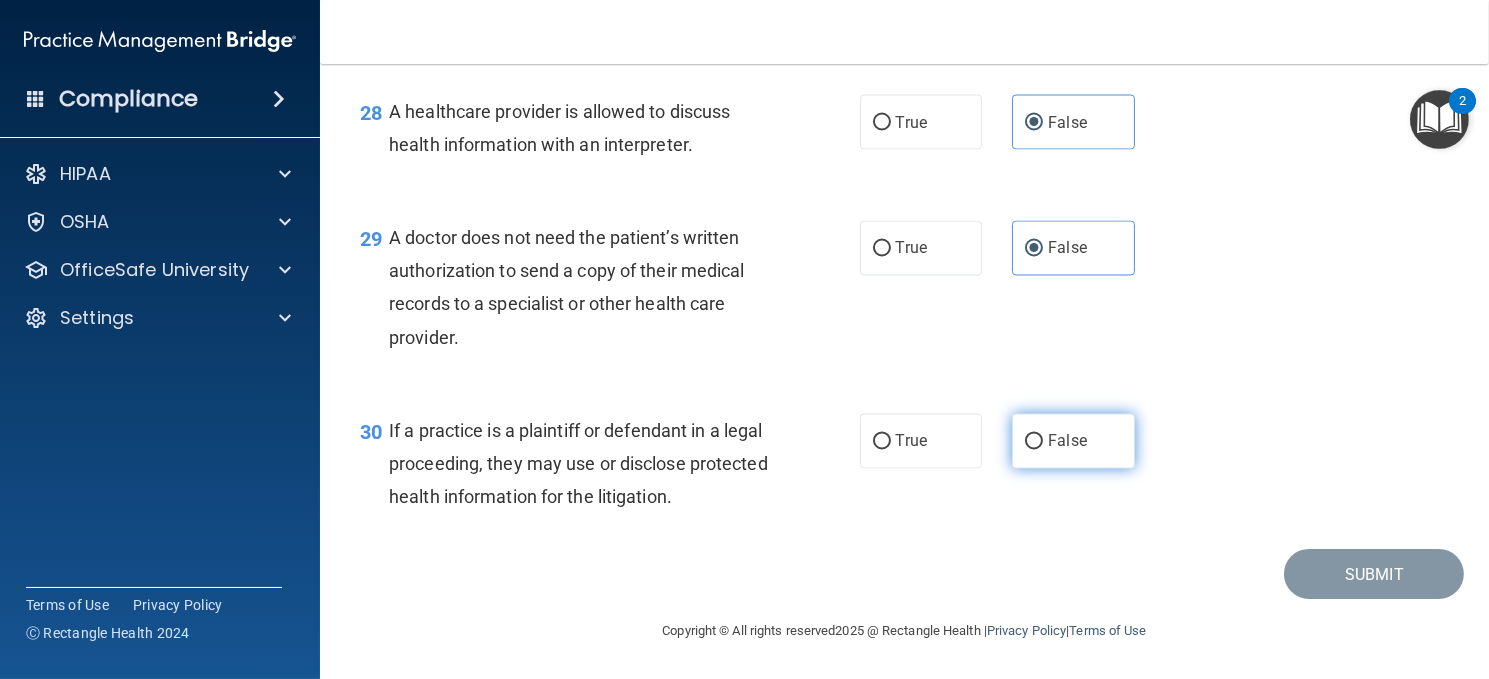 drag, startPoint x: 1034, startPoint y: 431, endPoint x: 1048, endPoint y: 438, distance: 15.652476 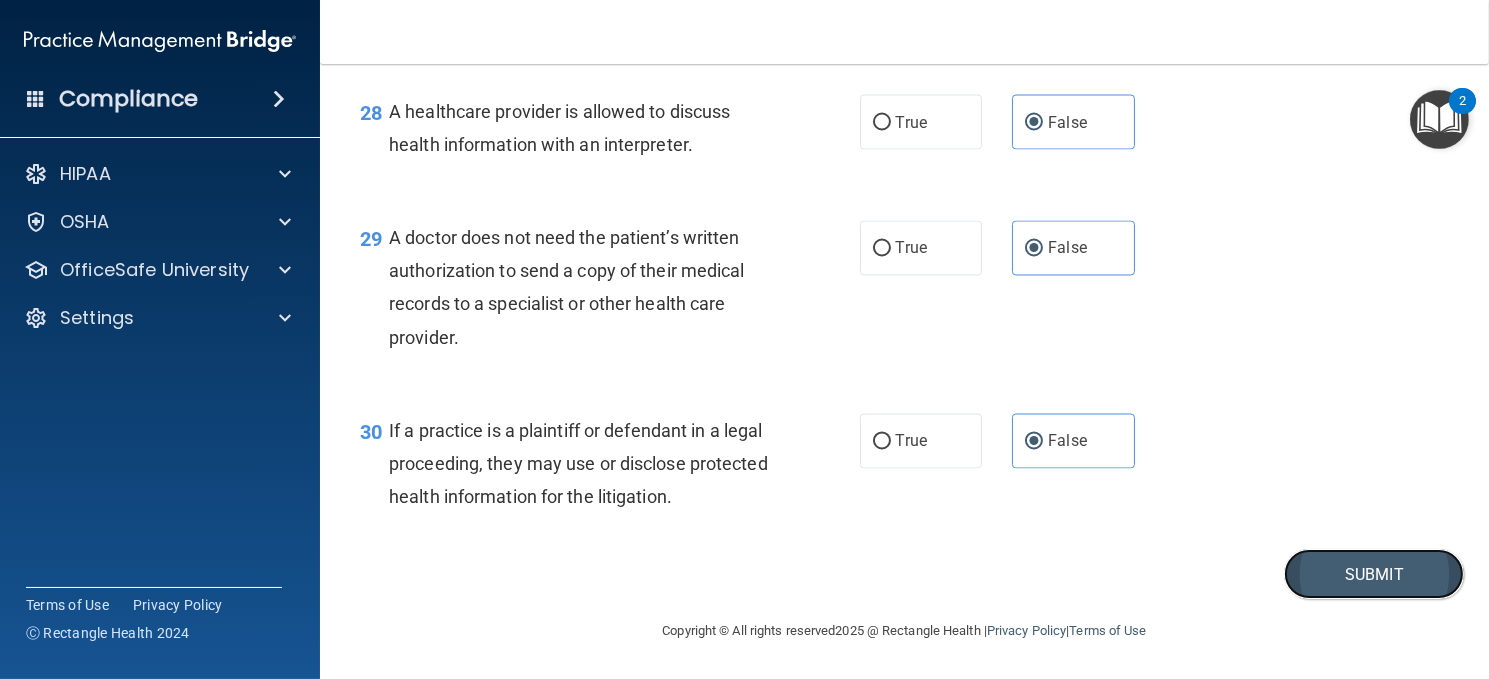 click on "Submit" at bounding box center (1374, 574) 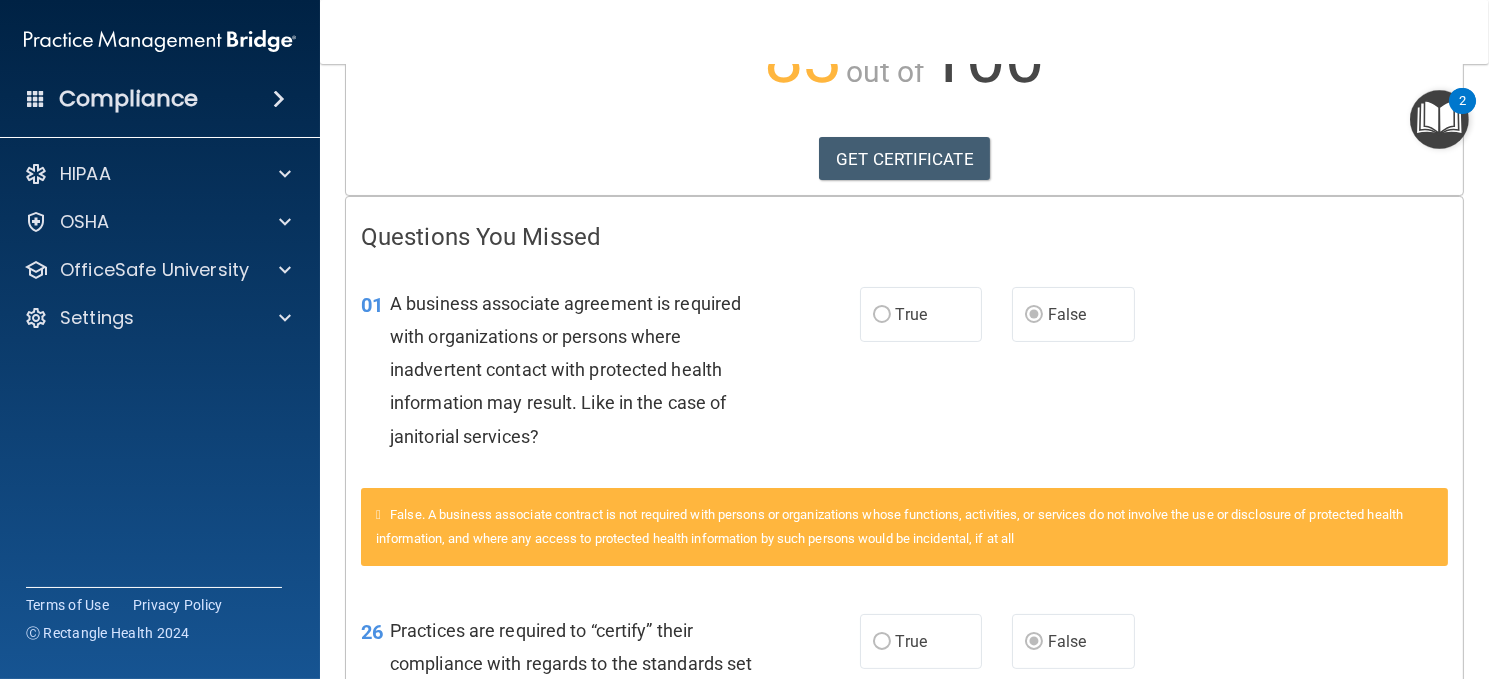 scroll, scrollTop: 300, scrollLeft: 0, axis: vertical 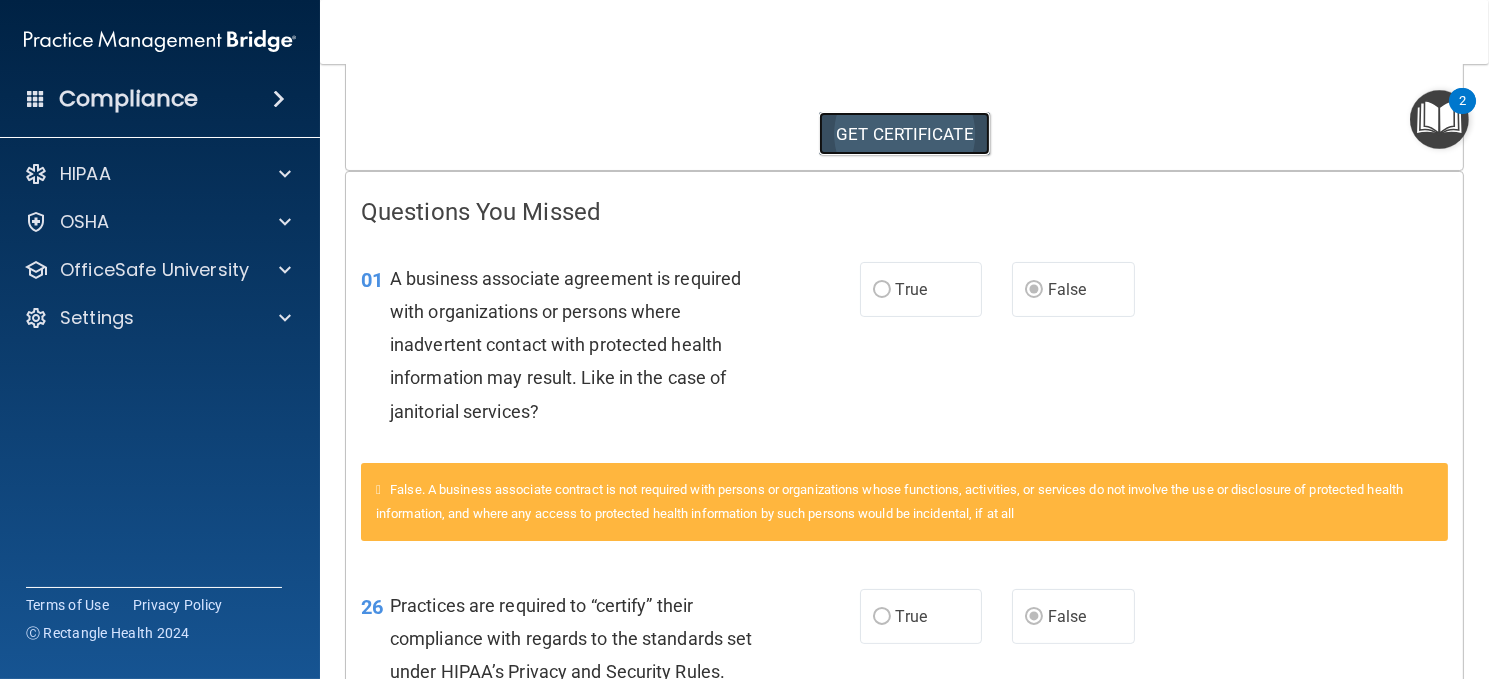 click on "GET CERTIFICATE" at bounding box center [904, 134] 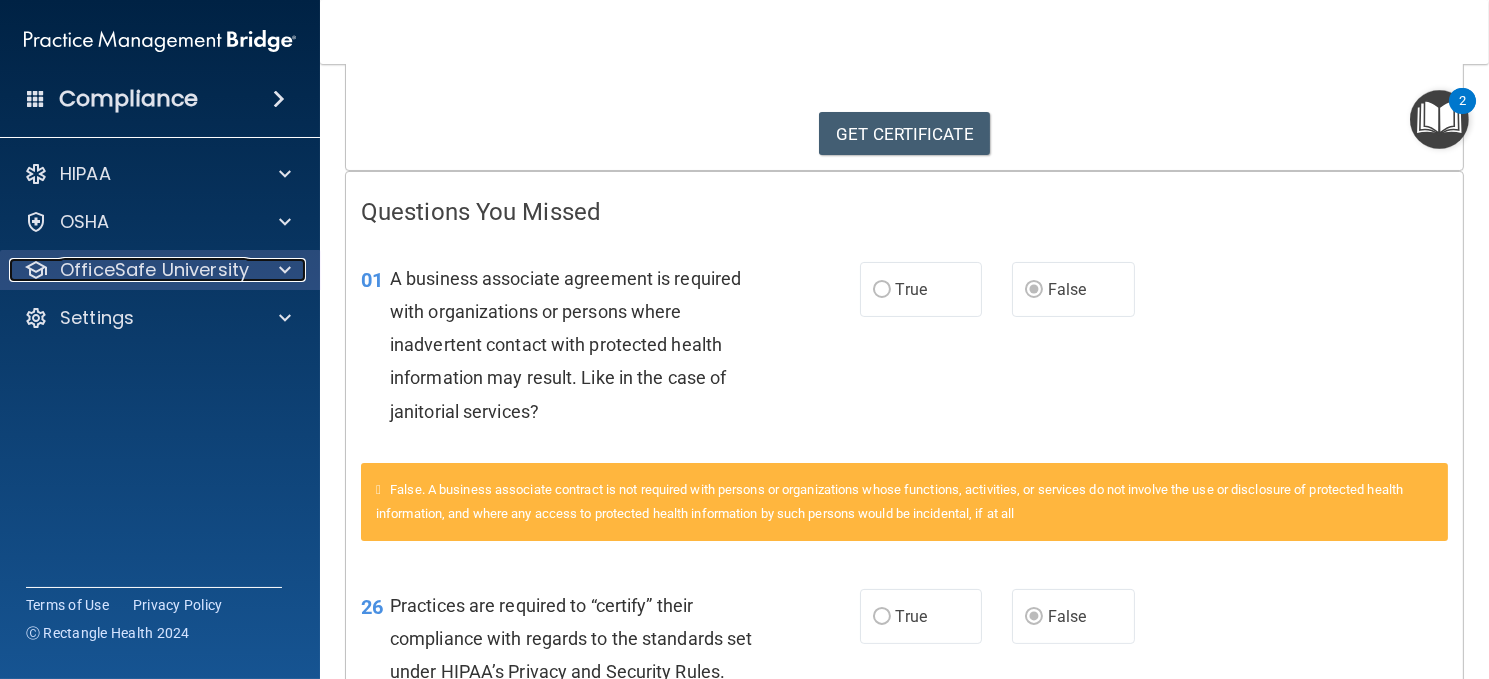 click on "OfficeSafe University" at bounding box center [154, 270] 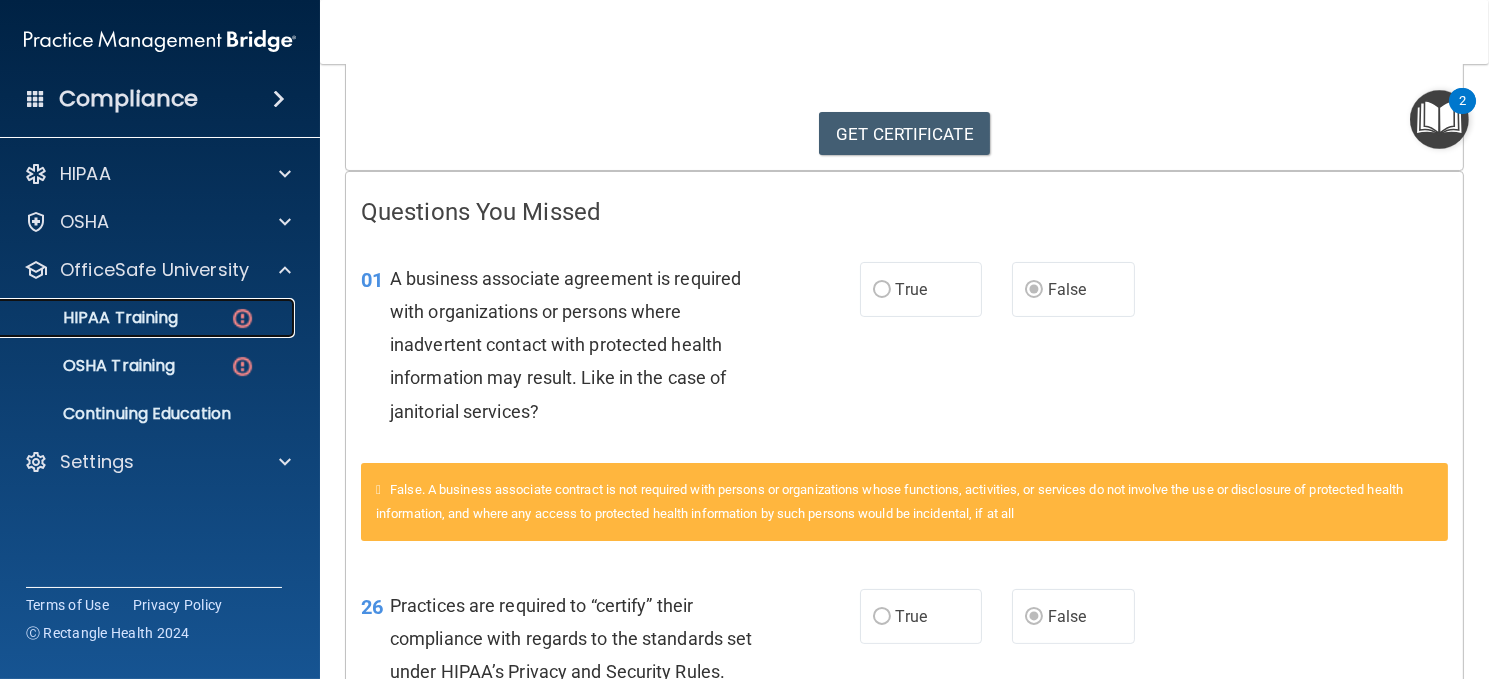 click on "HIPAA Training" at bounding box center (95, 318) 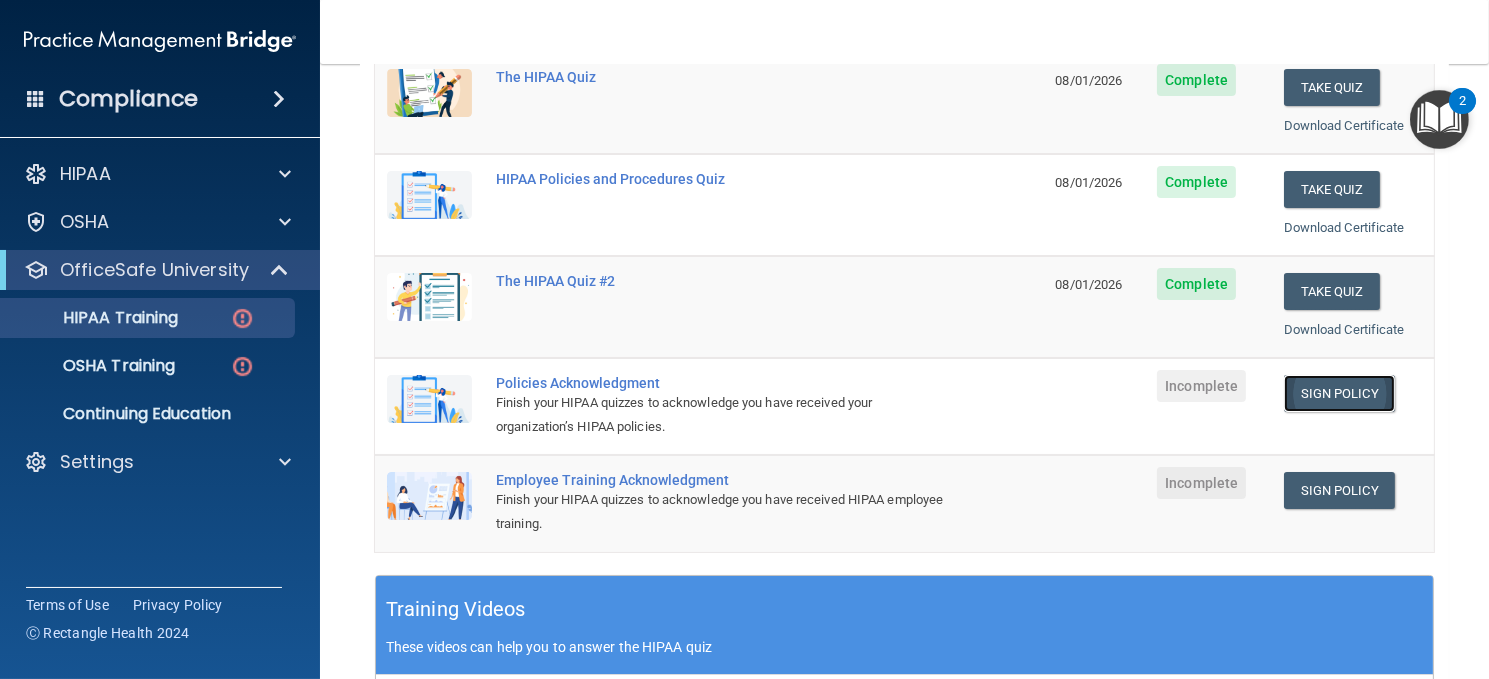 click on "Sign Policy" at bounding box center (1339, 393) 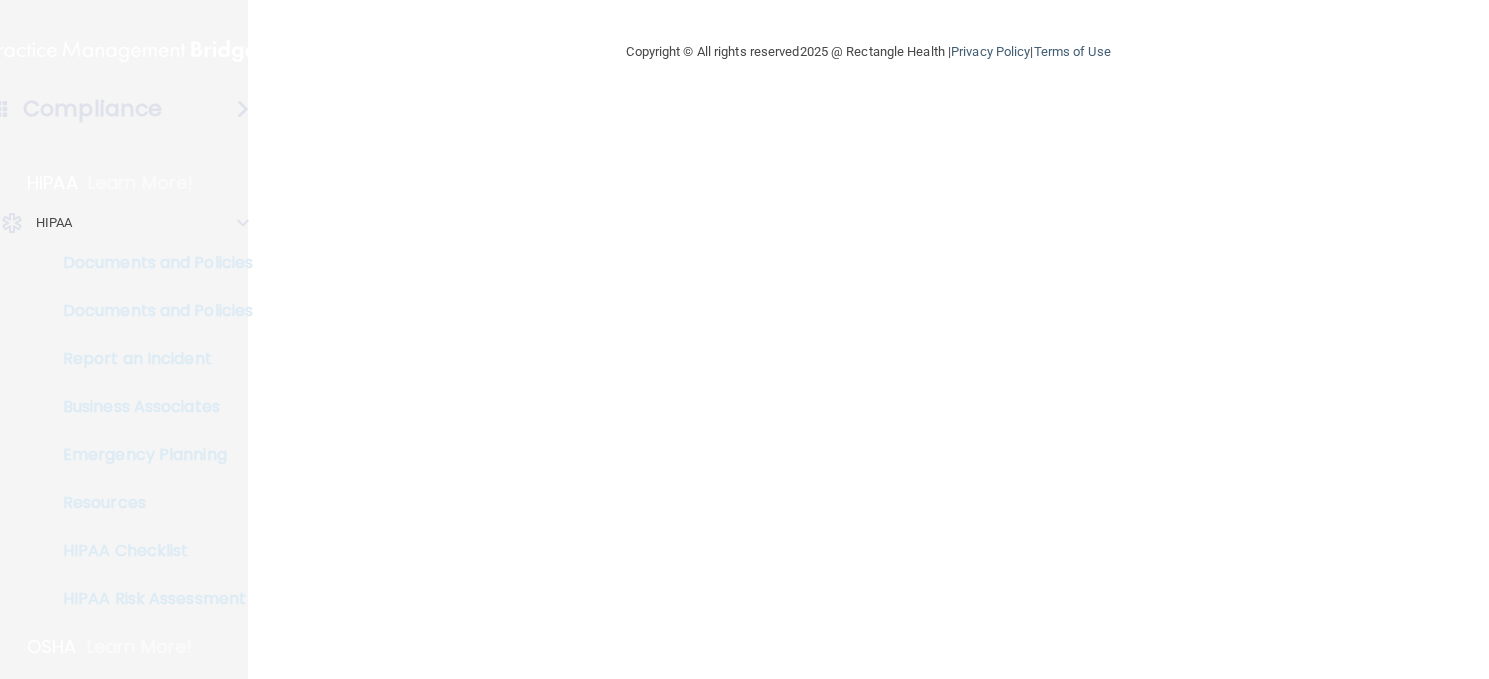 scroll, scrollTop: 0, scrollLeft: 0, axis: both 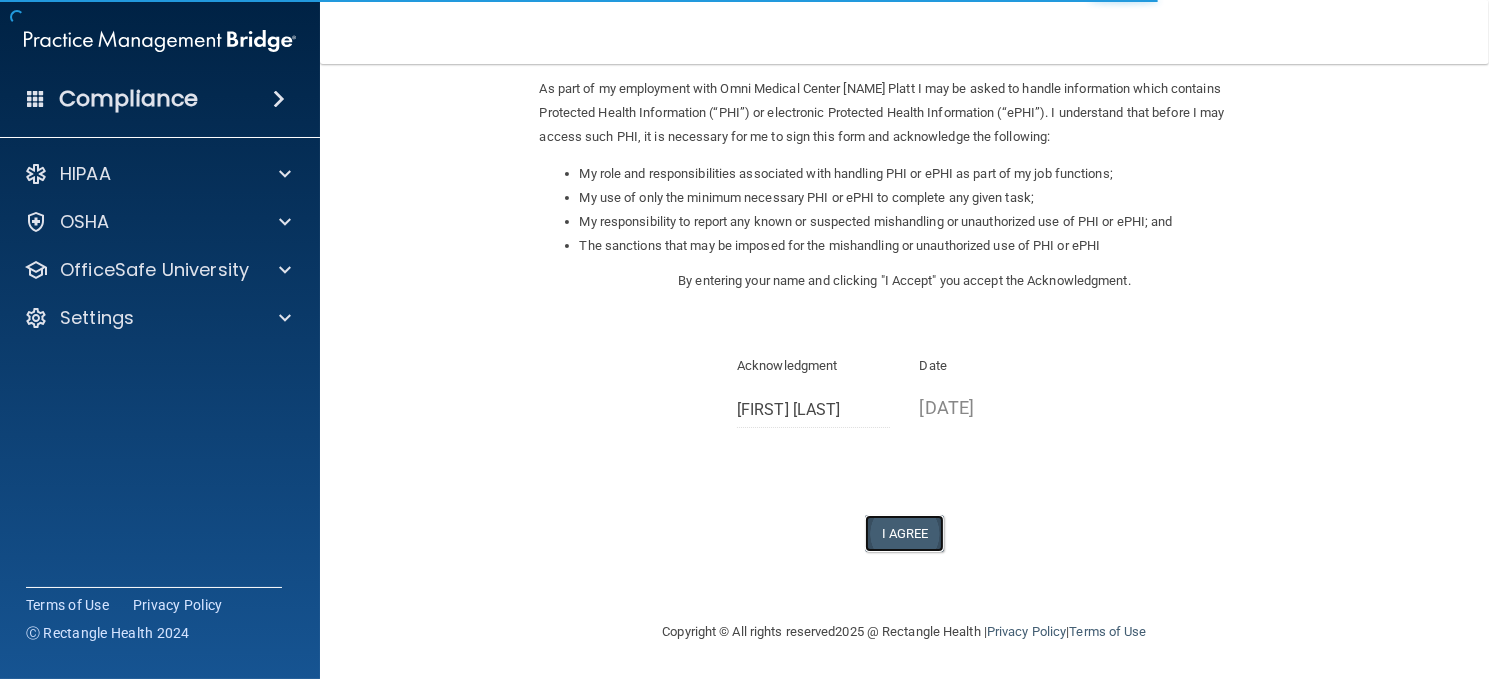 click on "I Agree" at bounding box center (905, 533) 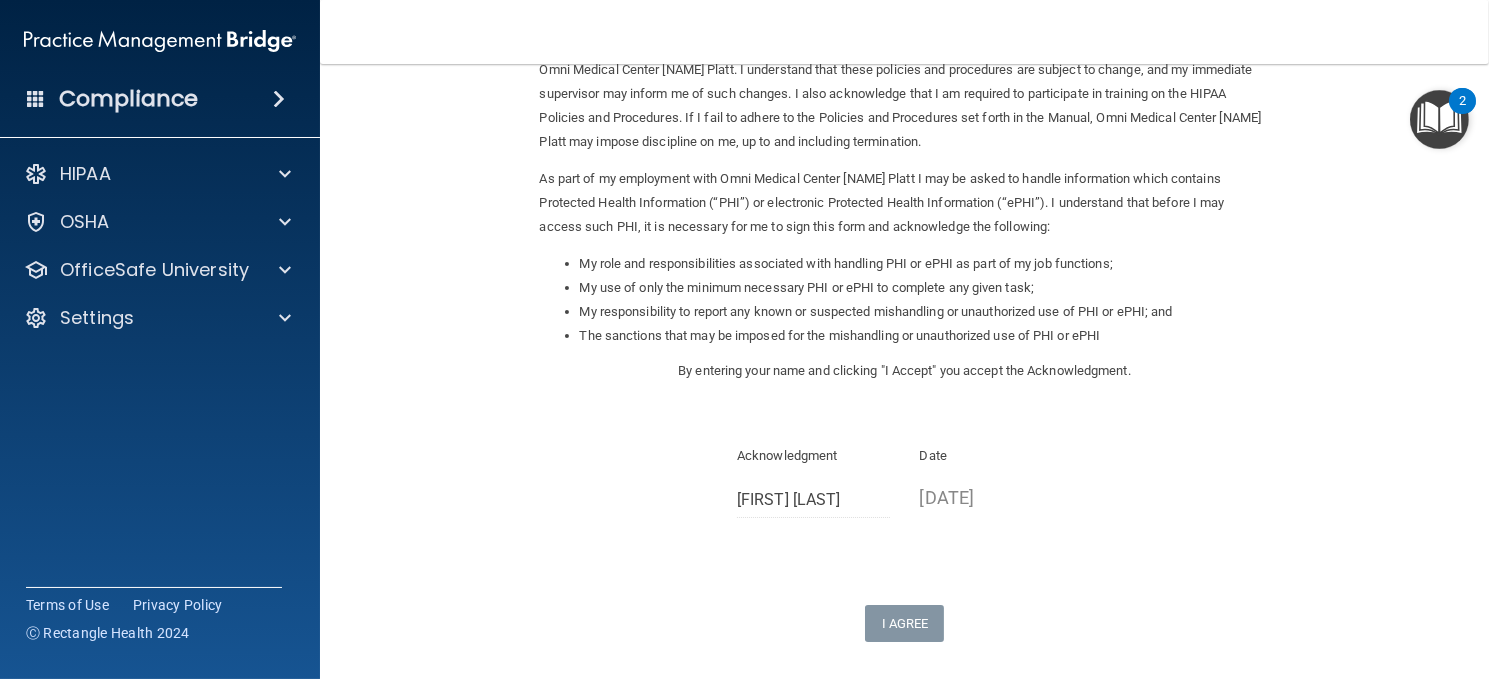 scroll, scrollTop: 0, scrollLeft: 0, axis: both 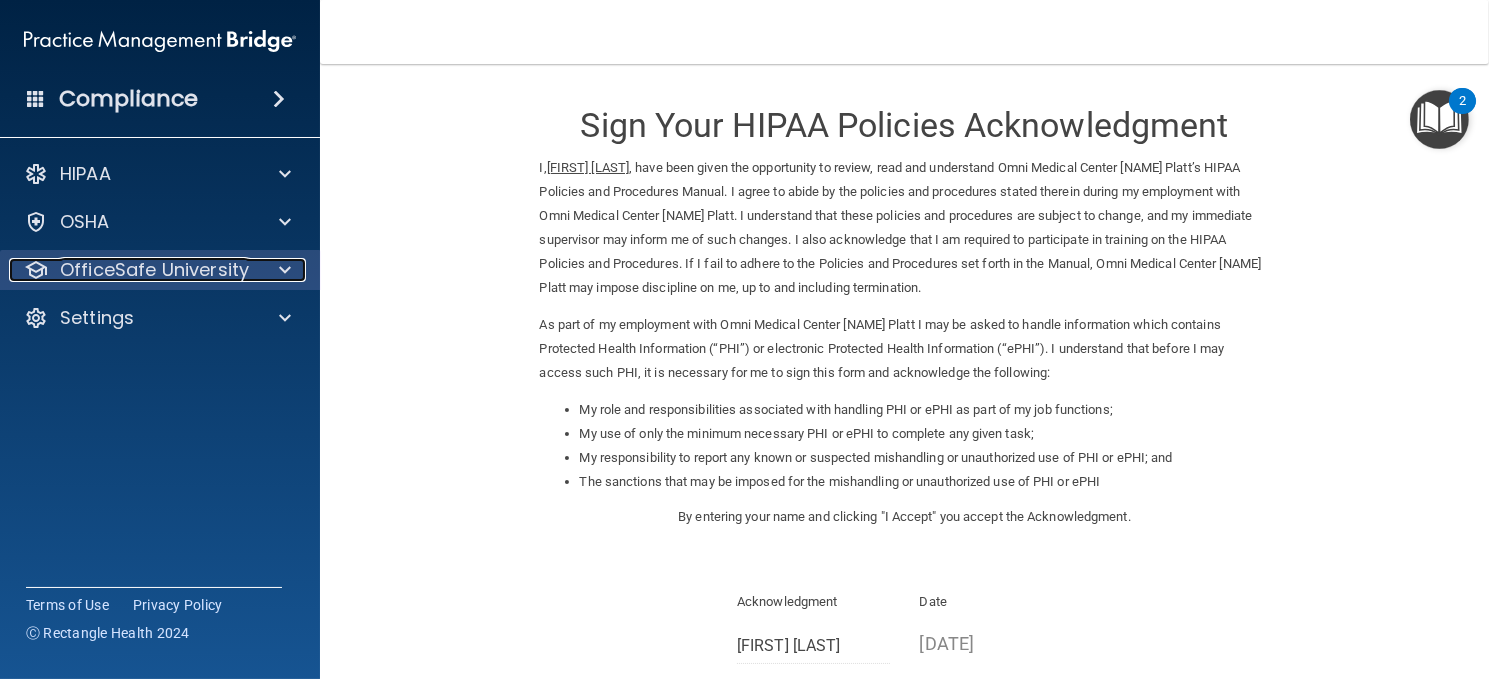 click on "OfficeSafe University" at bounding box center [154, 270] 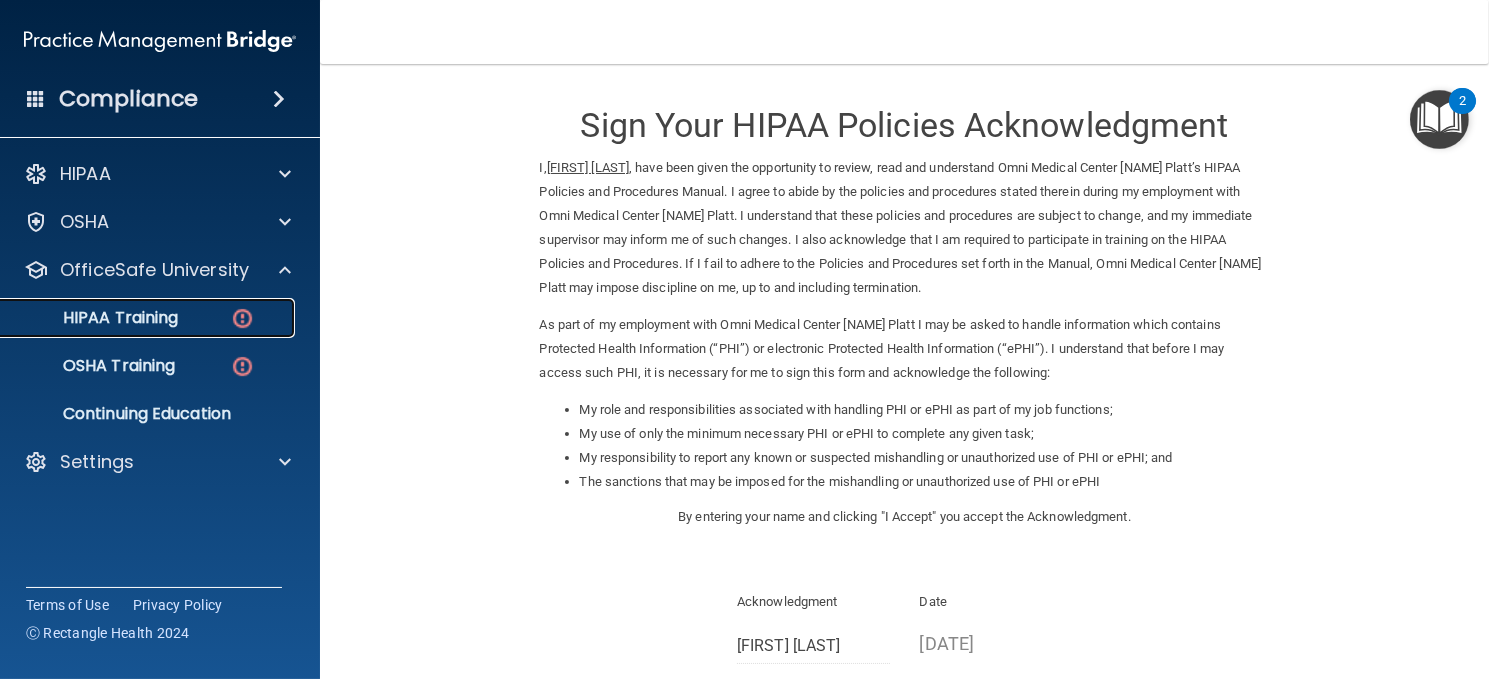 click on "HIPAA Training" at bounding box center (95, 318) 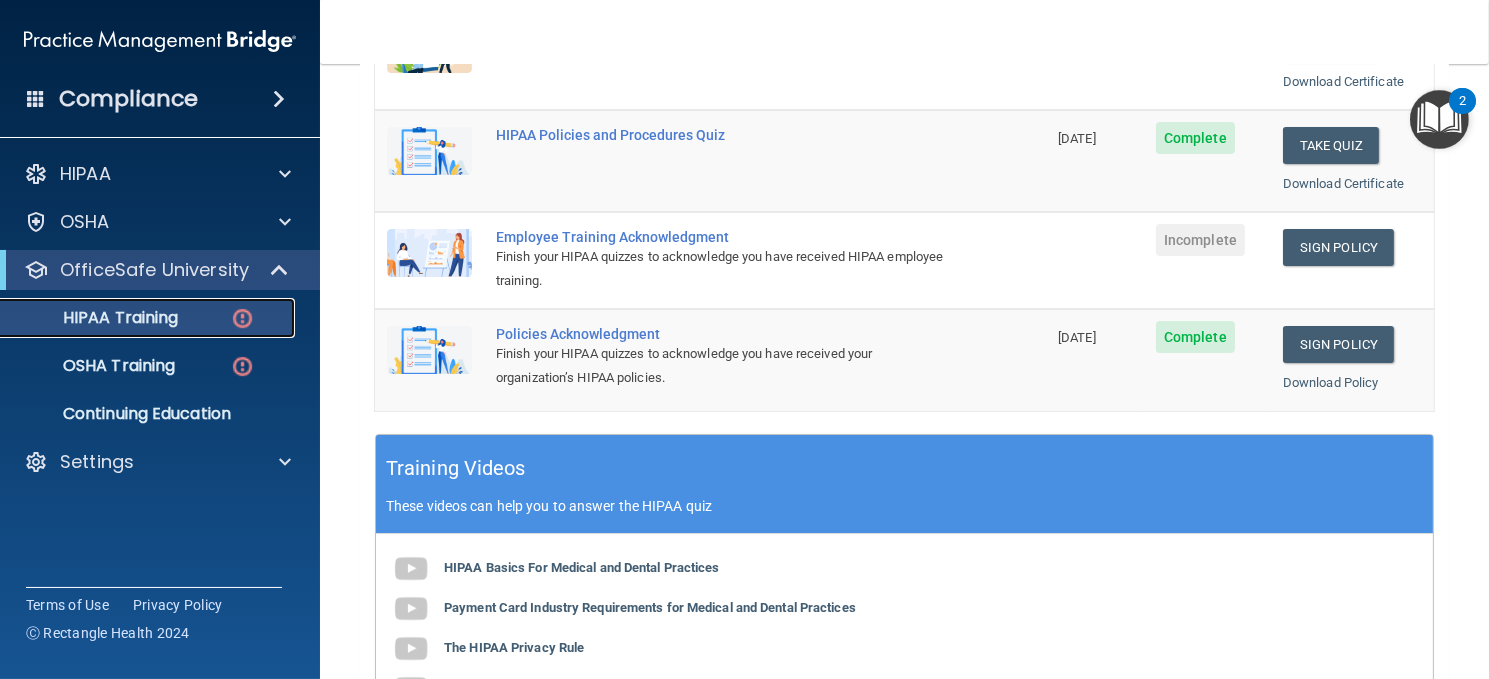 scroll, scrollTop: 400, scrollLeft: 0, axis: vertical 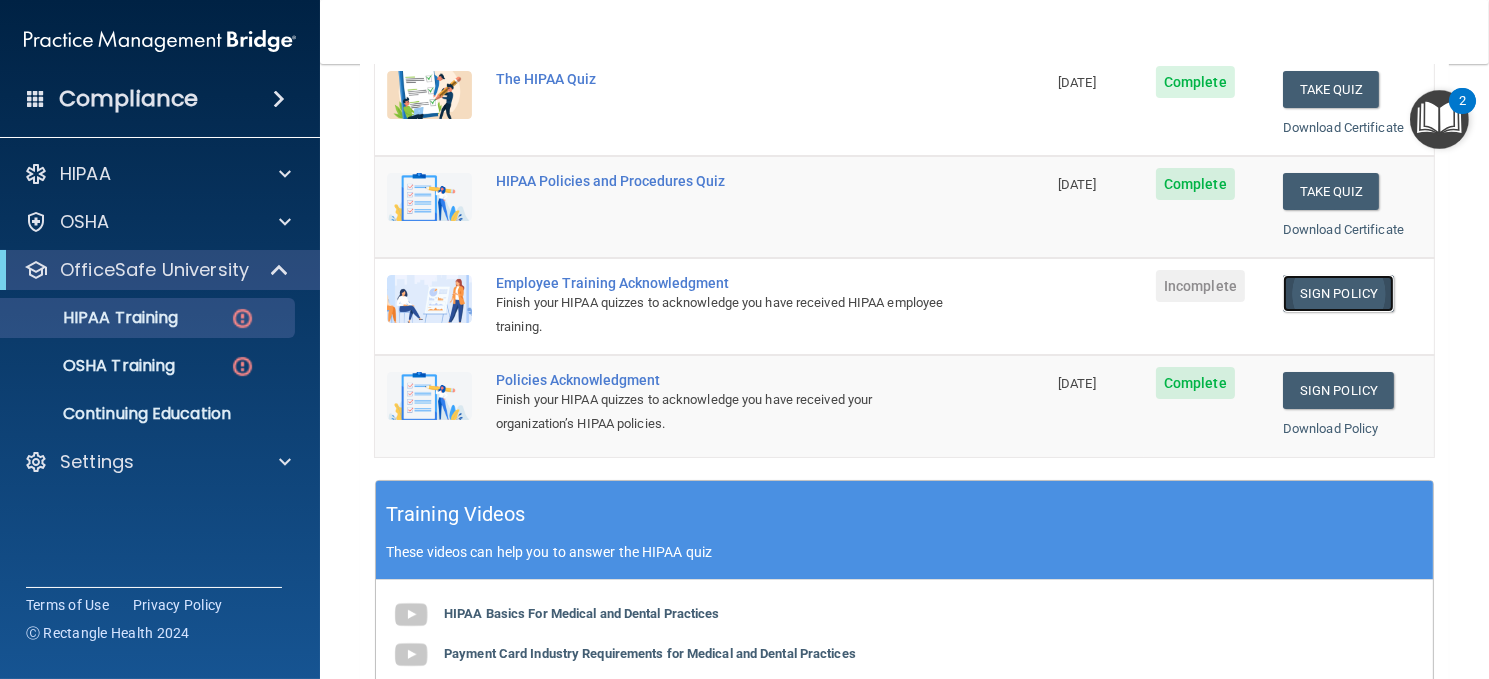 click on "Sign Policy" at bounding box center (1338, 293) 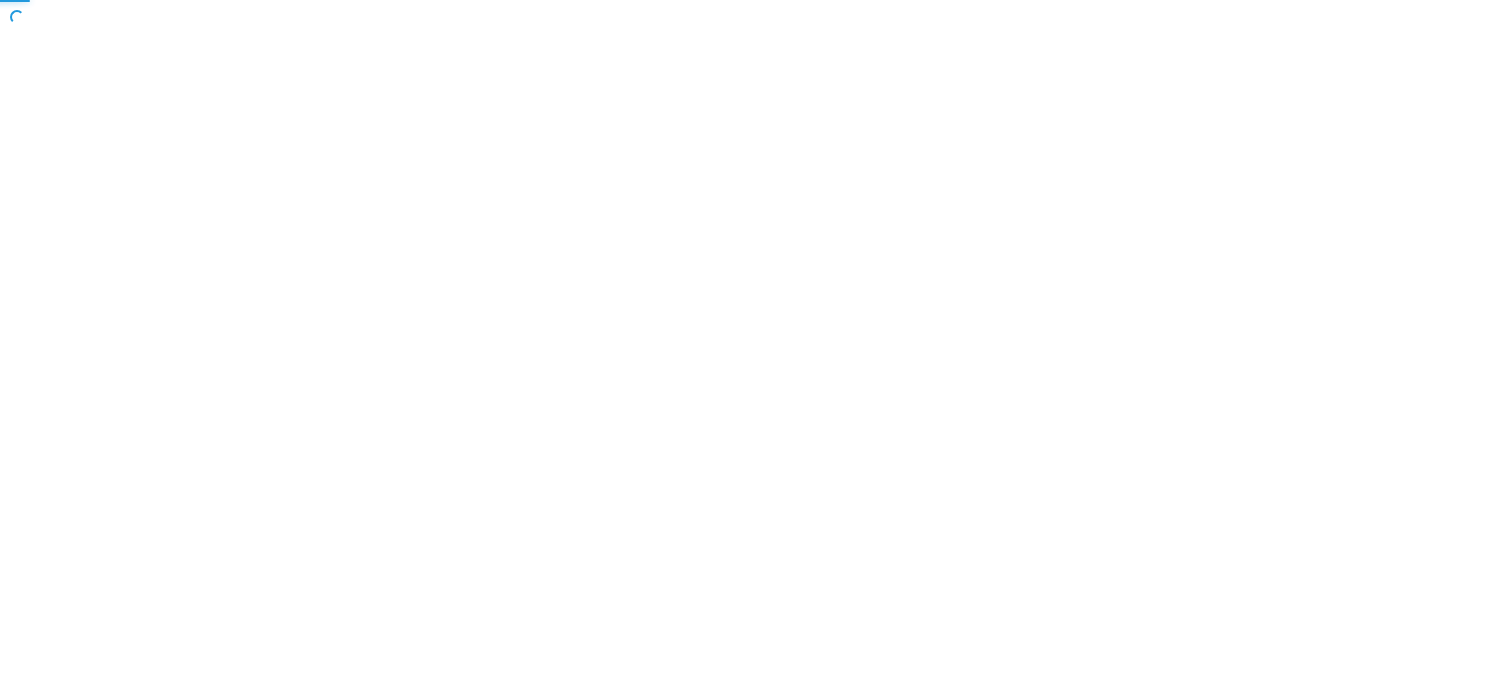 scroll, scrollTop: 0, scrollLeft: 0, axis: both 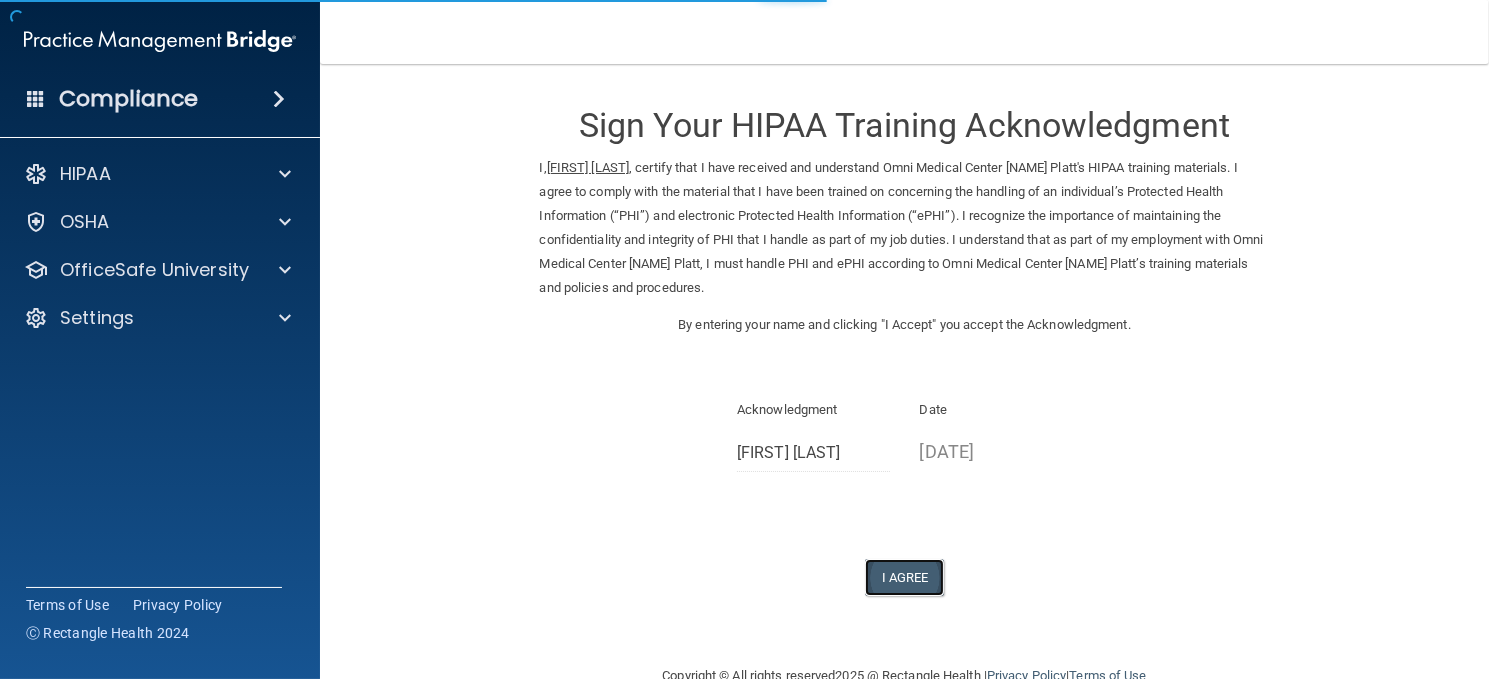 click on "I Agree" at bounding box center [905, 577] 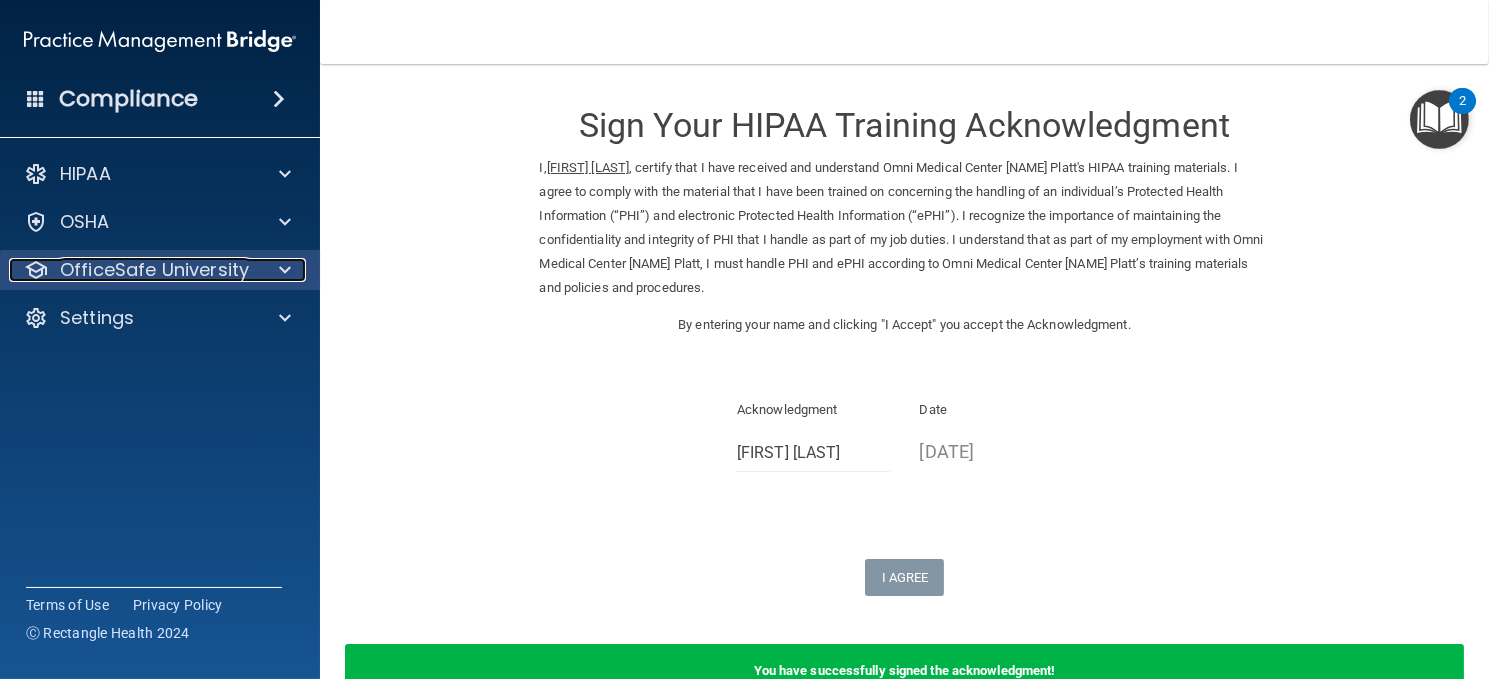 click on "OfficeSafe University" at bounding box center (133, 270) 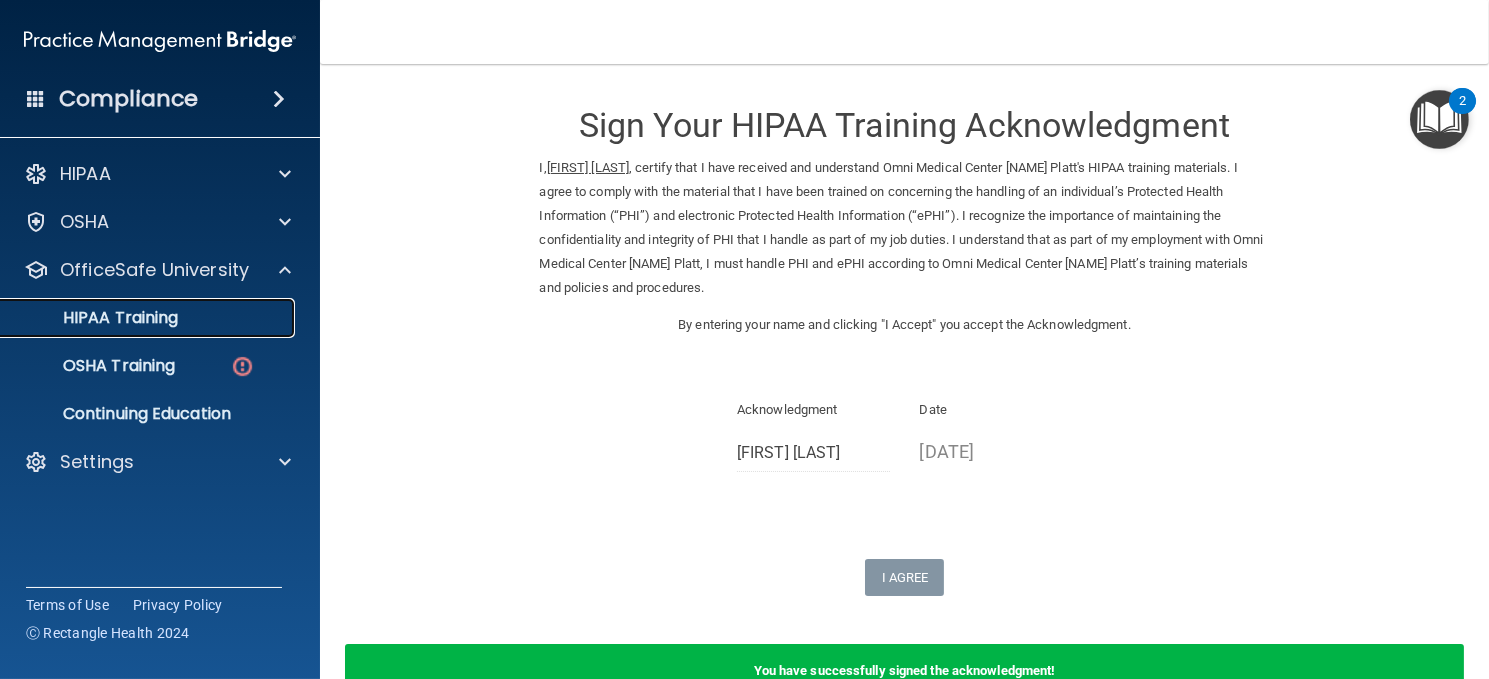 click on "HIPAA Training" at bounding box center [137, 318] 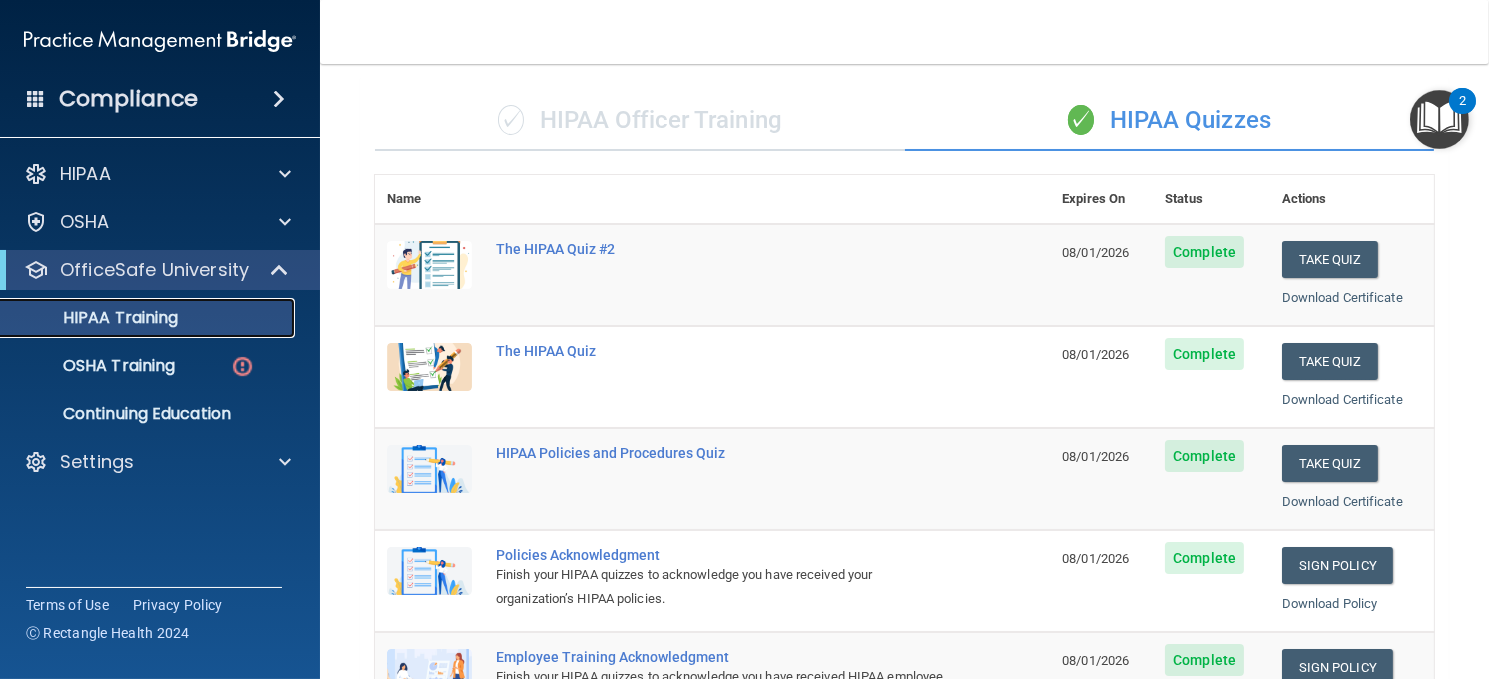 scroll, scrollTop: 0, scrollLeft: 0, axis: both 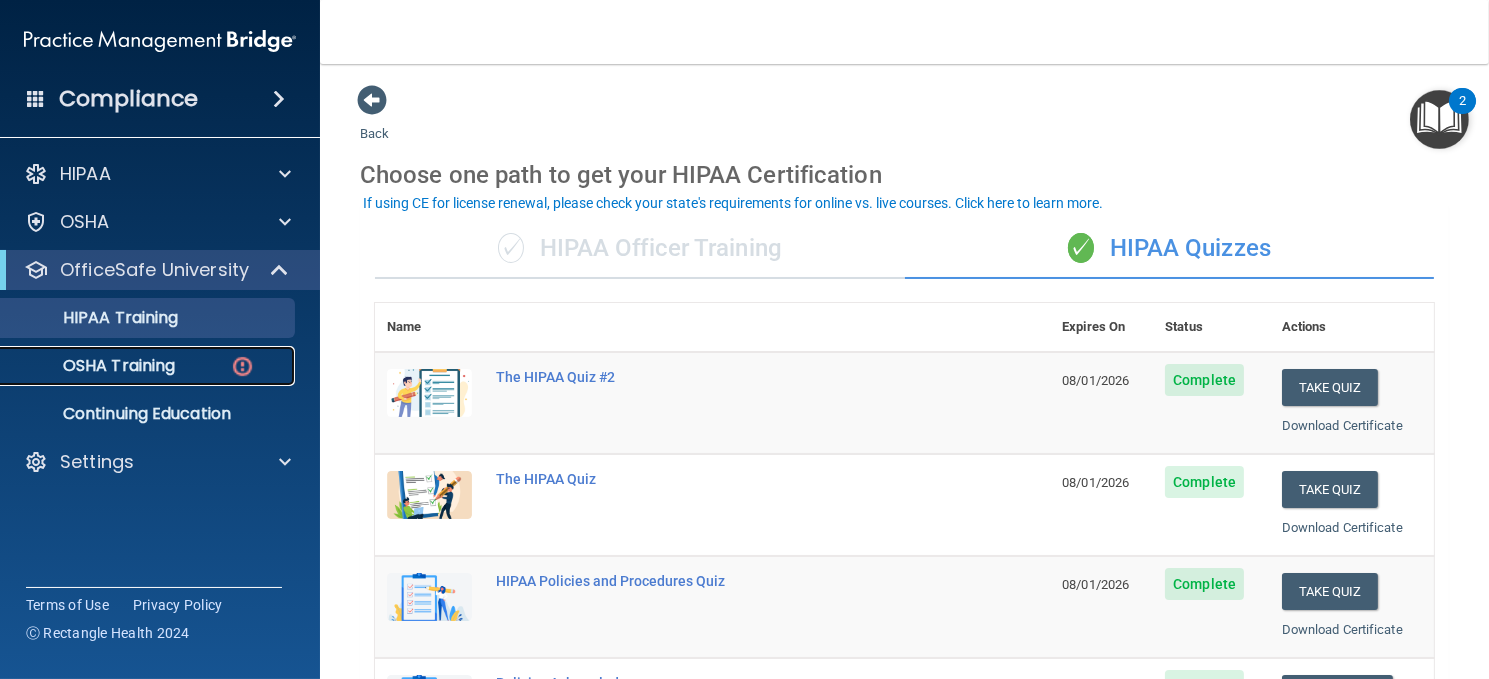 drag, startPoint x: 176, startPoint y: 351, endPoint x: 184, endPoint y: 360, distance: 12.0415945 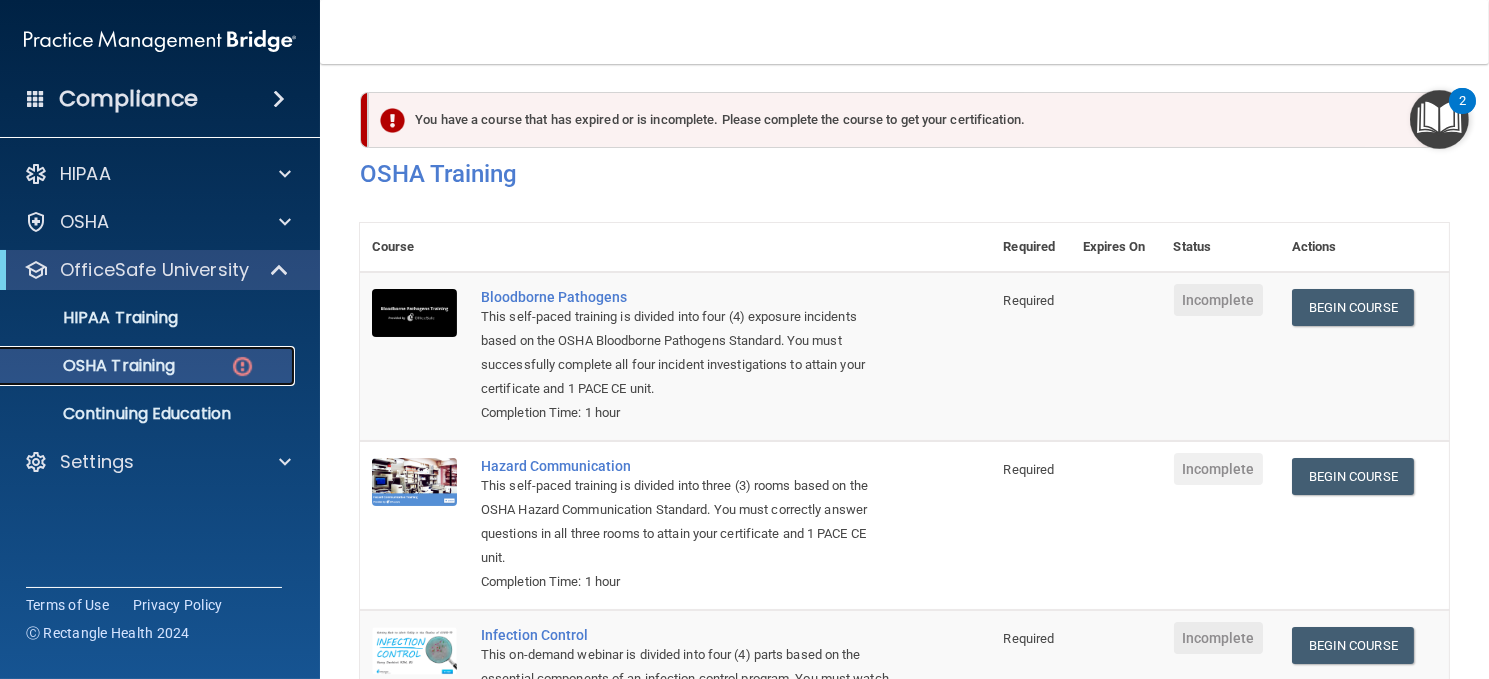scroll, scrollTop: 0, scrollLeft: 0, axis: both 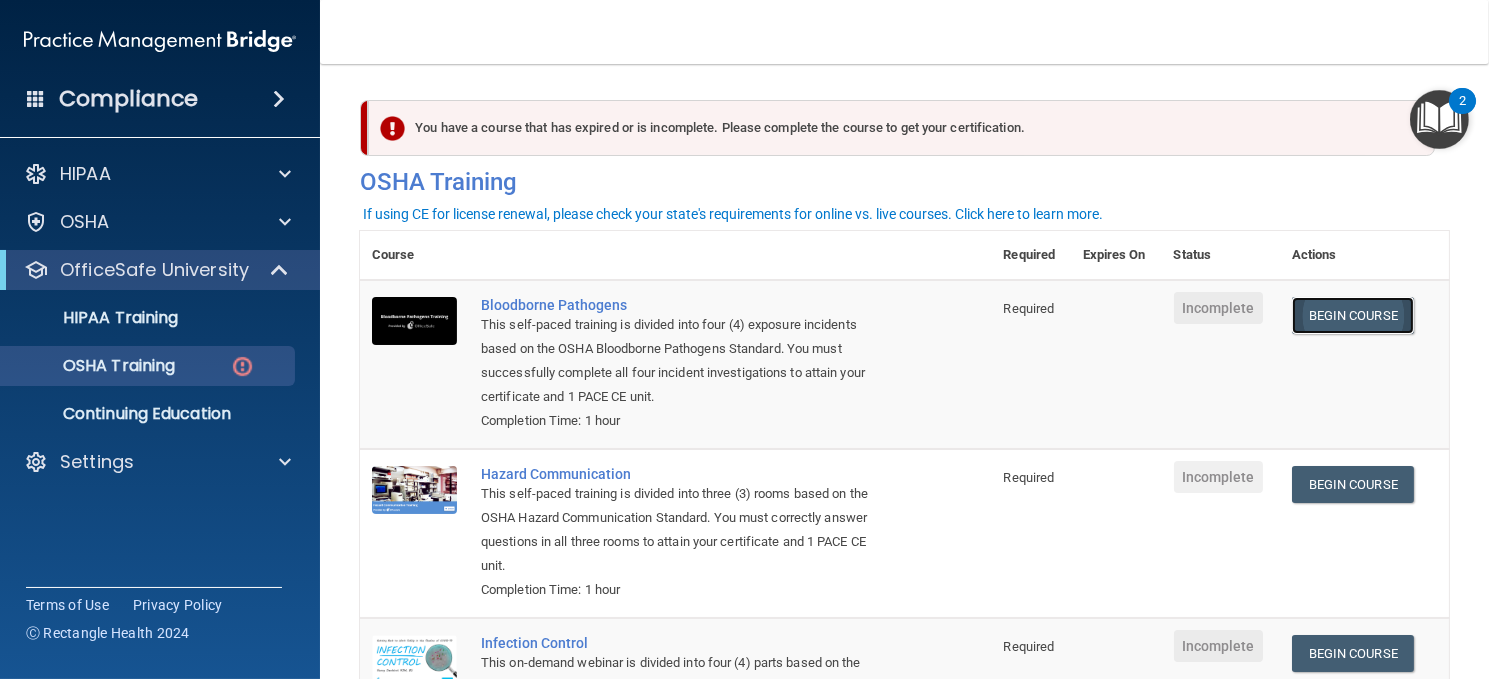 click on "Begin Course" at bounding box center (1353, 315) 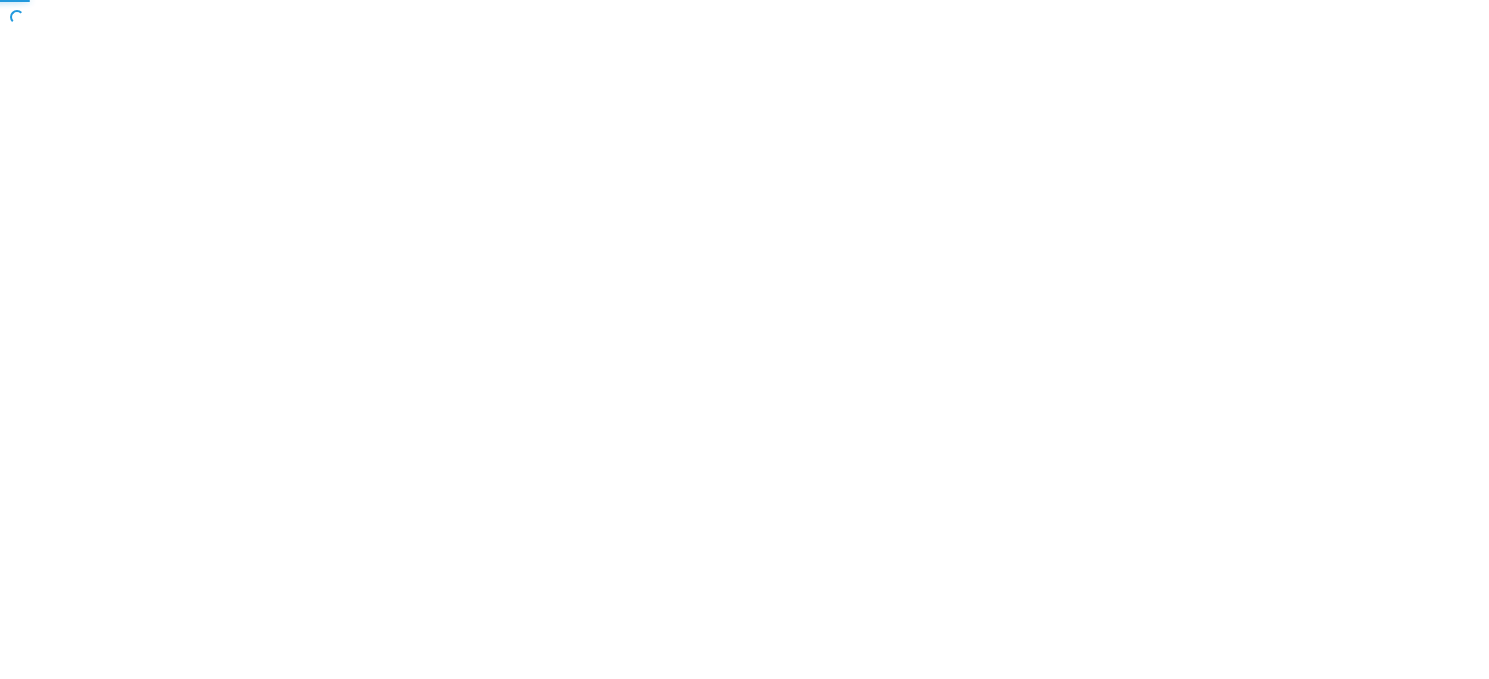 scroll, scrollTop: 0, scrollLeft: 0, axis: both 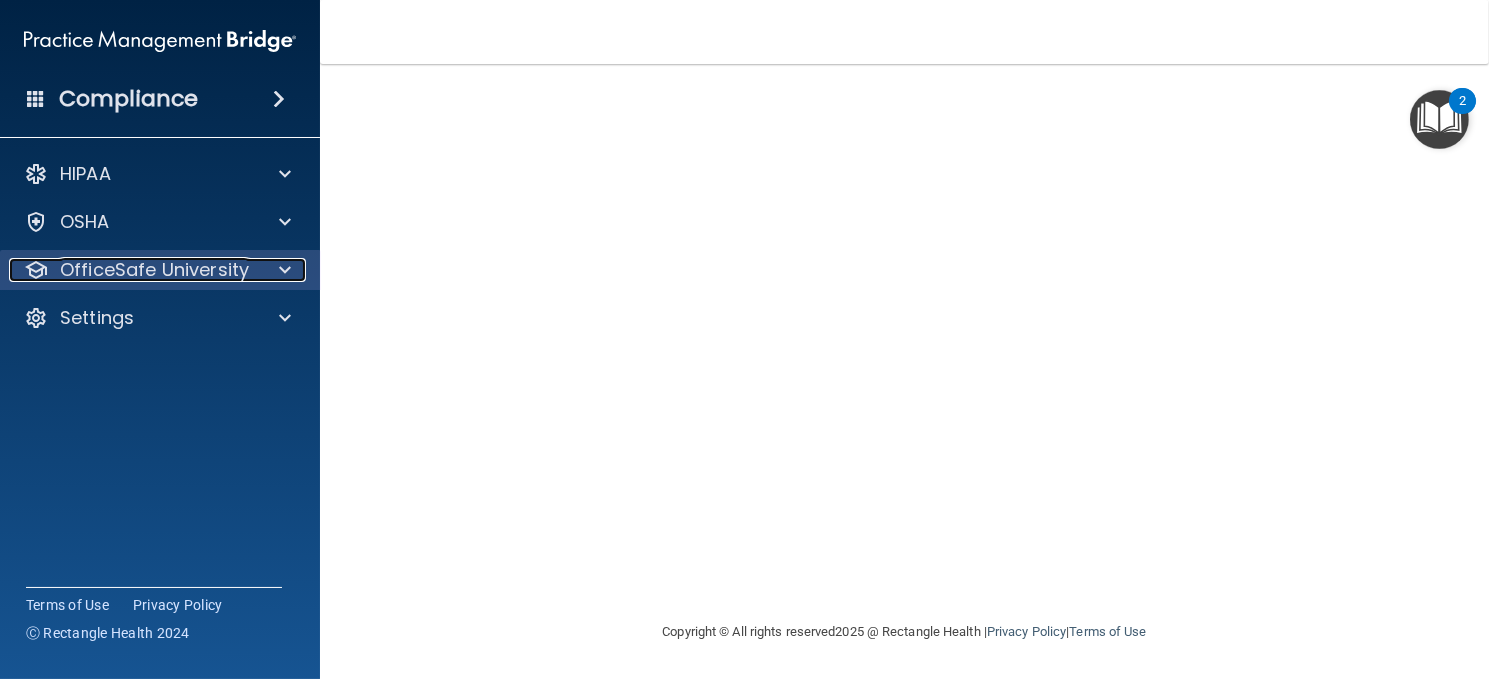 click on "OfficeSafe University" at bounding box center (154, 270) 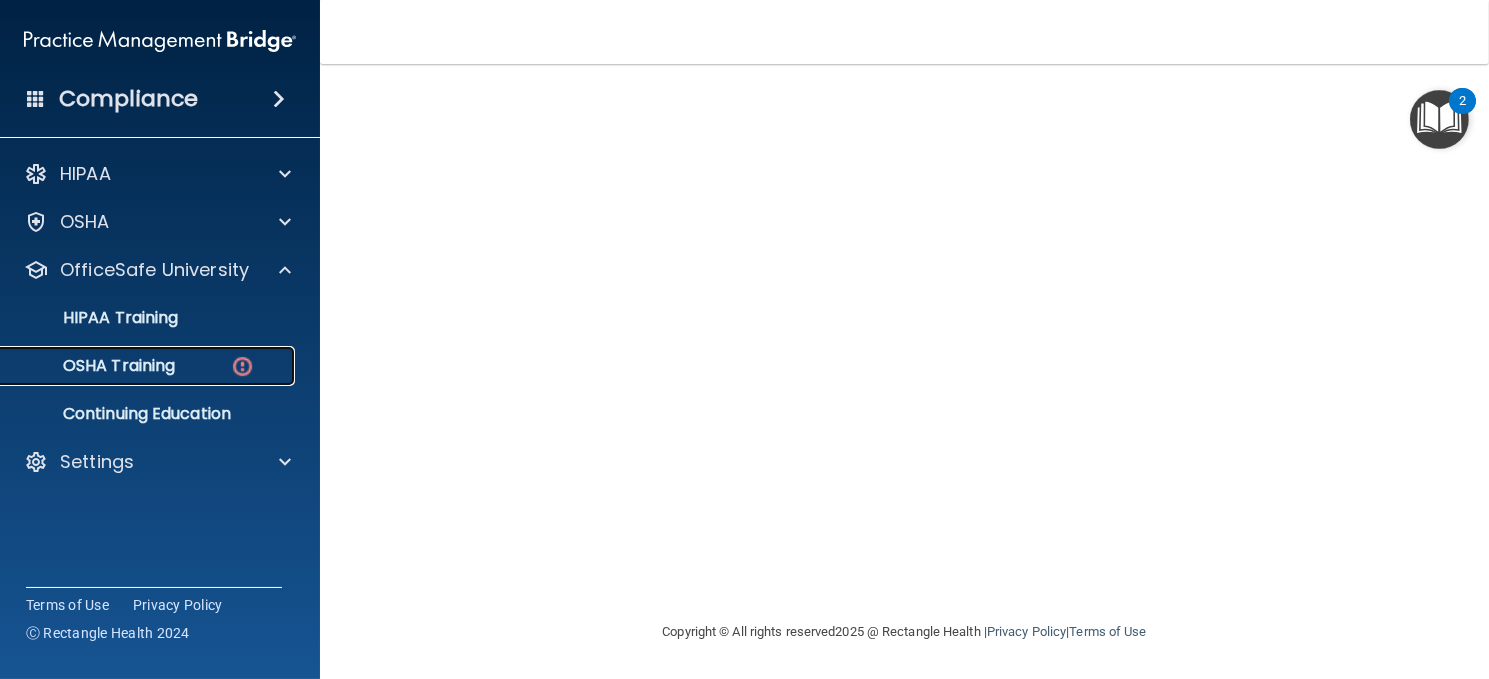 click on "OSHA Training" at bounding box center [94, 366] 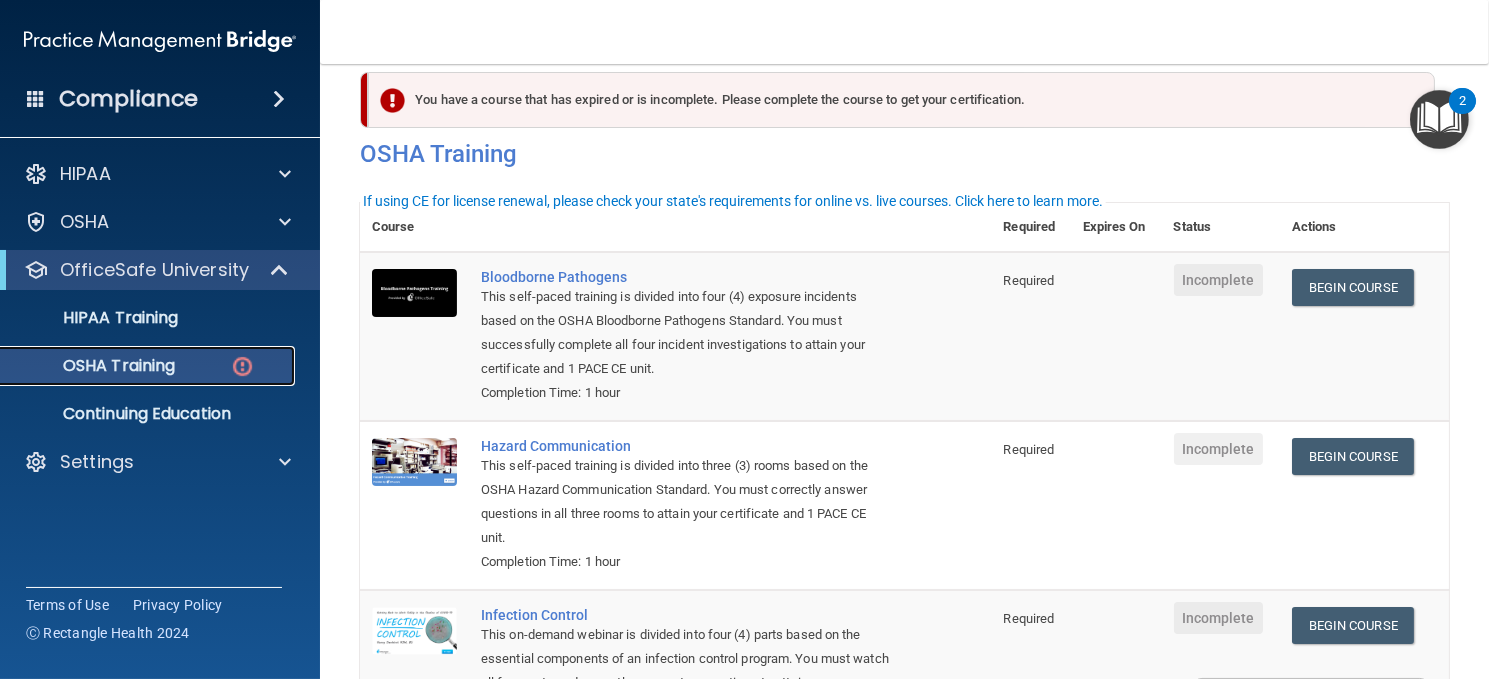 scroll, scrollTop: 0, scrollLeft: 0, axis: both 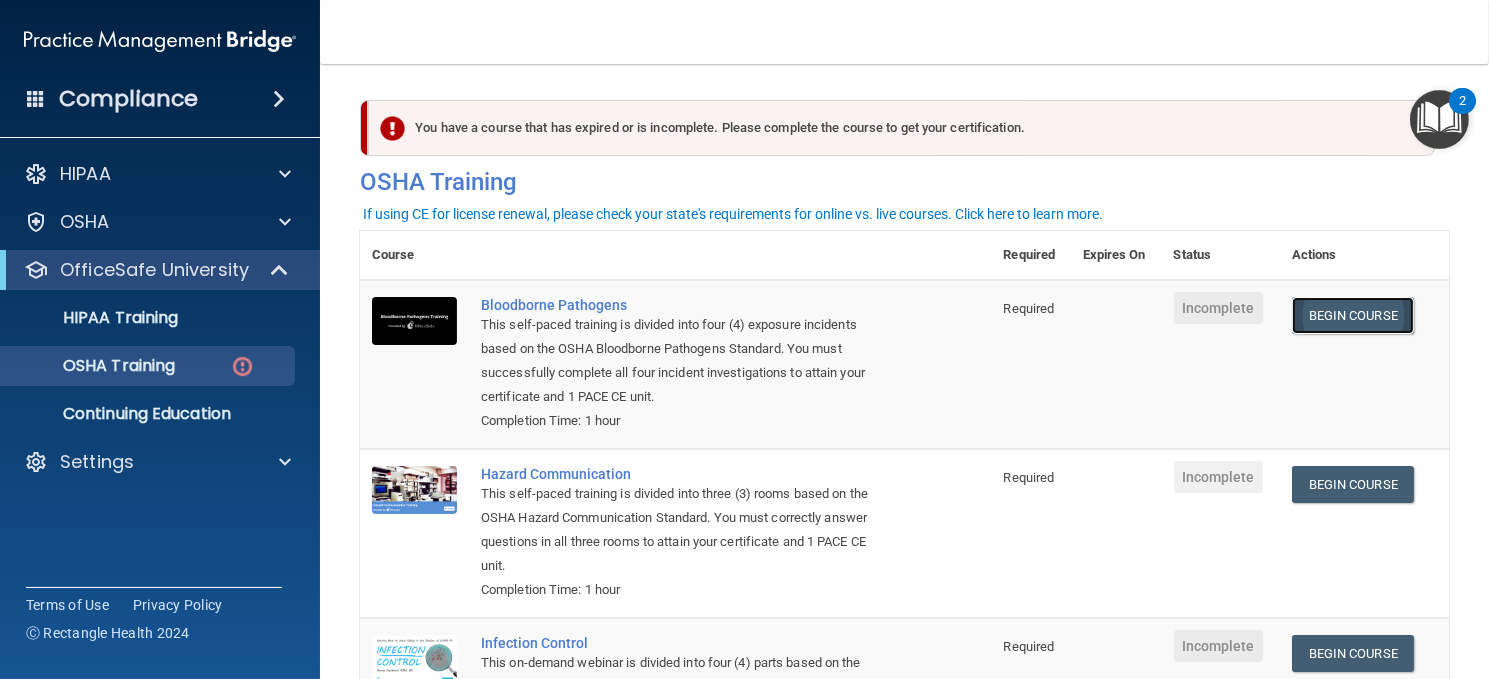 click on "Begin Course" at bounding box center (1353, 315) 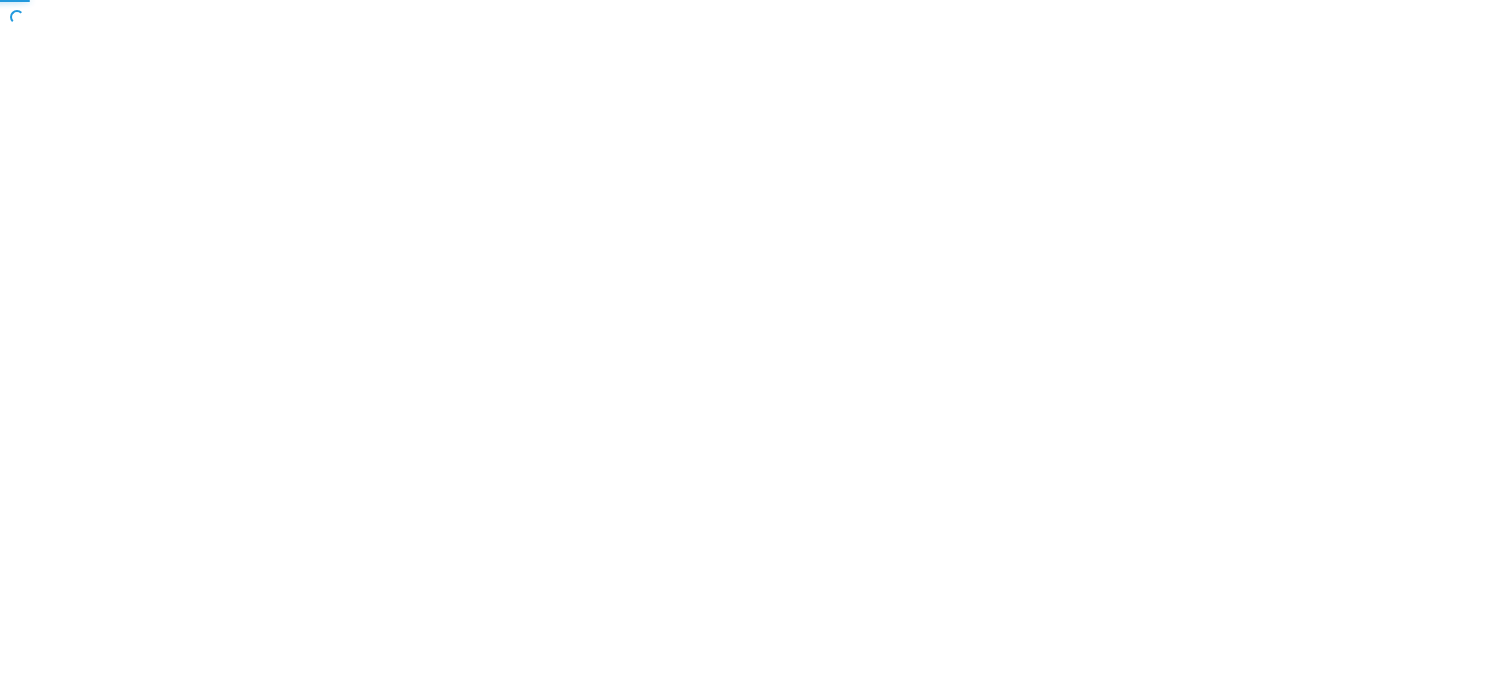 scroll, scrollTop: 0, scrollLeft: 0, axis: both 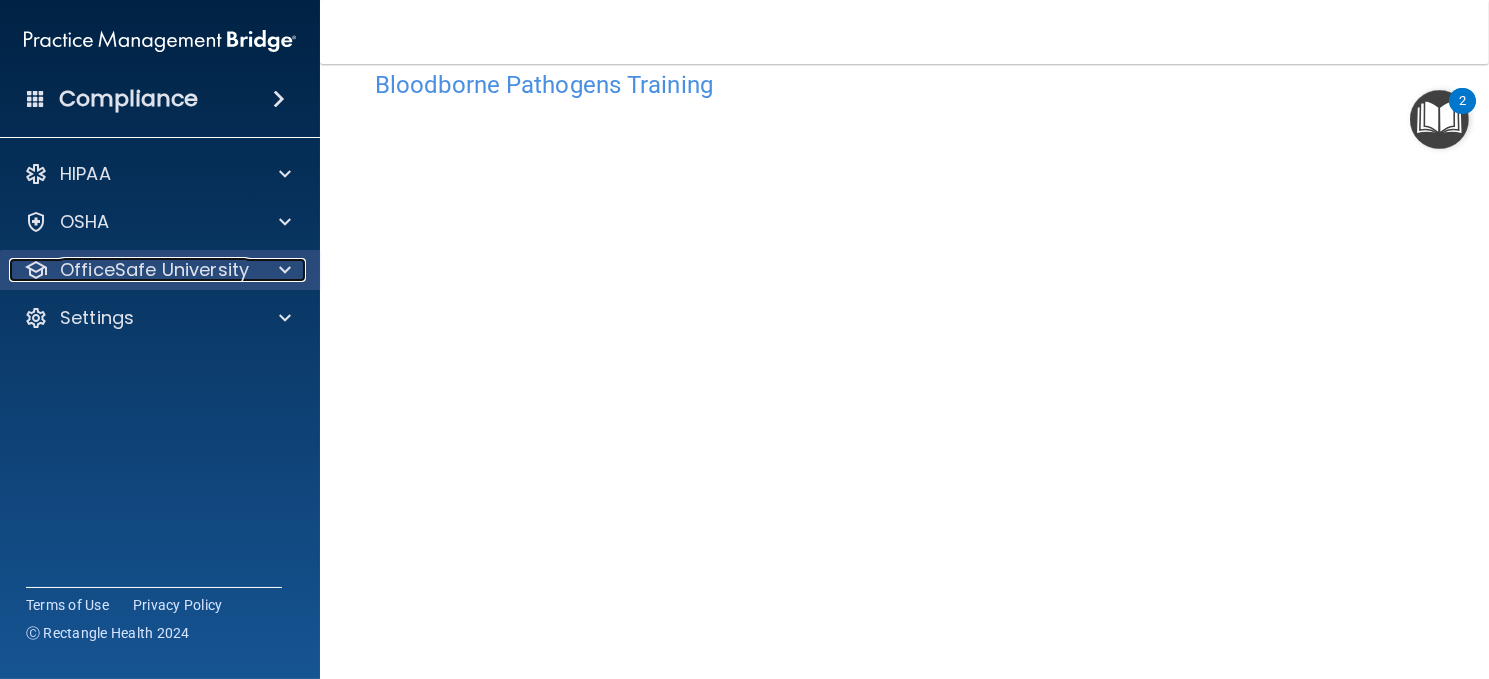 click on "OfficeSafe University" at bounding box center [154, 270] 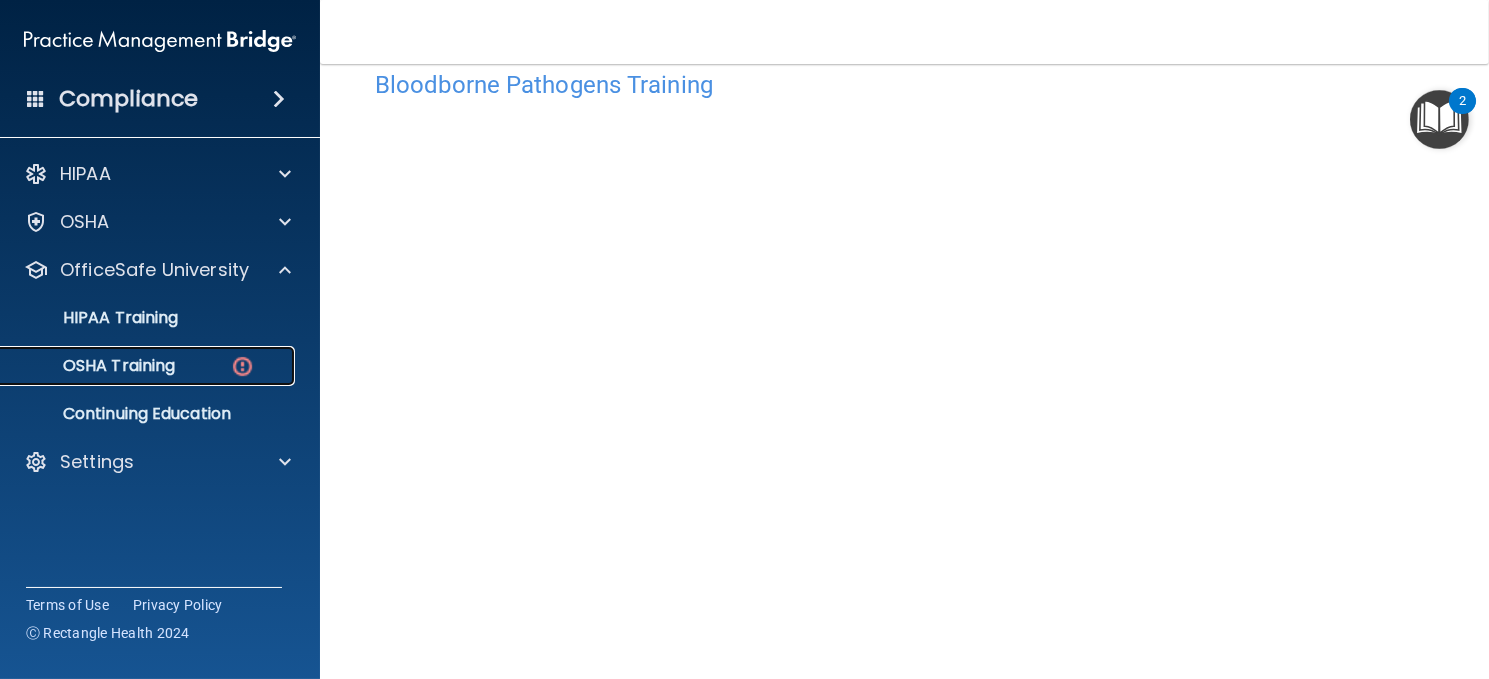 click on "OSHA Training" at bounding box center (137, 366) 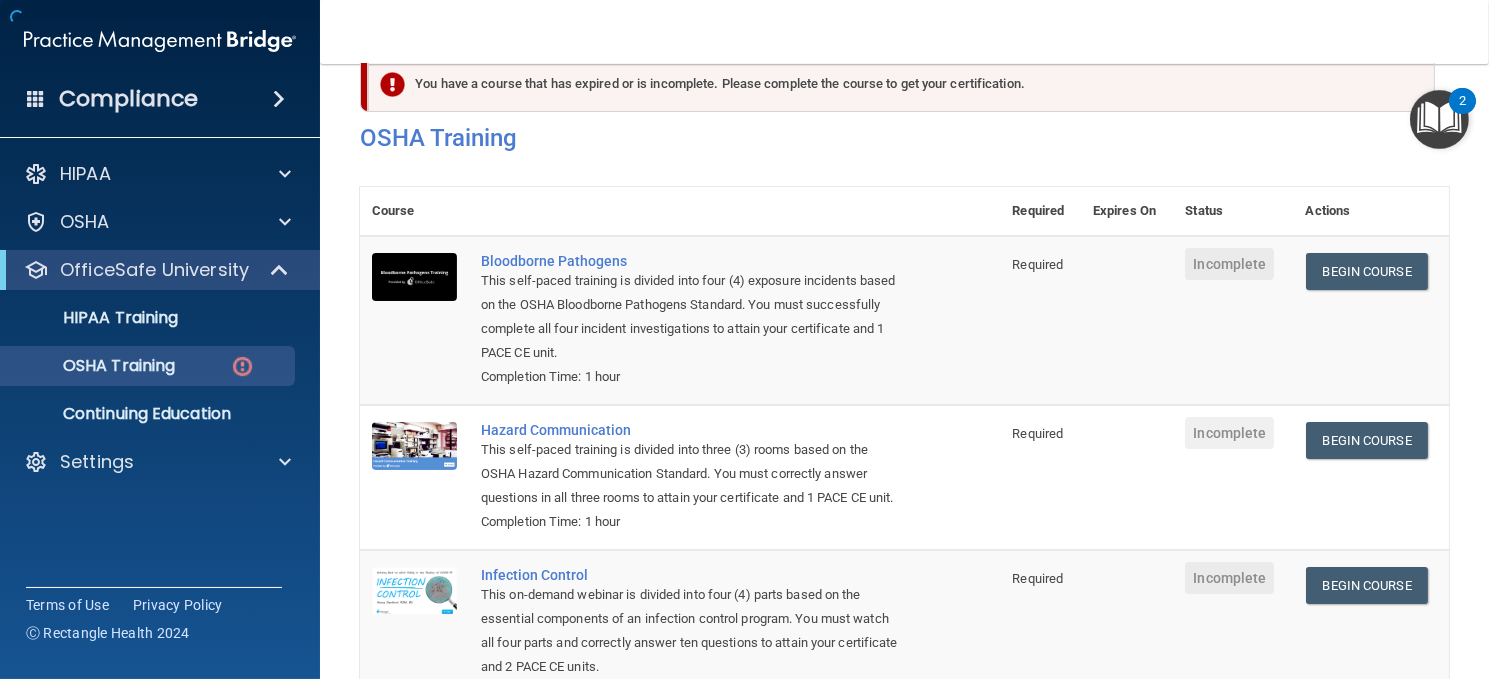 click on "Begin Course       Download Certificate" at bounding box center (1371, 320) 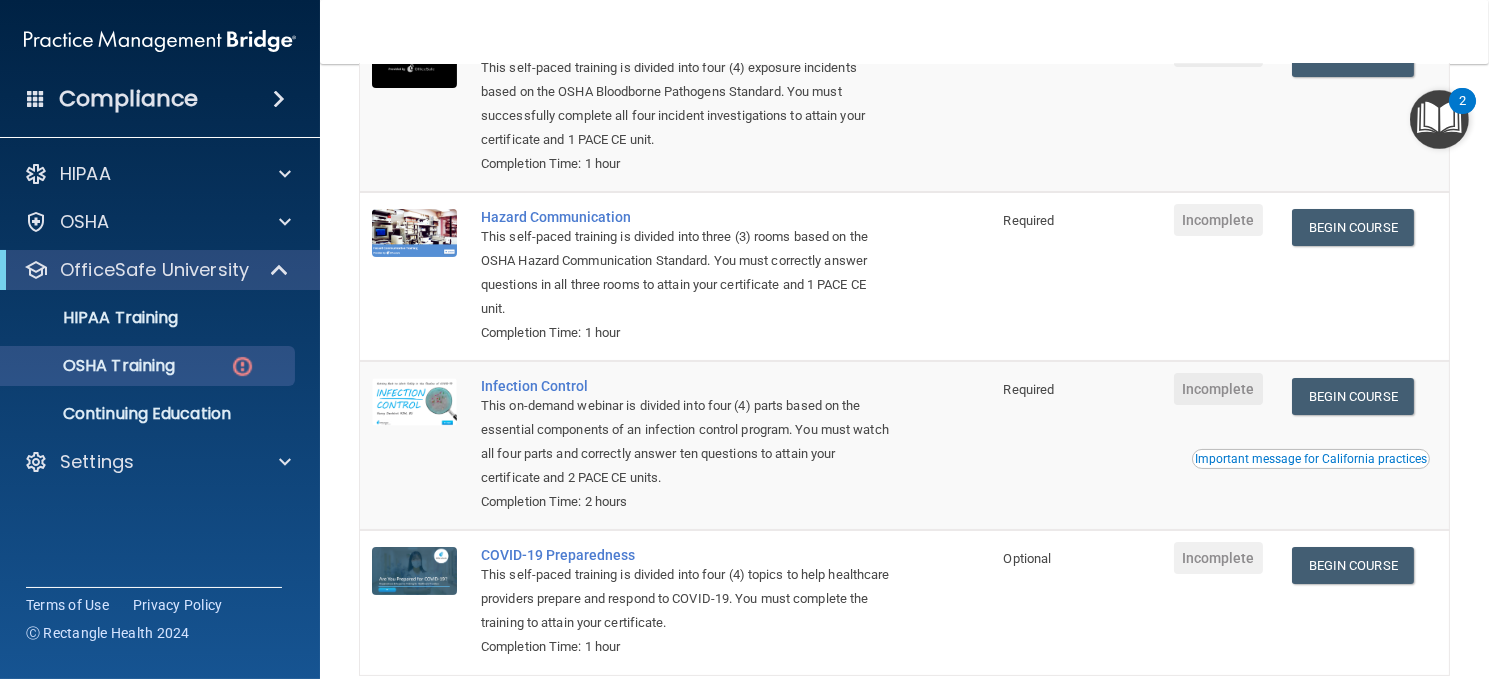 scroll, scrollTop: 0, scrollLeft: 0, axis: both 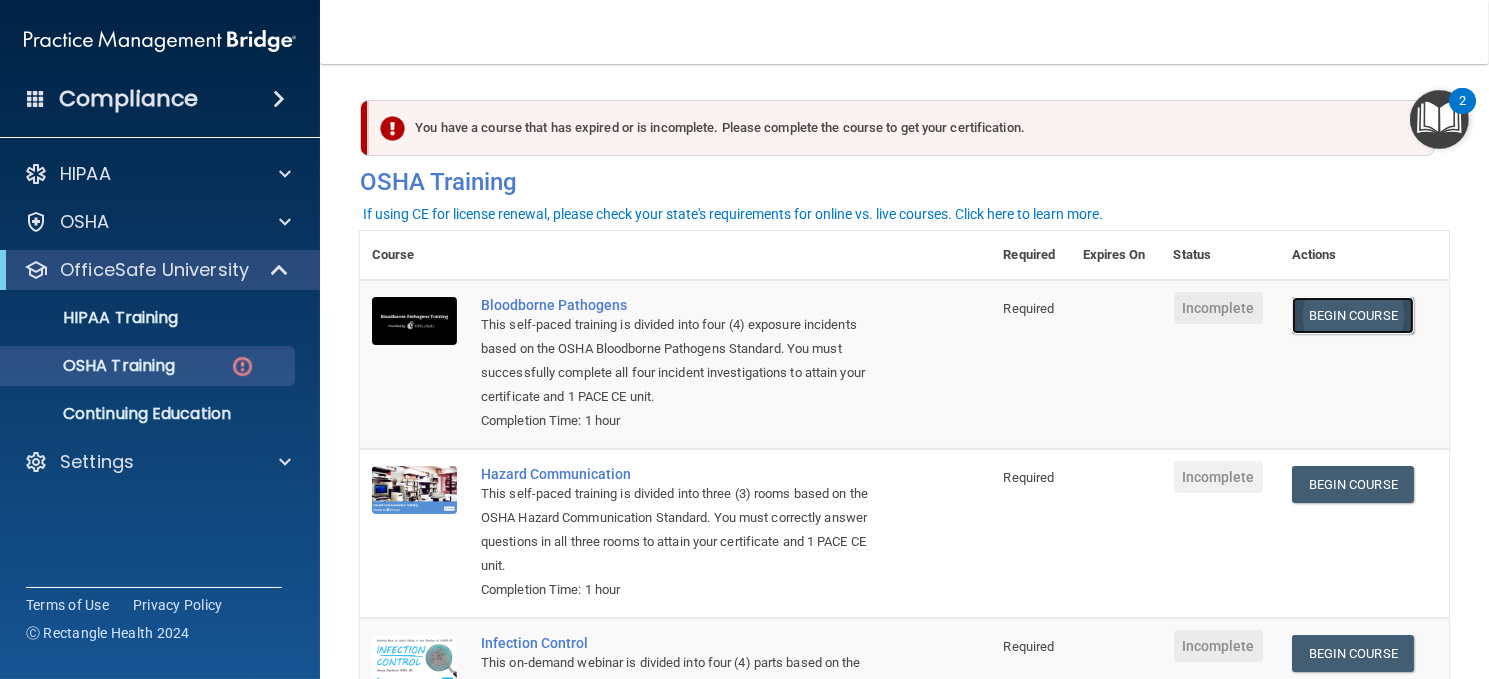 click on "Begin Course" at bounding box center [1353, 315] 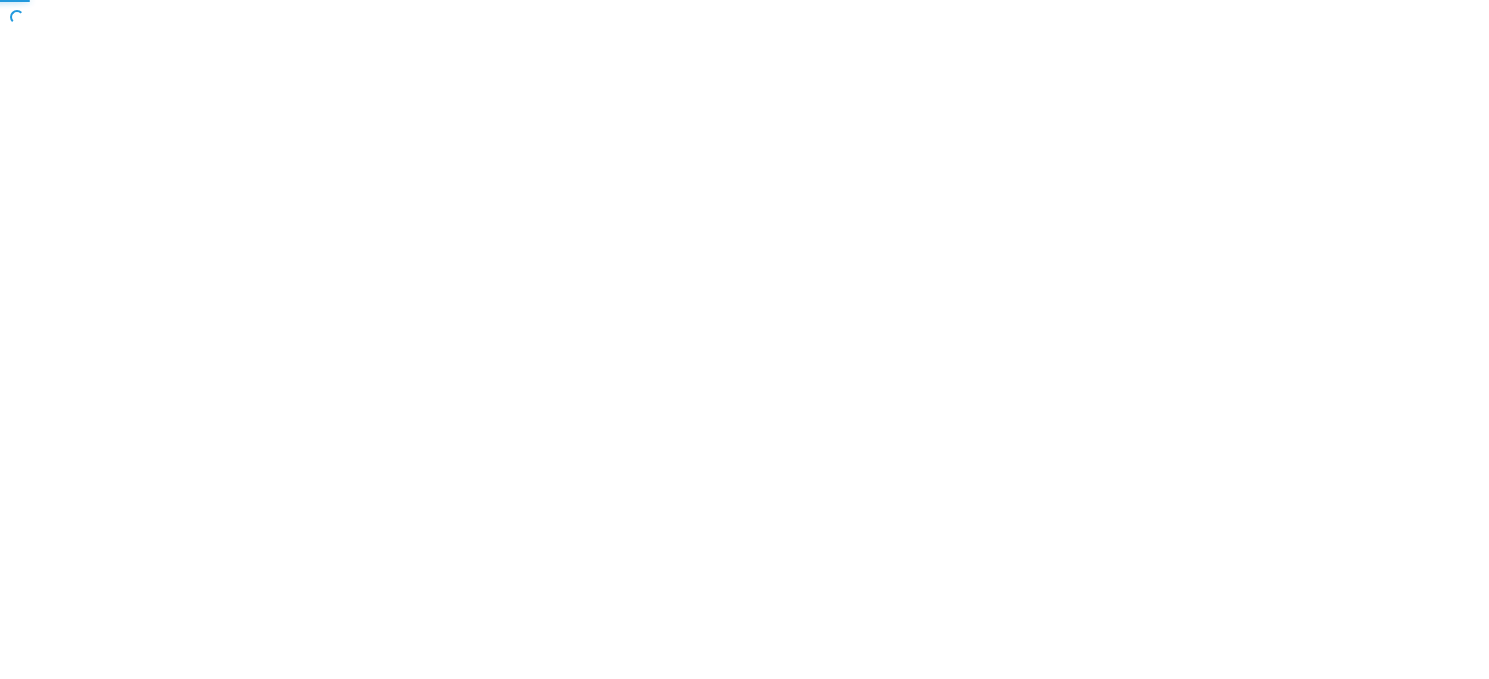 scroll, scrollTop: 0, scrollLeft: 0, axis: both 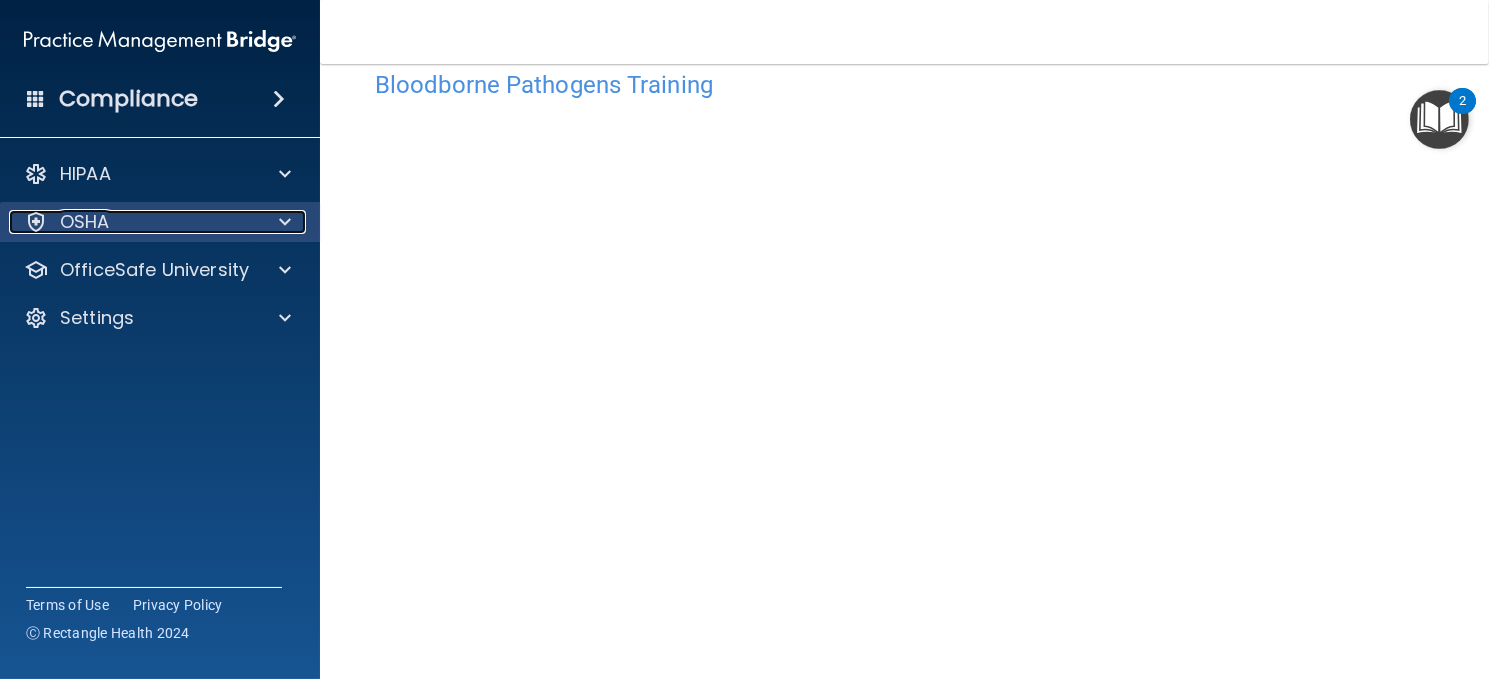 click on "OSHA" at bounding box center (133, 222) 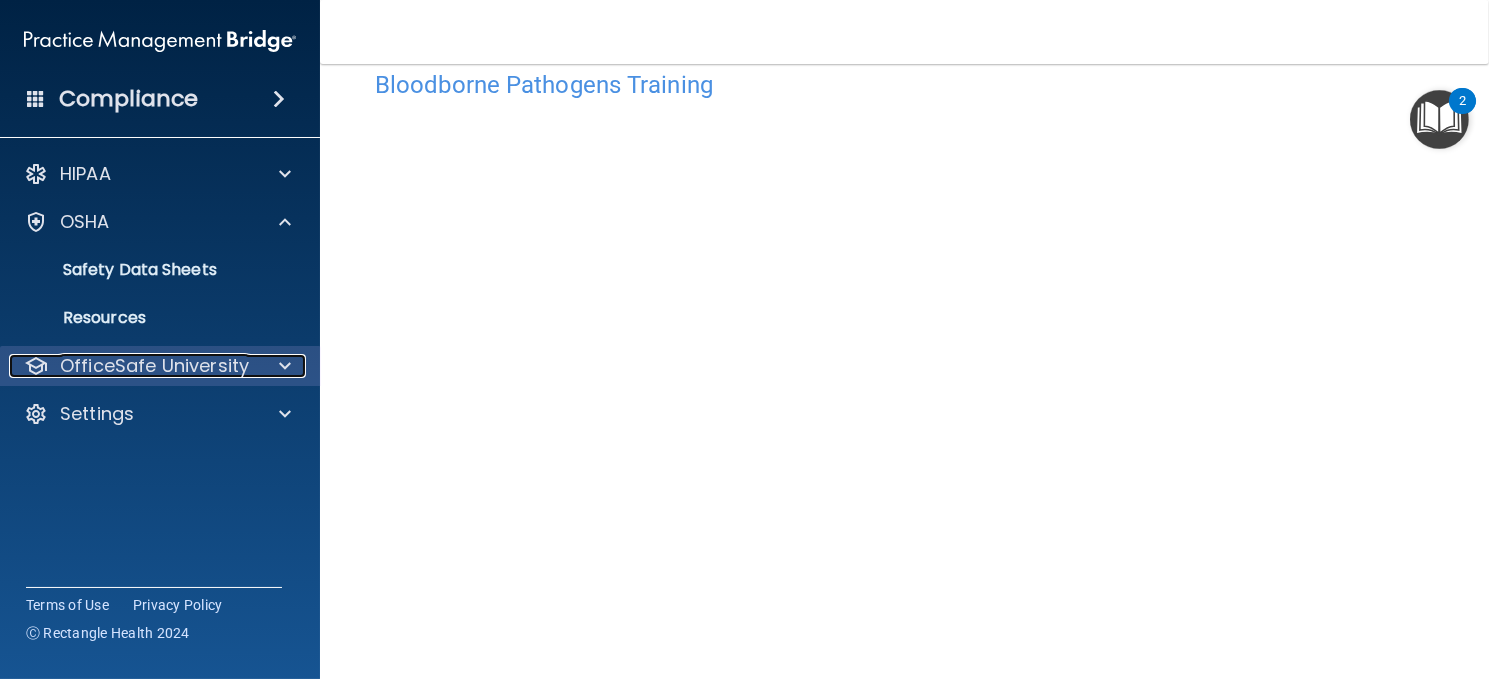 click on "OfficeSafe University" at bounding box center [154, 366] 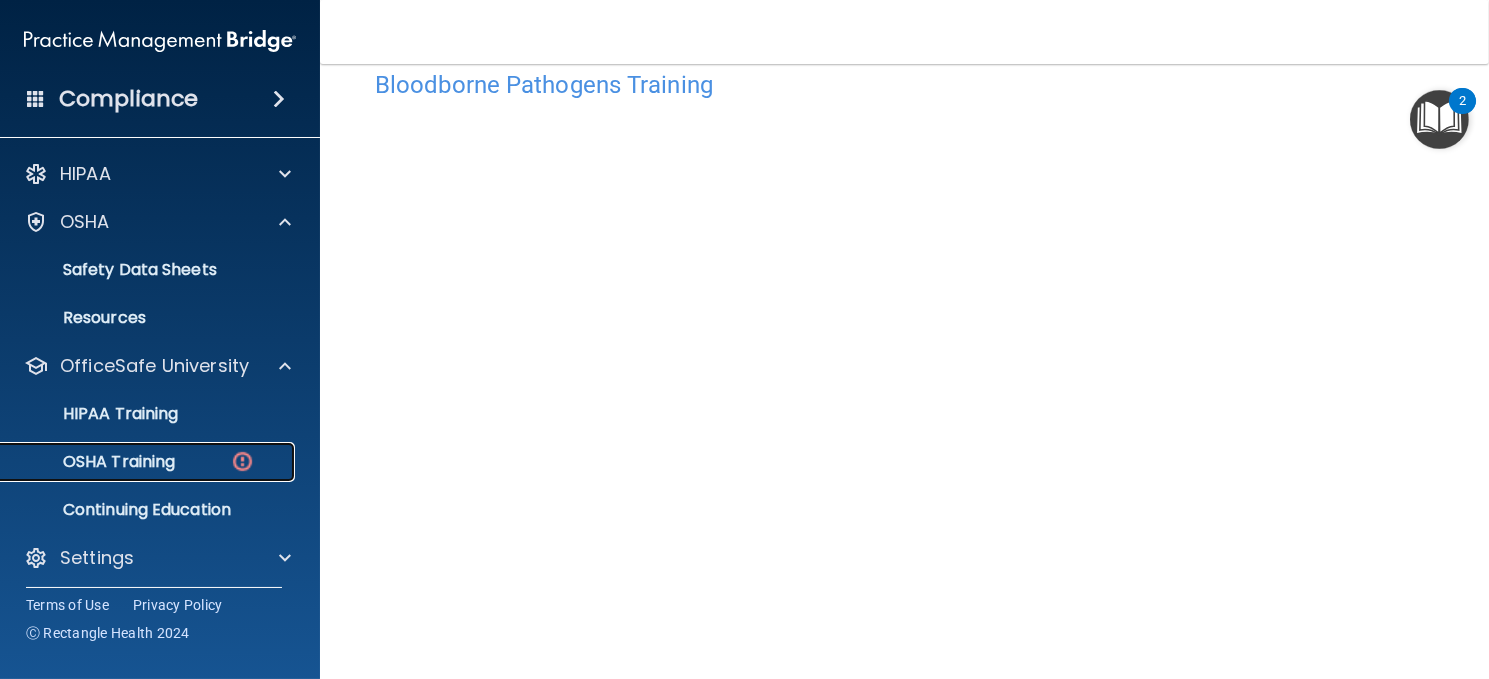 click on "OSHA Training" at bounding box center (149, 462) 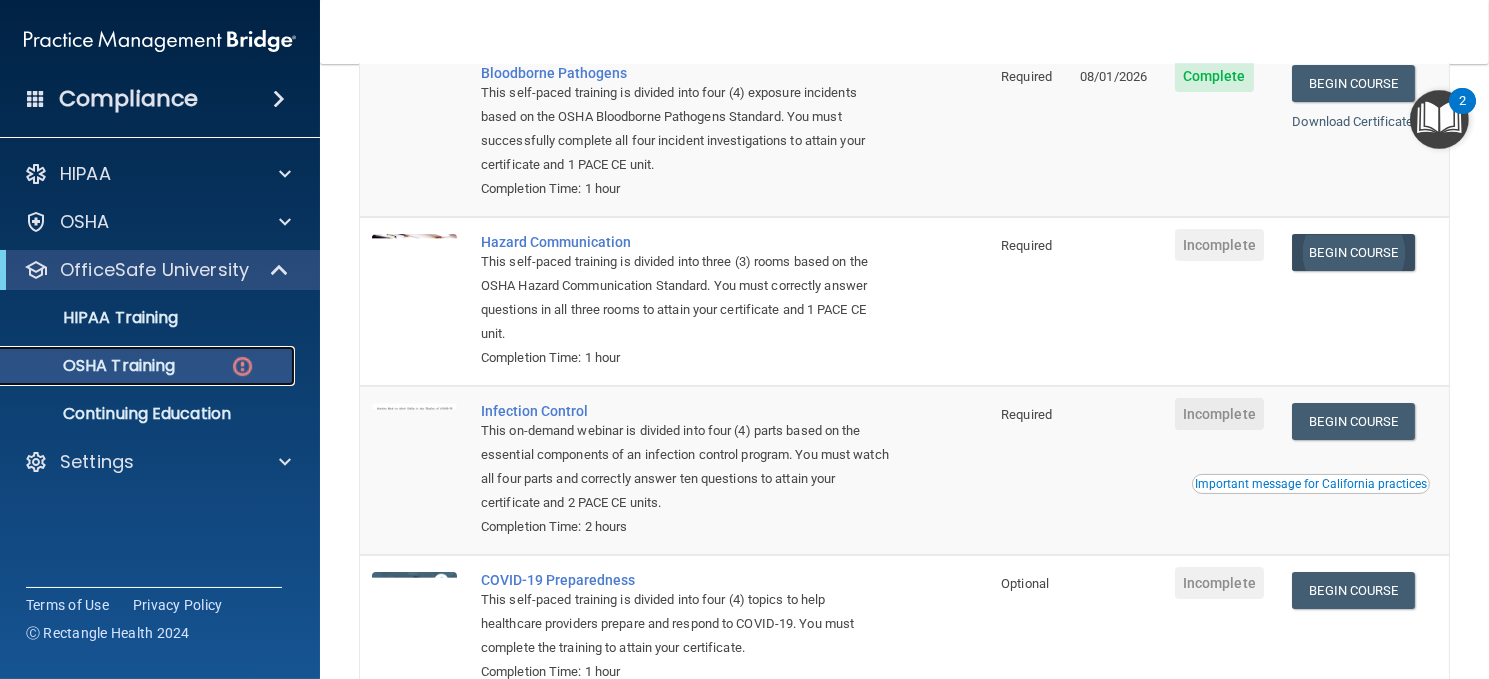 scroll, scrollTop: 0, scrollLeft: 0, axis: both 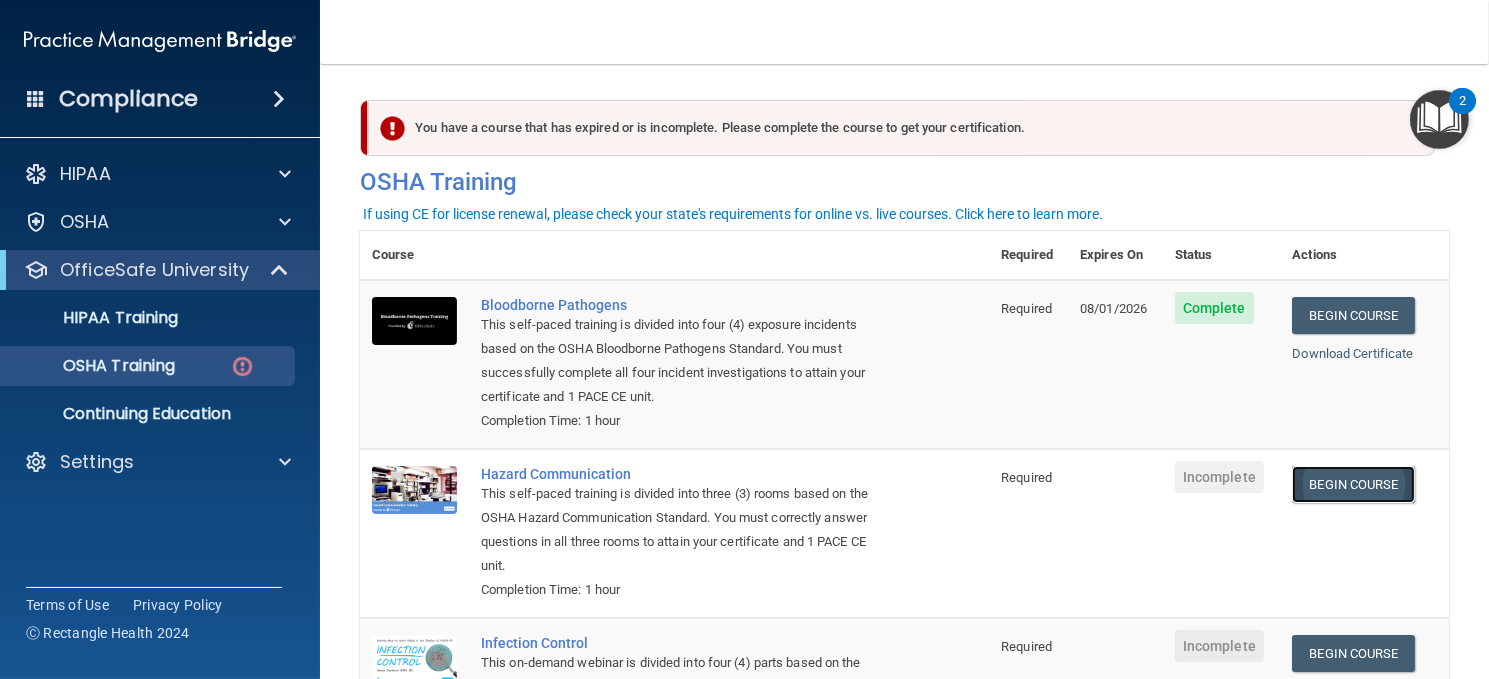 click on "Begin Course" at bounding box center (1353, 484) 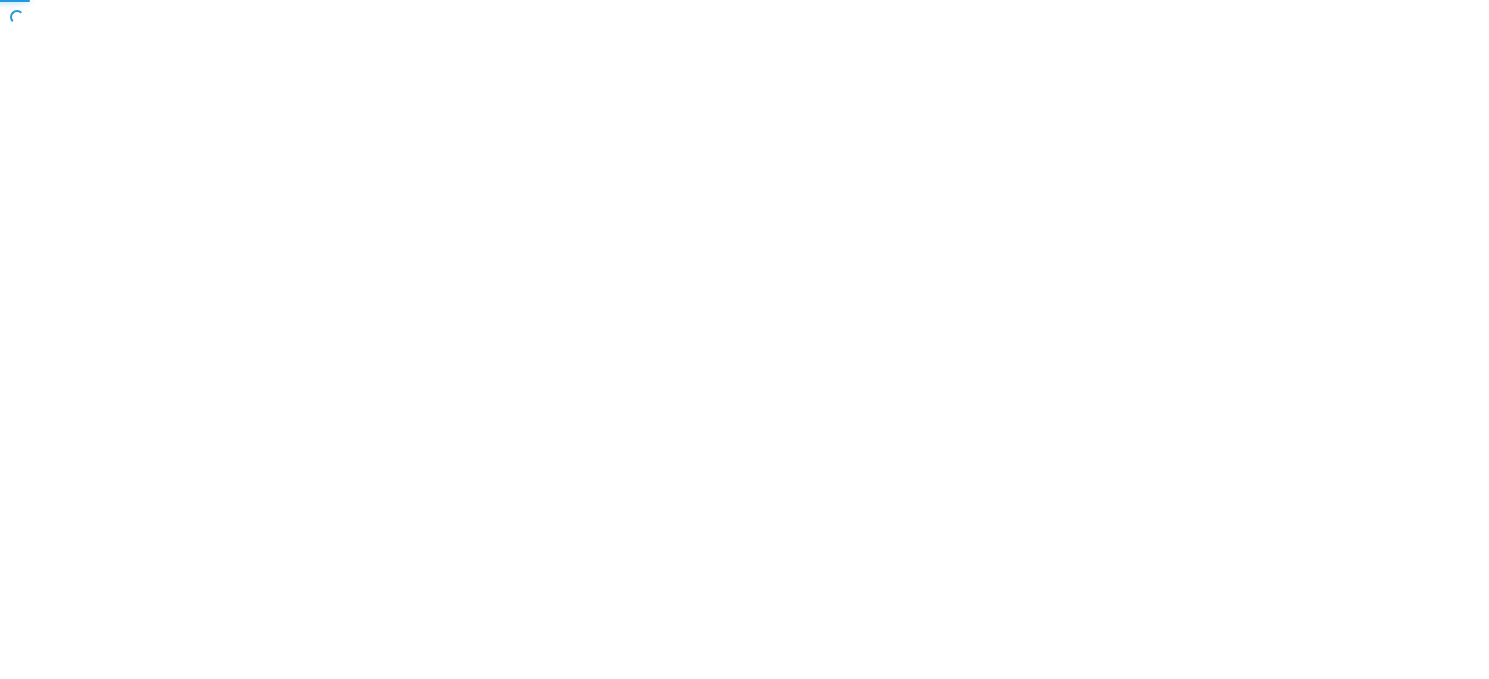 scroll, scrollTop: 0, scrollLeft: 0, axis: both 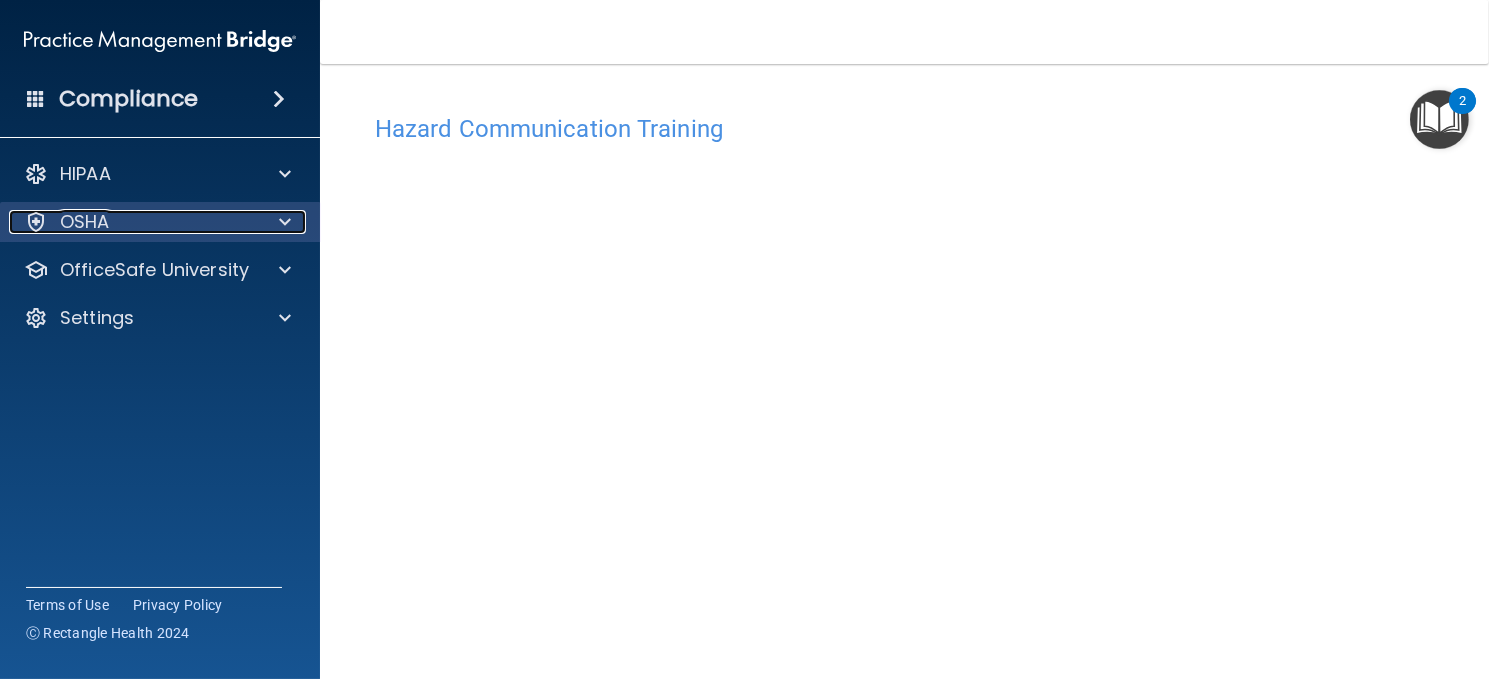 click on "OSHA" at bounding box center [133, 222] 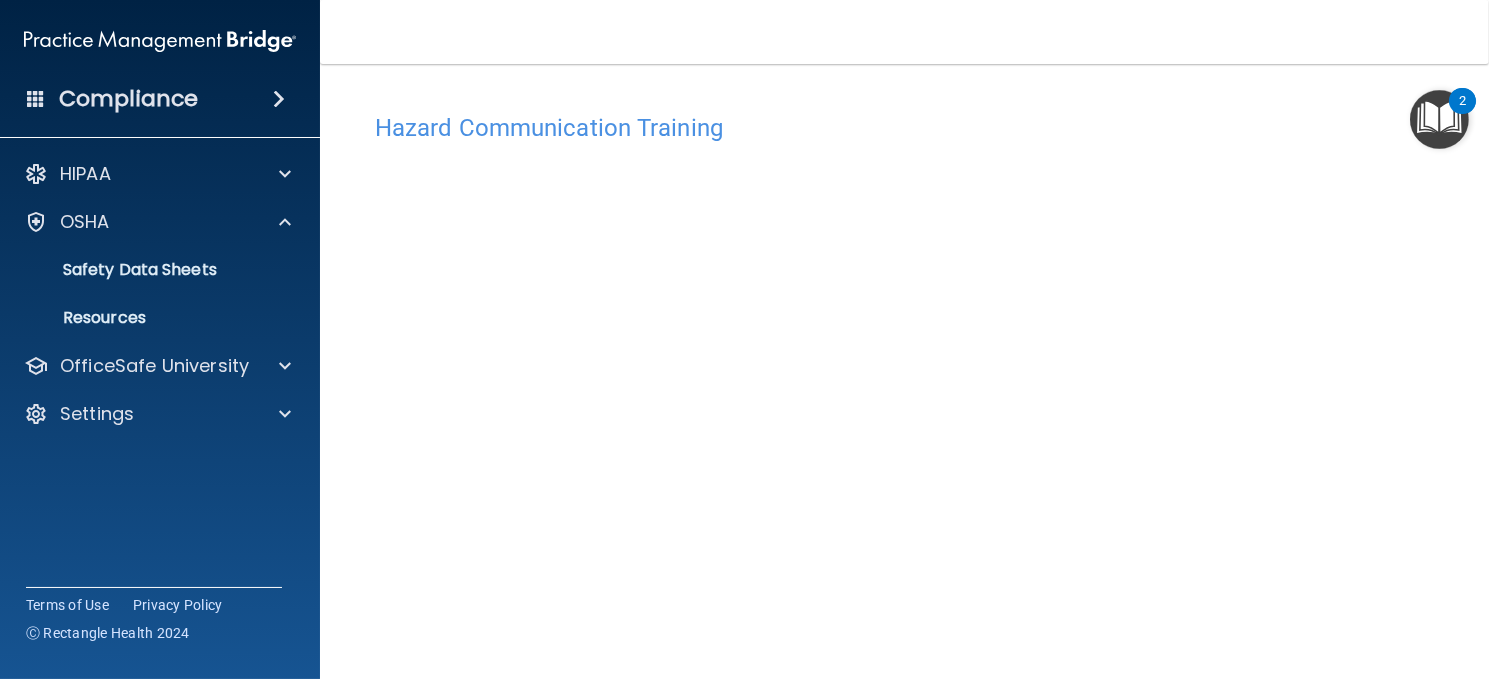 scroll, scrollTop: 0, scrollLeft: 0, axis: both 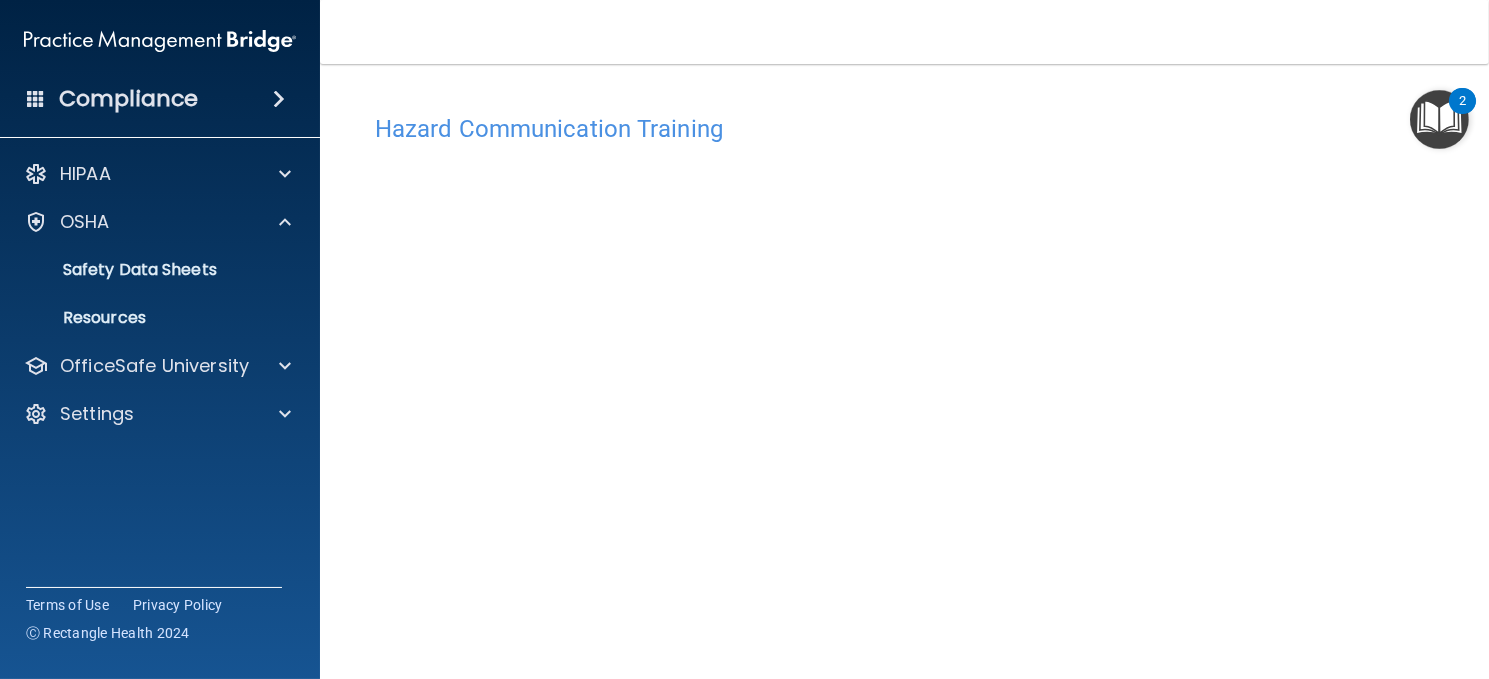 click on "Hazard Communication Training         This course doesn’t expire until . Are you sure you want to take this course now?   Take the course anyway!" at bounding box center (904, 452) 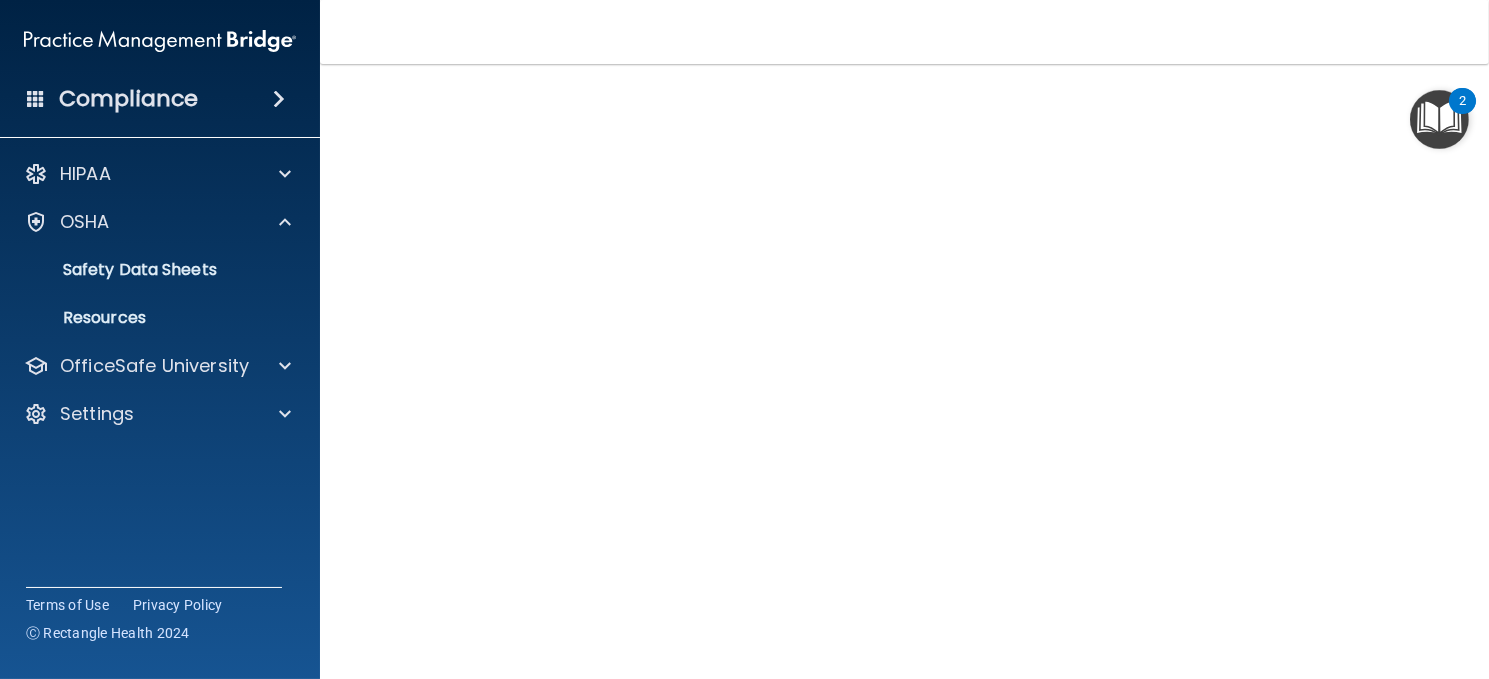 scroll, scrollTop: 0, scrollLeft: 0, axis: both 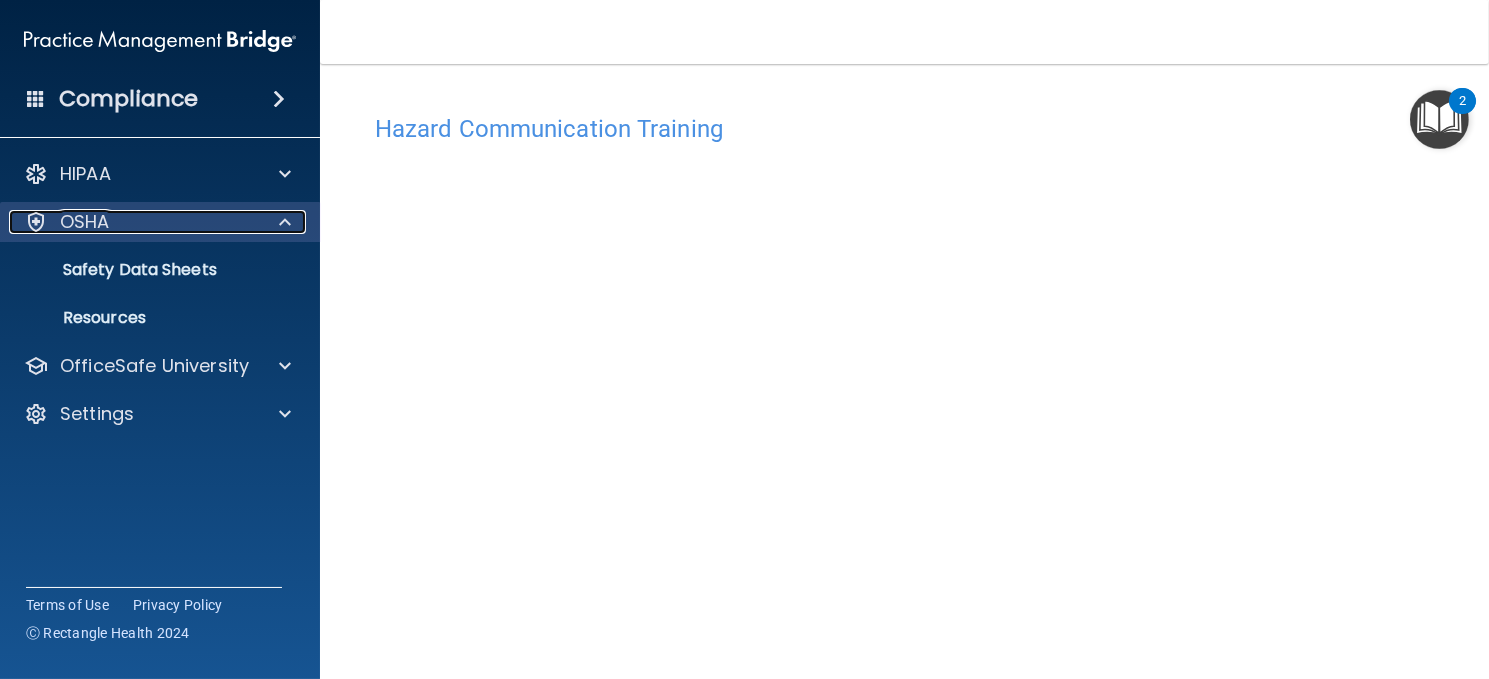 click on "OSHA" at bounding box center (133, 222) 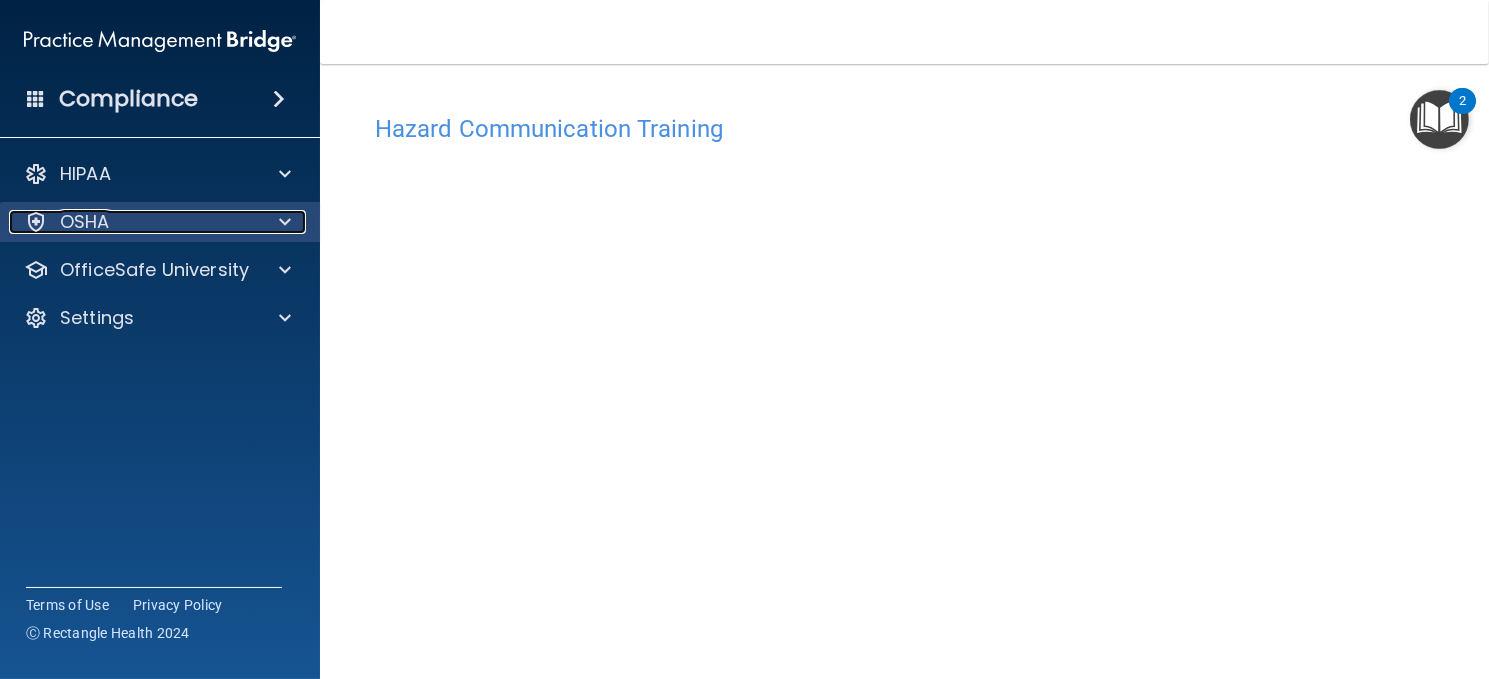 click on "OSHA" at bounding box center [85, 222] 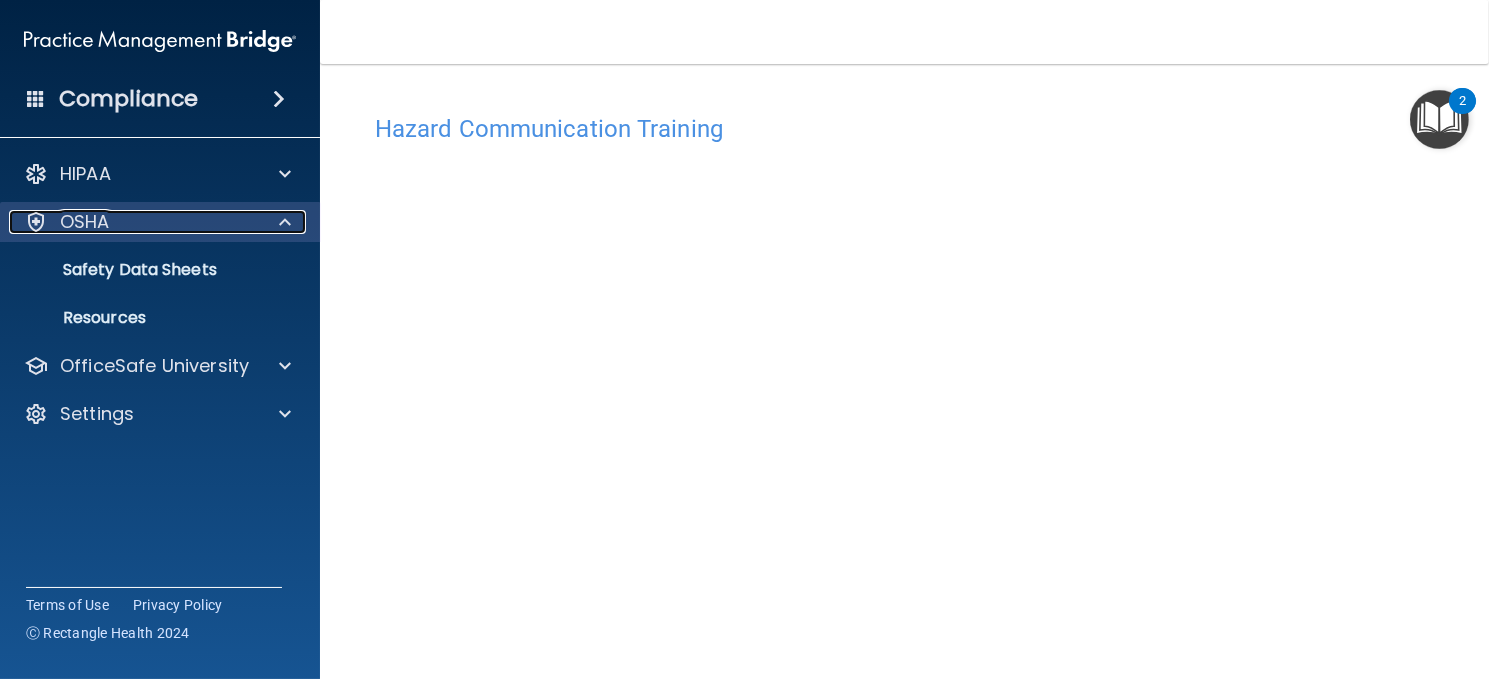 click on "OSHA" at bounding box center [133, 222] 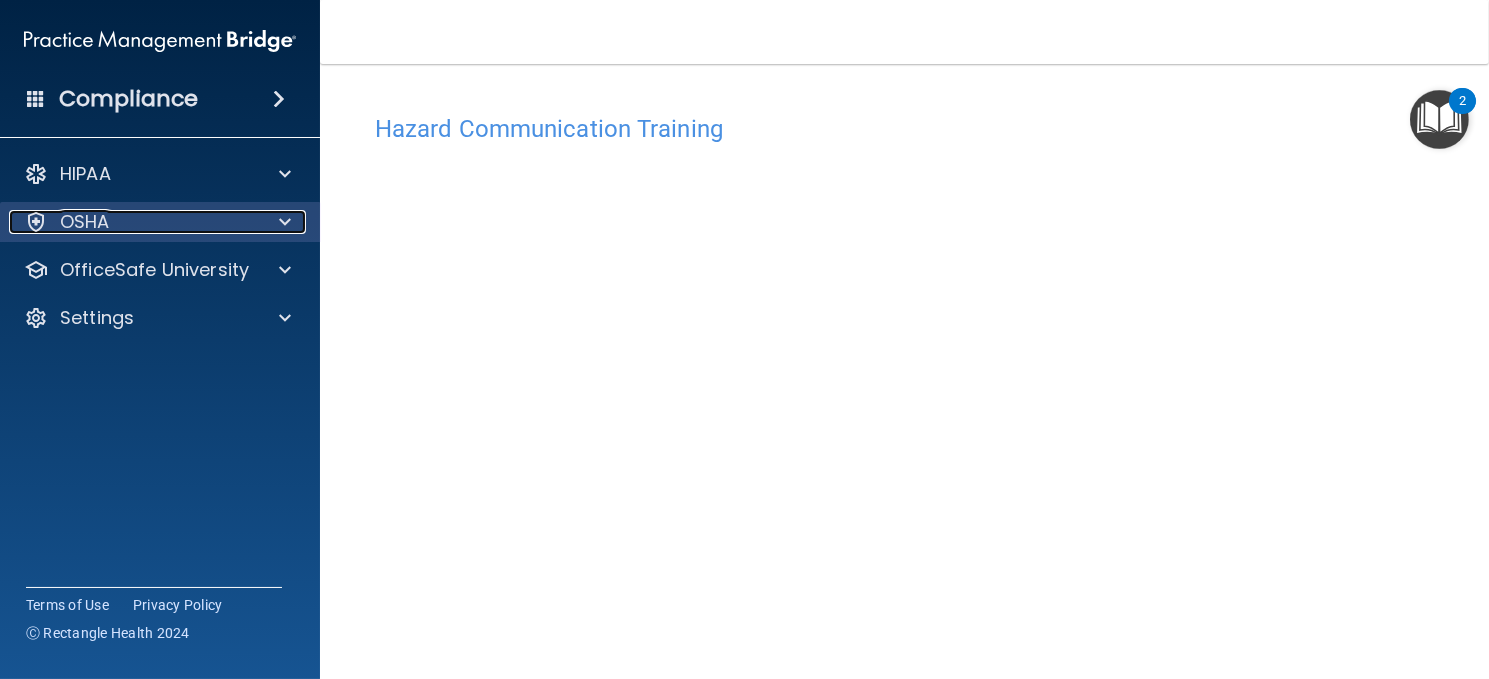 click on "OSHA" at bounding box center (85, 222) 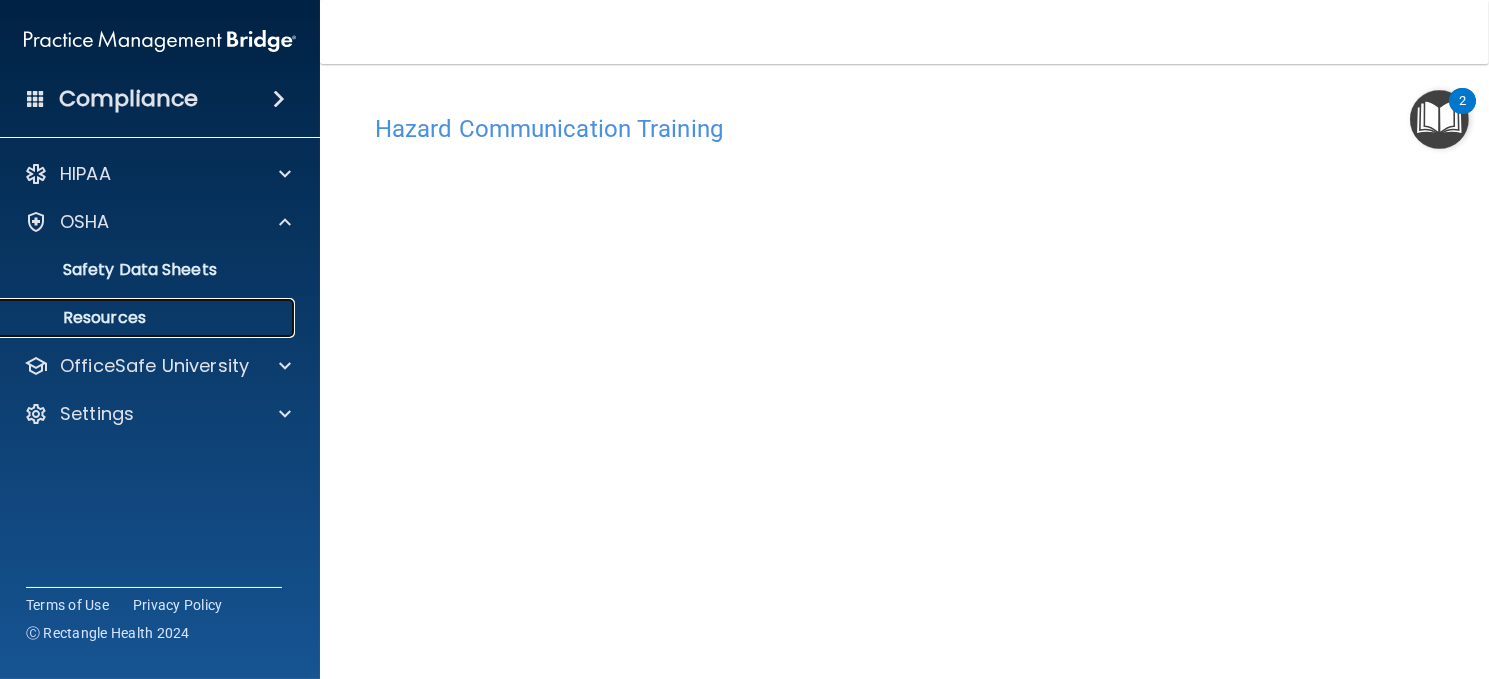 click on "Resources" at bounding box center [149, 318] 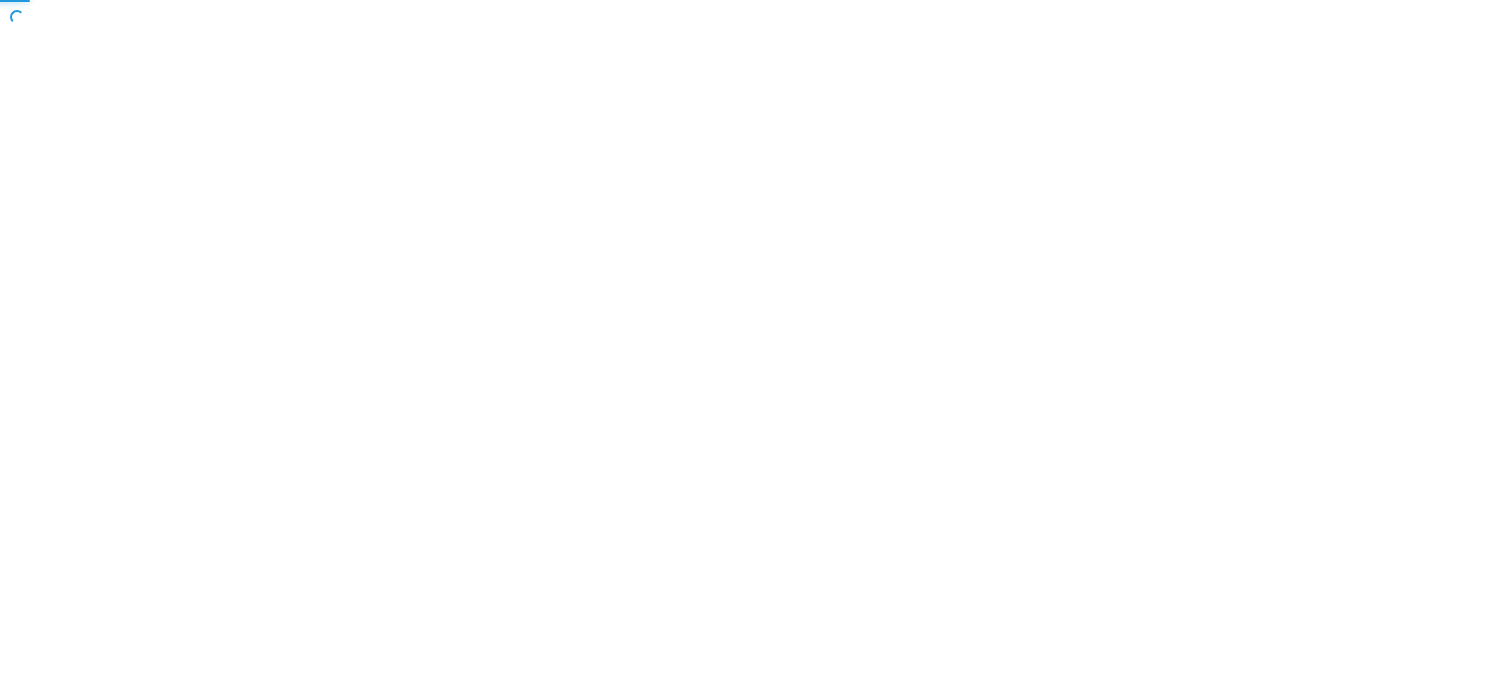 scroll, scrollTop: 0, scrollLeft: 0, axis: both 